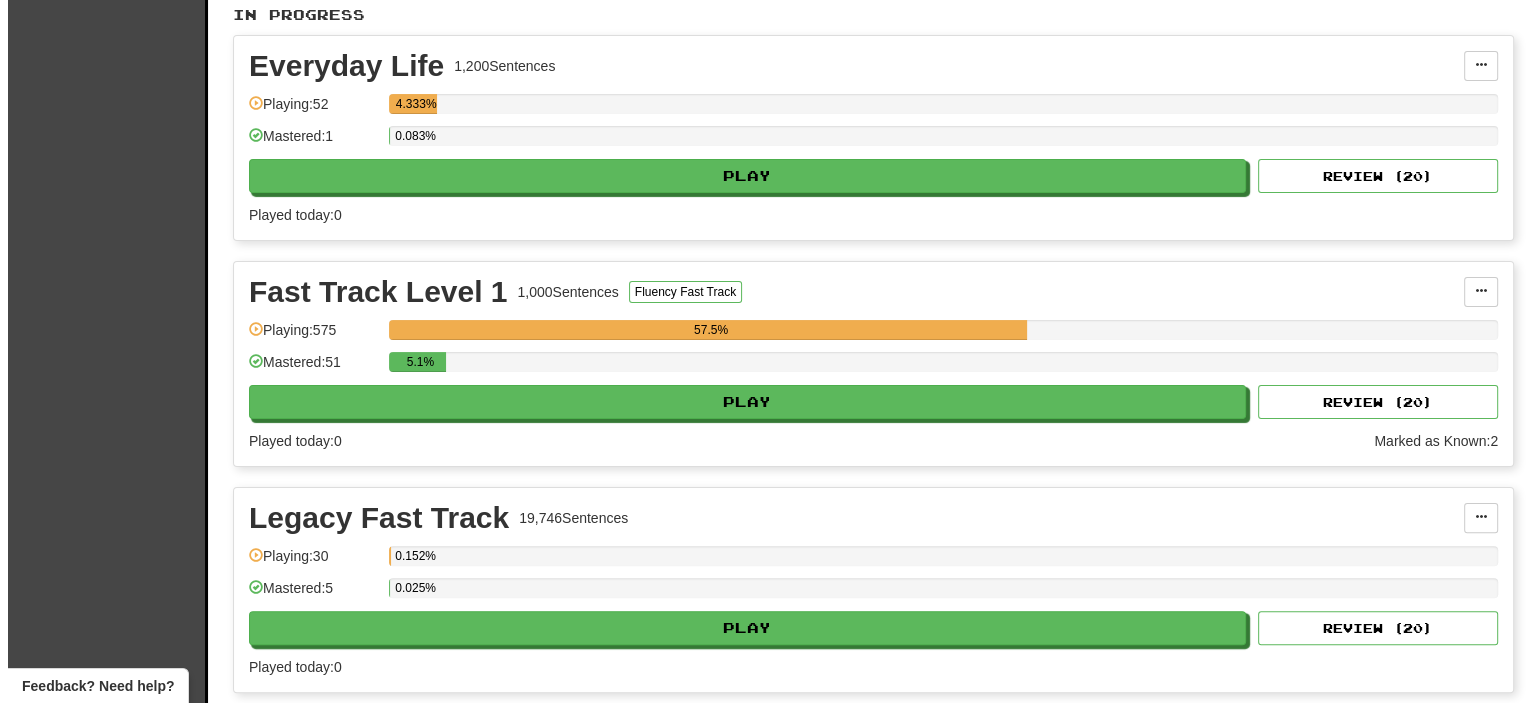 scroll, scrollTop: 428, scrollLeft: 0, axis: vertical 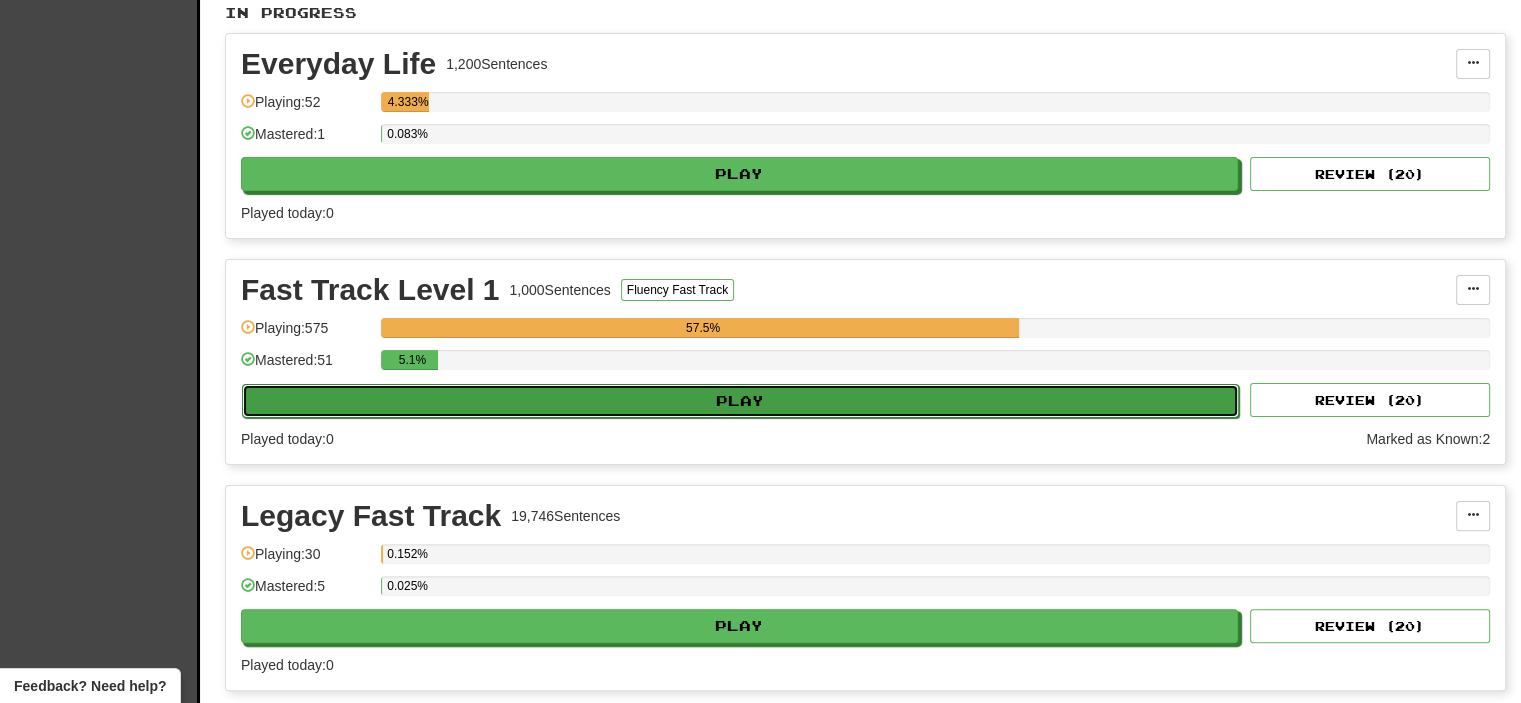 click on "Play" at bounding box center (740, 401) 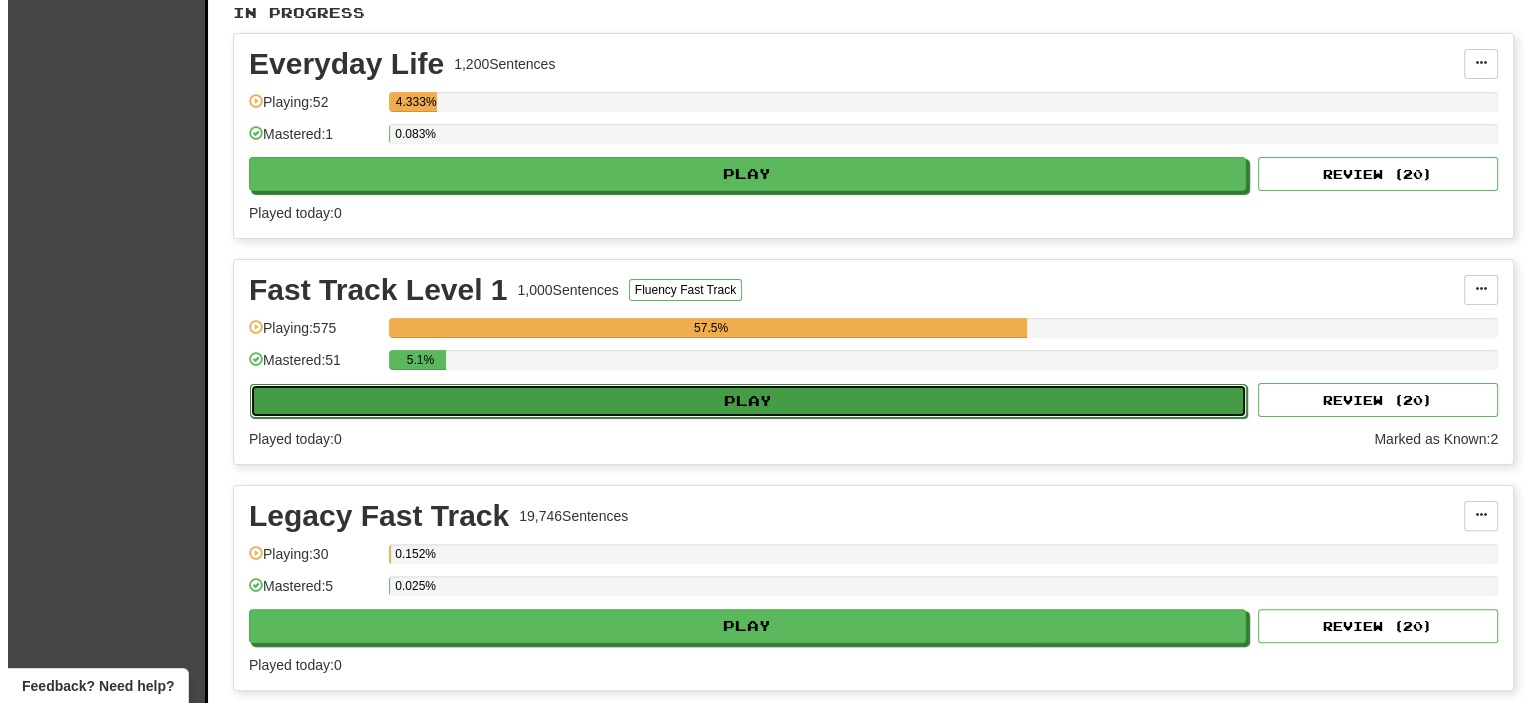 select on "**" 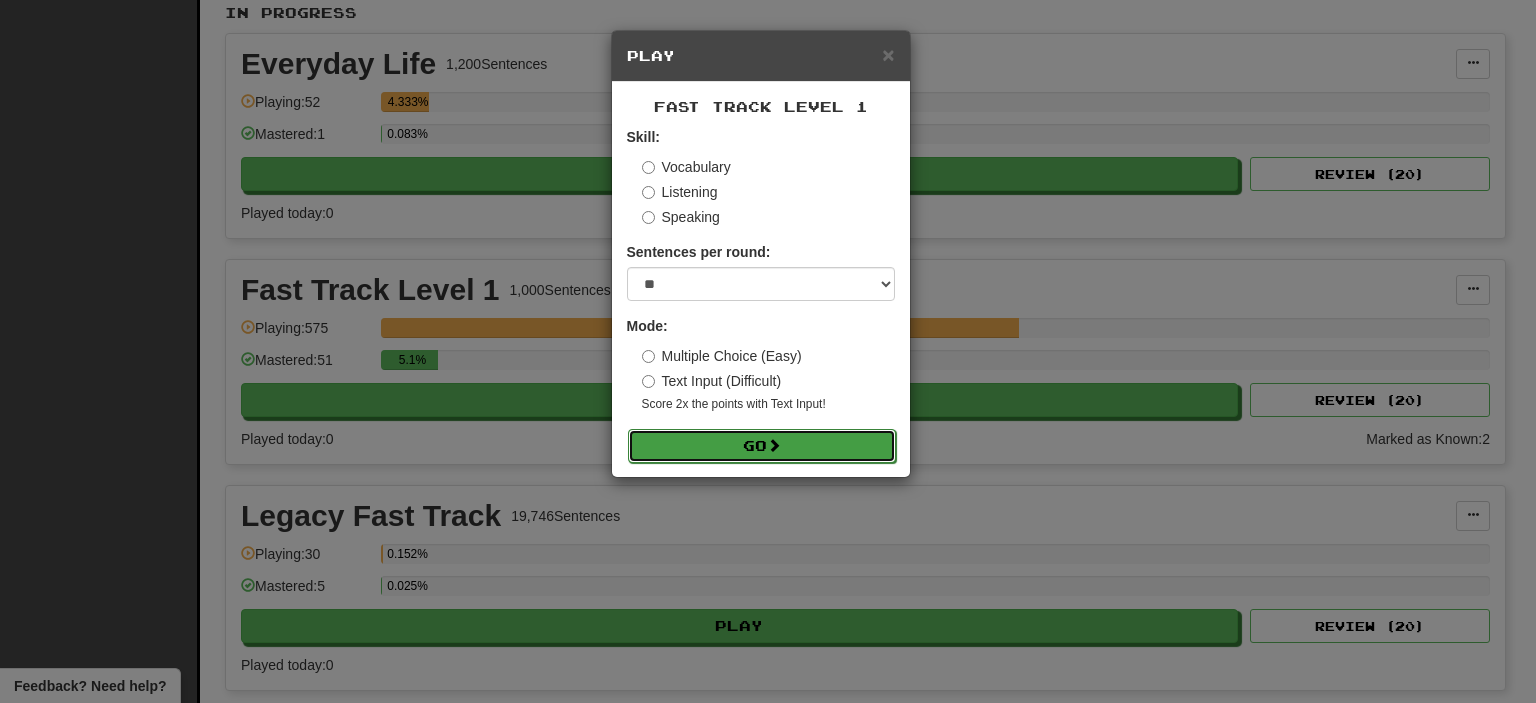 click on "Go" at bounding box center (762, 446) 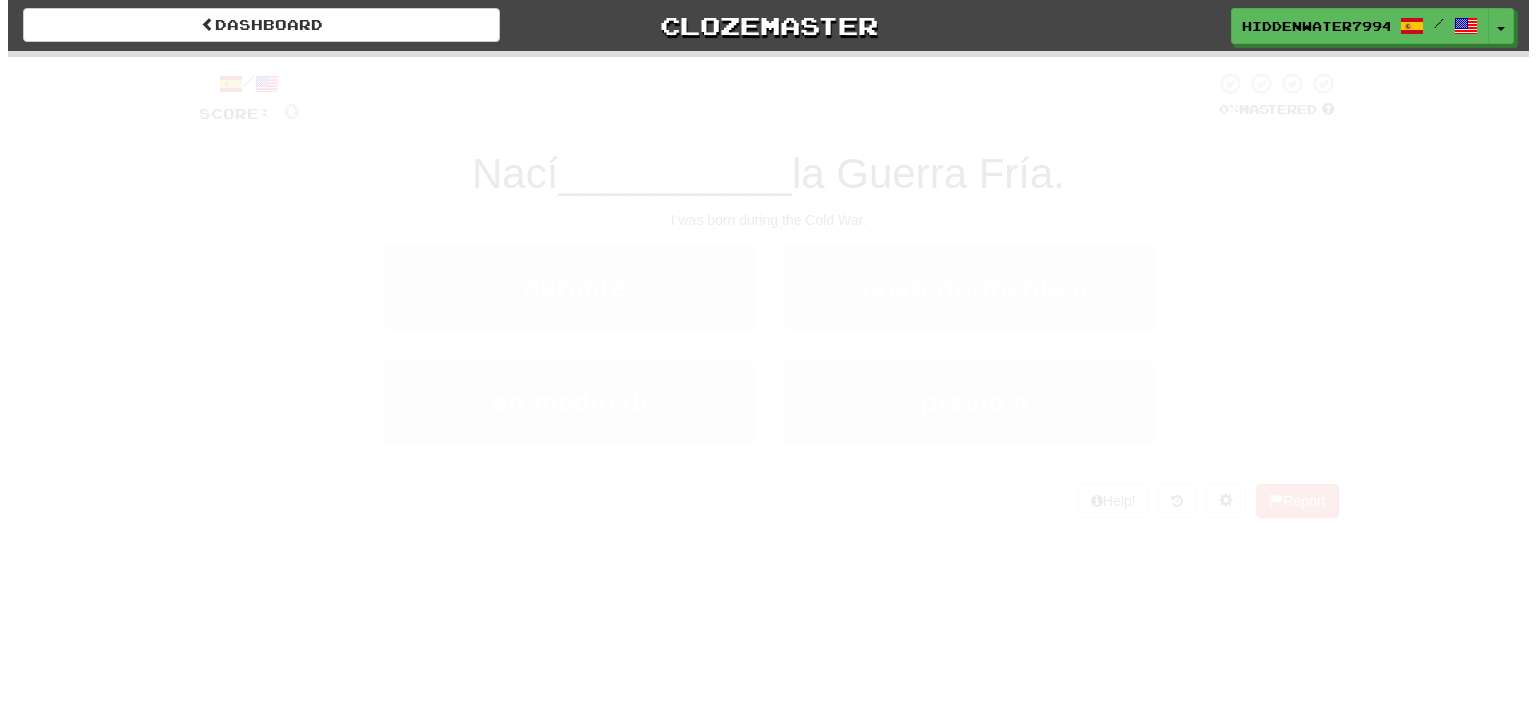 scroll, scrollTop: 0, scrollLeft: 0, axis: both 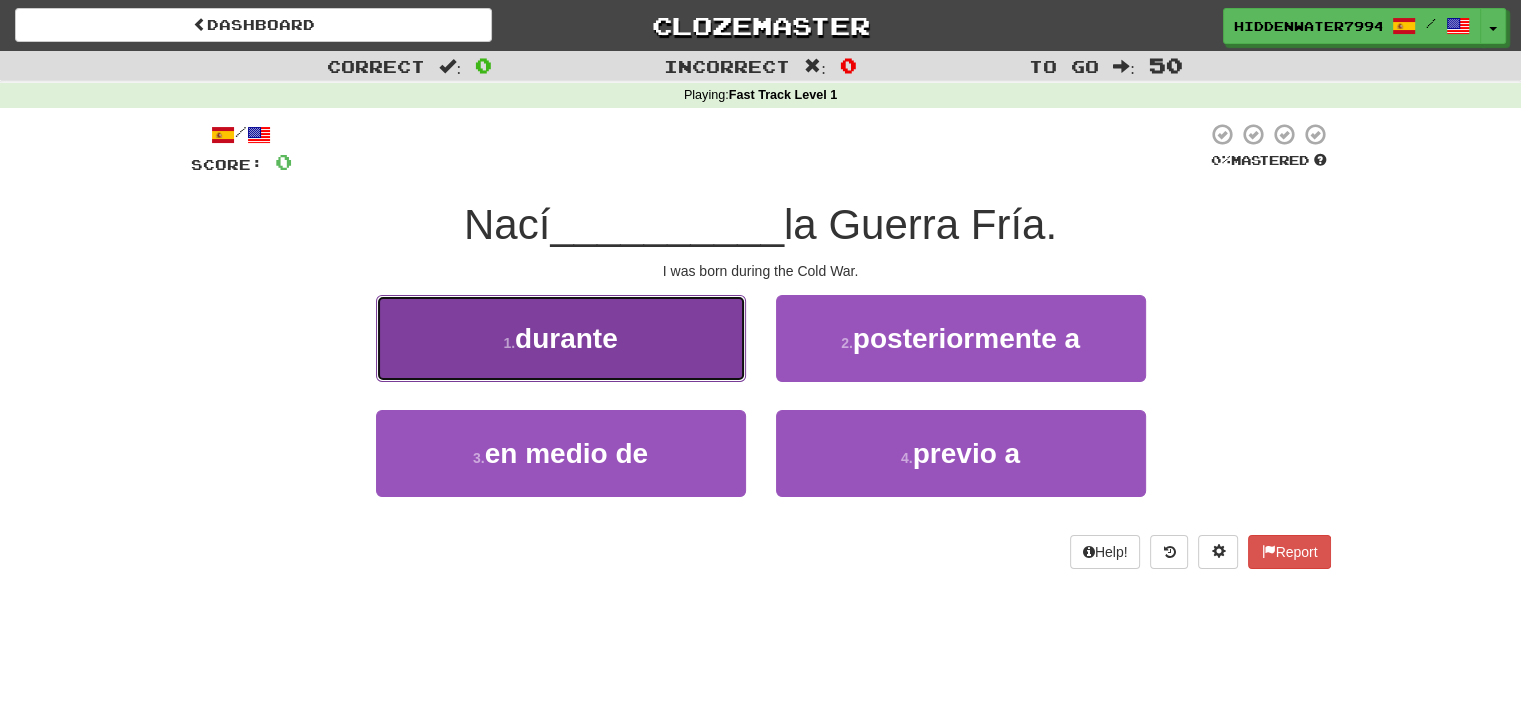 click on "1 .  durante" at bounding box center [561, 338] 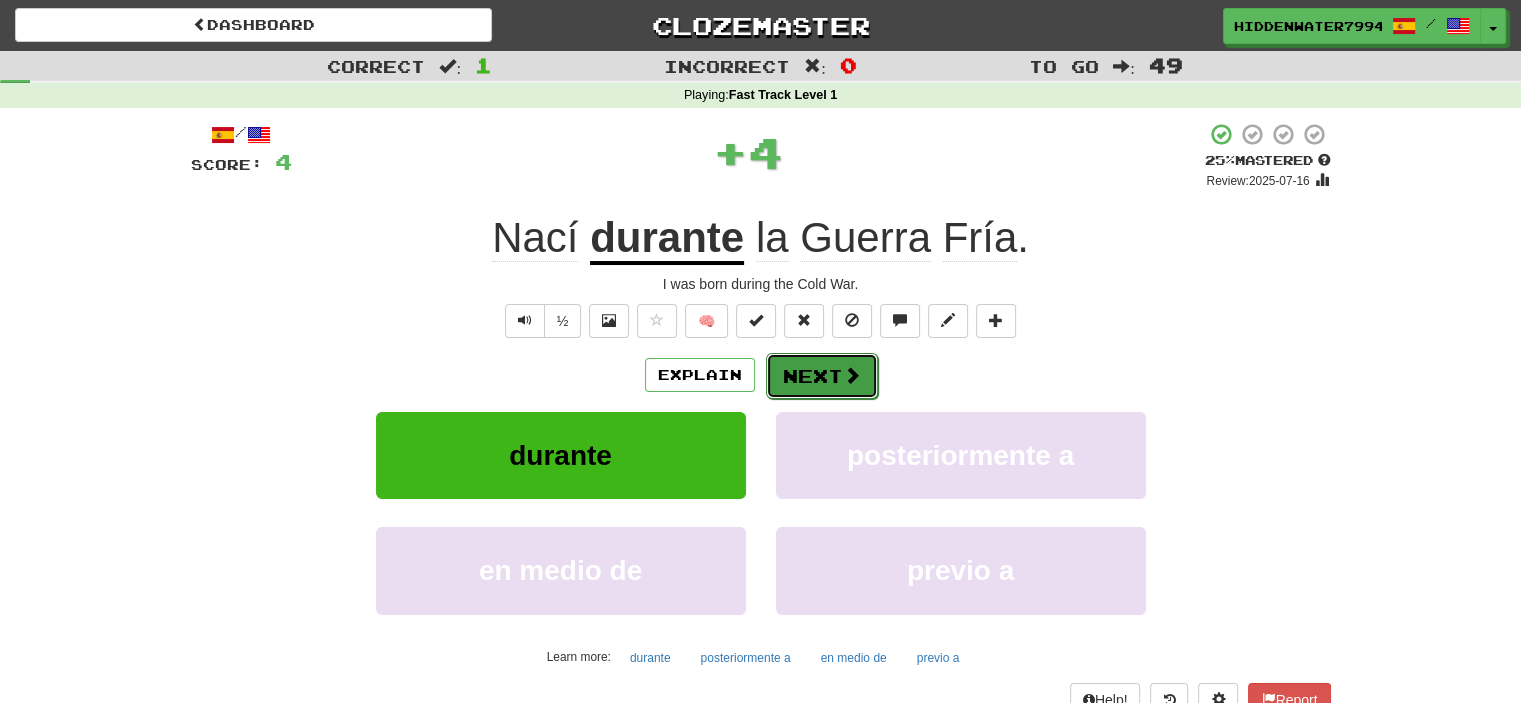 click on "Next" at bounding box center [822, 376] 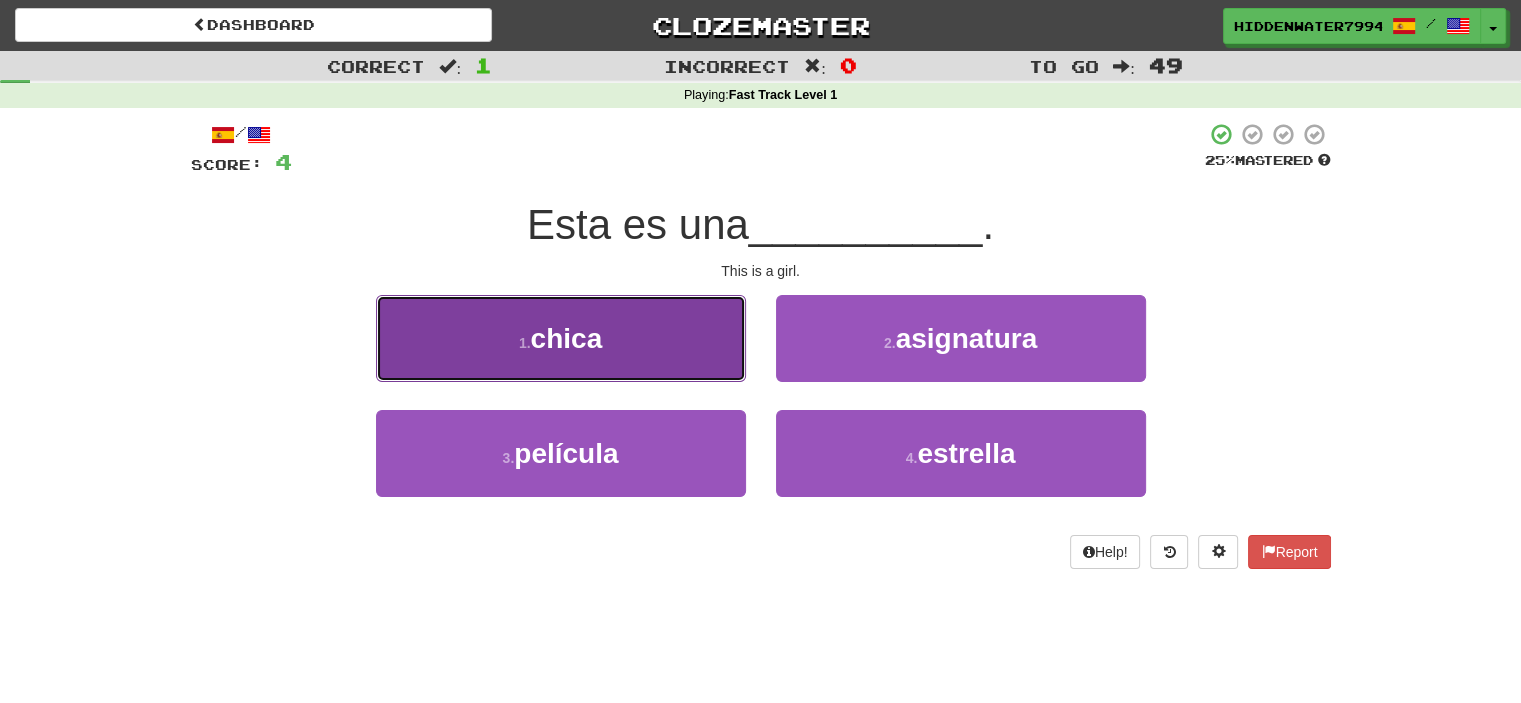 click on "1 .  chica" at bounding box center (561, 338) 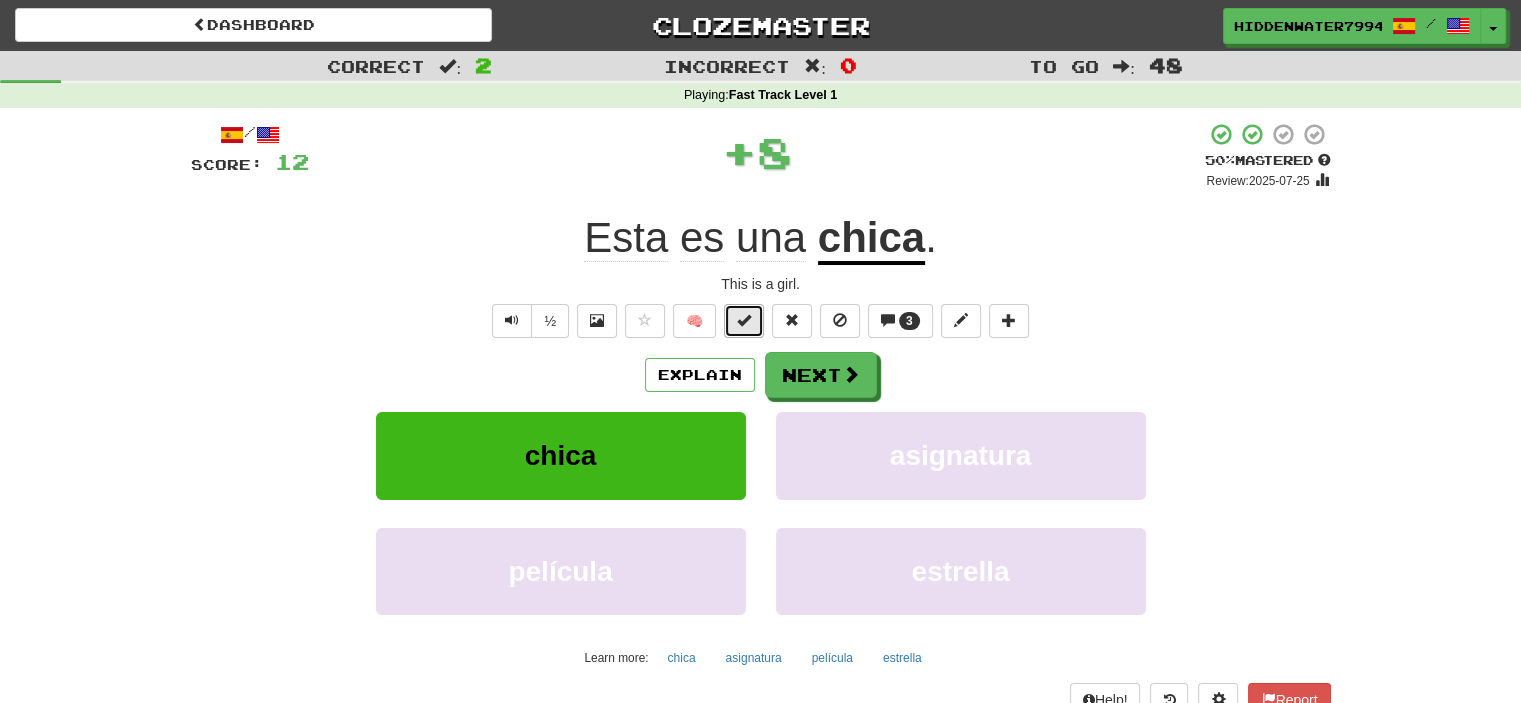 click at bounding box center [744, 320] 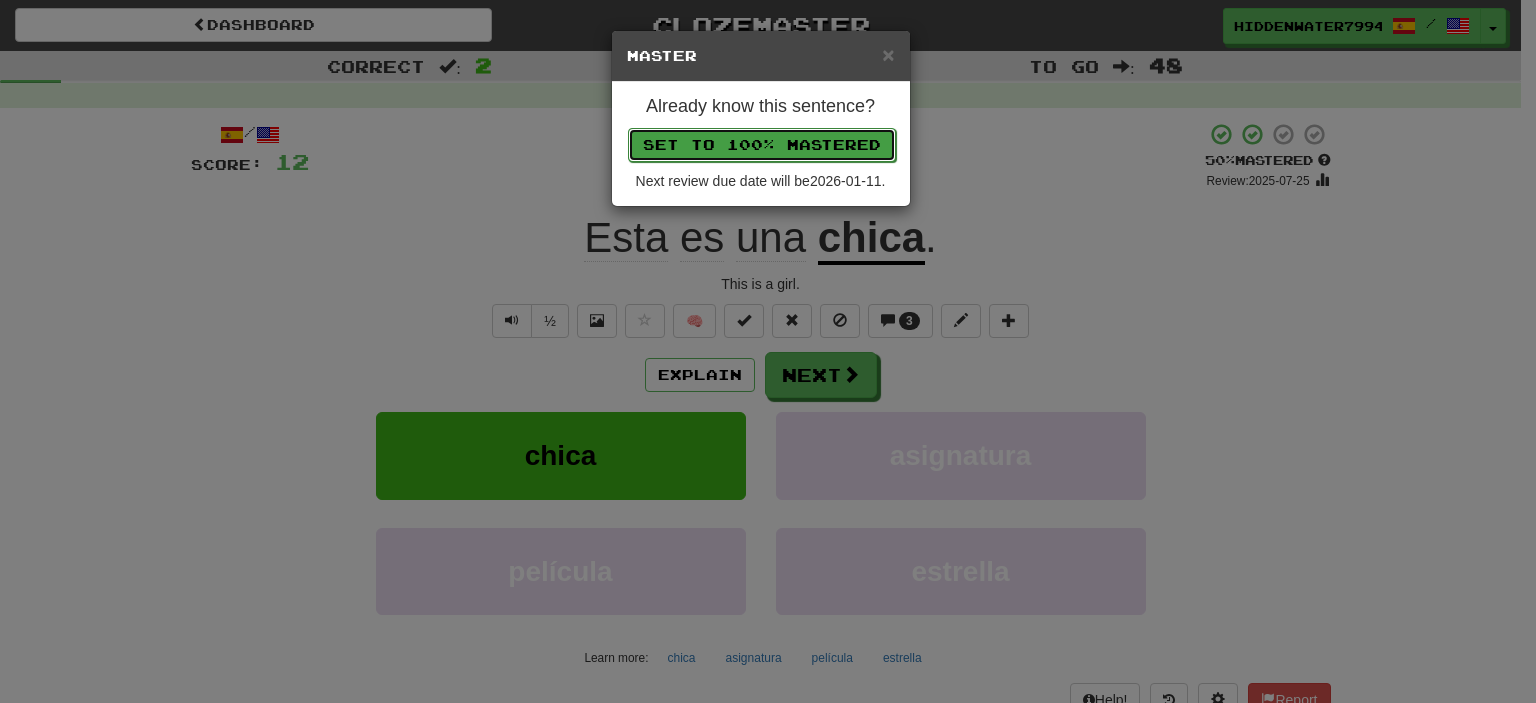 click on "Set to 100% Mastered" at bounding box center (762, 145) 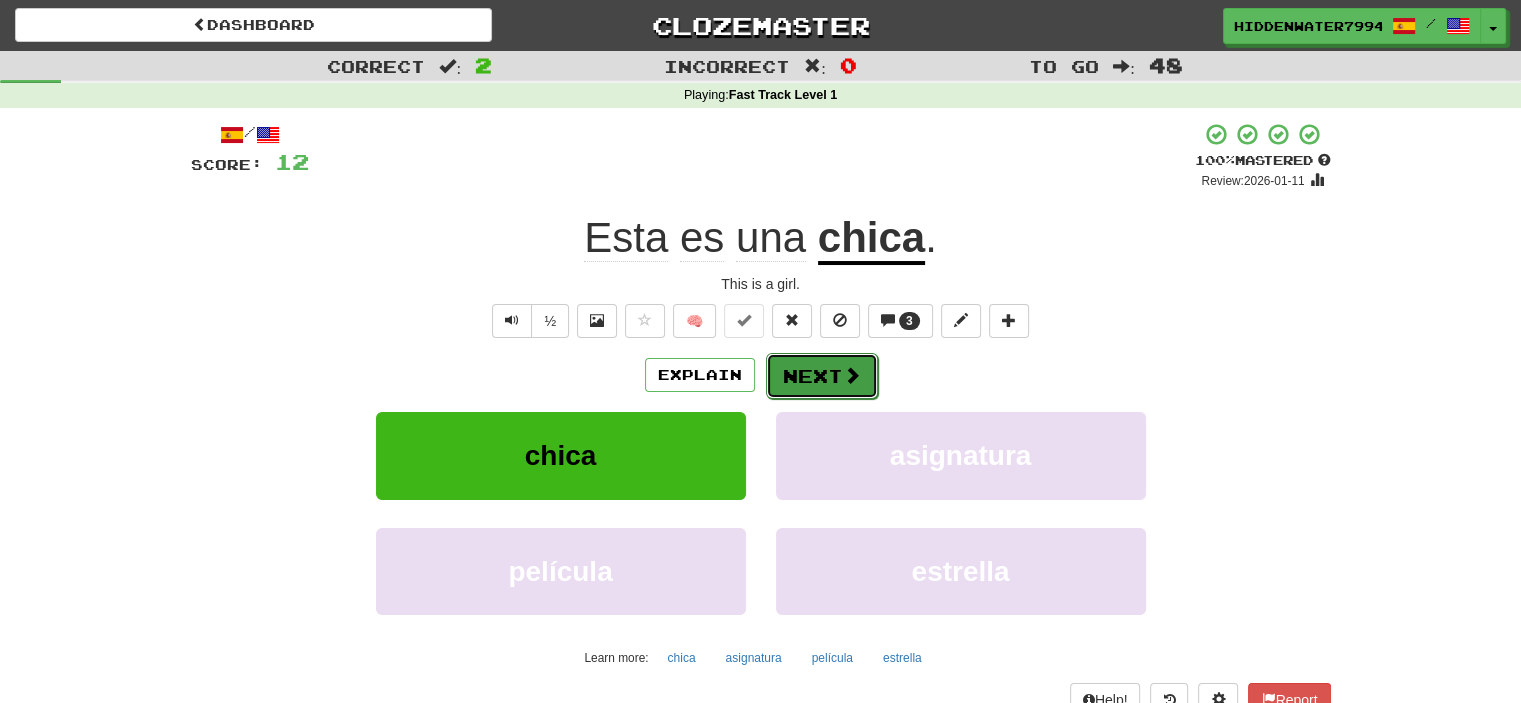 click on "Next" at bounding box center (822, 376) 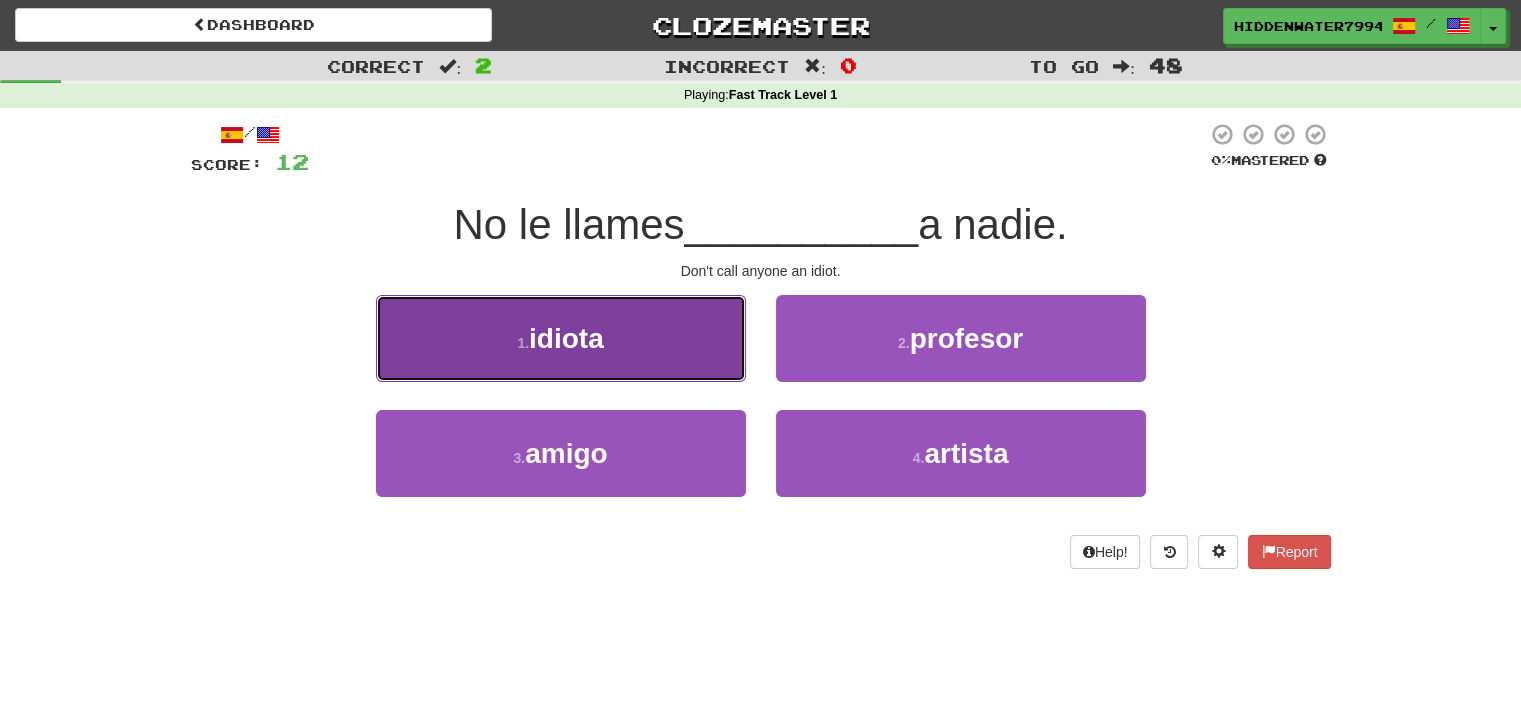 click on "1 .  idiota" at bounding box center (561, 338) 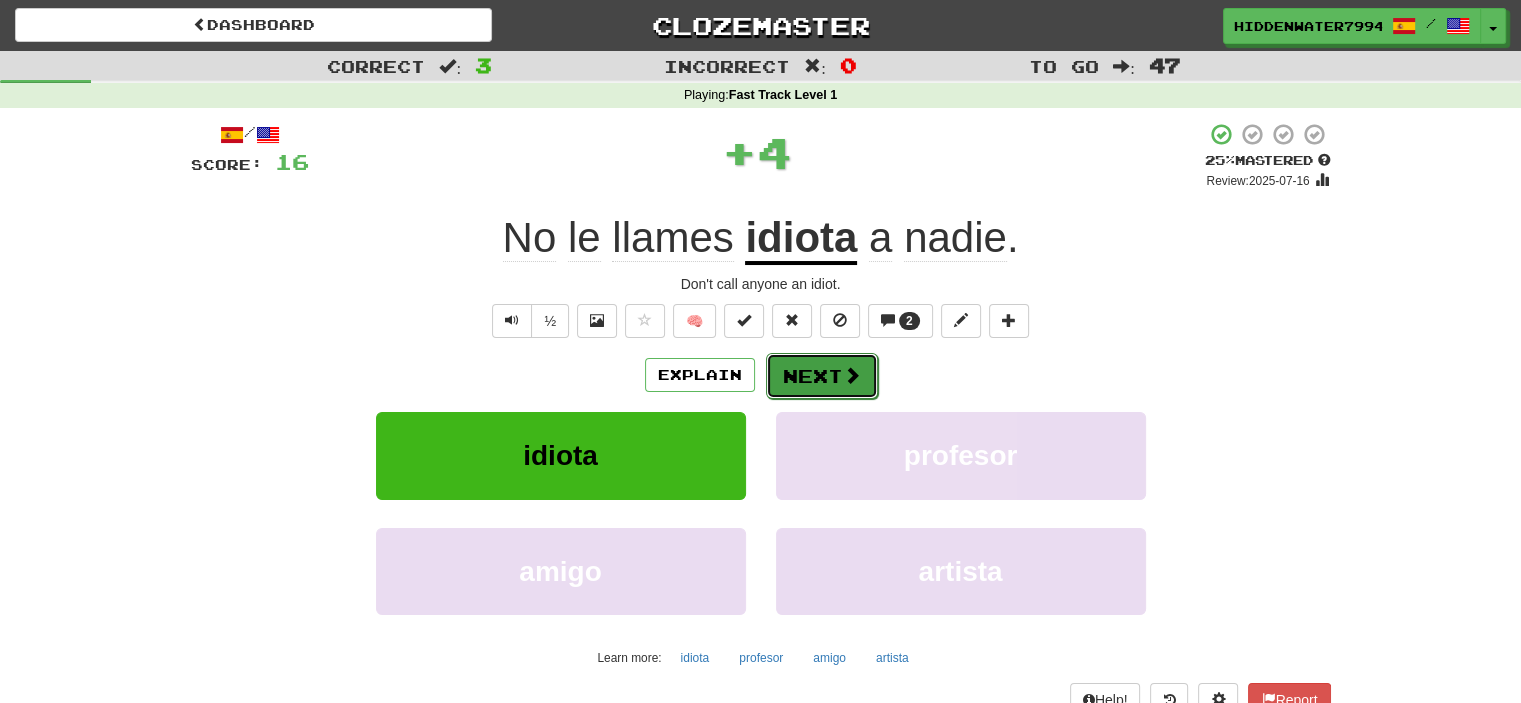 click on "Next" at bounding box center (822, 376) 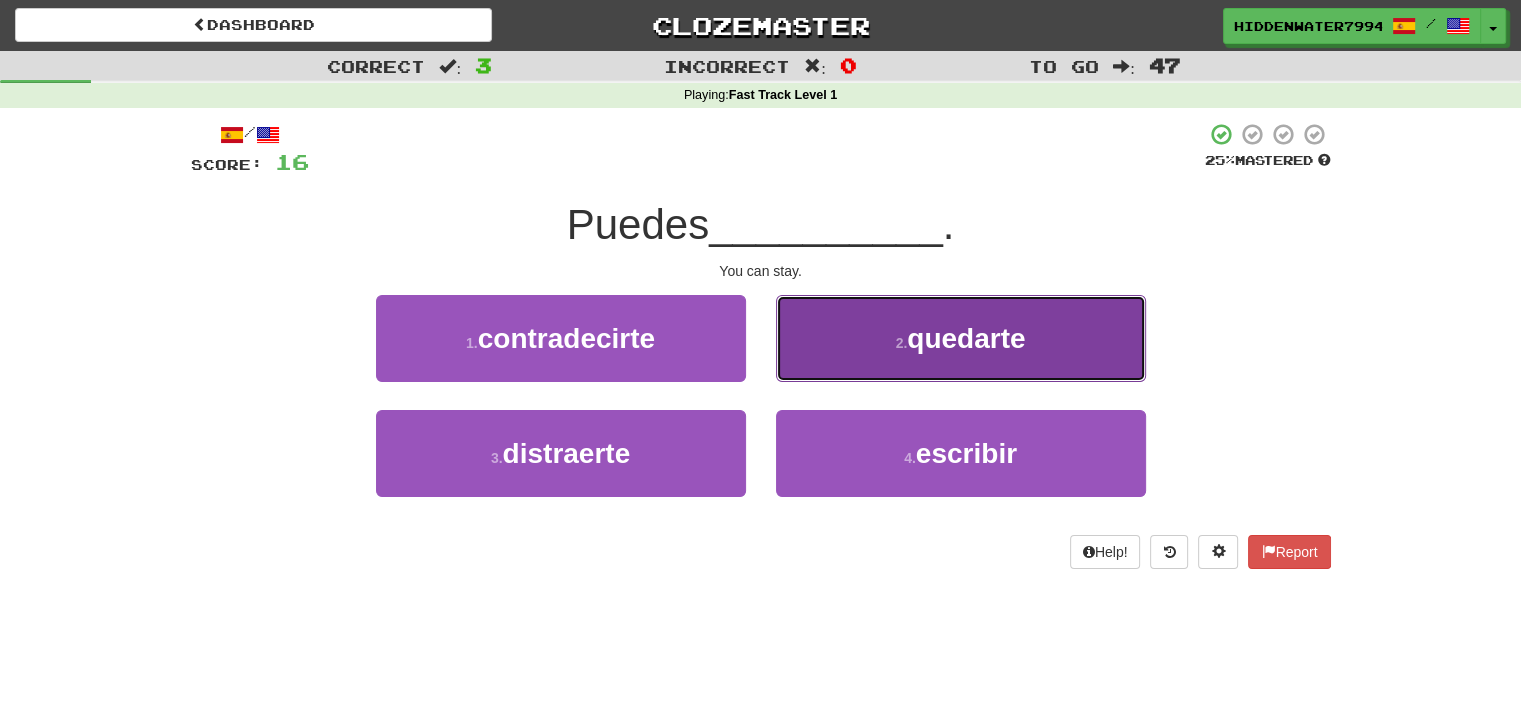 click on "2 .  quedarte" at bounding box center (961, 338) 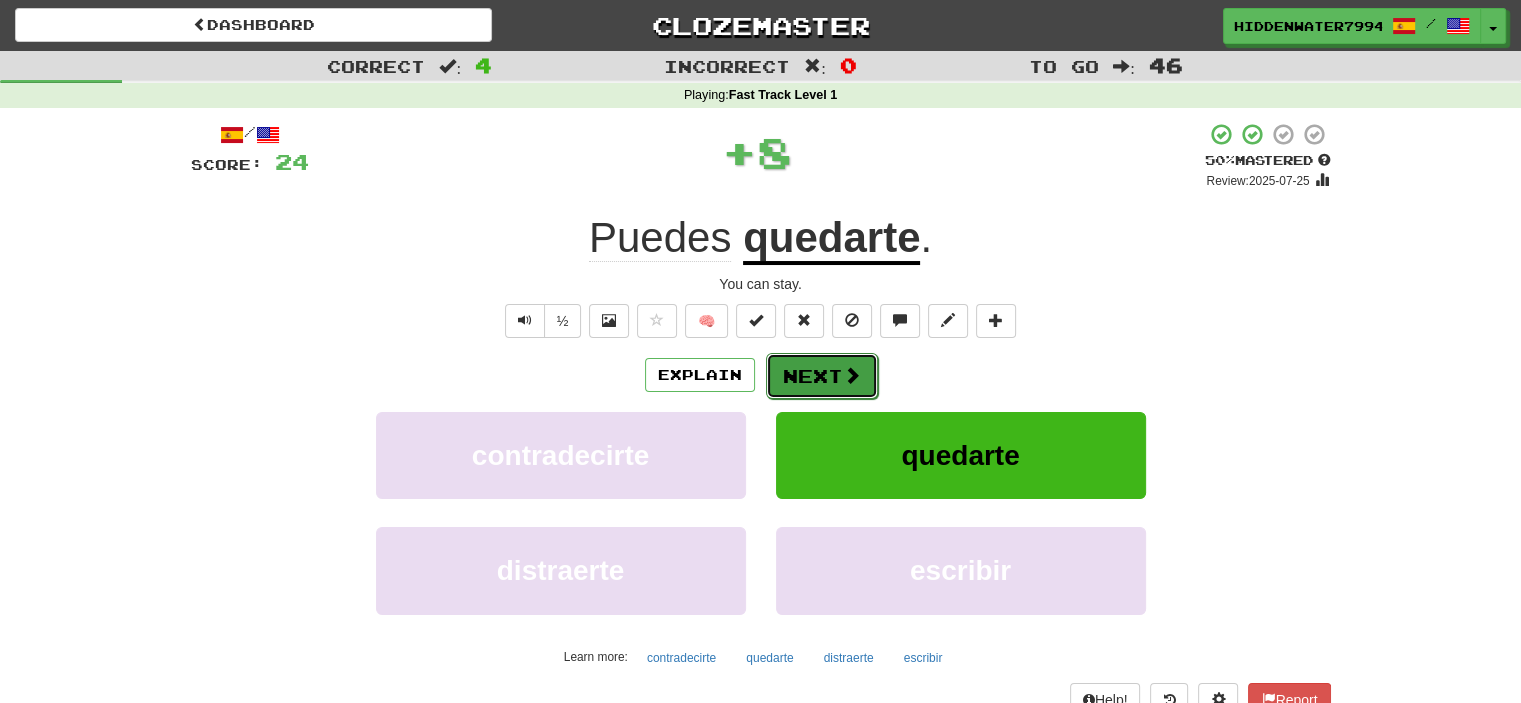 click on "Next" at bounding box center [822, 376] 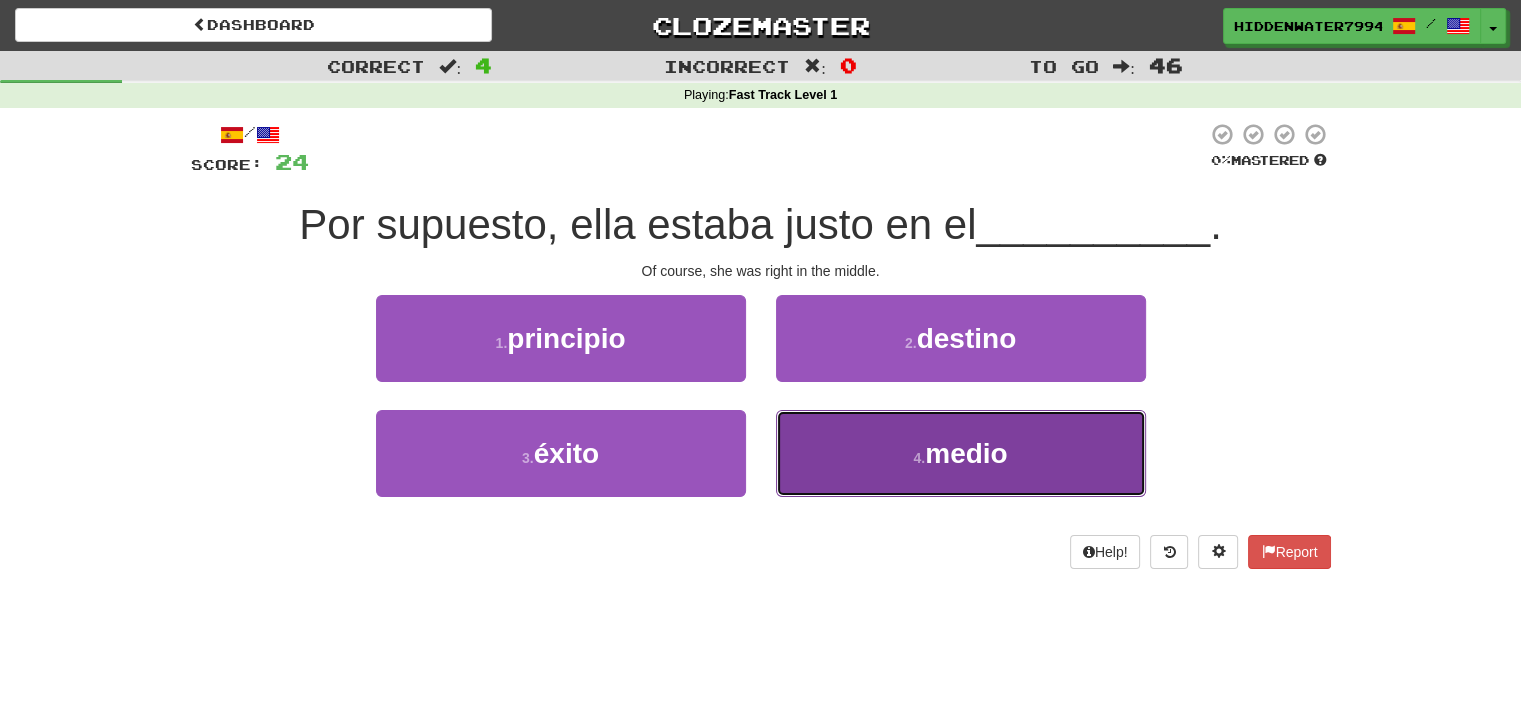 click on "4 .  medio" at bounding box center (961, 453) 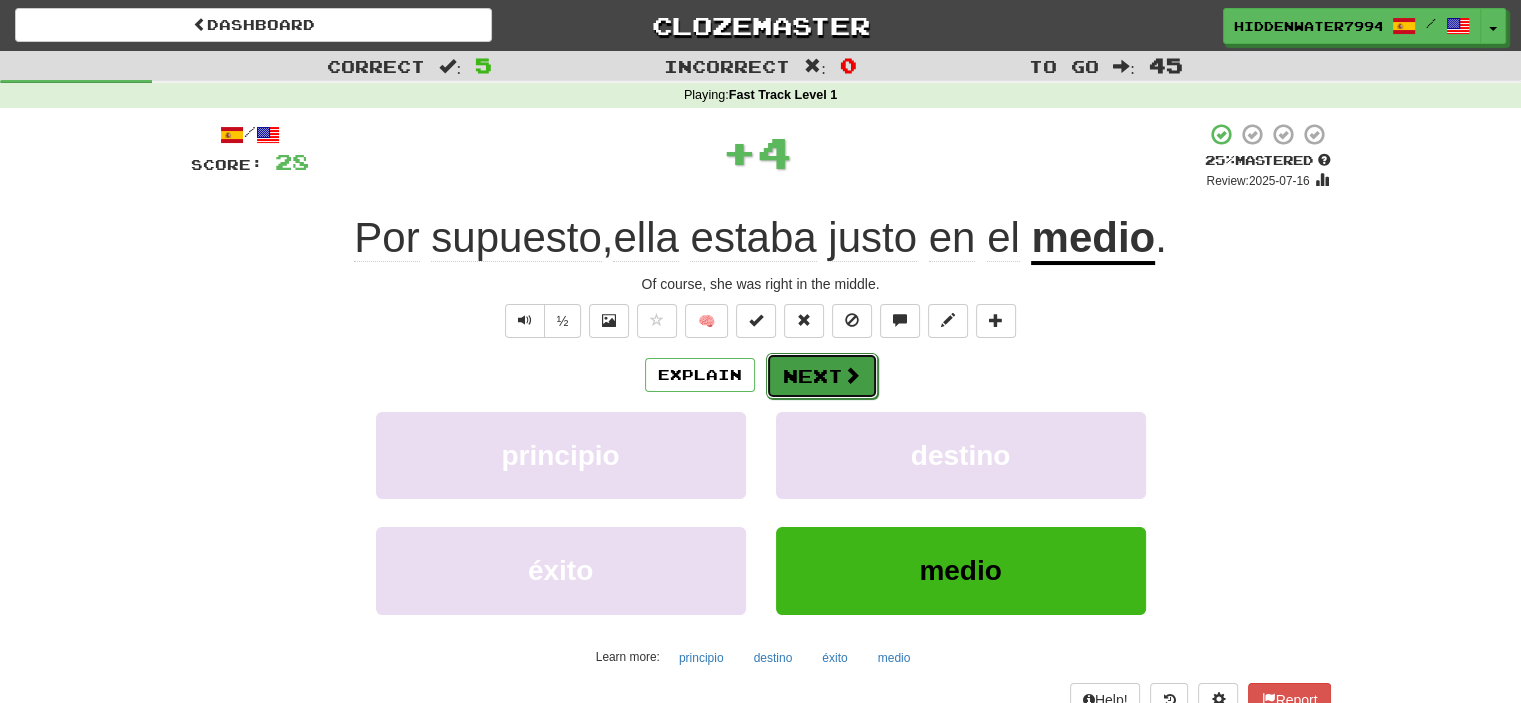 click at bounding box center (852, 375) 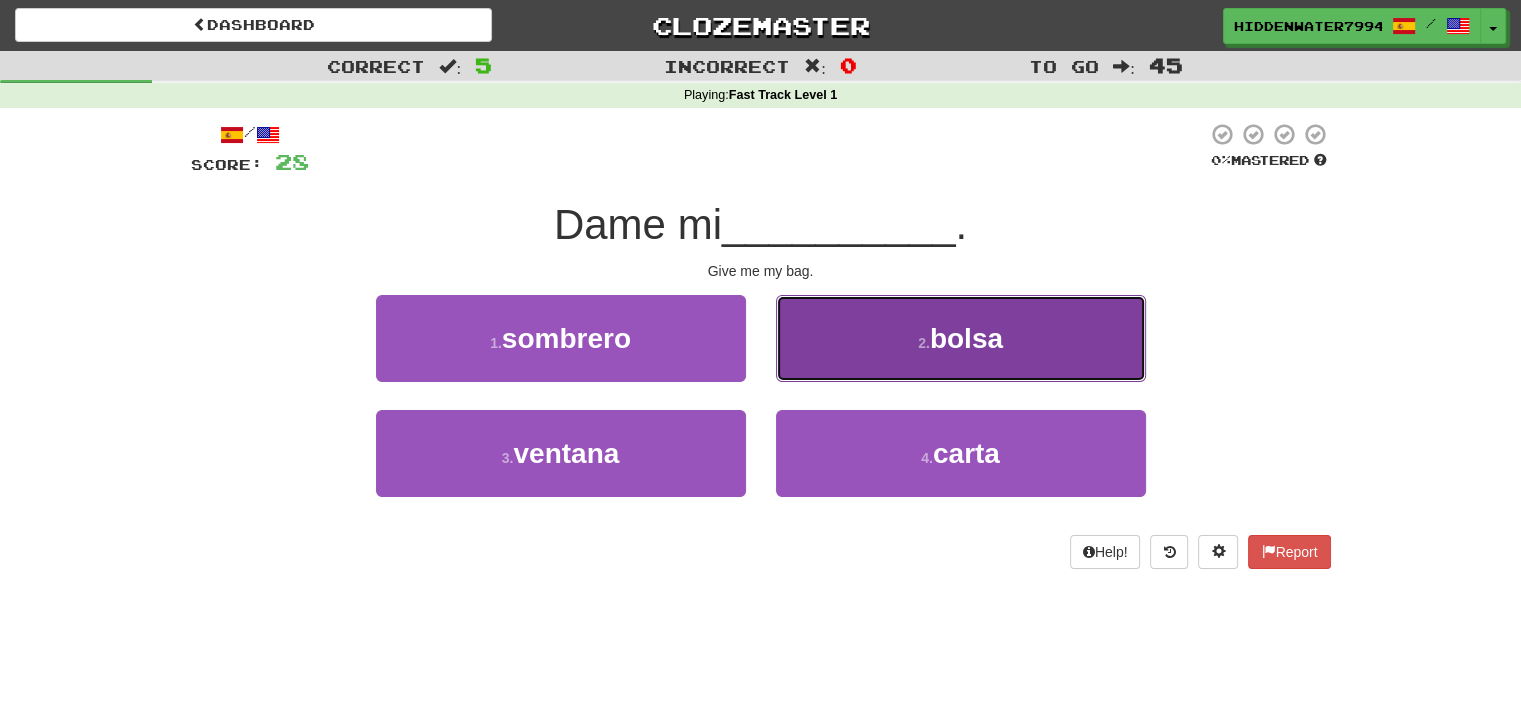 click on "bolsa" at bounding box center (966, 338) 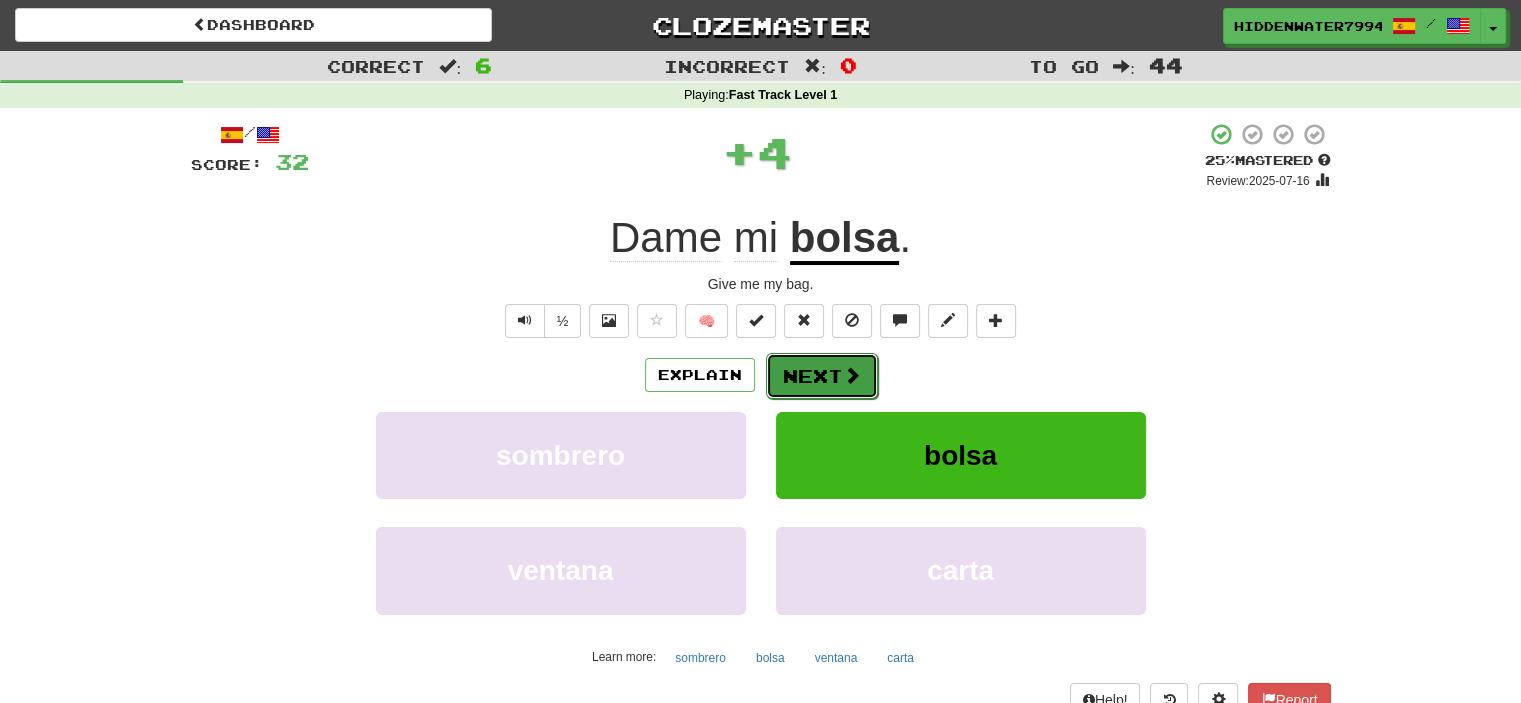 click on "Next" at bounding box center (822, 376) 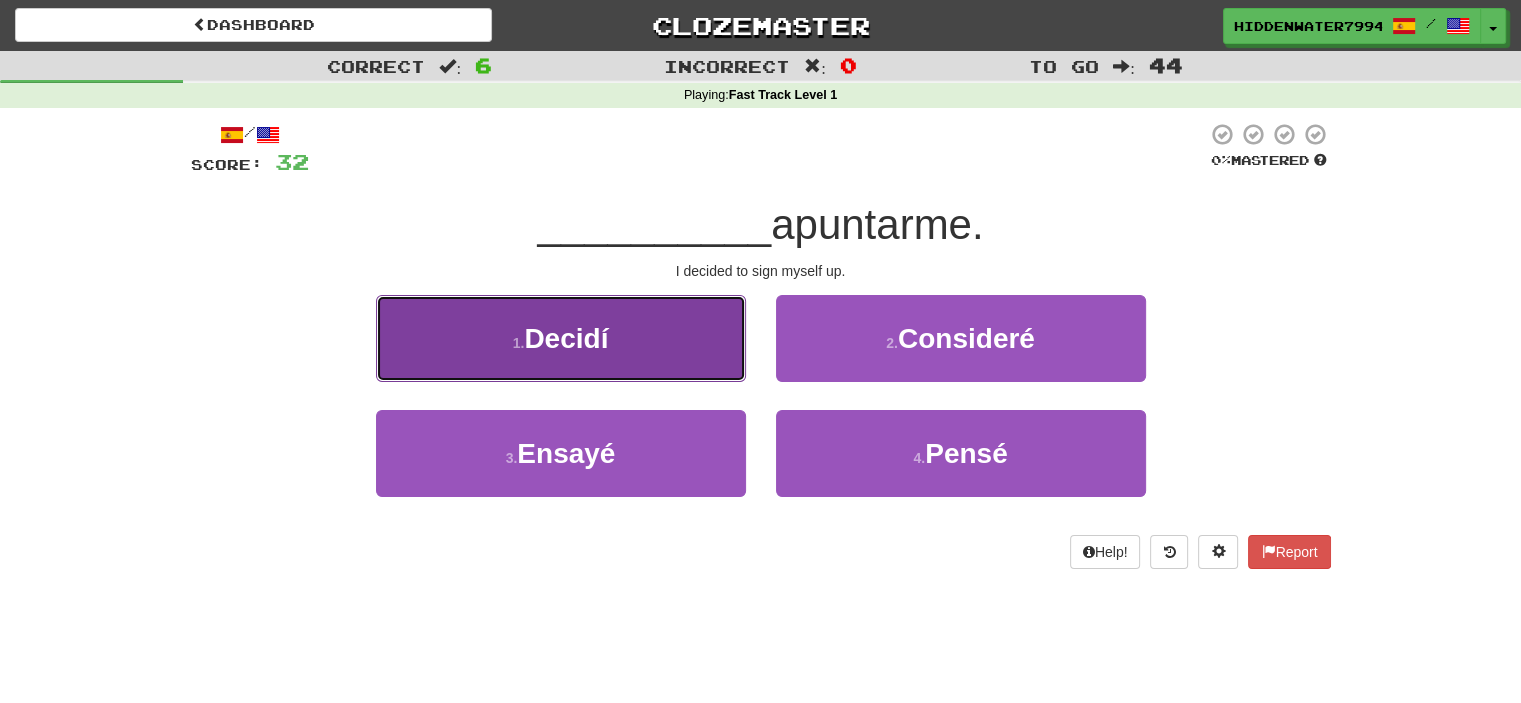 click on "1 .  Decidí" at bounding box center [561, 338] 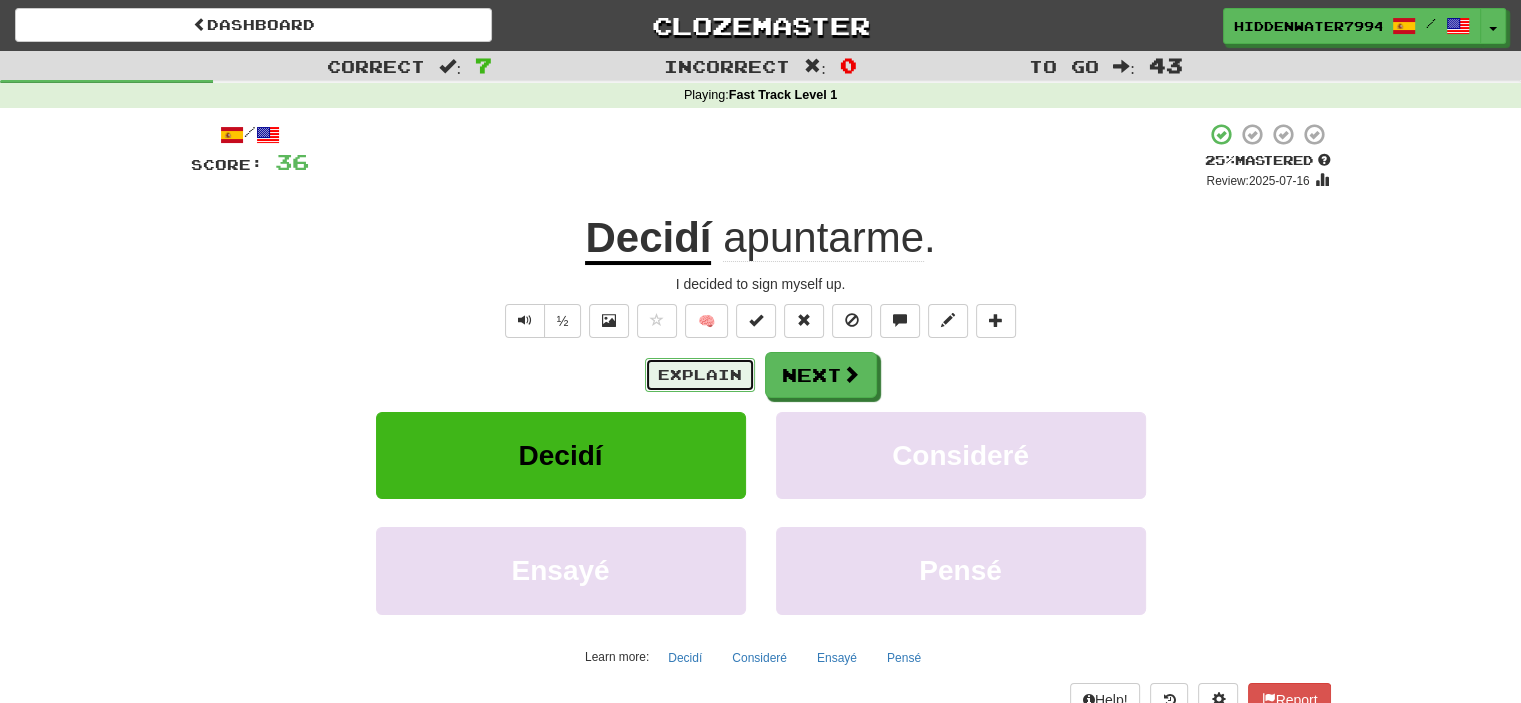 click on "Explain" at bounding box center [700, 375] 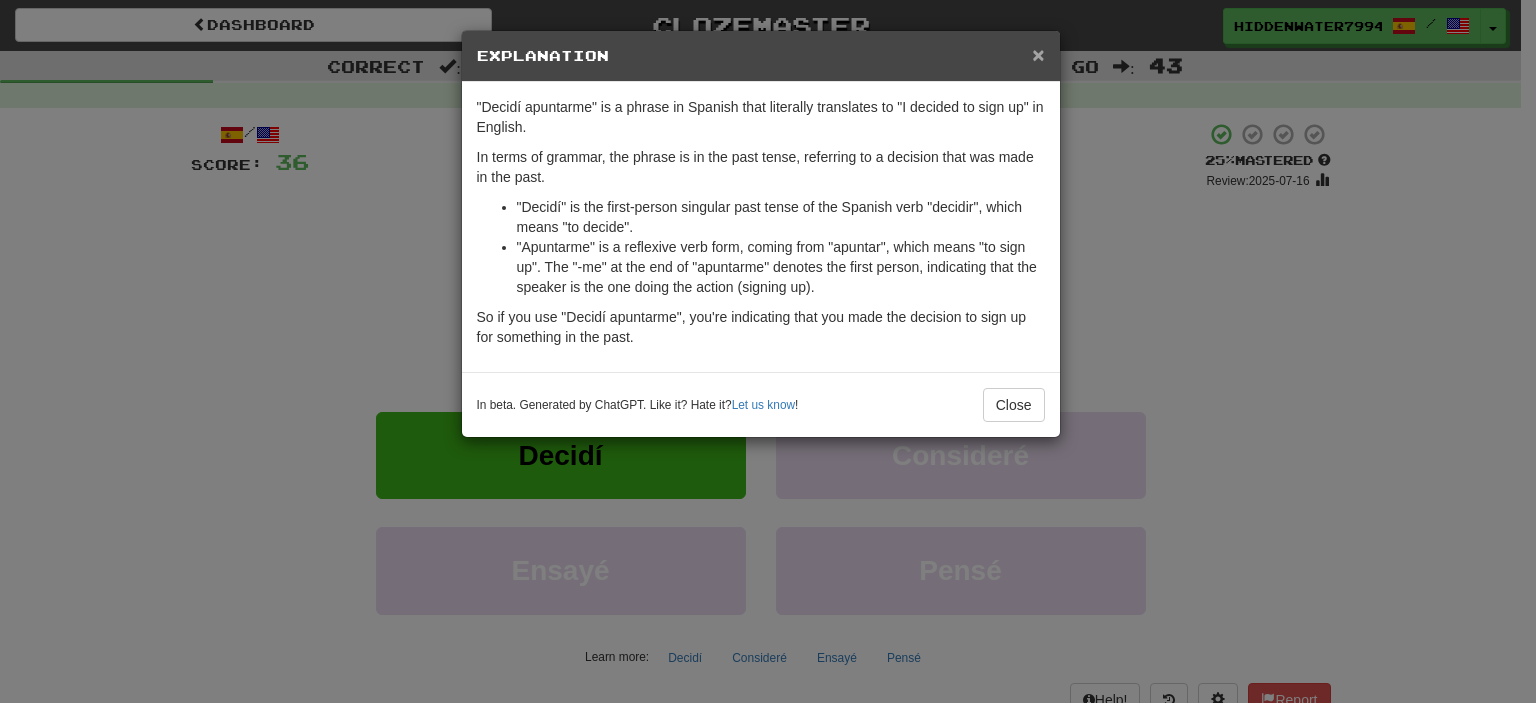 click on "×" at bounding box center (1038, 54) 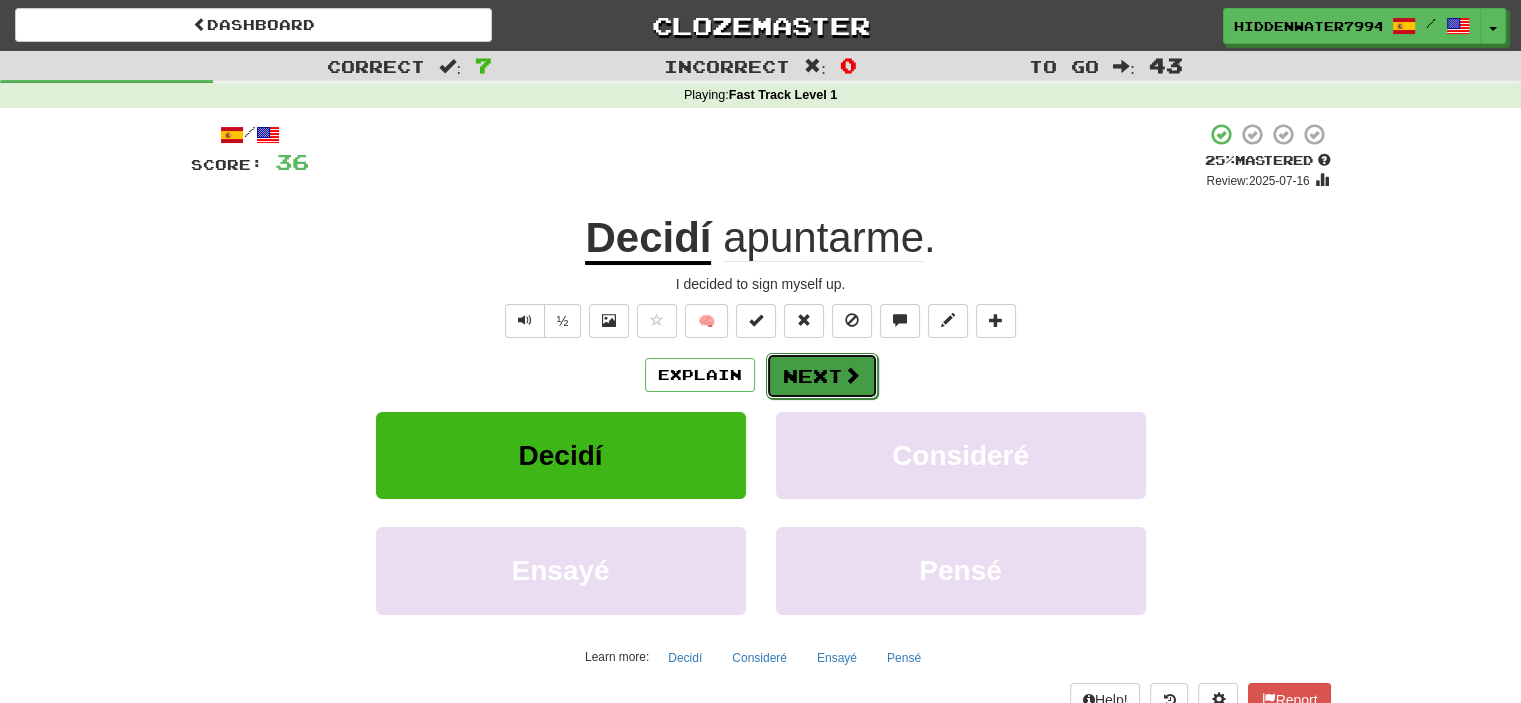 click on "Next" at bounding box center [822, 376] 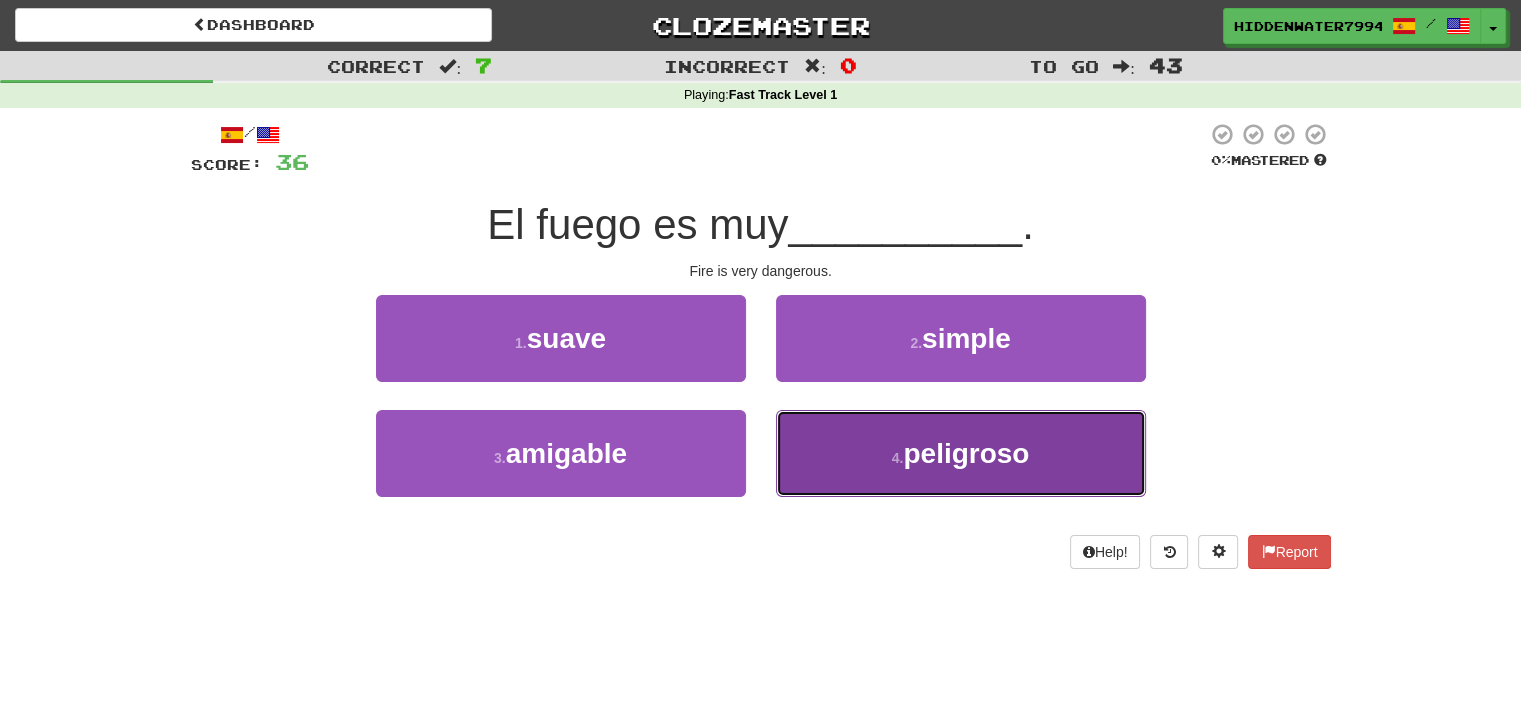 click on "peligroso" at bounding box center (966, 453) 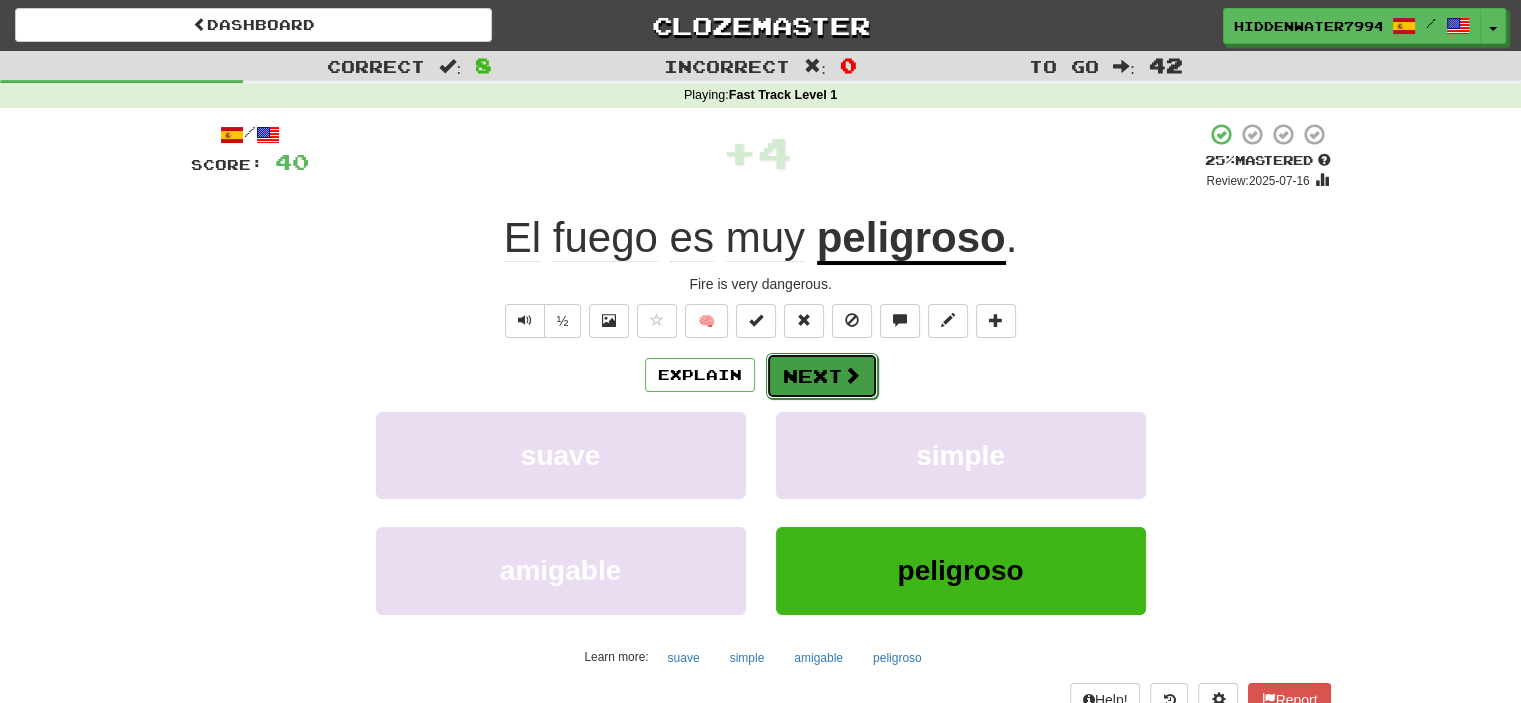 click on "Next" at bounding box center [822, 376] 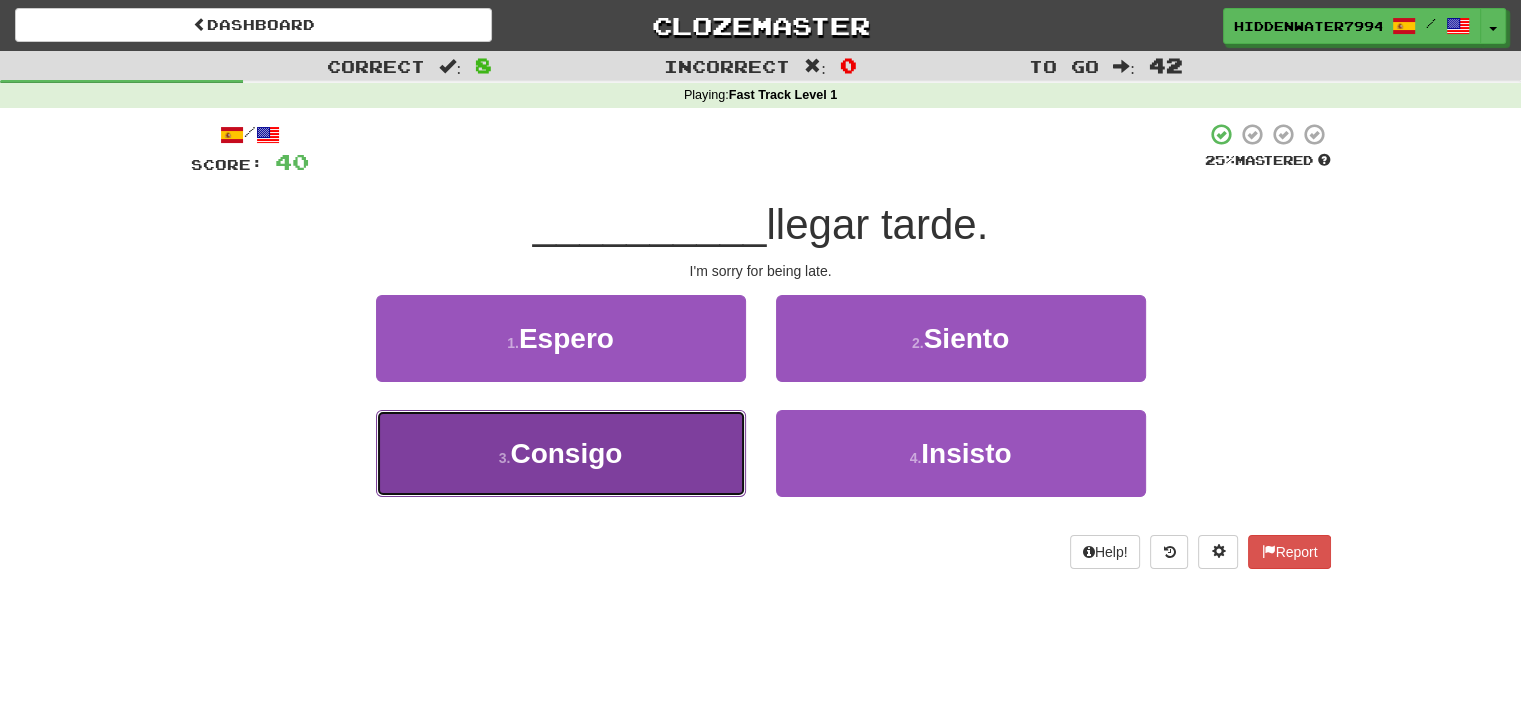click on "Consigo" at bounding box center (566, 453) 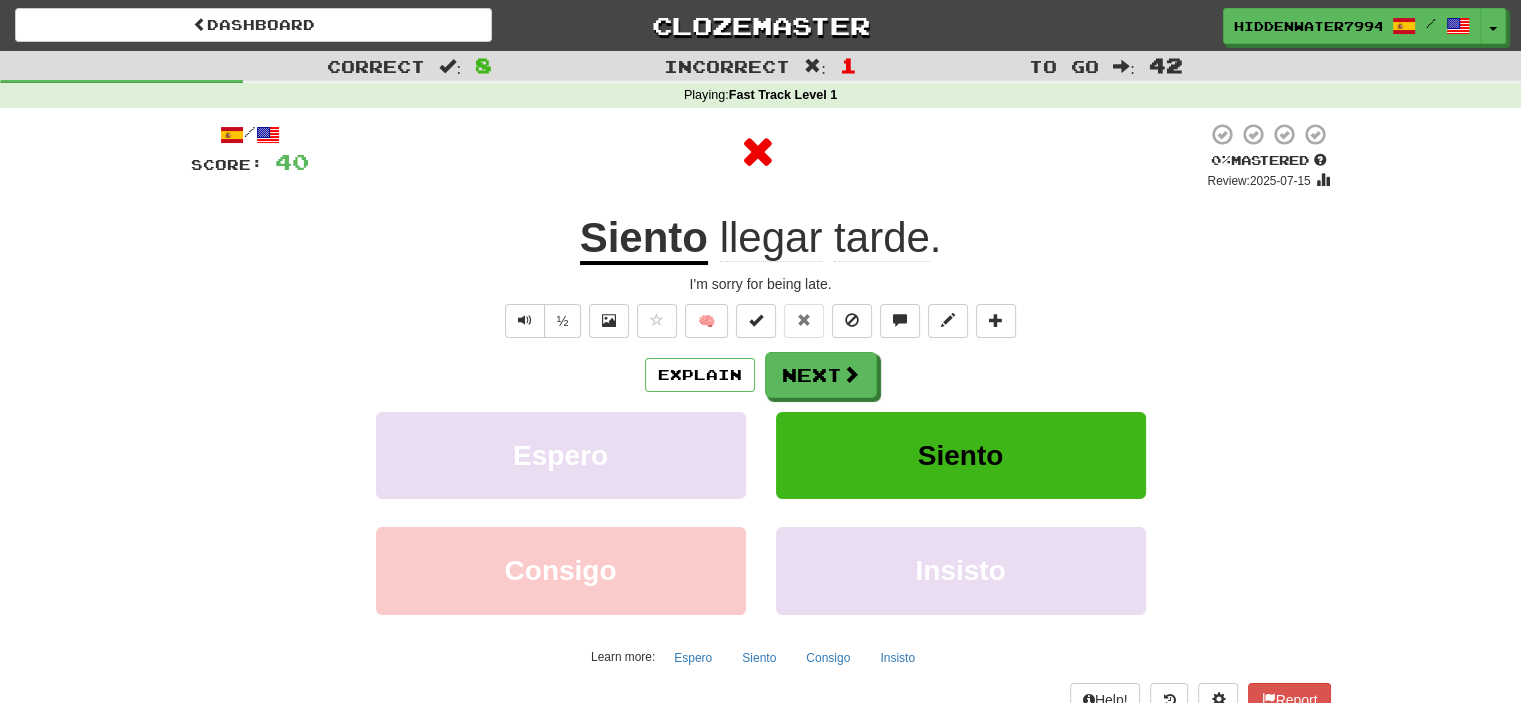 click on "Explain Next" at bounding box center [761, 375] 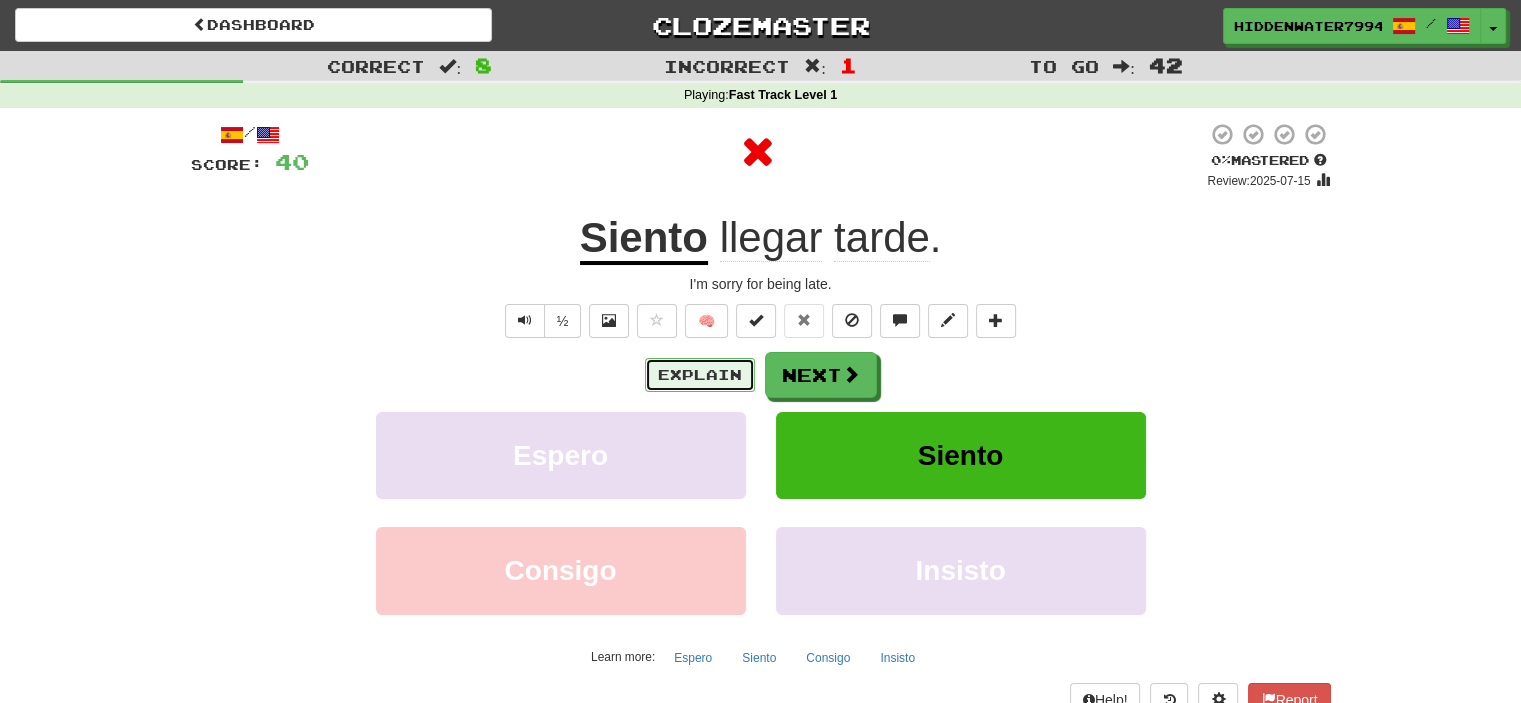 click on "Explain" at bounding box center (700, 375) 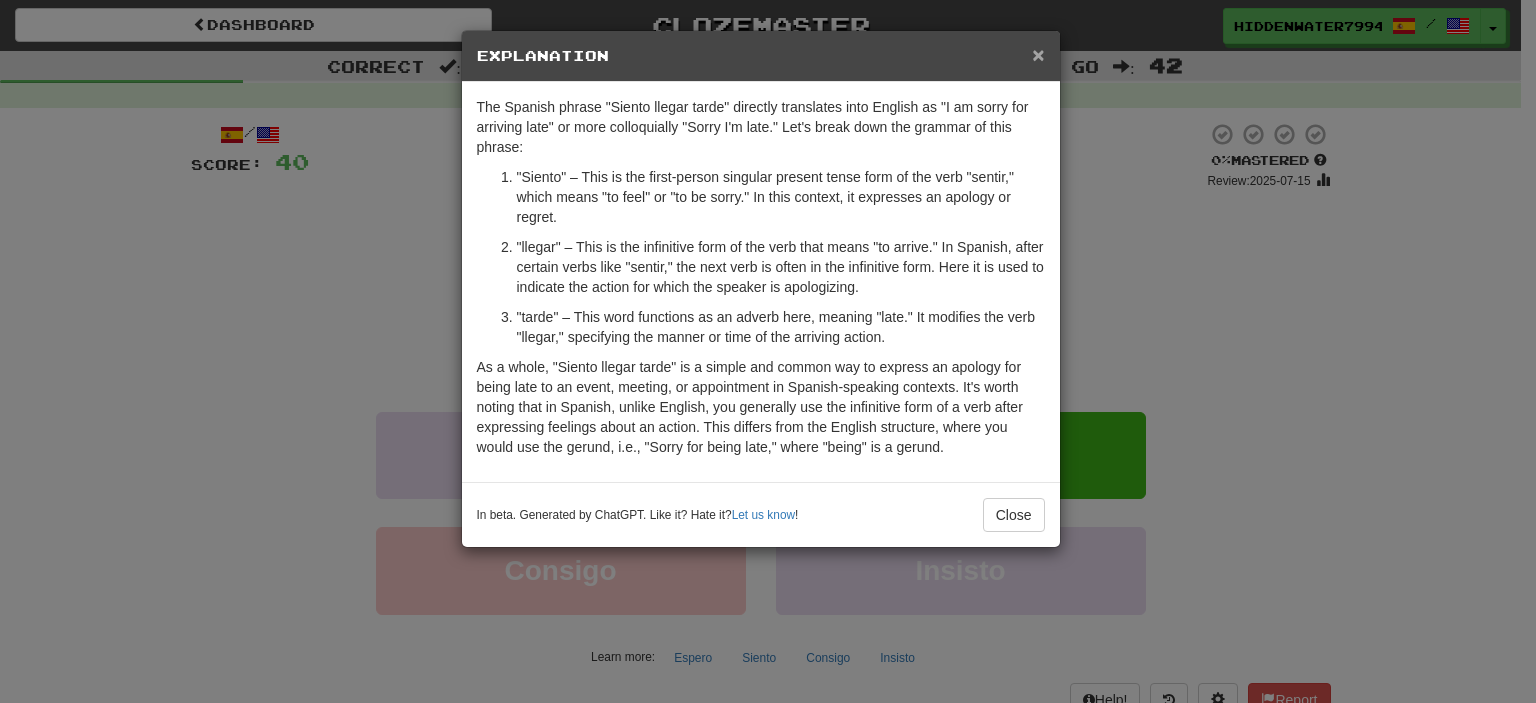 click on "×" at bounding box center [1038, 54] 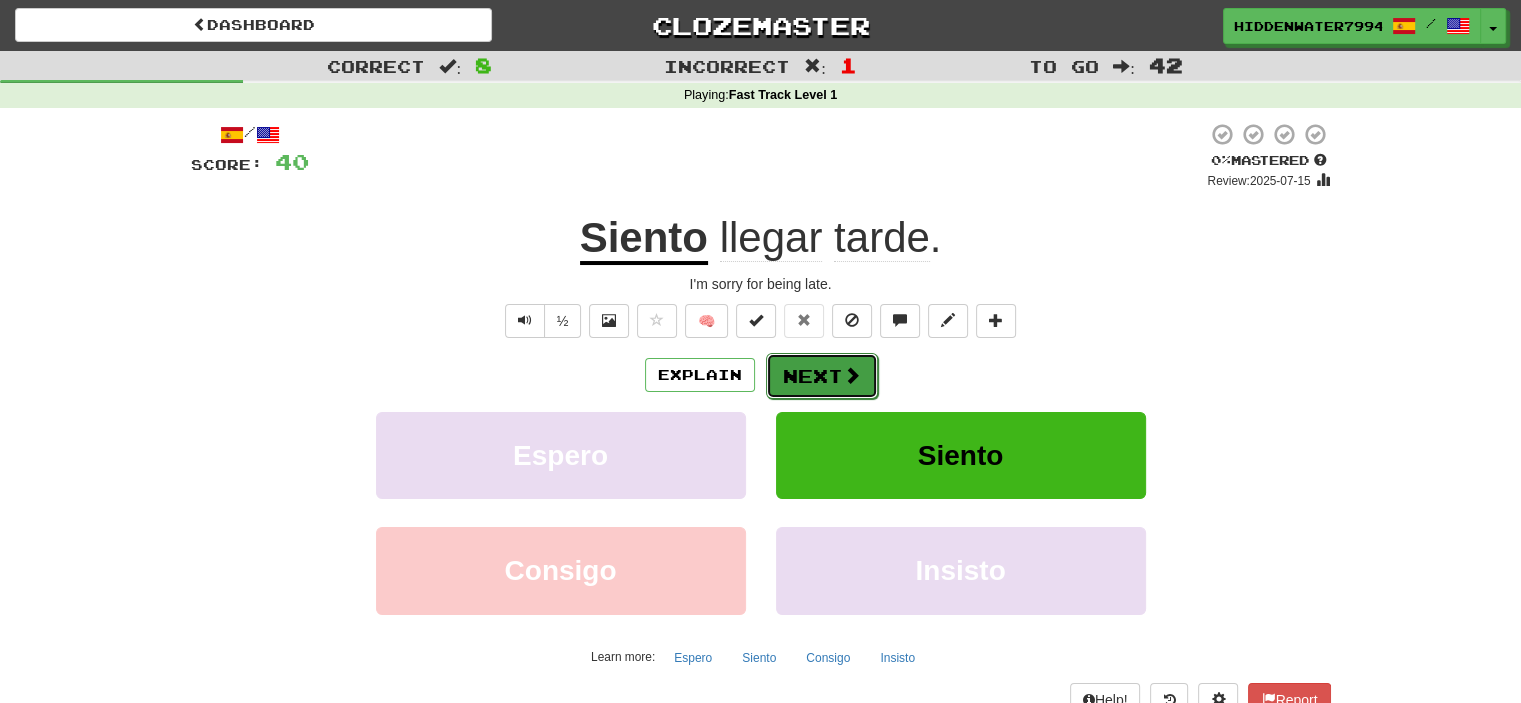 click on "Next" at bounding box center (822, 376) 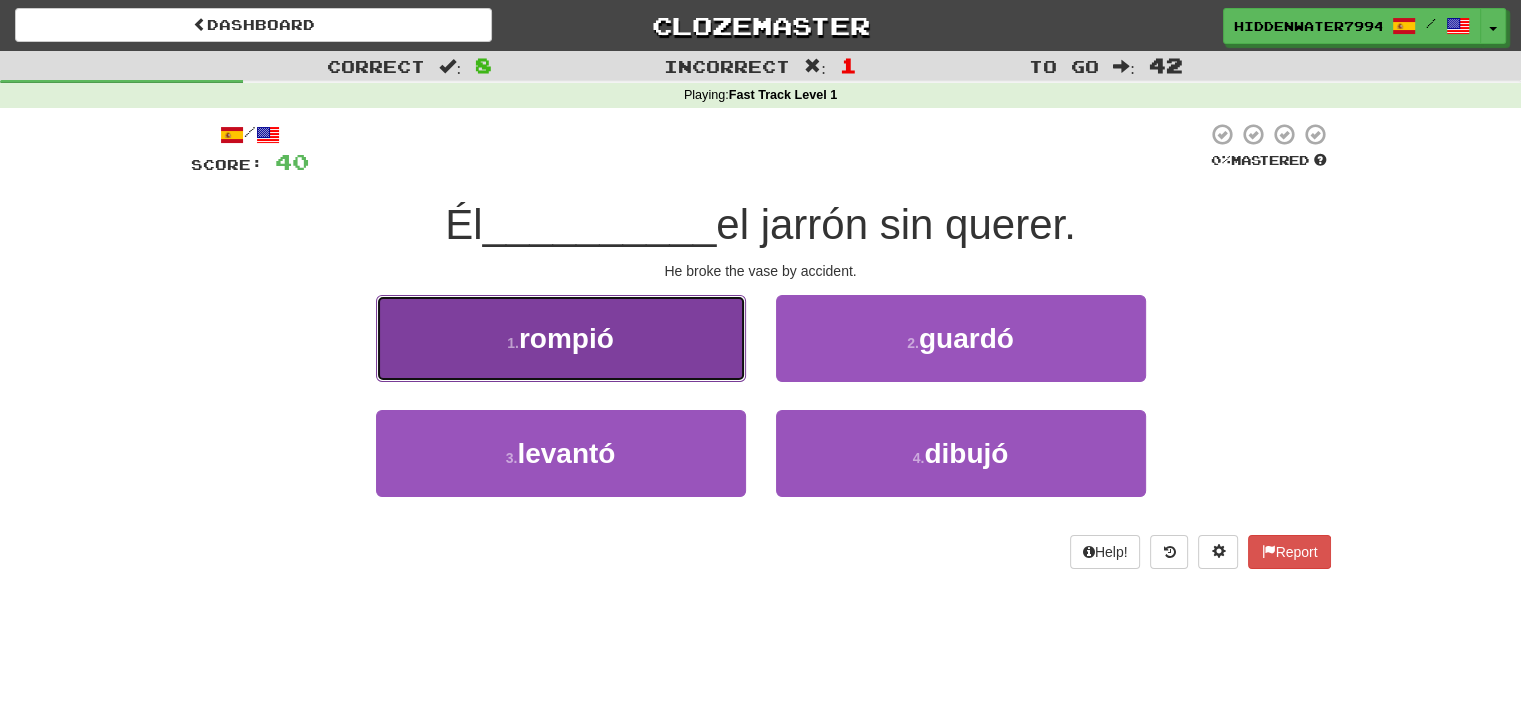 click on "1 .  rompió" at bounding box center (561, 338) 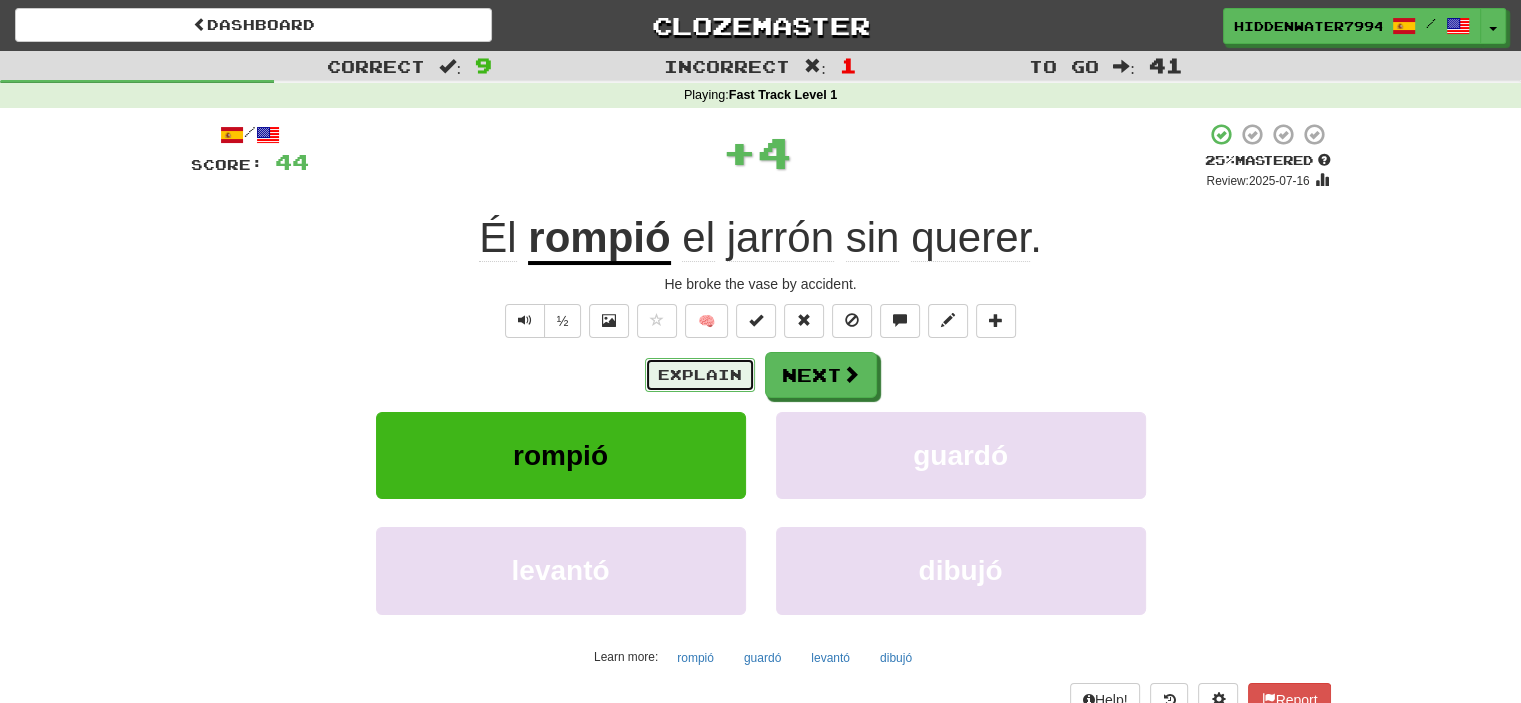 click on "Explain" at bounding box center (700, 375) 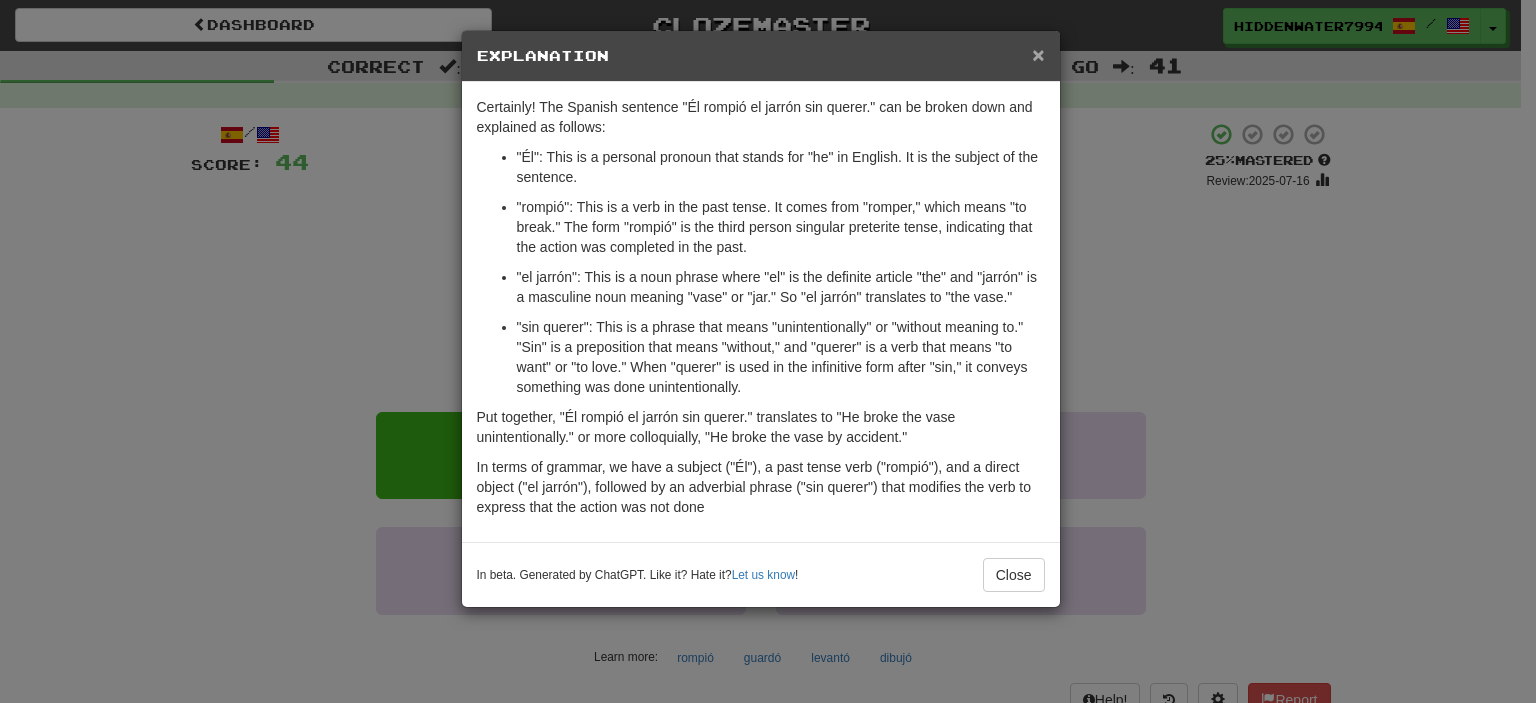 click on "×" at bounding box center (1038, 54) 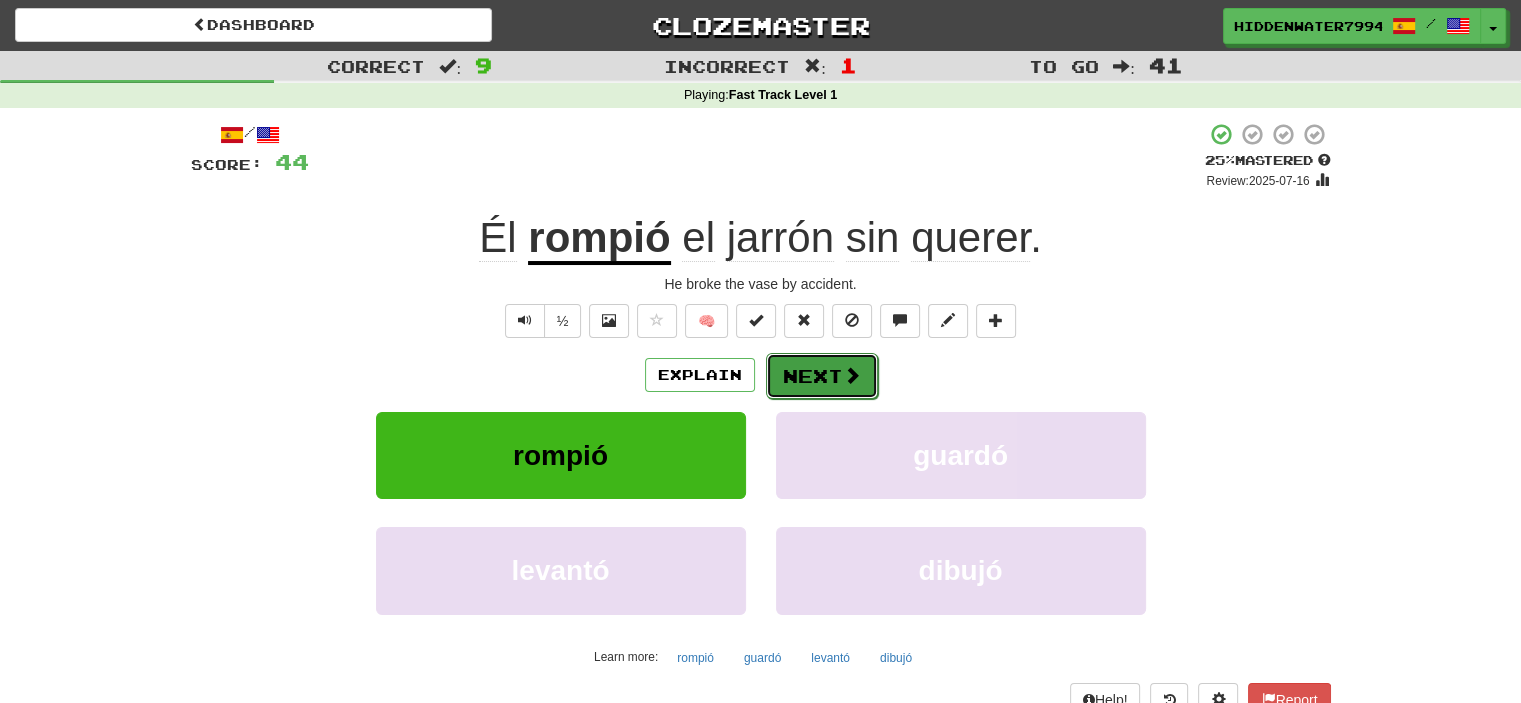 click on "Next" at bounding box center [822, 376] 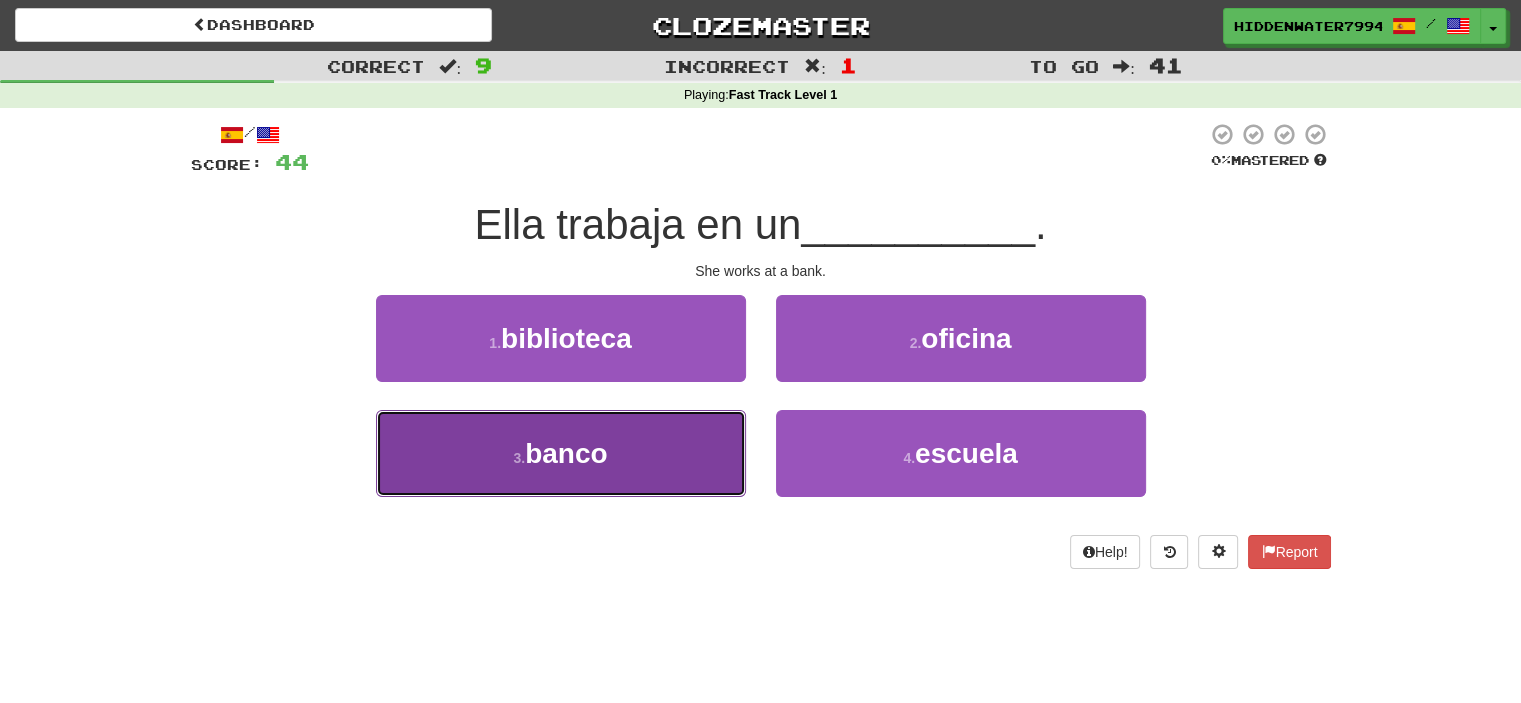 click on "3 .  banco" at bounding box center [561, 453] 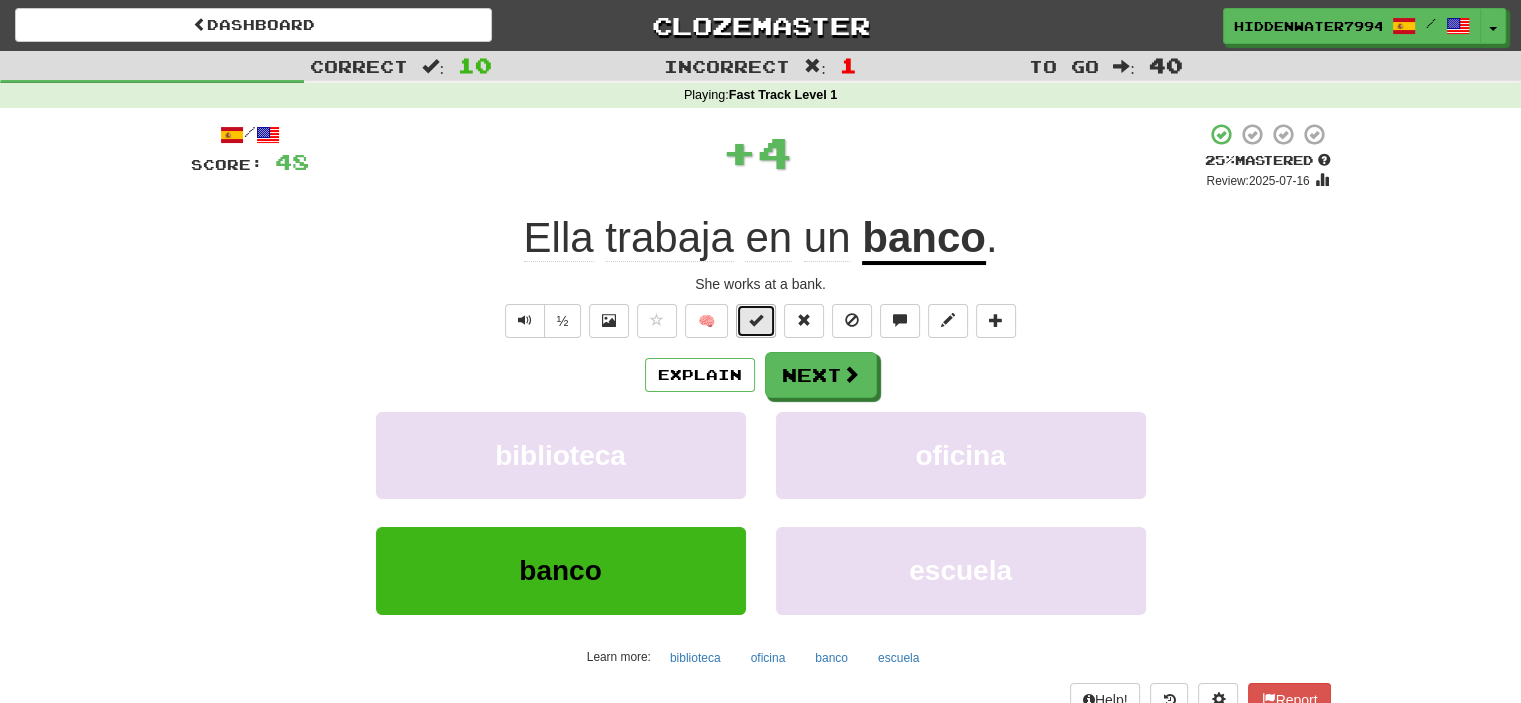 click at bounding box center (756, 321) 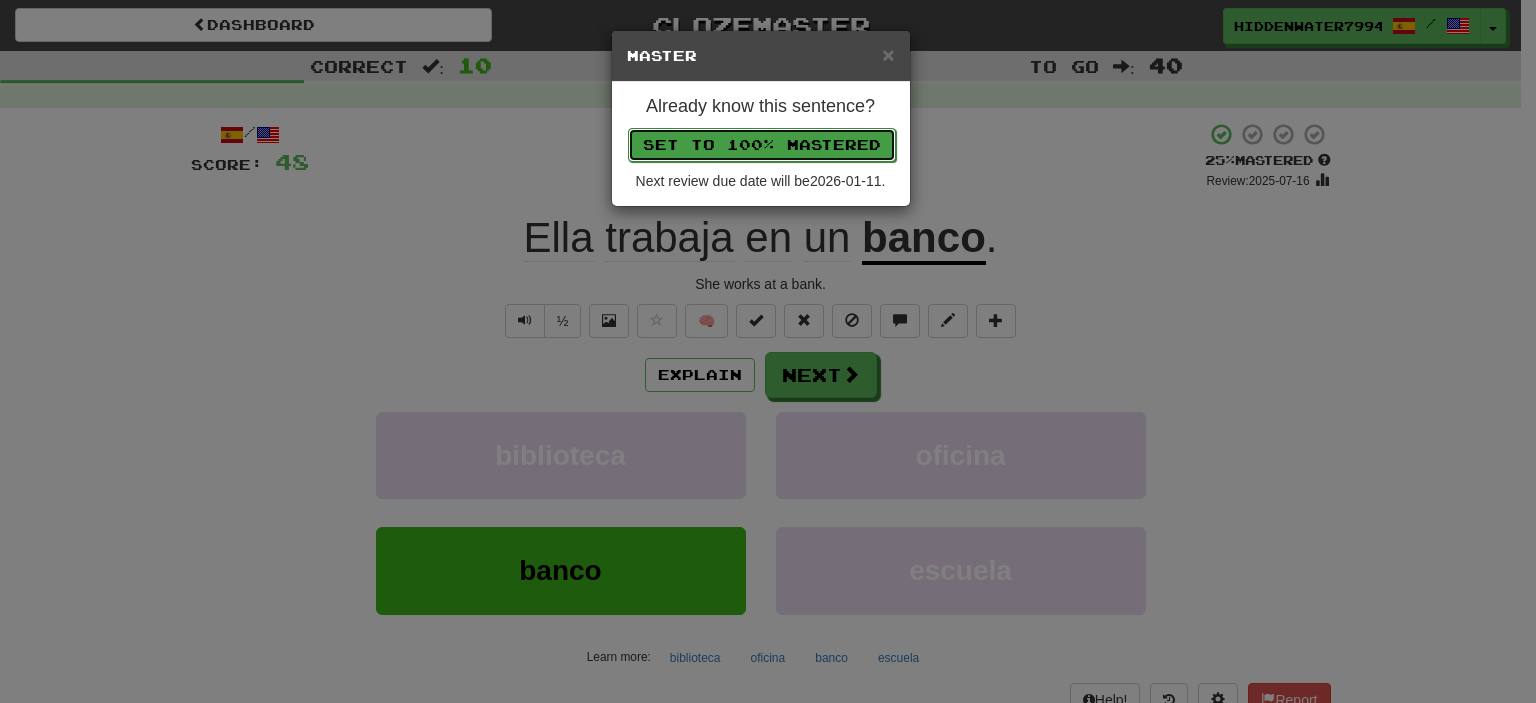 click on "Set to 100% Mastered" at bounding box center [762, 145] 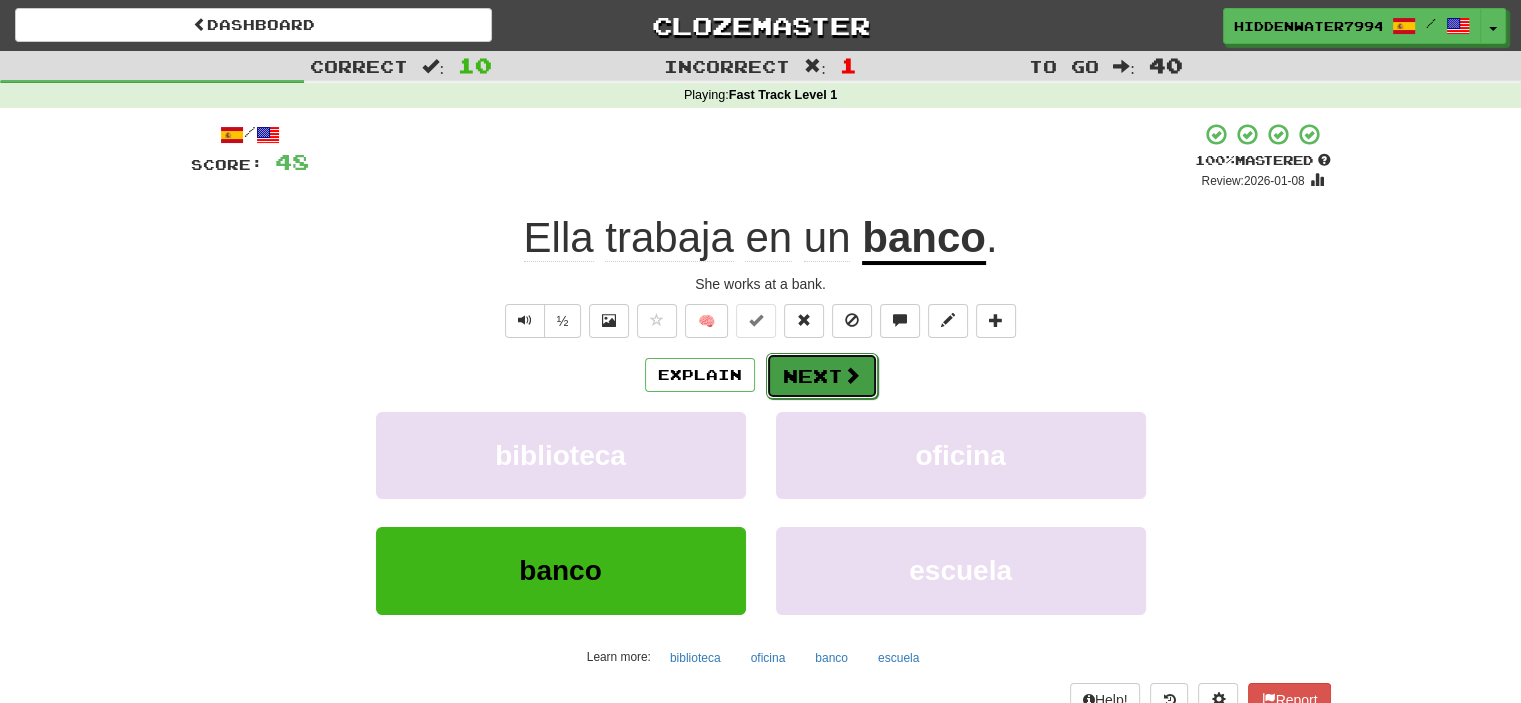 click on "Next" at bounding box center [822, 376] 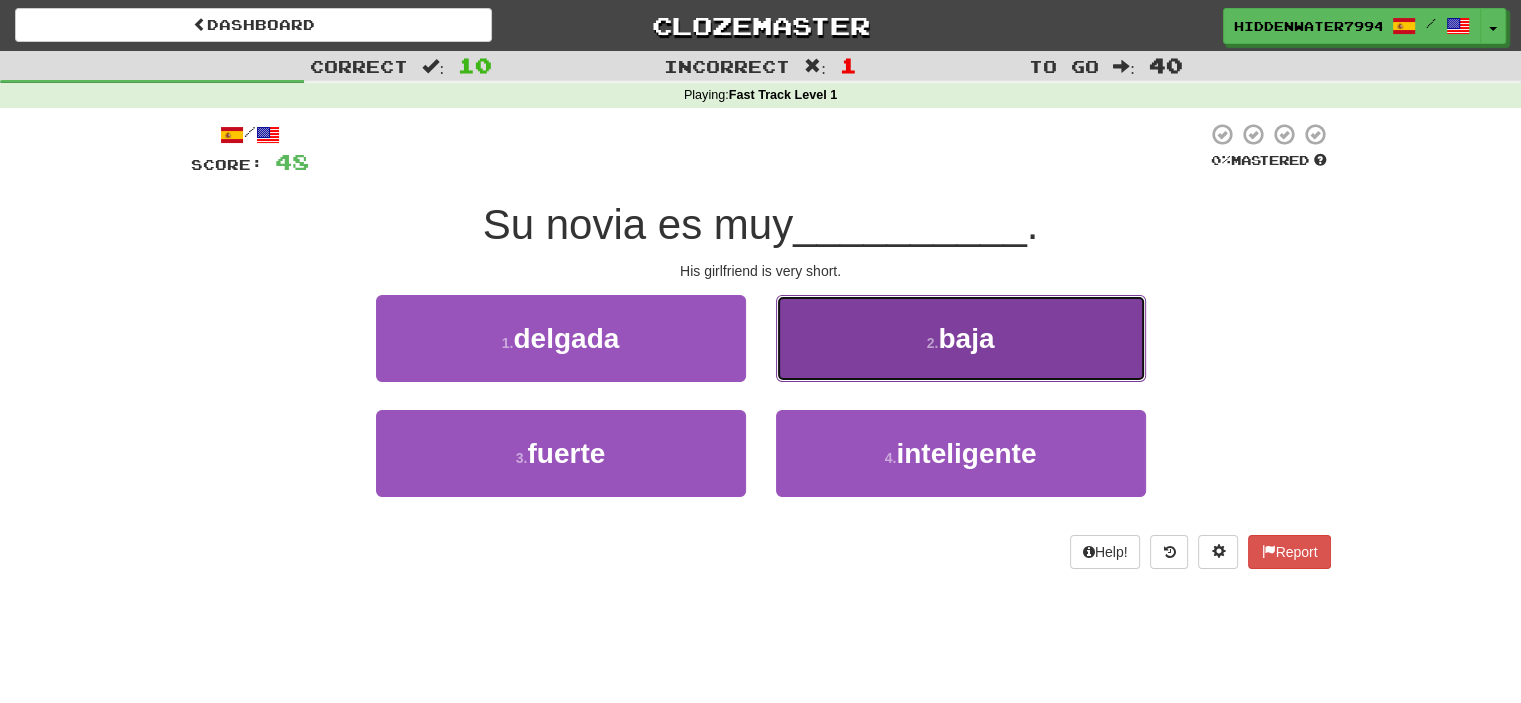 click on "2 .  baja" at bounding box center (961, 338) 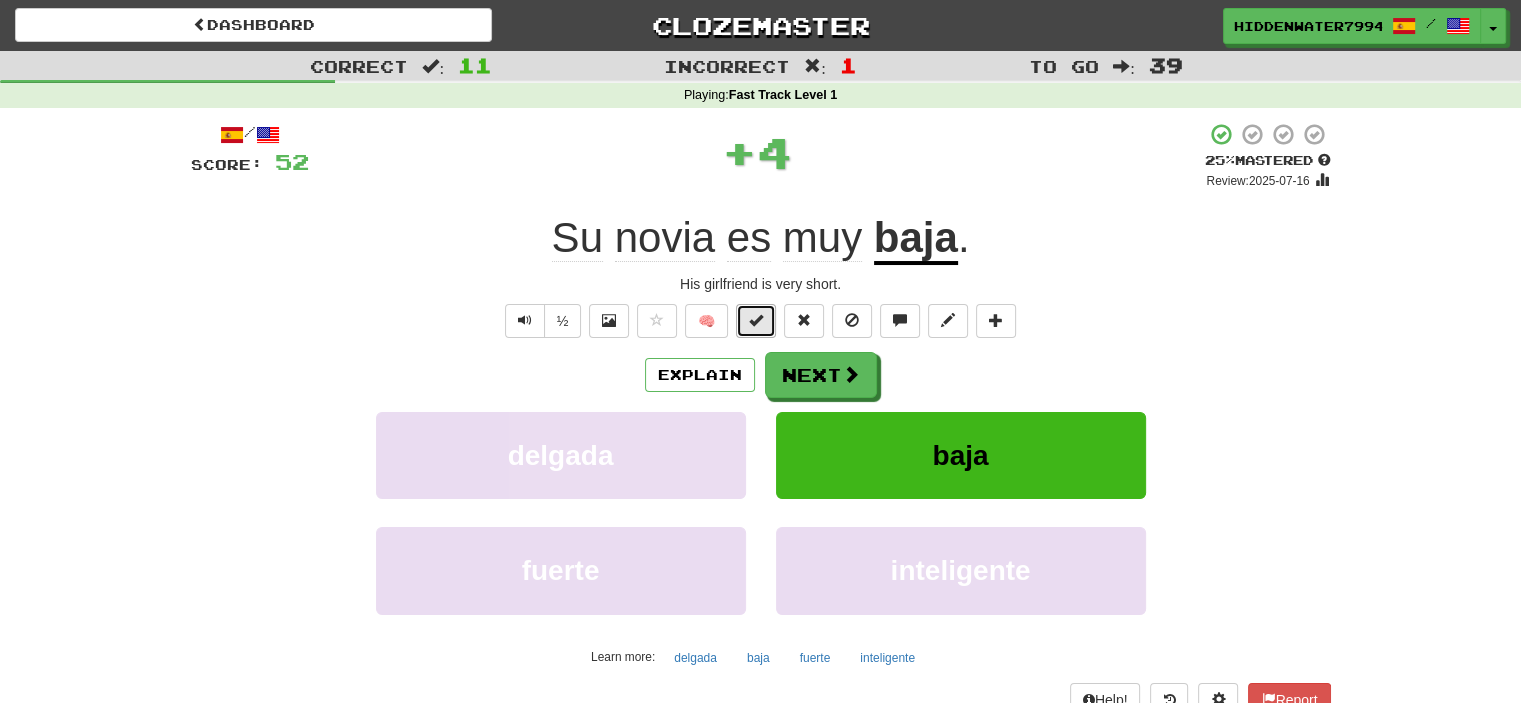 click at bounding box center [756, 321] 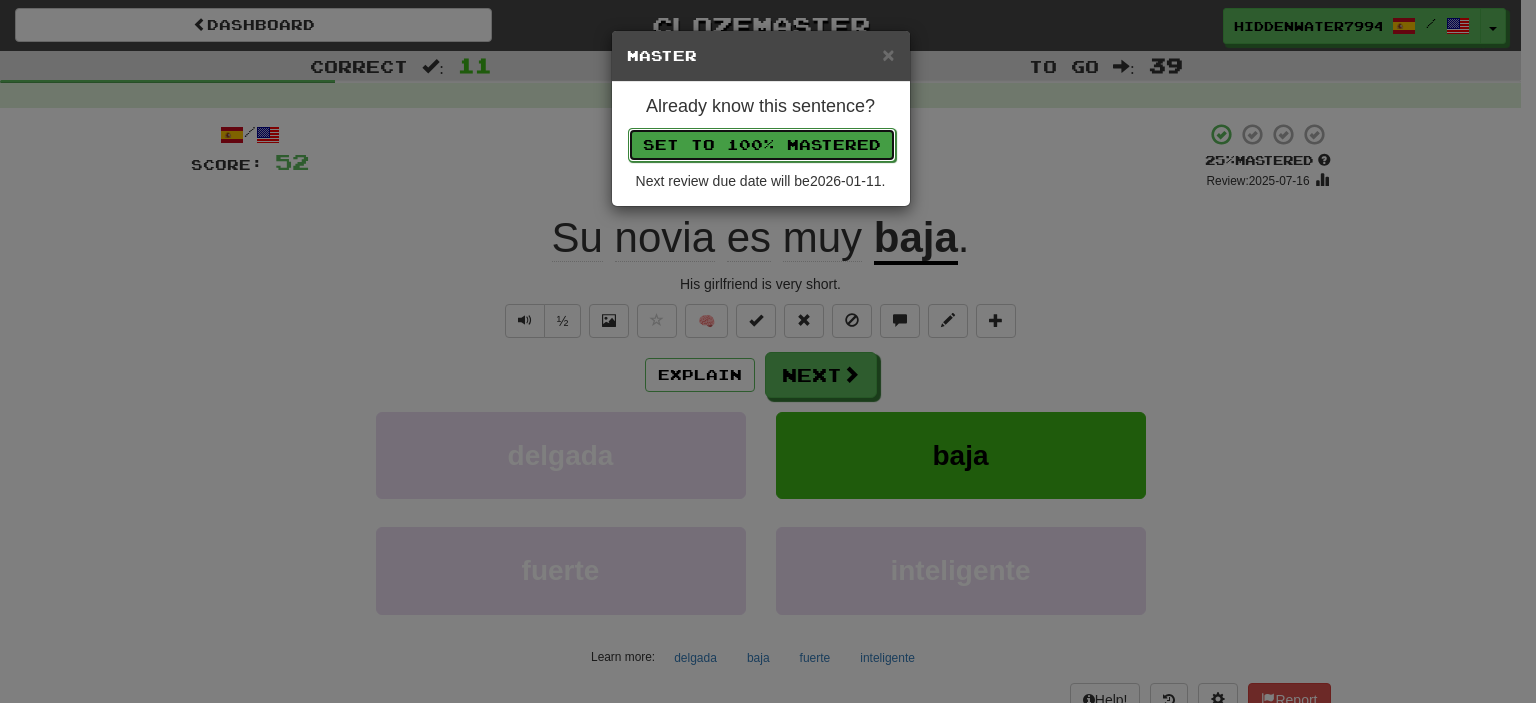 click on "Set to 100% Mastered" at bounding box center [762, 145] 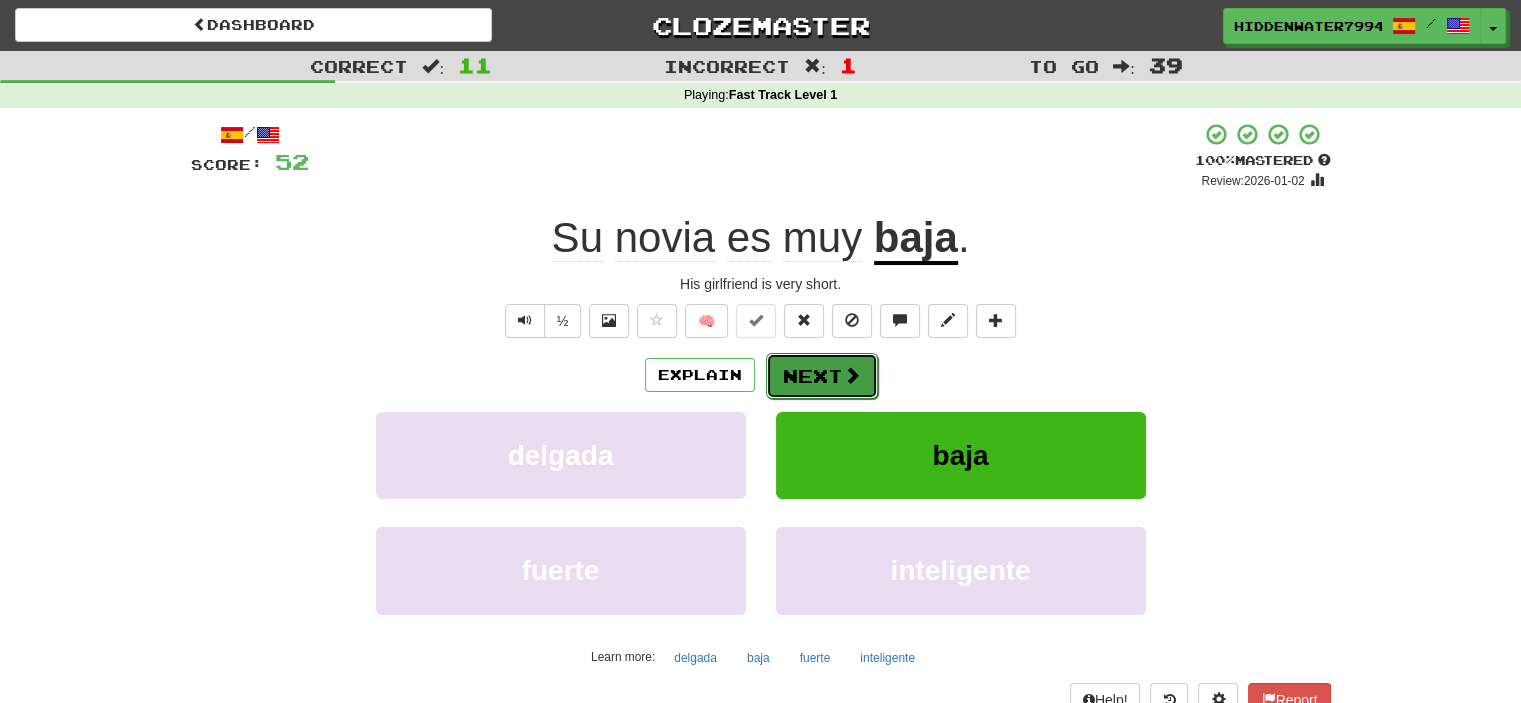 click at bounding box center [852, 375] 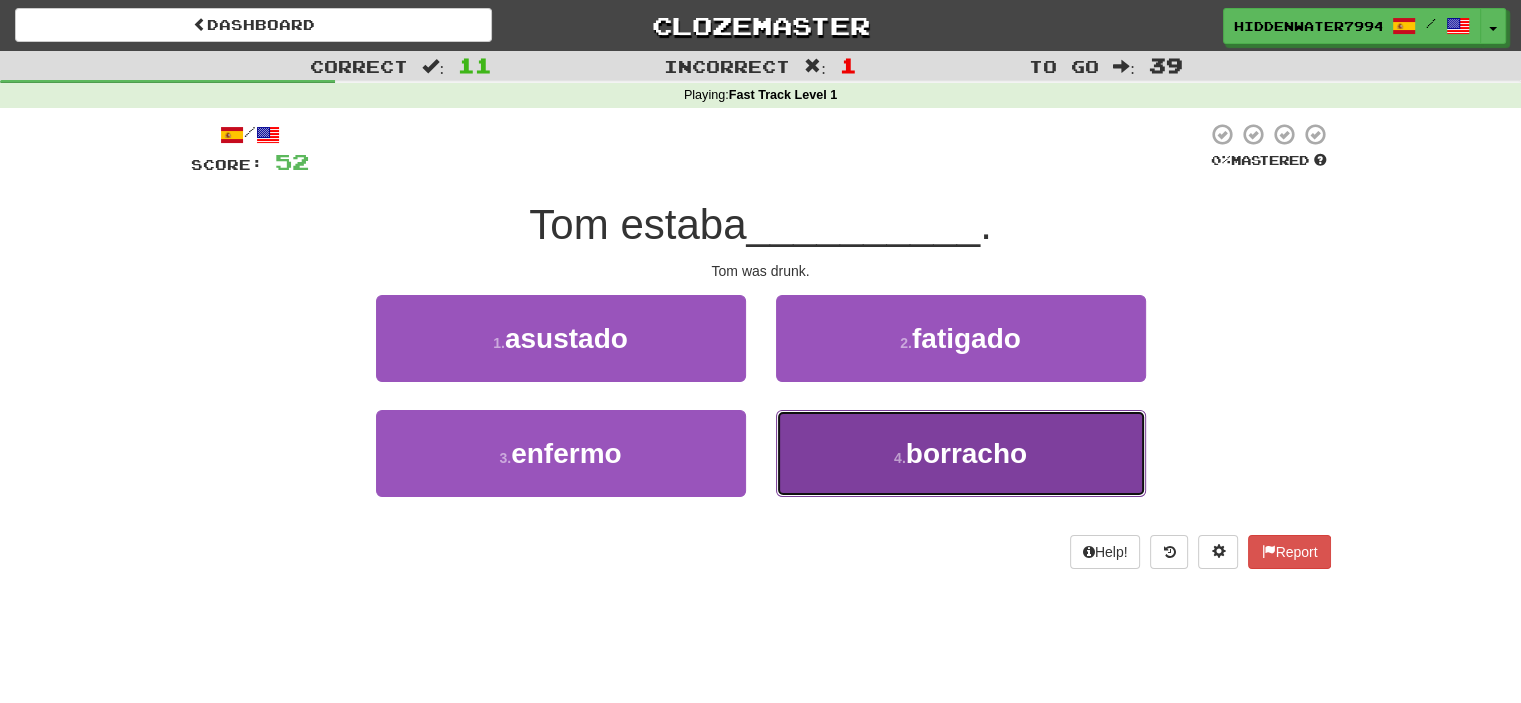 click on "4 .  borracho" at bounding box center (961, 453) 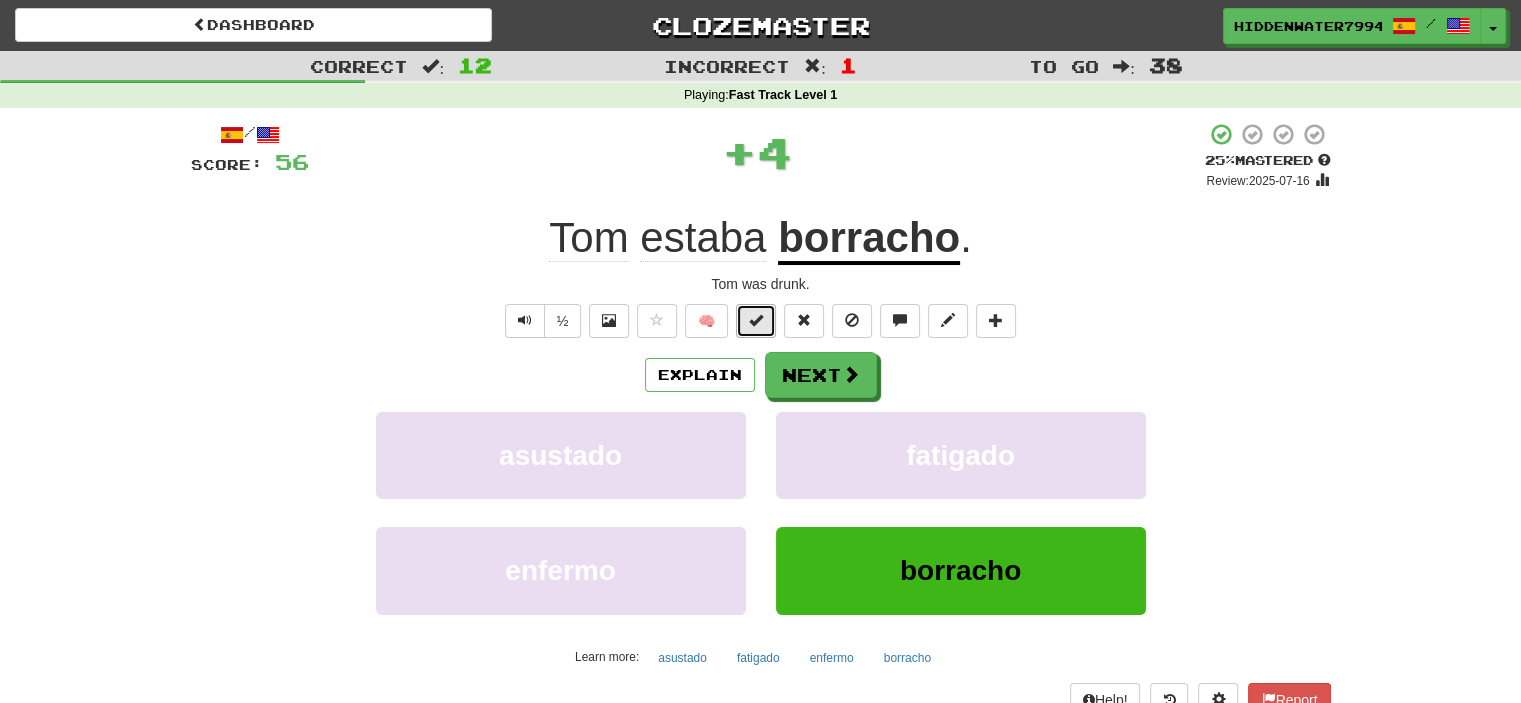click at bounding box center (756, 320) 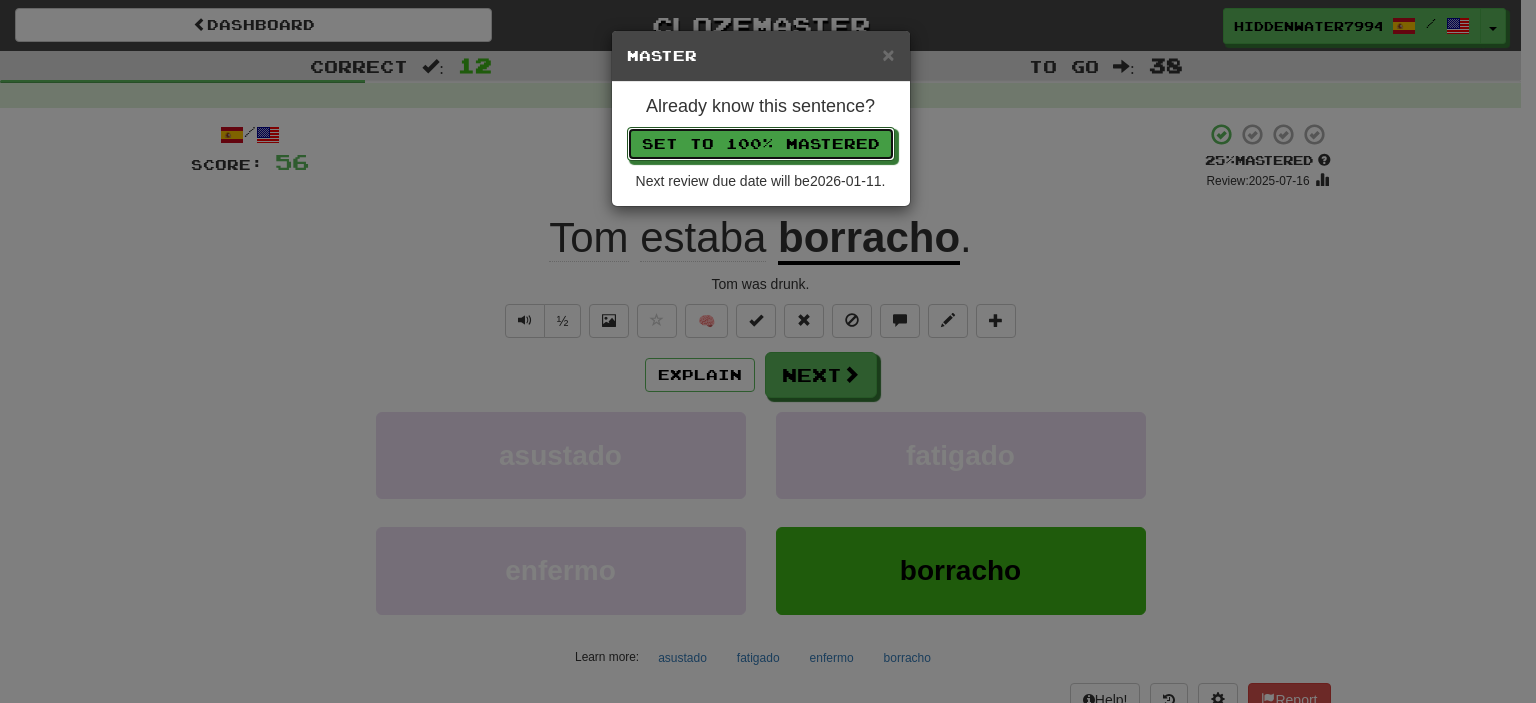 click on "Set to 100% Mastered" at bounding box center (761, 144) 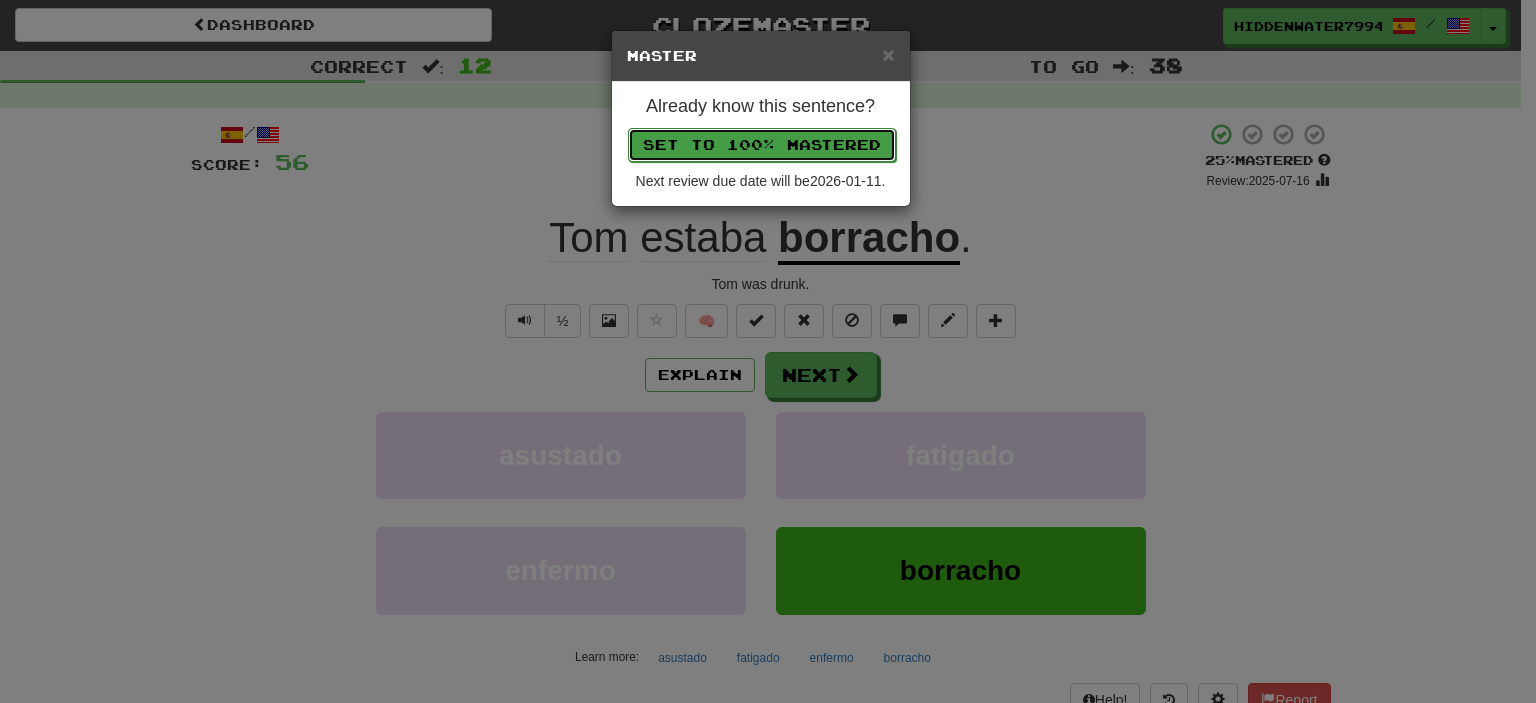 click on "Set to 100% Mastered" at bounding box center [762, 145] 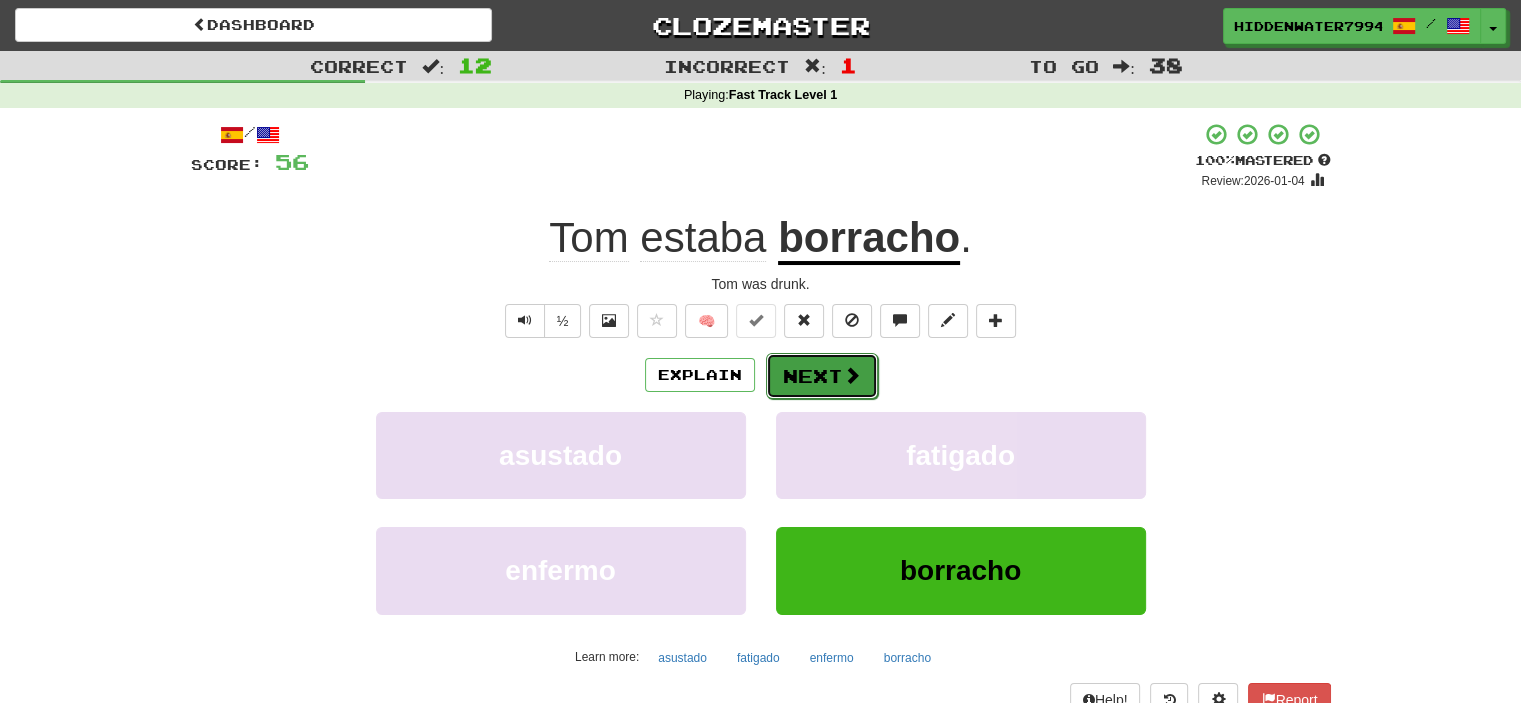click on "Next" at bounding box center [822, 376] 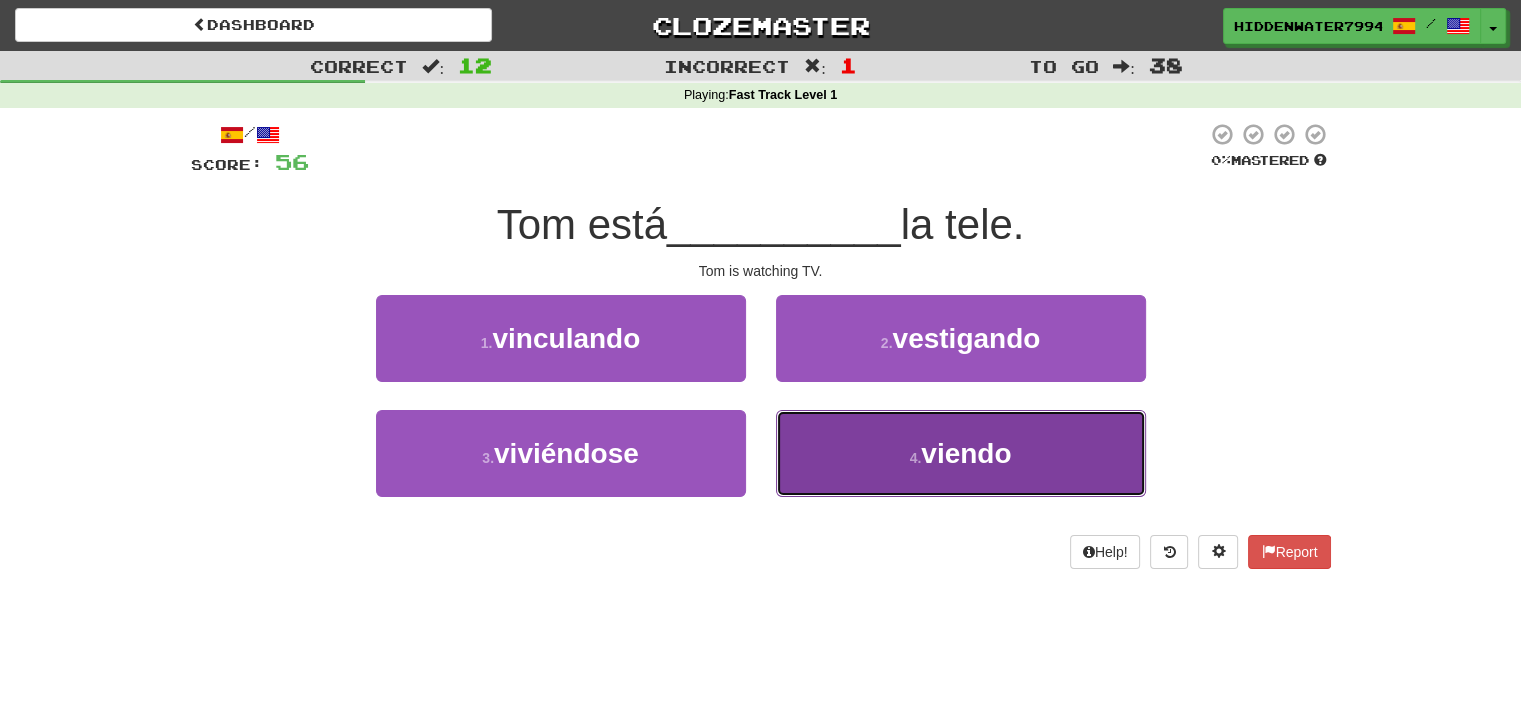 click on "4 .  viendo" at bounding box center [961, 453] 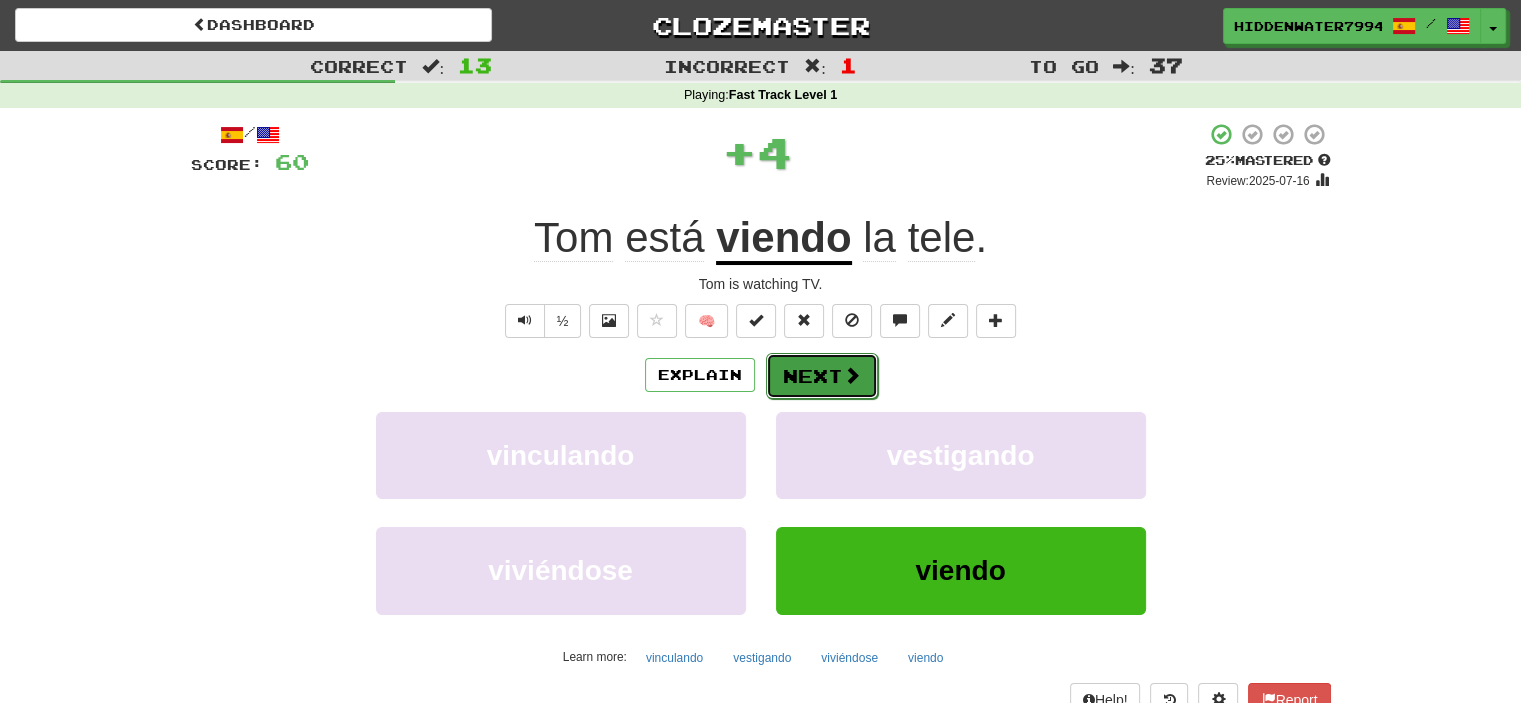 click on "Next" at bounding box center (822, 376) 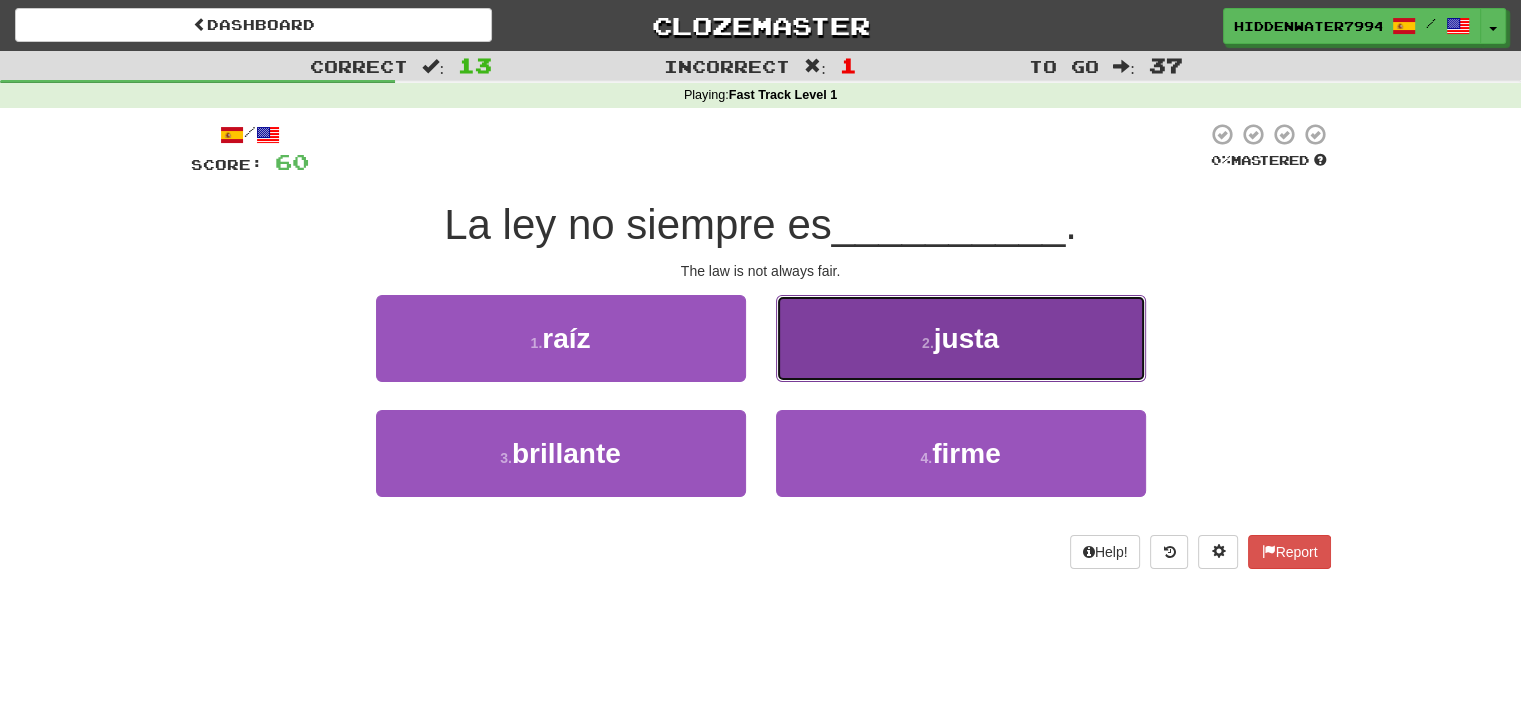 click on "2 .  justa" at bounding box center (961, 338) 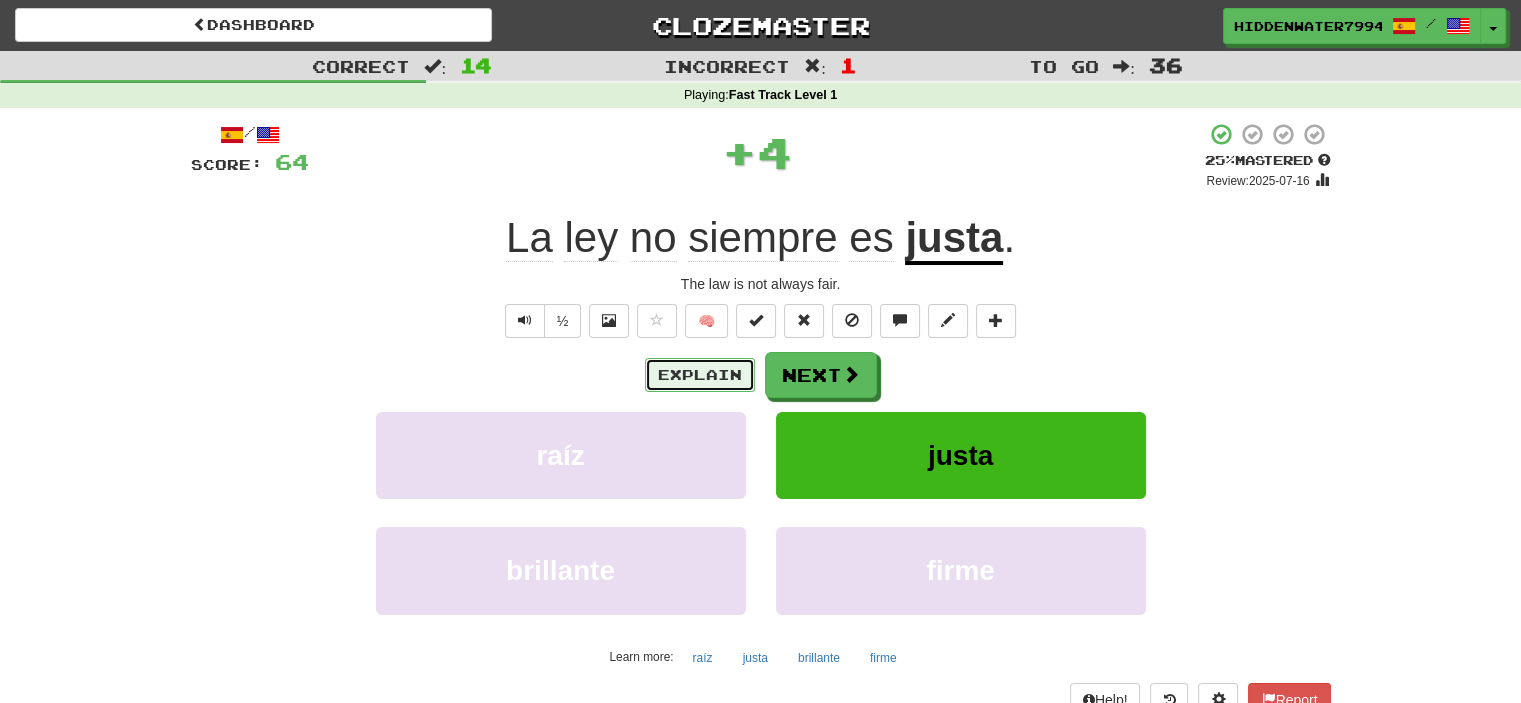click on "Explain" at bounding box center [700, 375] 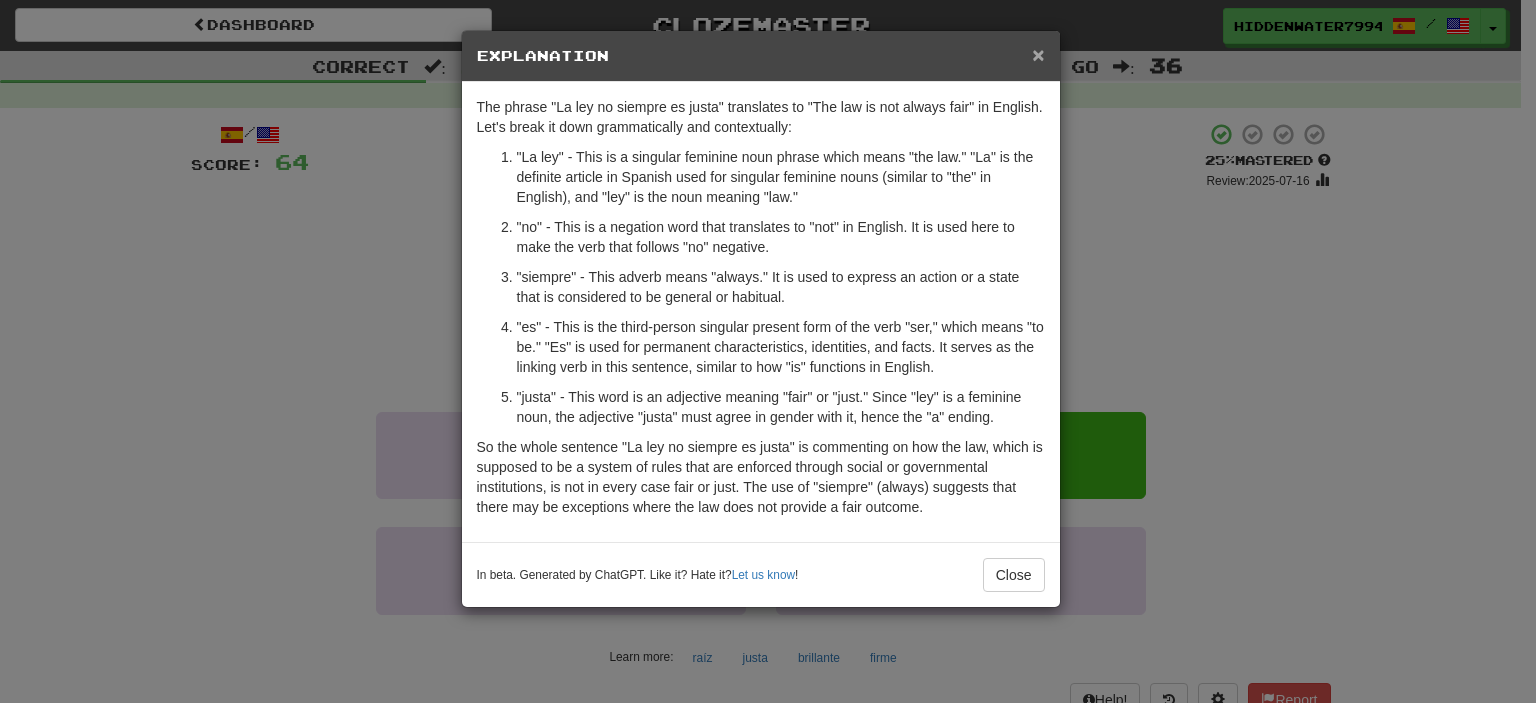click on "×" at bounding box center (1038, 54) 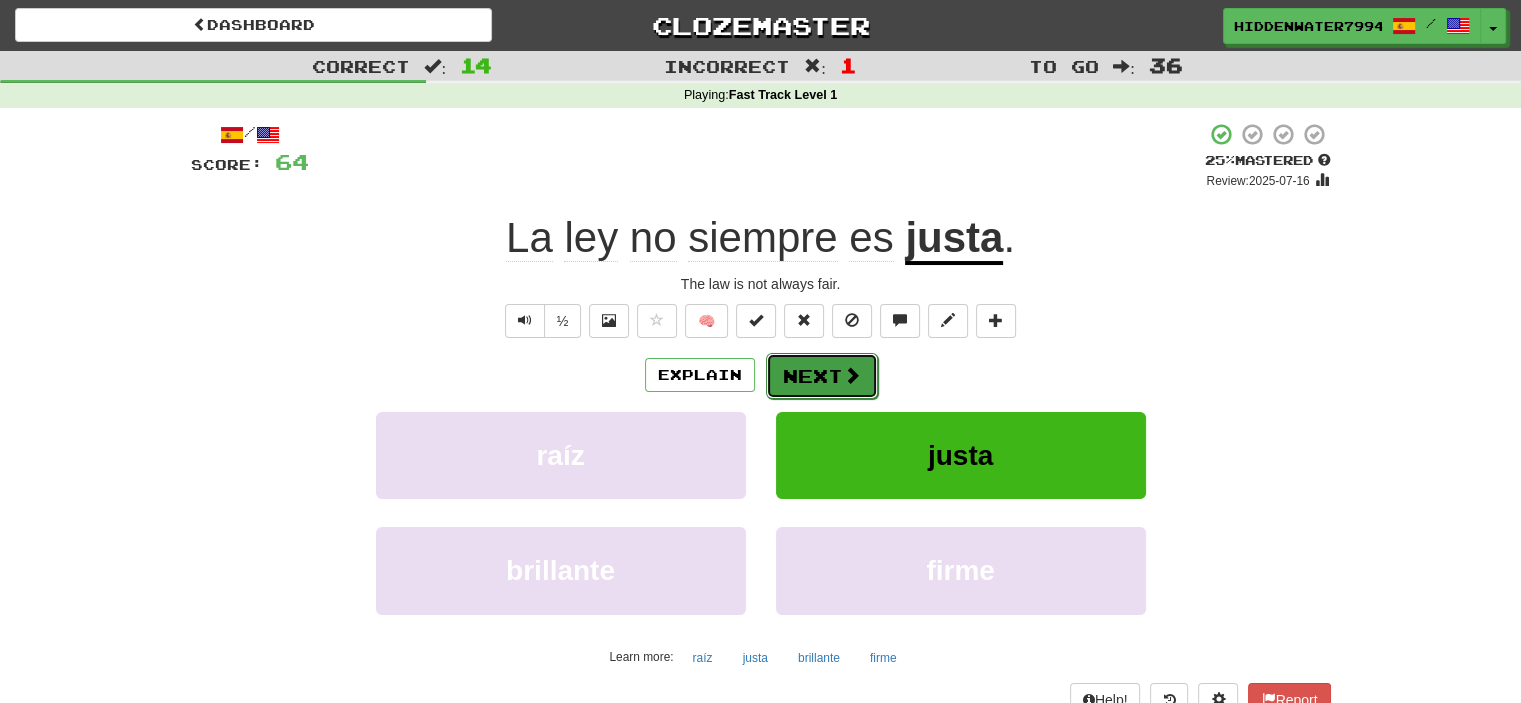 click on "Next" at bounding box center (822, 376) 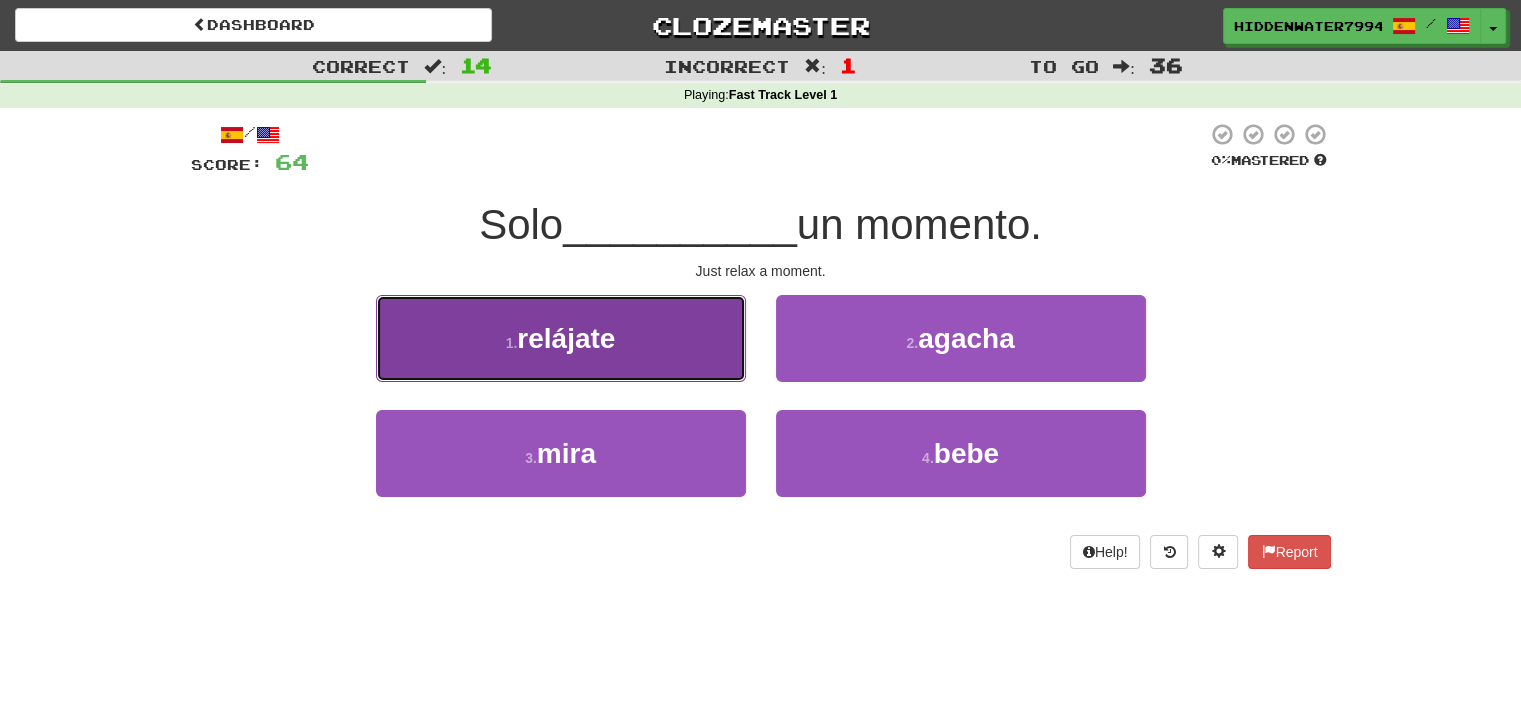click on "1 .  relájate" at bounding box center (561, 338) 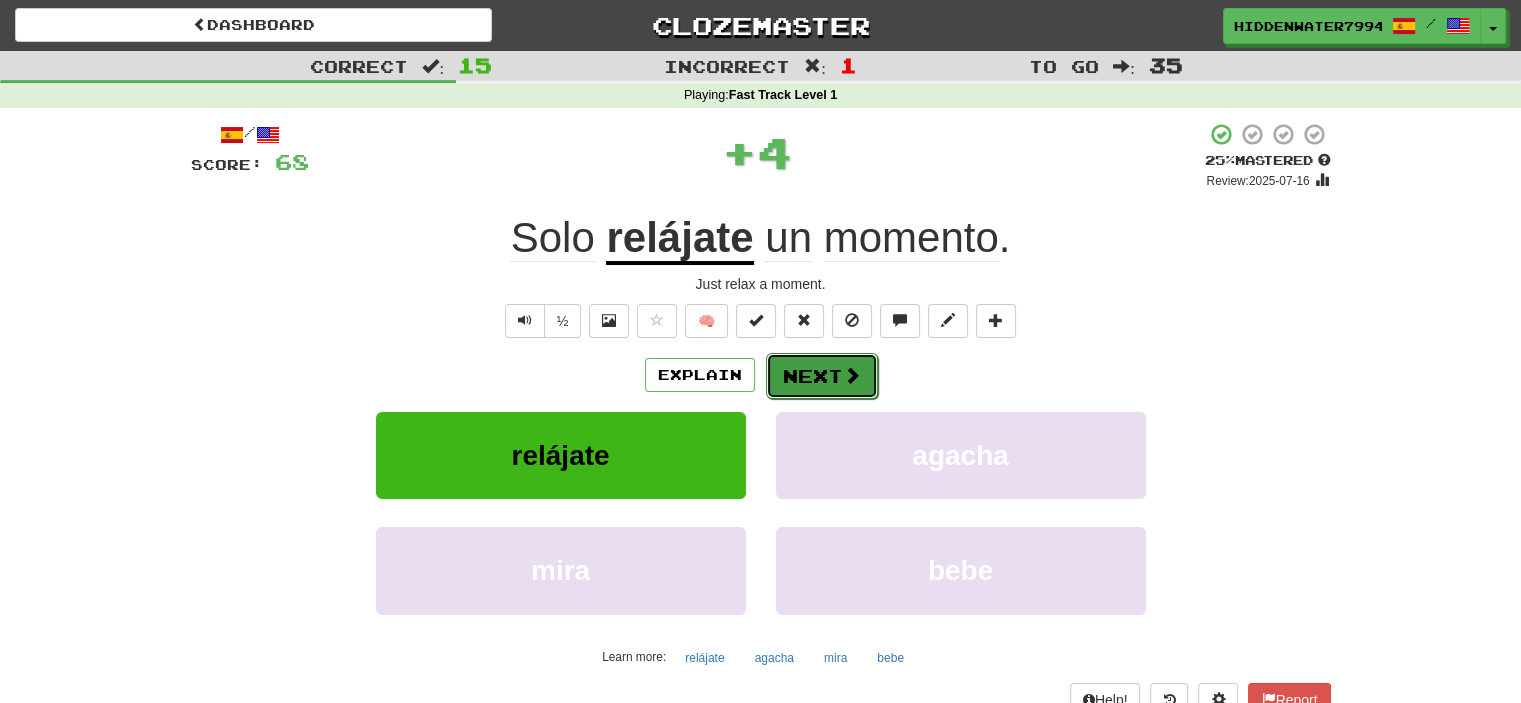 click on "Next" at bounding box center [822, 376] 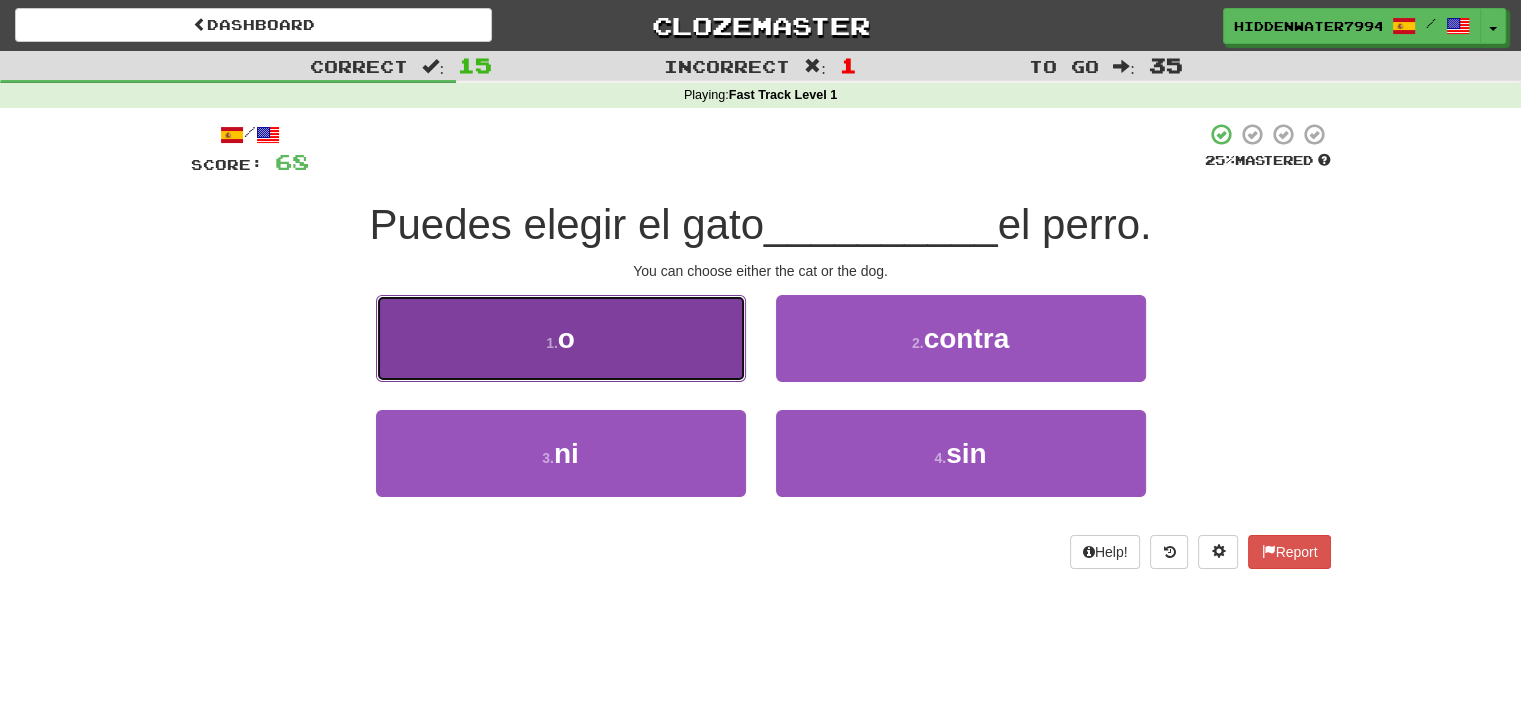 click on "1 .  o" at bounding box center (561, 338) 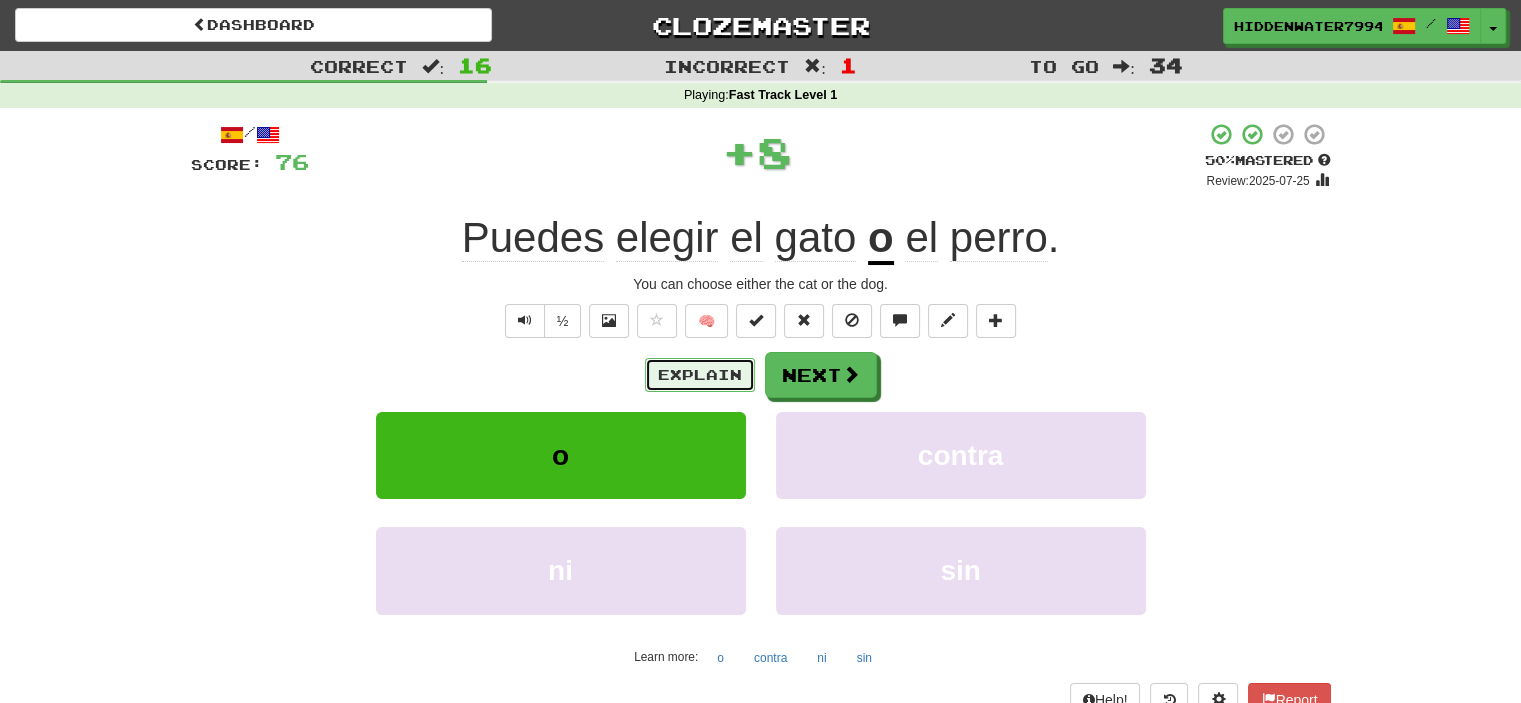 click on "Explain" at bounding box center [700, 375] 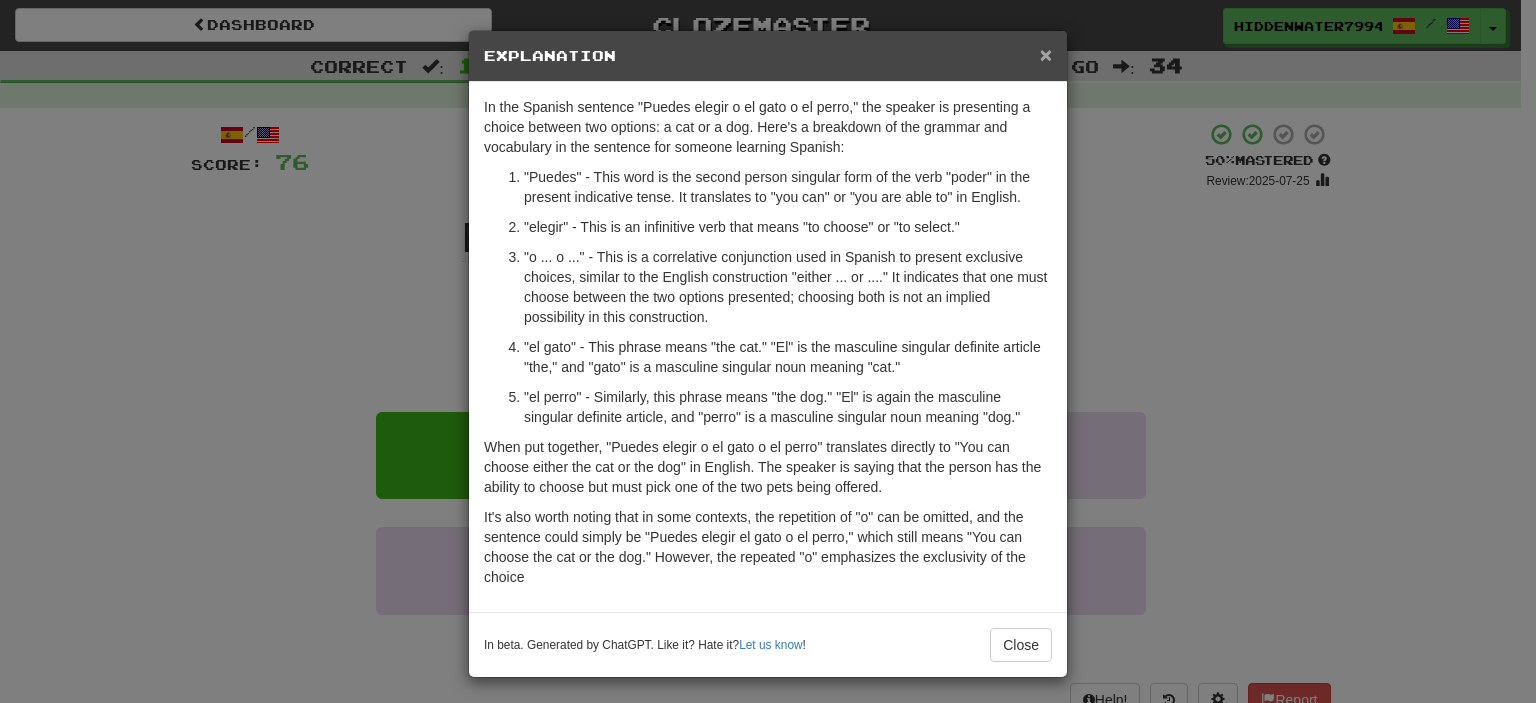 click on "×" at bounding box center [1046, 54] 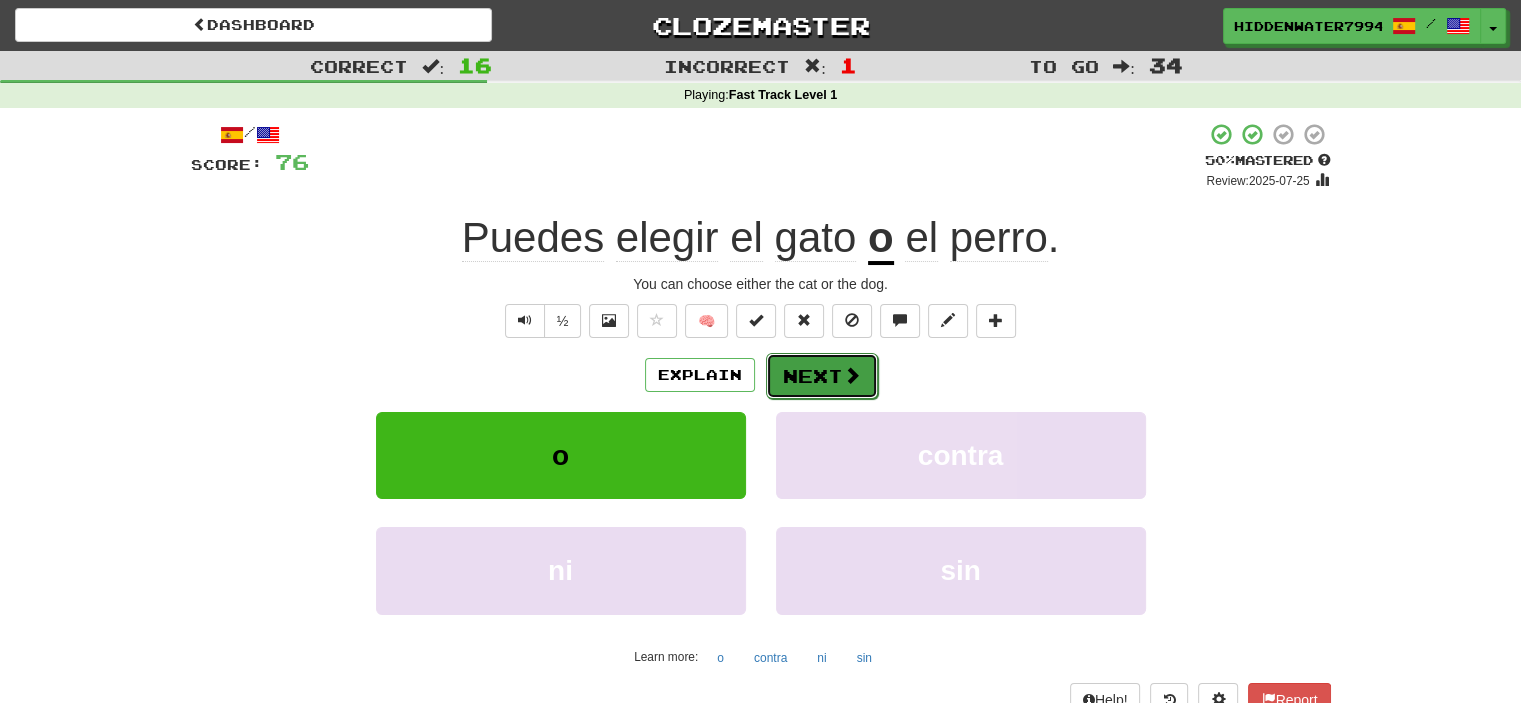 click on "Next" at bounding box center (822, 376) 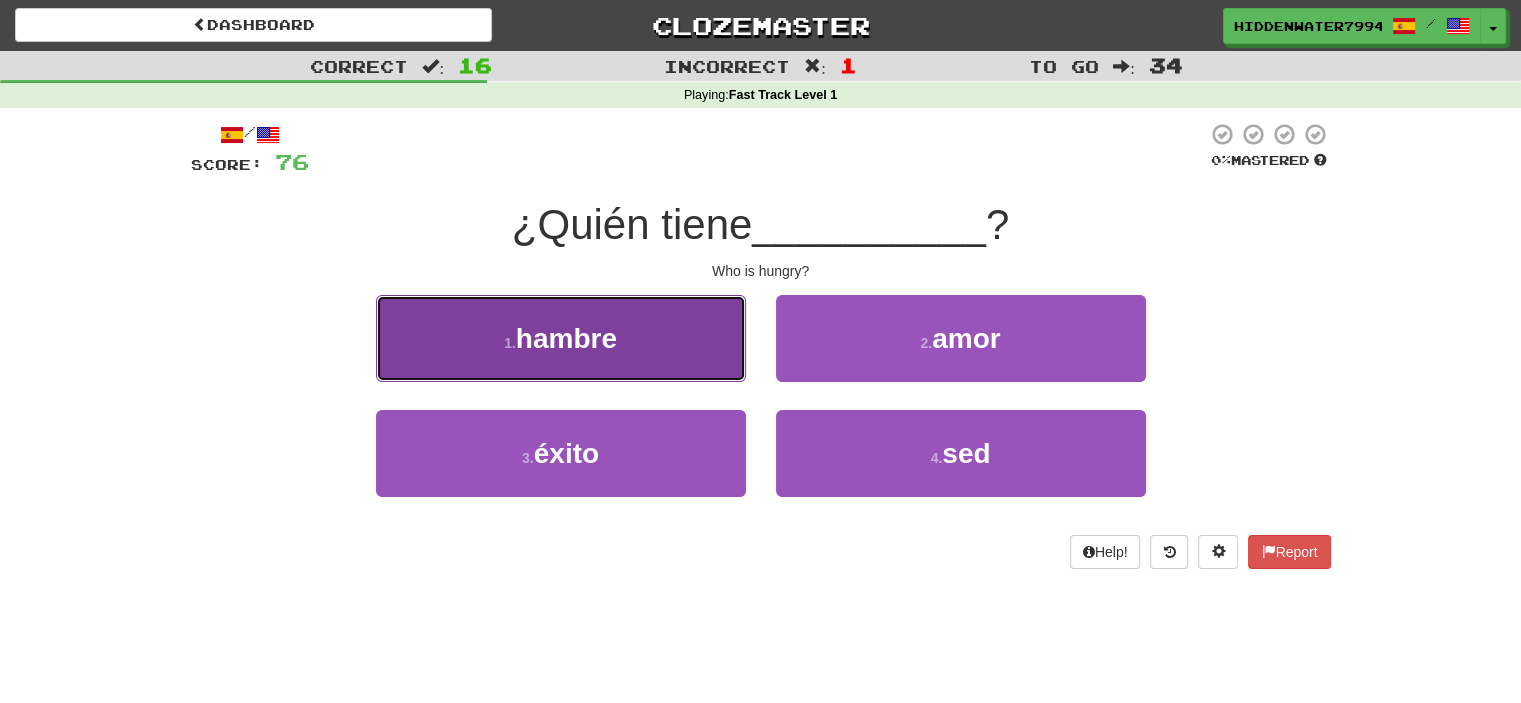click on "1 .  hambre" at bounding box center (561, 338) 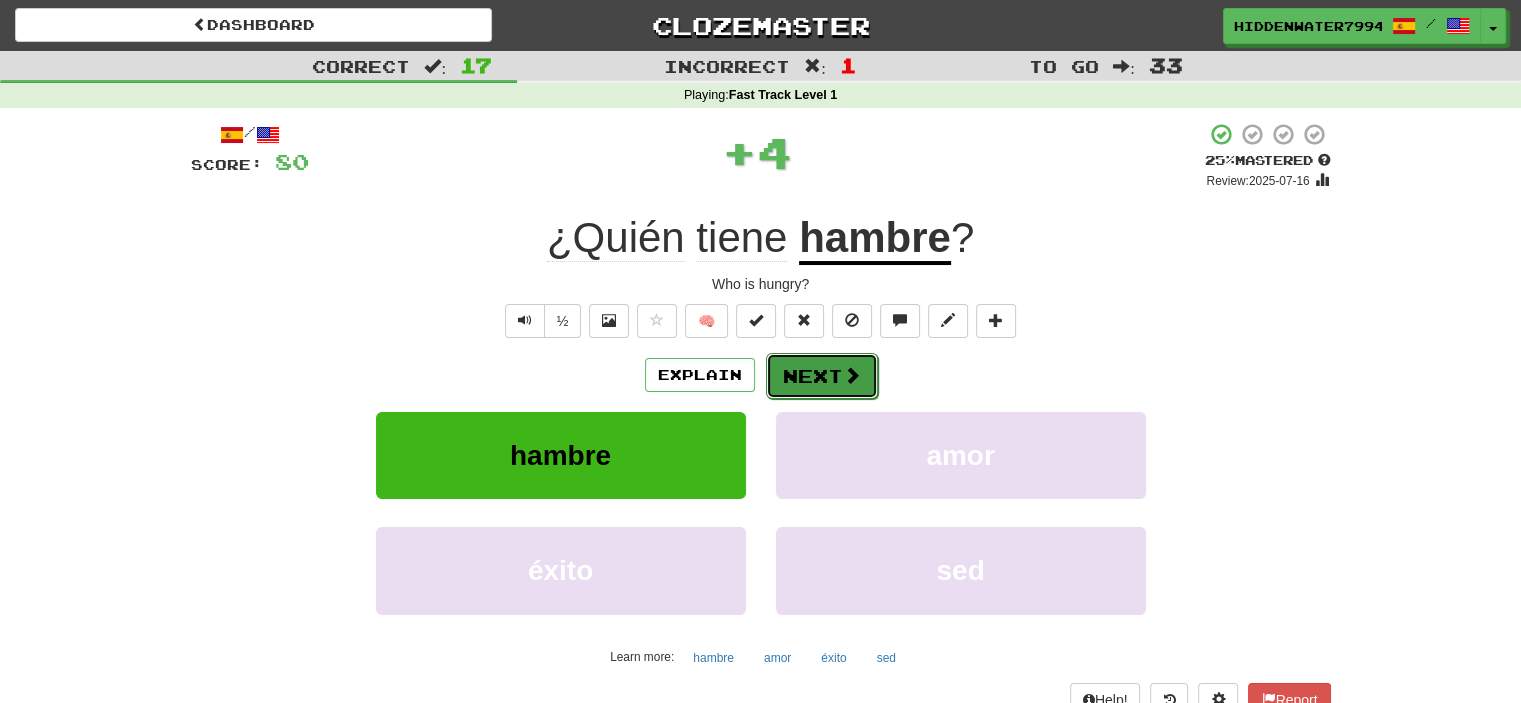 click on "Next" at bounding box center (822, 376) 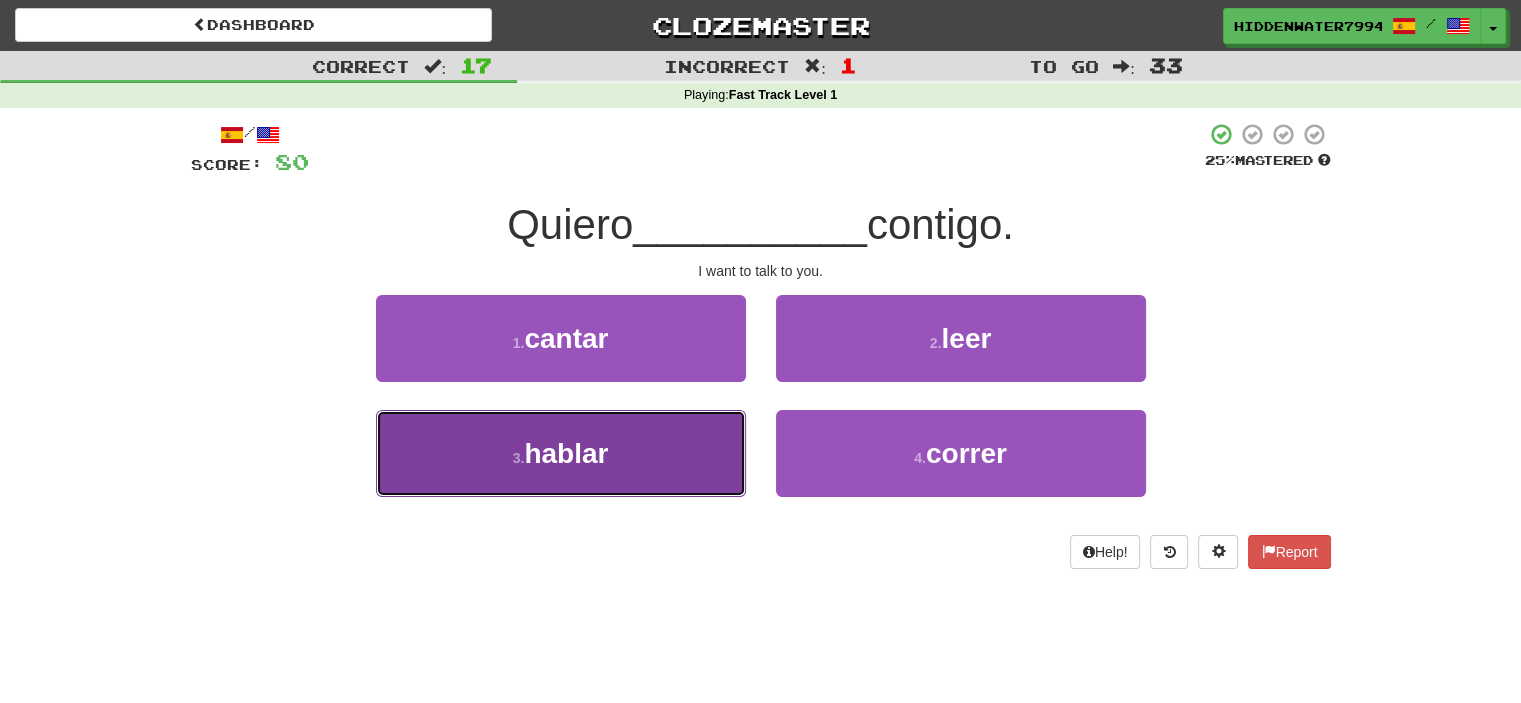 click on "3 .  hablar" at bounding box center [561, 453] 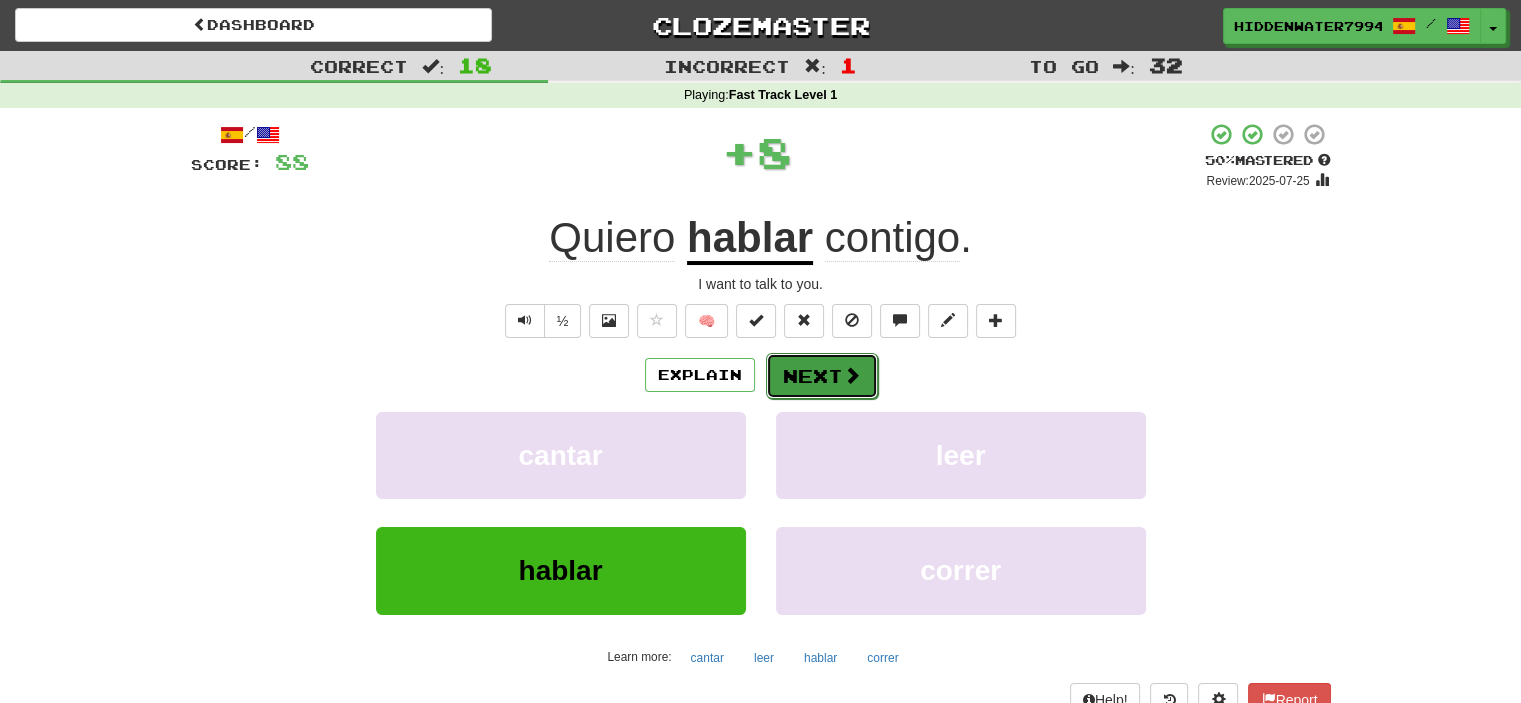 click on "Next" at bounding box center [822, 376] 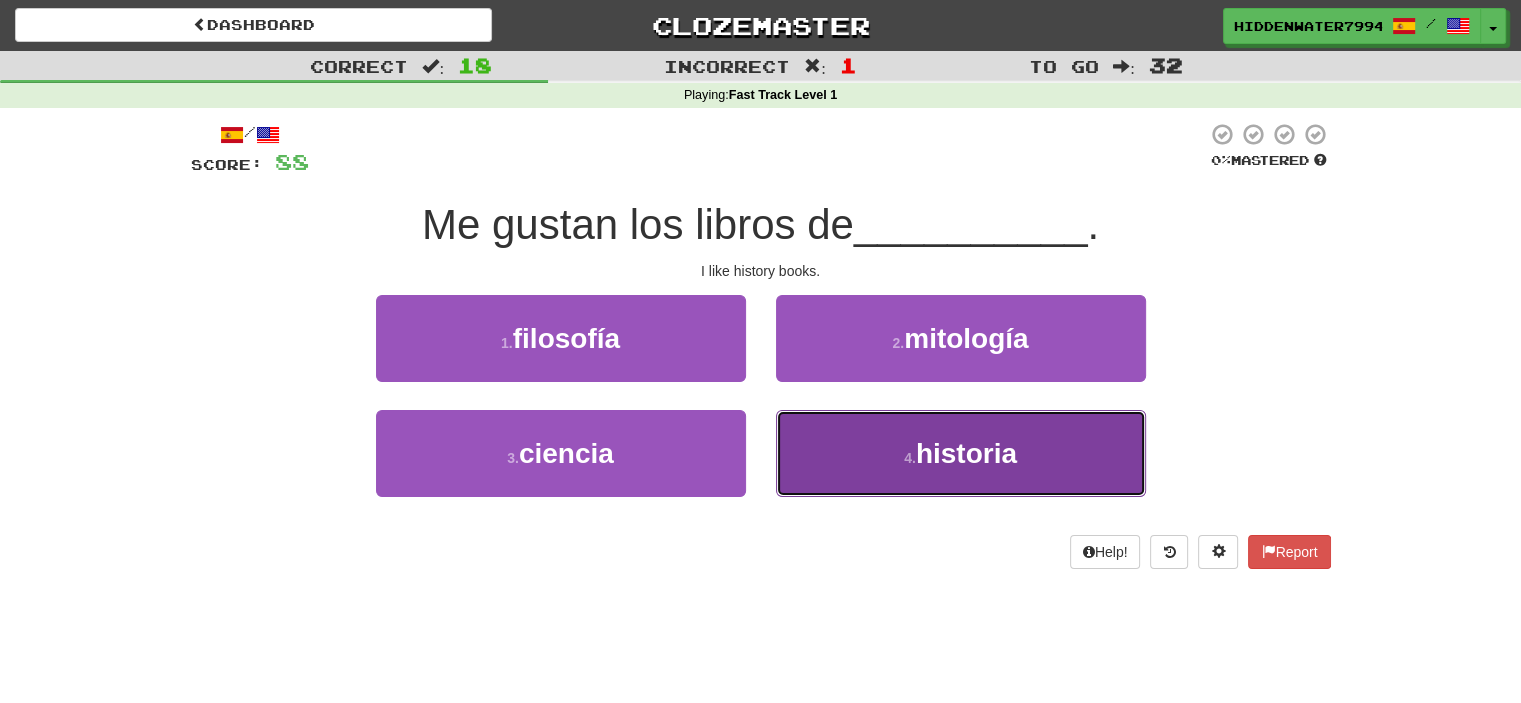 click on "4 .  historia" at bounding box center (961, 453) 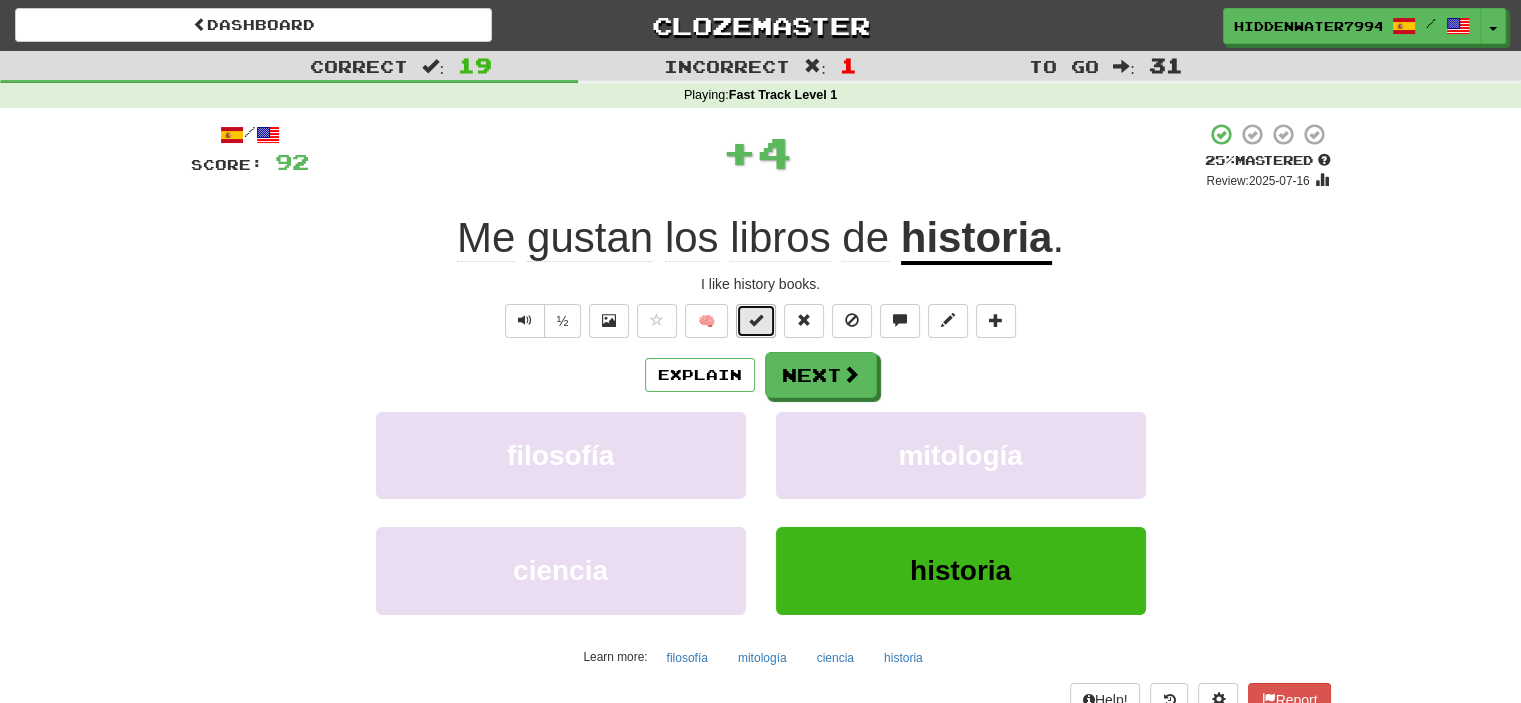 click at bounding box center (756, 321) 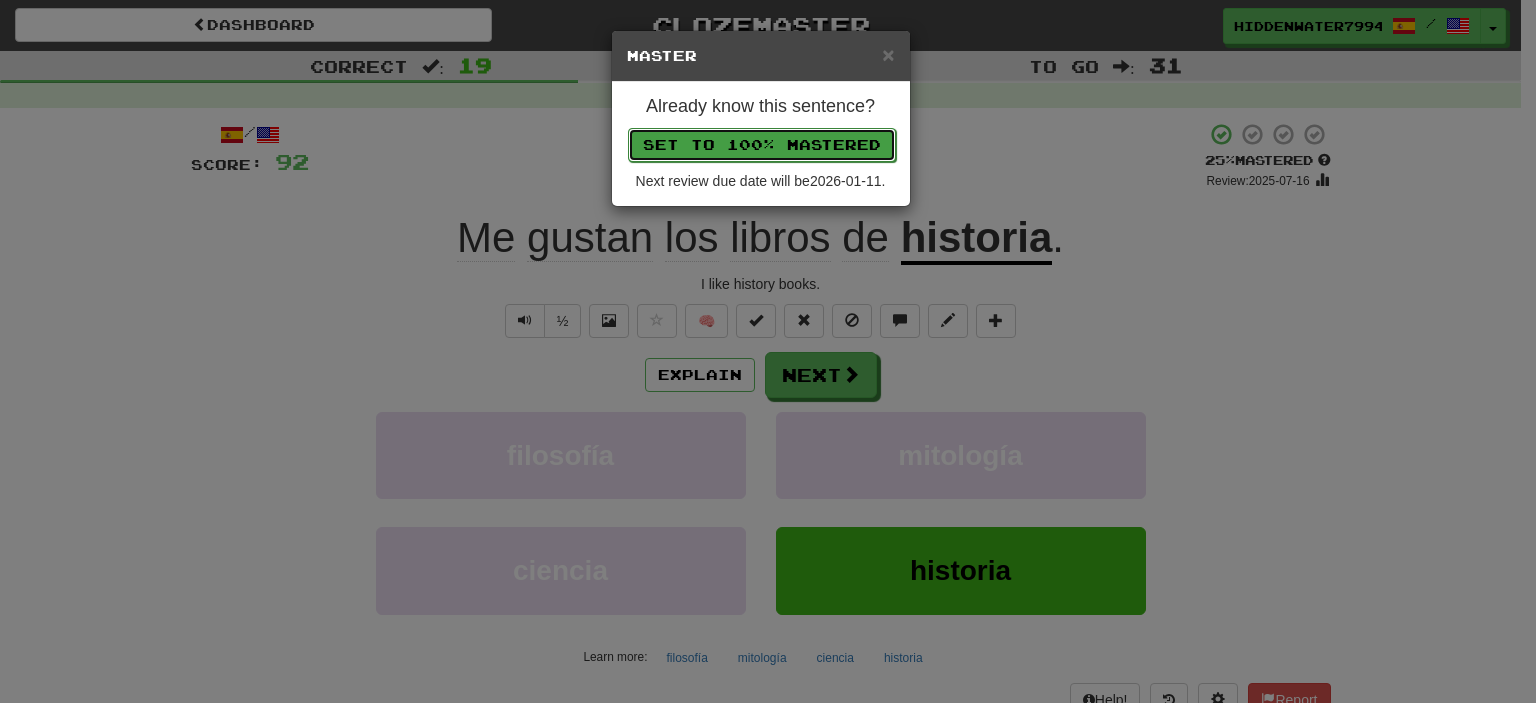 click on "Set to 100% Mastered" at bounding box center (762, 145) 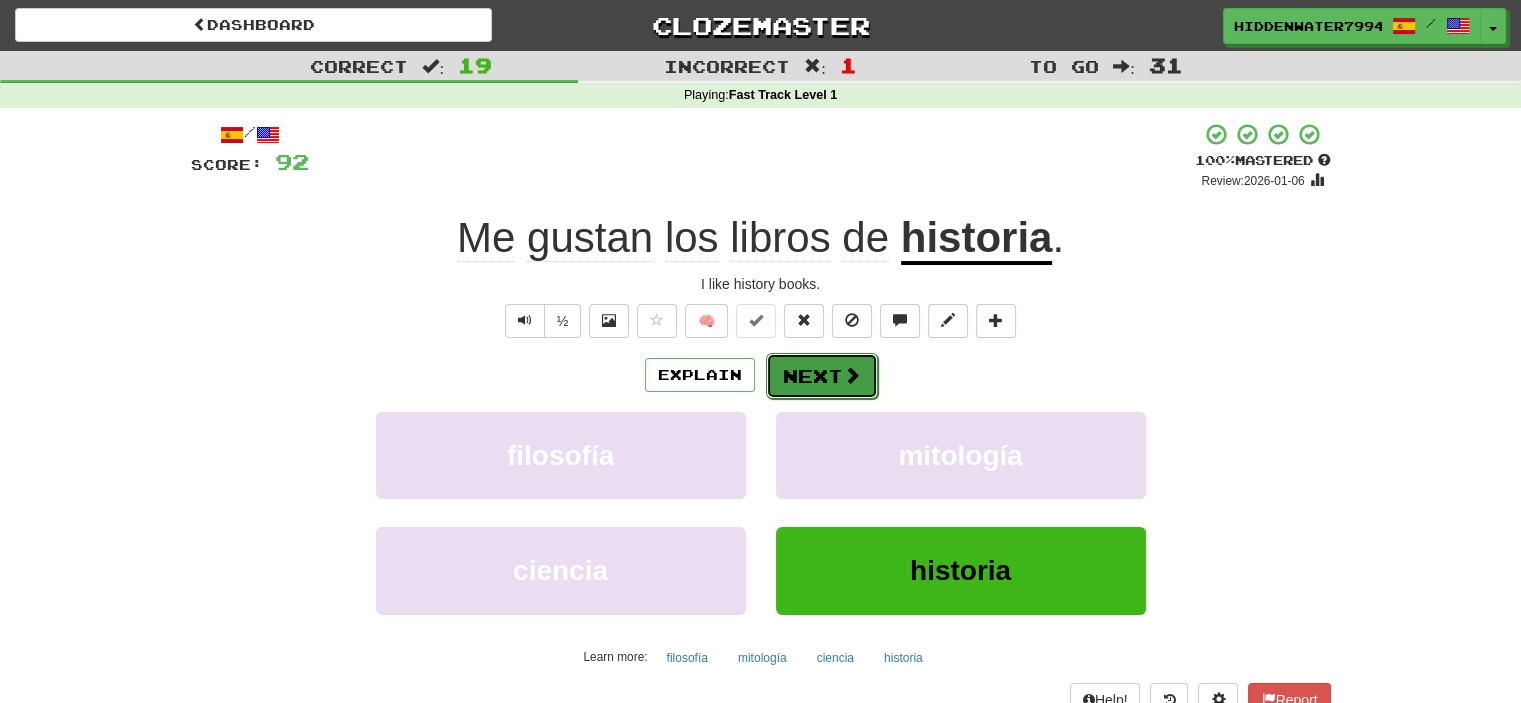 click at bounding box center [852, 375] 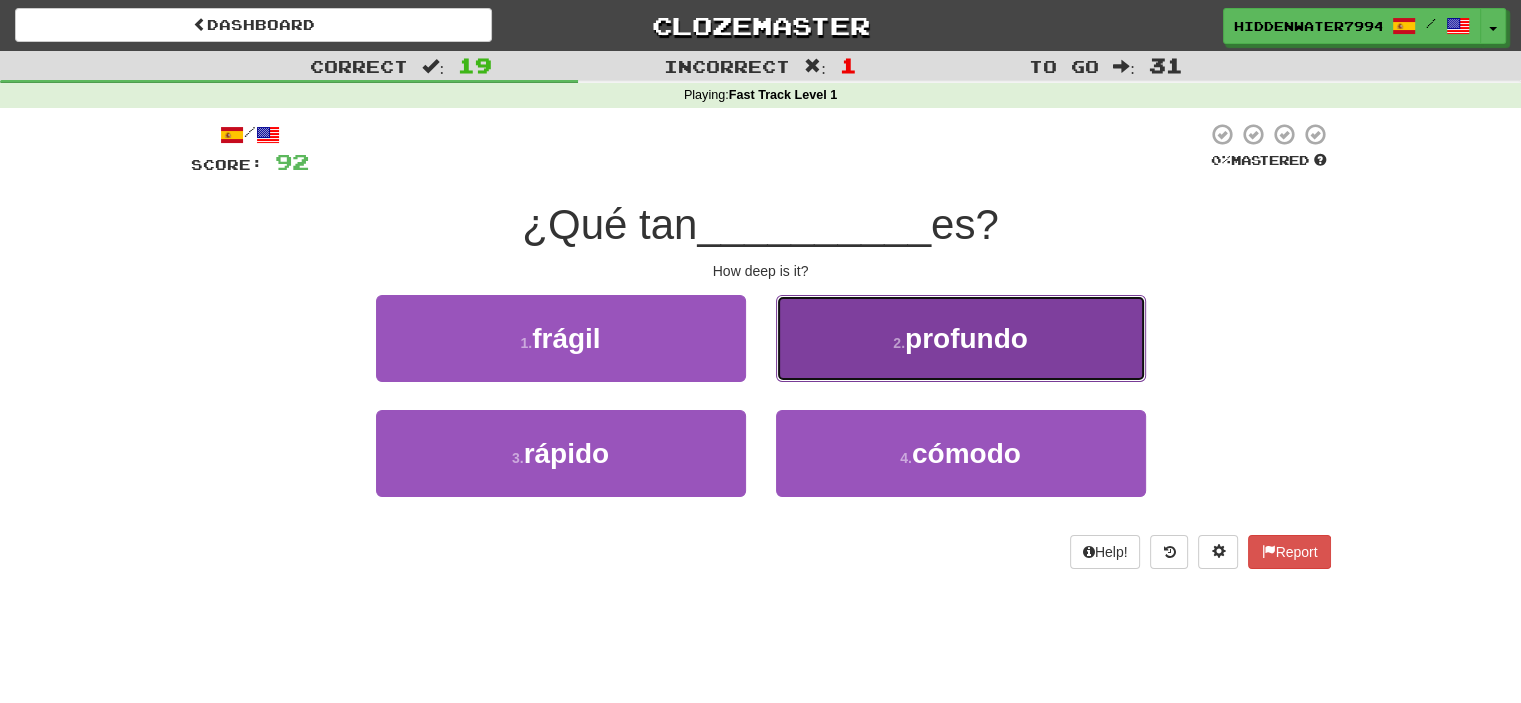click on "2 .  profundo" at bounding box center (961, 338) 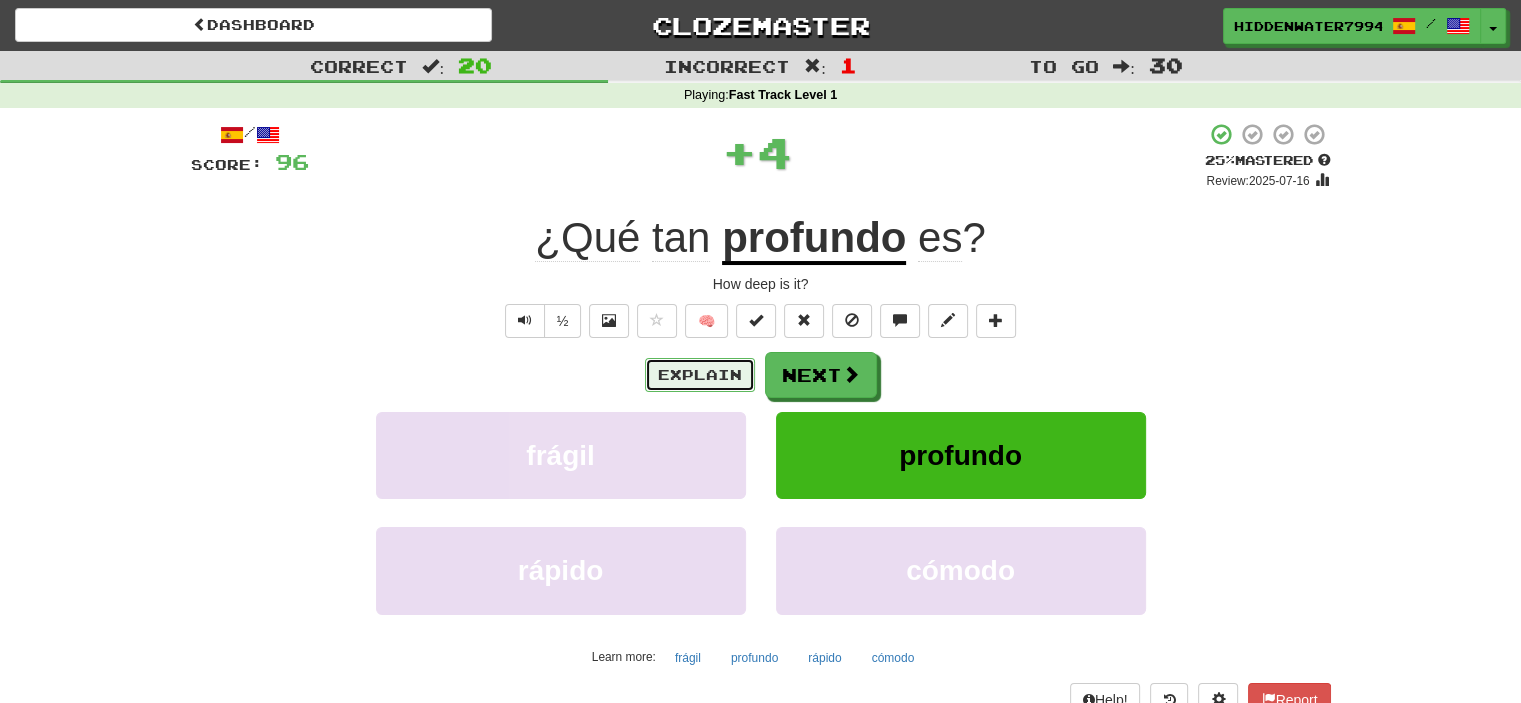 click on "Explain" at bounding box center [700, 375] 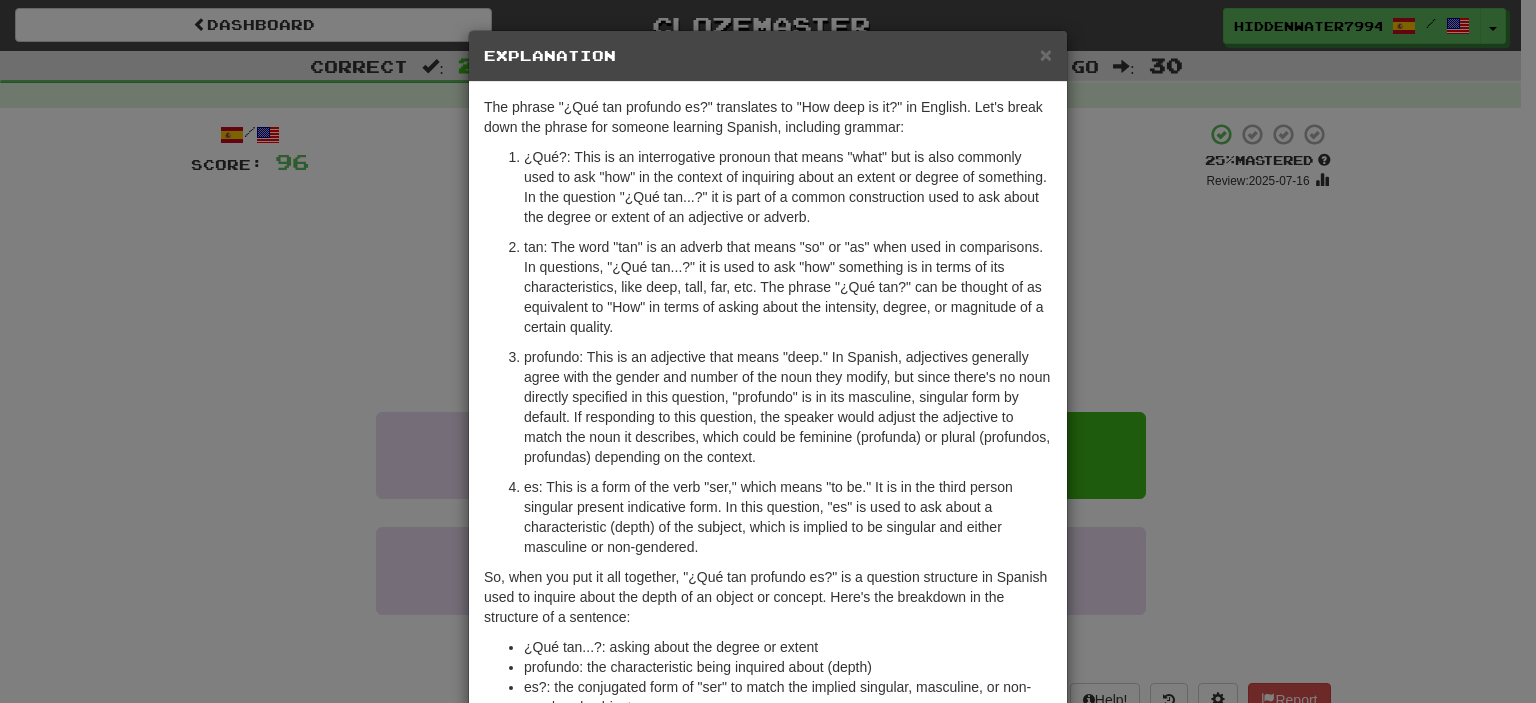 click on "× Explanation" at bounding box center (768, 56) 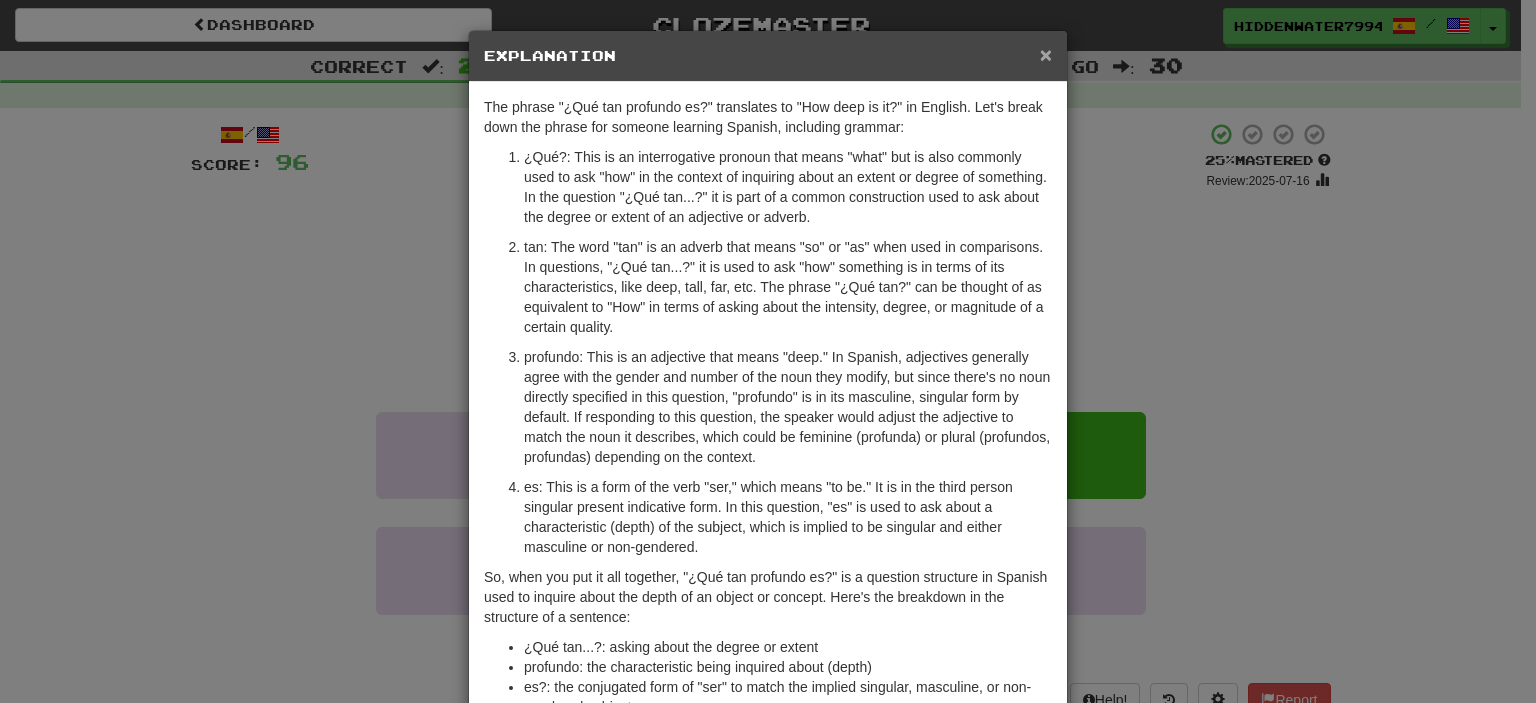 click on "×" at bounding box center (1046, 54) 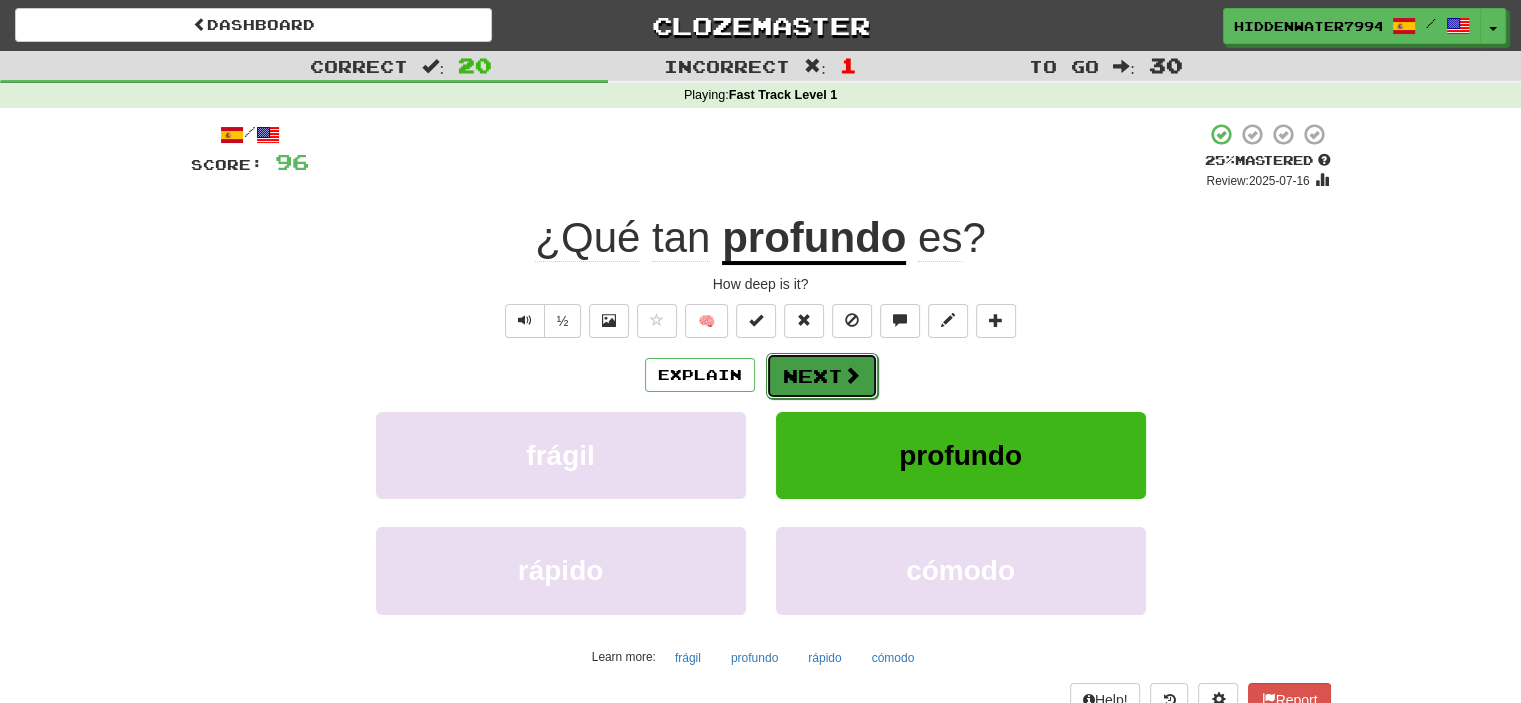 click on "Next" at bounding box center [822, 376] 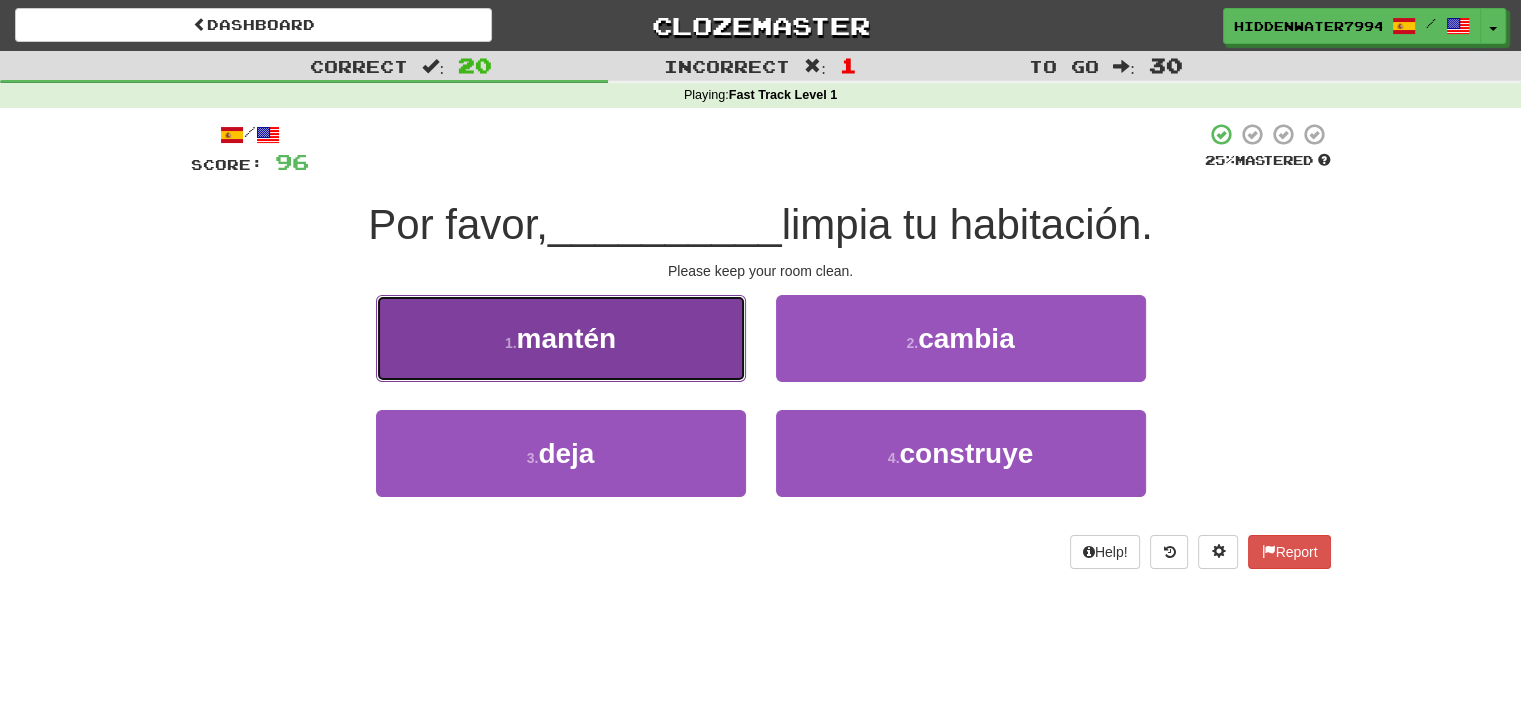 click on "1 .  mantén" at bounding box center [561, 338] 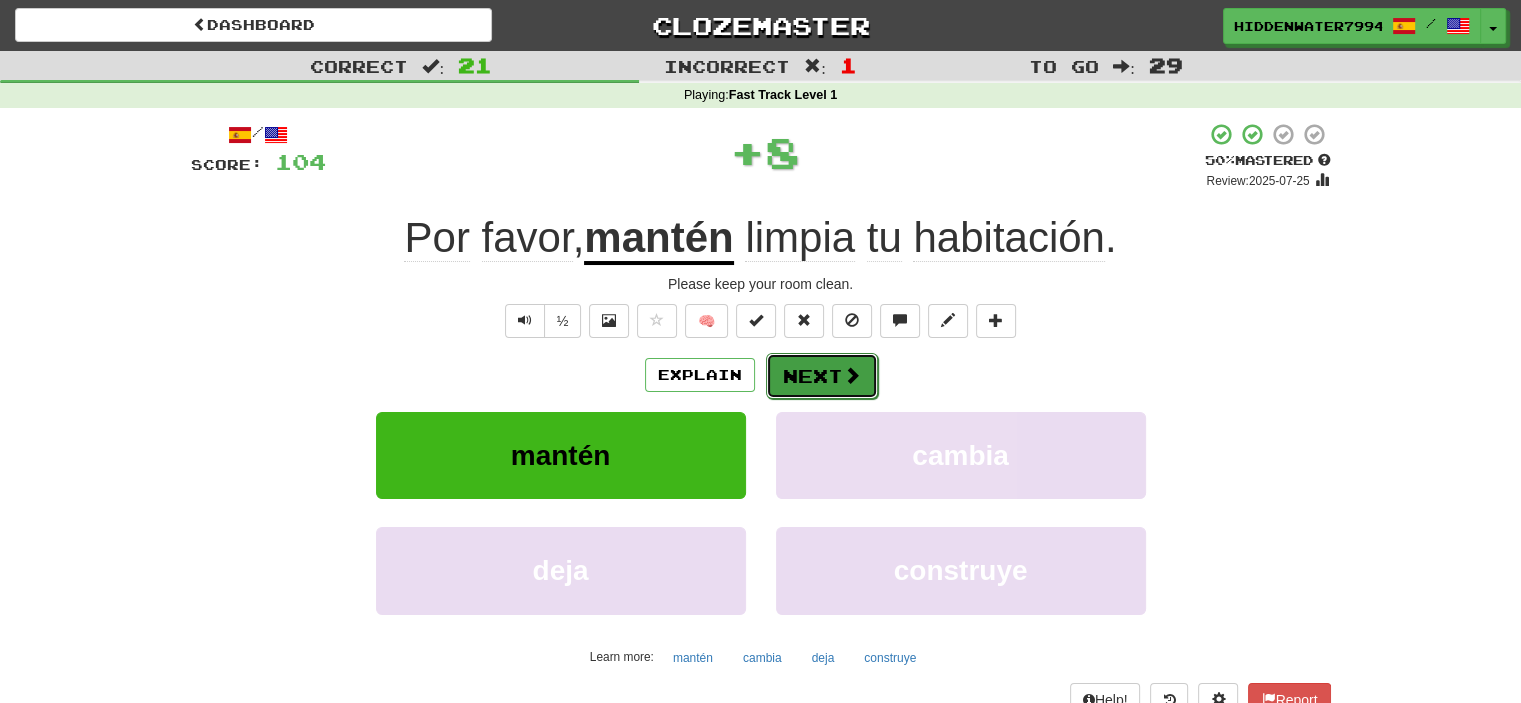 click on "Next" at bounding box center [822, 376] 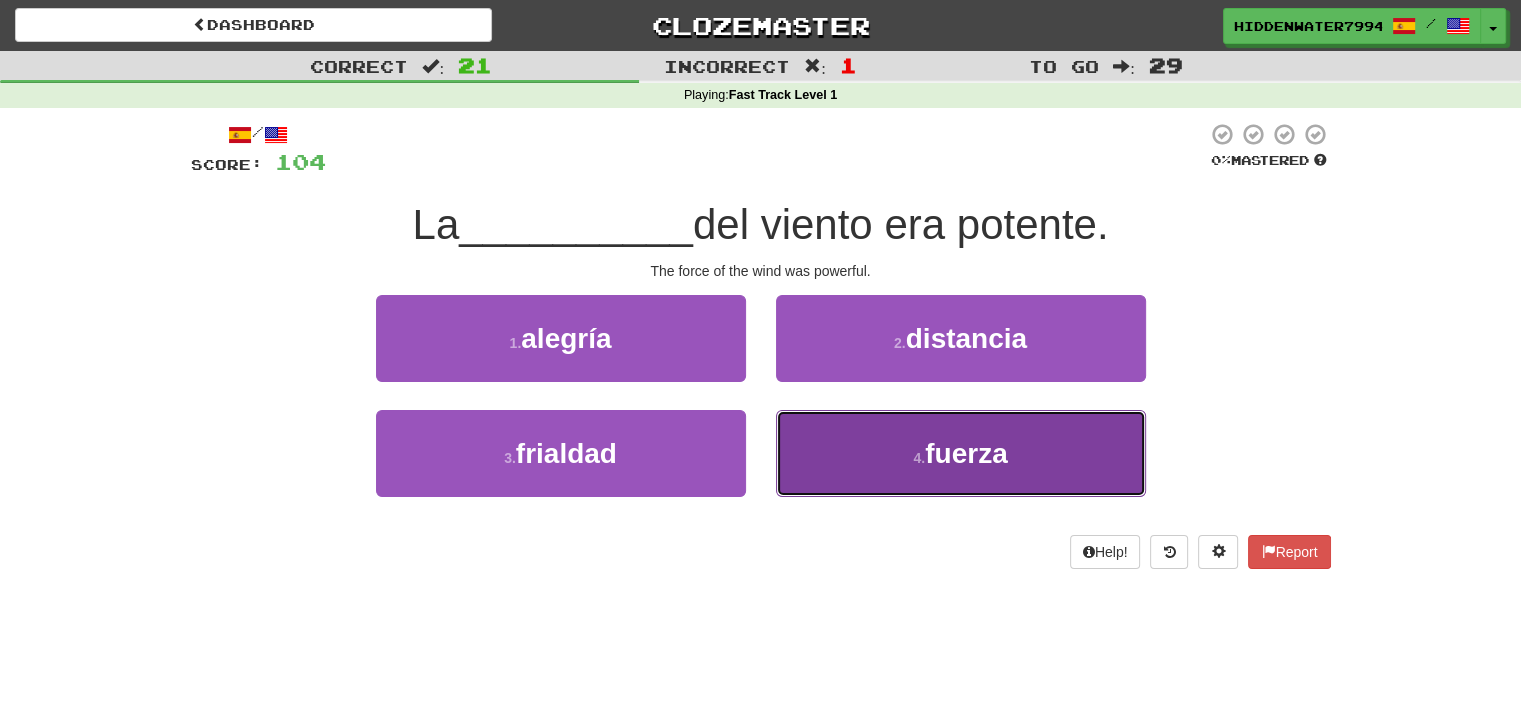 click on "4 ." at bounding box center (919, 458) 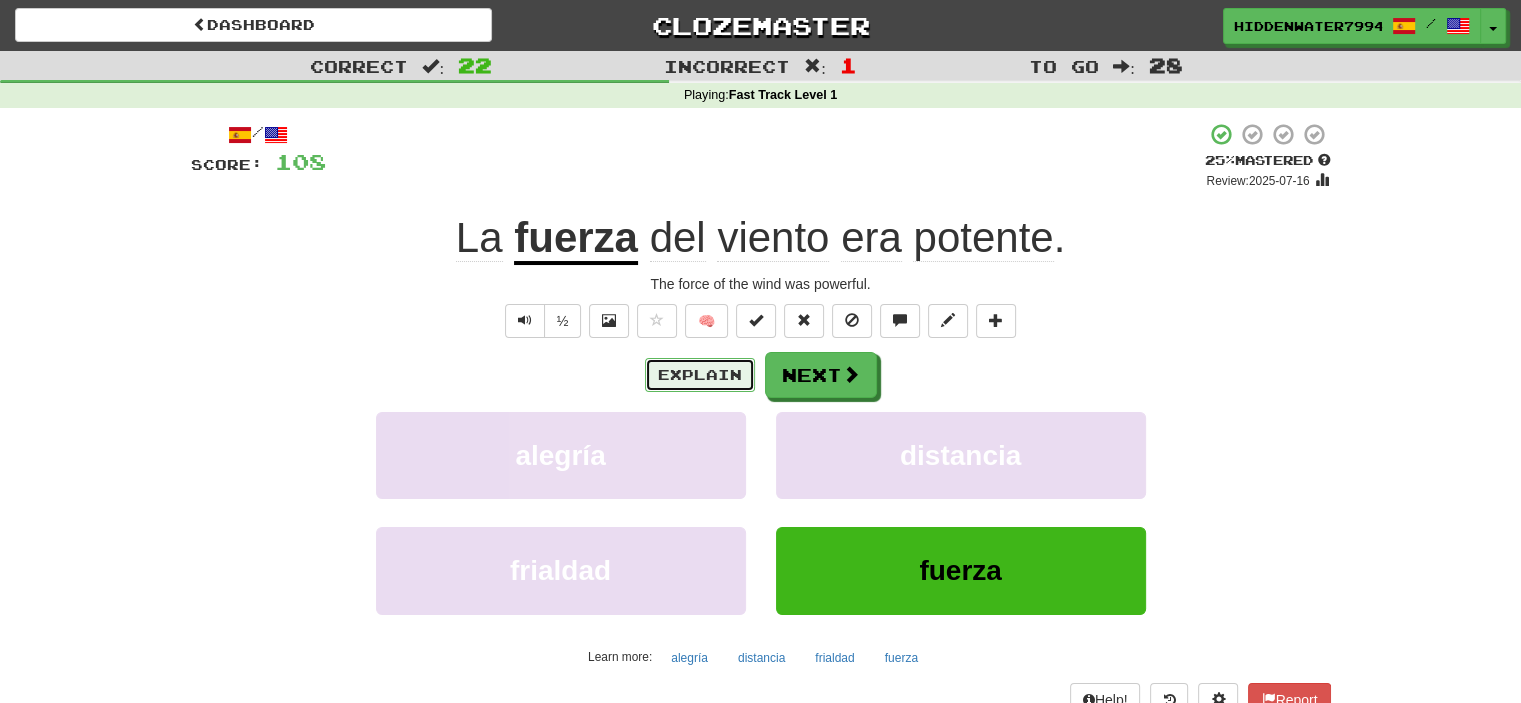 click on "Explain" at bounding box center (700, 375) 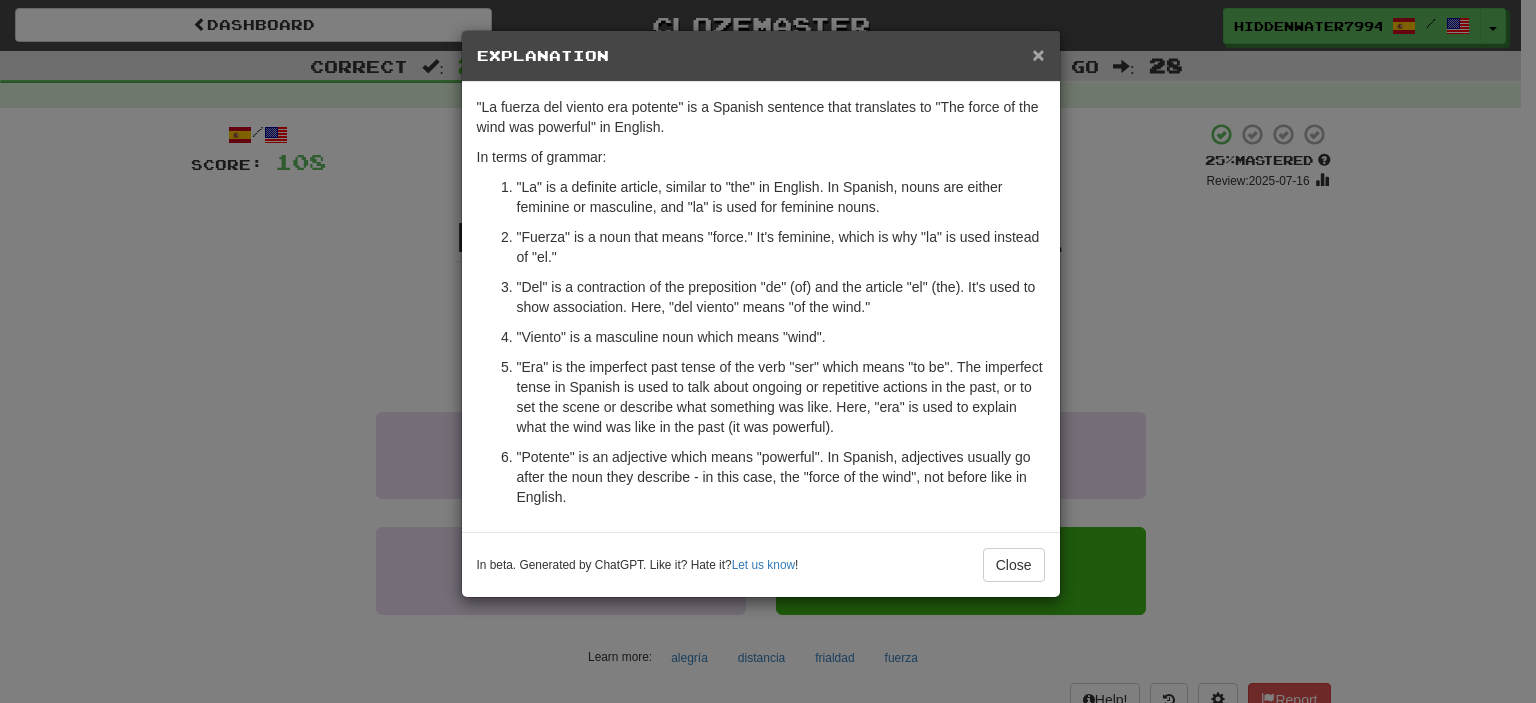drag, startPoint x: 1038, startPoint y: 66, endPoint x: 1035, endPoint y: 50, distance: 16.27882 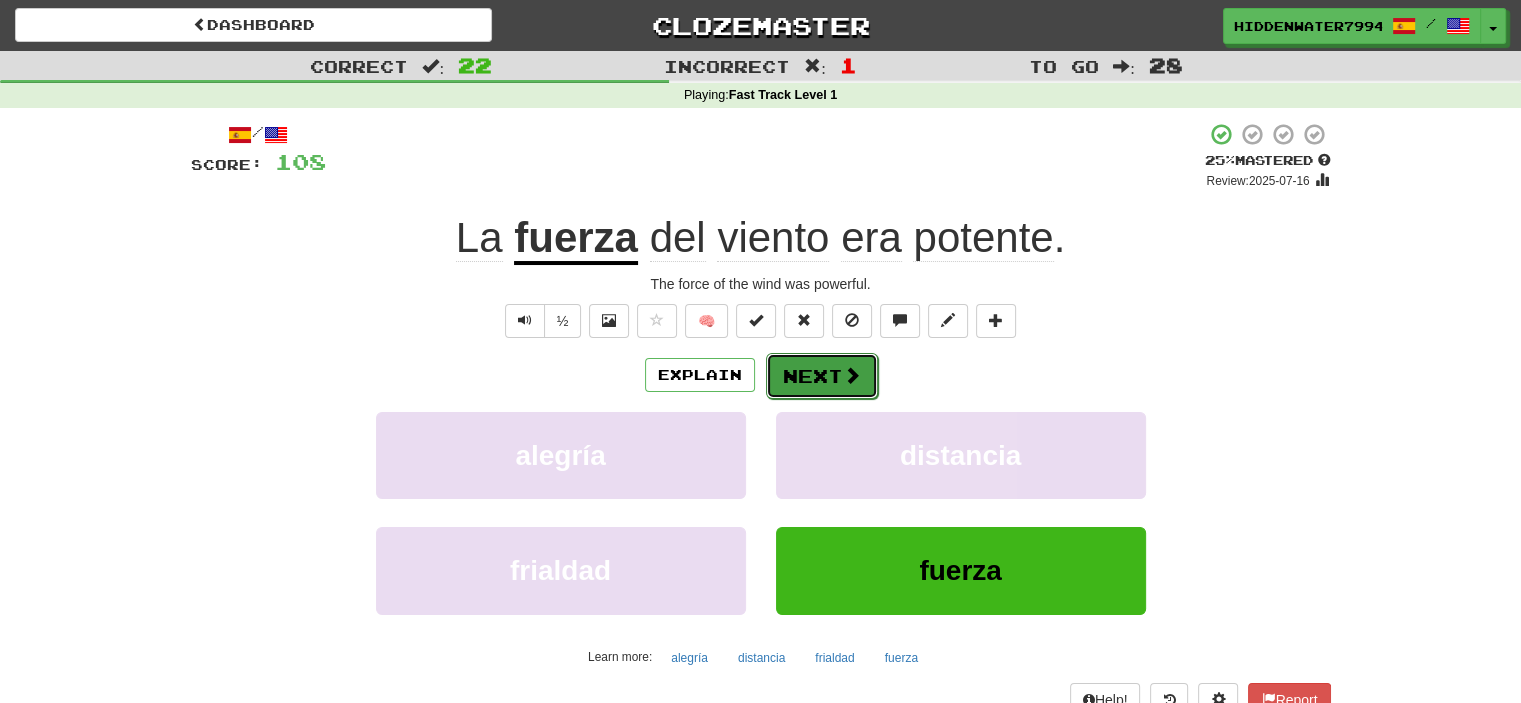 click on "Next" at bounding box center [822, 376] 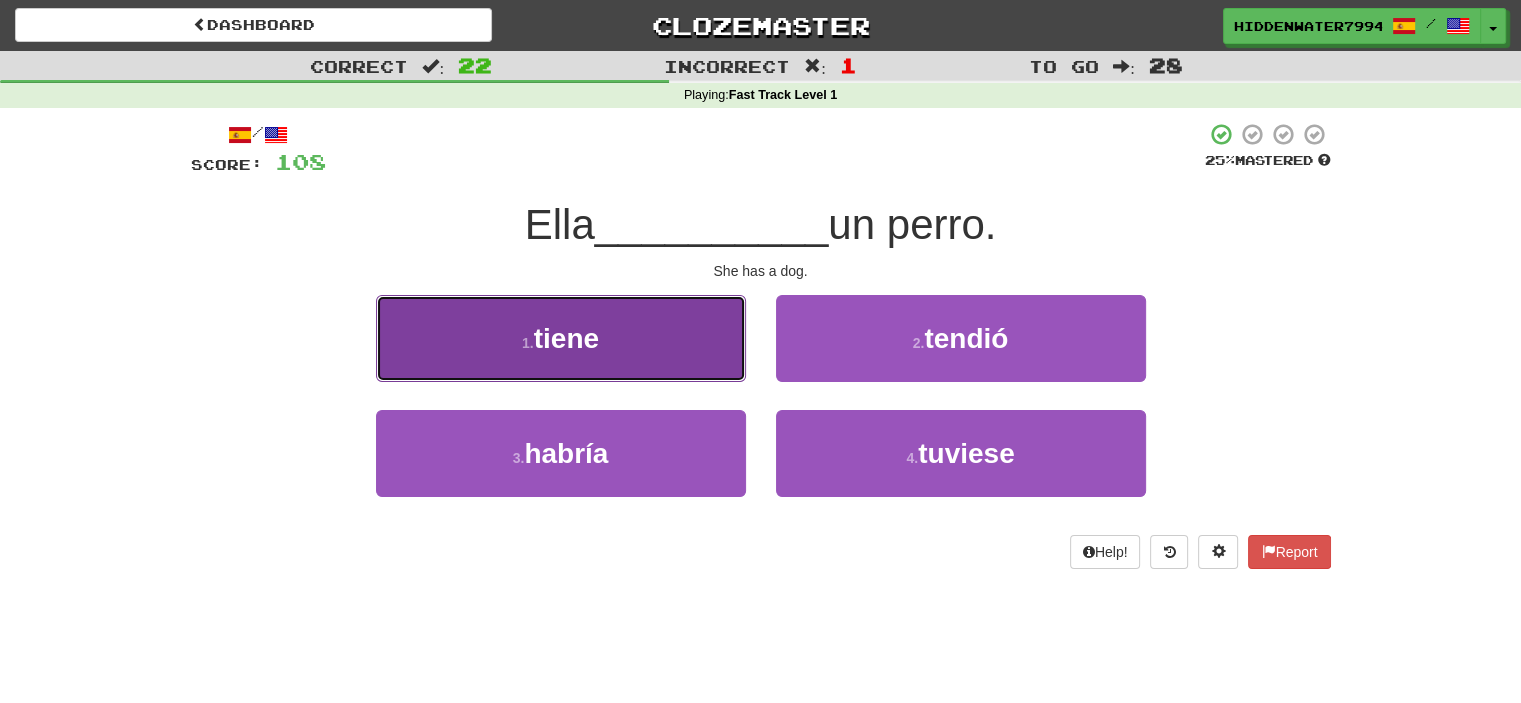 click on "1 .  tiene" at bounding box center (561, 338) 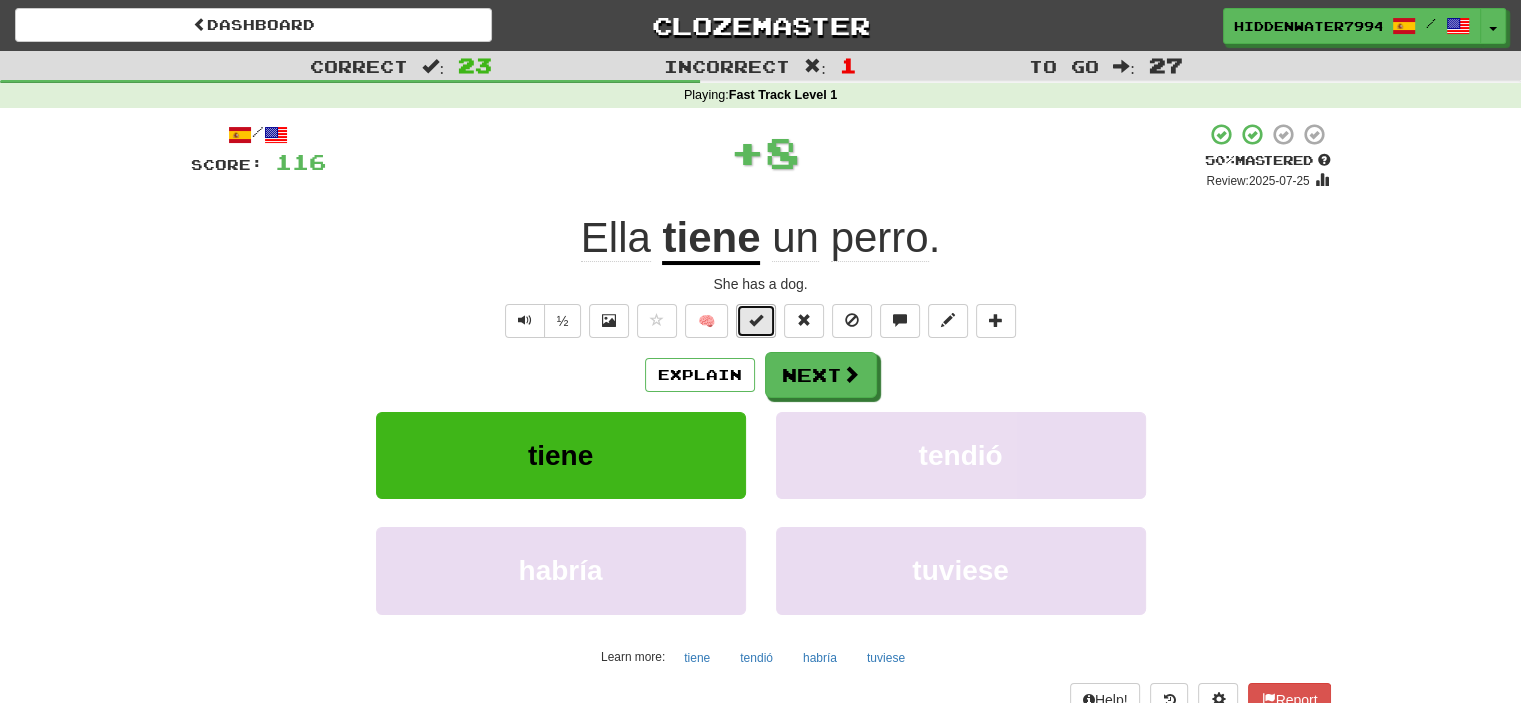 click at bounding box center (756, 320) 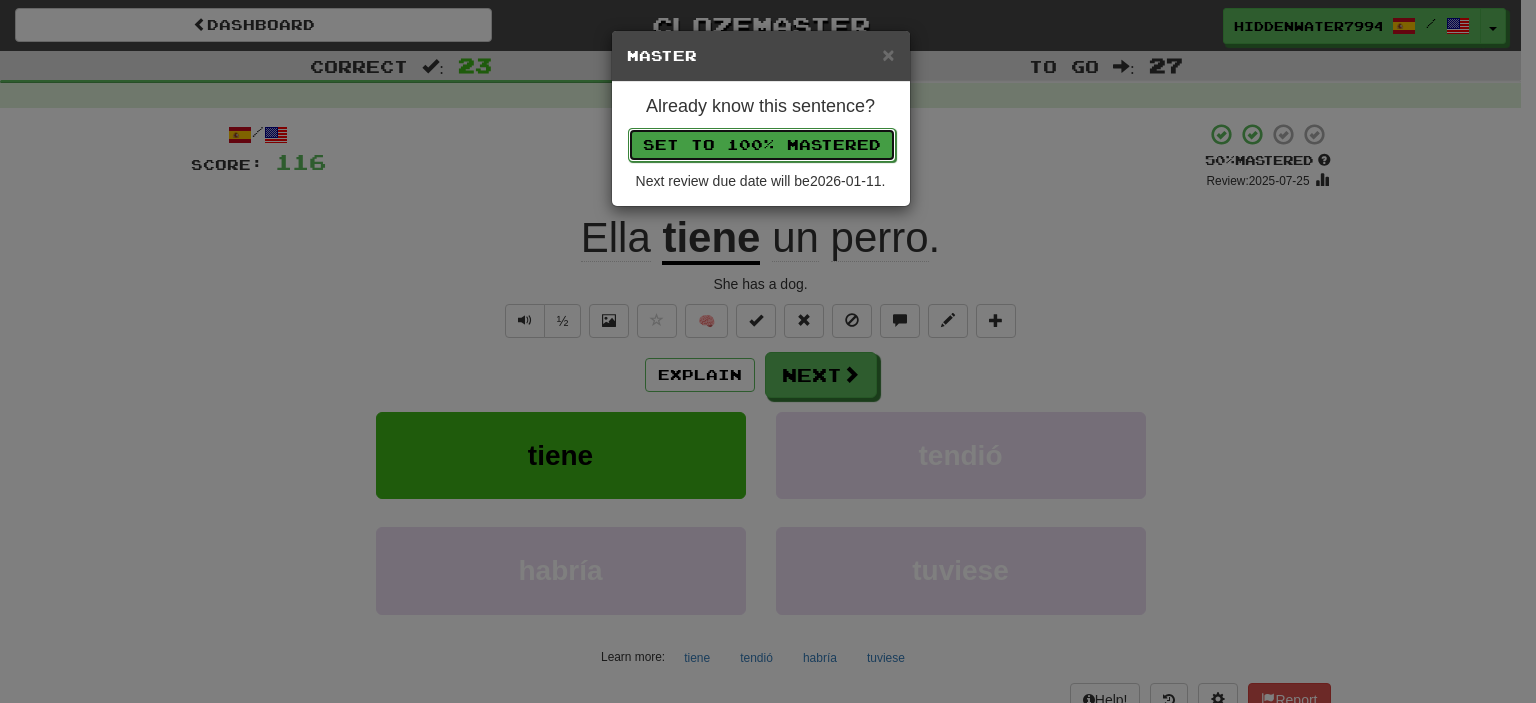 click on "Set to 100% Mastered" at bounding box center (762, 145) 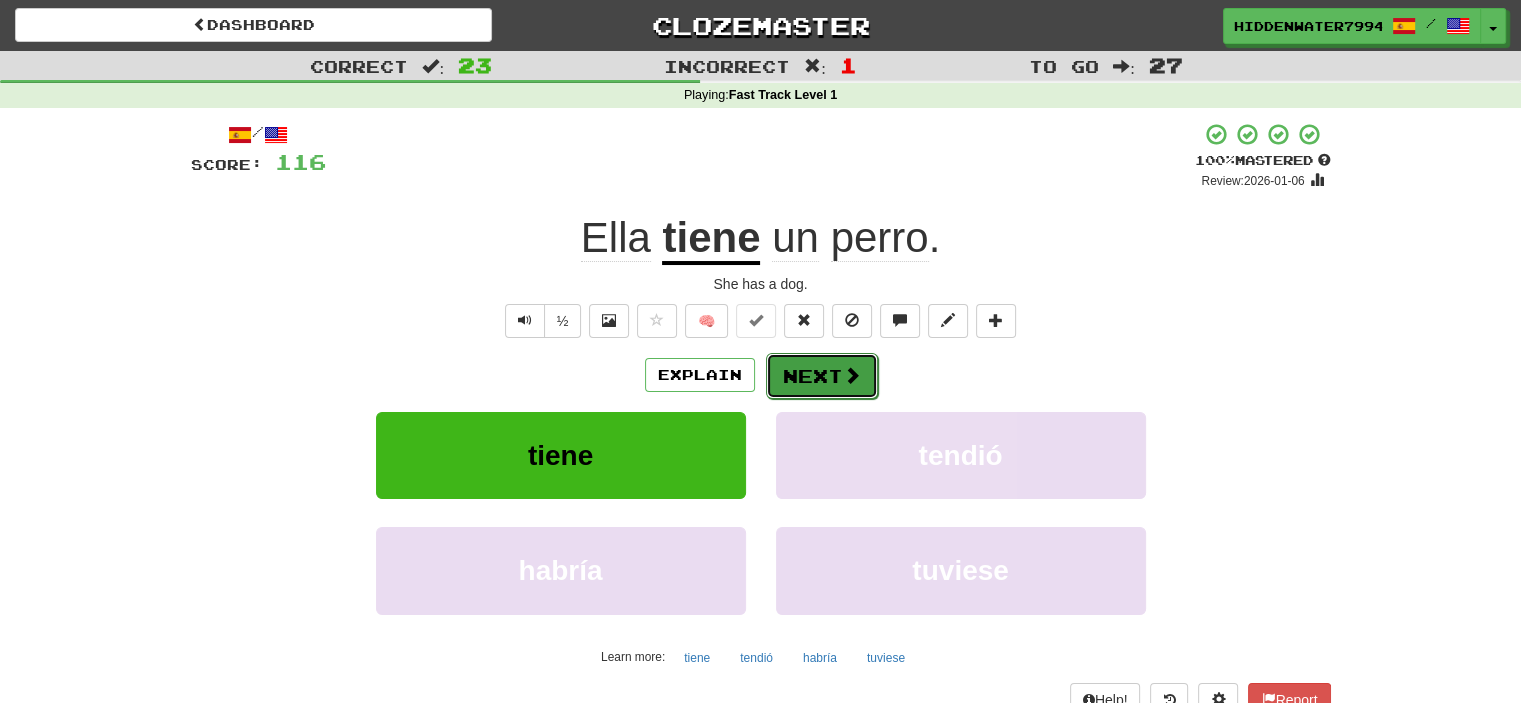 click on "Next" at bounding box center [822, 376] 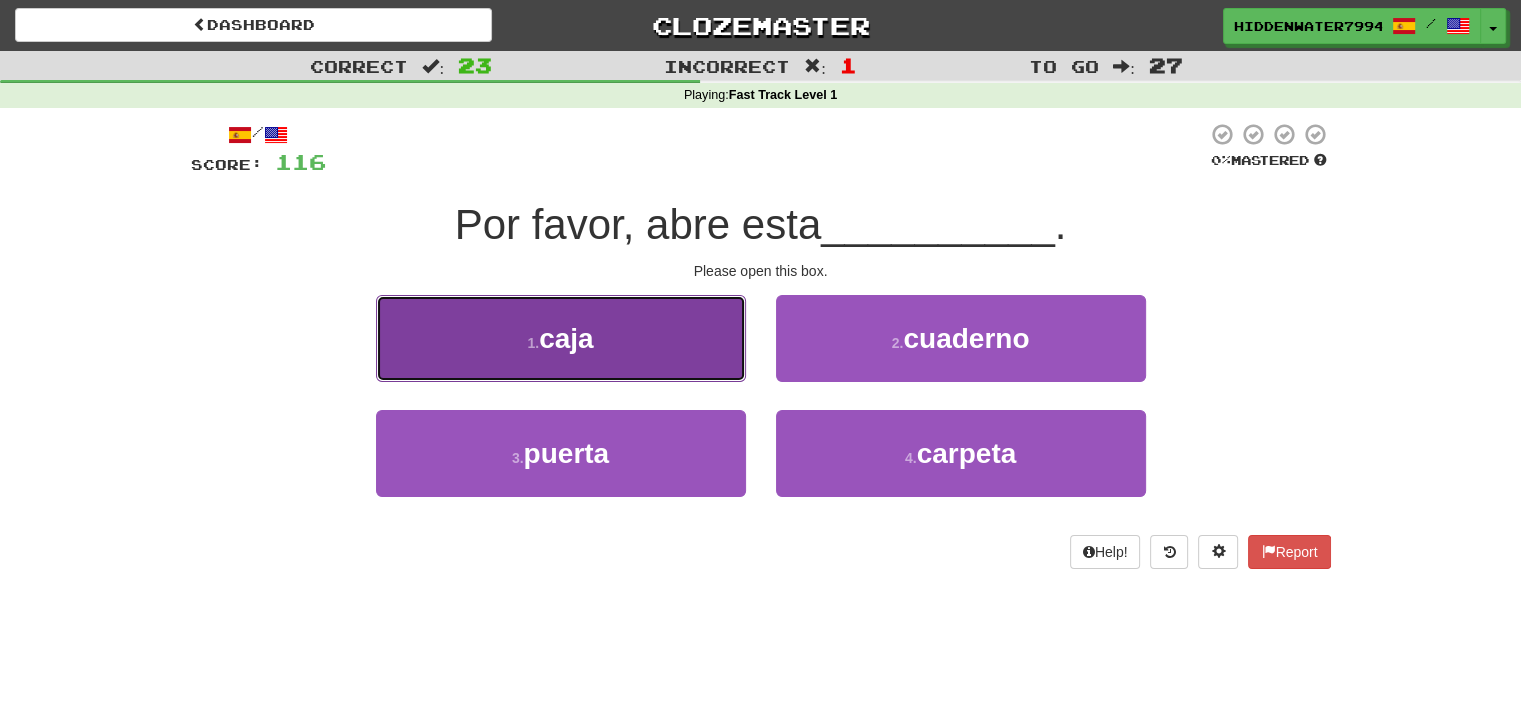 click on "1 .  caja" at bounding box center (561, 338) 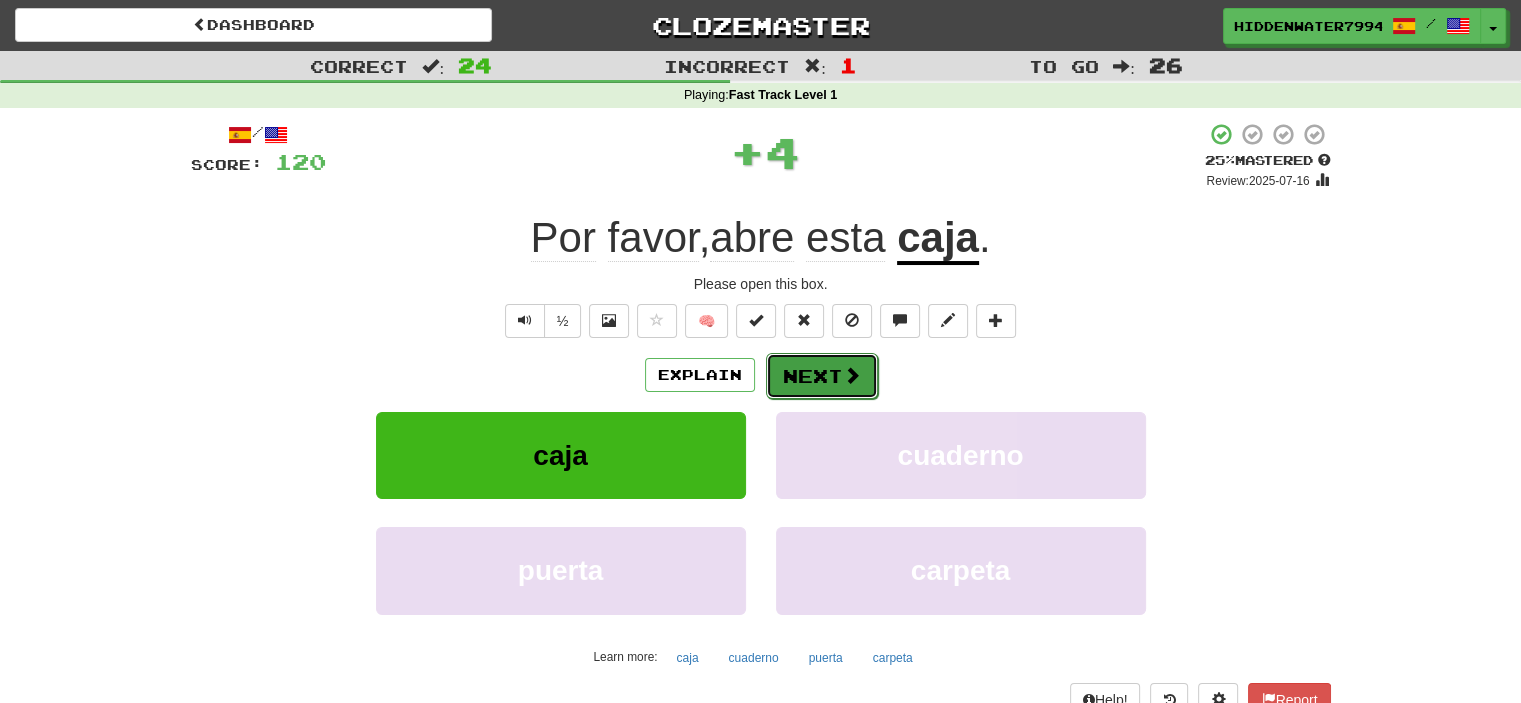 click on "Next" at bounding box center [822, 376] 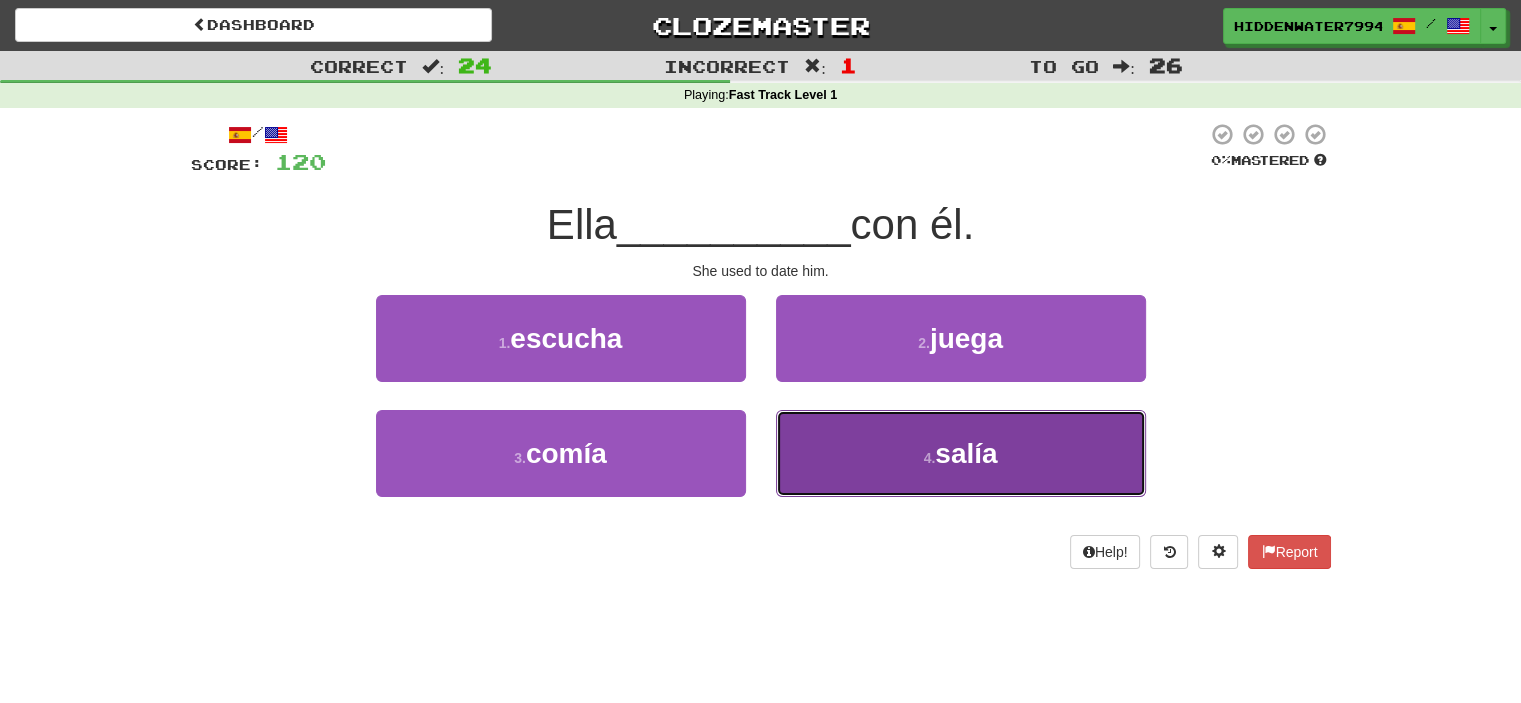 click on "4 .  salía" at bounding box center [961, 453] 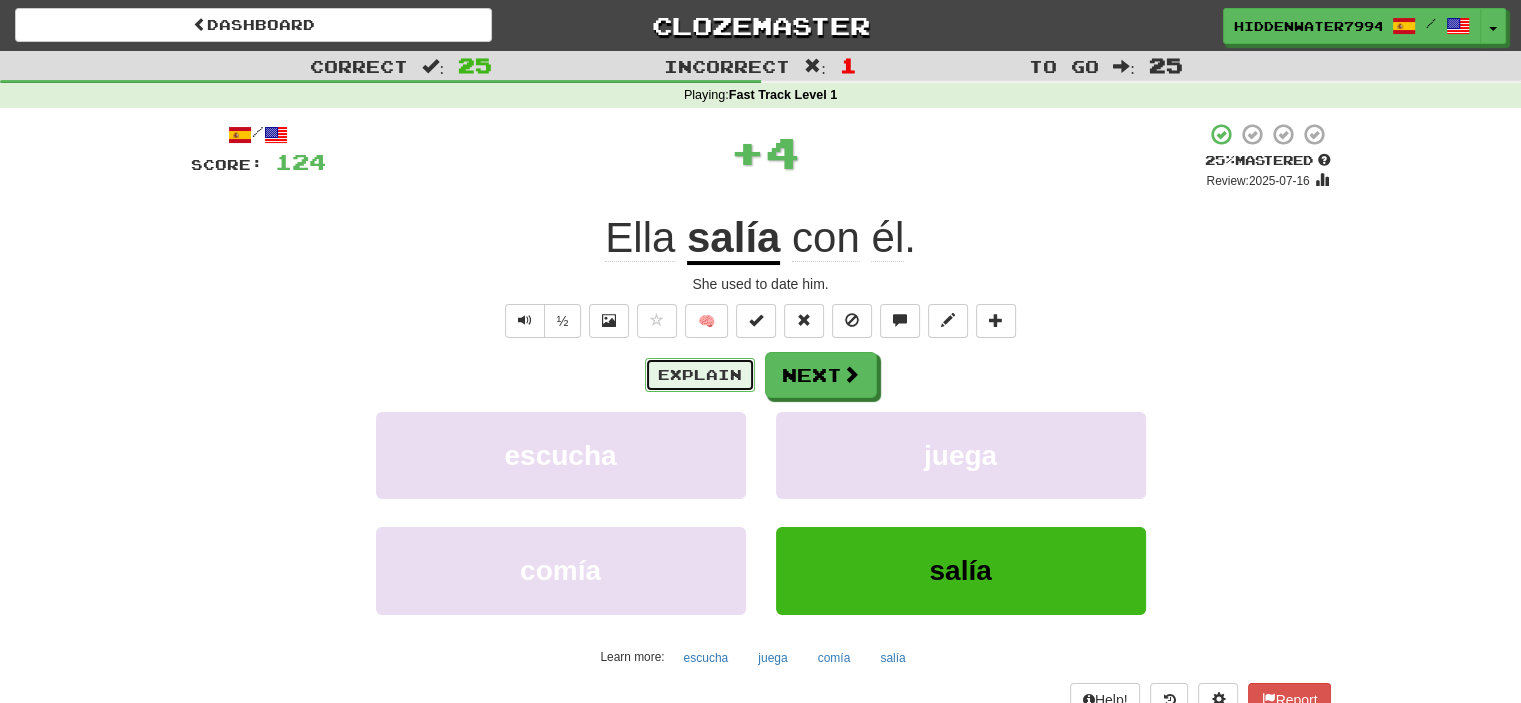 click on "Explain" at bounding box center [700, 375] 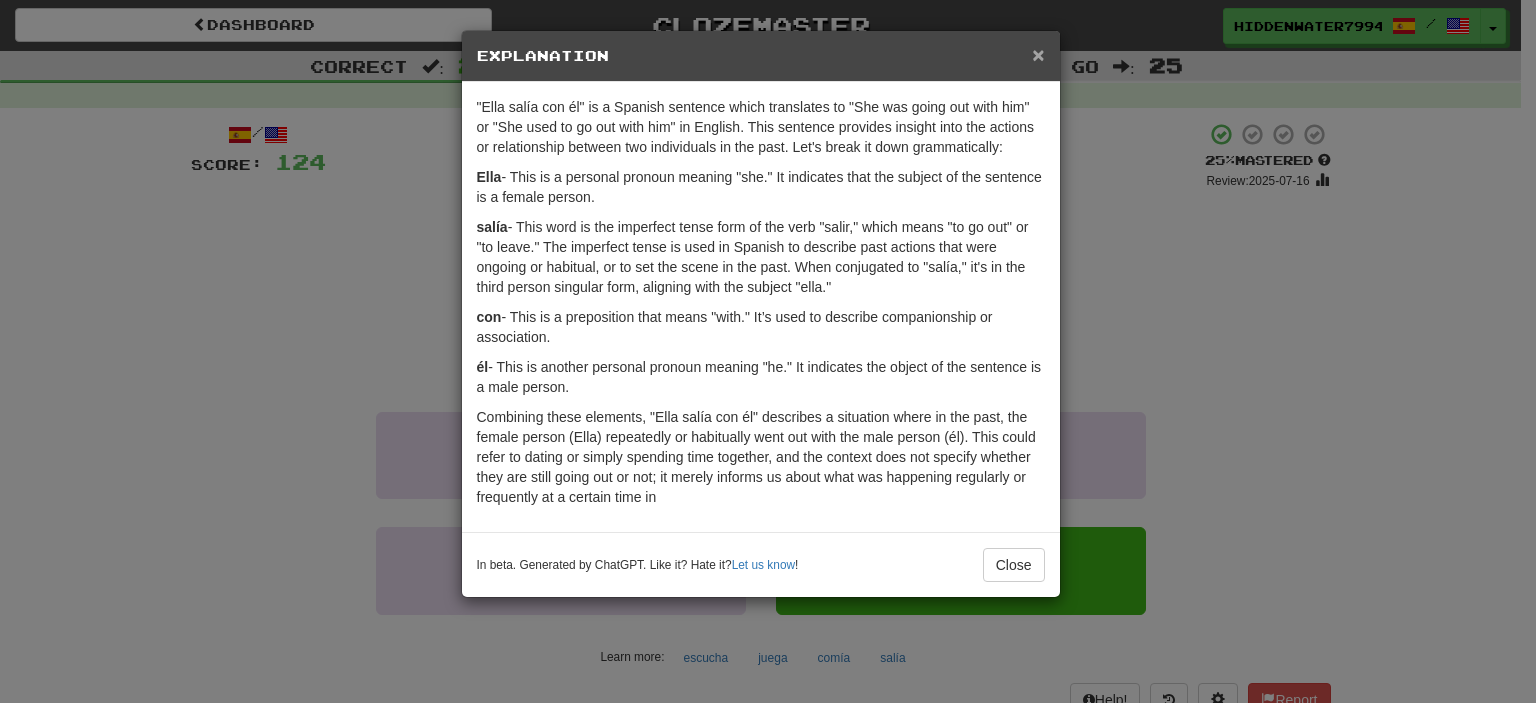 click on "×" at bounding box center (1038, 54) 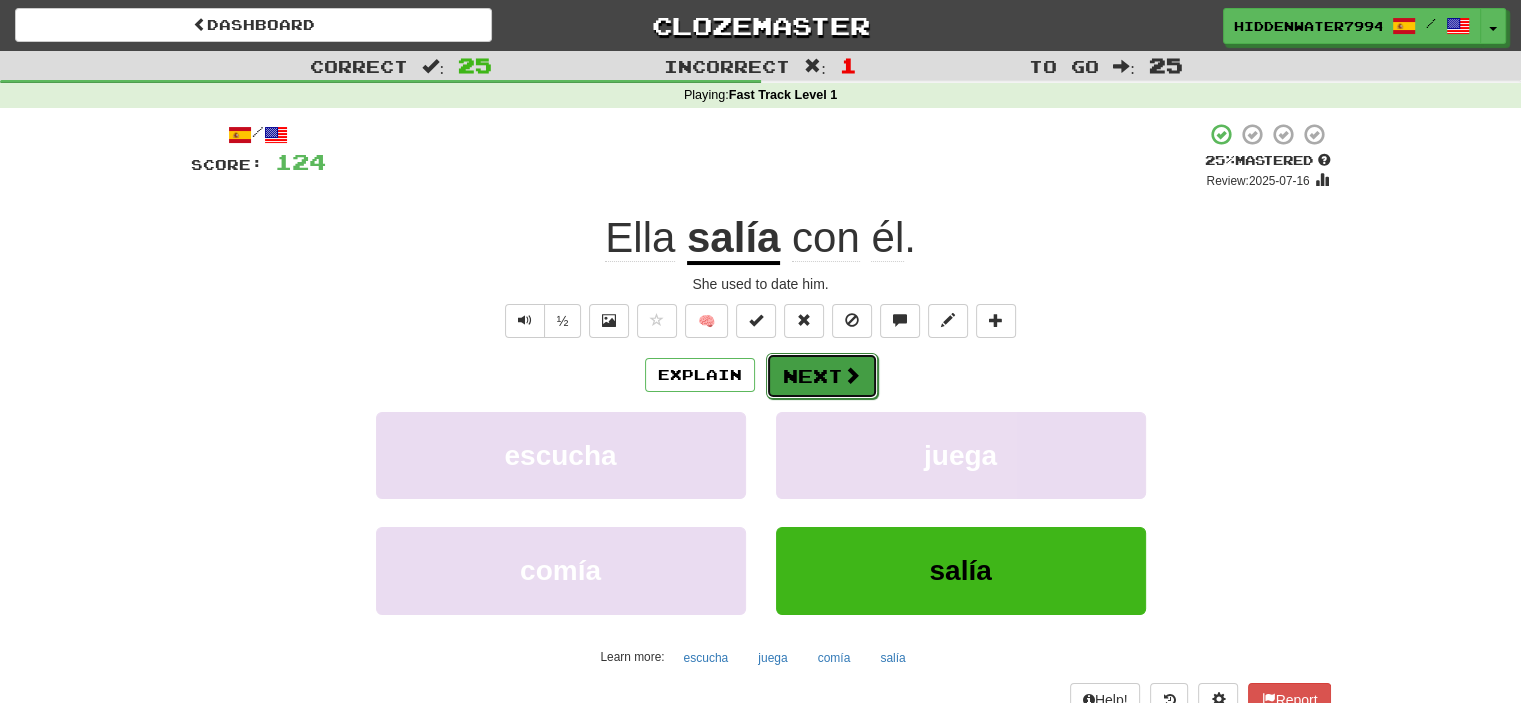 click on "Next" at bounding box center [822, 376] 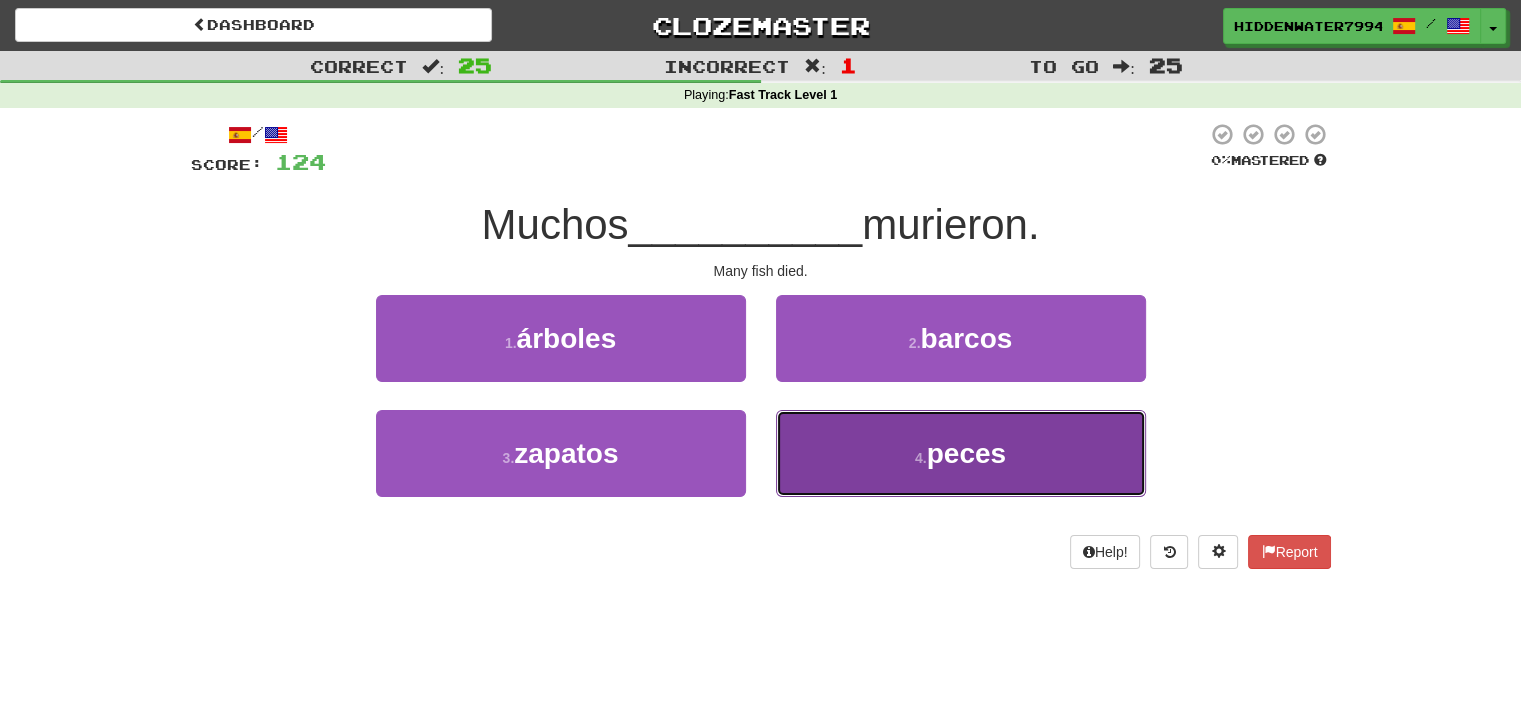 click on "4 .  peces" at bounding box center [961, 453] 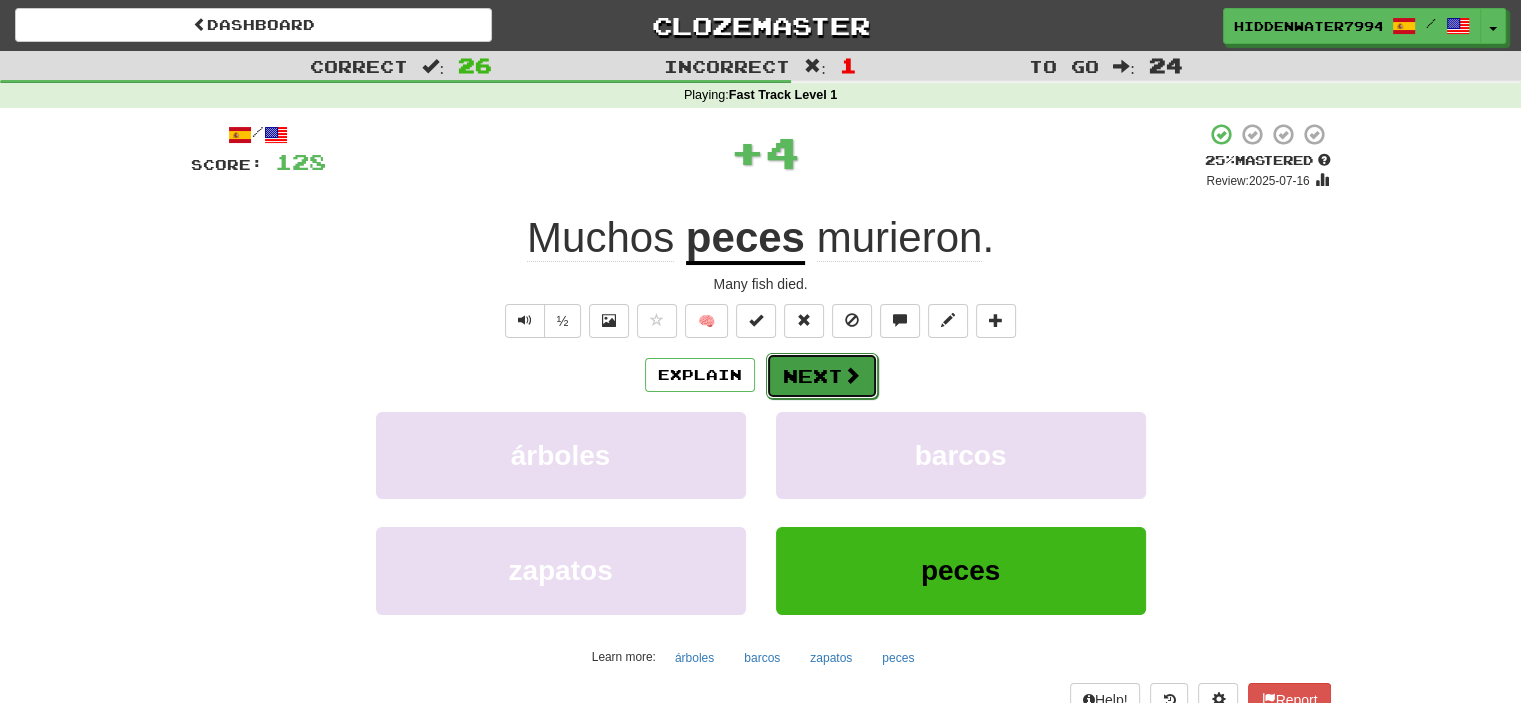 click on "Next" at bounding box center [822, 376] 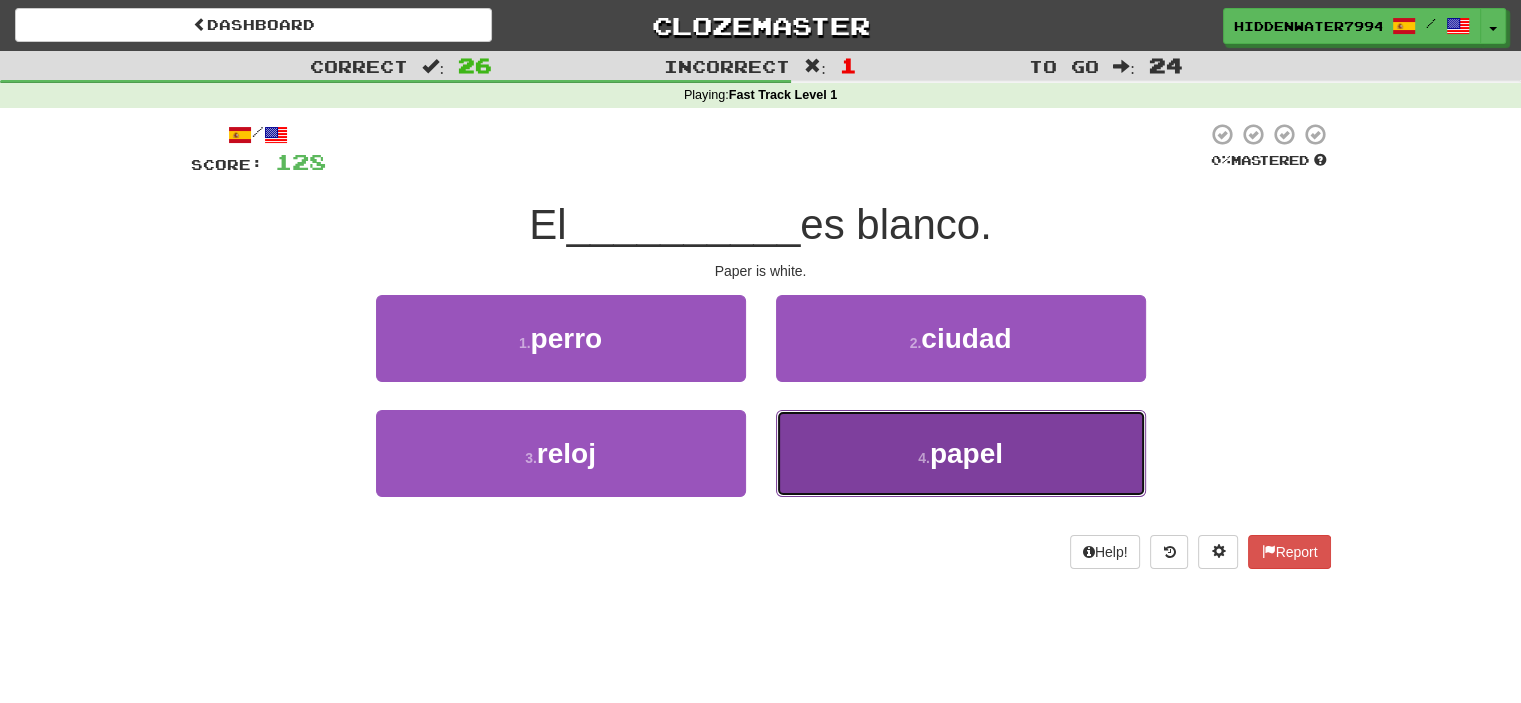 click on "4 .  papel" at bounding box center (961, 453) 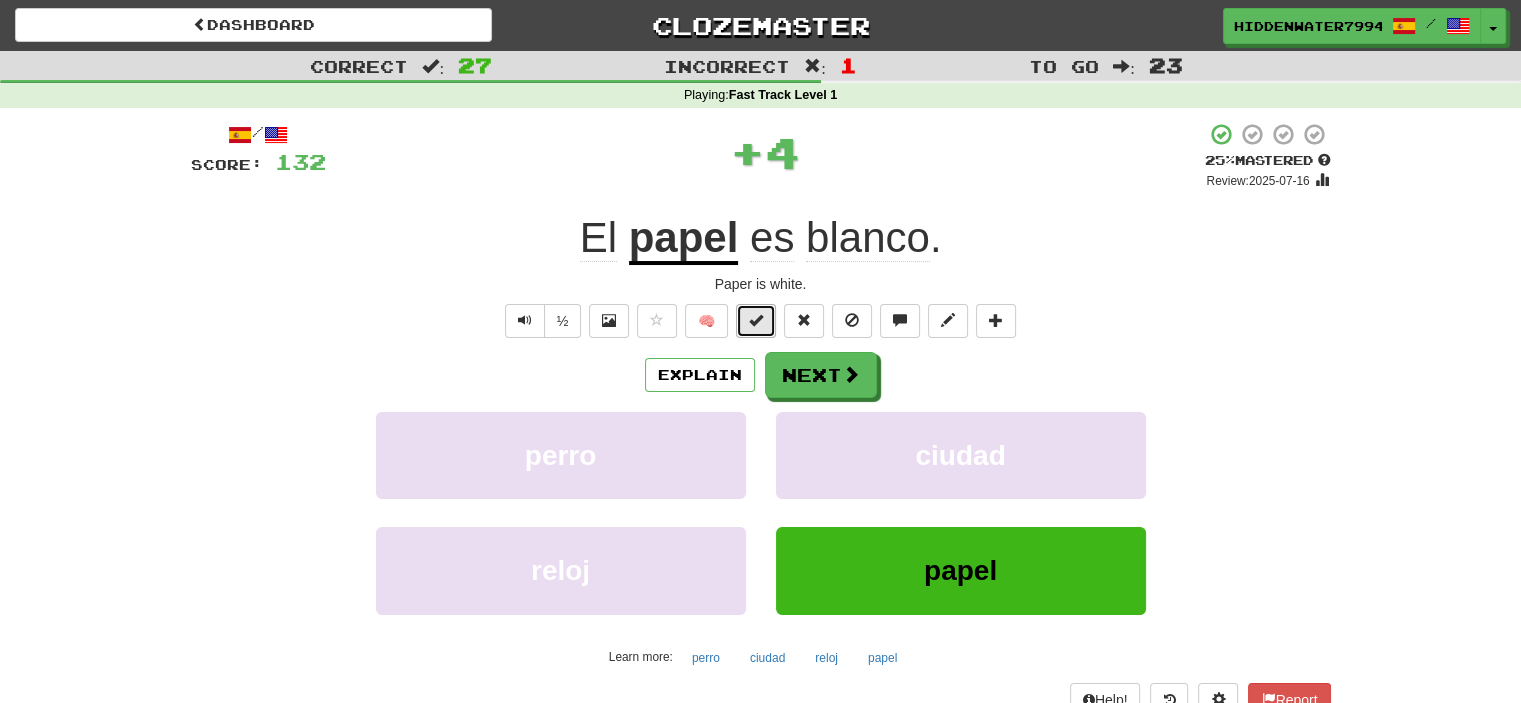 click at bounding box center (756, 321) 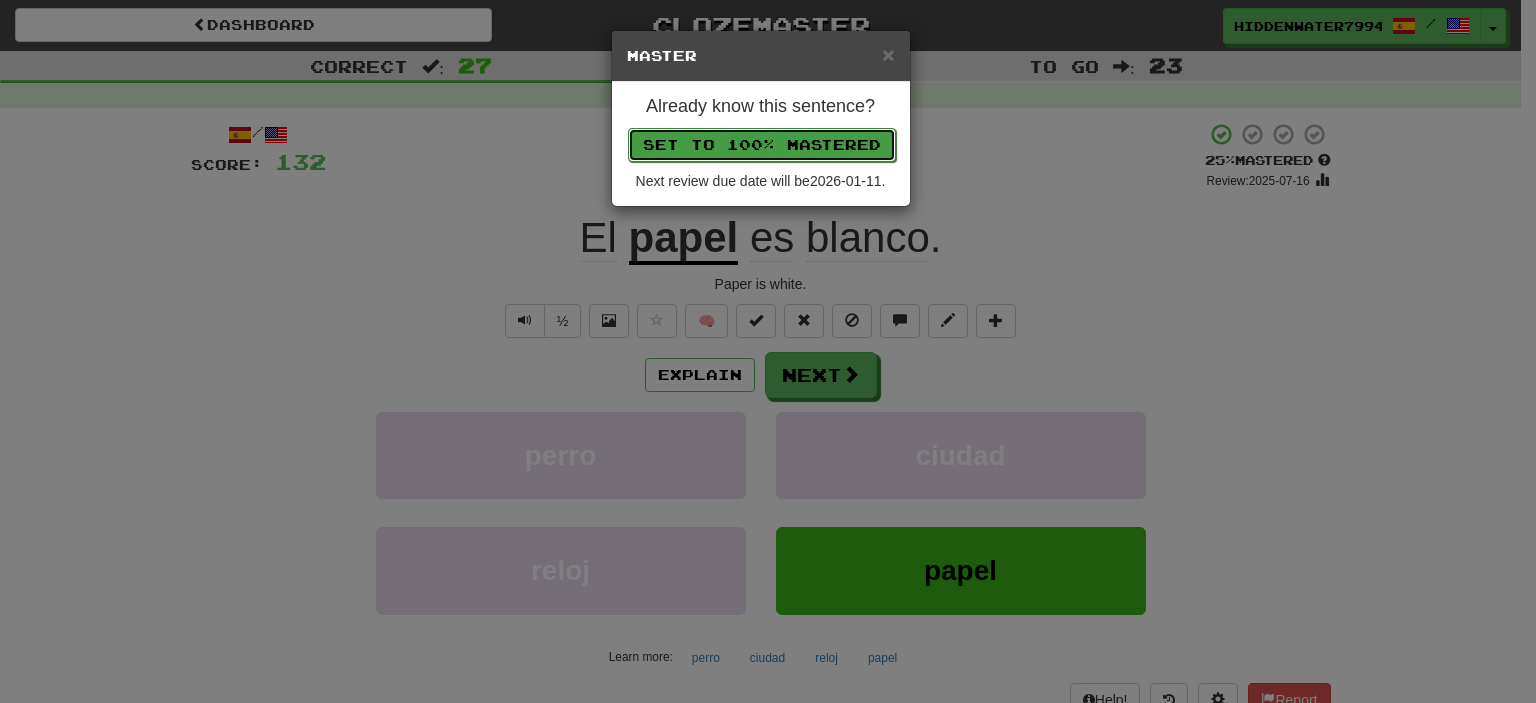 click on "Set to 100% Mastered" at bounding box center [762, 145] 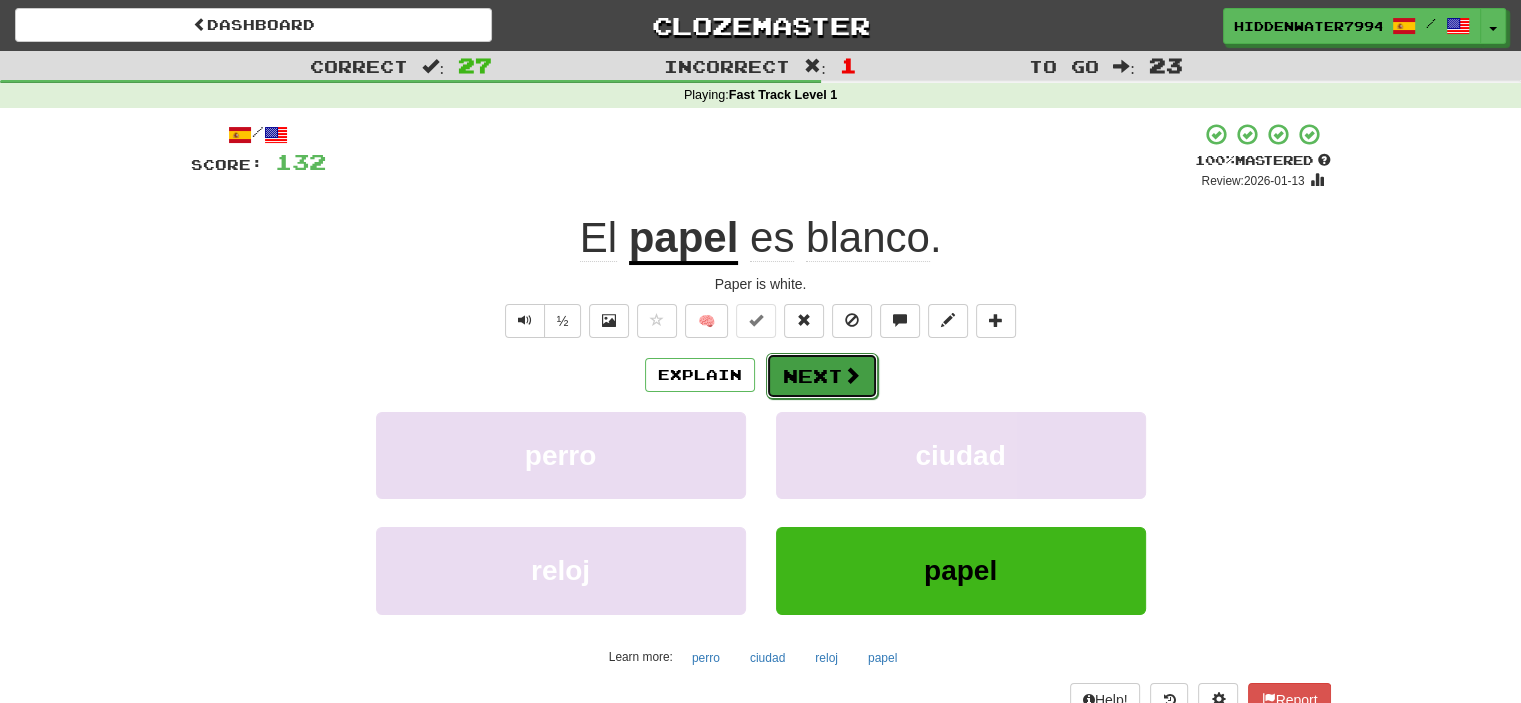 click on "Next" at bounding box center (822, 376) 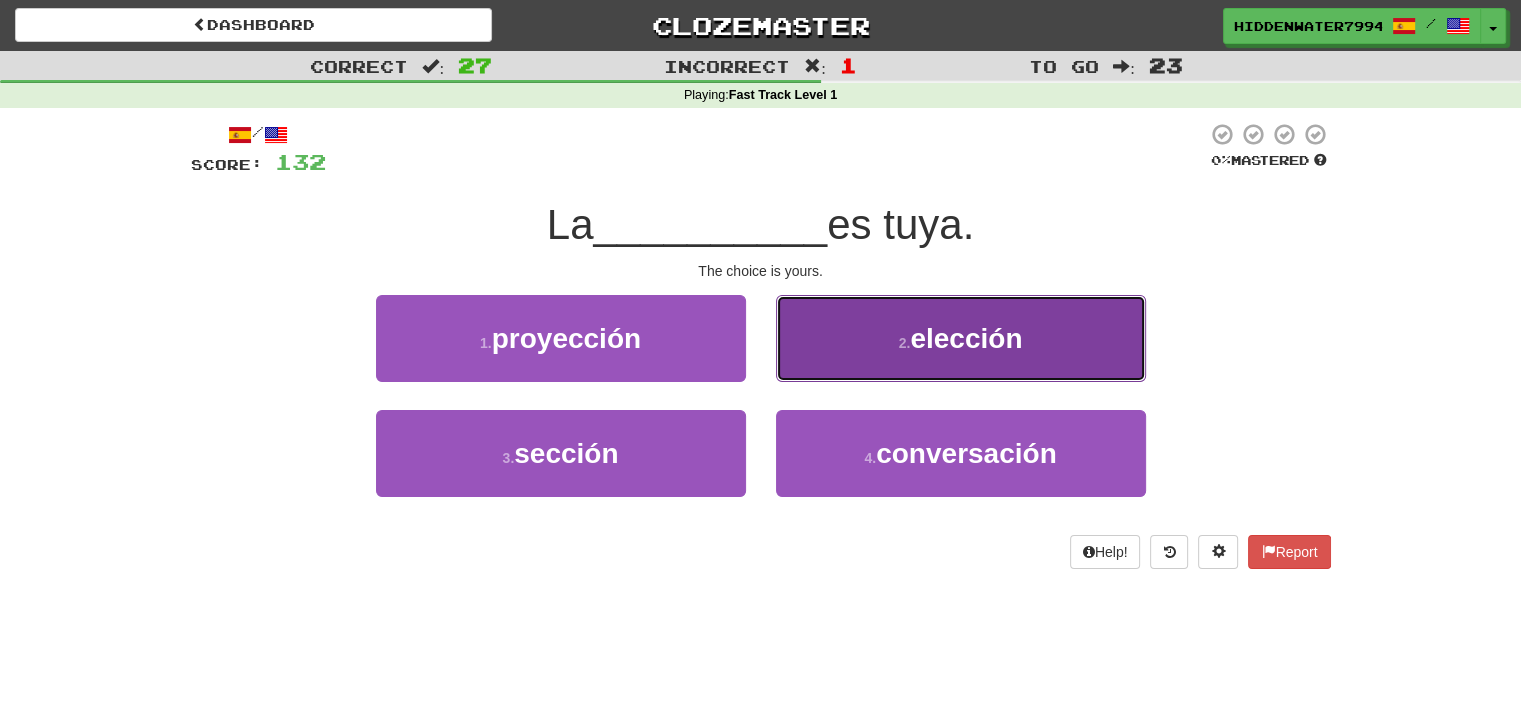 click on "elección" at bounding box center [966, 338] 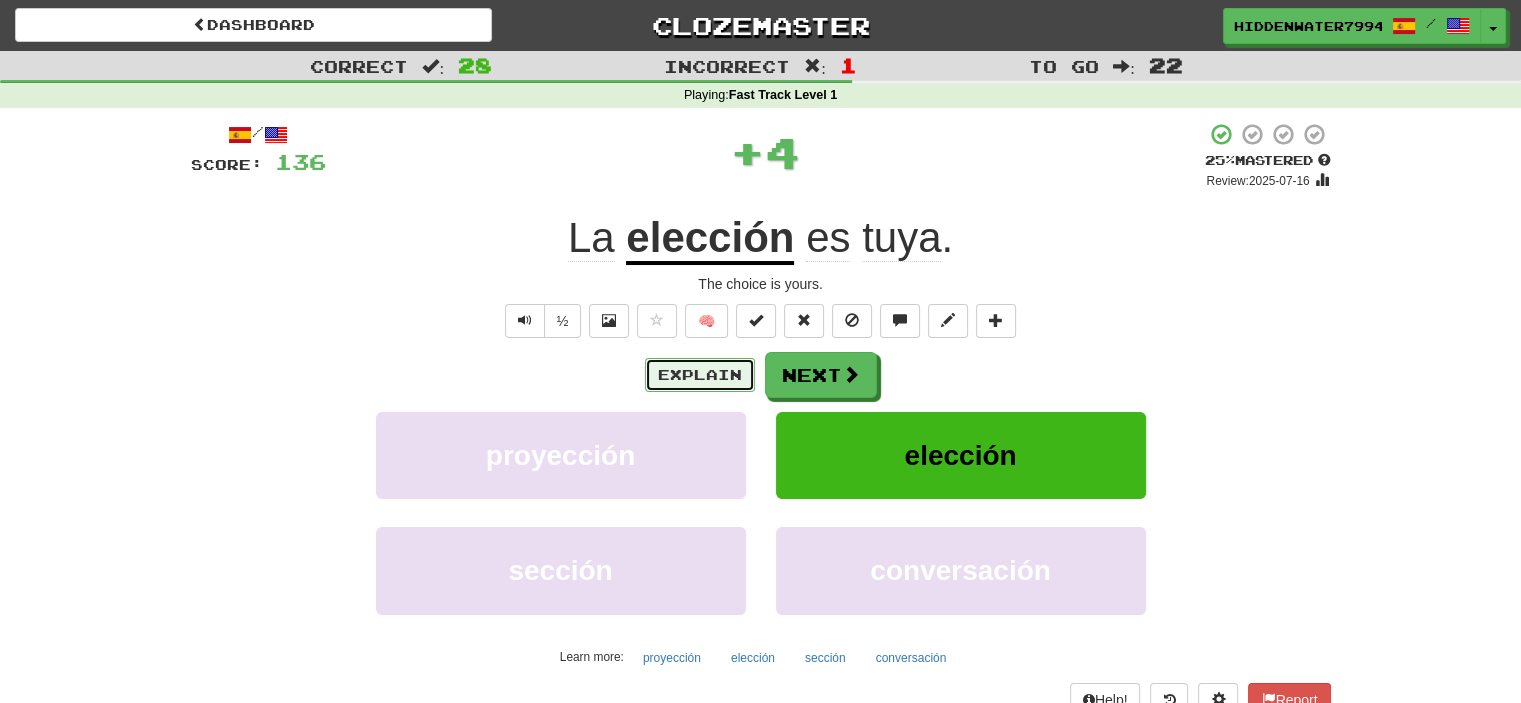 click on "Explain" at bounding box center (700, 375) 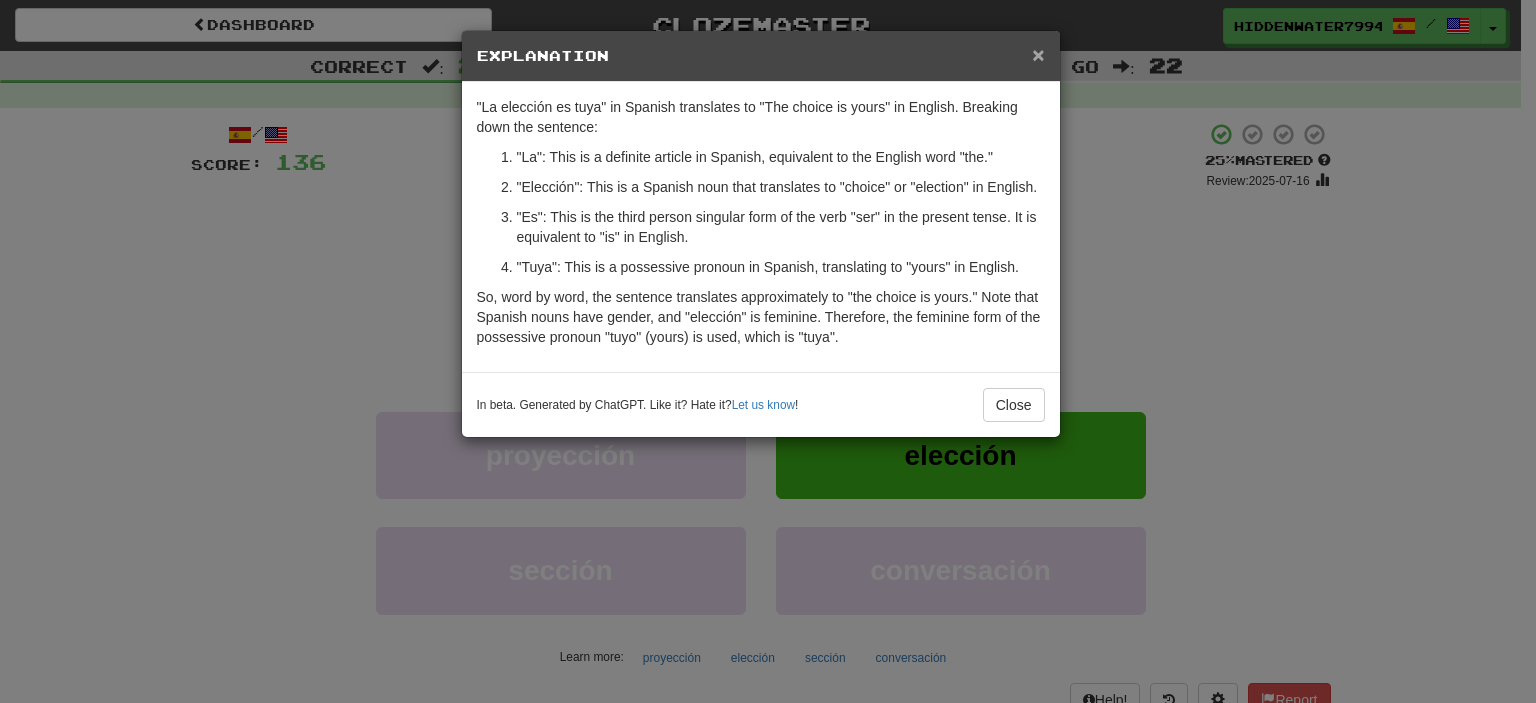click on "×" at bounding box center (1038, 54) 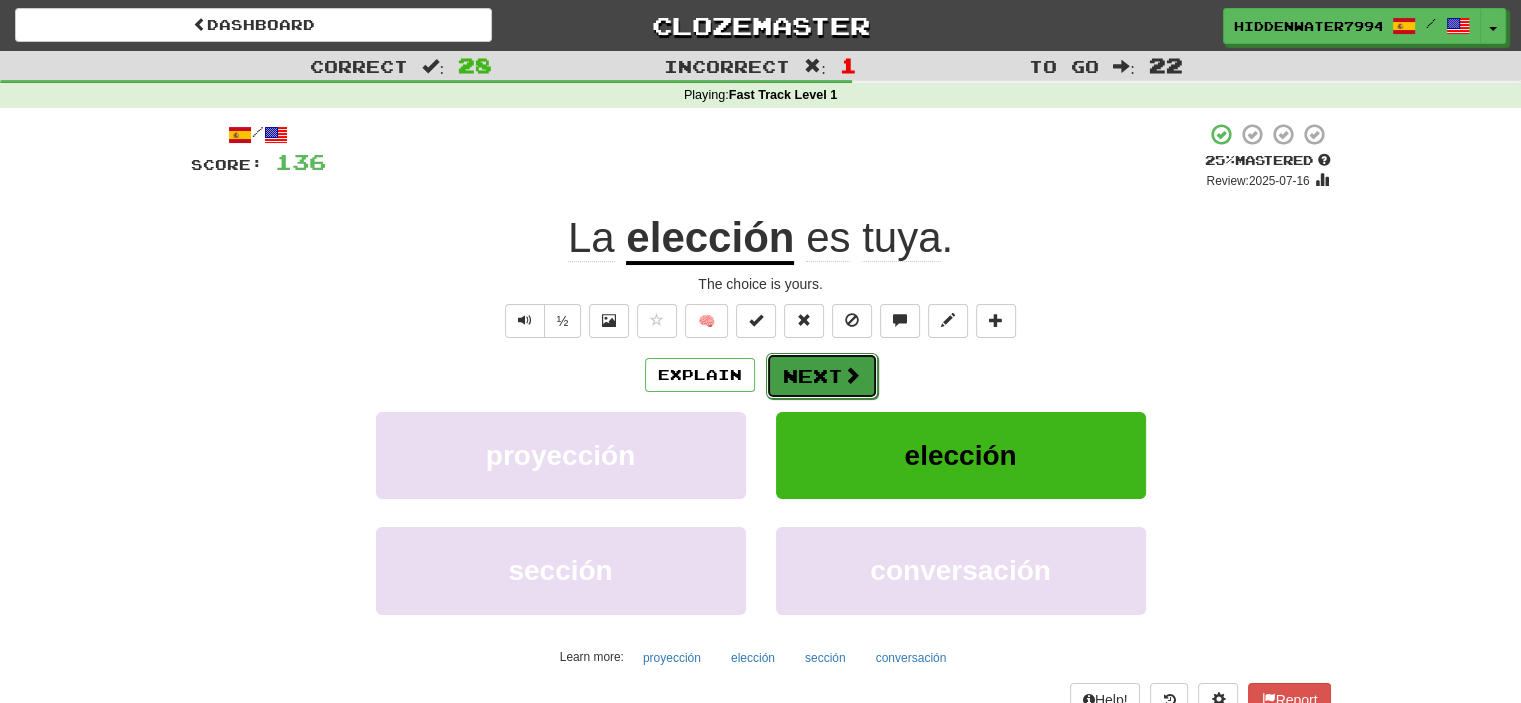 click on "Next" at bounding box center [822, 376] 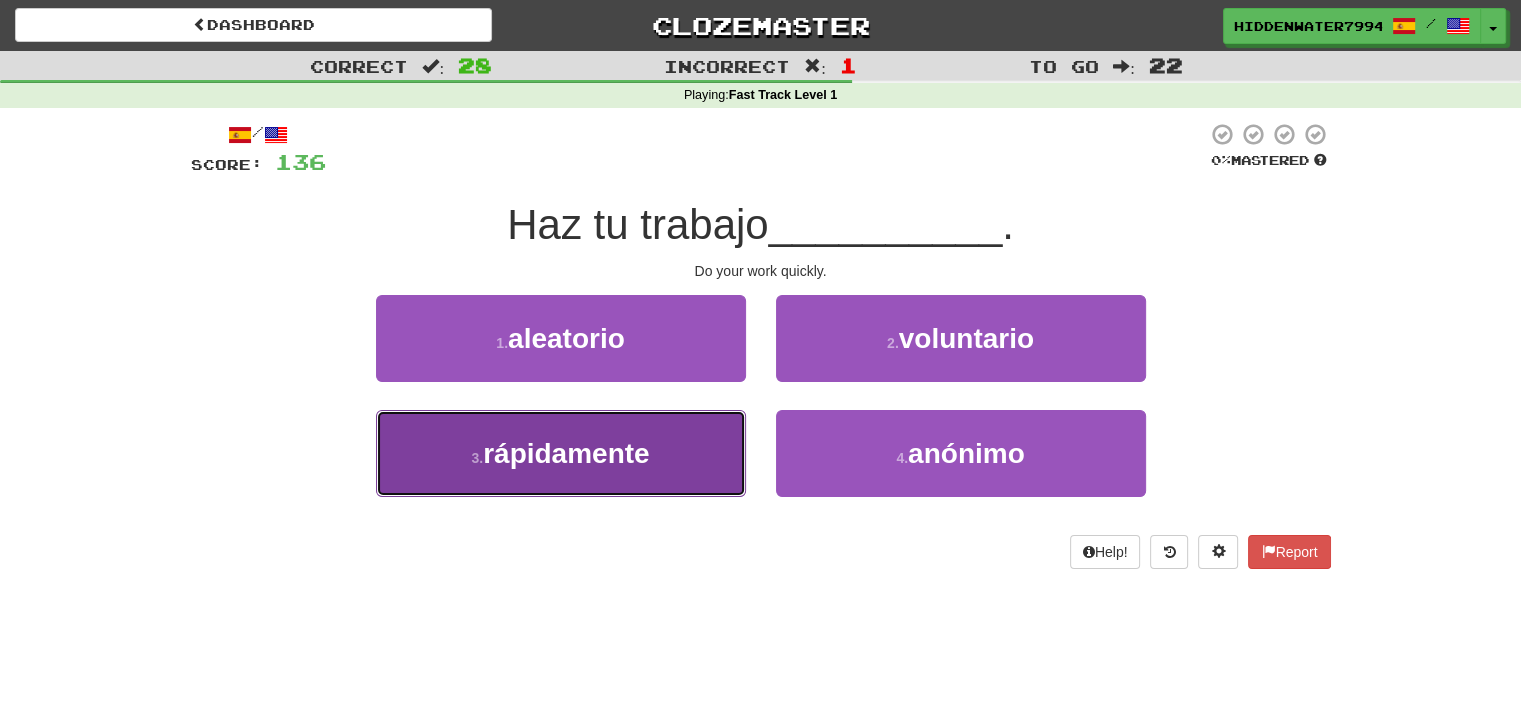 click on "3 .  rápidamente" at bounding box center (561, 453) 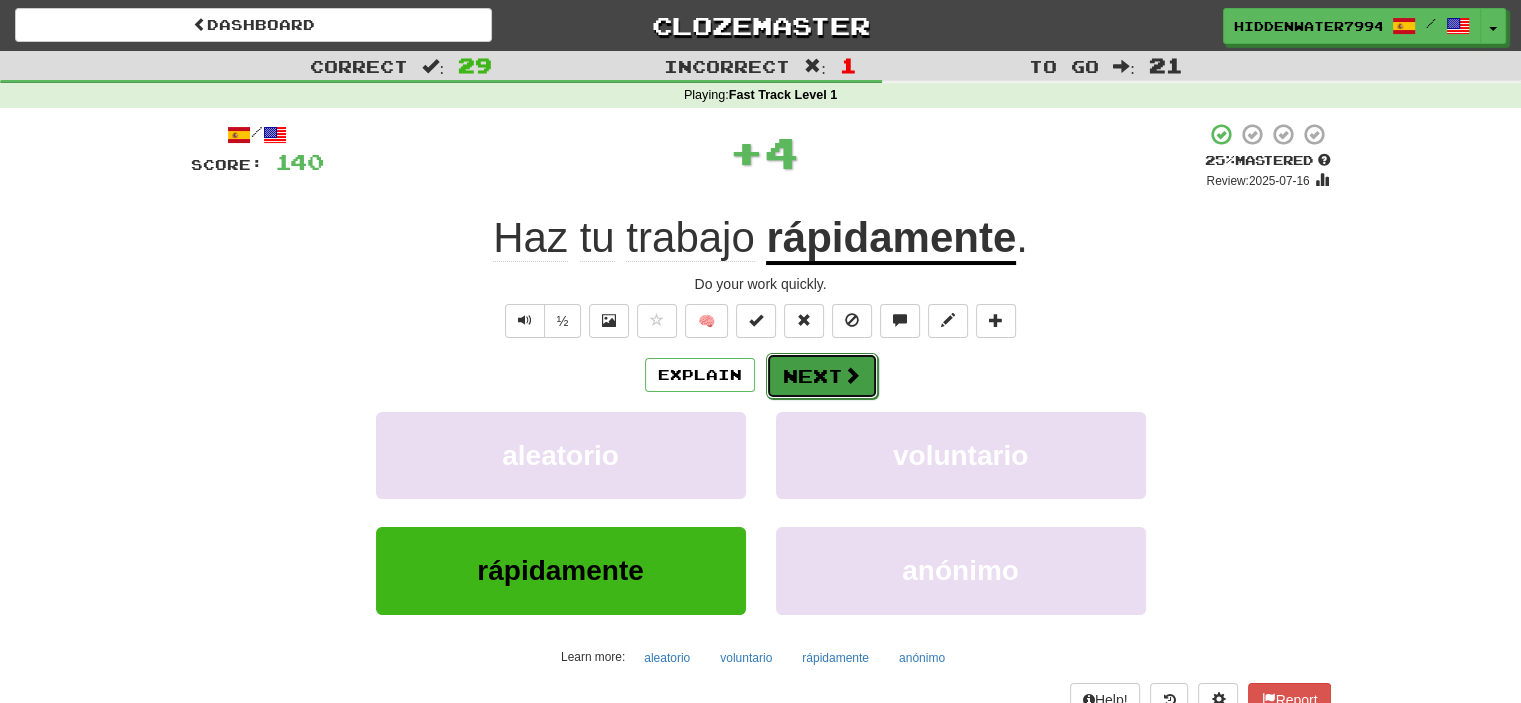 click at bounding box center (852, 375) 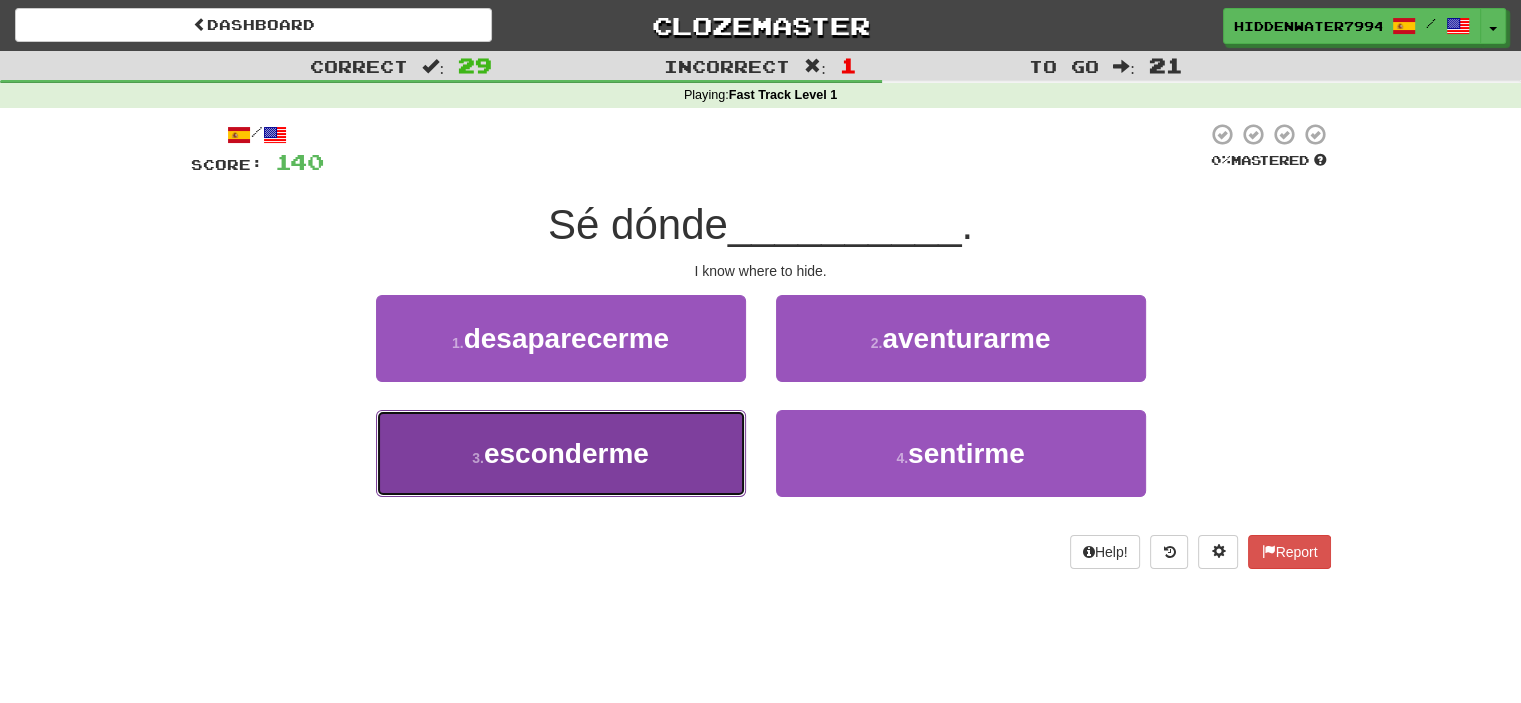 click on "3 .  esconderme" at bounding box center [561, 453] 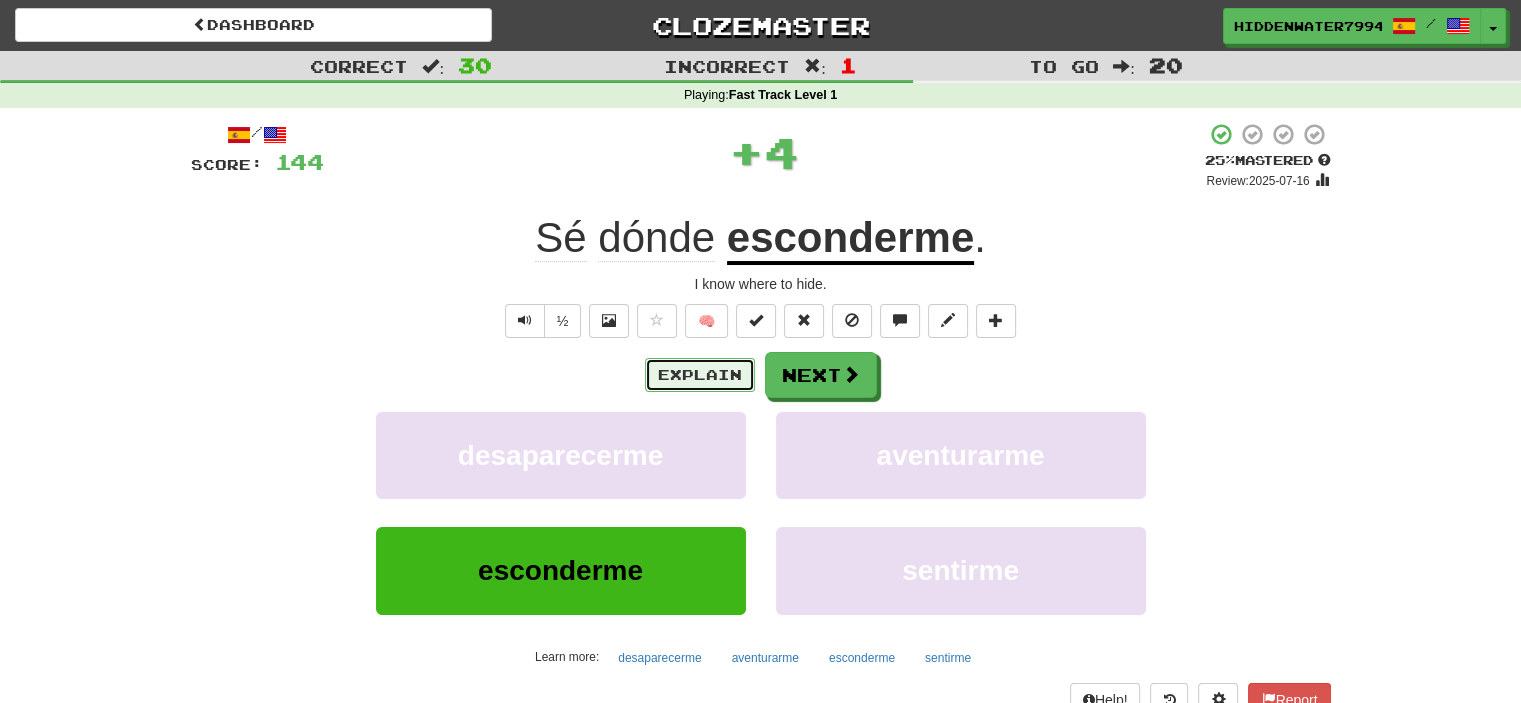 click on "Explain" at bounding box center (700, 375) 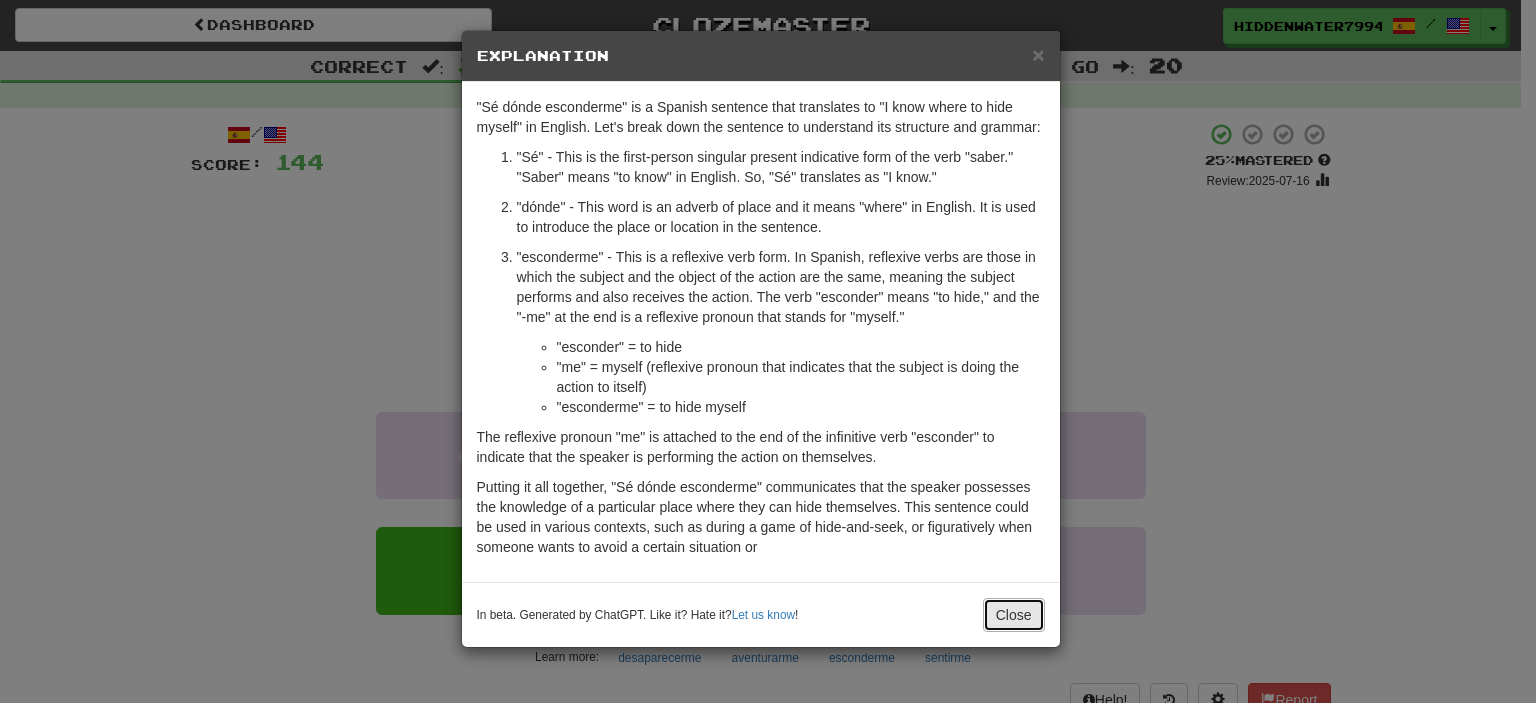 click on "Close" at bounding box center (1014, 615) 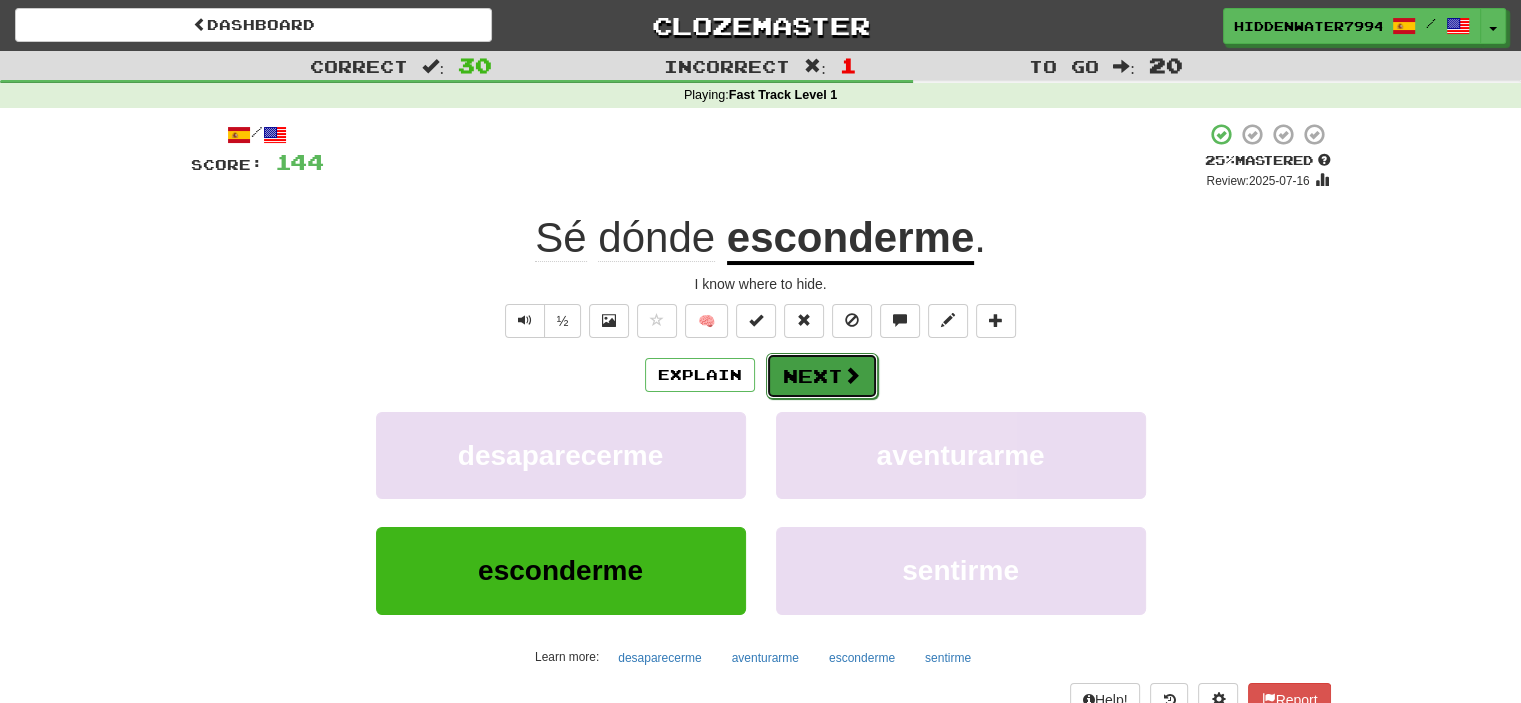 click on "Next" at bounding box center (822, 376) 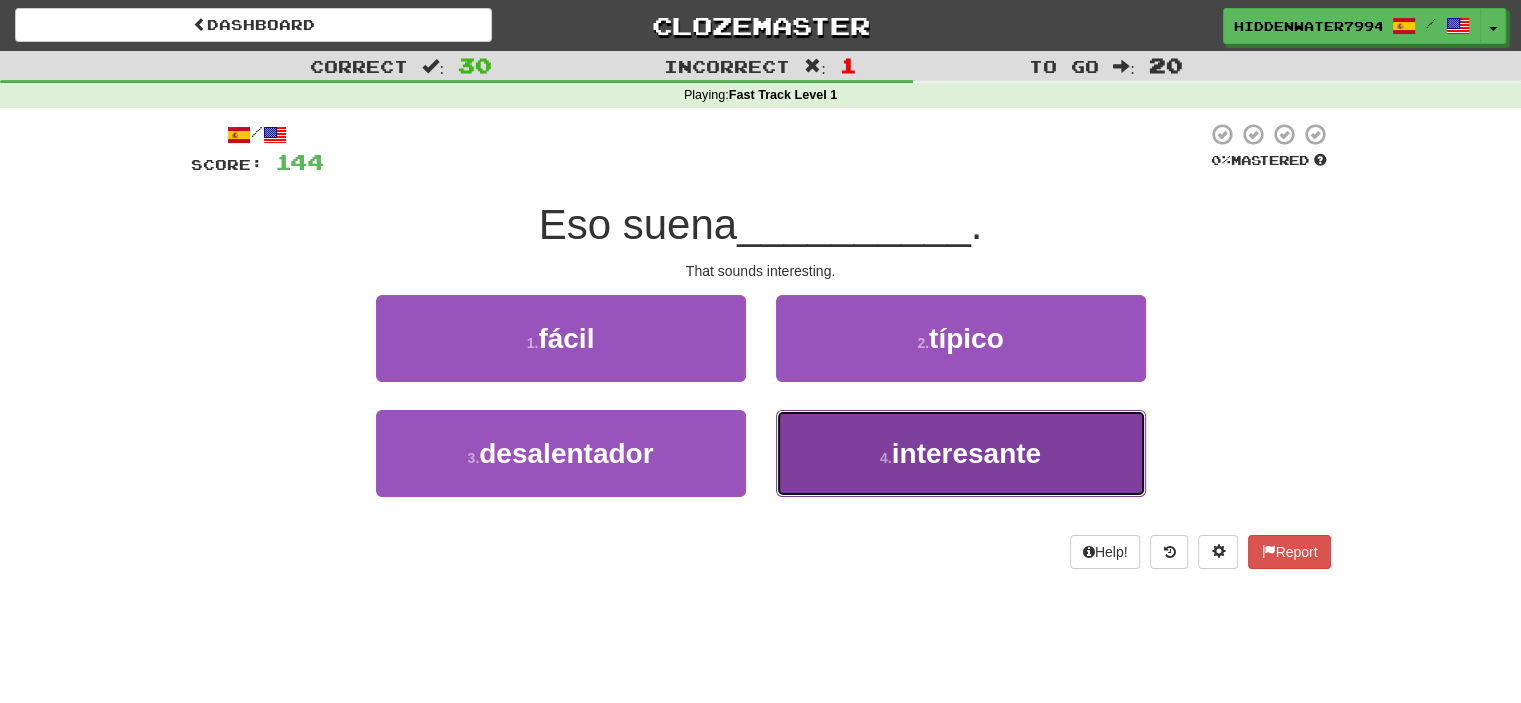 click on "4 .  interesante" at bounding box center (961, 453) 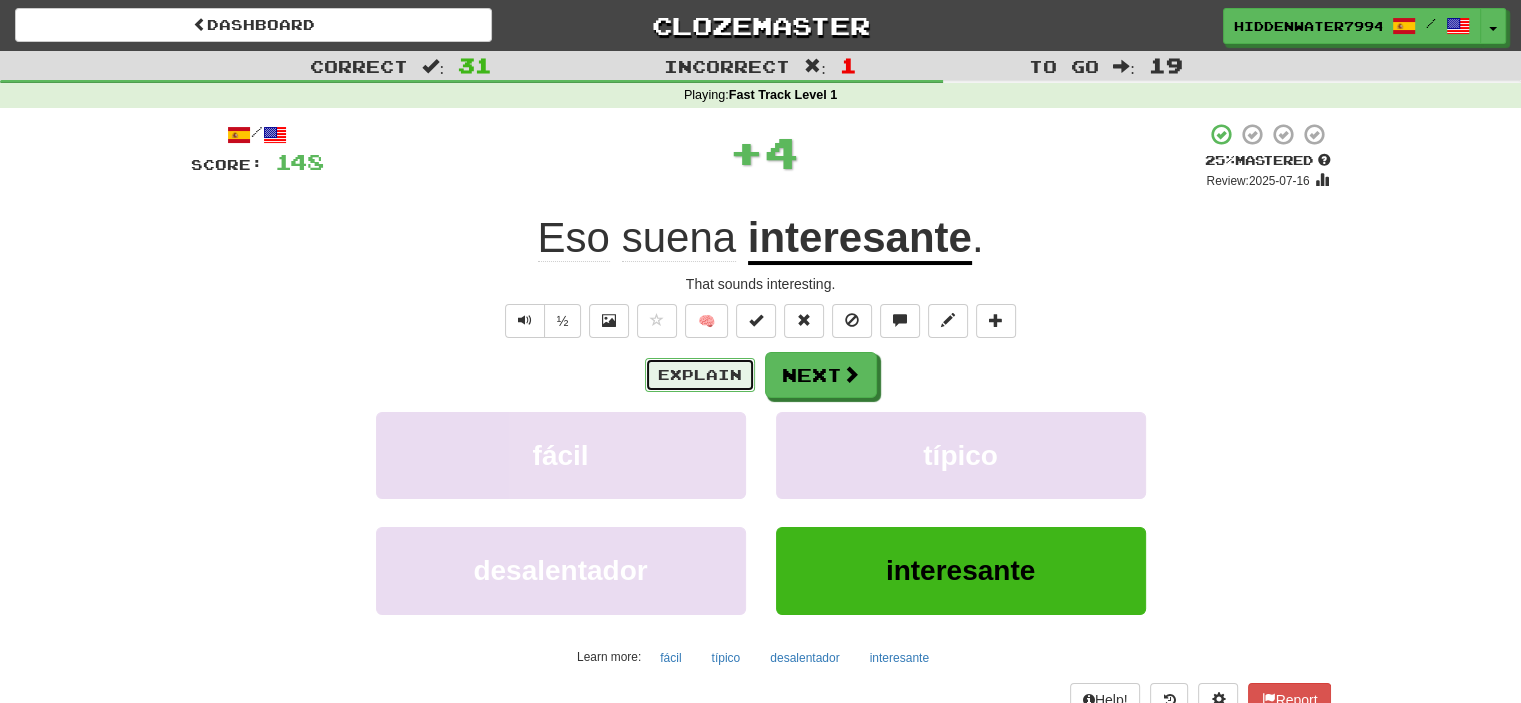 click on "Explain" at bounding box center [700, 375] 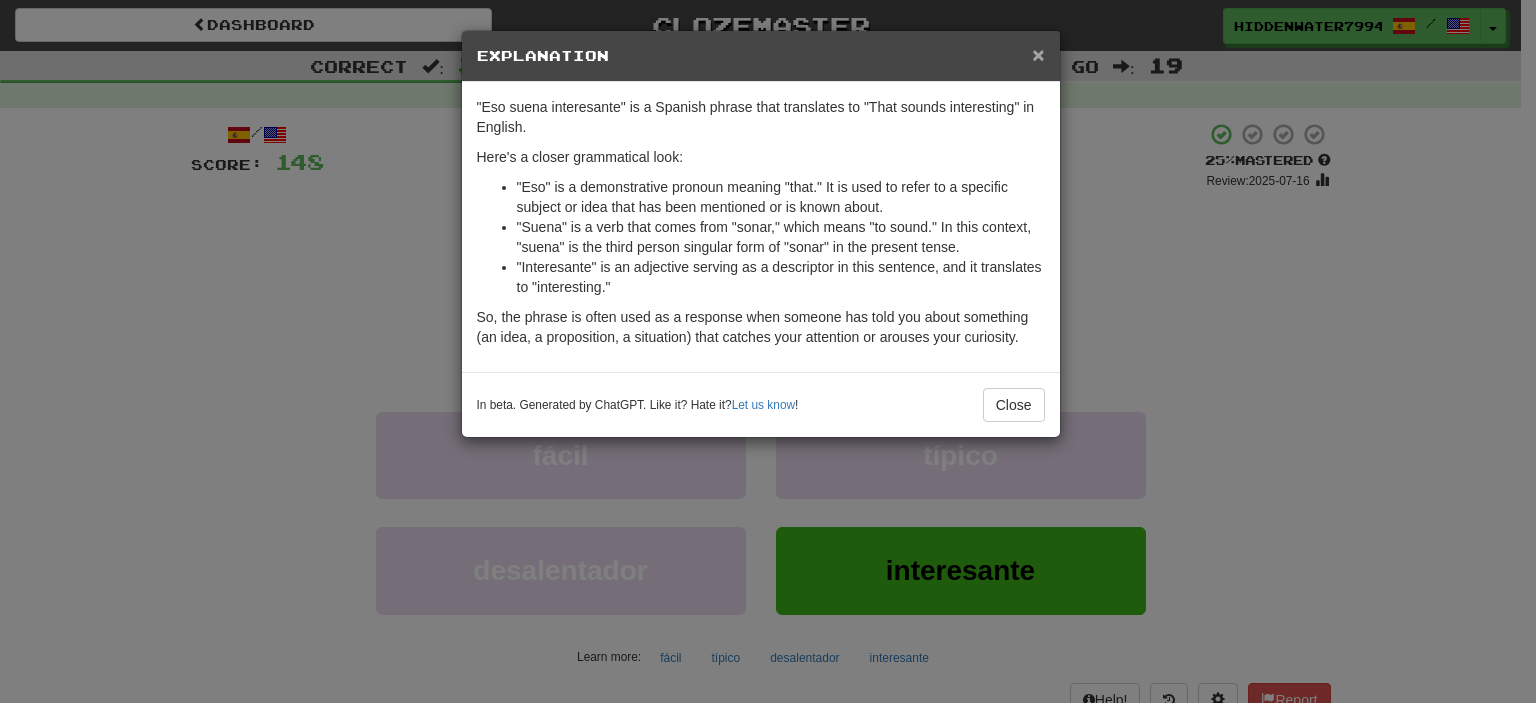 click on "×" at bounding box center (1038, 54) 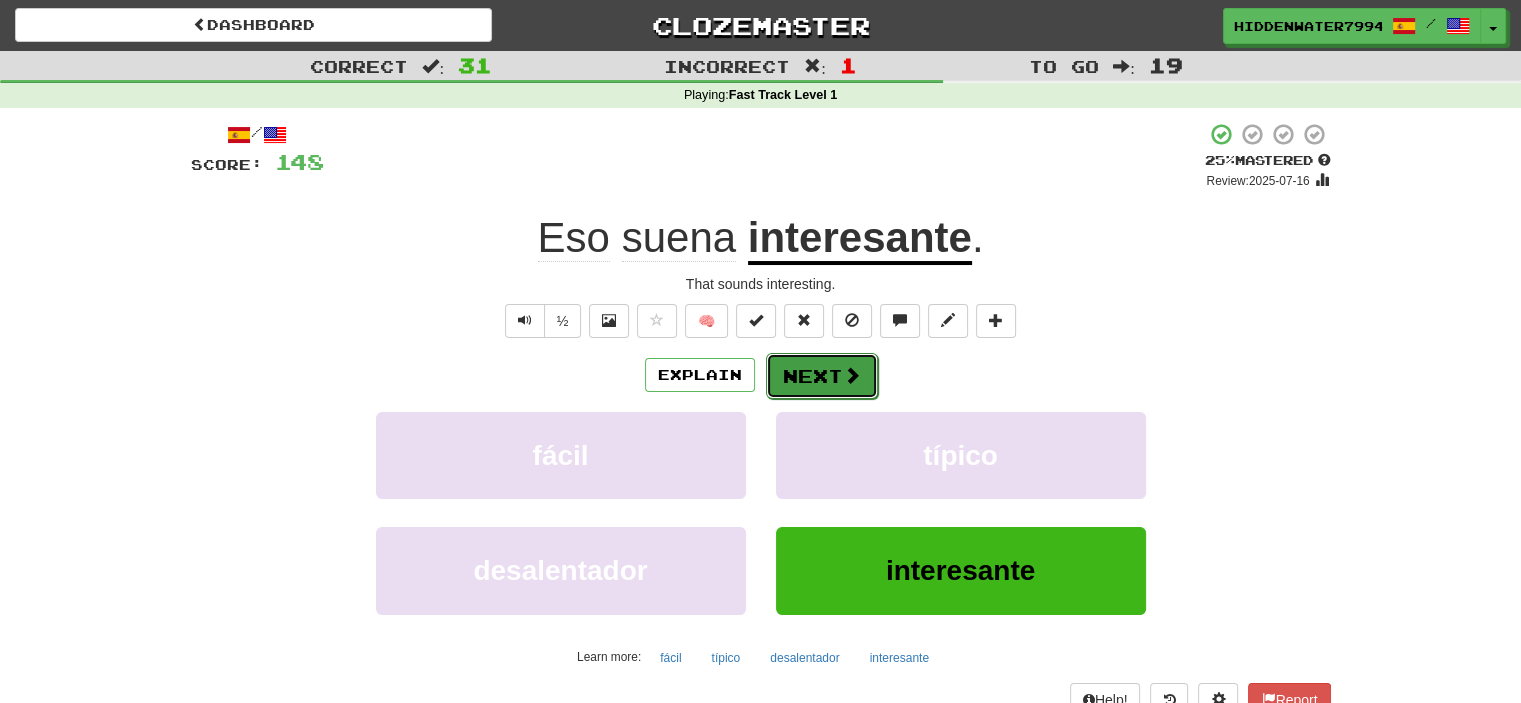 click at bounding box center (852, 375) 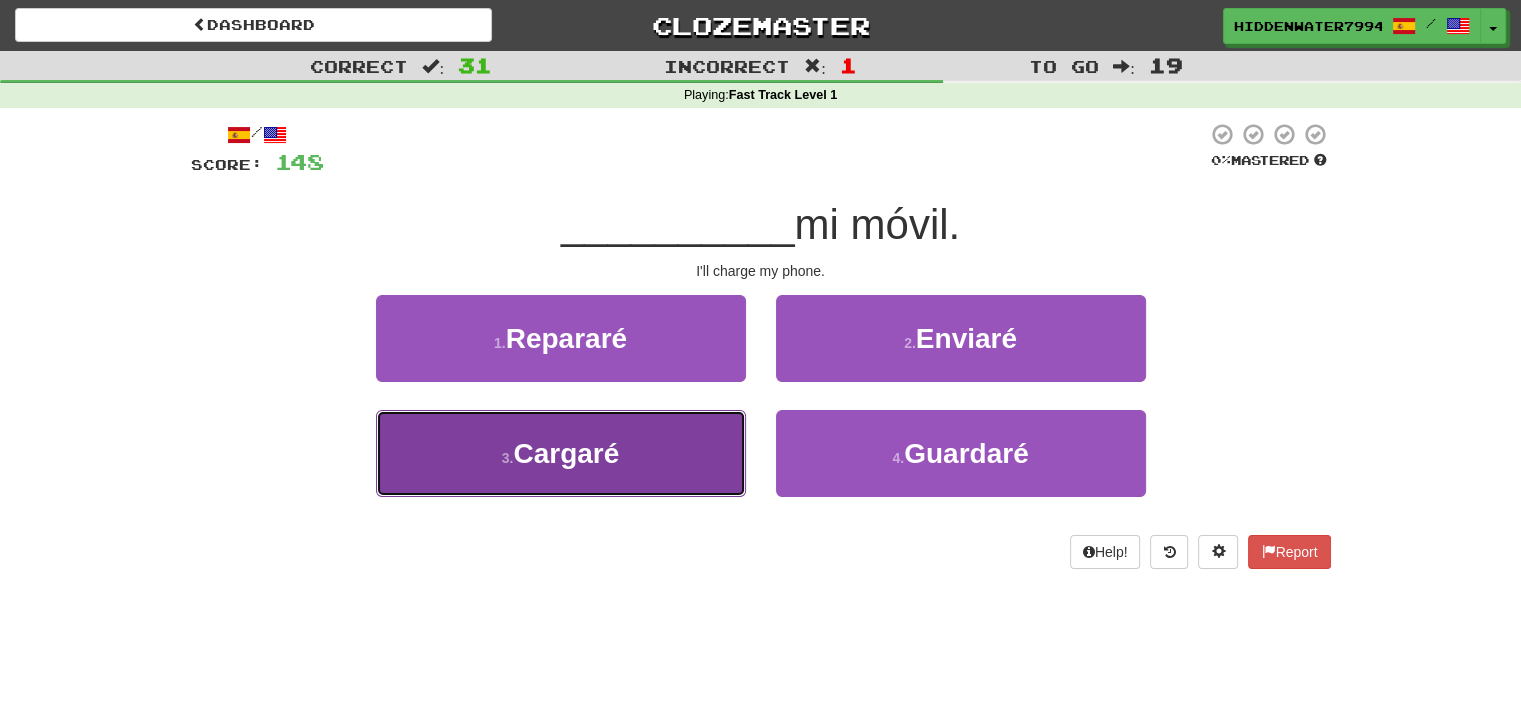 click on "3 .  Cargaré" at bounding box center (561, 453) 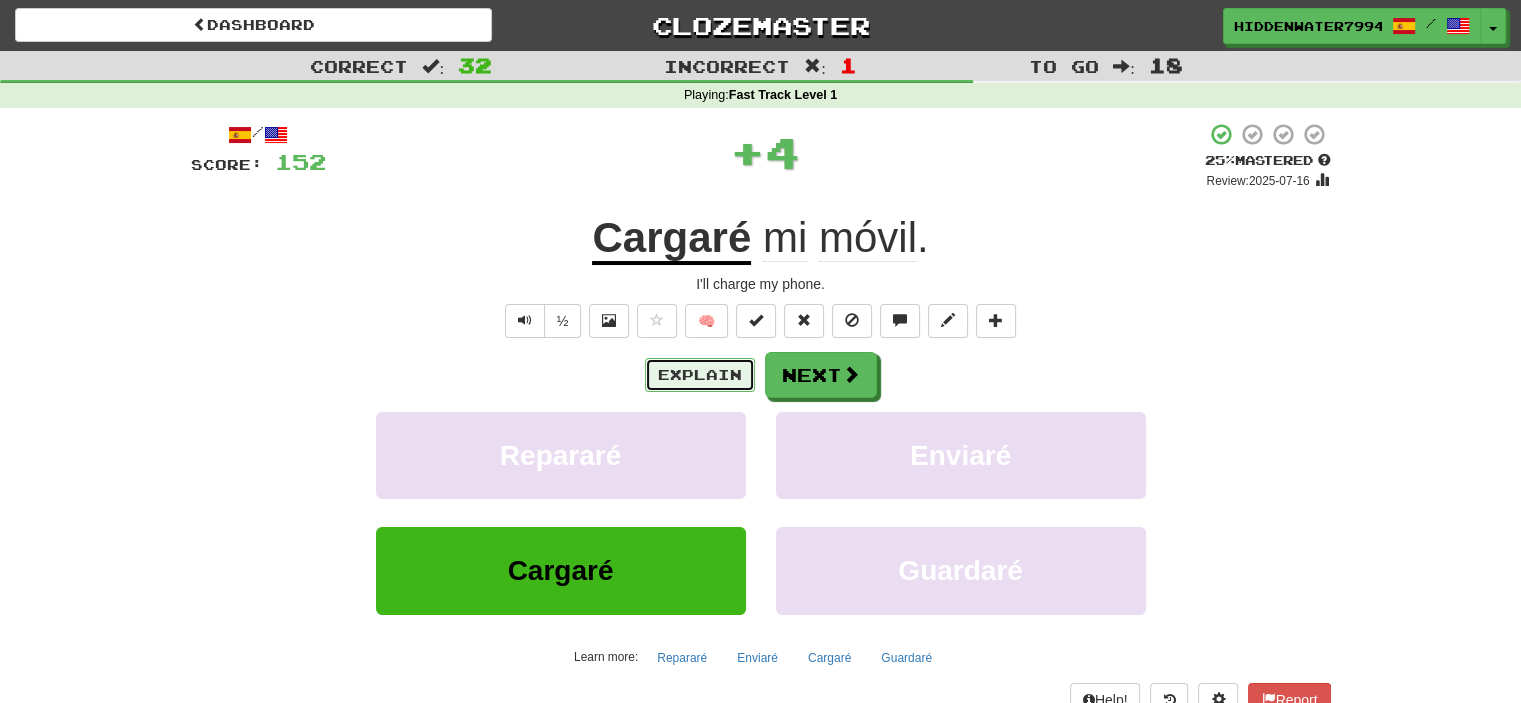 click on "Explain" at bounding box center [700, 375] 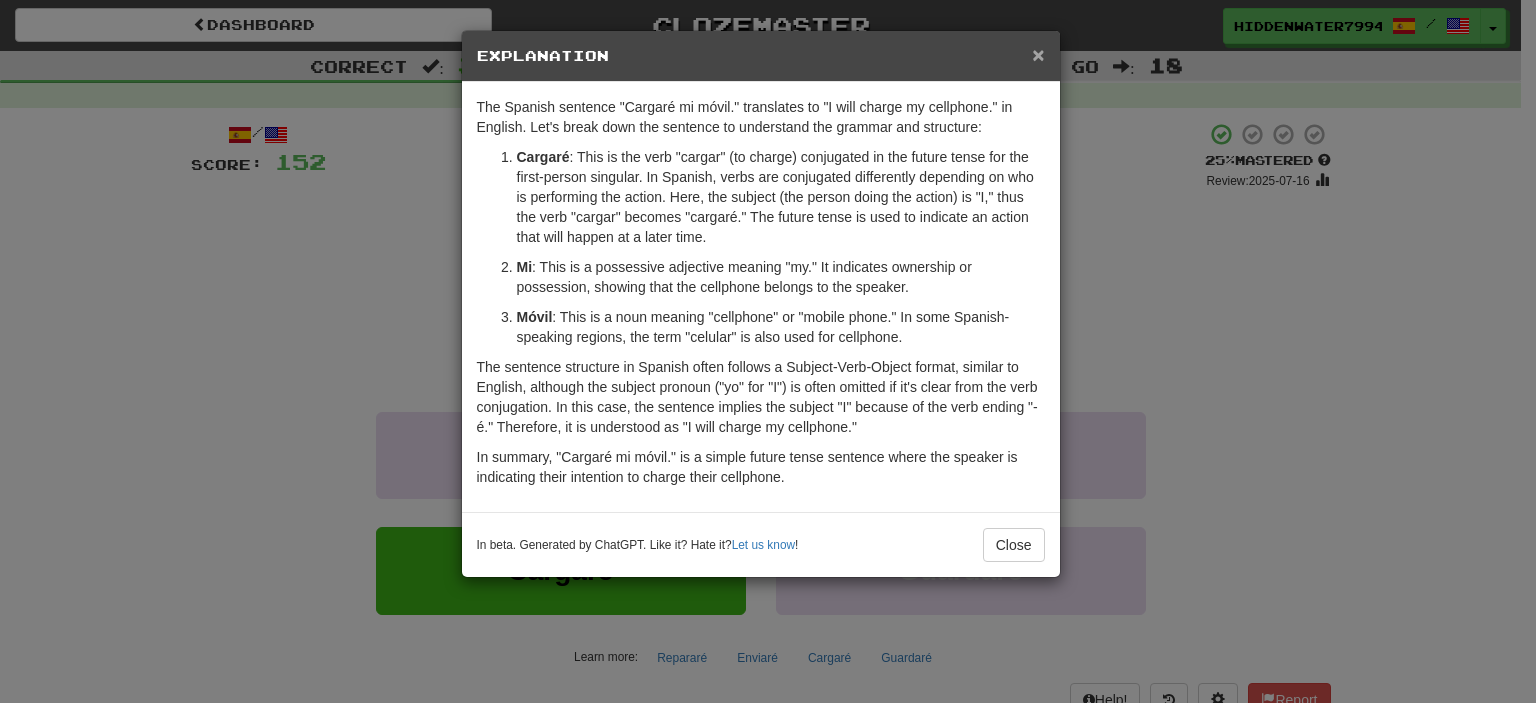 click on "×" at bounding box center (1038, 54) 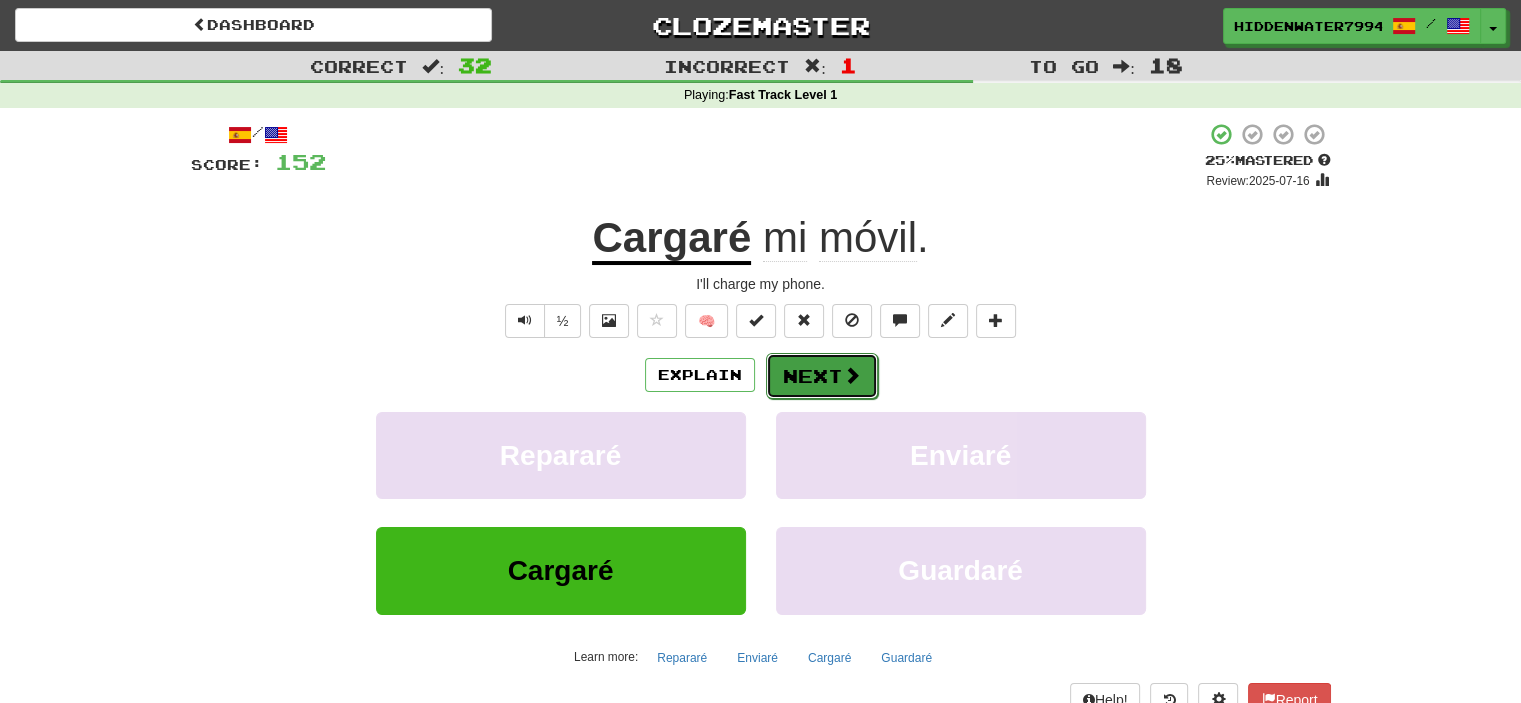 click on "Next" at bounding box center [822, 376] 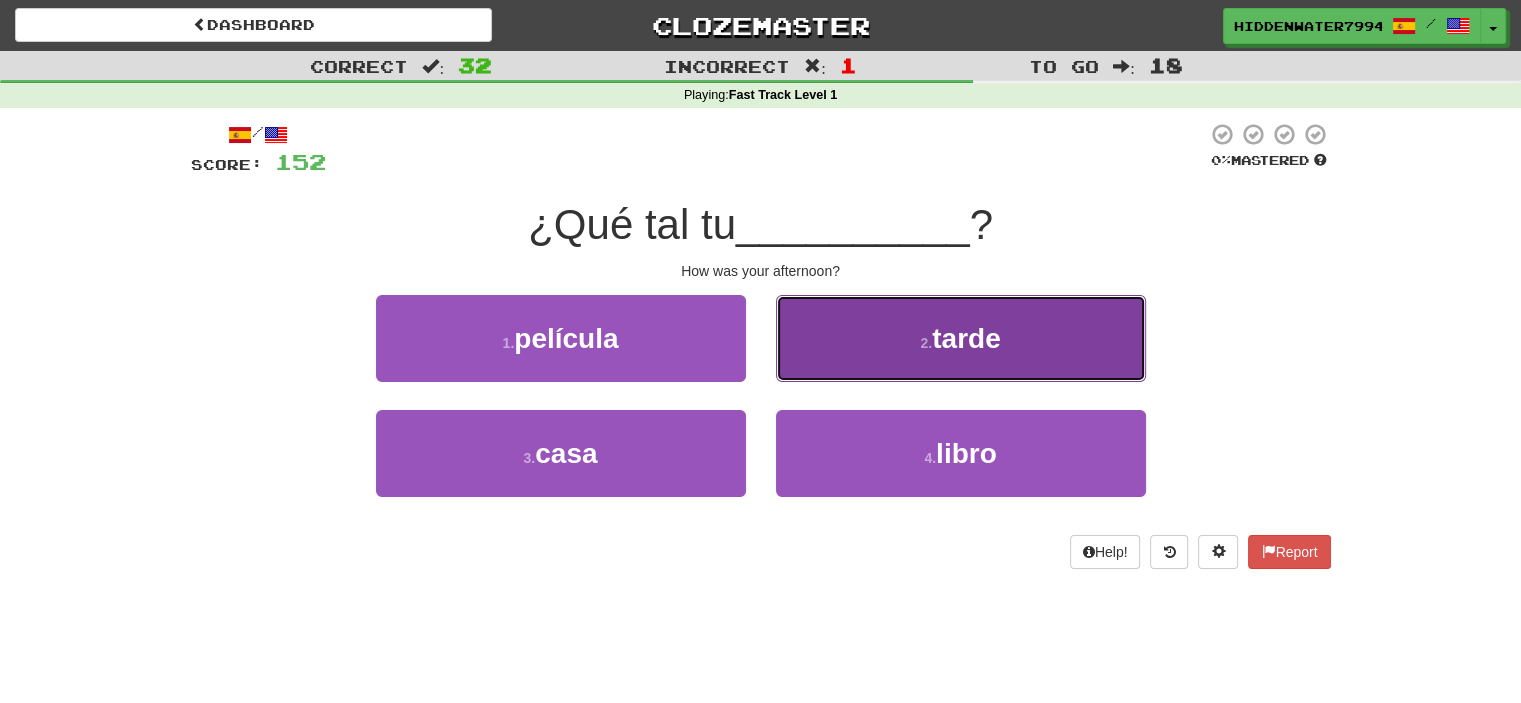 click on "tarde" at bounding box center (966, 338) 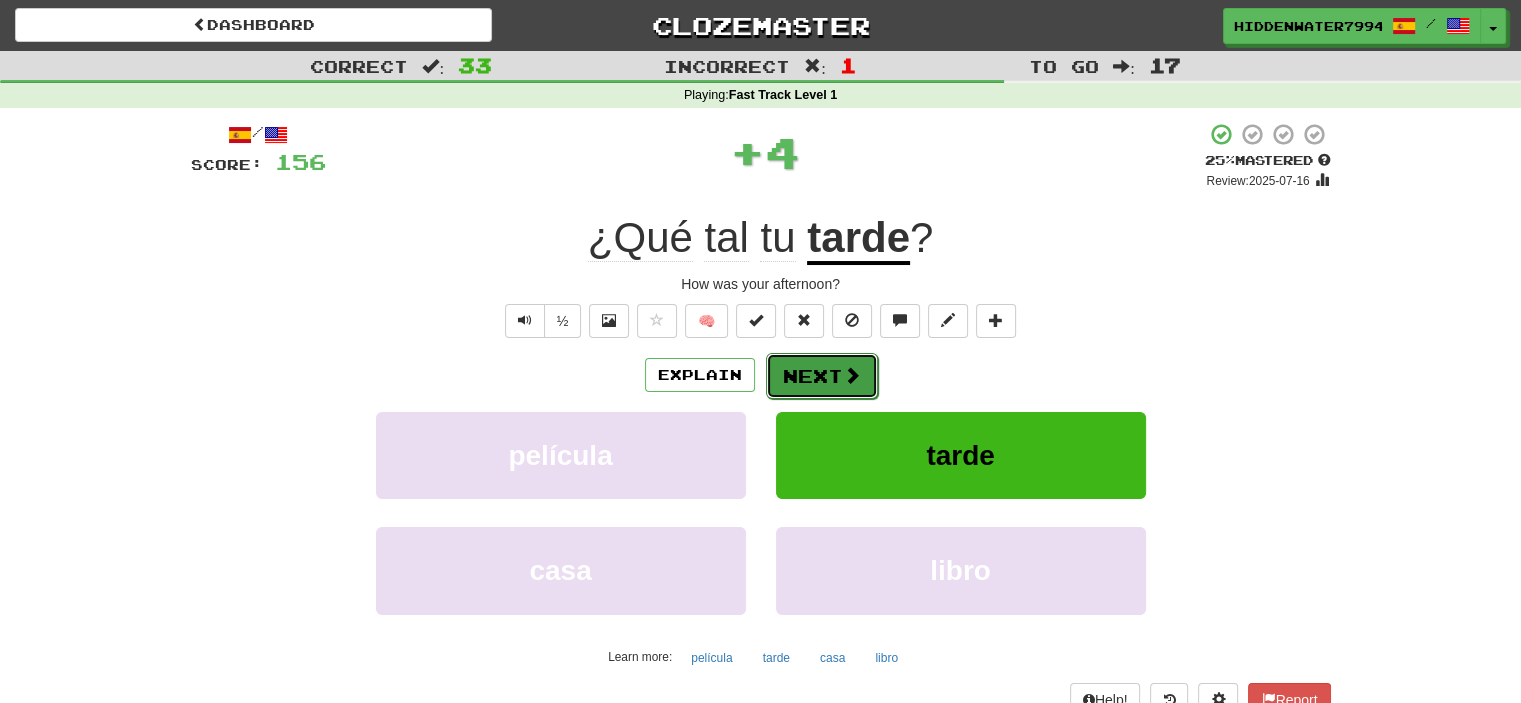 click on "Next" at bounding box center (822, 376) 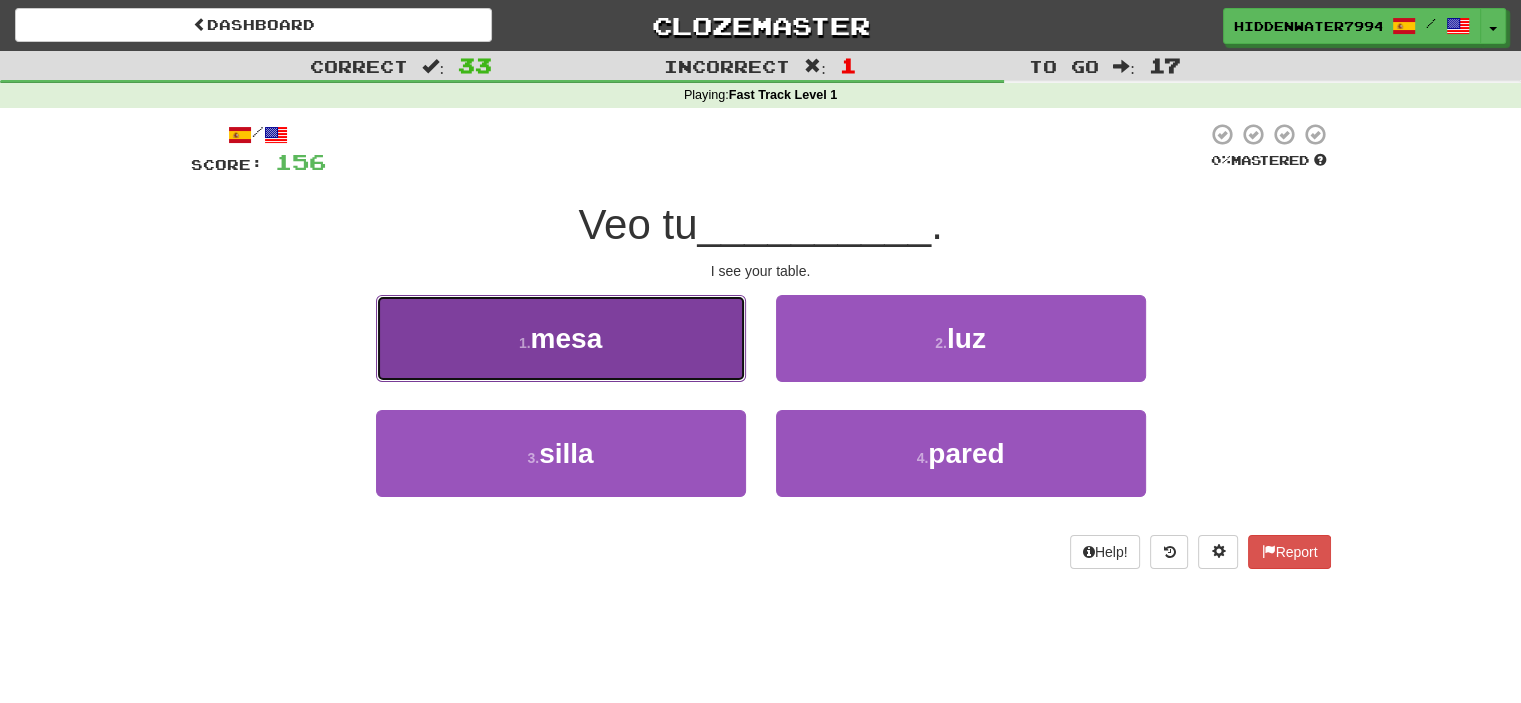 click on "1 .  mesa" at bounding box center (561, 338) 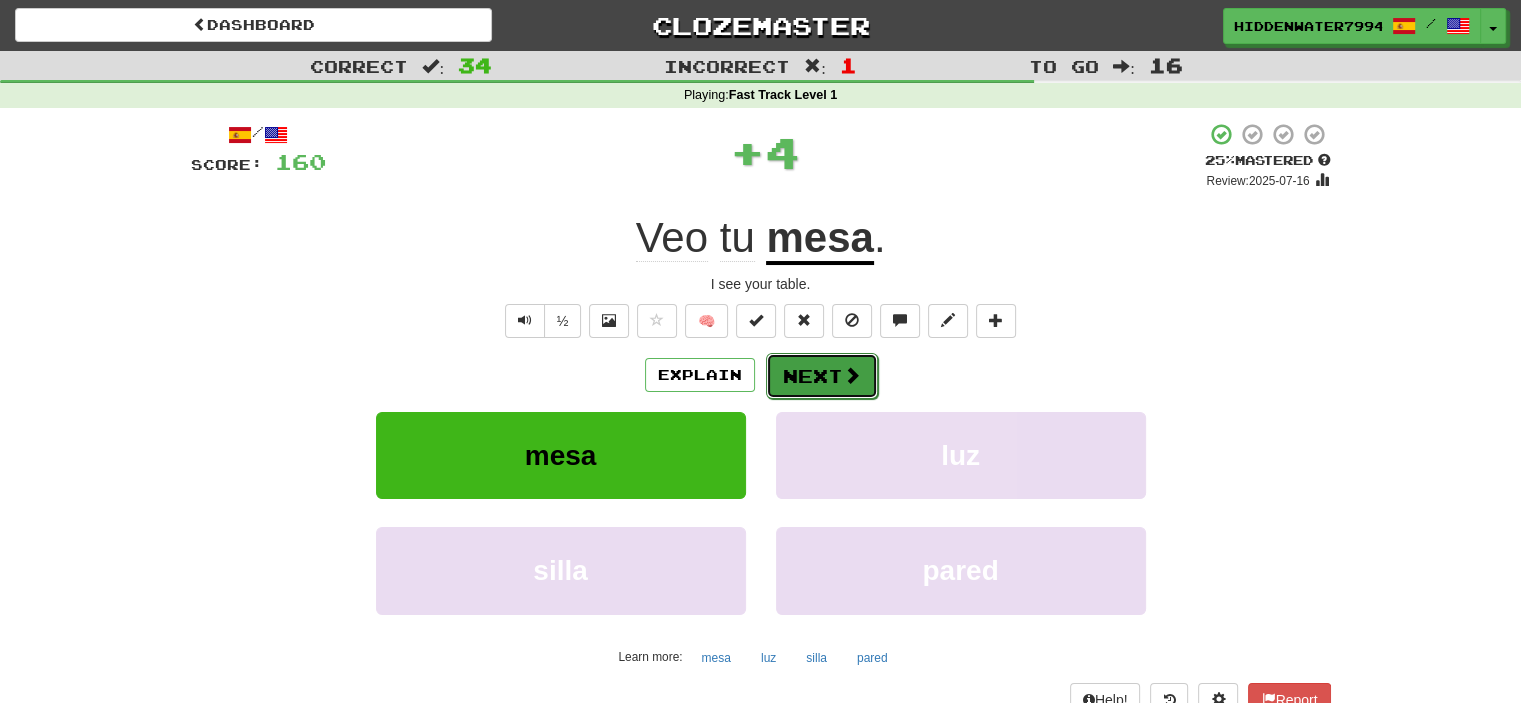 click on "Next" at bounding box center (822, 376) 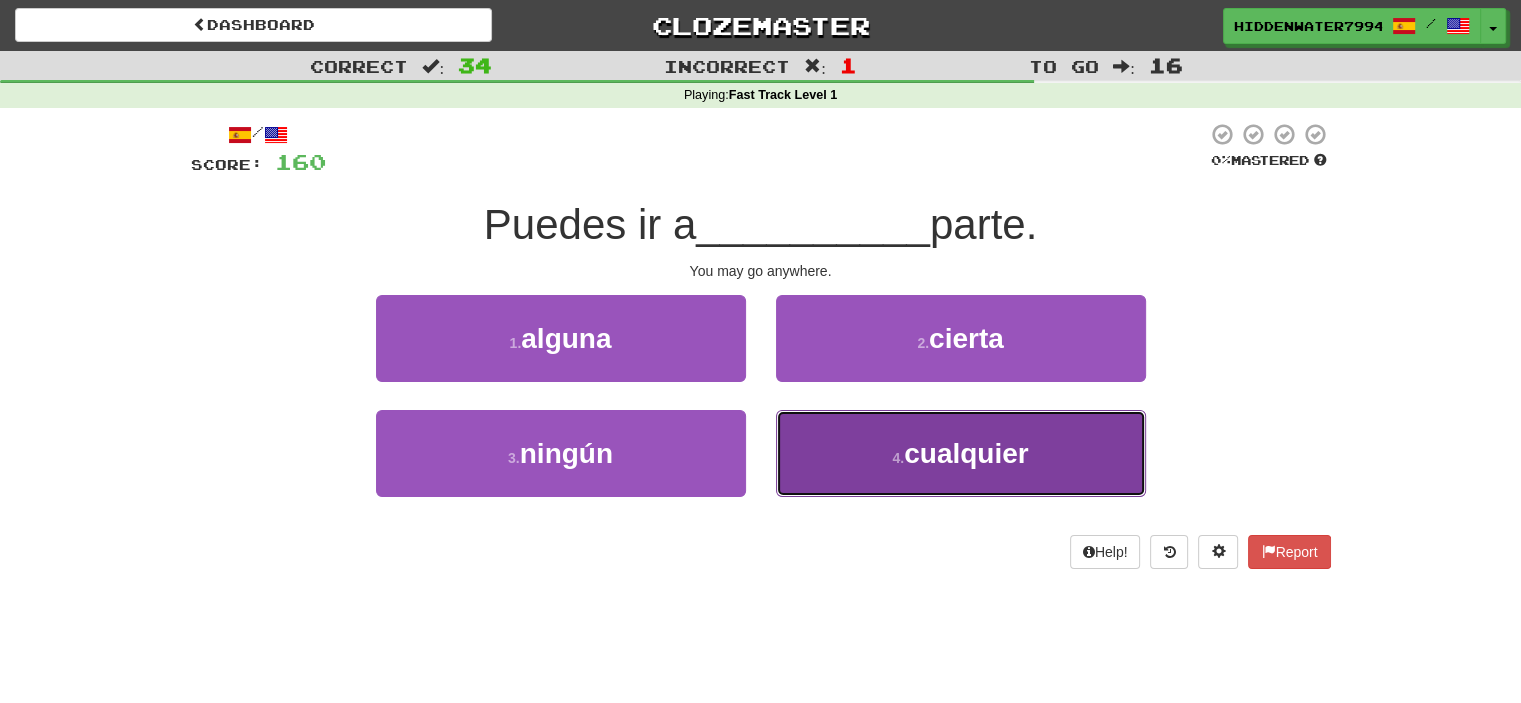 click on "4 .  cualquier" at bounding box center (961, 453) 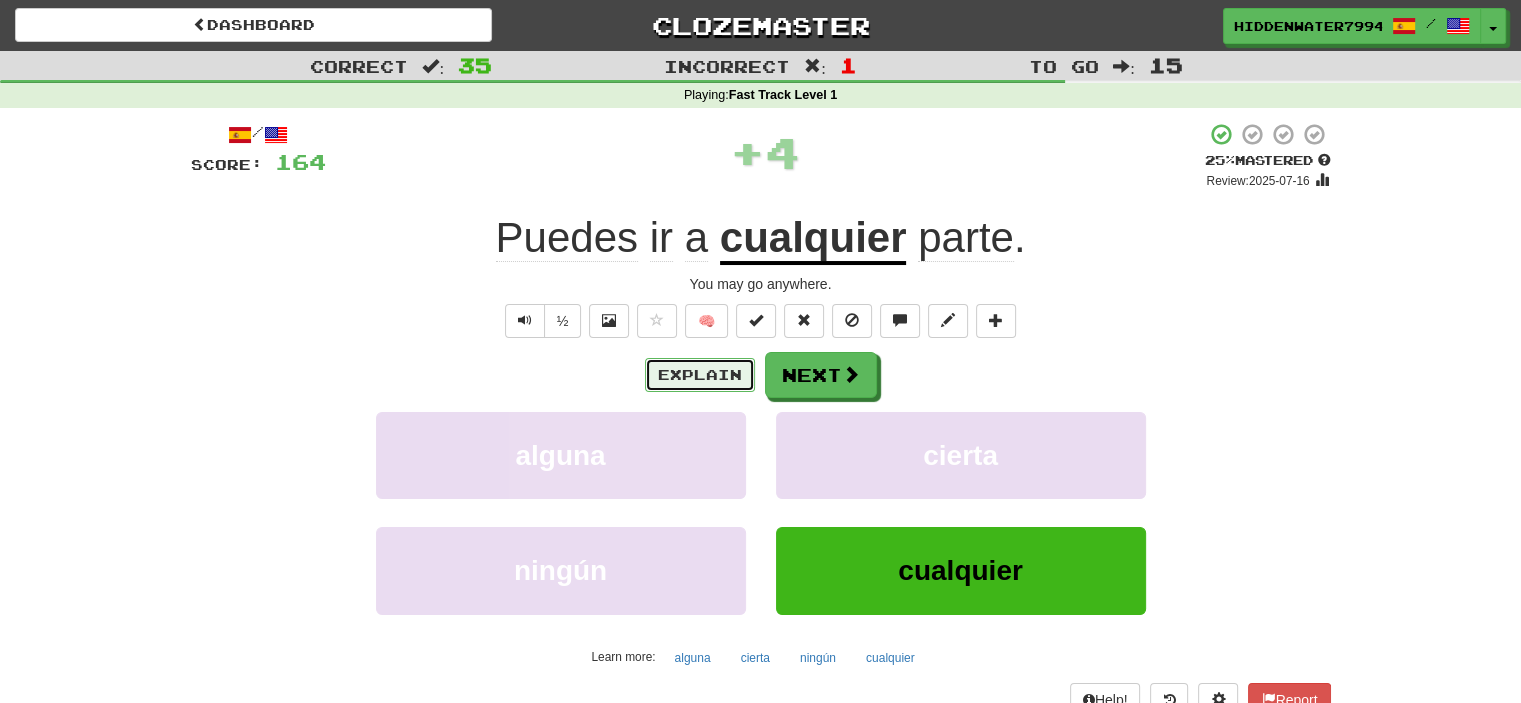 click on "Explain" at bounding box center [700, 375] 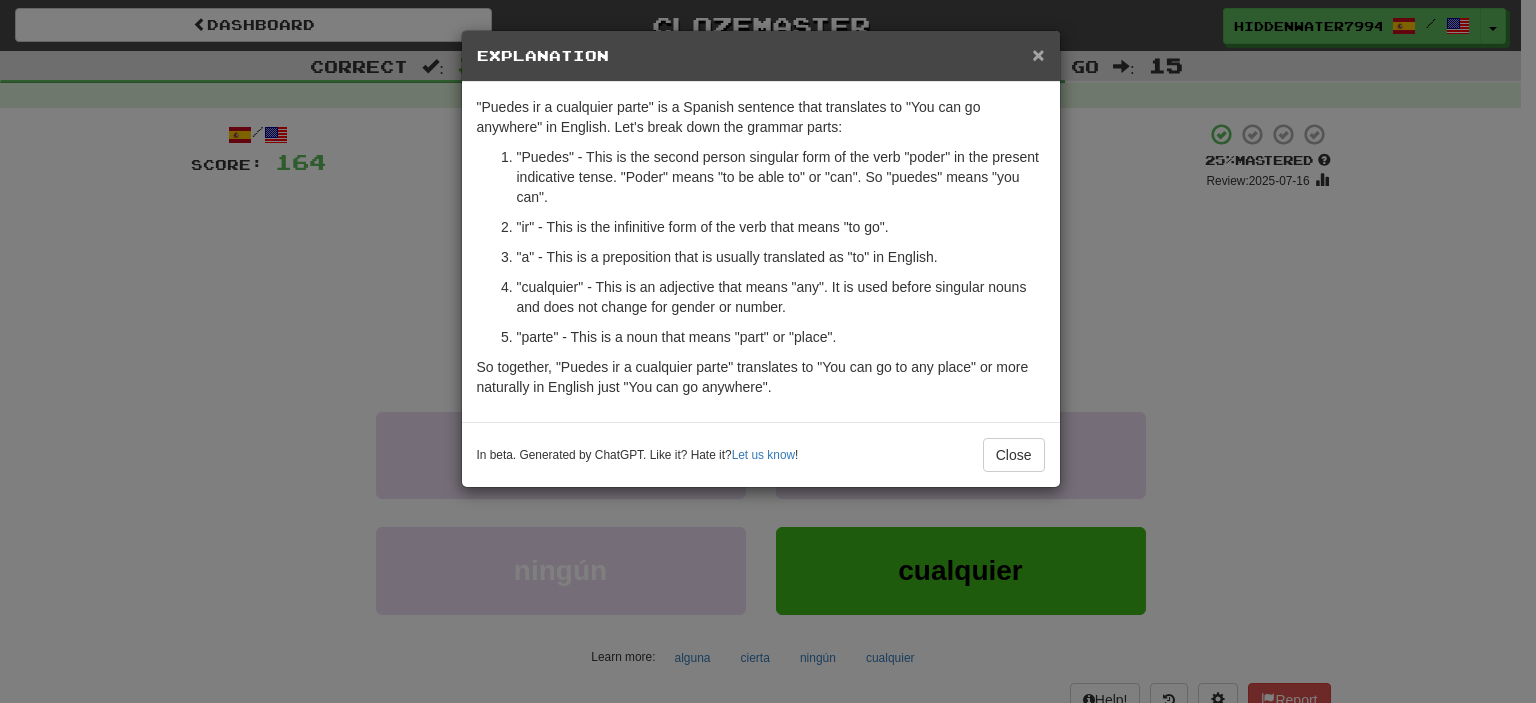 click on "×" at bounding box center (1038, 54) 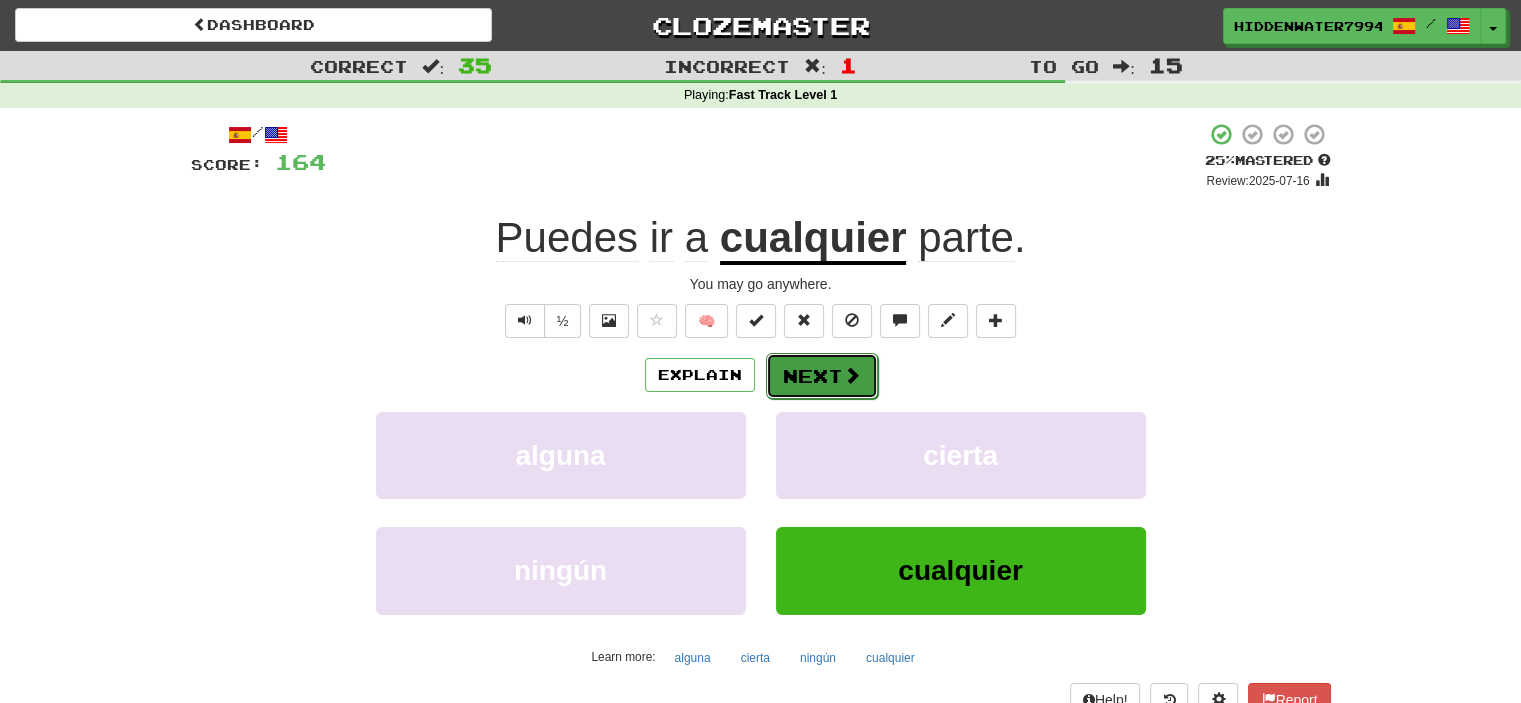 click on "Next" at bounding box center (822, 376) 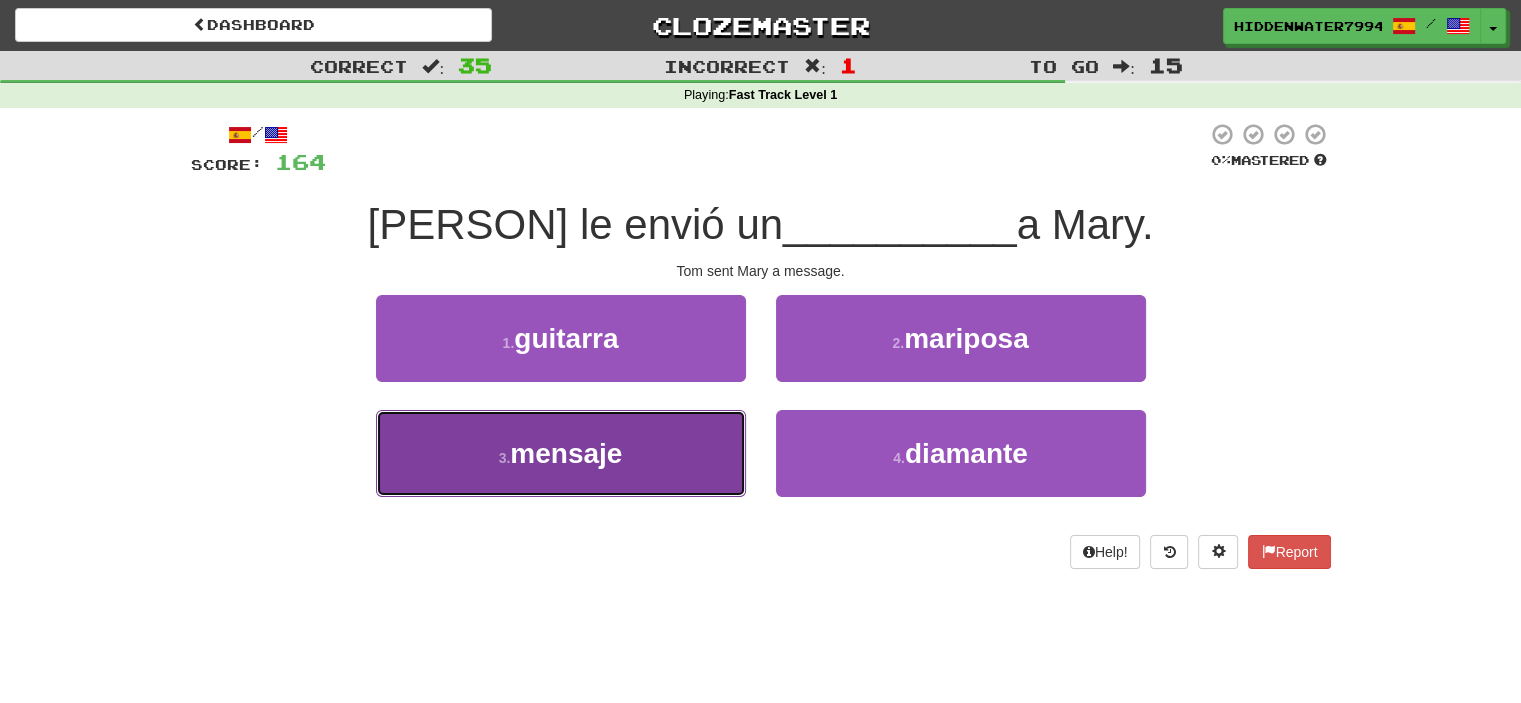 click on "3 .  mensaje" at bounding box center [561, 453] 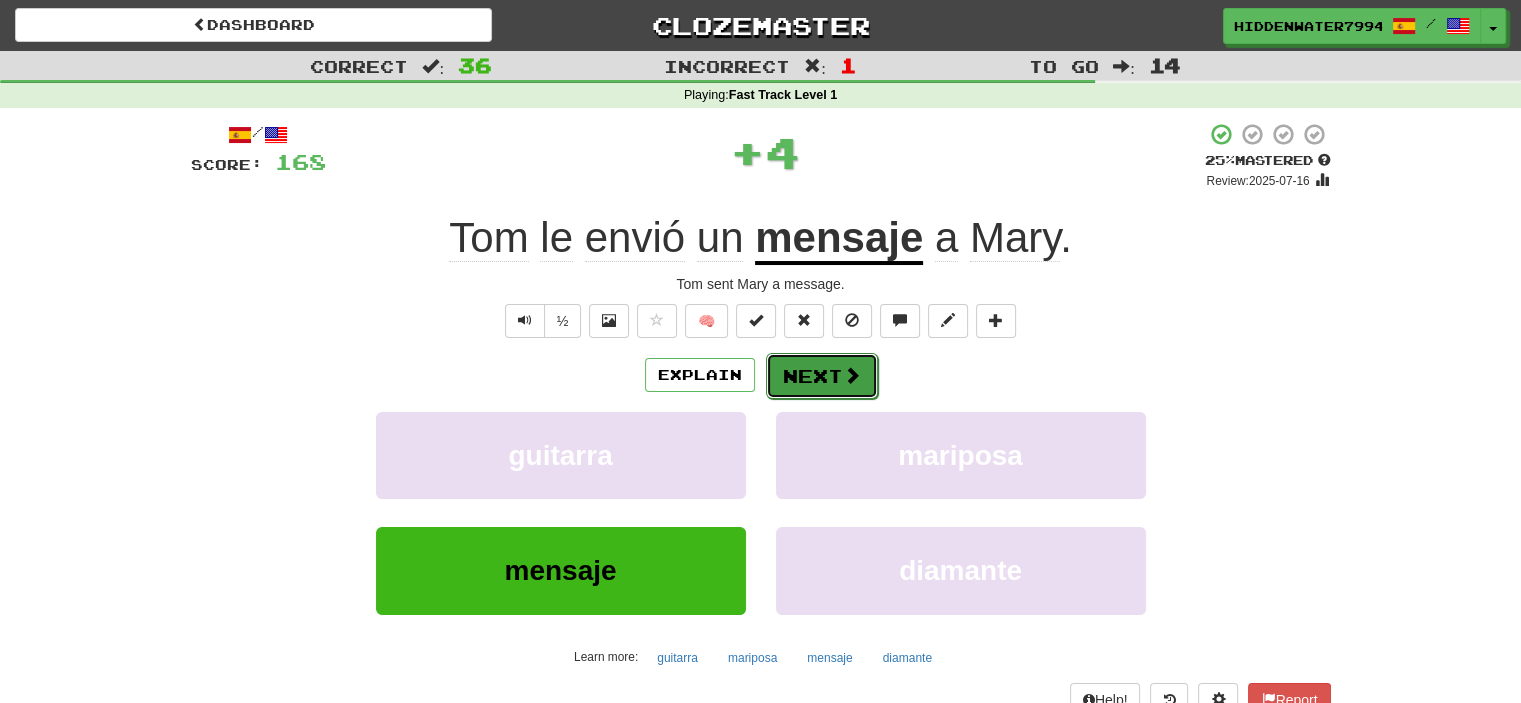 click on "Next" at bounding box center (822, 376) 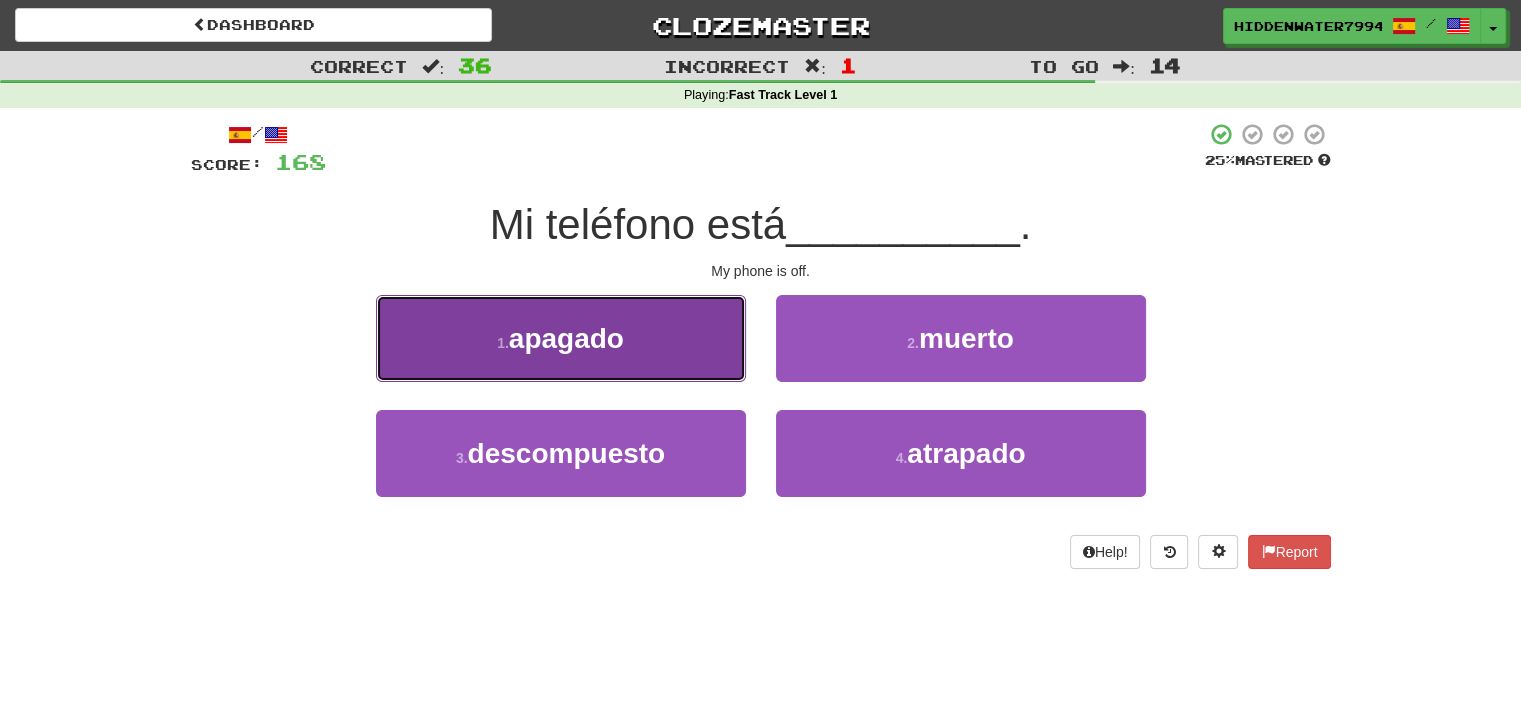click on "1 .  apagado" at bounding box center (561, 338) 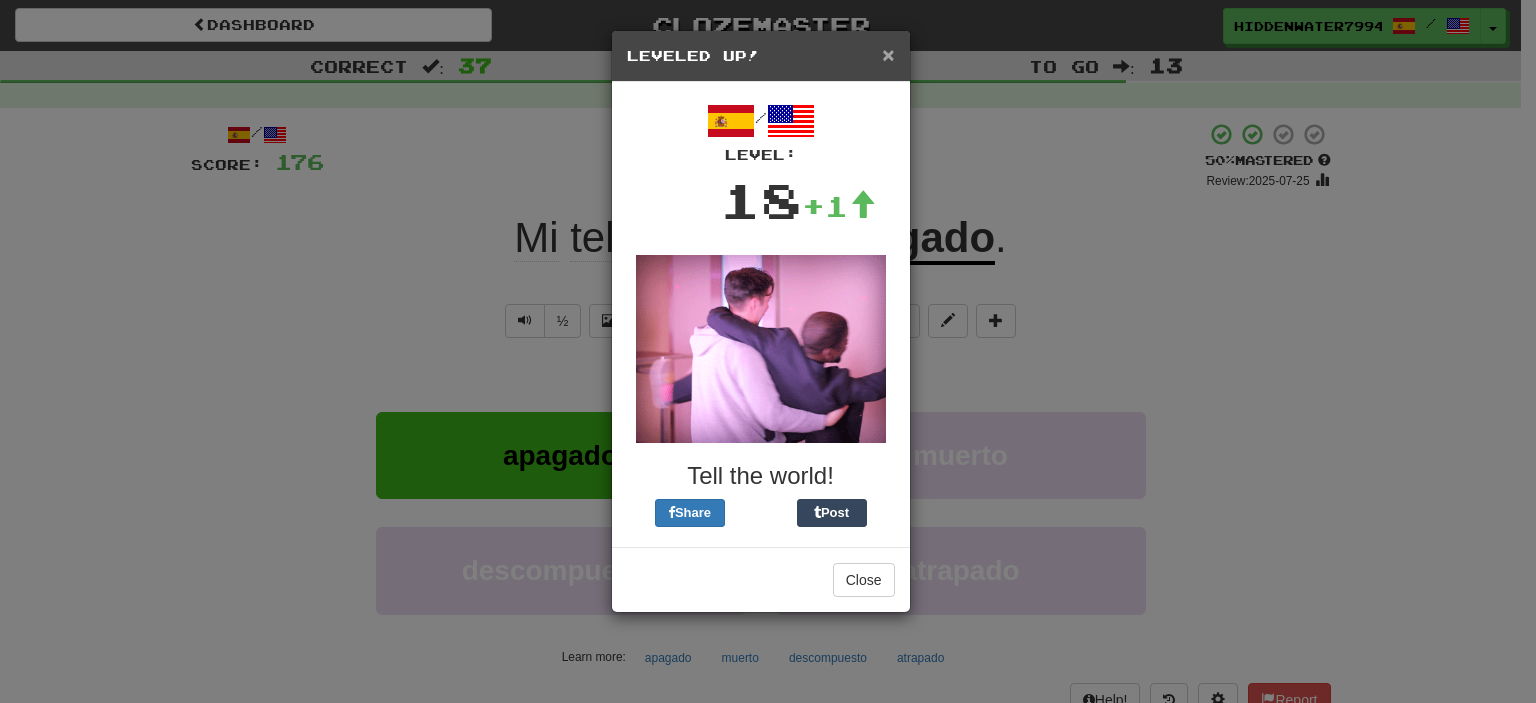 click on "×" at bounding box center (888, 54) 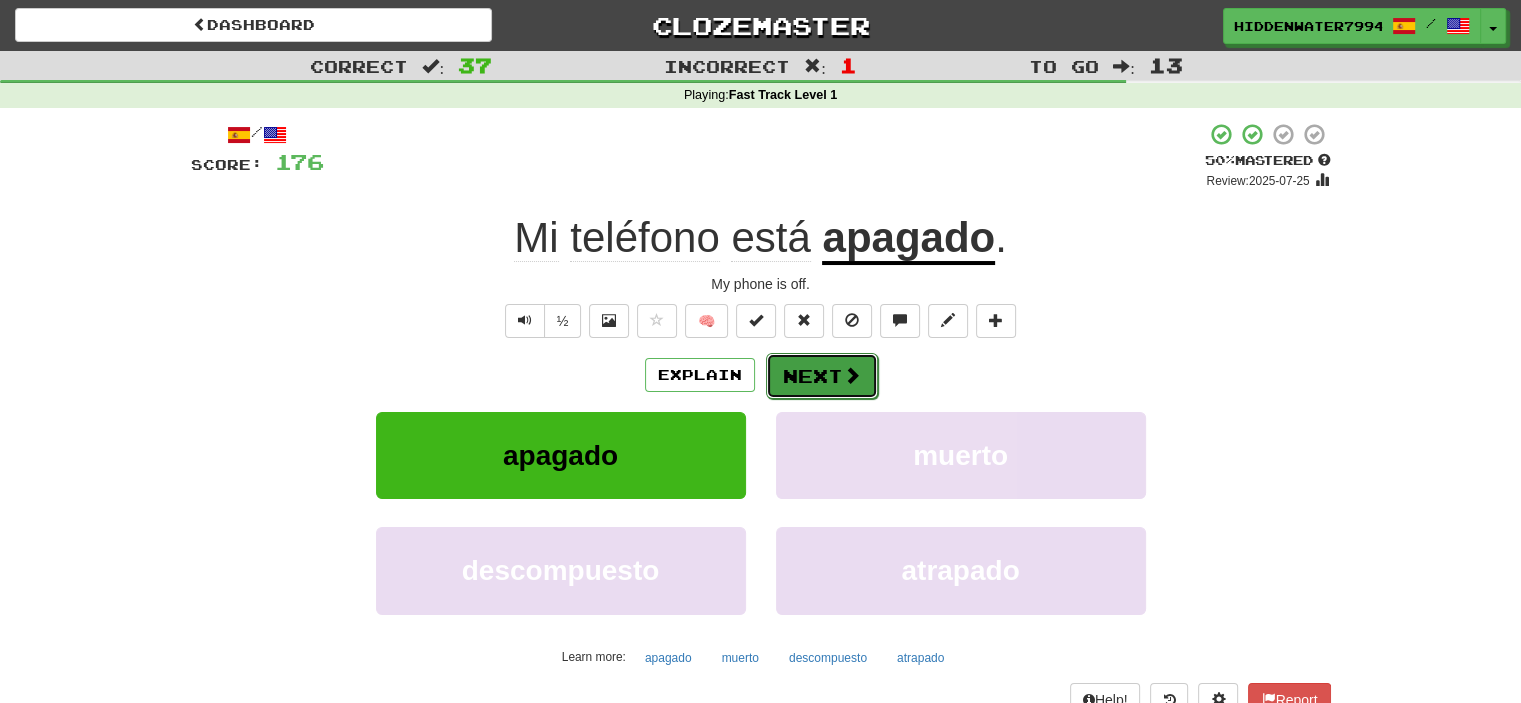 click on "Next" at bounding box center (822, 376) 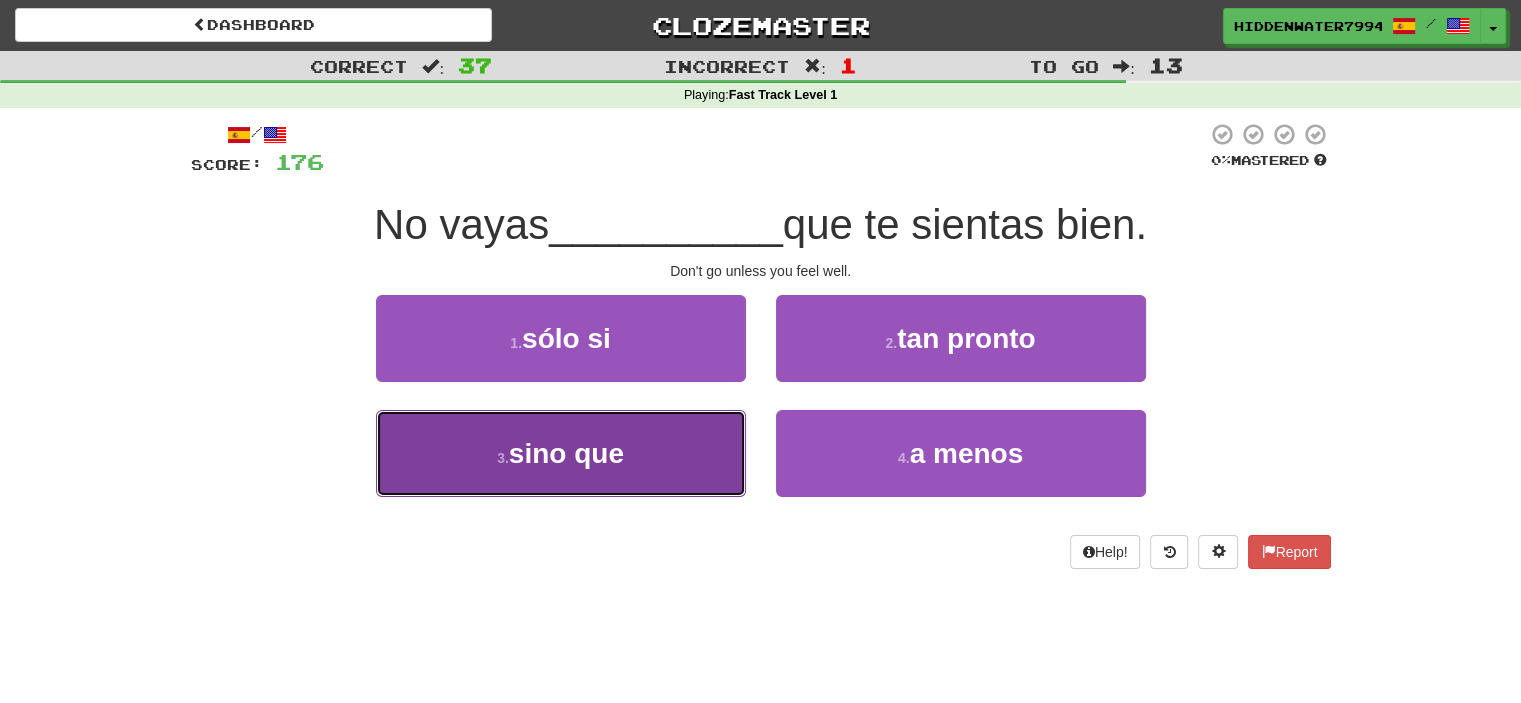 click on "sino que" at bounding box center (566, 453) 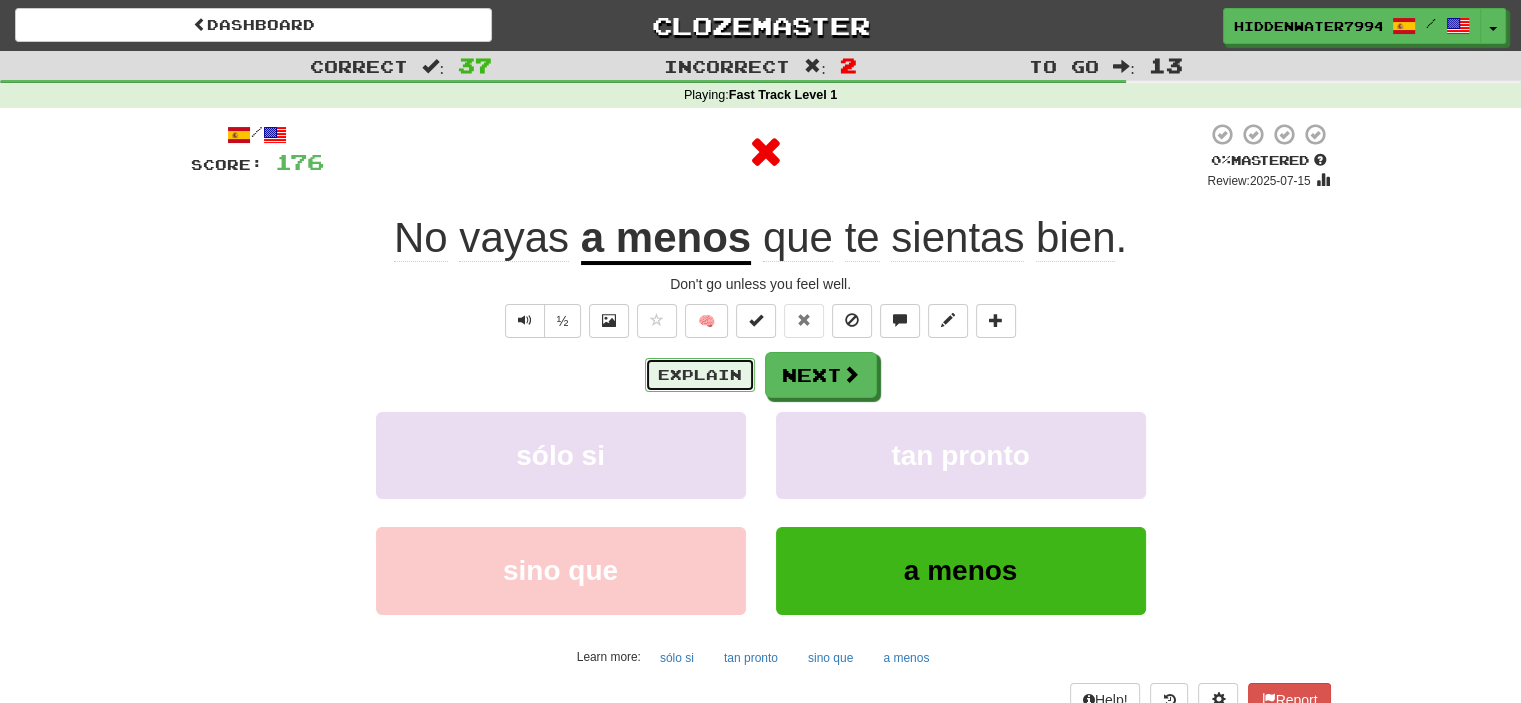 click on "Explain" at bounding box center [700, 375] 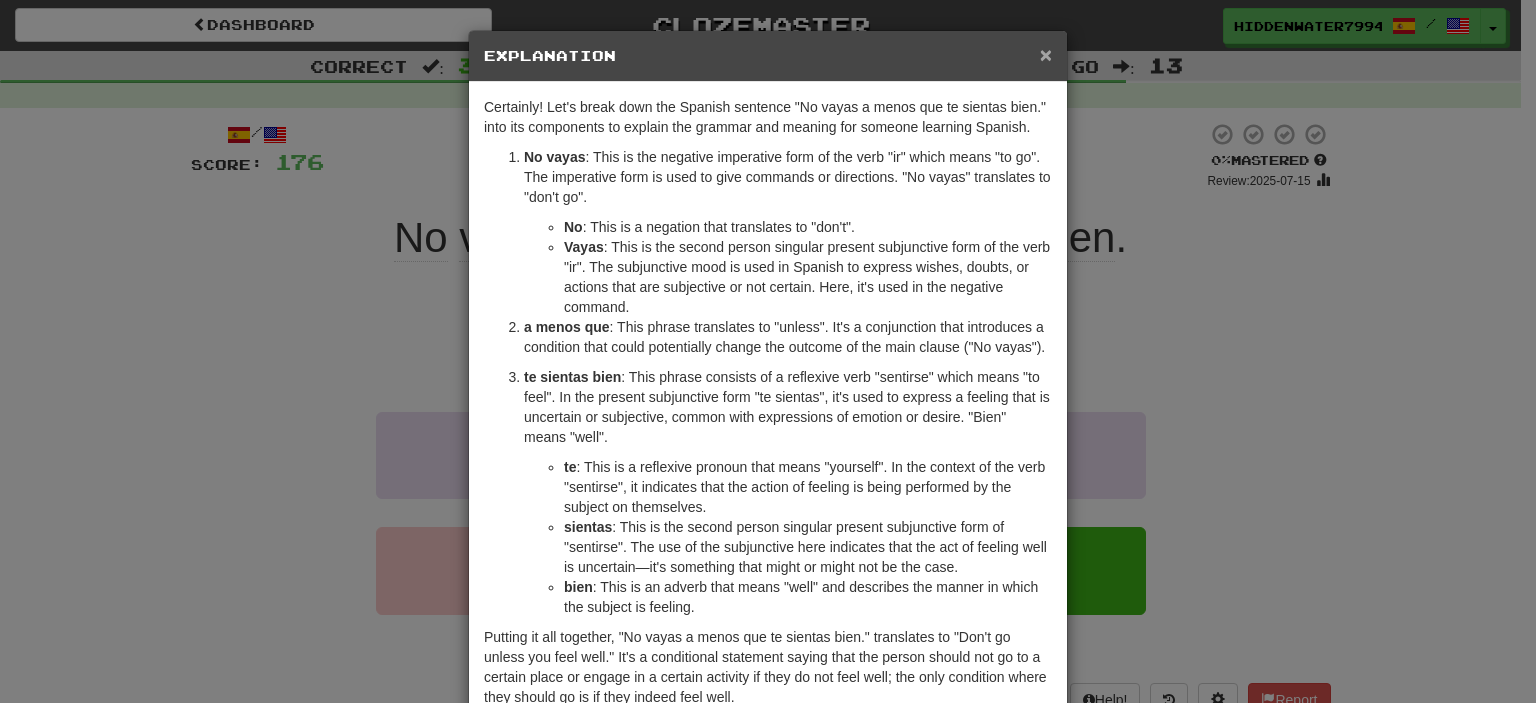 click on "×" at bounding box center (1046, 54) 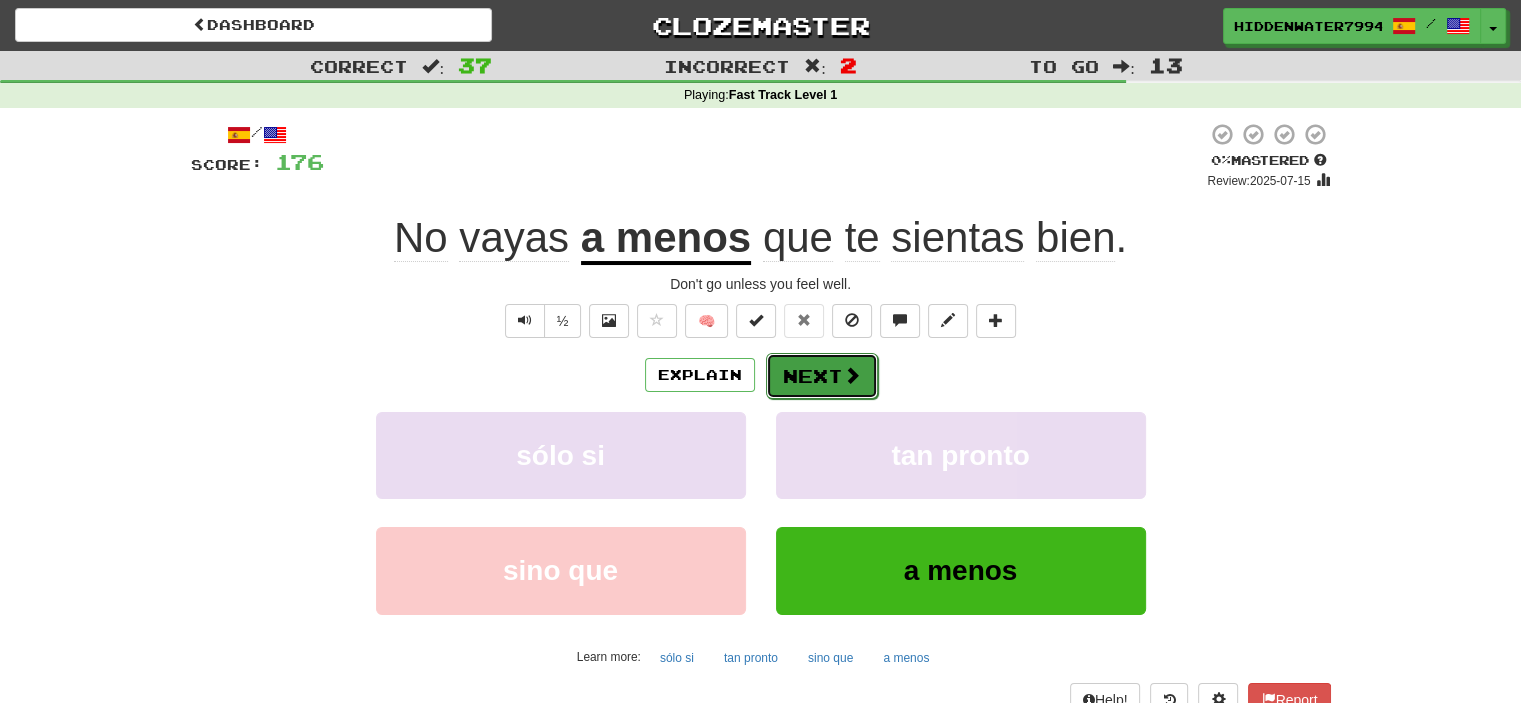 click at bounding box center [852, 375] 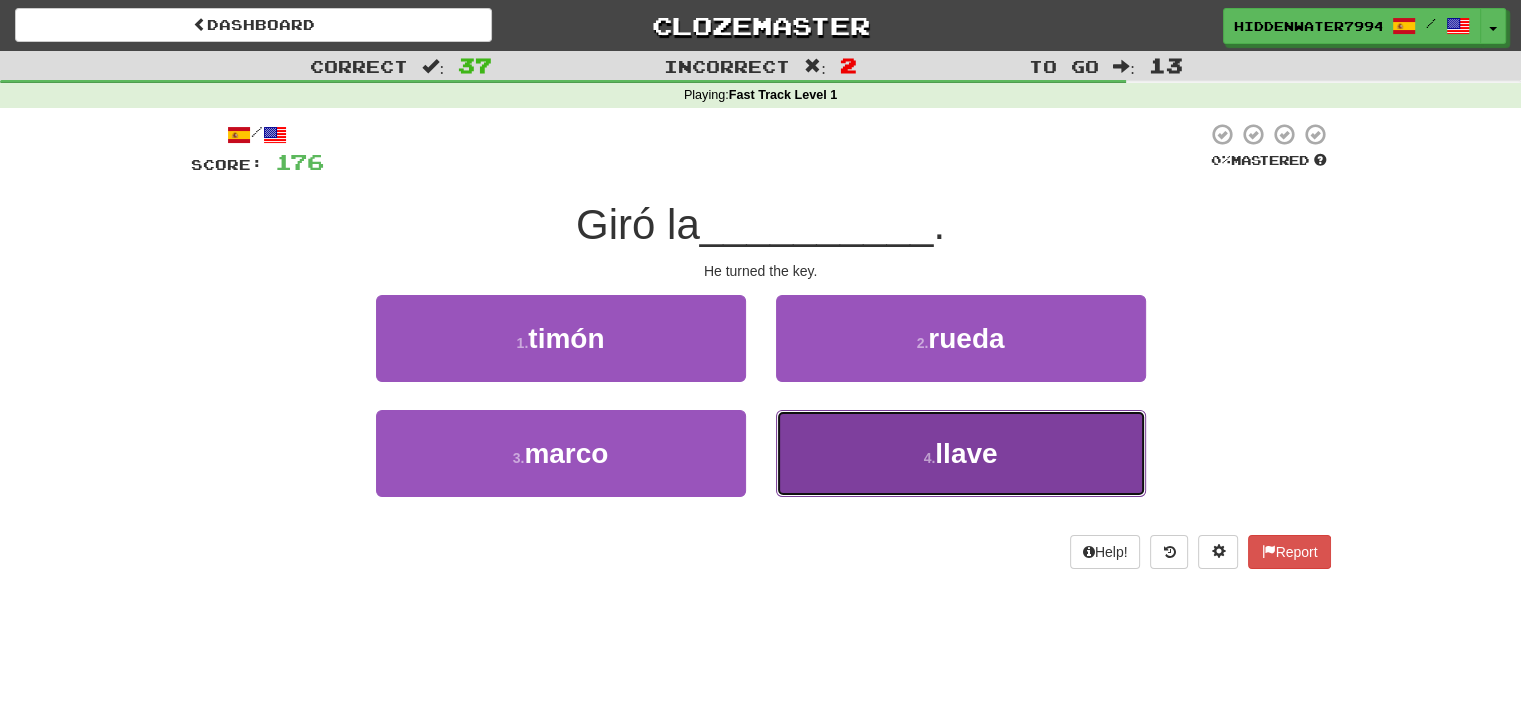 click on "4 .  llave" at bounding box center (961, 453) 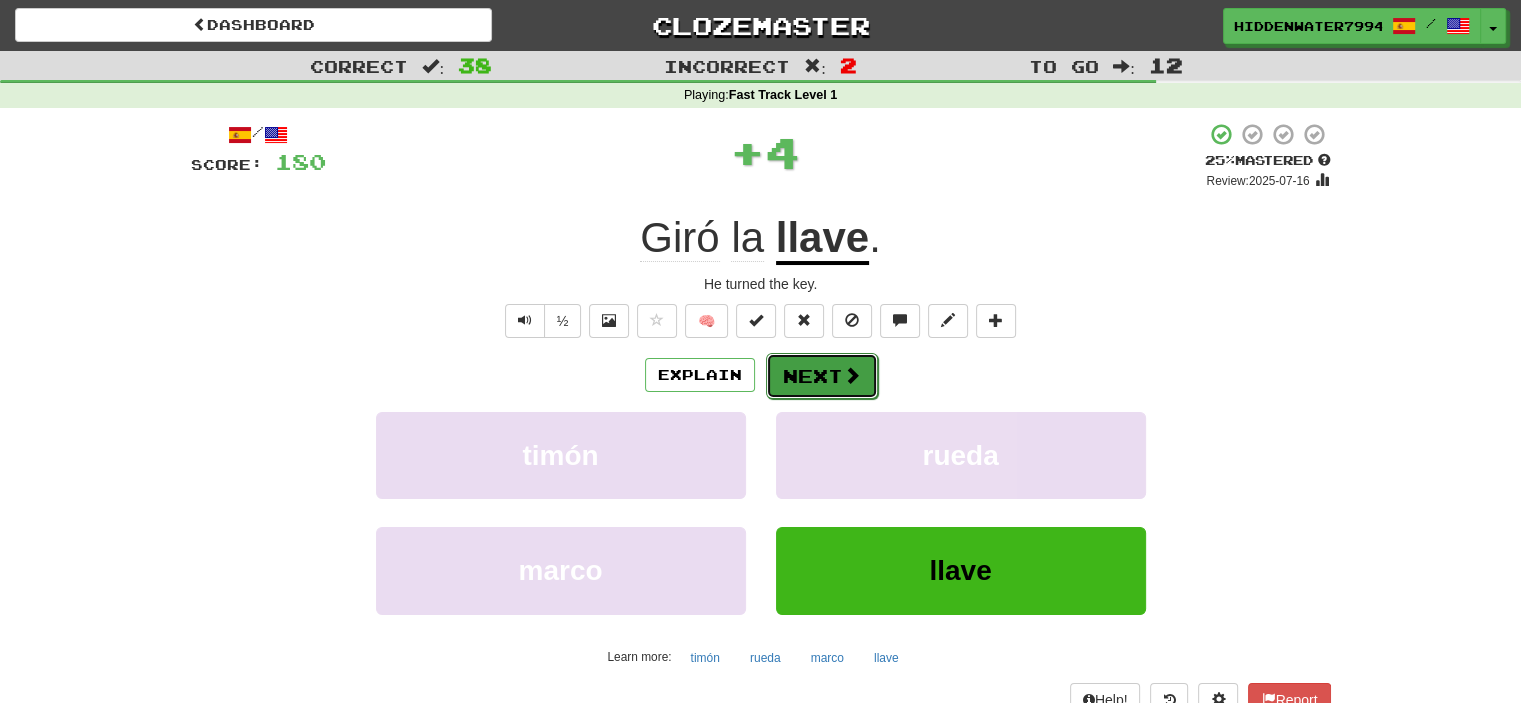 click on "Next" at bounding box center [822, 376] 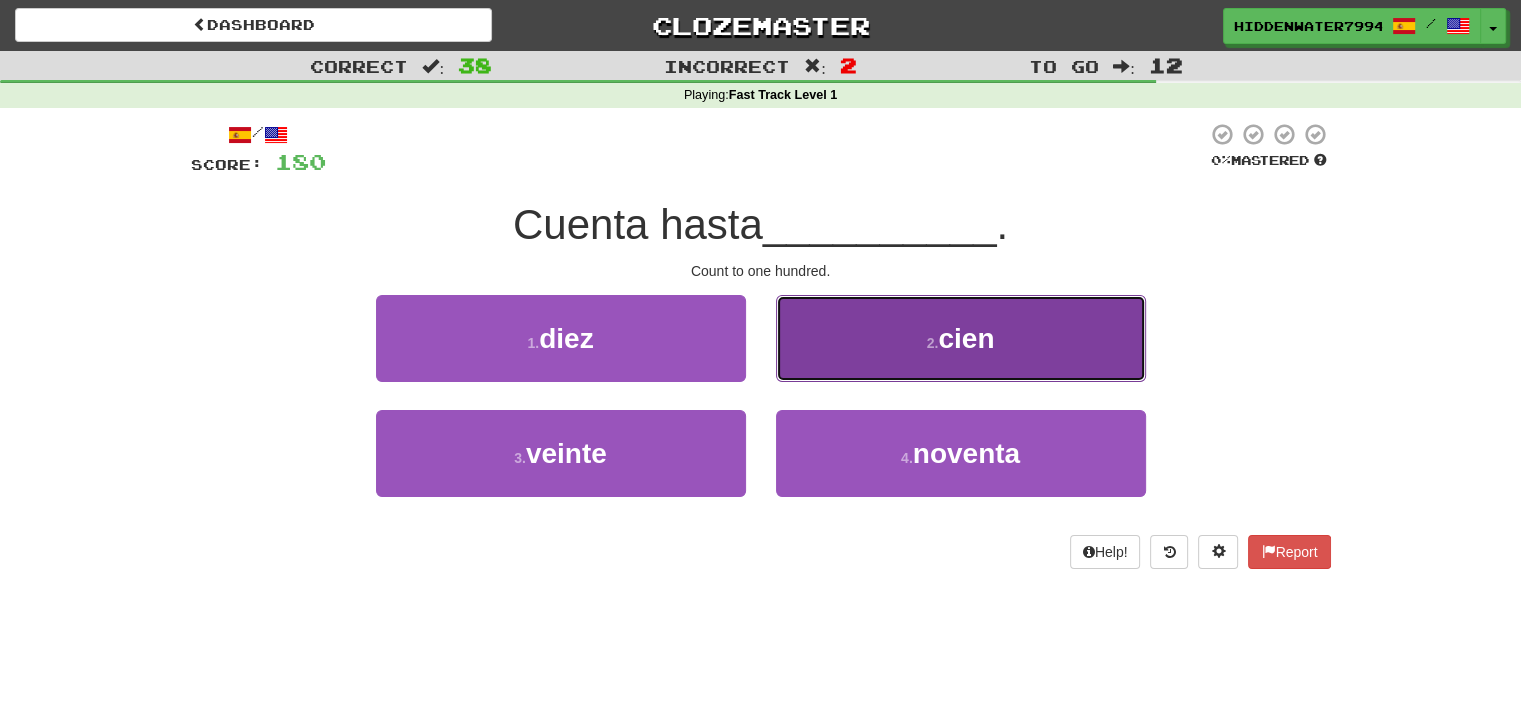 click on "2 .  cien" at bounding box center [961, 338] 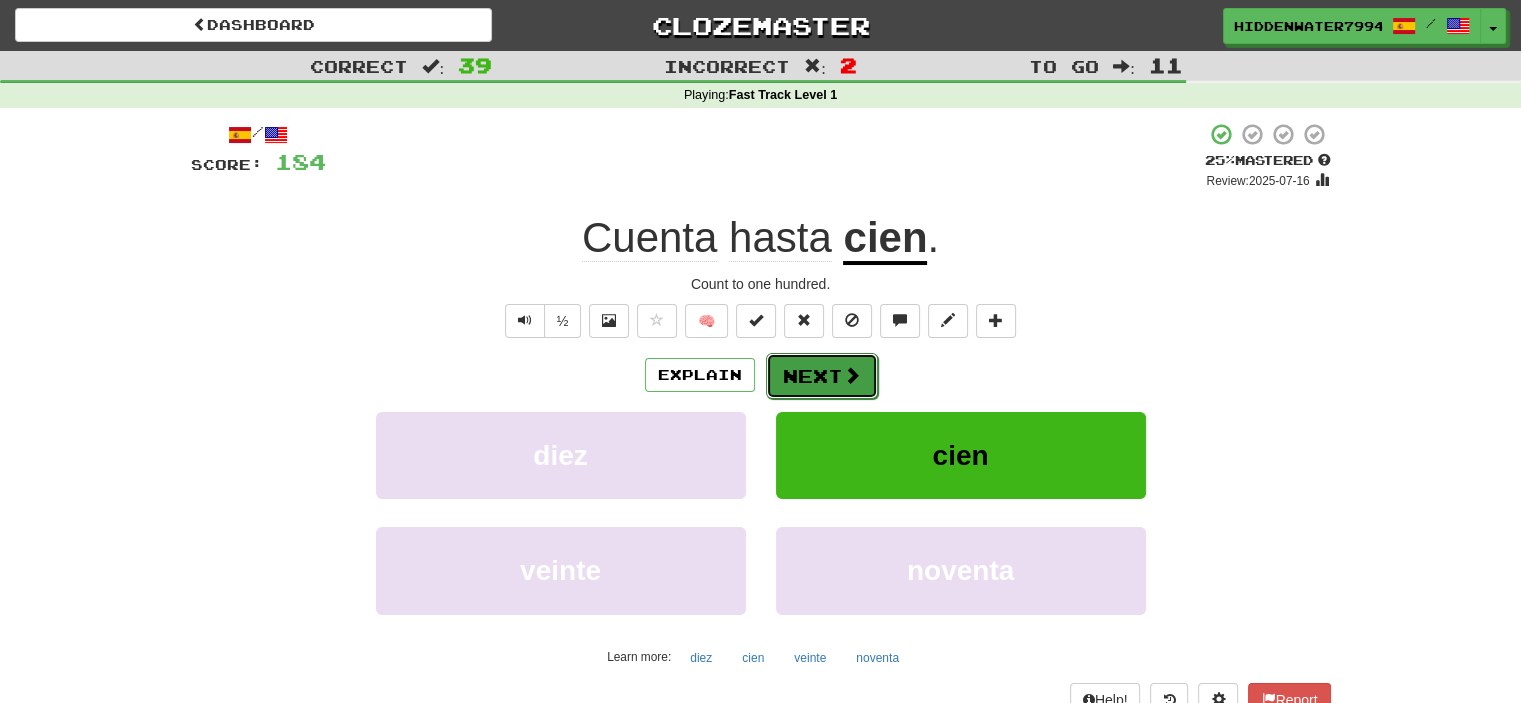 click on "Next" at bounding box center (822, 376) 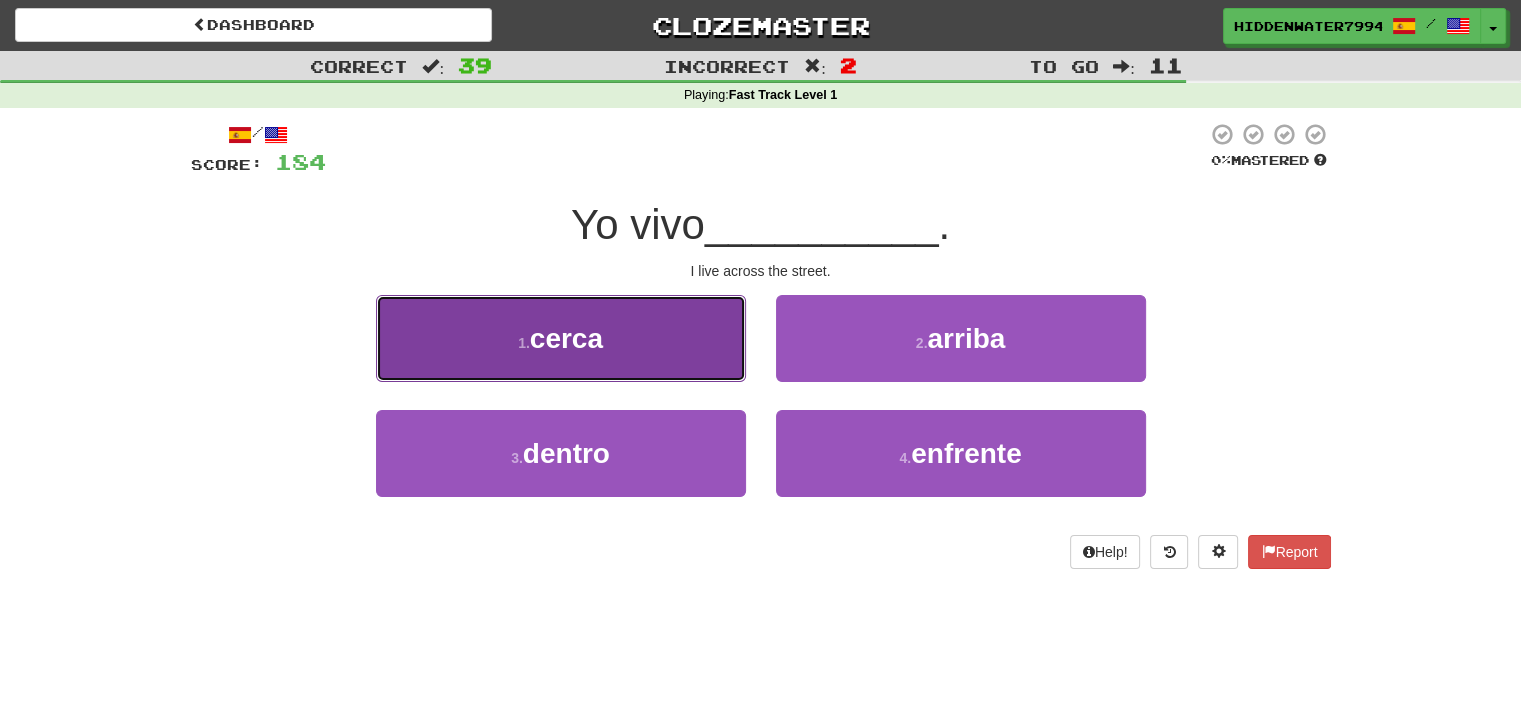 click on "1 .  cerca" at bounding box center [561, 338] 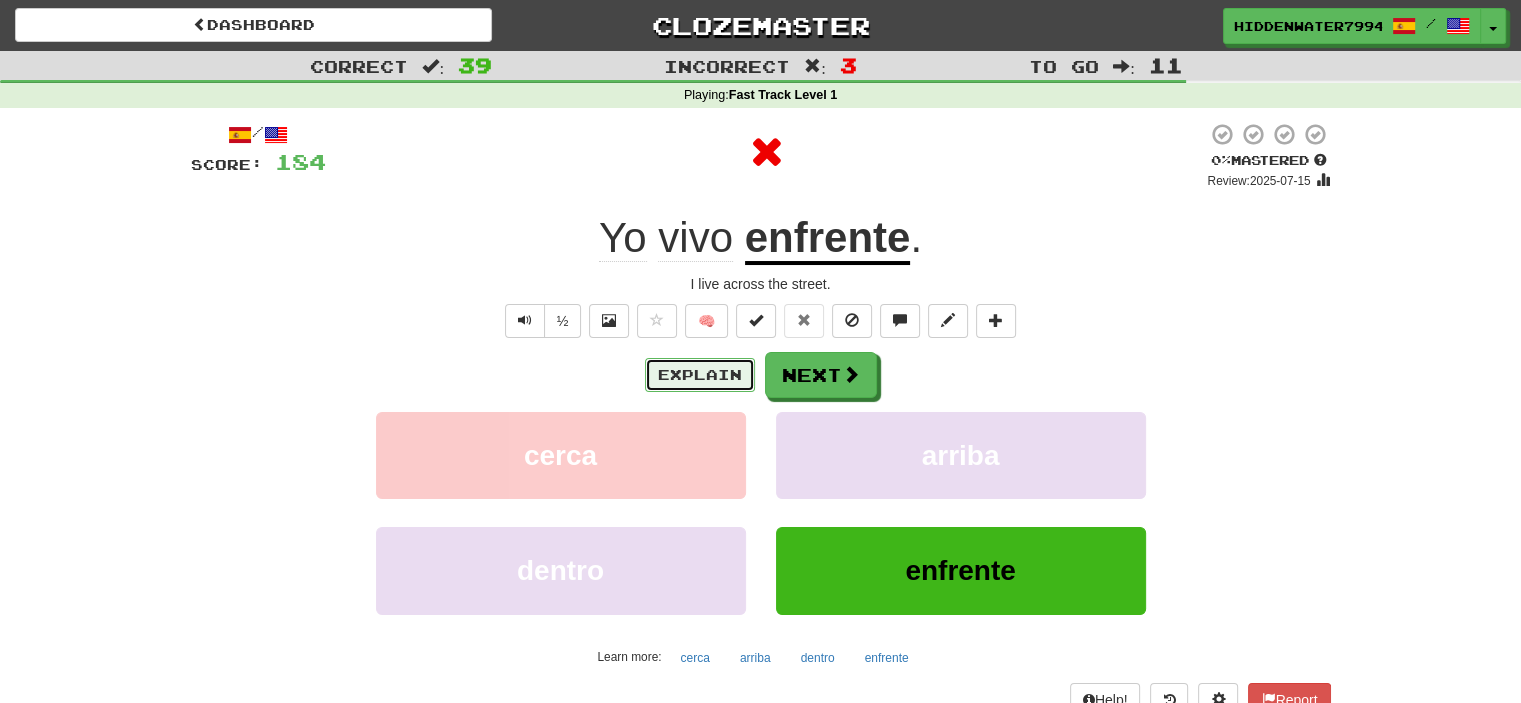 click on "Explain" at bounding box center [700, 375] 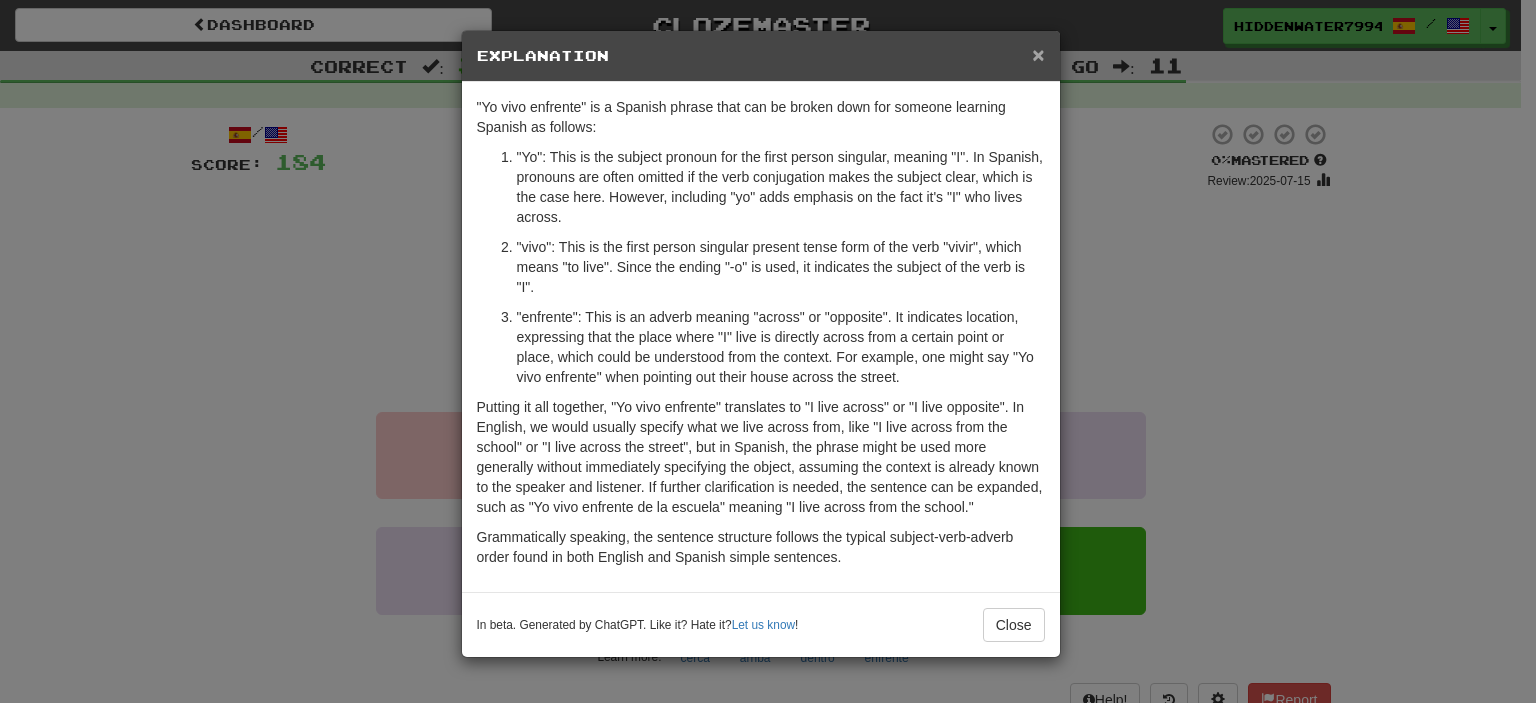 click on "×" at bounding box center [1038, 54] 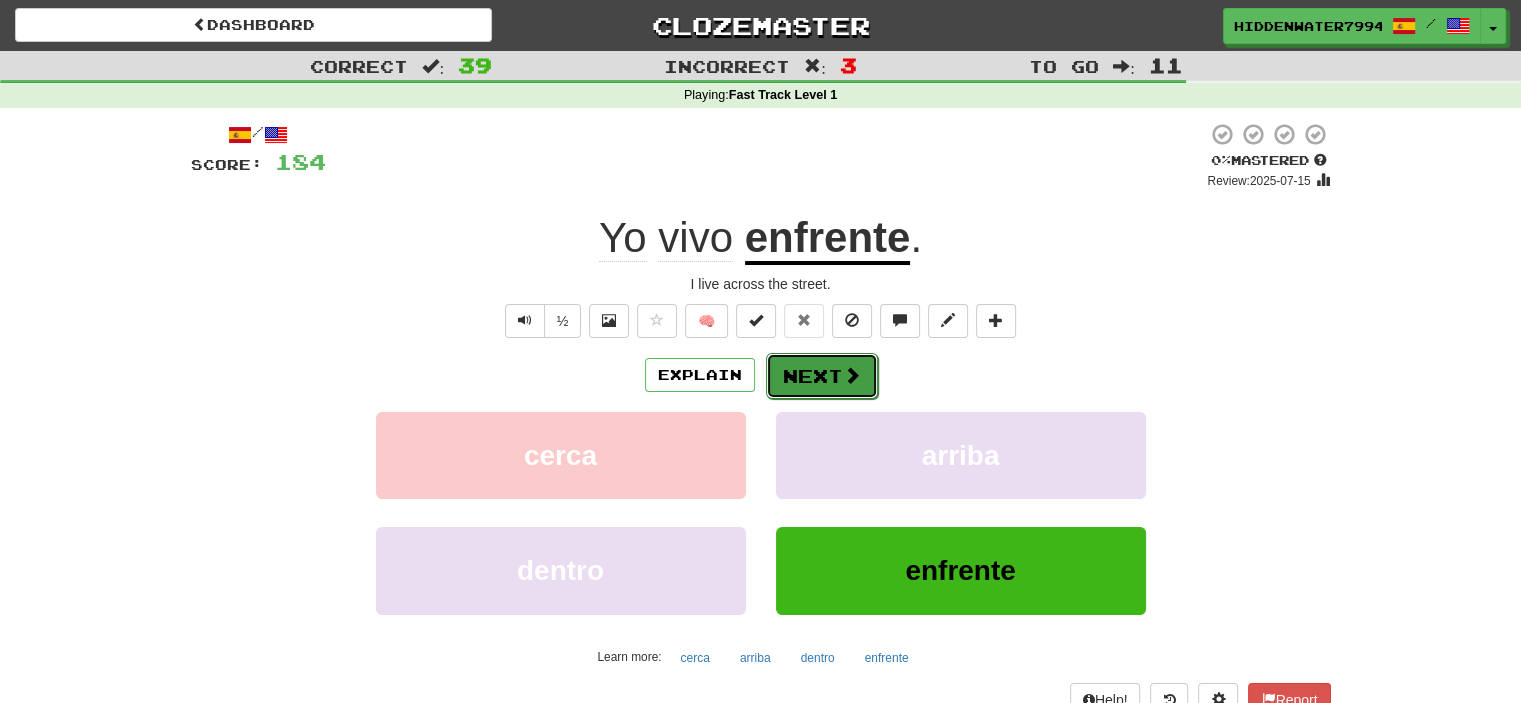 click on "Next" at bounding box center (822, 376) 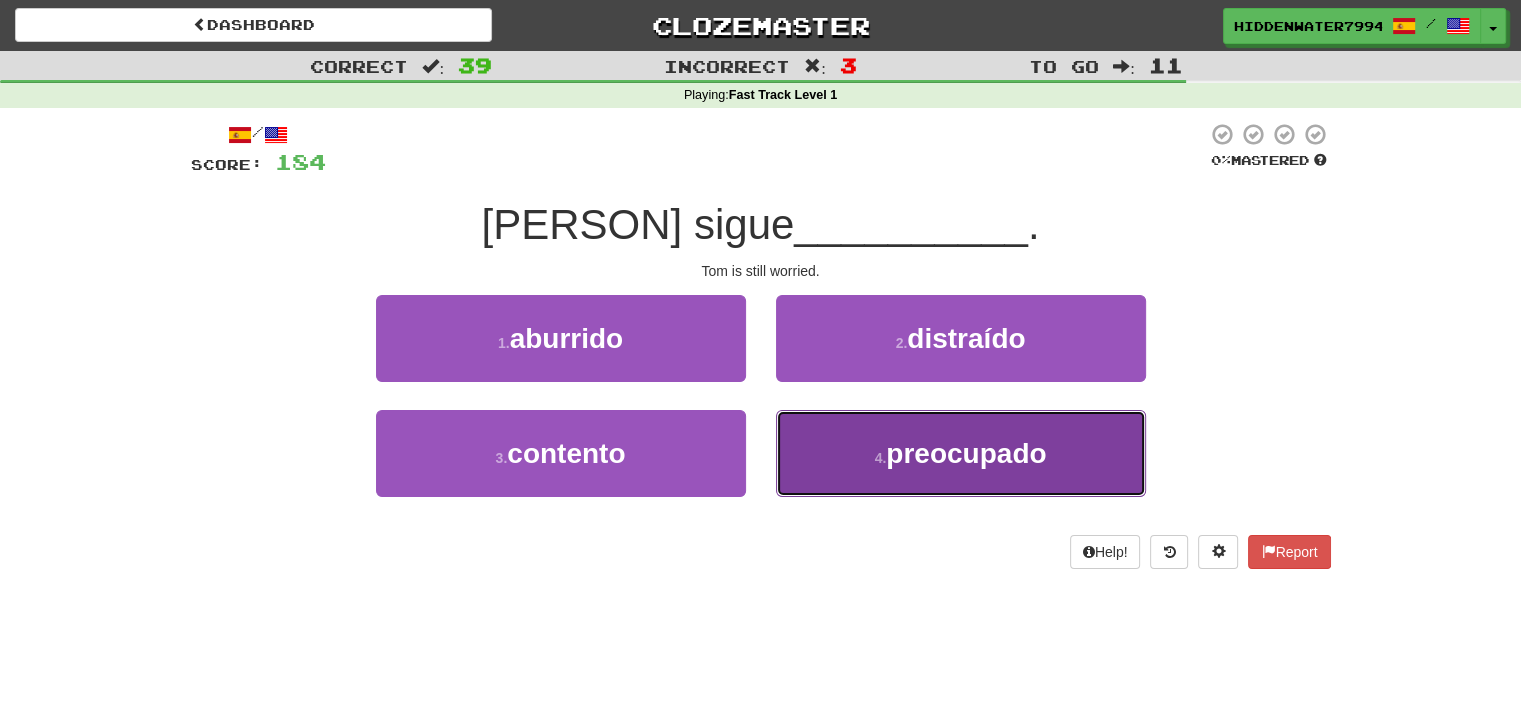 click on "preocupado" at bounding box center (966, 453) 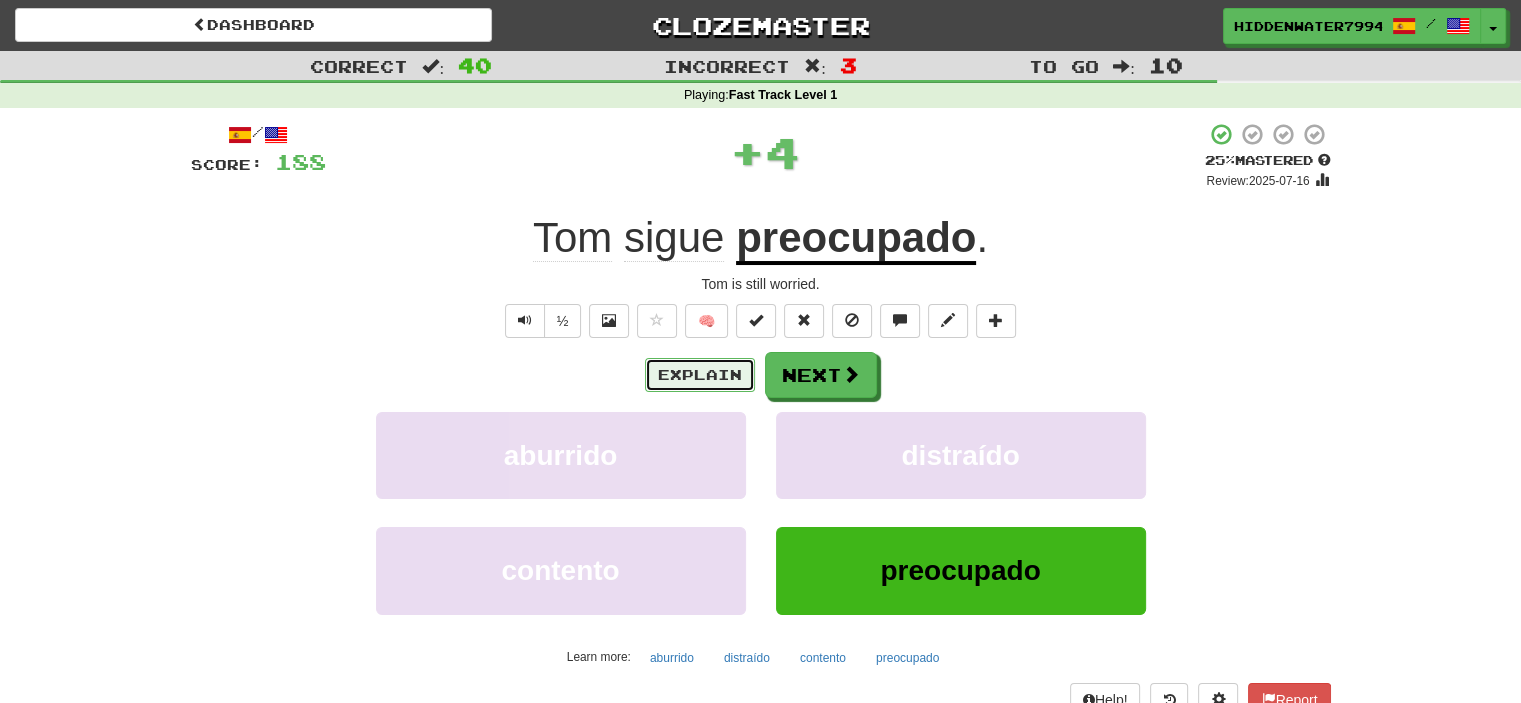 click on "Explain" at bounding box center (700, 375) 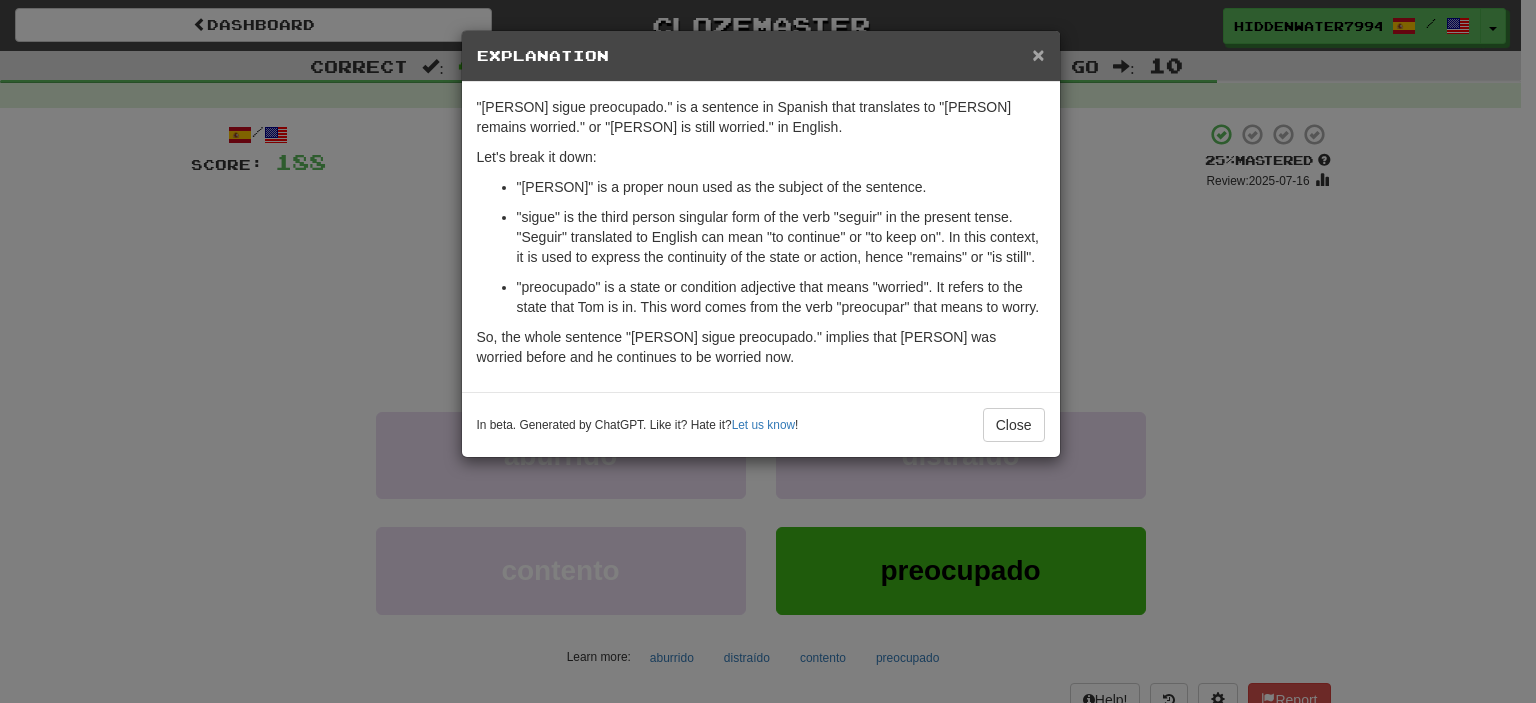 click on "×" at bounding box center (1038, 54) 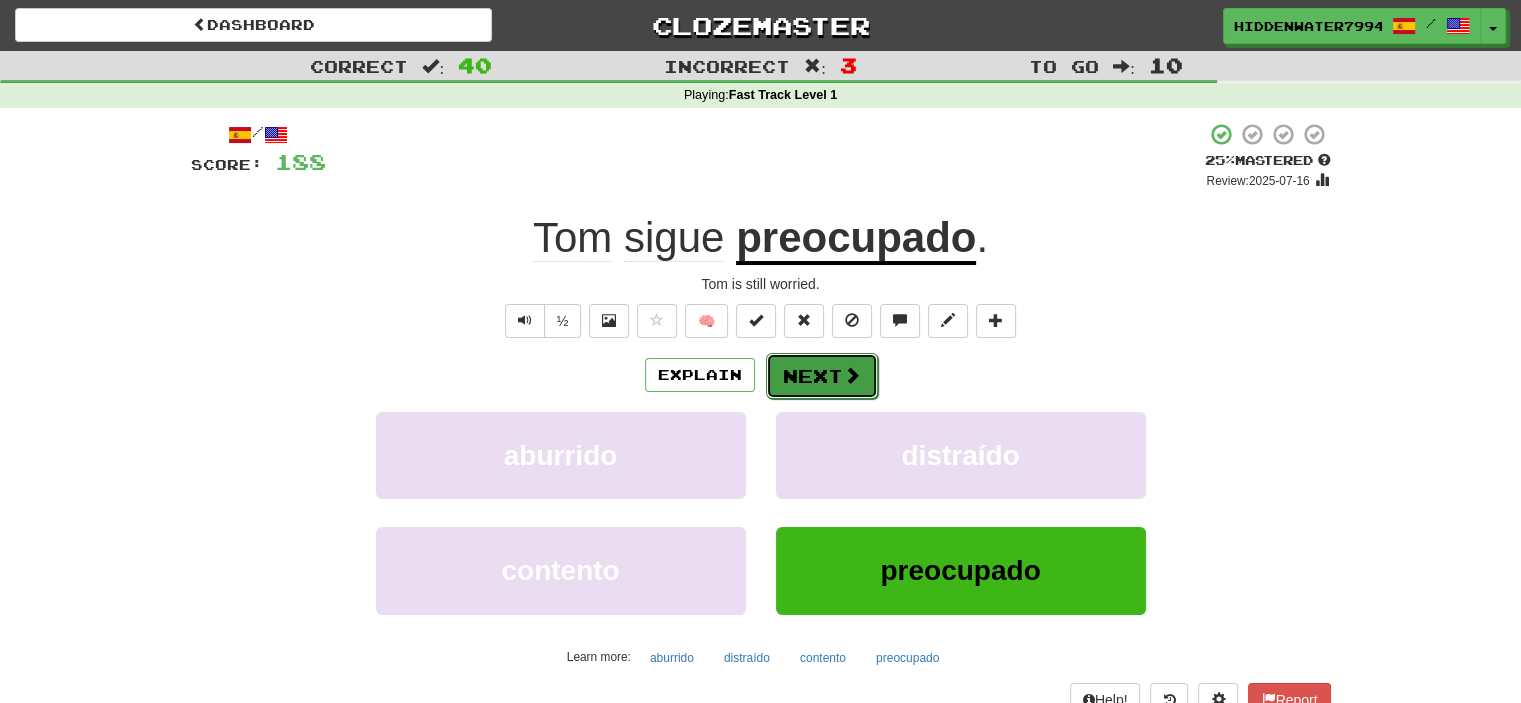 click on "Next" at bounding box center (822, 376) 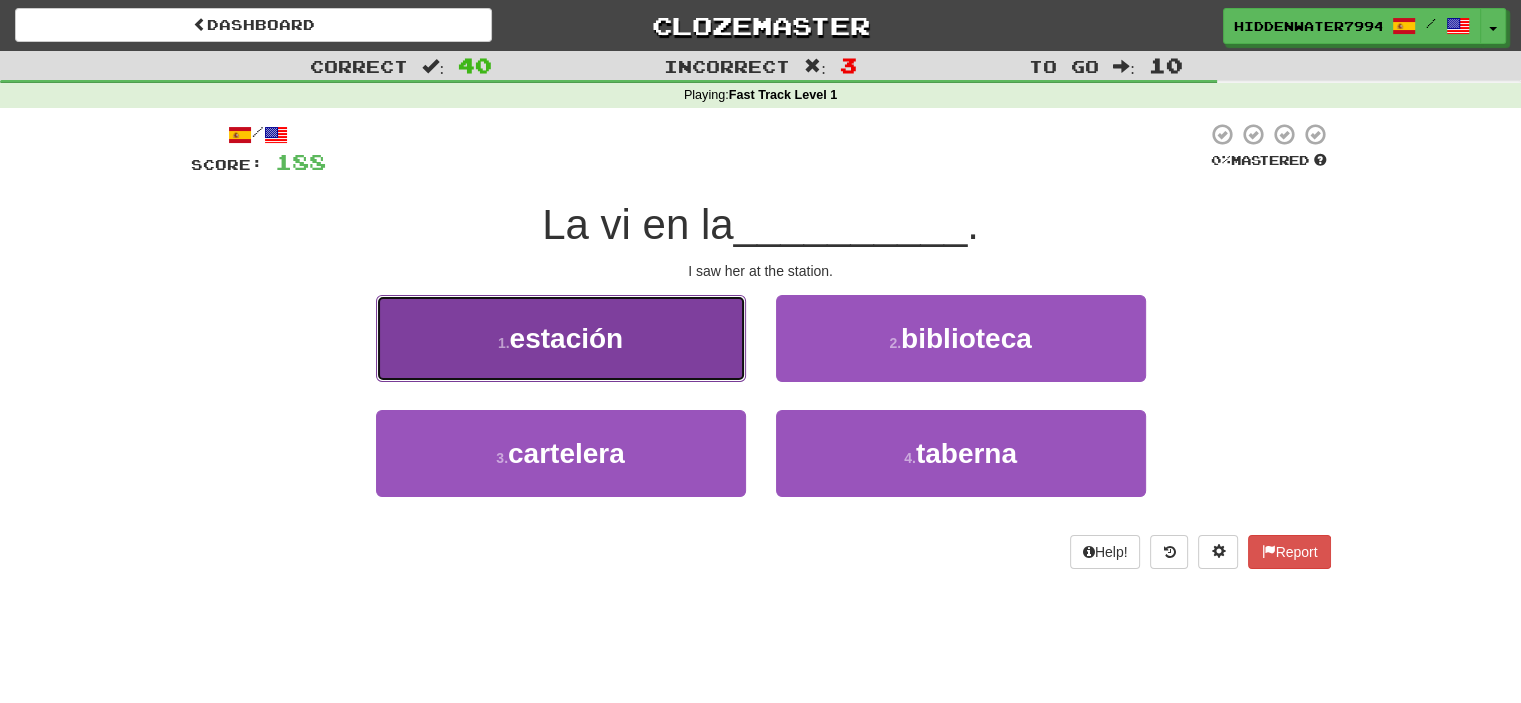 click on "estación" at bounding box center (567, 338) 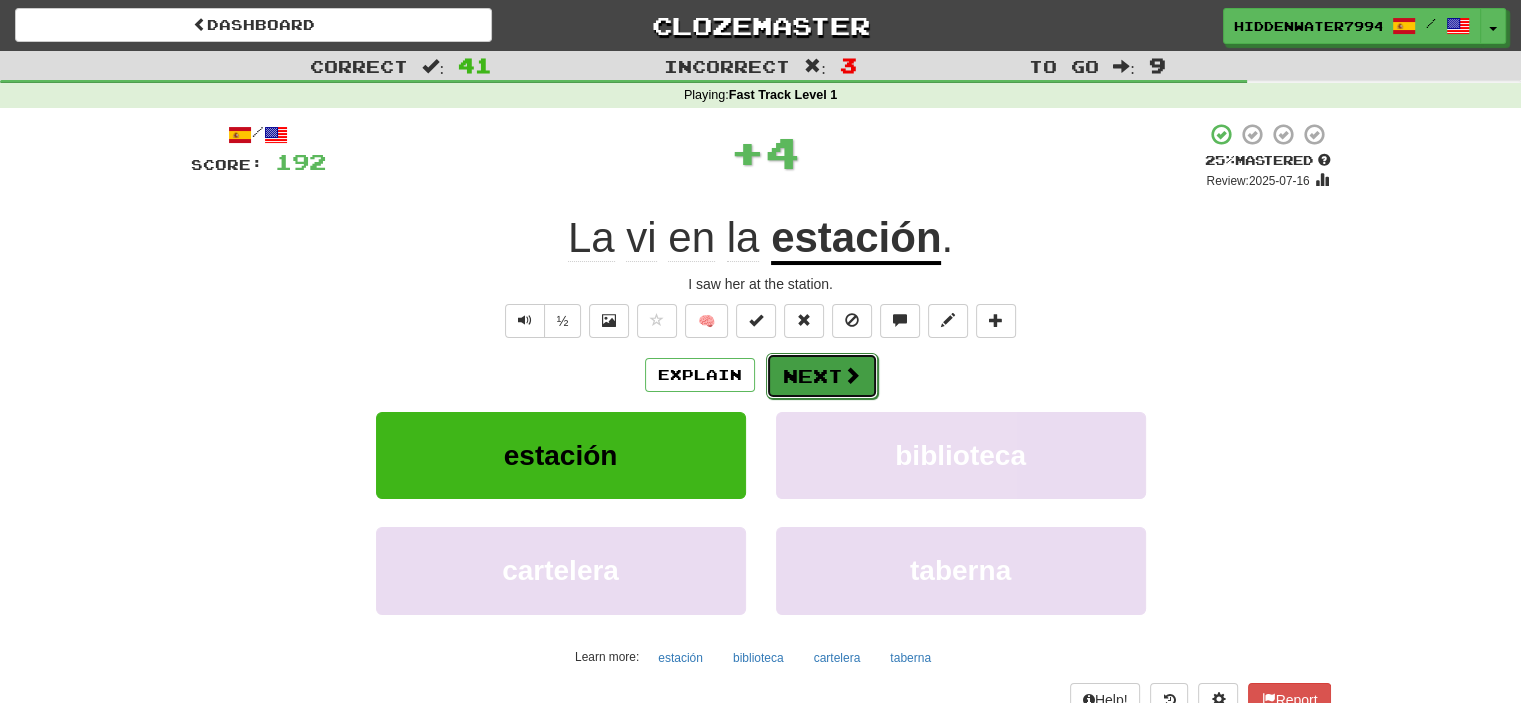 click on "Next" at bounding box center (822, 376) 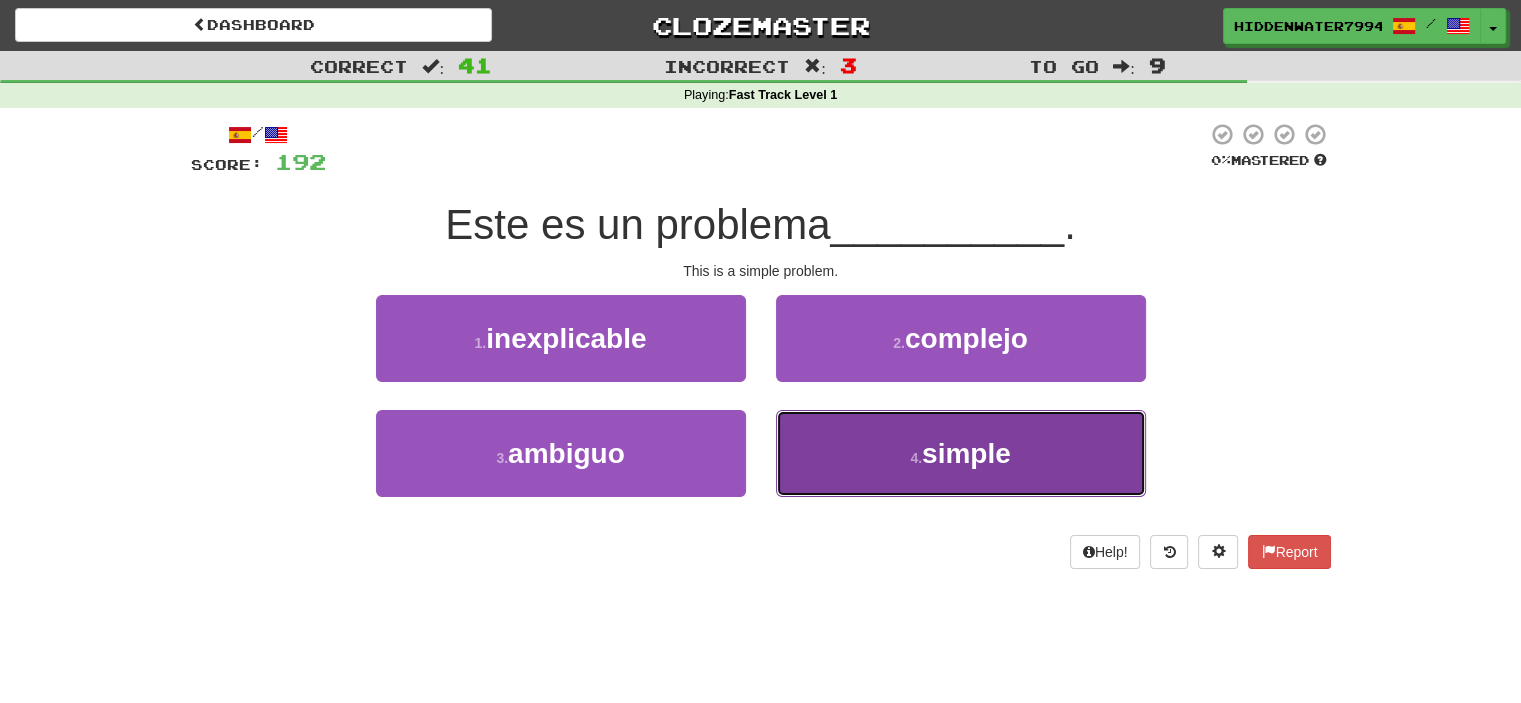 click on "4 .  simple" at bounding box center [961, 453] 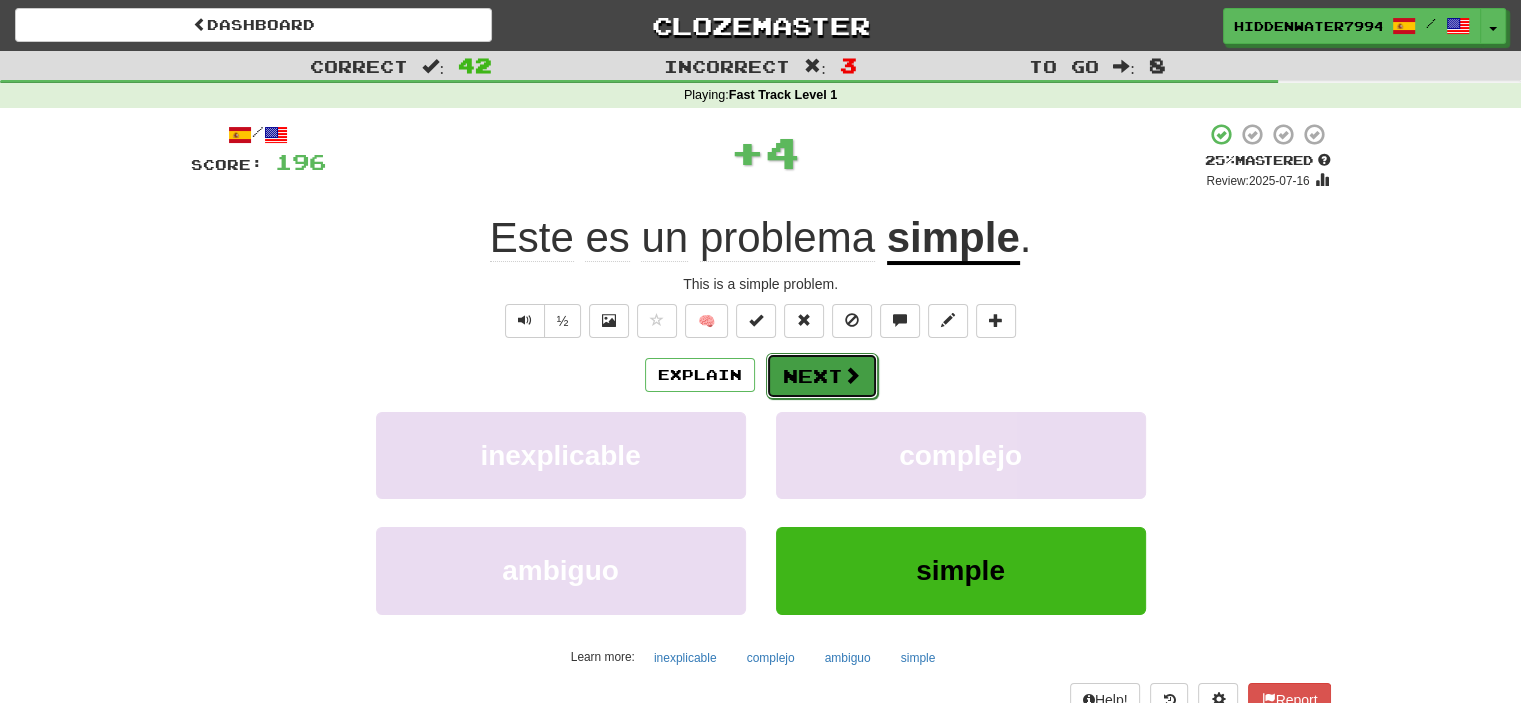 click on "Next" at bounding box center (822, 376) 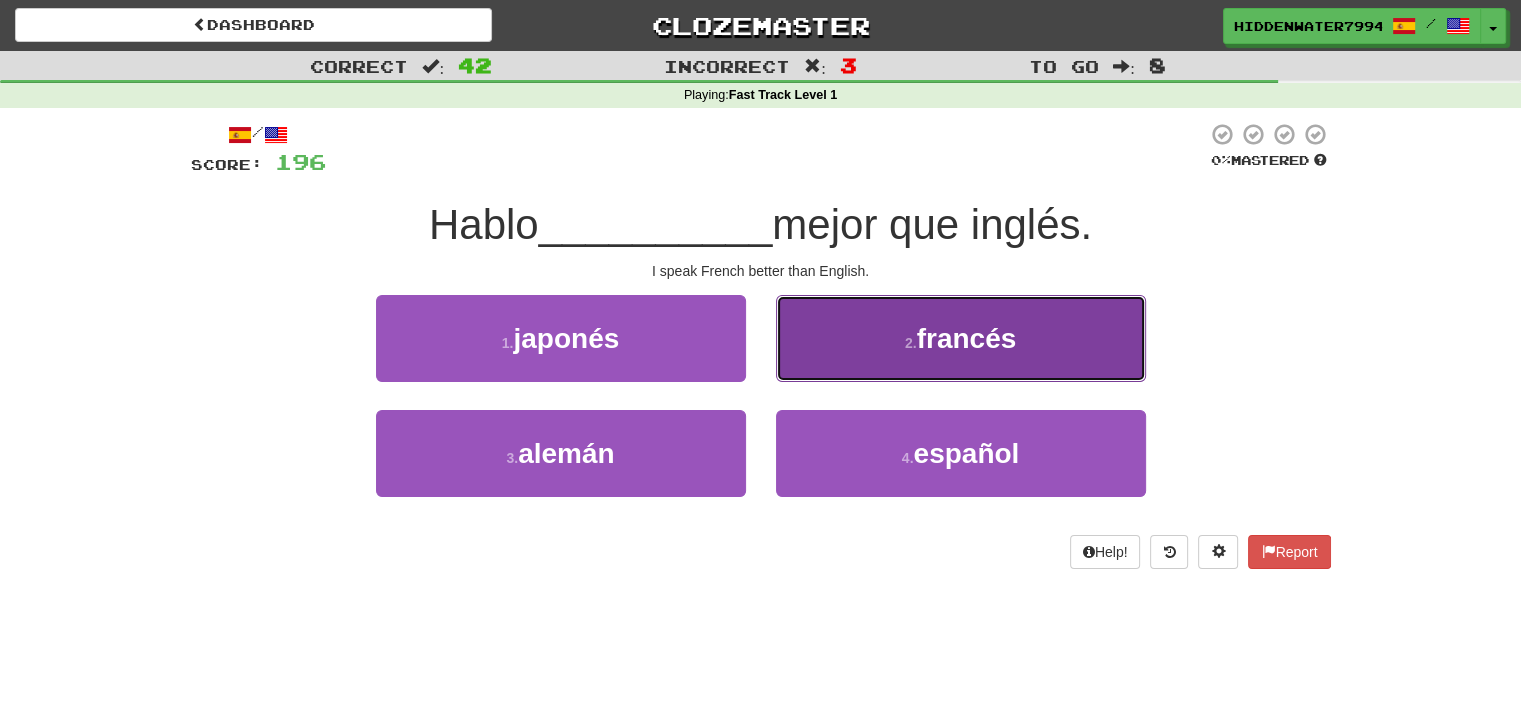 click on "francés" at bounding box center (967, 338) 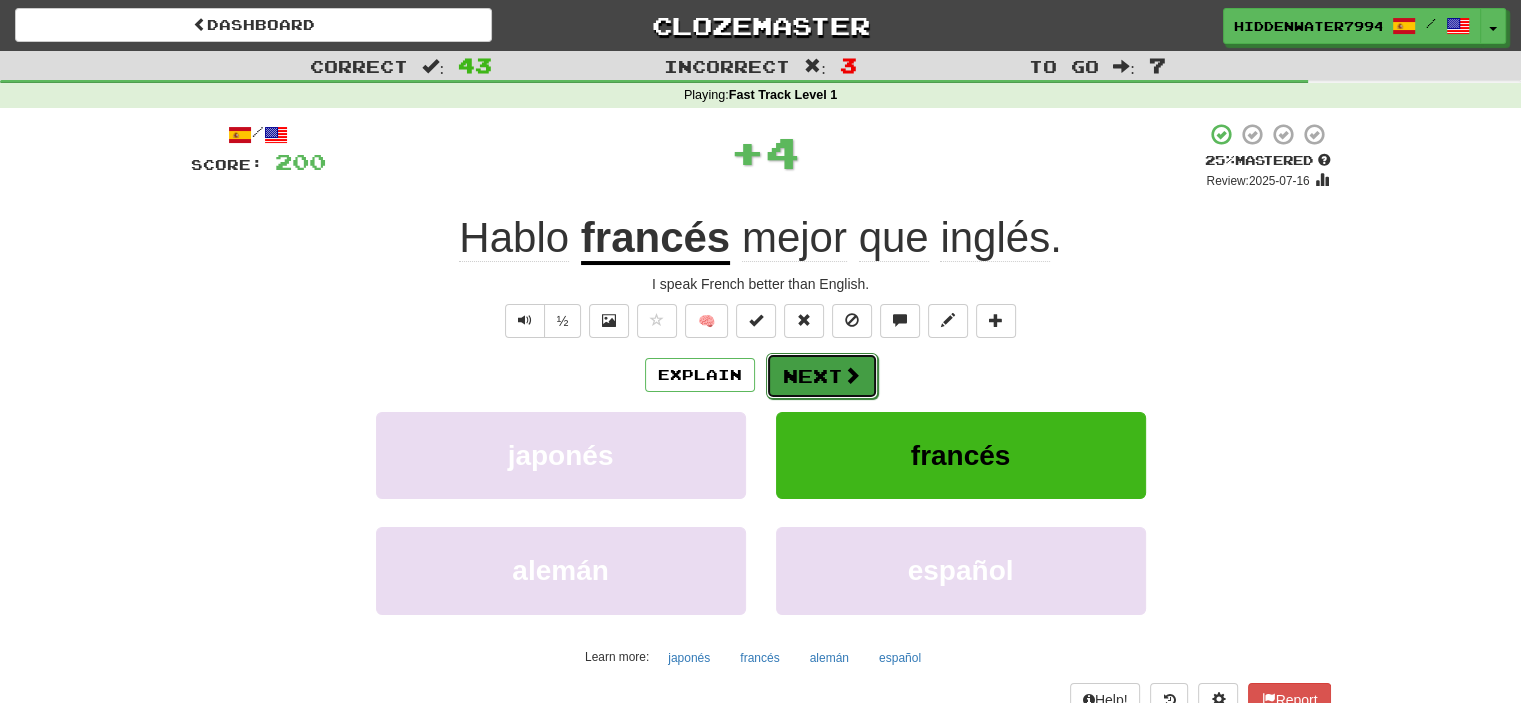 click on "Next" at bounding box center [822, 376] 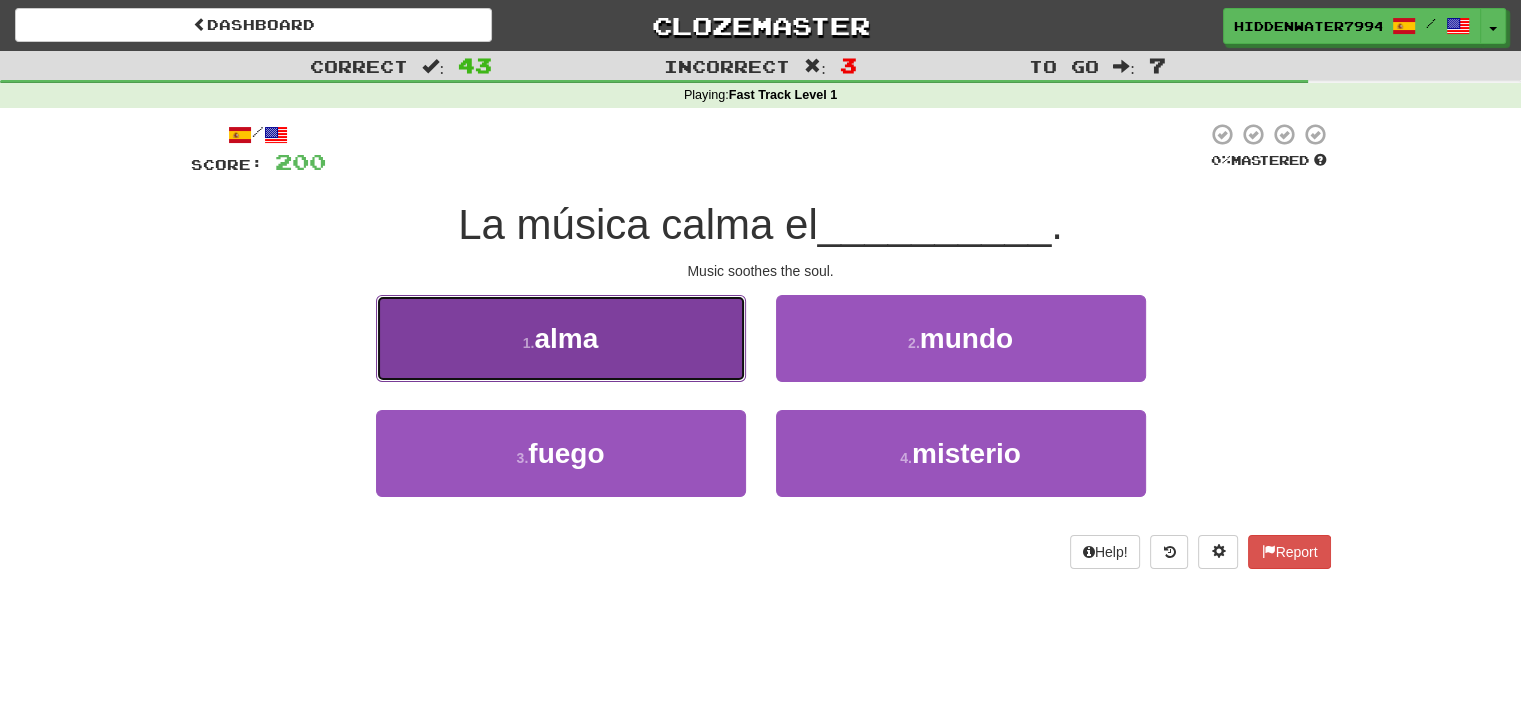 click on "1 .  alma" at bounding box center [561, 338] 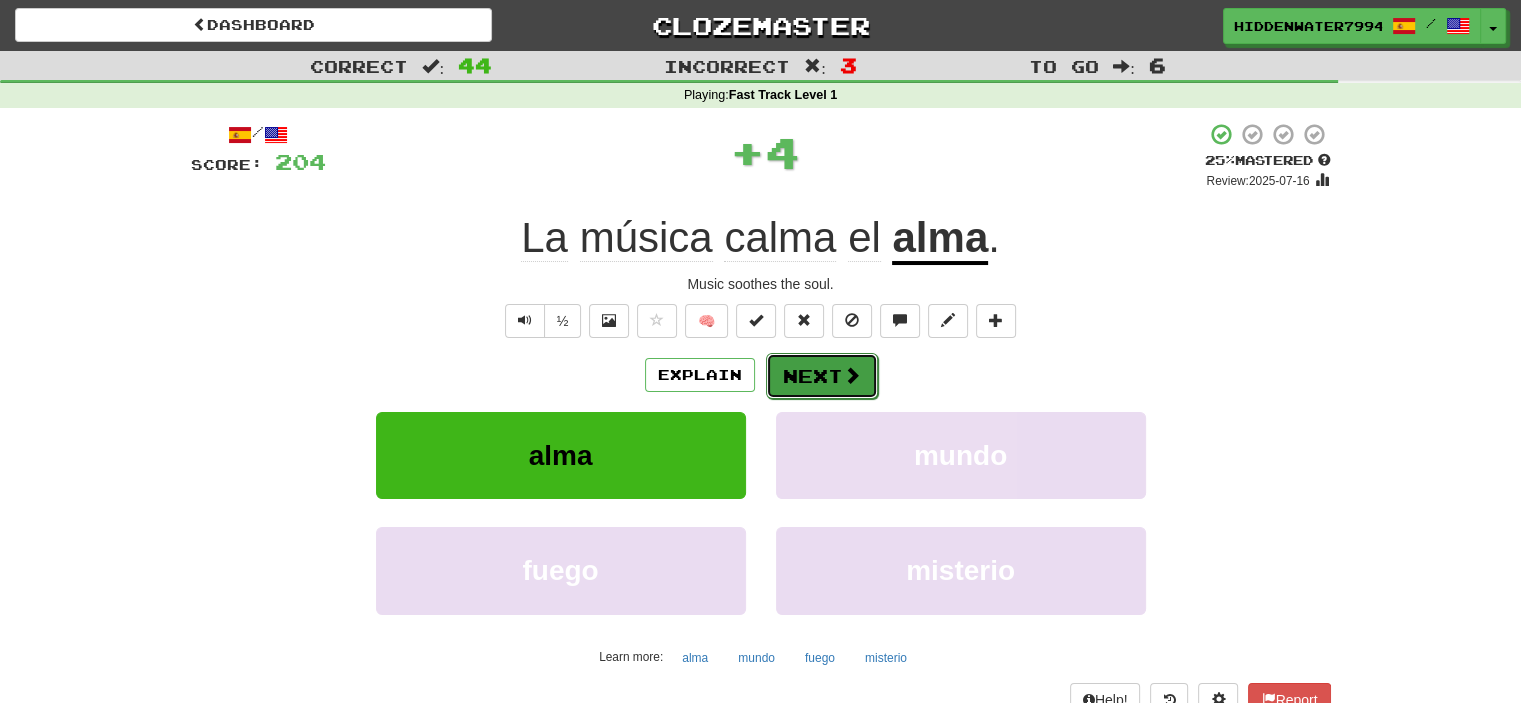 click on "Next" at bounding box center [822, 376] 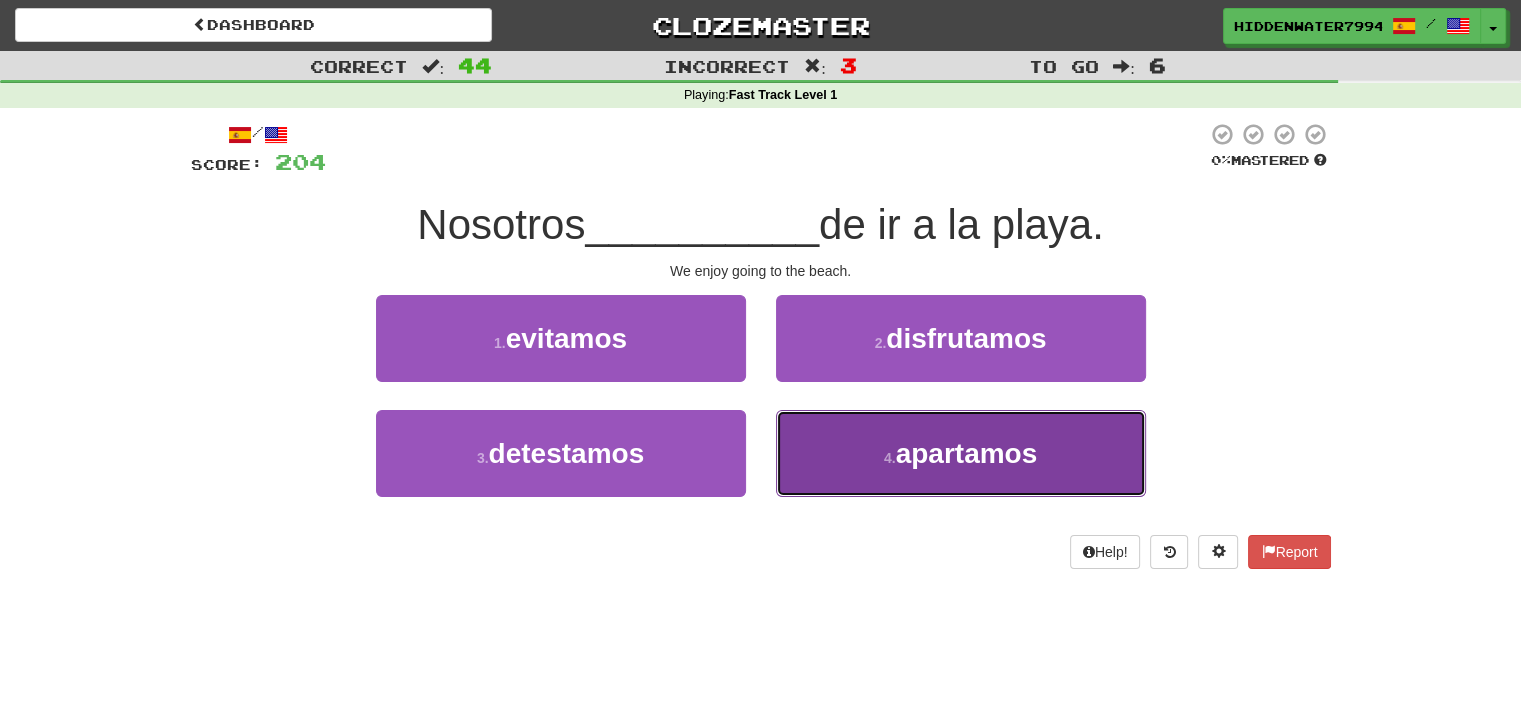 click on "apartamos" at bounding box center [967, 453] 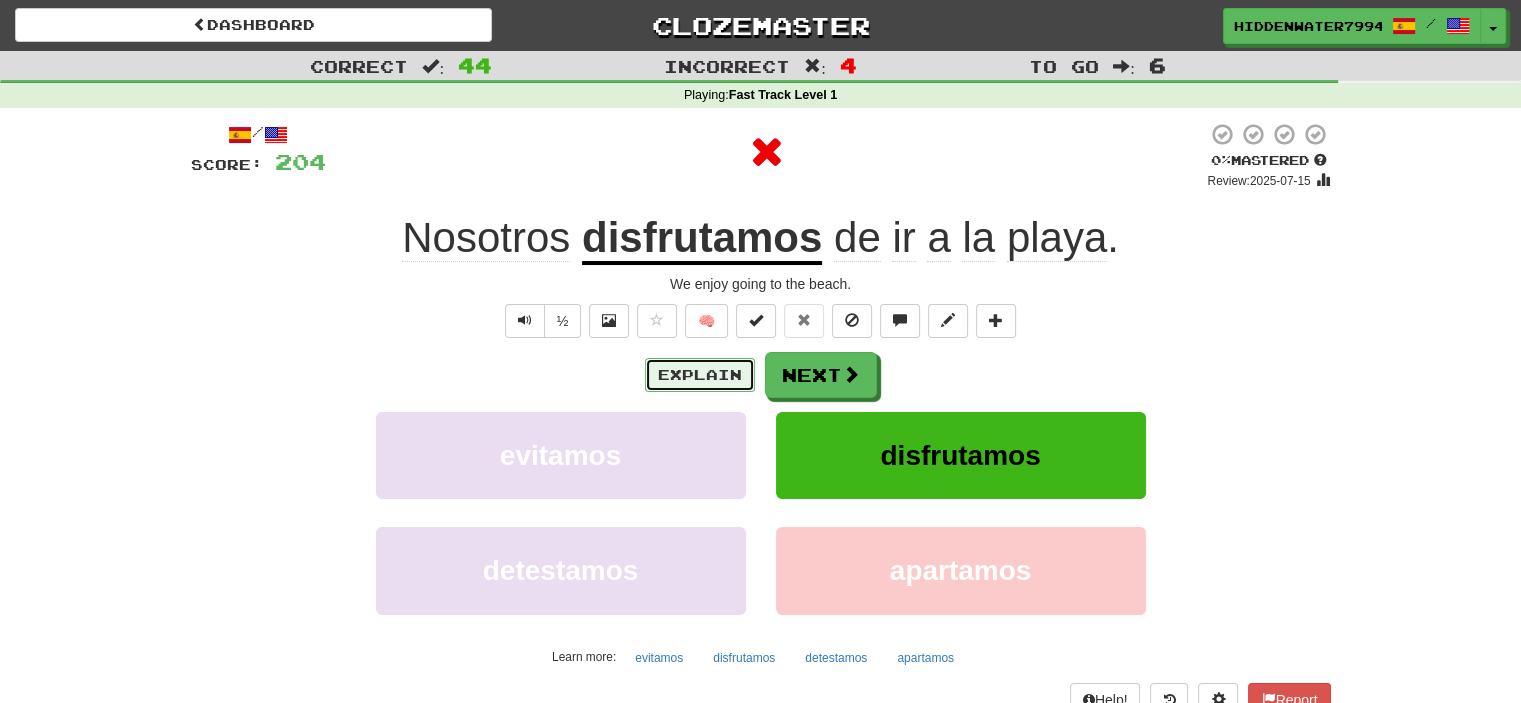 click on "Explain" at bounding box center (700, 375) 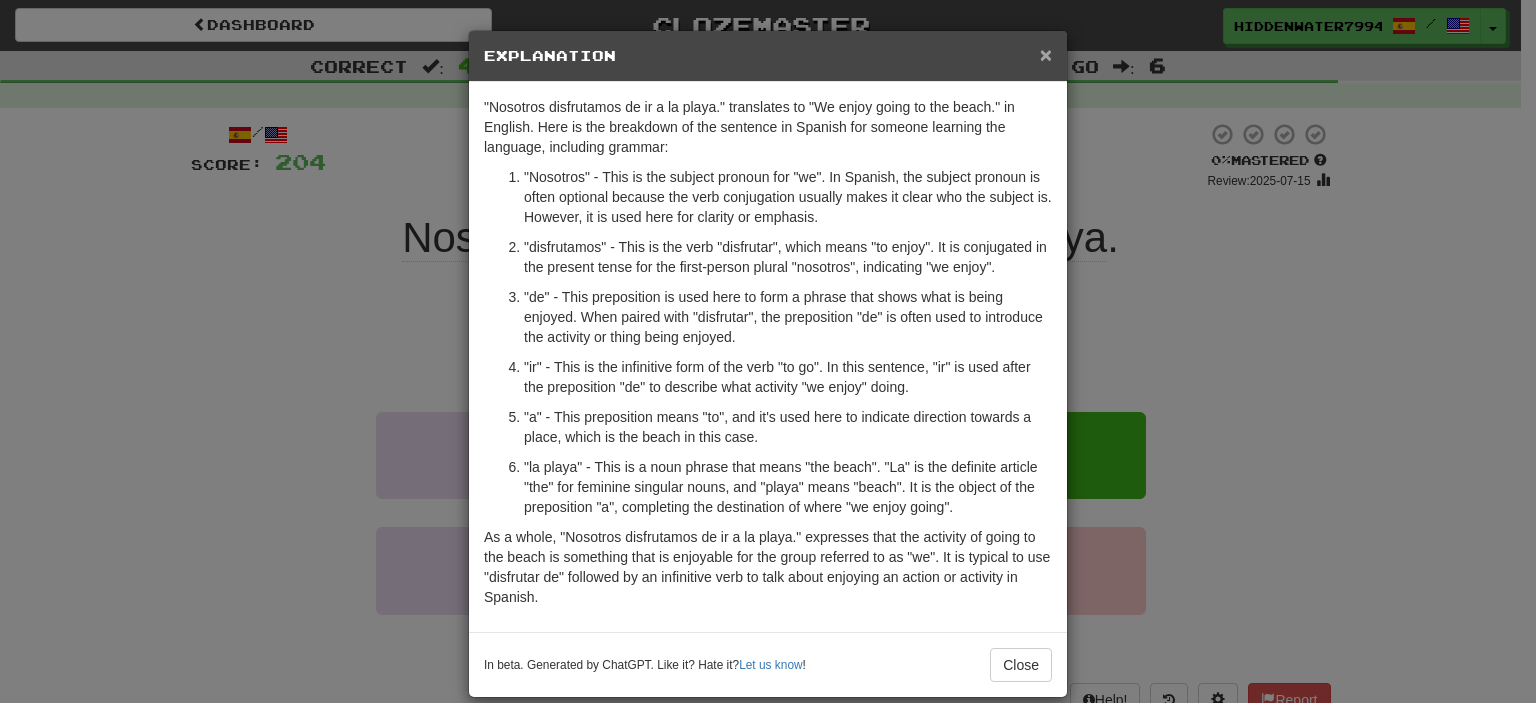 click on "×" at bounding box center (1046, 54) 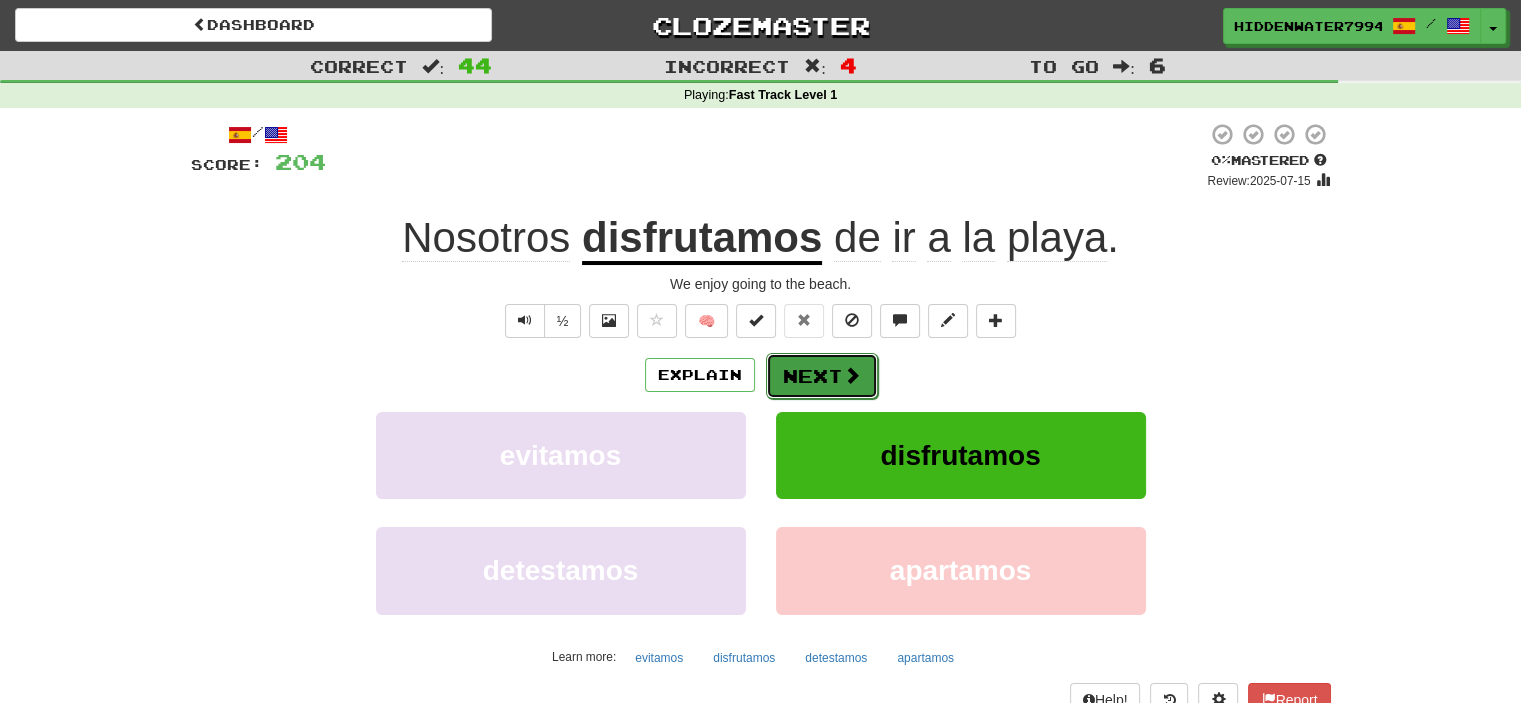 click at bounding box center [852, 375] 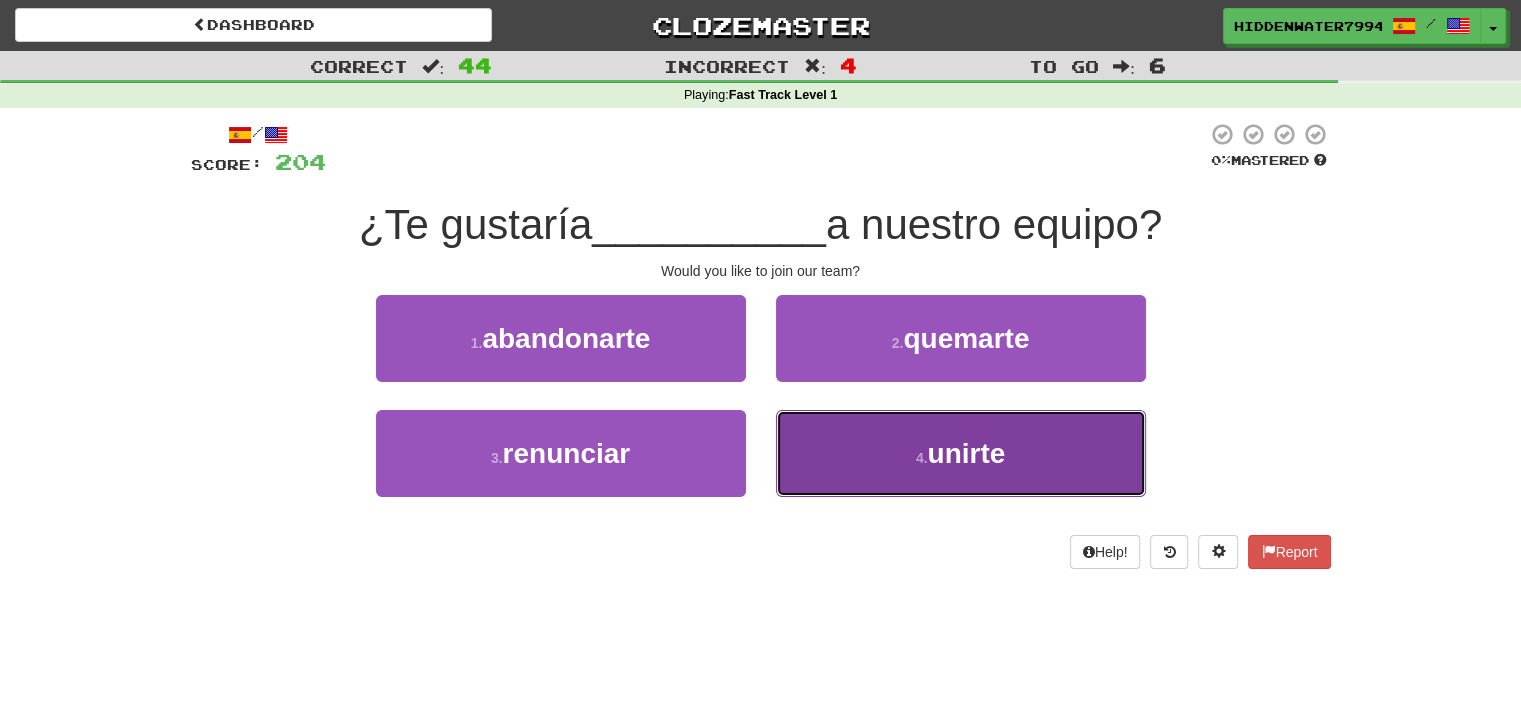 click on "unirte" at bounding box center [966, 453] 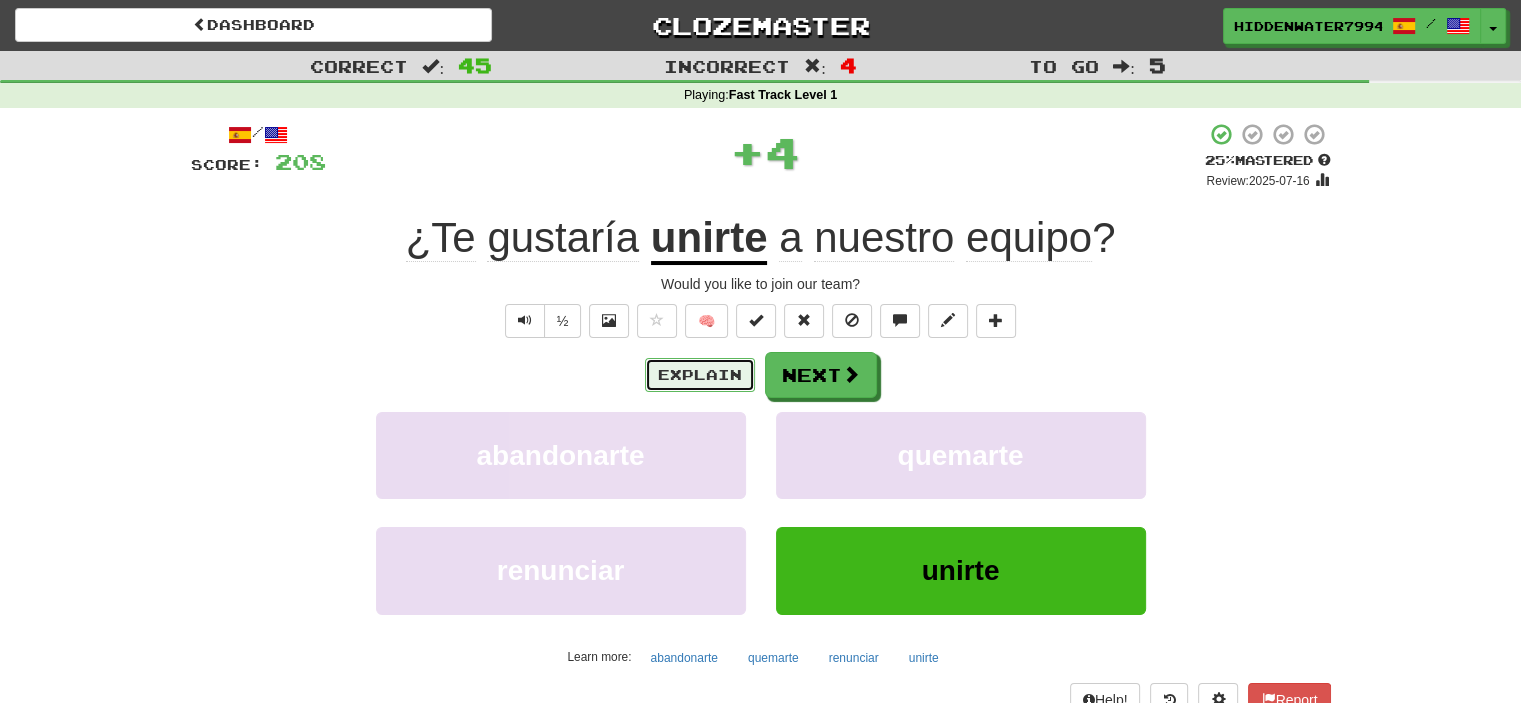 click on "Explain" at bounding box center [700, 375] 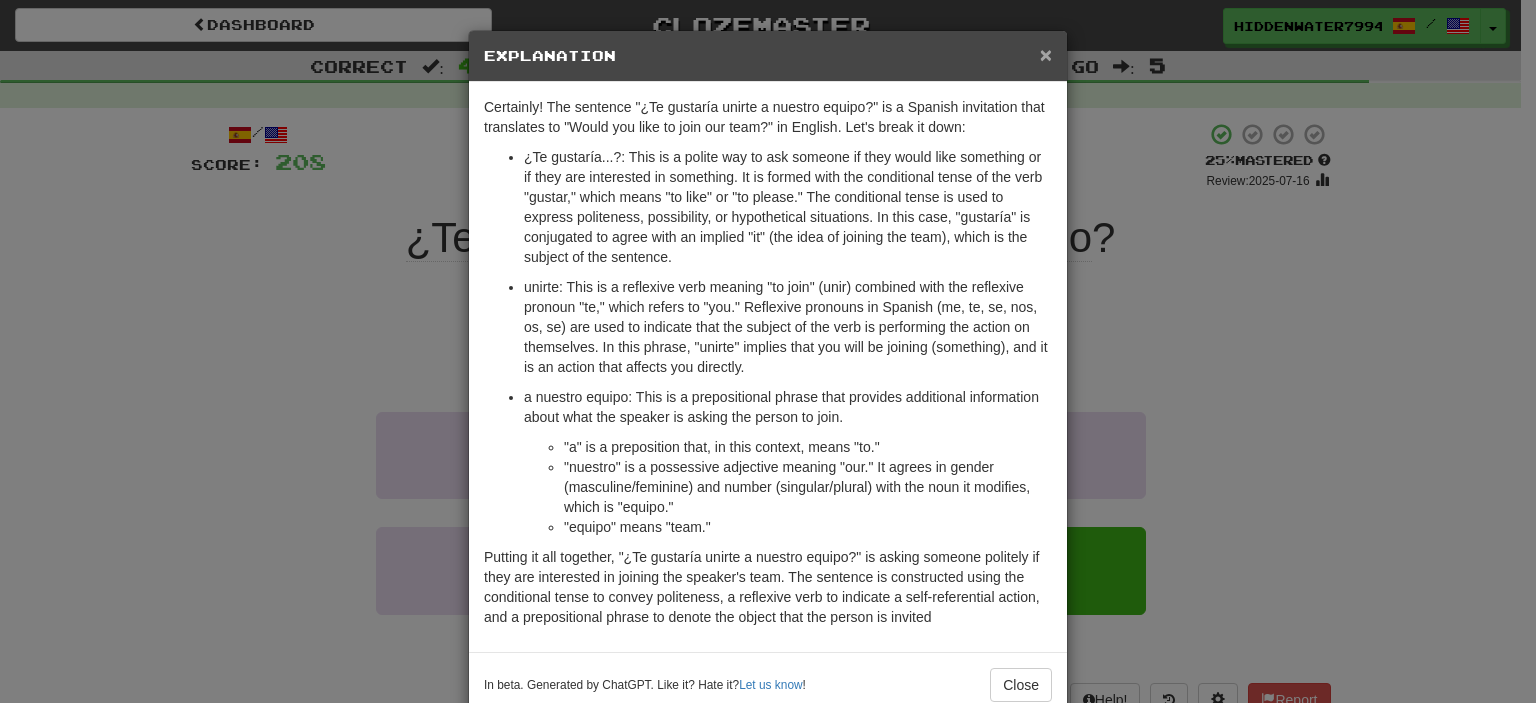 click on "×" at bounding box center [1046, 54] 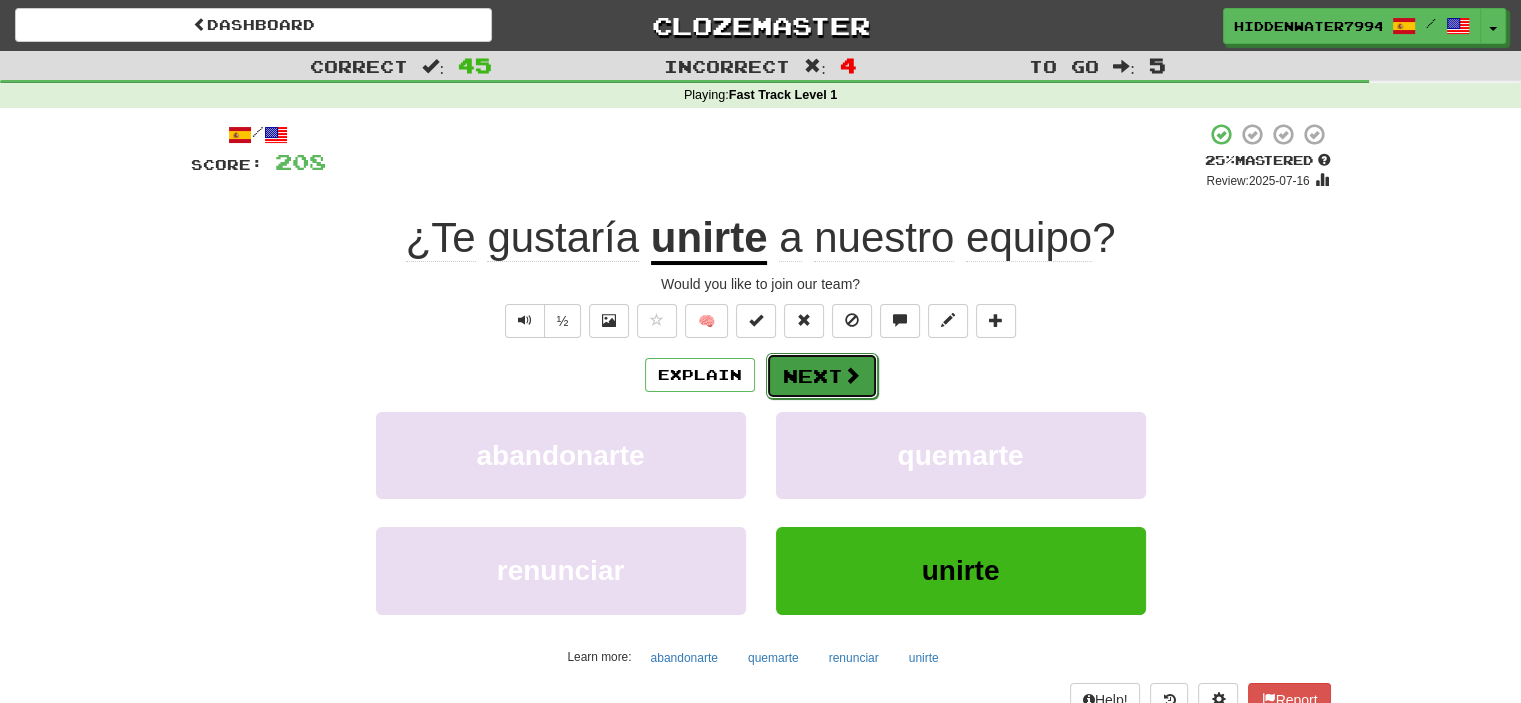click on "Next" at bounding box center [822, 376] 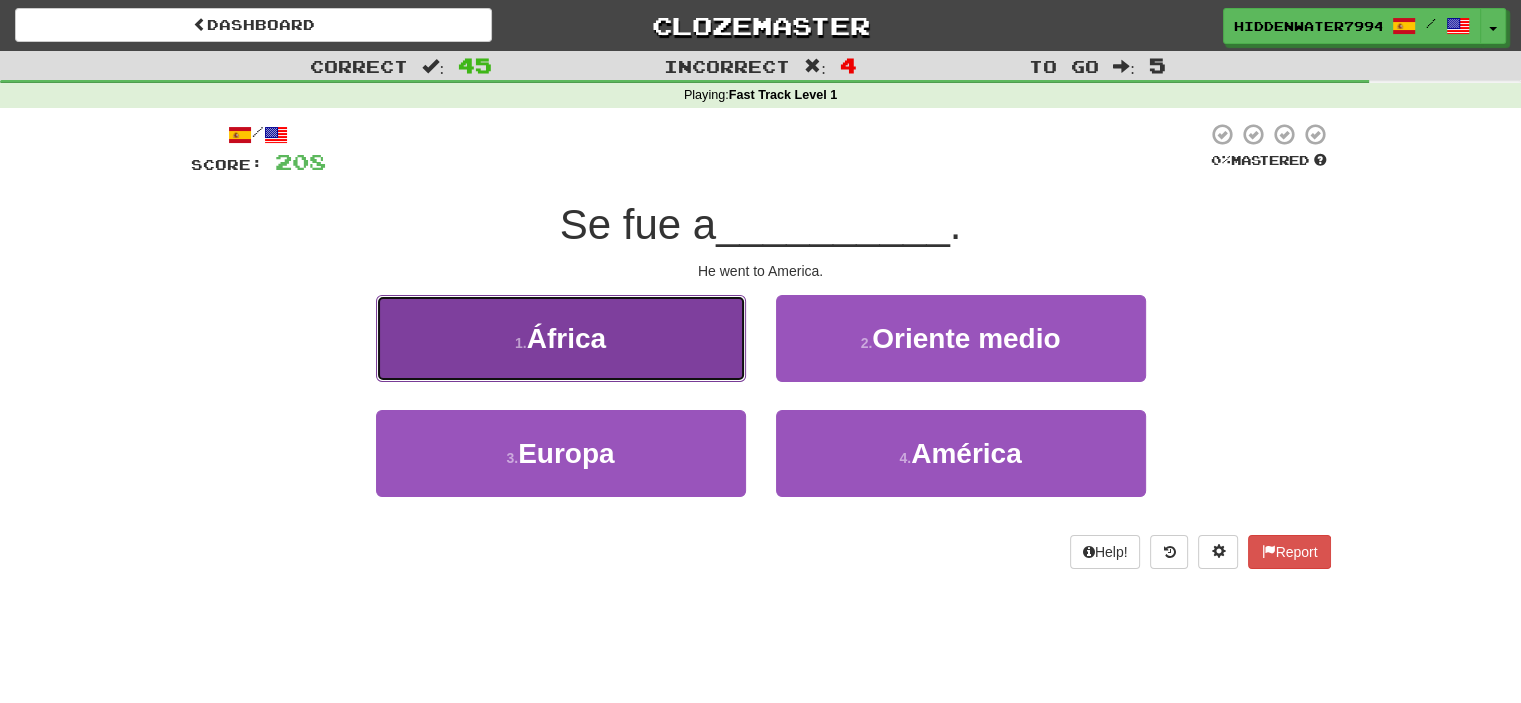 click on "1 .  África" at bounding box center (561, 338) 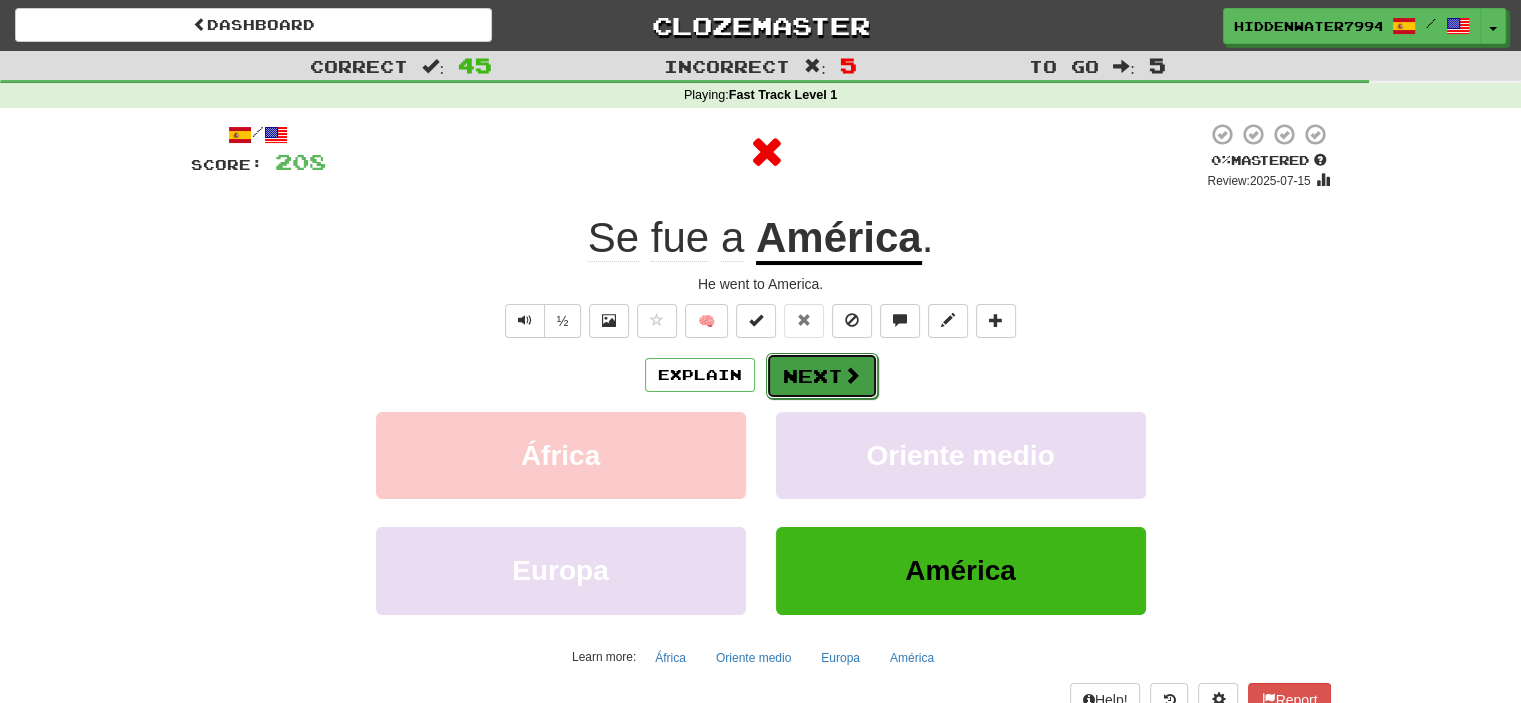 click on "Next" at bounding box center [822, 376] 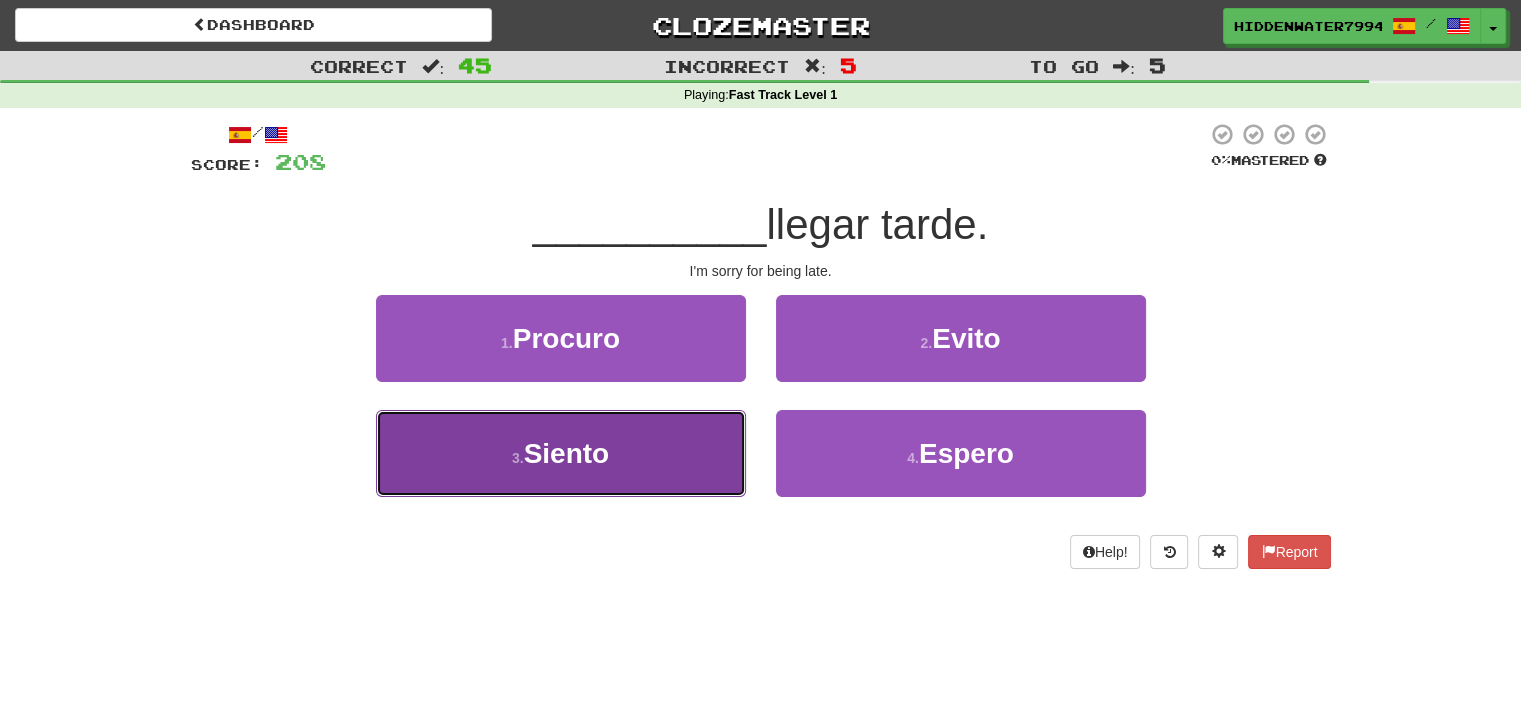 click on "3 .  Siento" at bounding box center (561, 453) 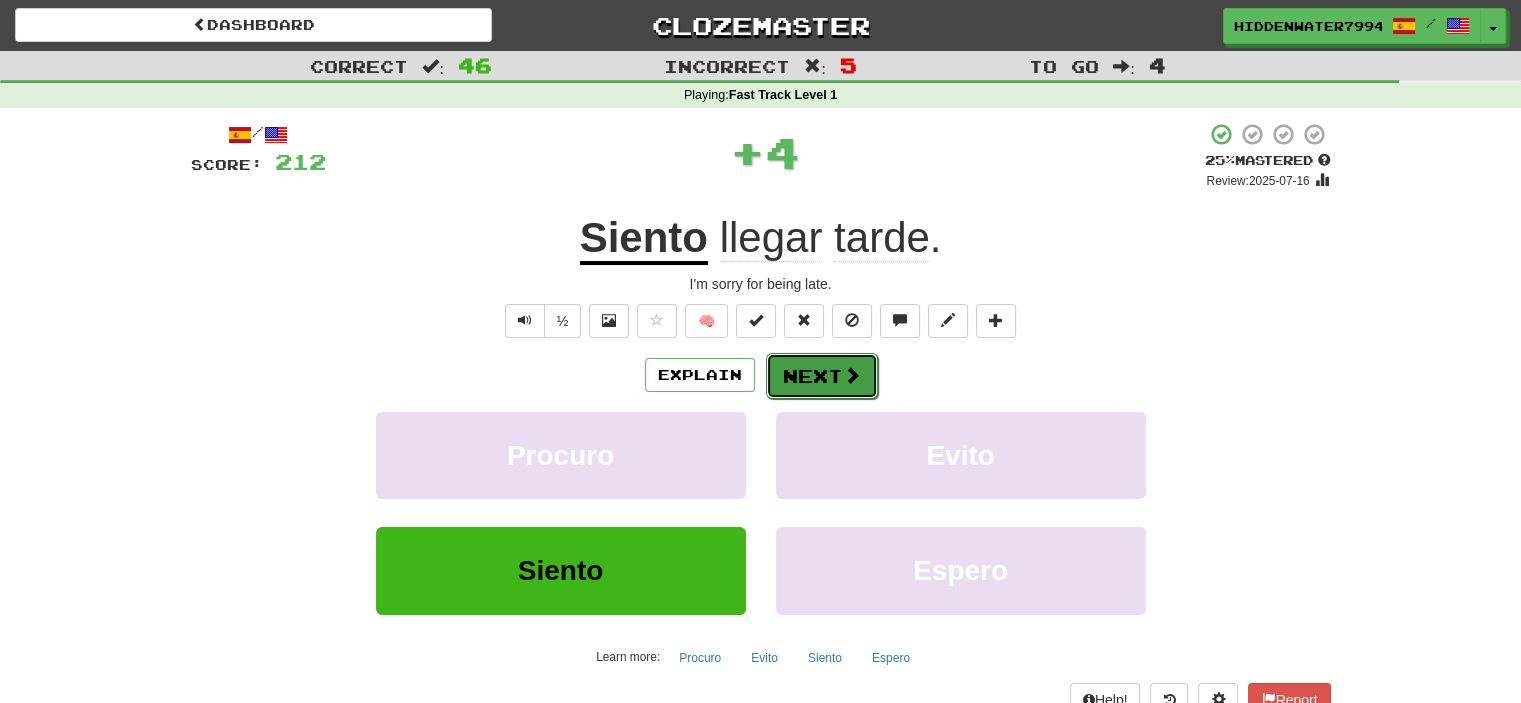 click on "Next" at bounding box center [822, 376] 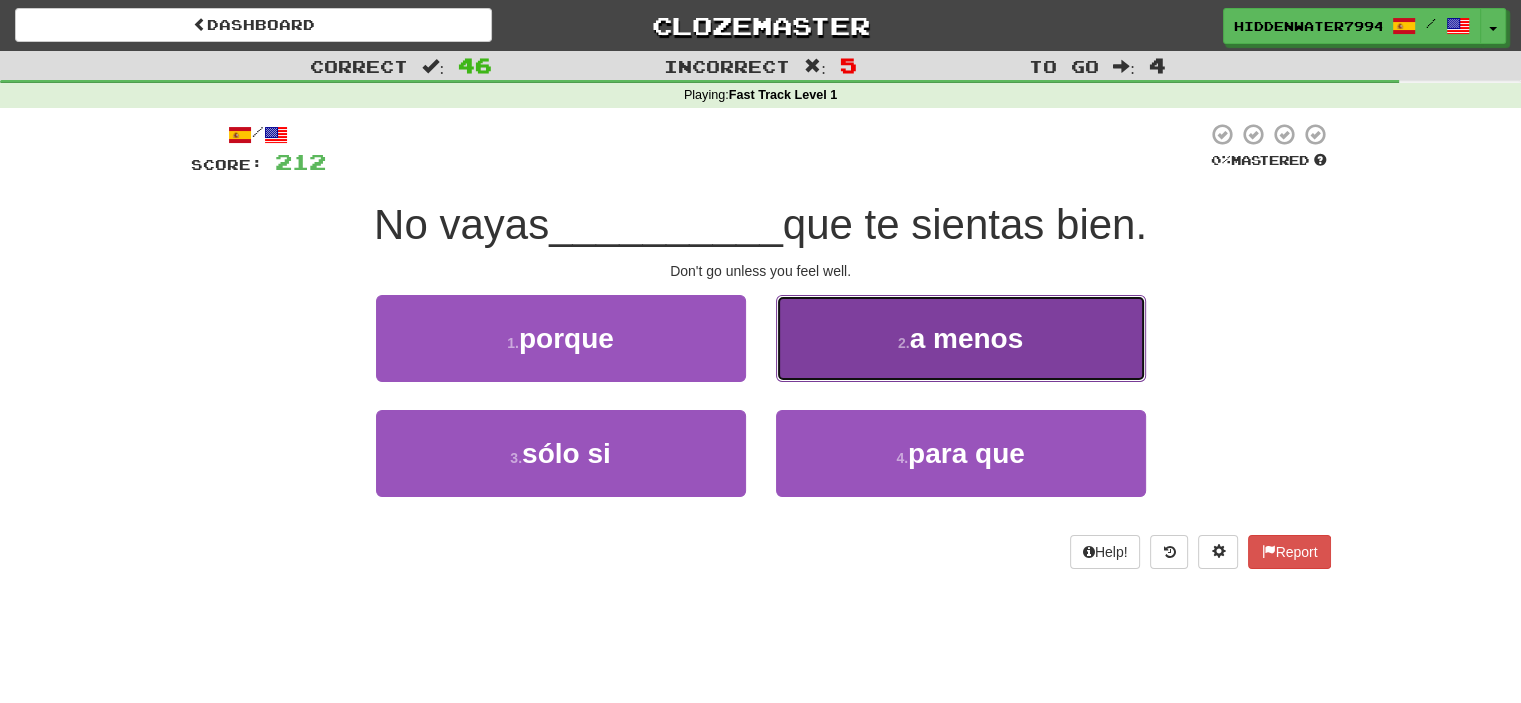 click on "2 .  a menos" at bounding box center (961, 338) 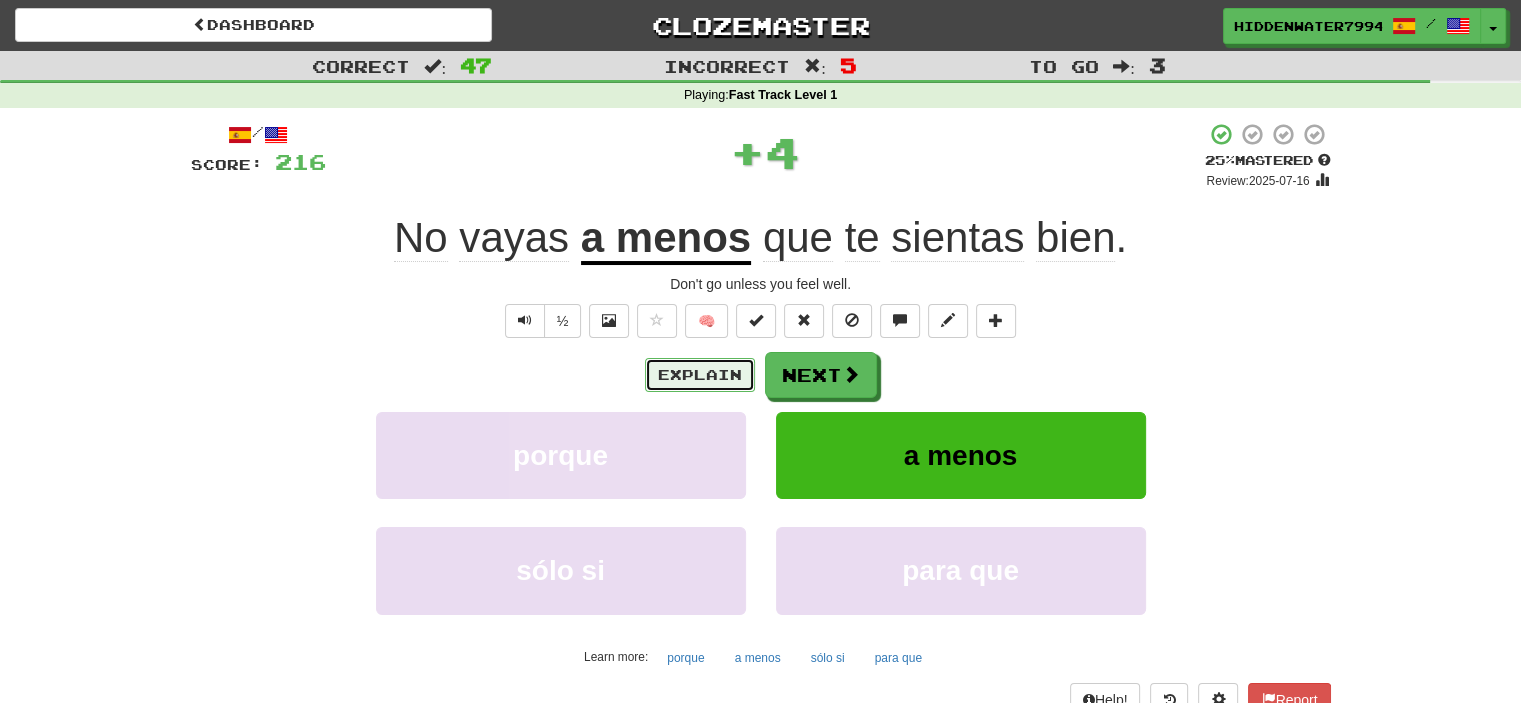 click on "Explain" at bounding box center (700, 375) 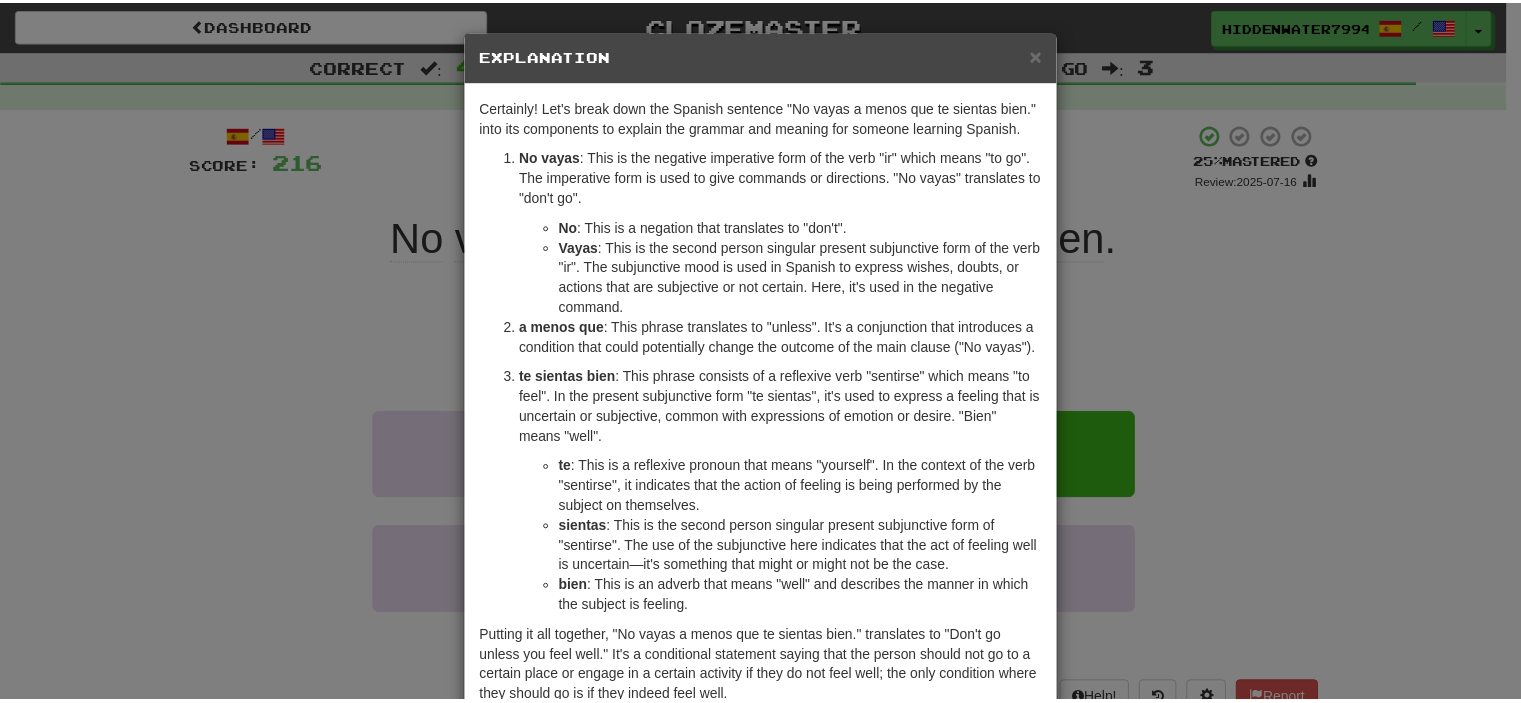 scroll, scrollTop: 0, scrollLeft: 0, axis: both 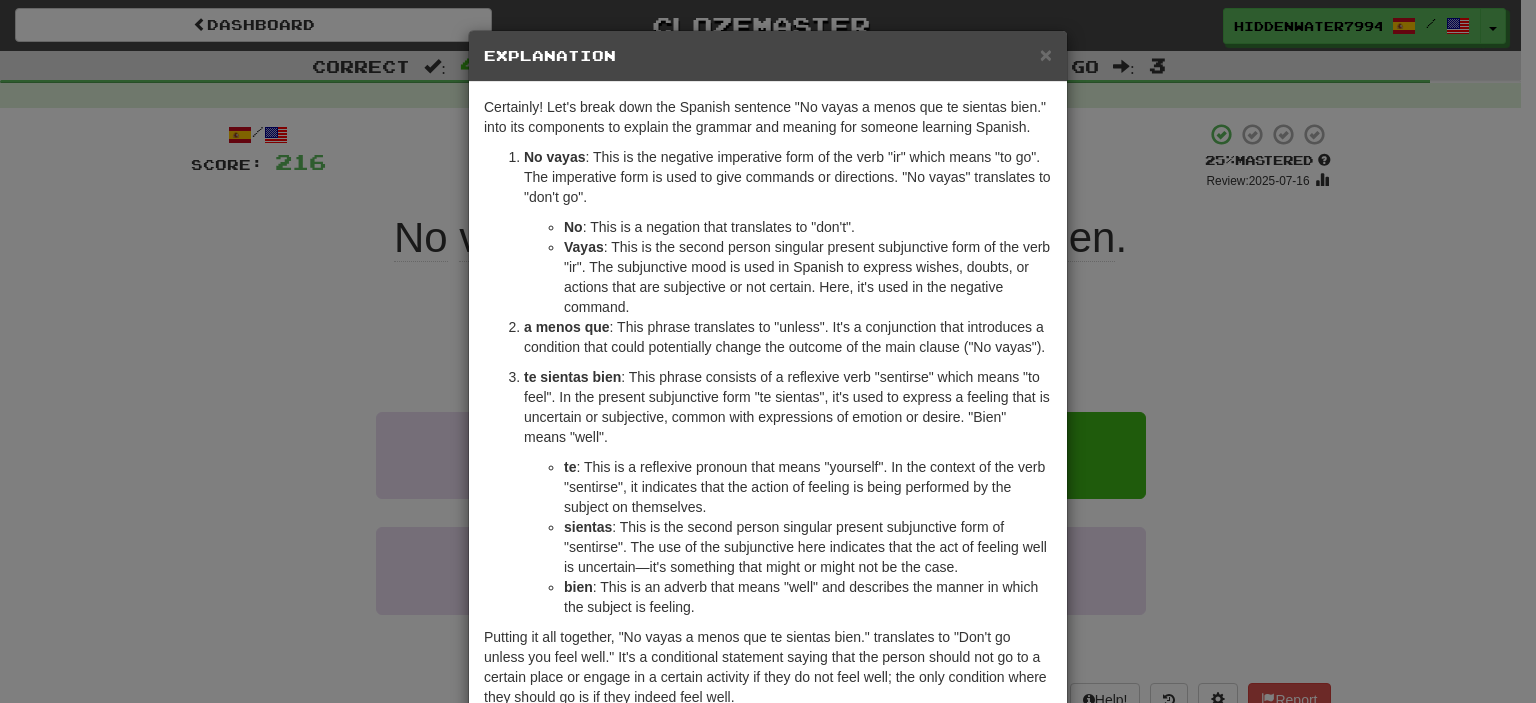 click on "× Explanation" at bounding box center (768, 56) 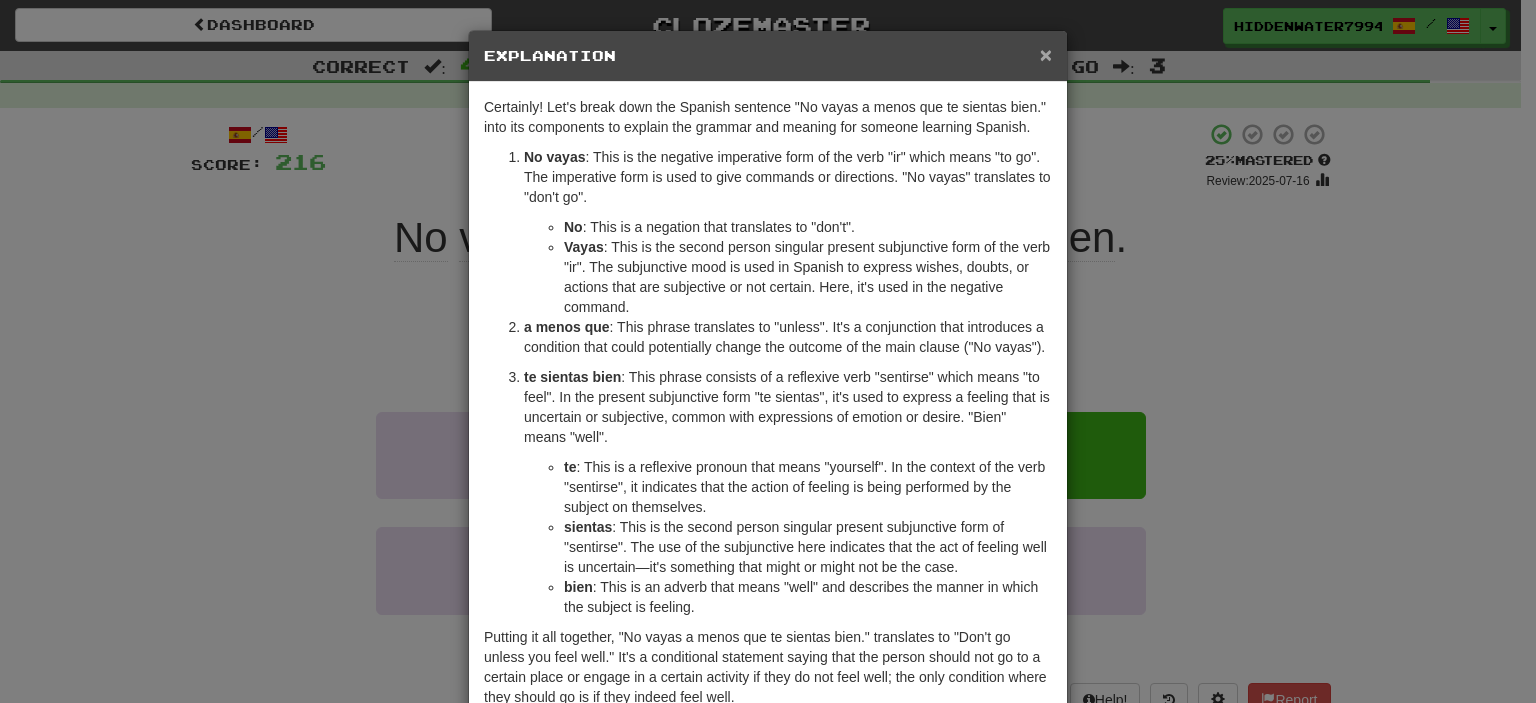click on "×" at bounding box center [1046, 54] 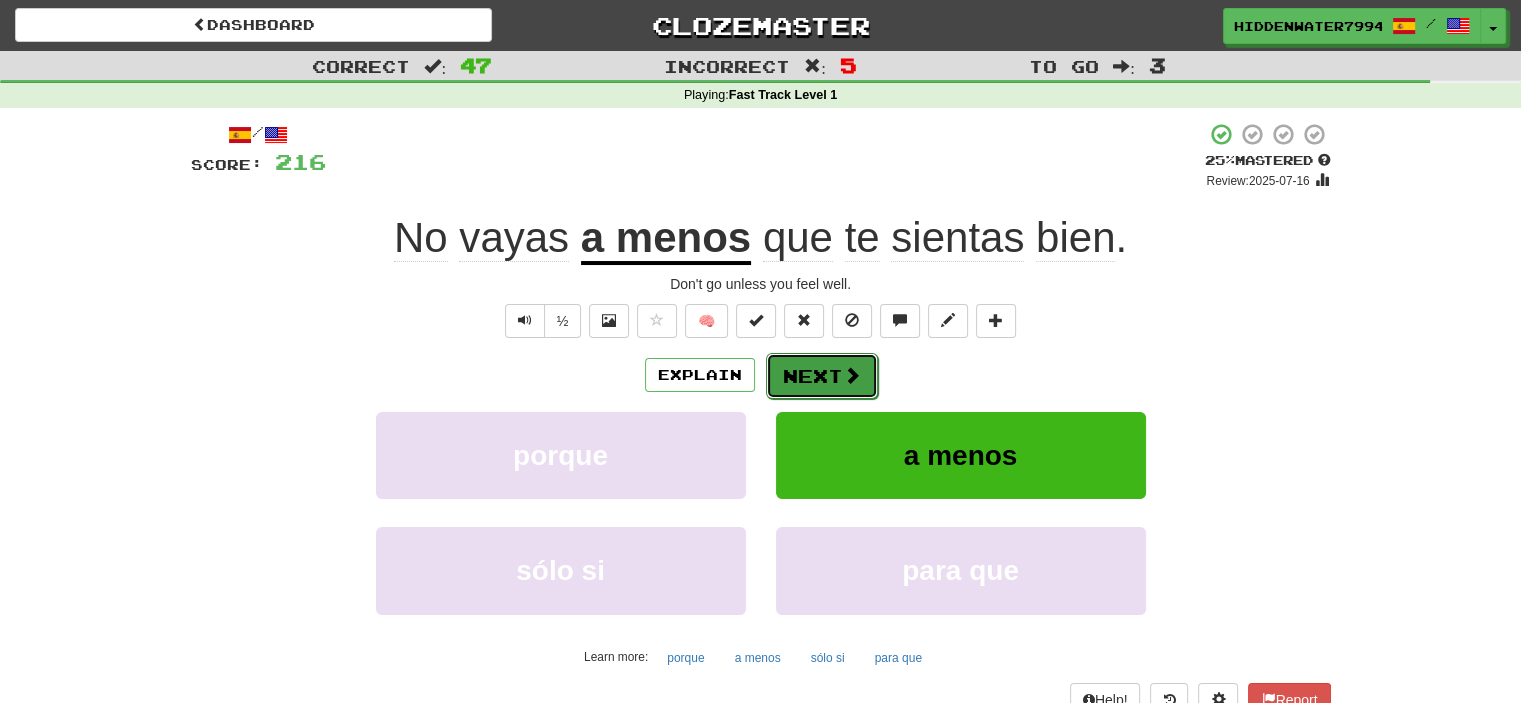 click on "Next" at bounding box center (822, 376) 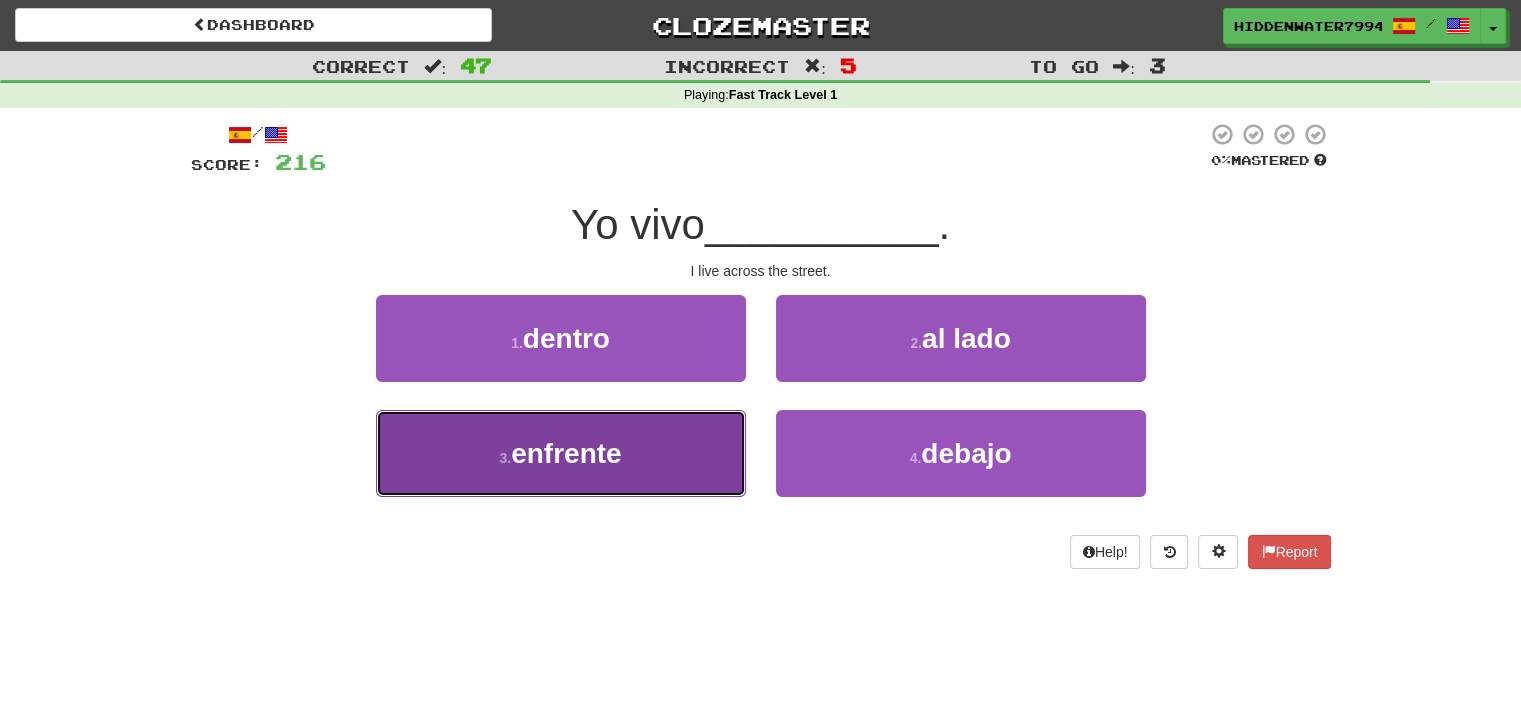 click on "3 .  enfrente" at bounding box center (561, 453) 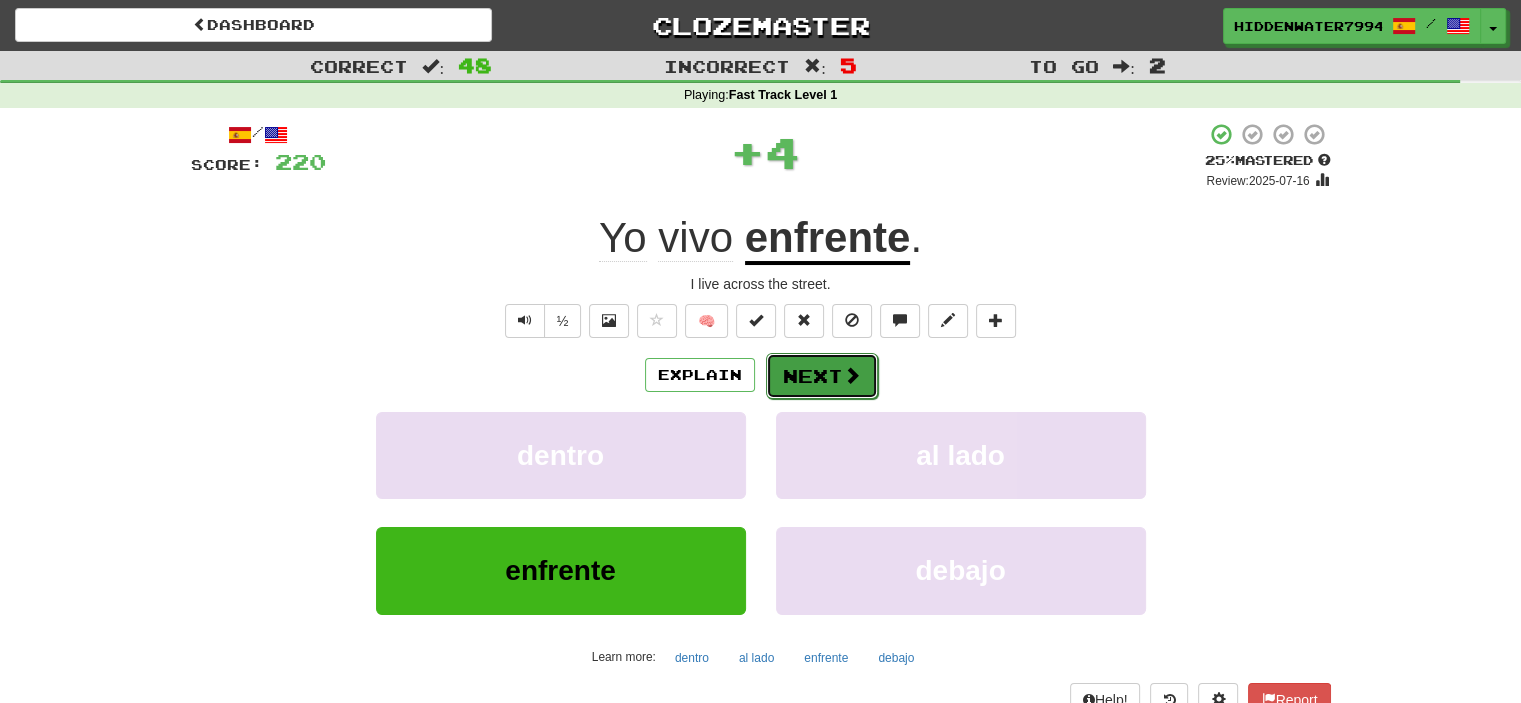 click on "Next" at bounding box center (822, 376) 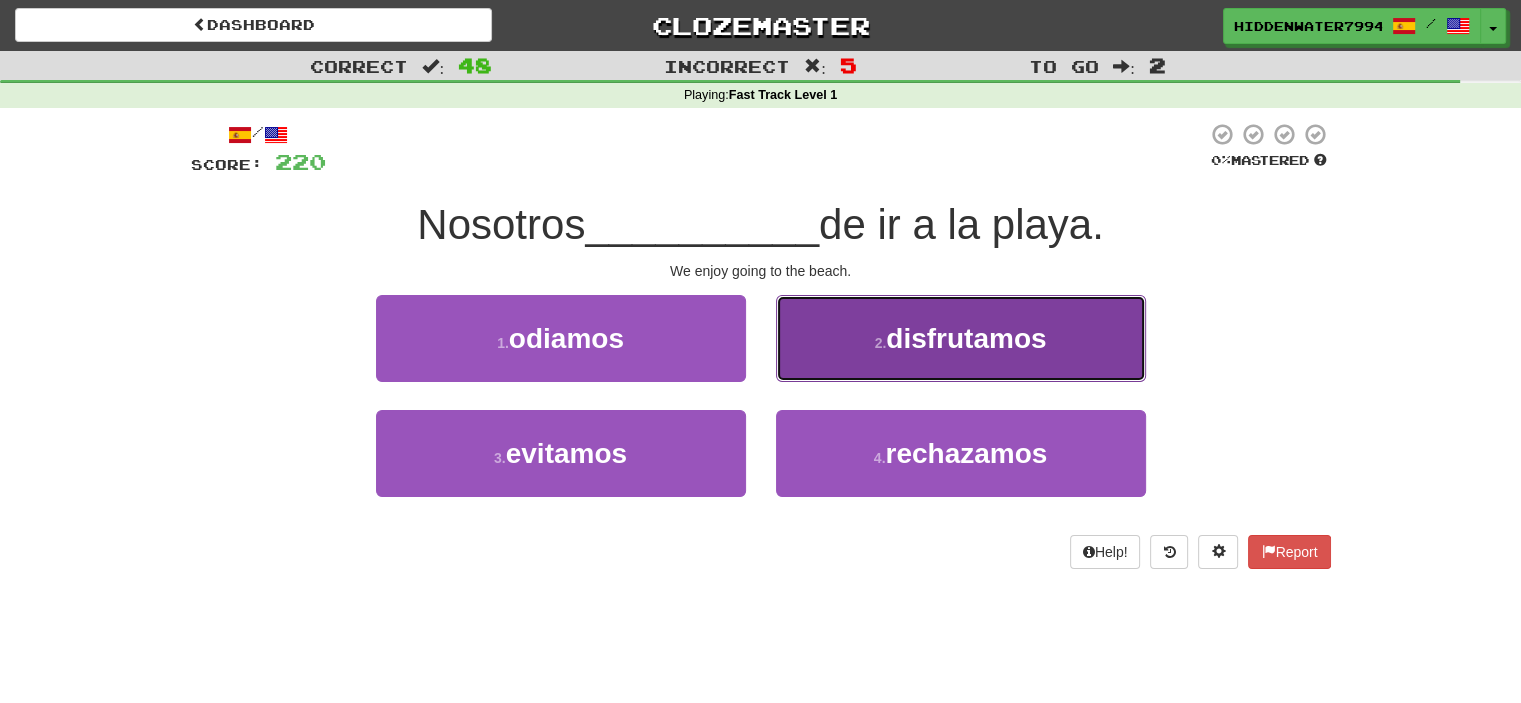 click on "disfrutamos" at bounding box center [966, 338] 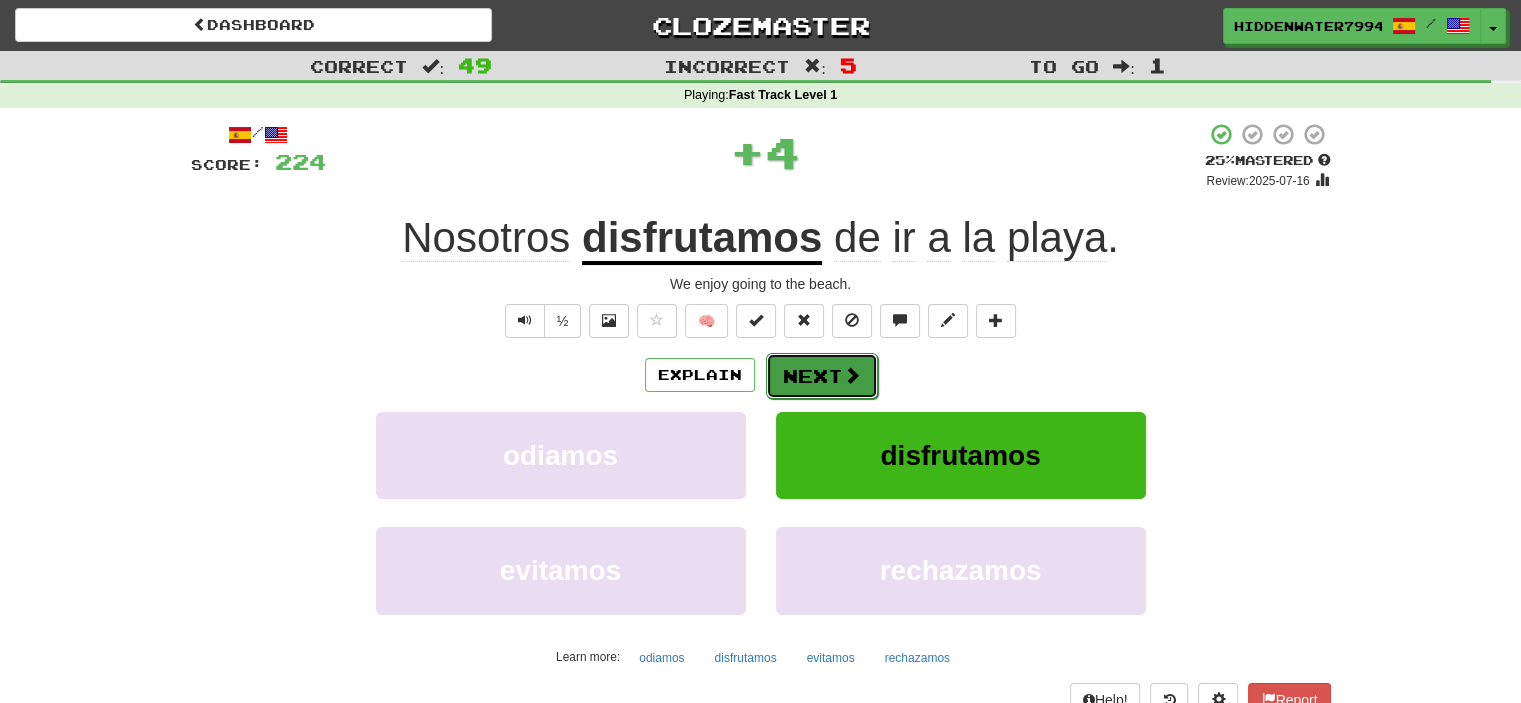 click on "Next" at bounding box center [822, 376] 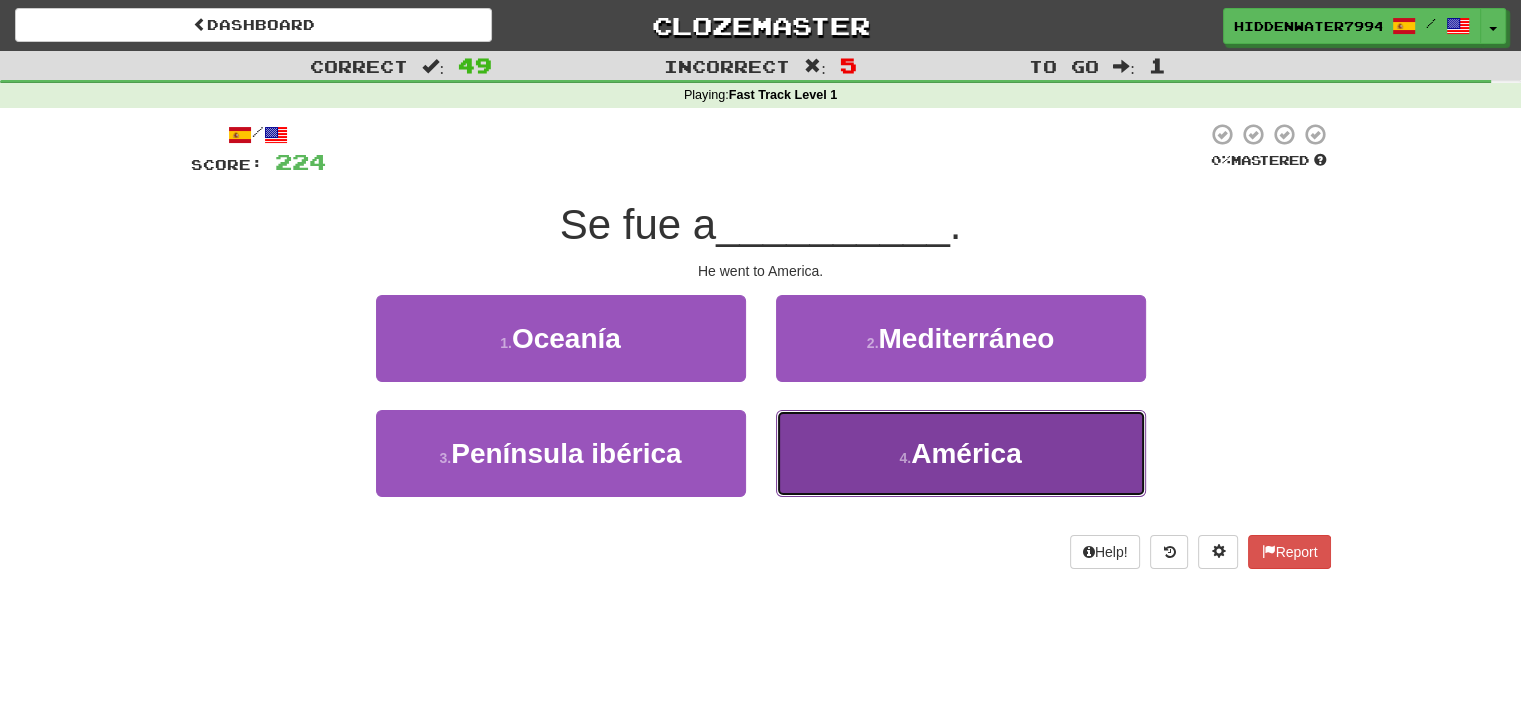 click on "América" at bounding box center (966, 453) 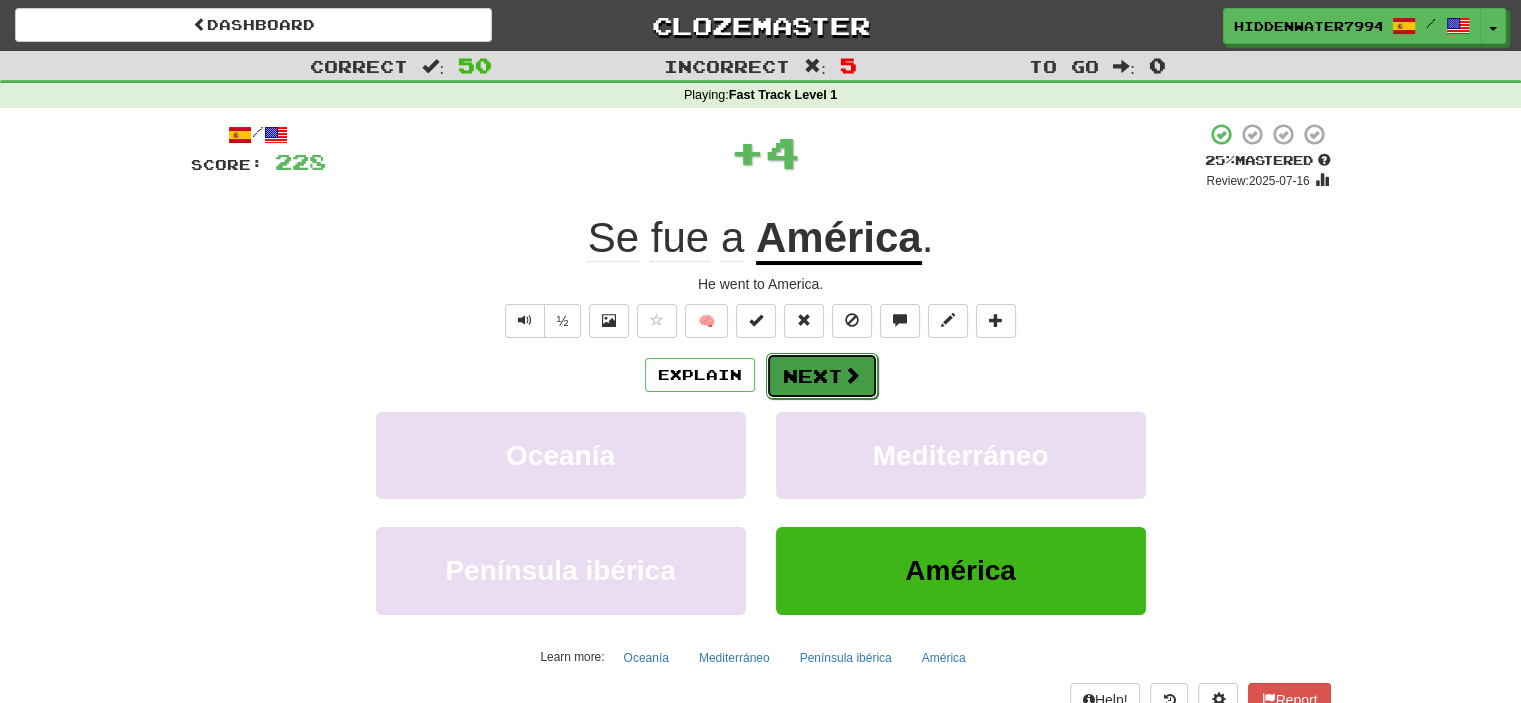 click at bounding box center [852, 375] 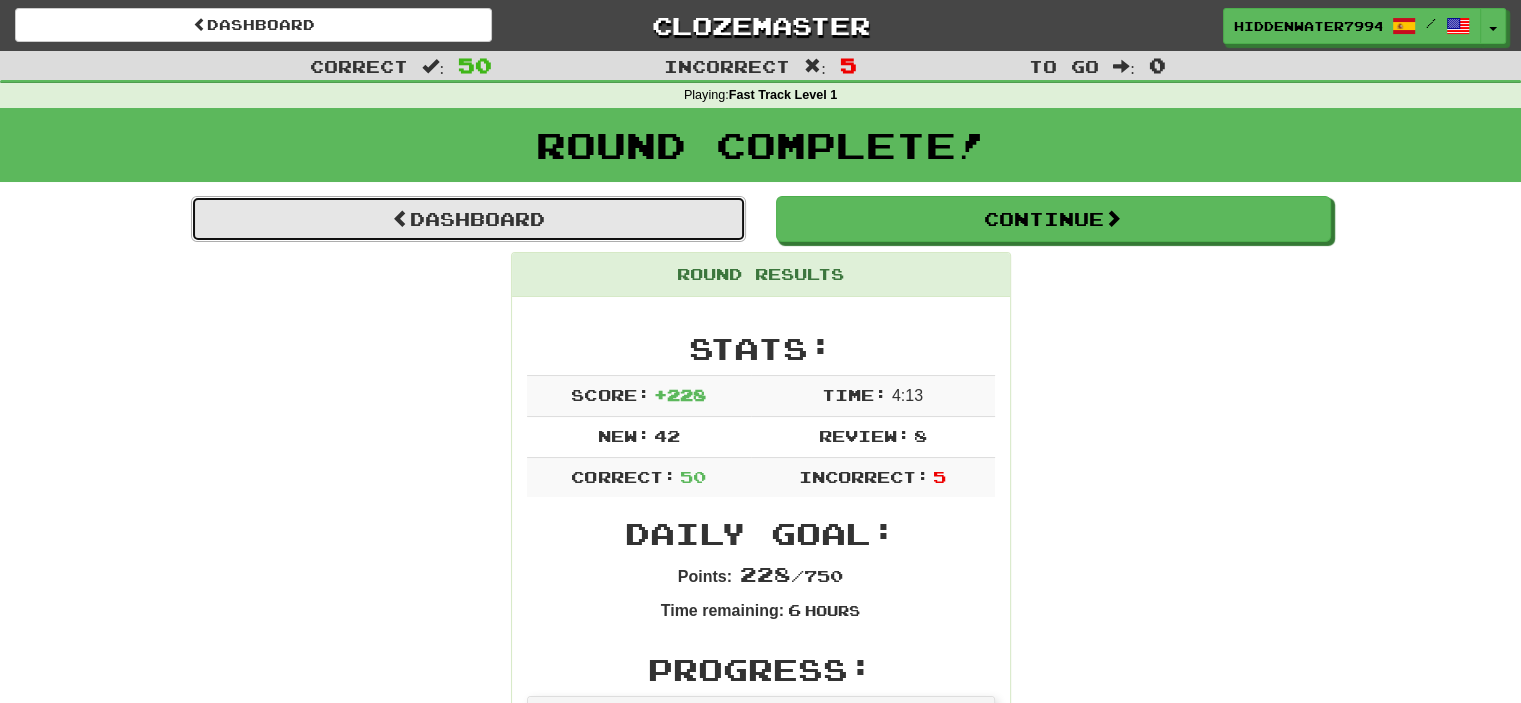 click on "Dashboard" at bounding box center [468, 219] 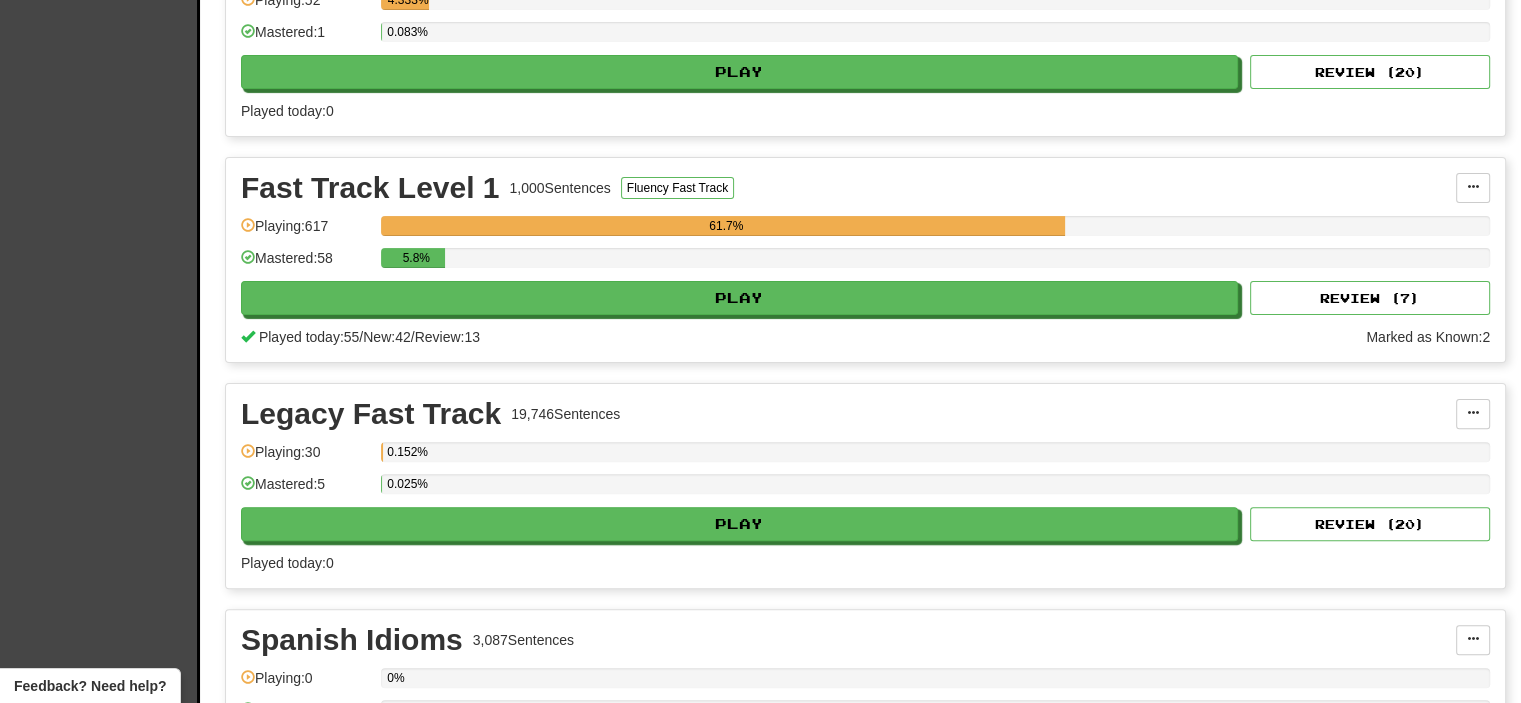 scroll, scrollTop: 0, scrollLeft: 0, axis: both 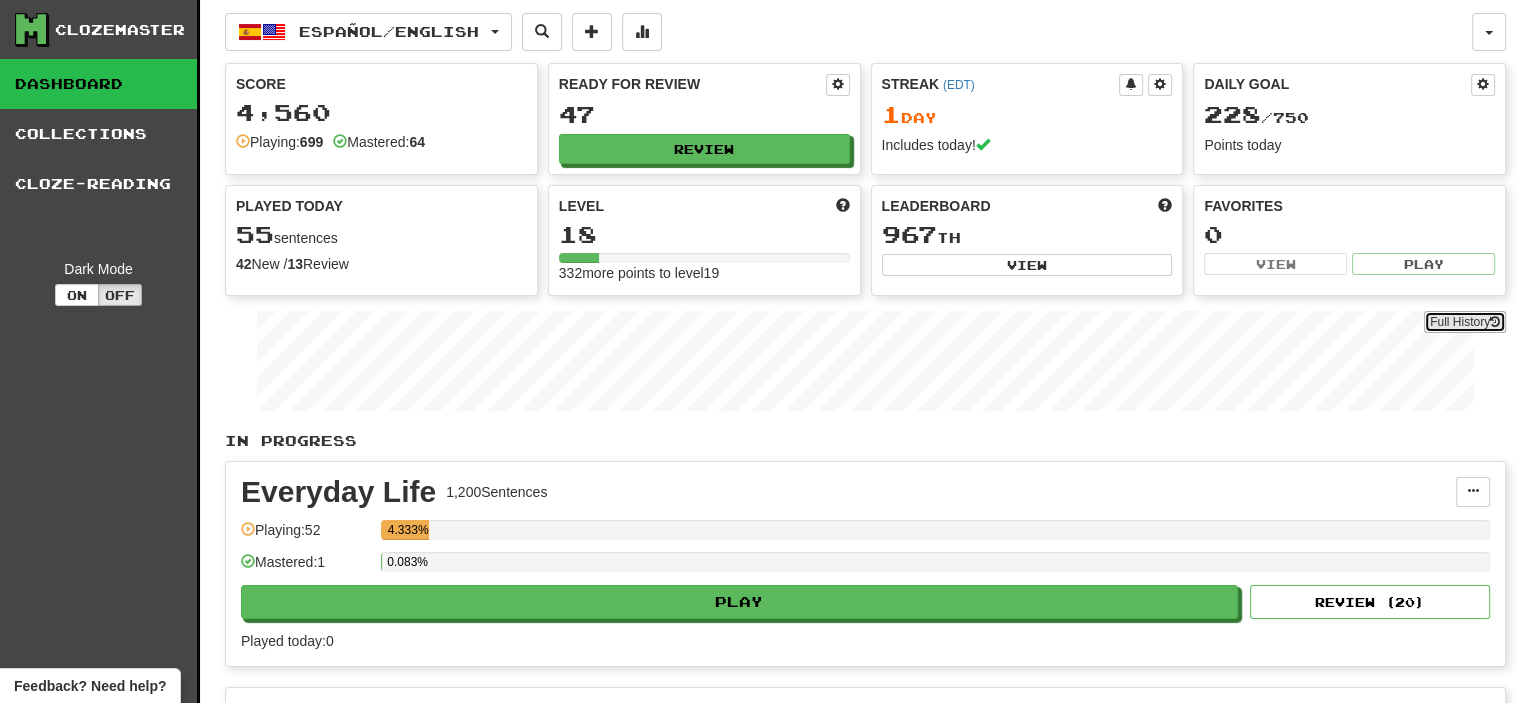click on "Full History" at bounding box center [1465, 322] 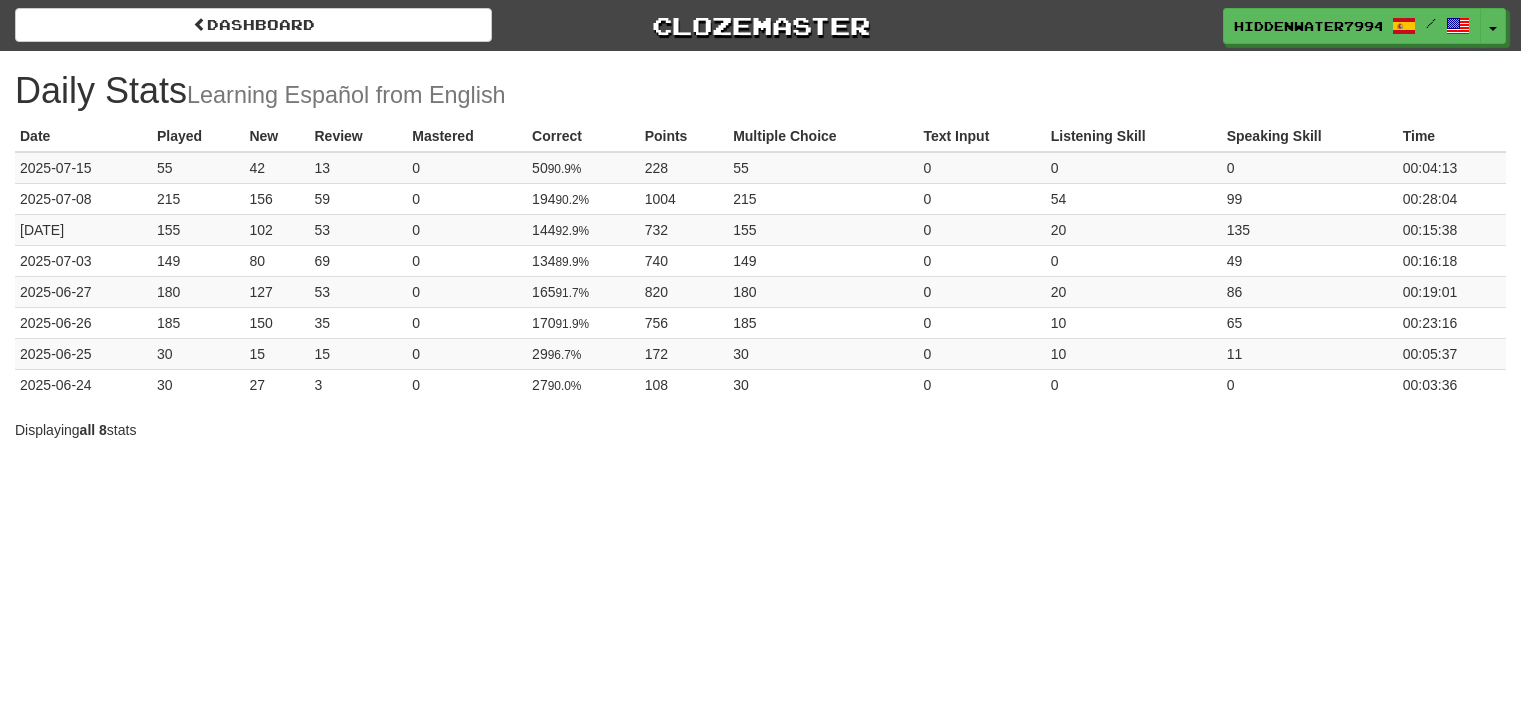 scroll, scrollTop: 0, scrollLeft: 0, axis: both 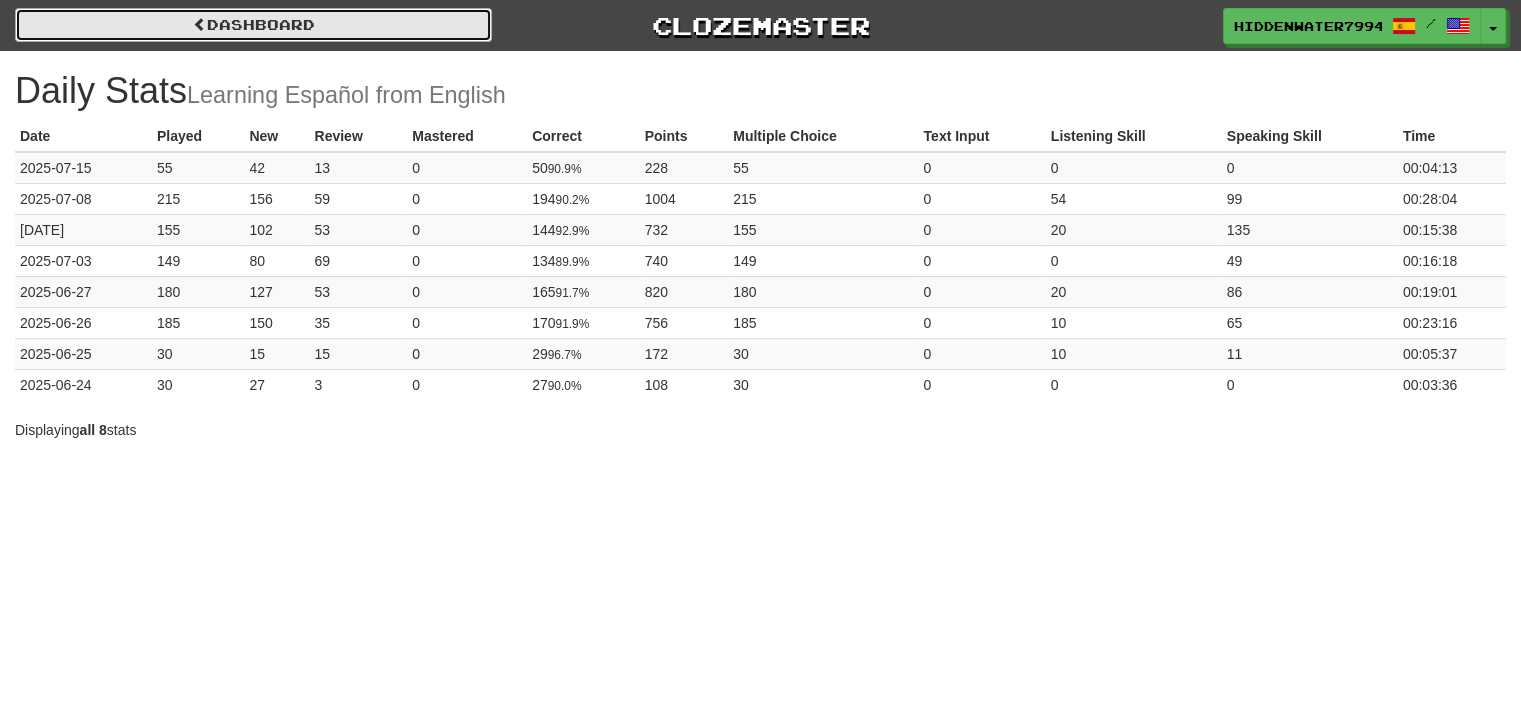 click on "Dashboard" at bounding box center [253, 25] 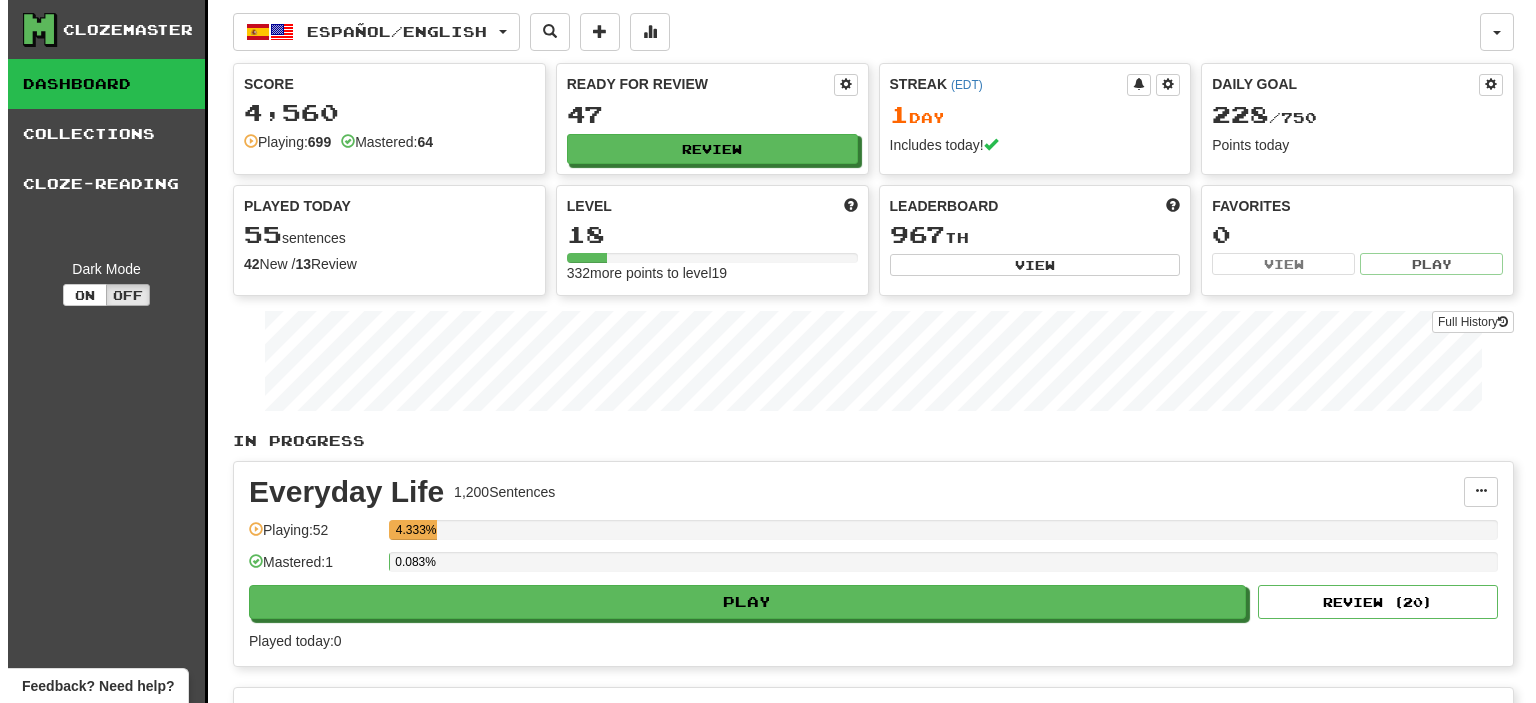 scroll, scrollTop: 0, scrollLeft: 0, axis: both 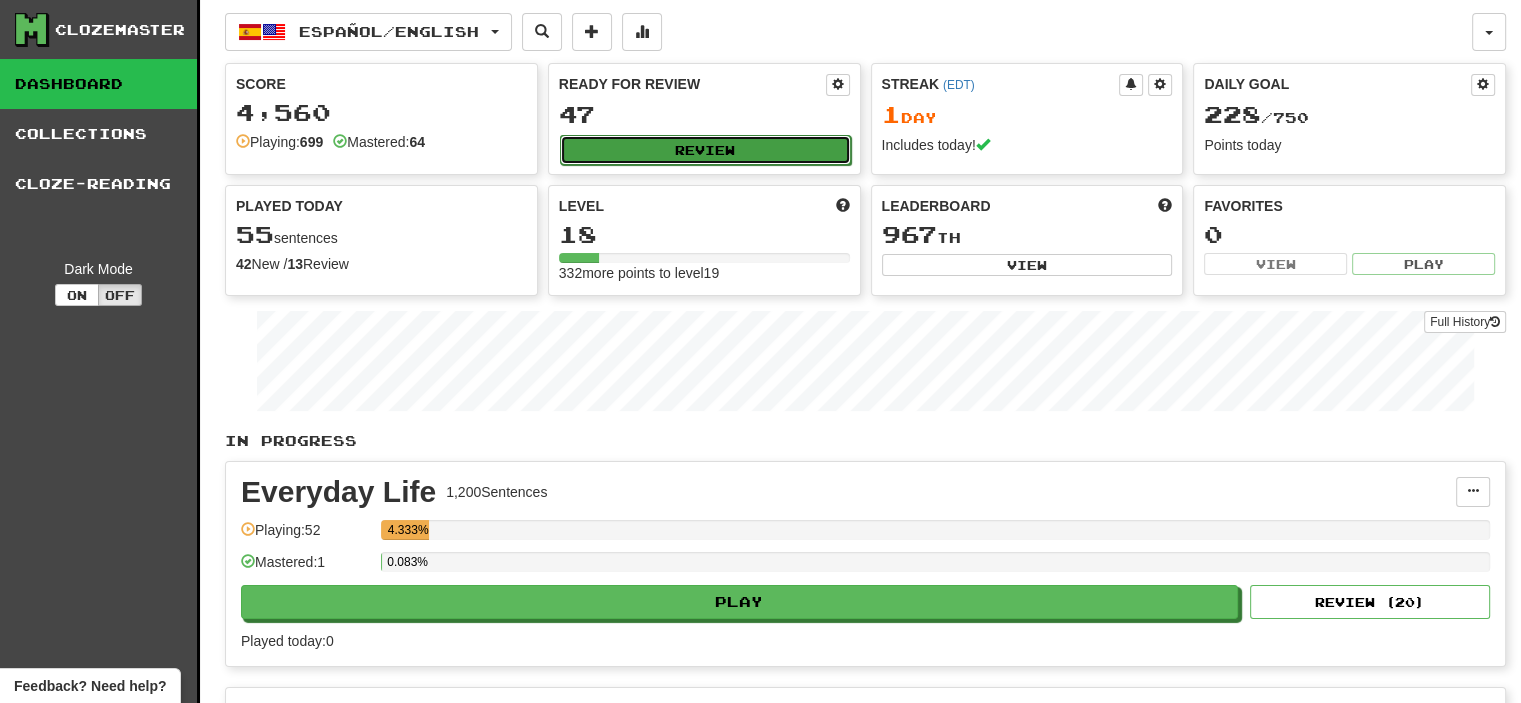 click on "Review" at bounding box center [705, 150] 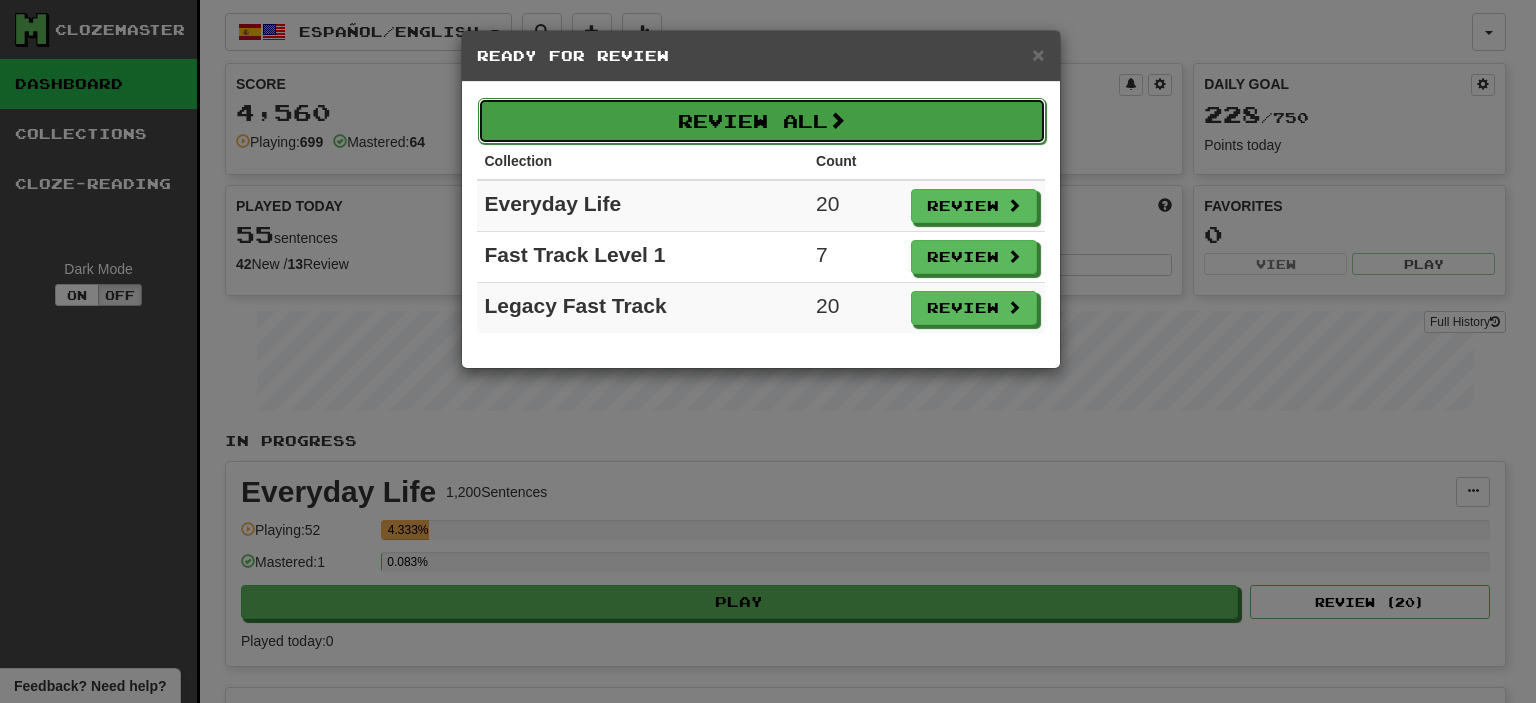 click on "Review All" at bounding box center [762, 121] 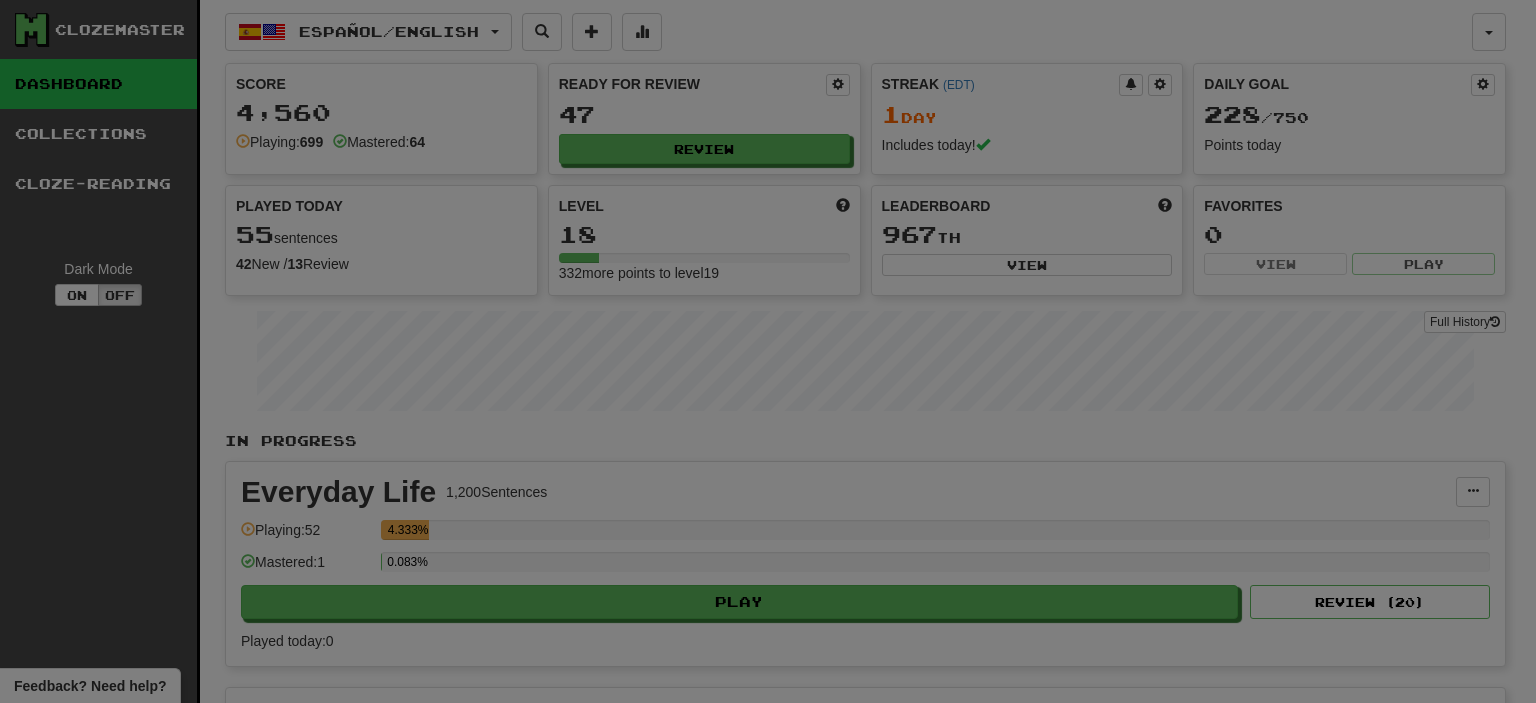 select on "**" 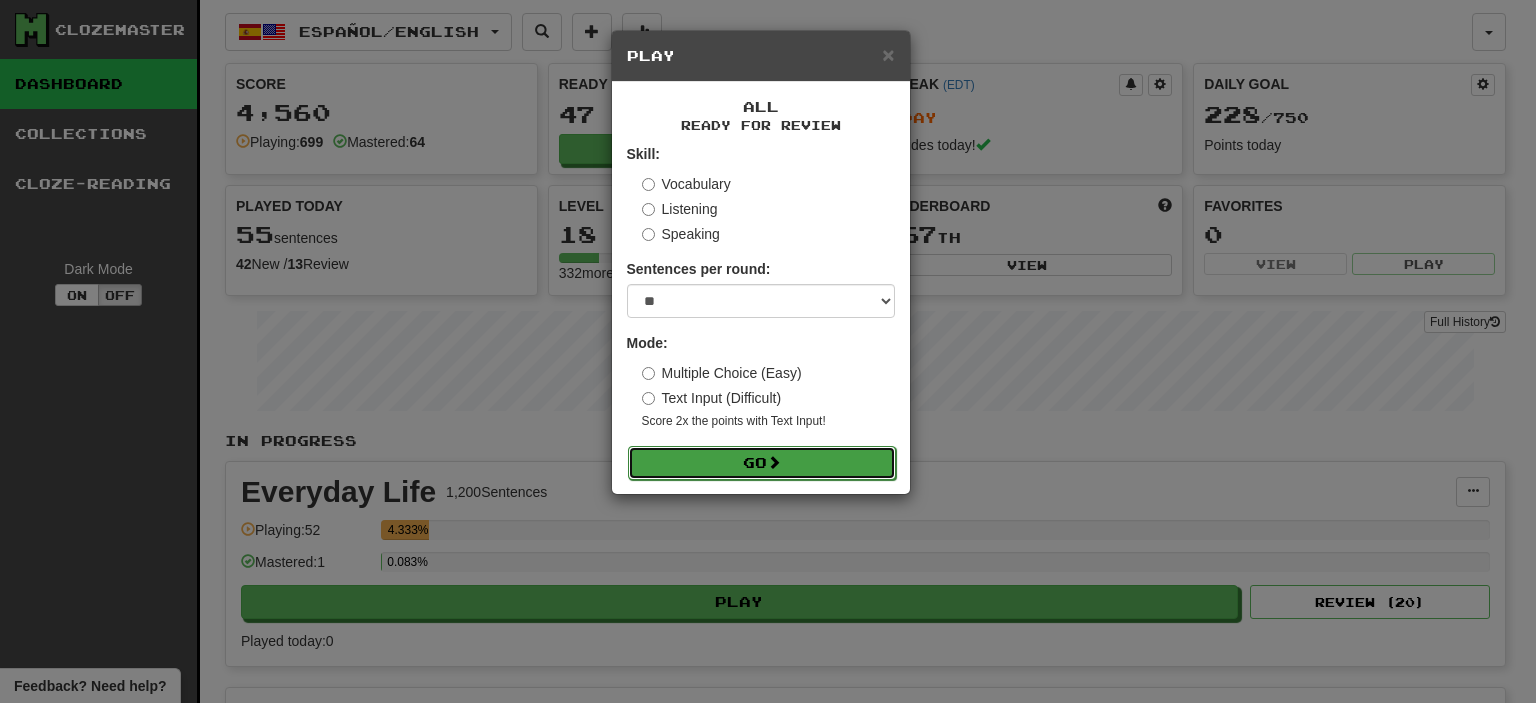click on "Go" at bounding box center [762, 463] 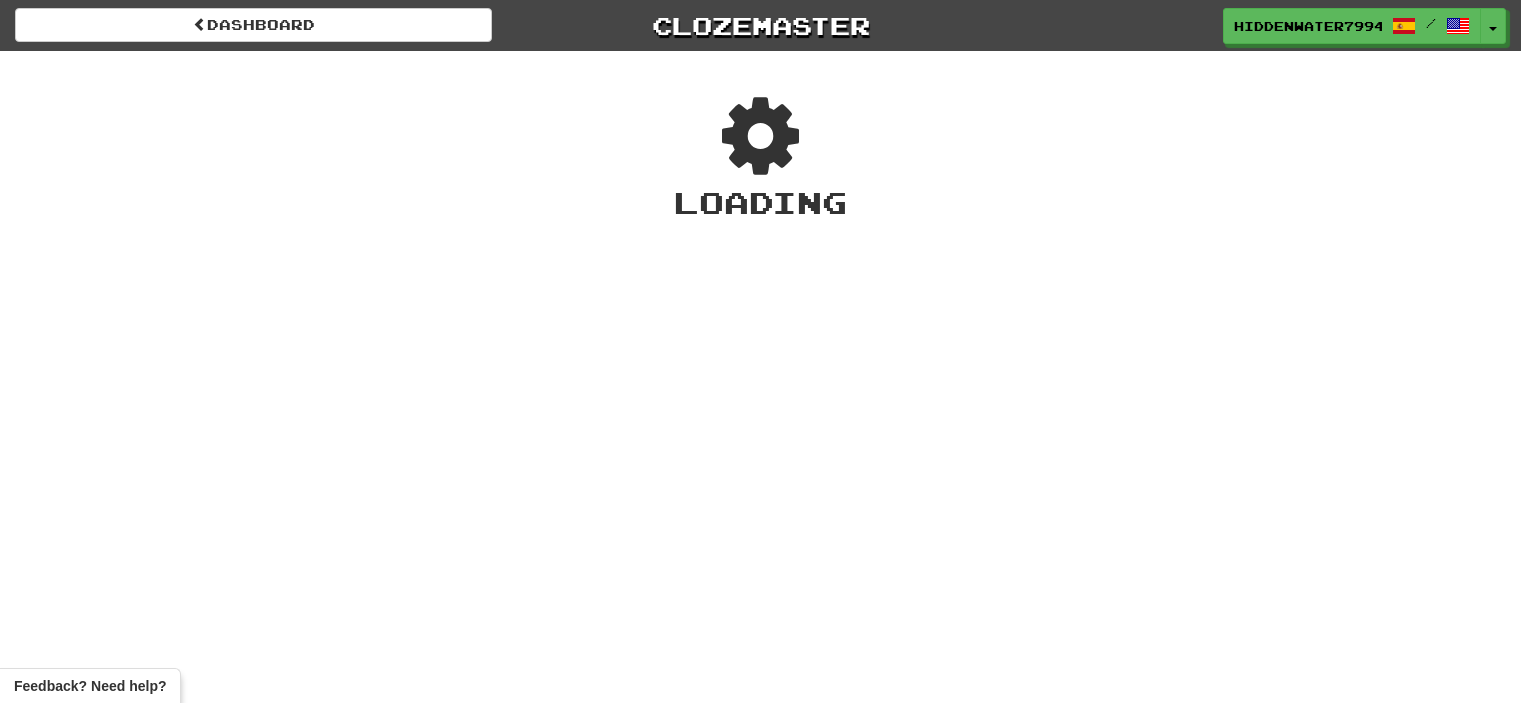 scroll, scrollTop: 0, scrollLeft: 0, axis: both 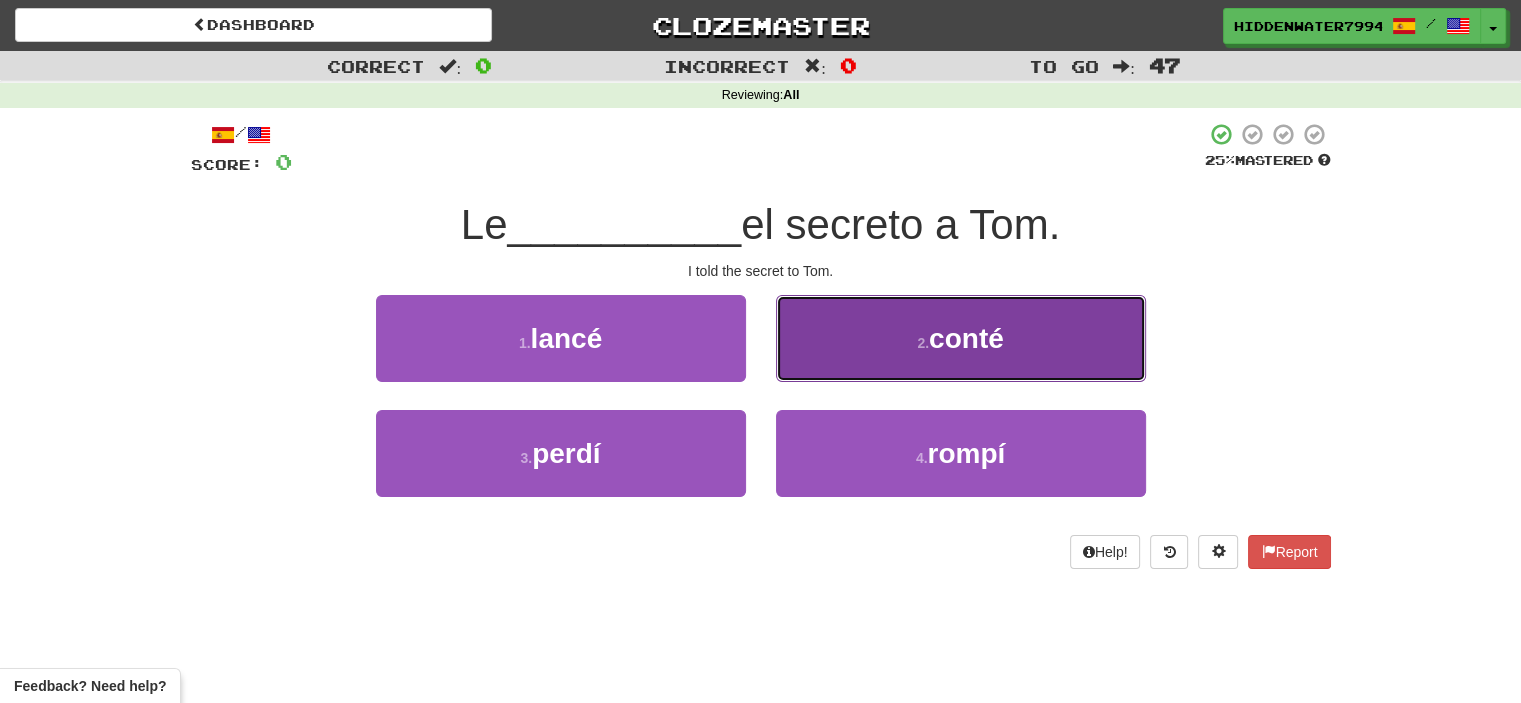 click on "conté" at bounding box center (966, 338) 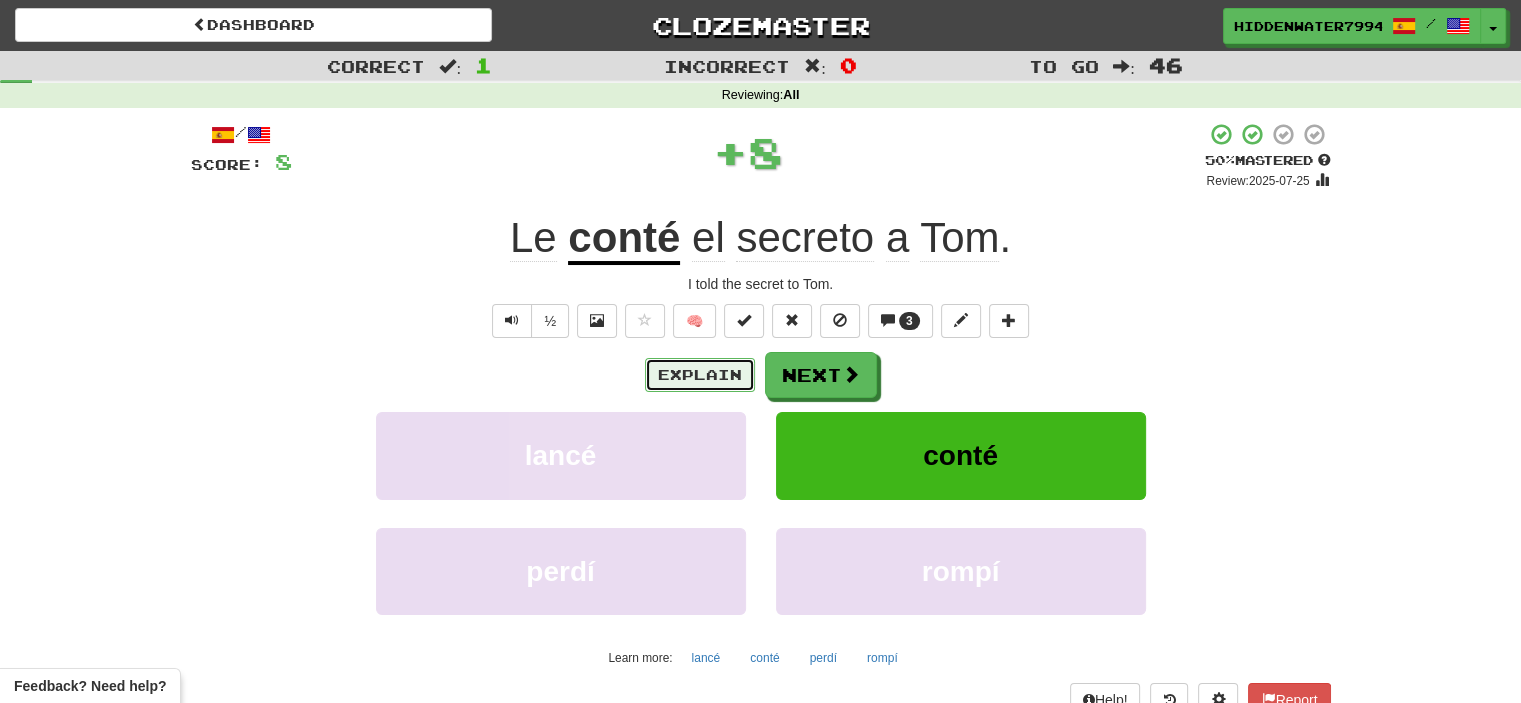 click on "Explain" at bounding box center (700, 375) 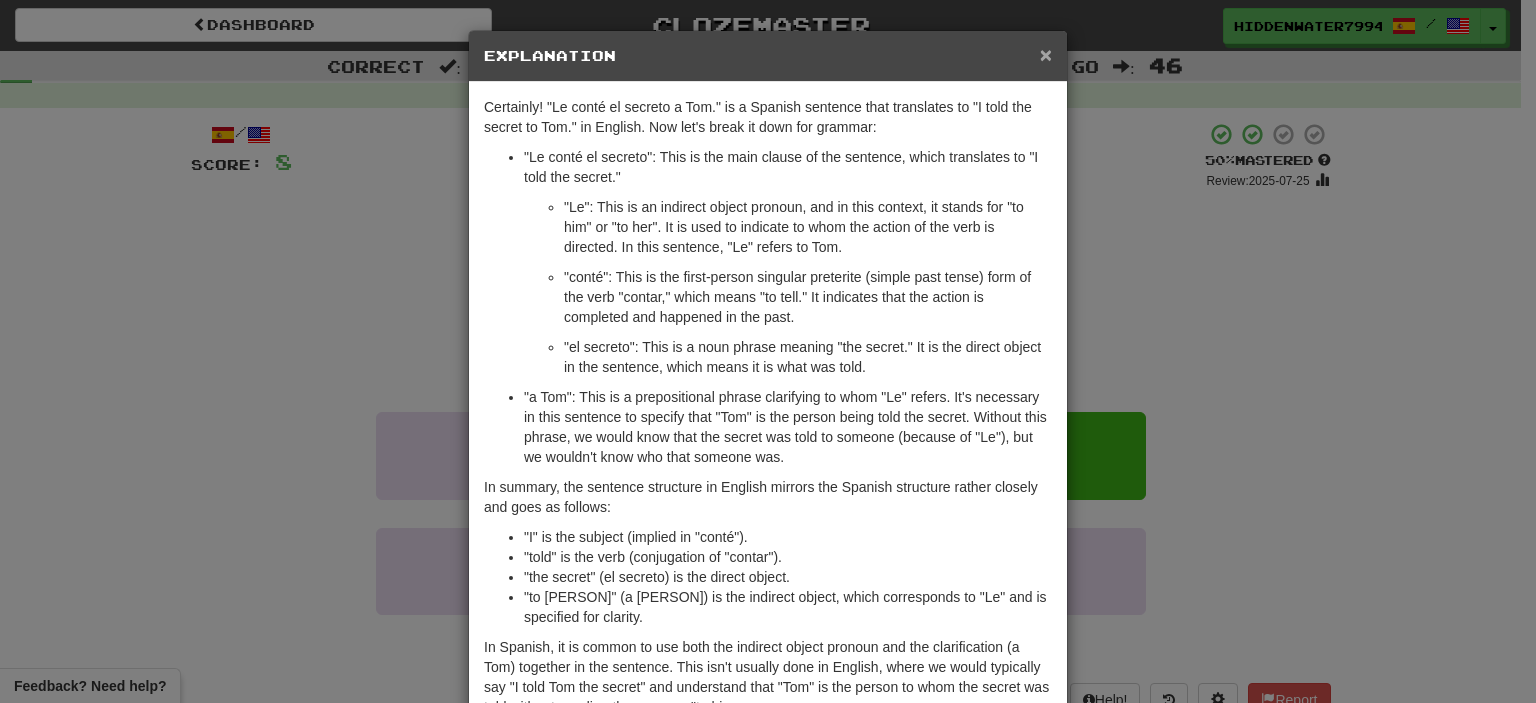 click on "×" at bounding box center [1046, 54] 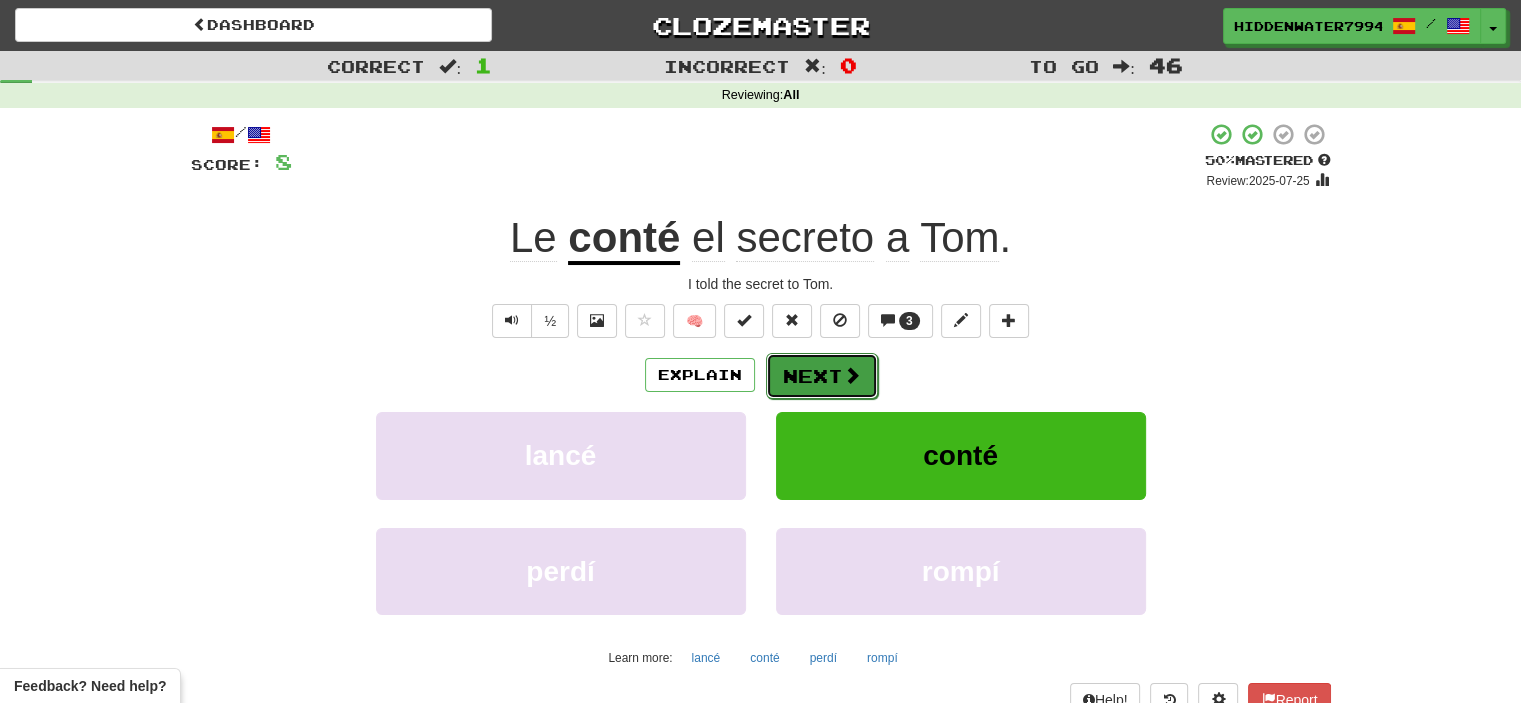 click on "Next" at bounding box center (822, 376) 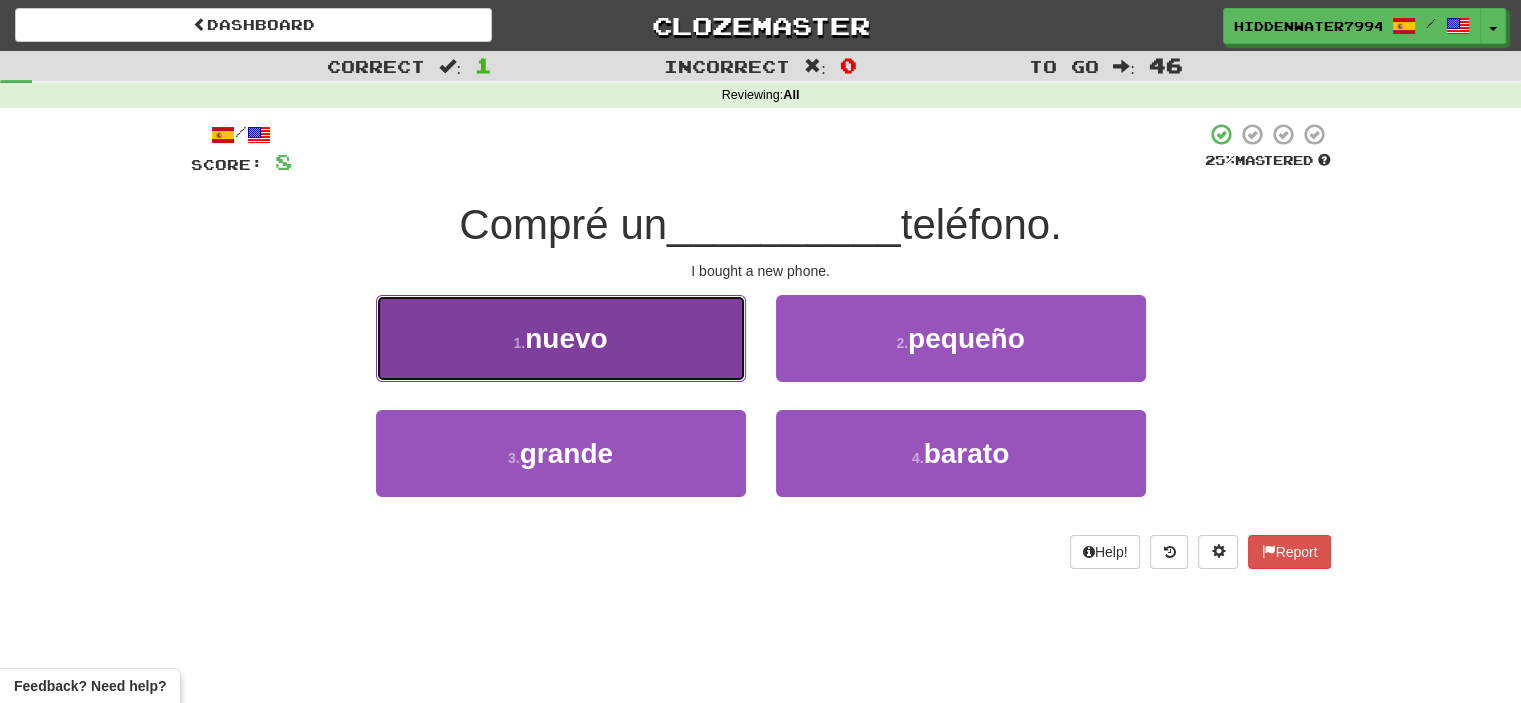 click on "1 .  nuevo" at bounding box center (561, 338) 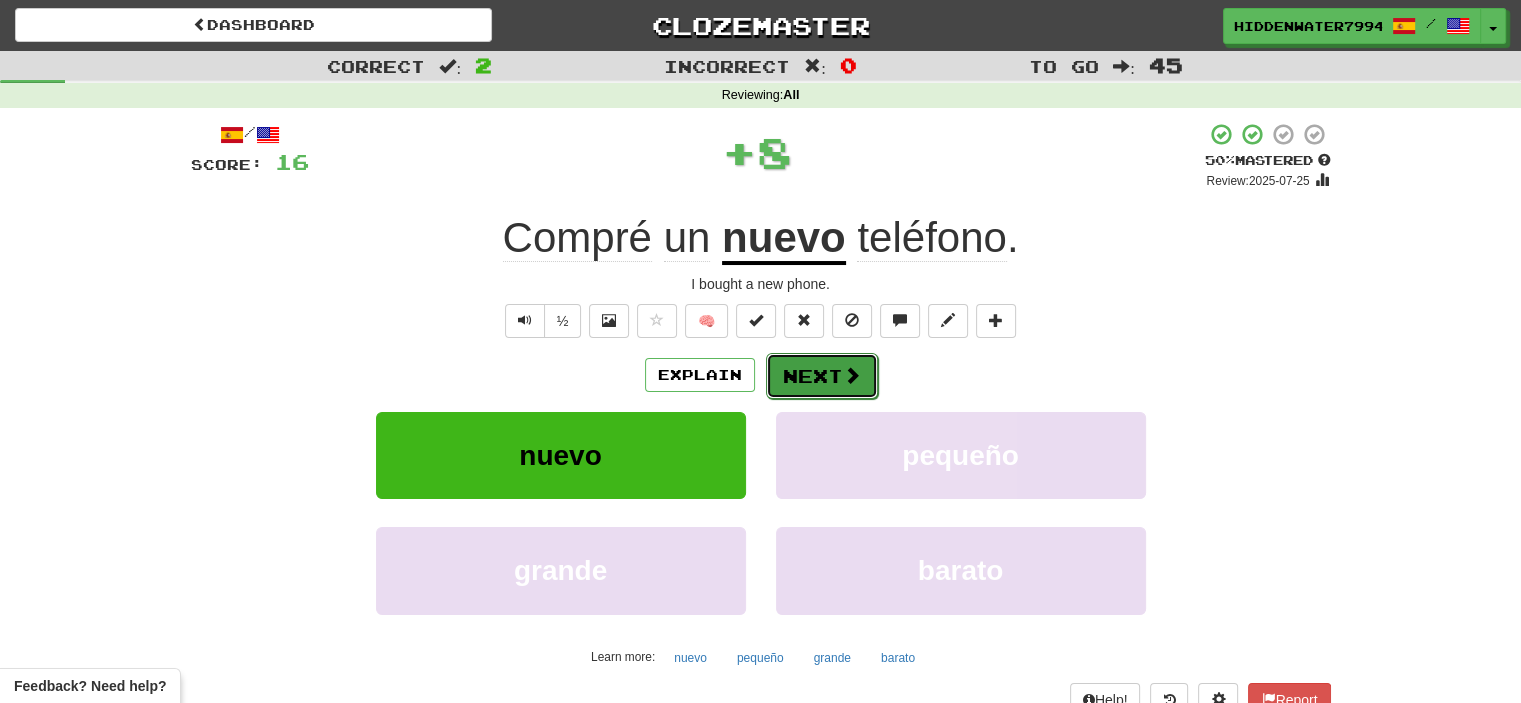 click on "Next" at bounding box center (822, 376) 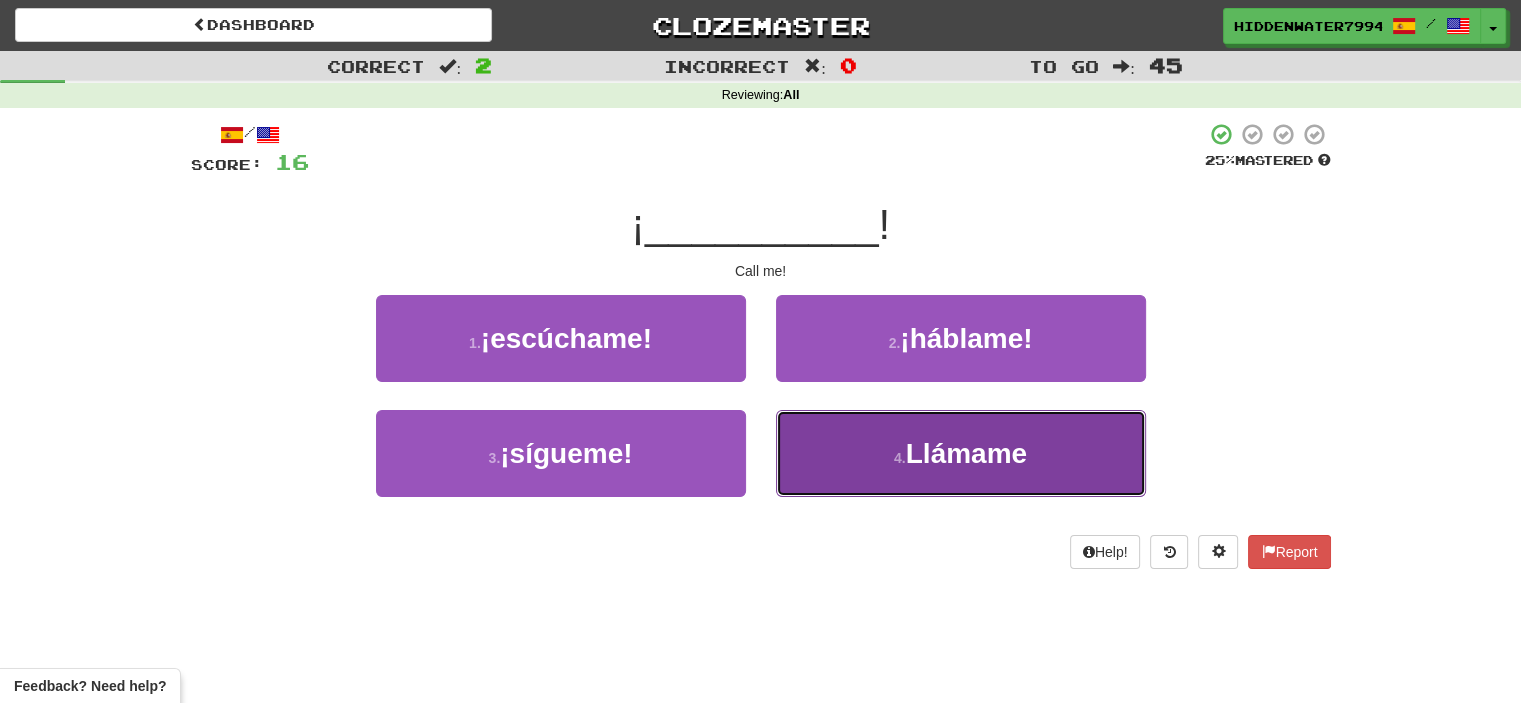 click on "Llámame" at bounding box center (966, 453) 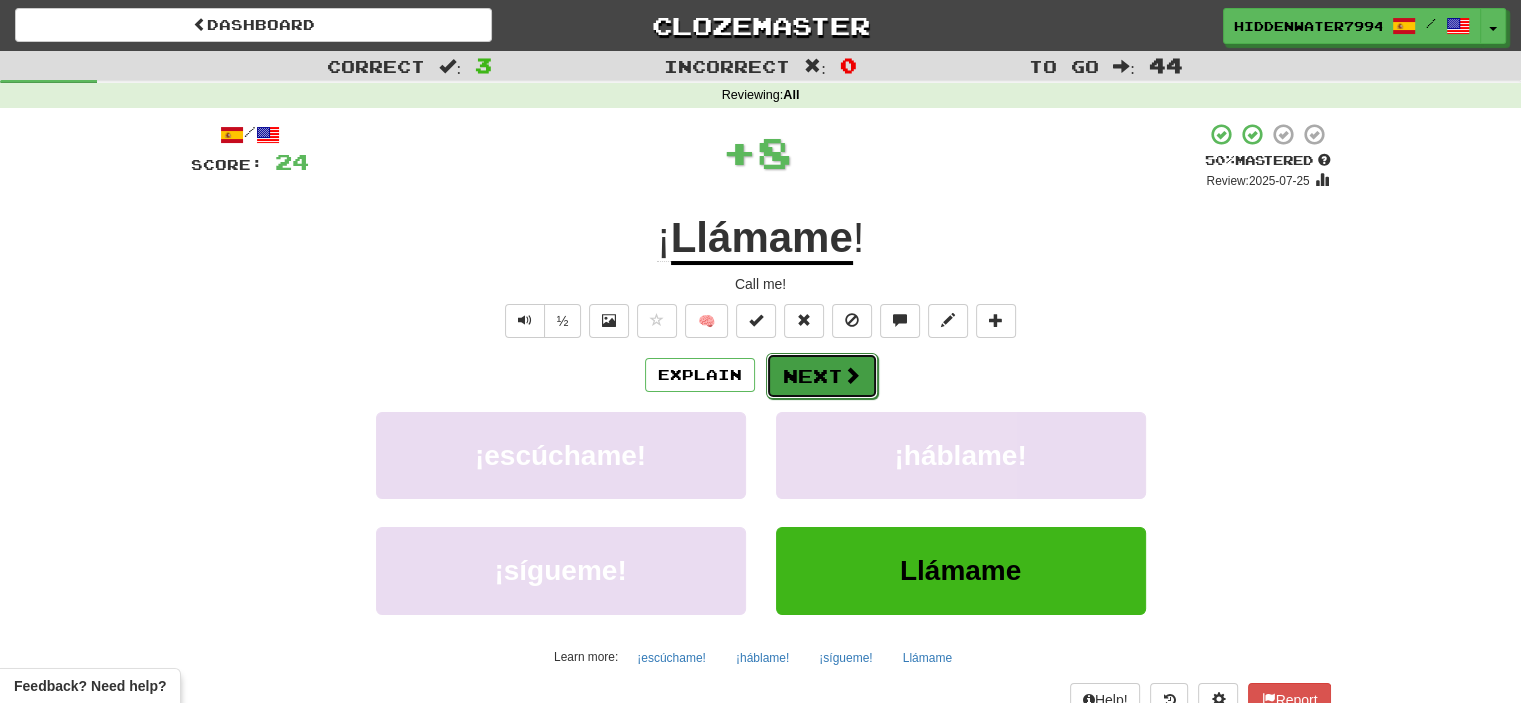 click on "Next" at bounding box center (822, 376) 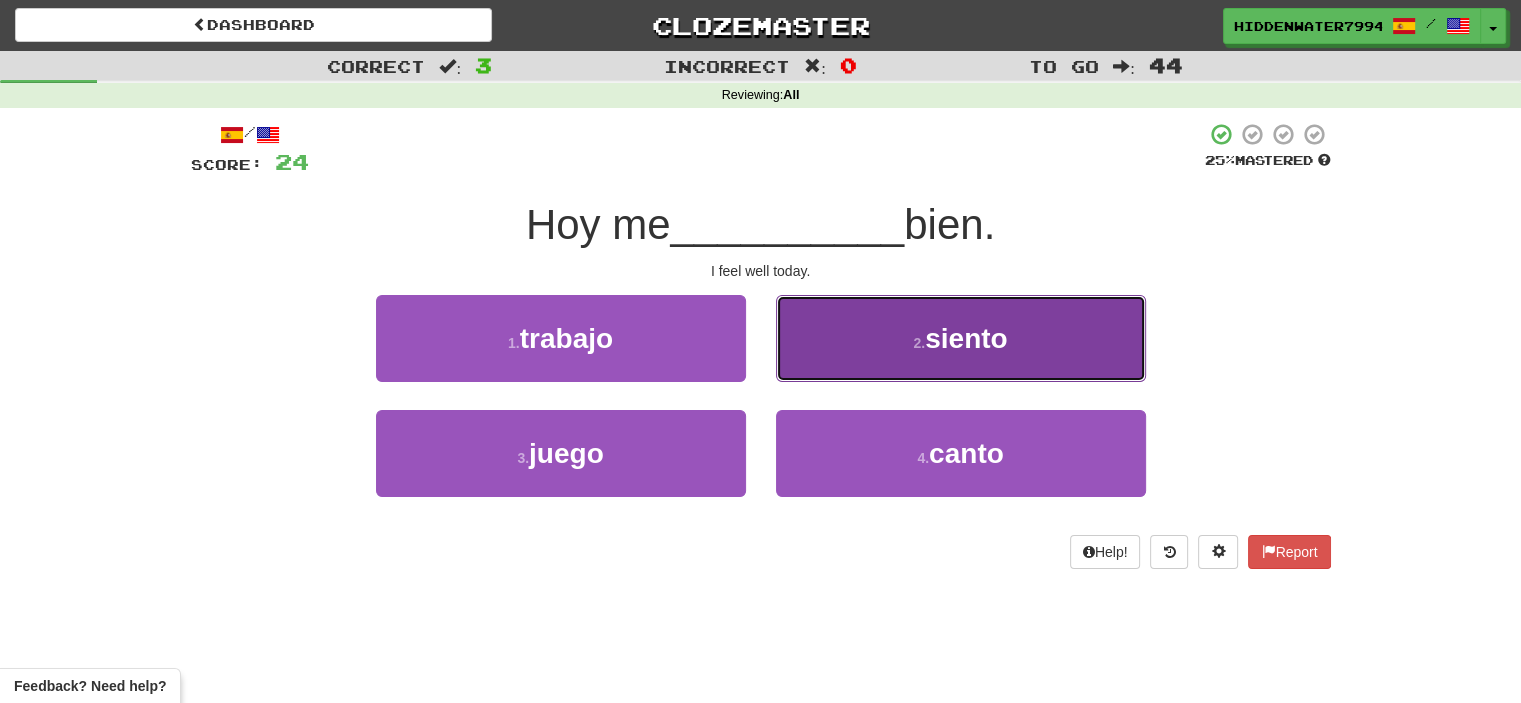 click on "2 .  siento" at bounding box center (961, 338) 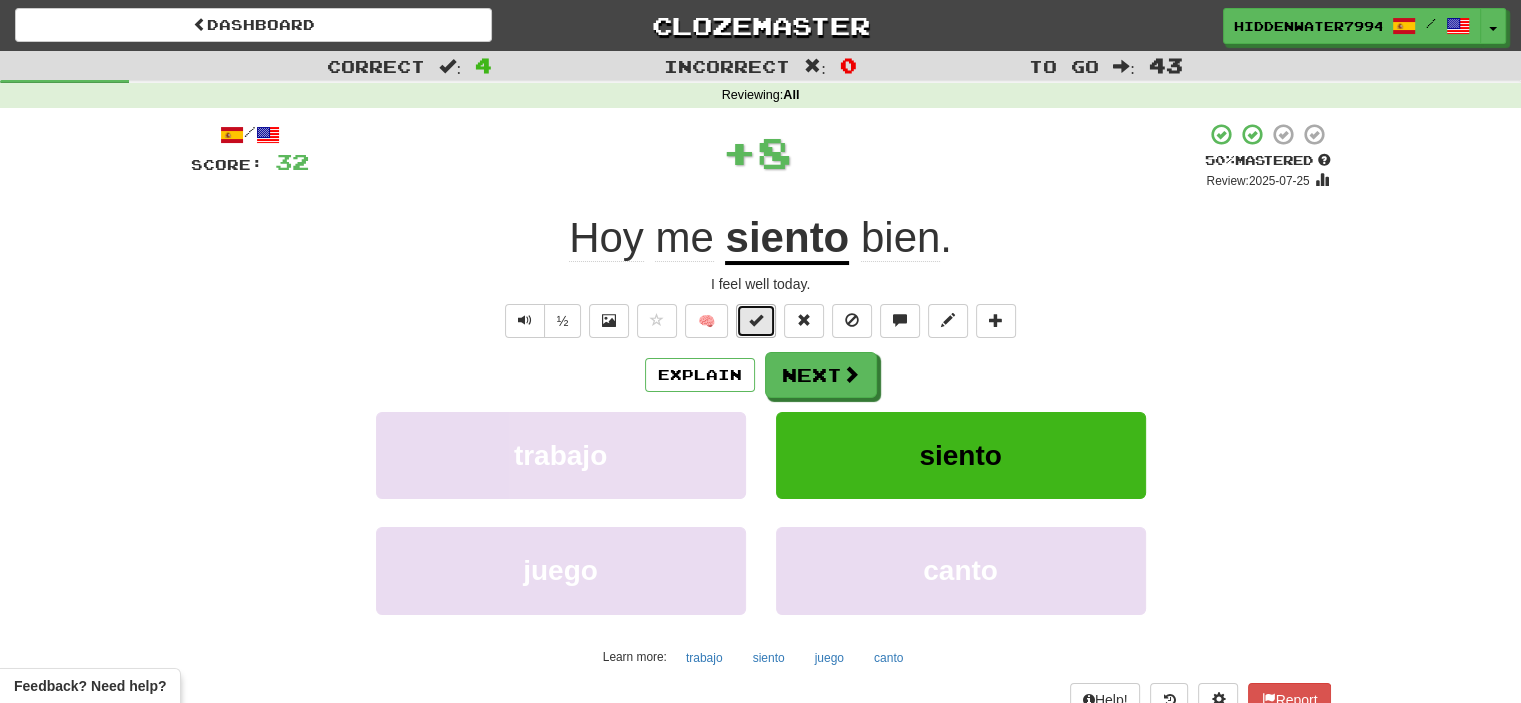 click at bounding box center [756, 321] 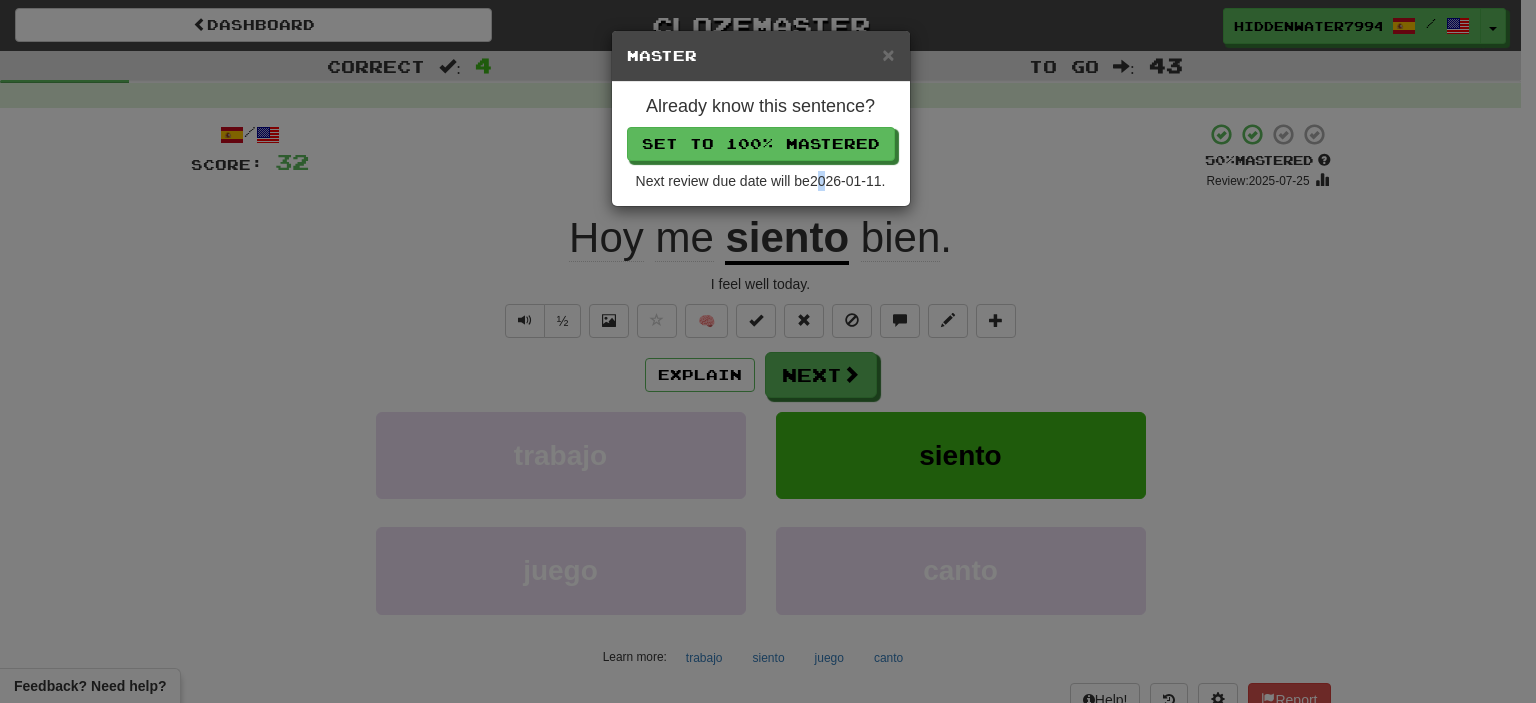 click on "Already know this sentence? Set to 100% Mastered Next review due date will be  2026-01-11 ." at bounding box center (761, 144) 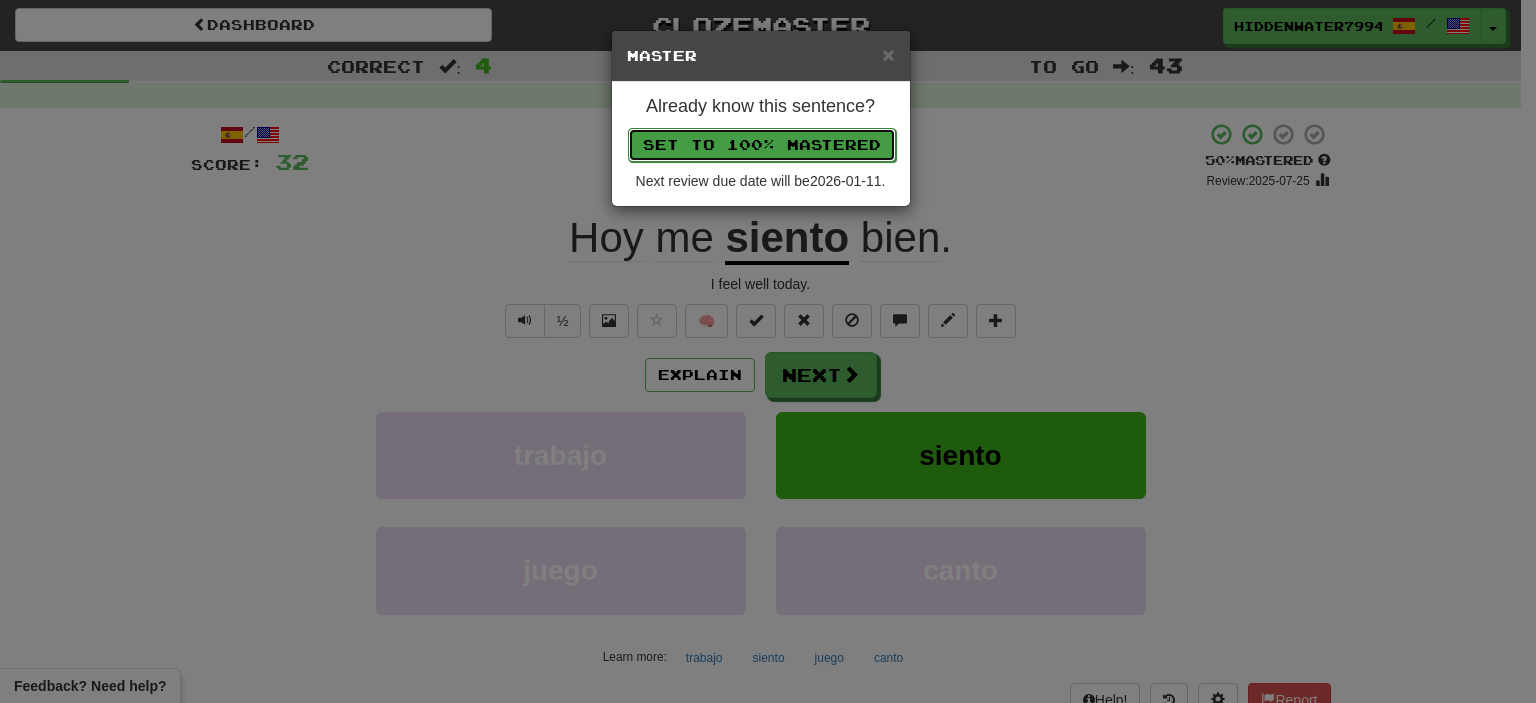 click on "Set to 100% Mastered" at bounding box center (762, 145) 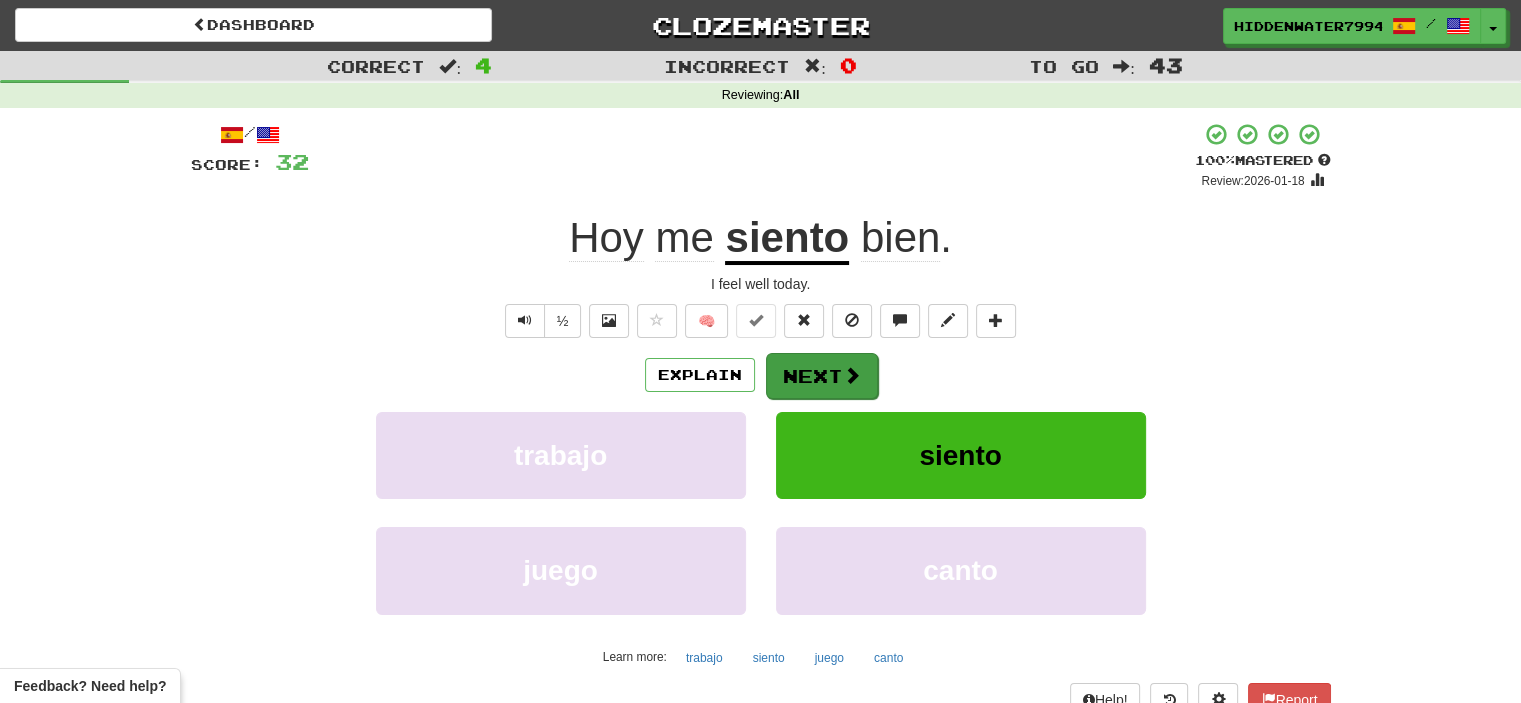 click on "Explain Next" at bounding box center [761, 375] 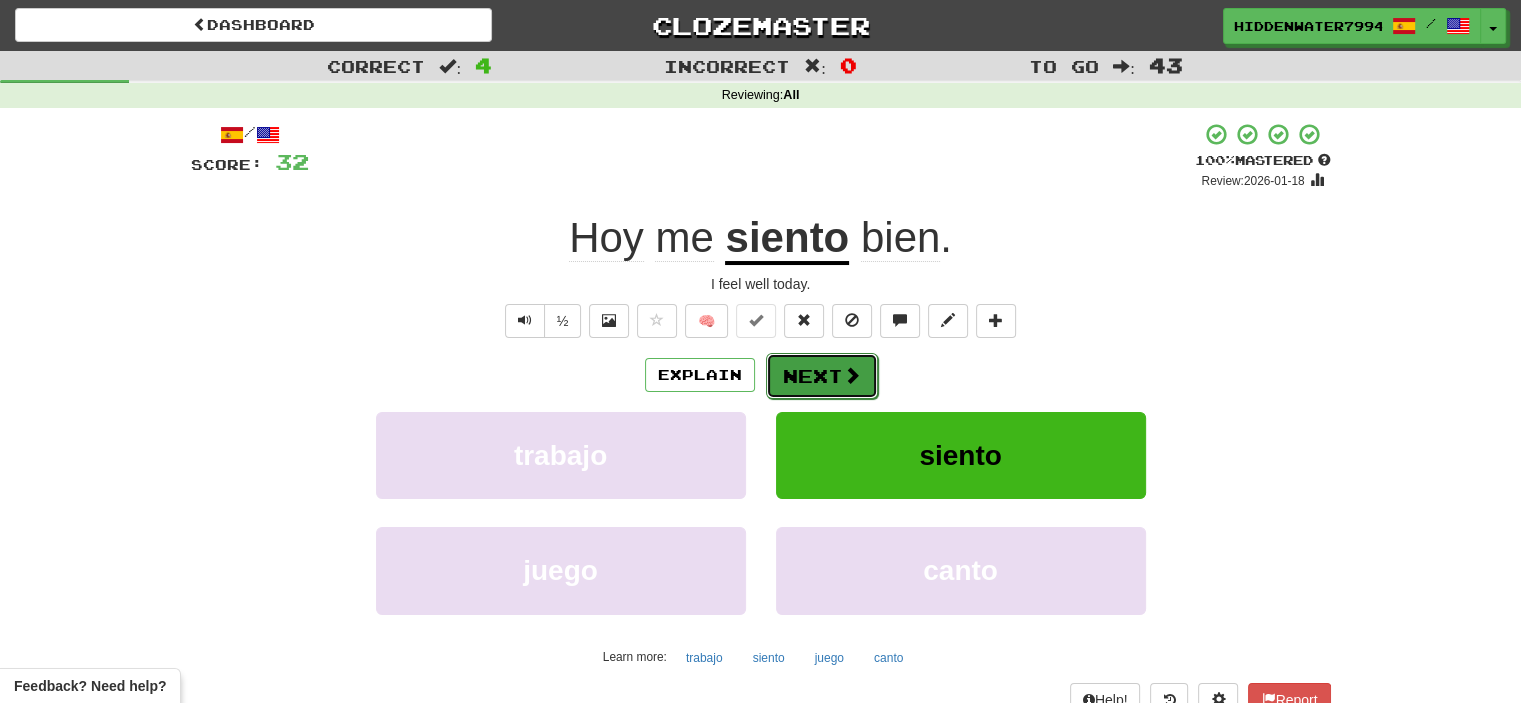 click on "Next" at bounding box center (822, 376) 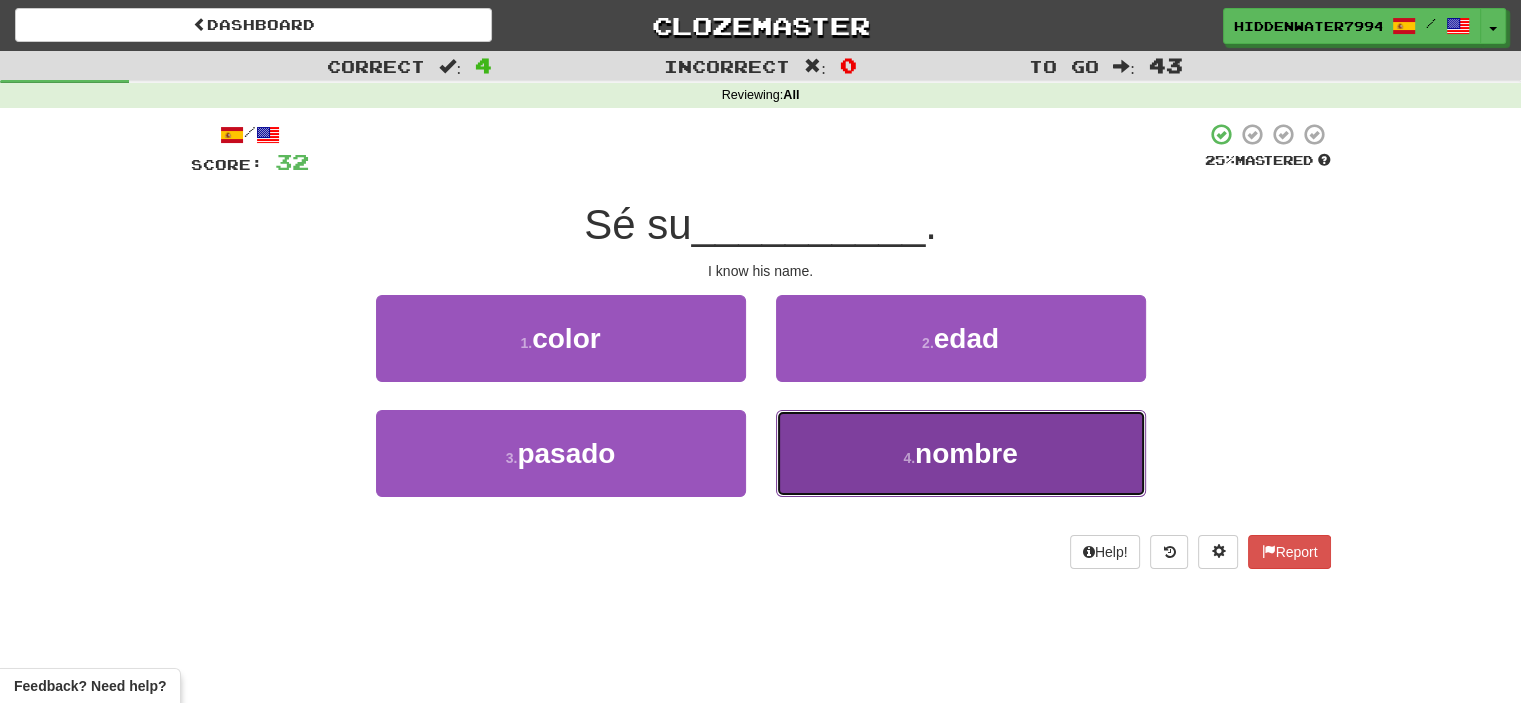 click on "4 .  nombre" at bounding box center (961, 453) 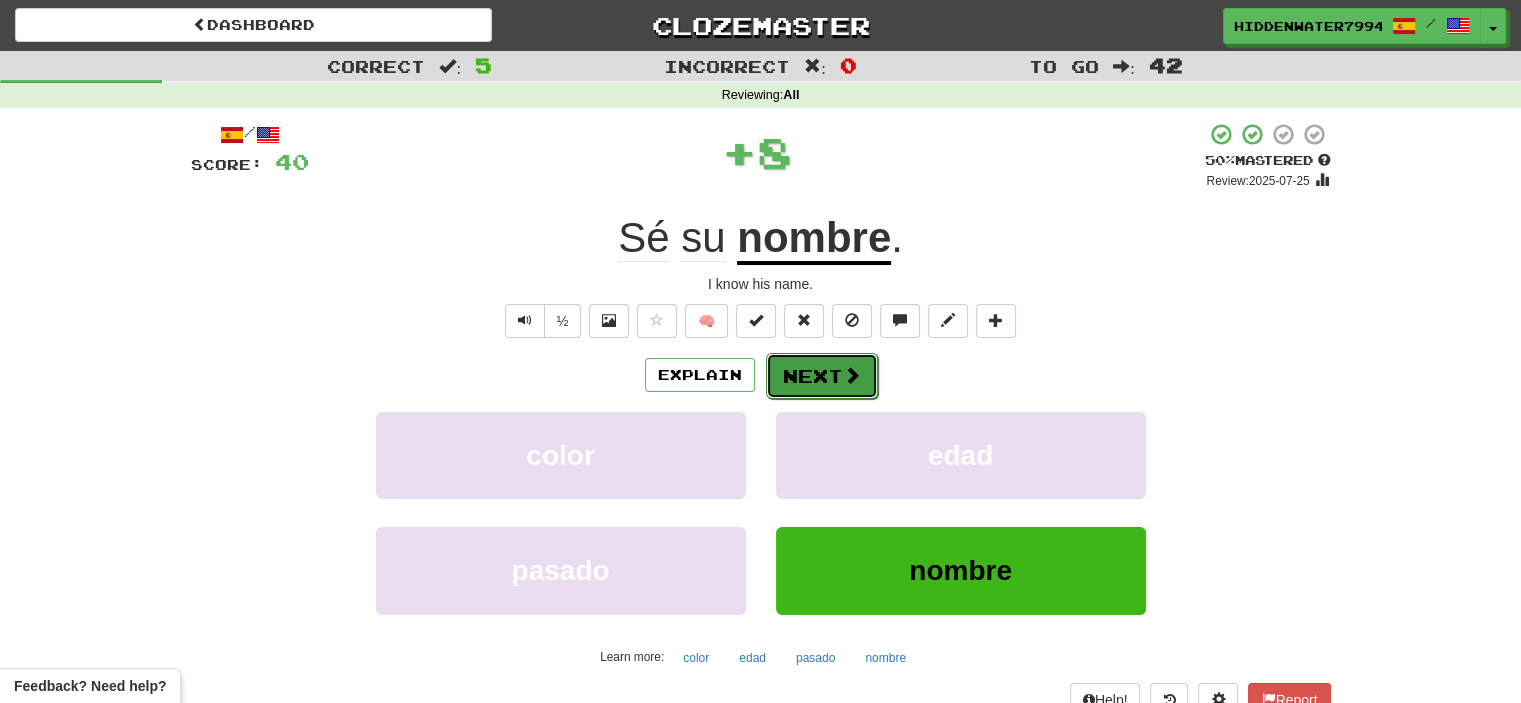 click on "Next" at bounding box center (822, 376) 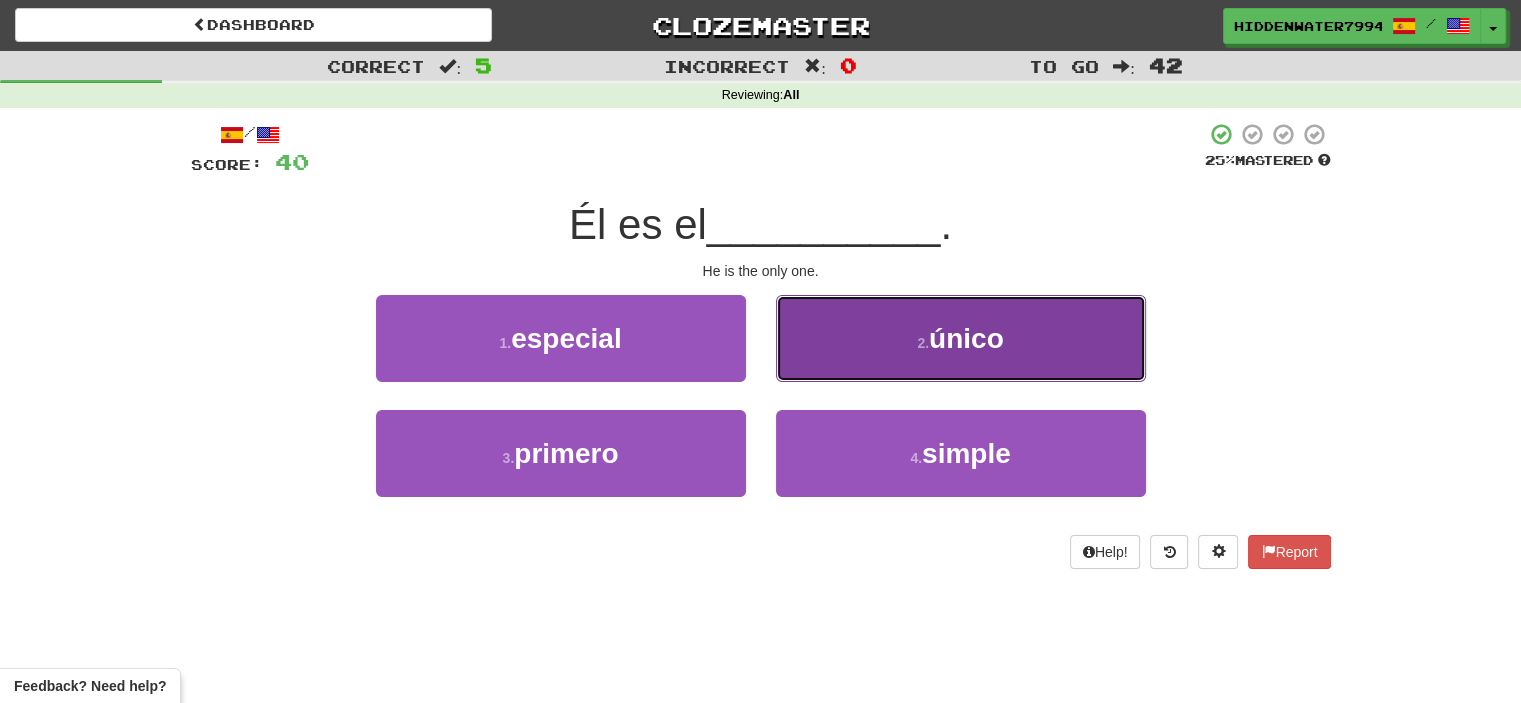 click on "2 .  único" at bounding box center (961, 338) 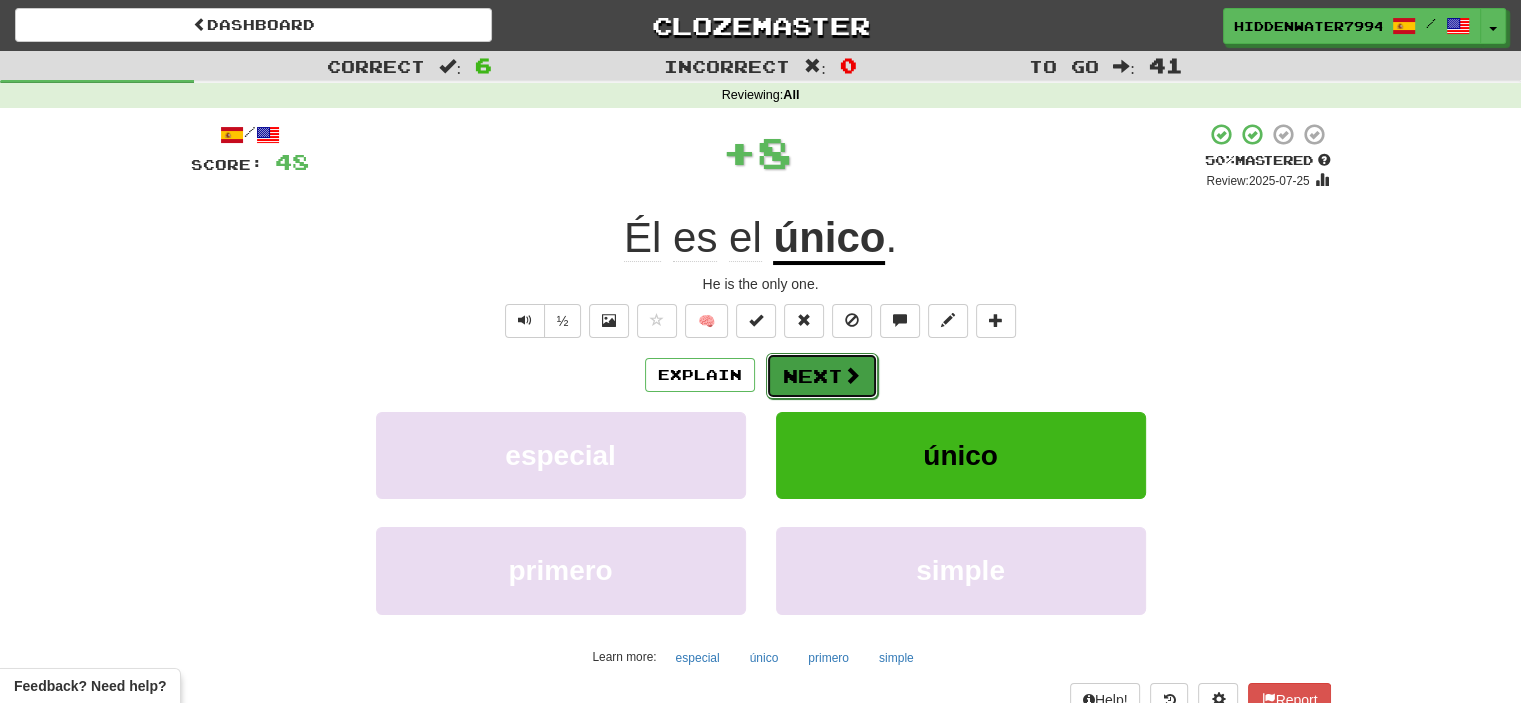 click on "Next" at bounding box center (822, 376) 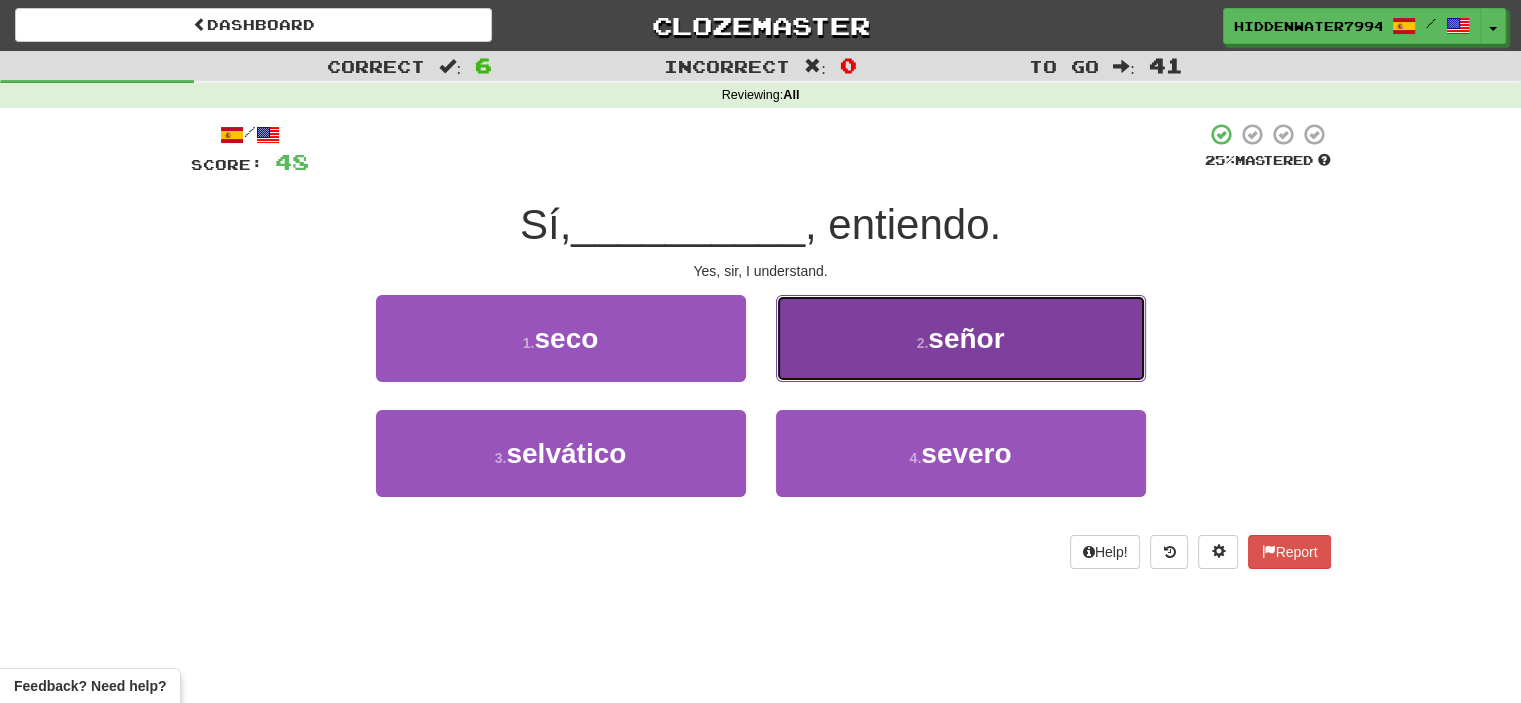 click on "2 .  señor" at bounding box center [961, 338] 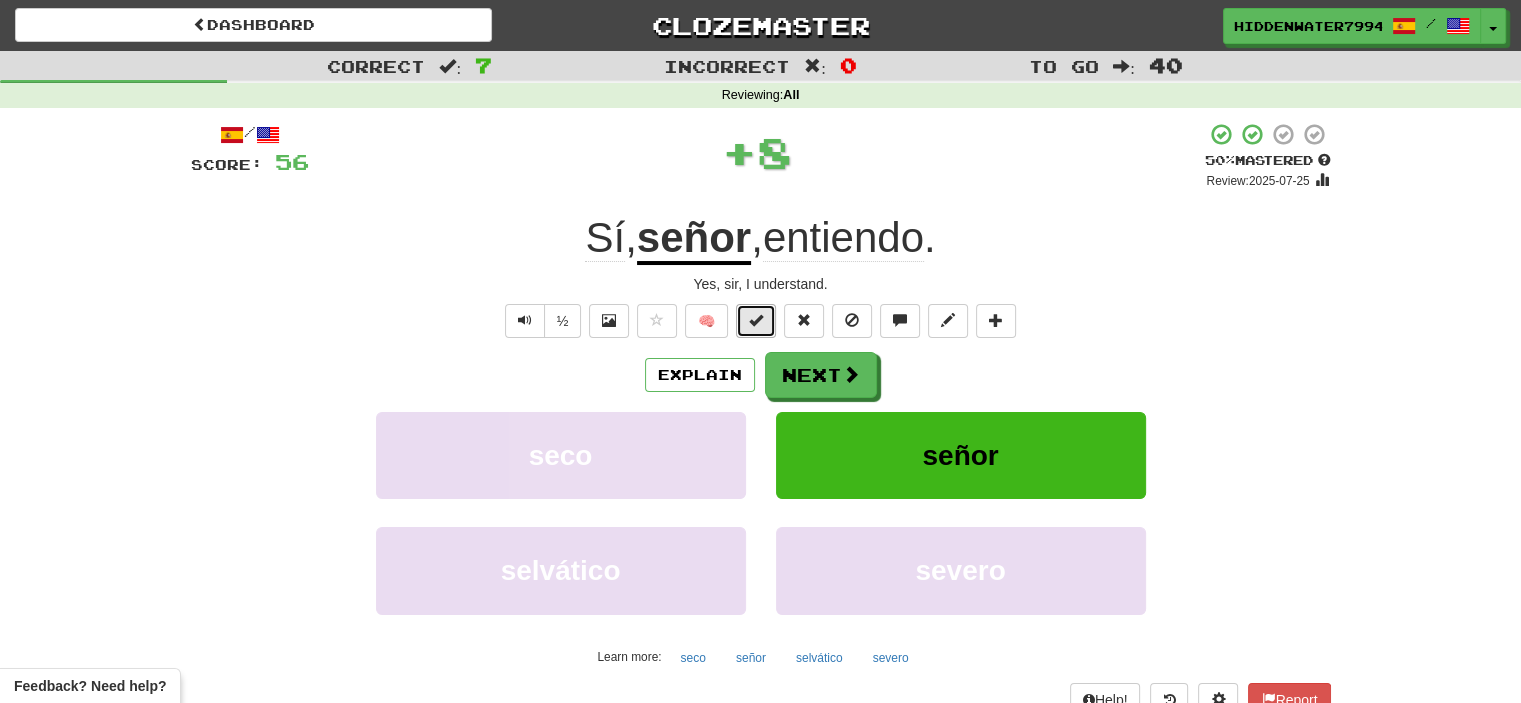 click at bounding box center [756, 321] 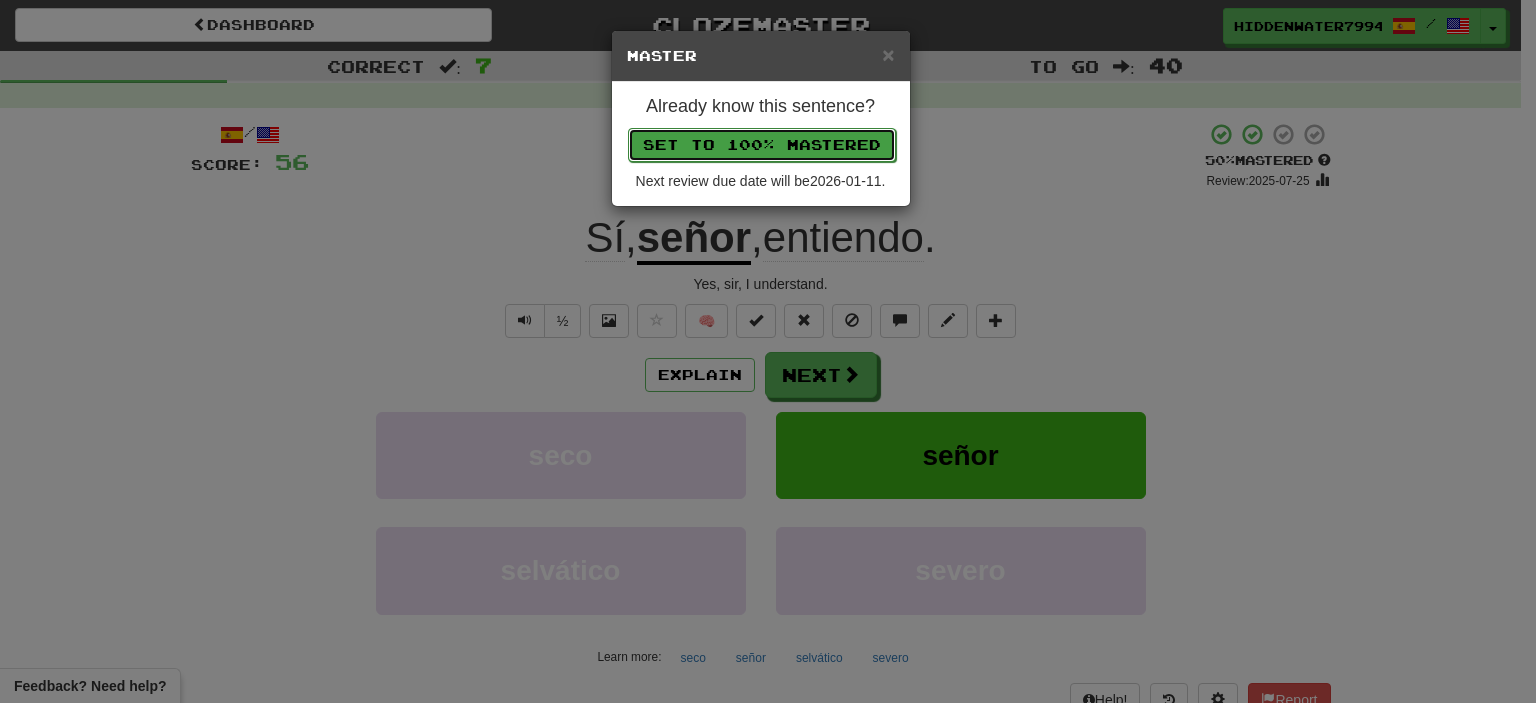 click on "Set to 100% Mastered" at bounding box center [762, 145] 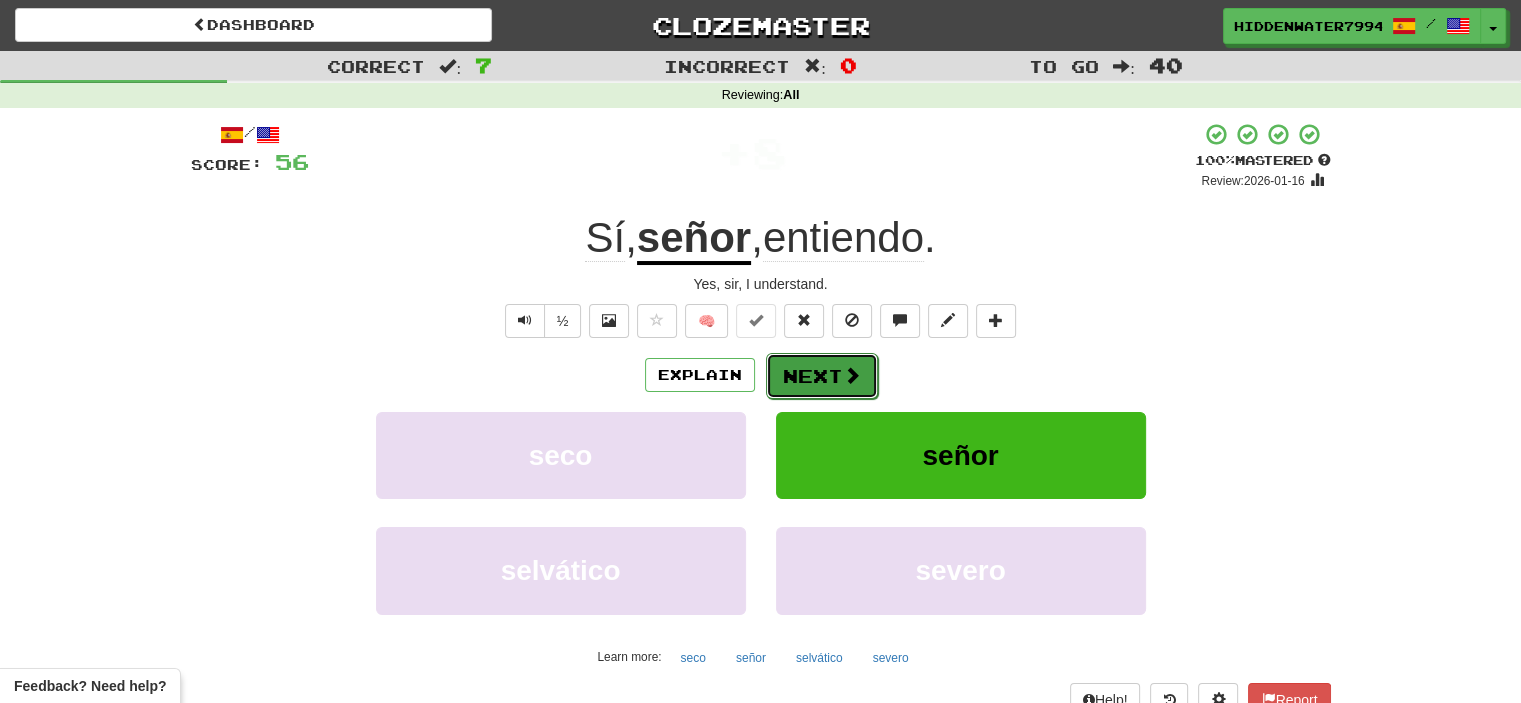click on "Next" at bounding box center [822, 376] 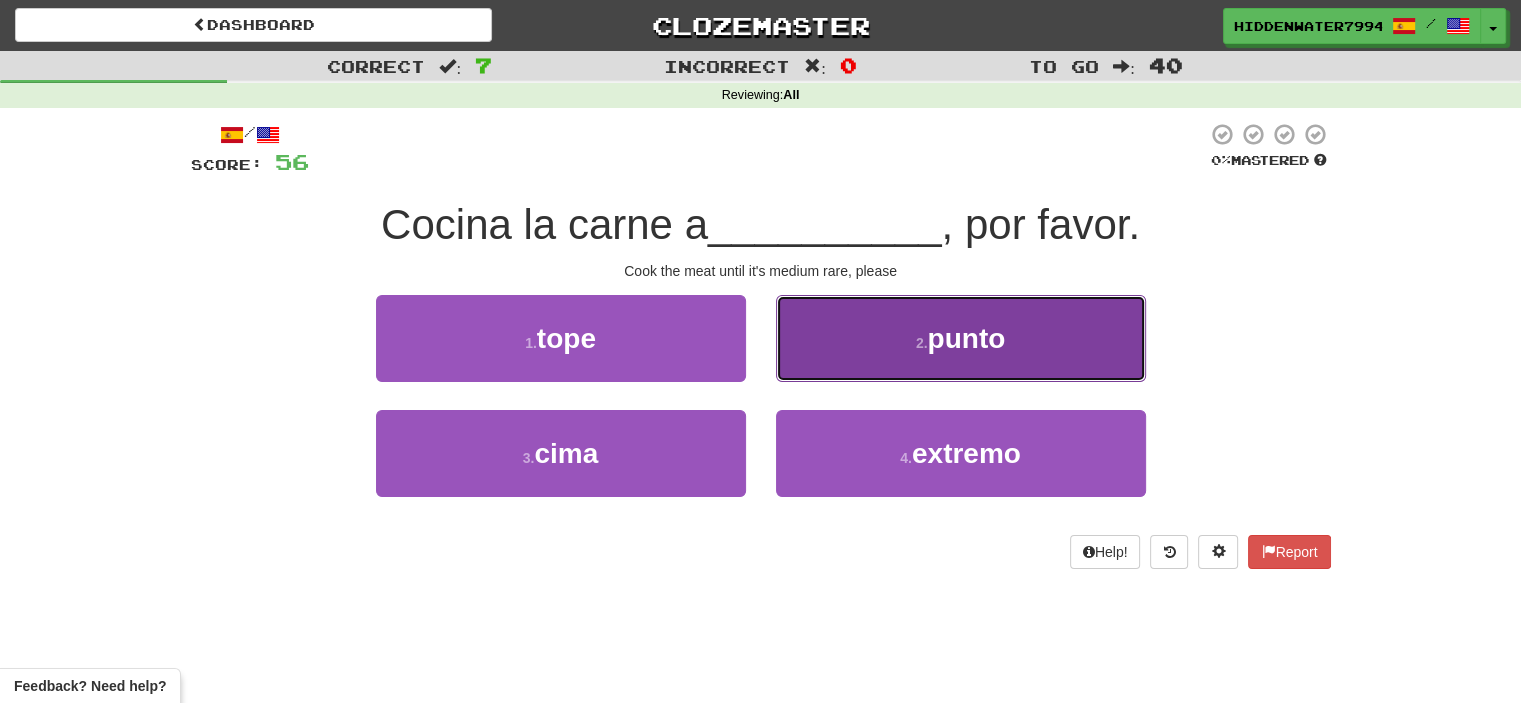 click on "2 .  punto" at bounding box center (961, 338) 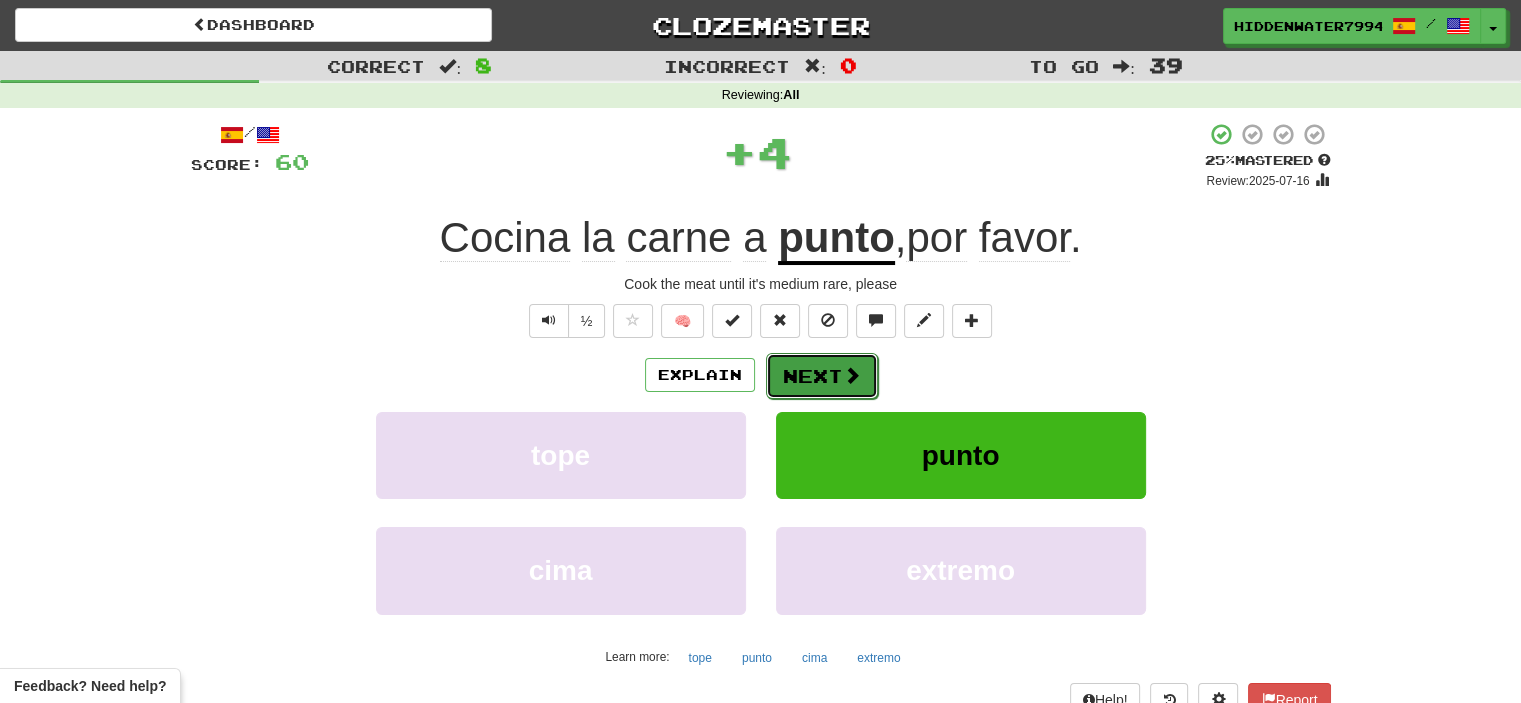 click on "Next" at bounding box center [822, 376] 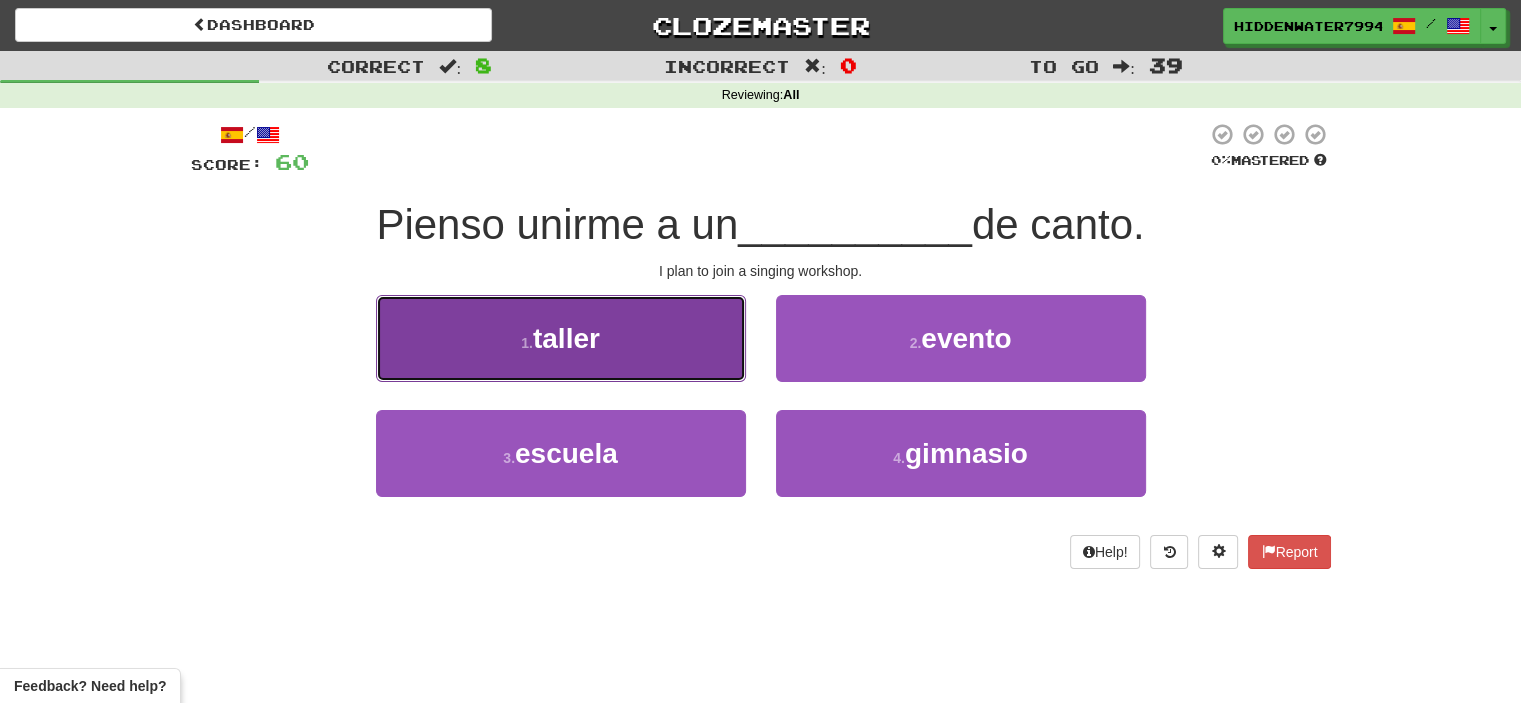 click on "1 .  taller" at bounding box center [561, 338] 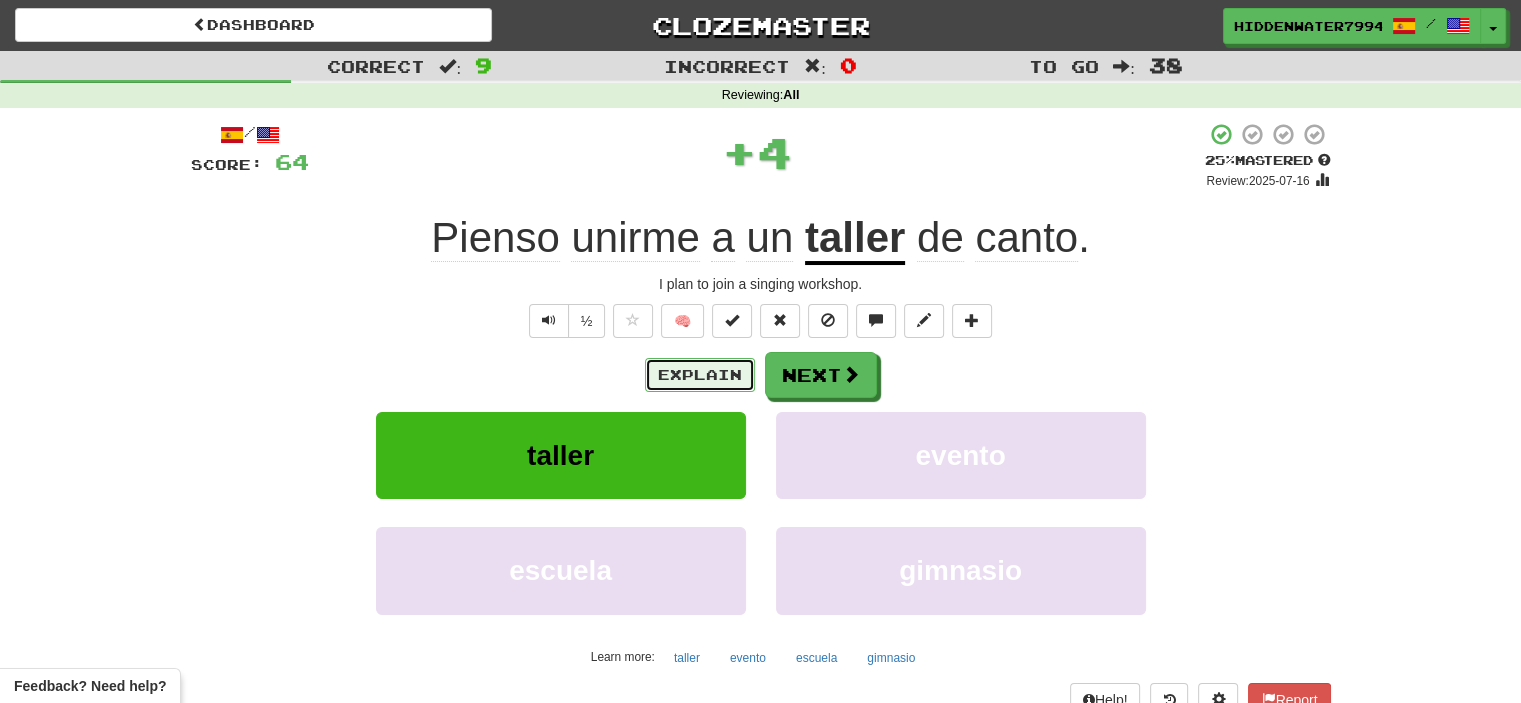 click on "Explain" at bounding box center (700, 375) 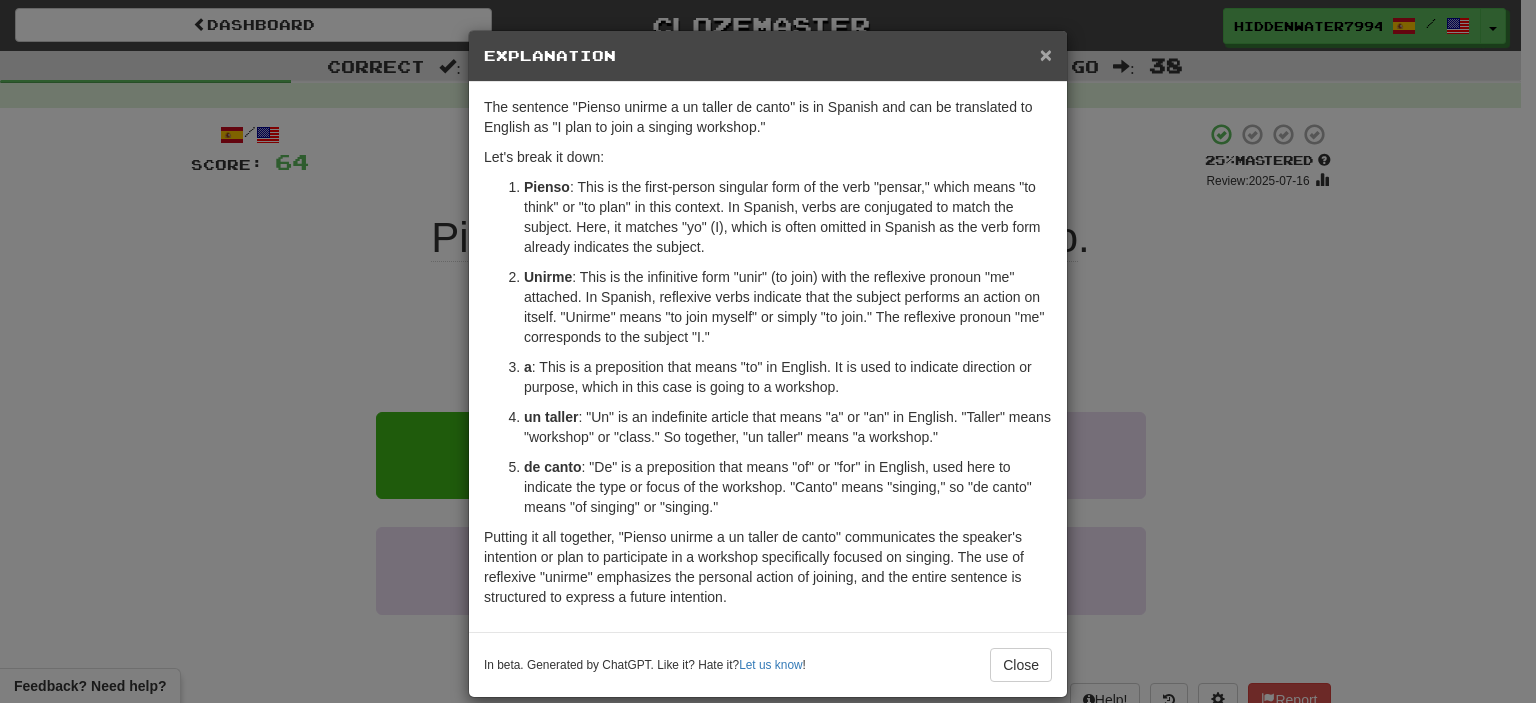 click on "×" at bounding box center [1046, 54] 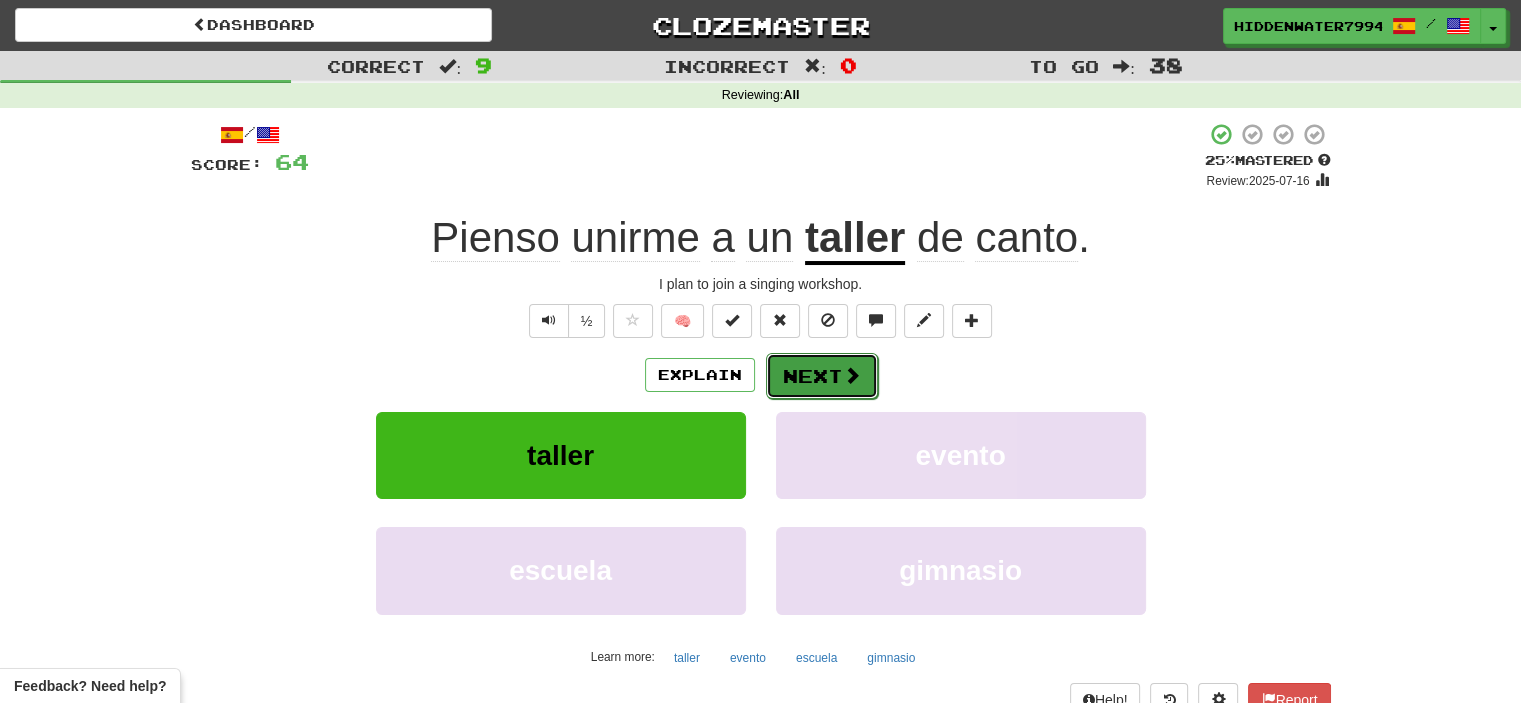 click on "Next" at bounding box center [822, 376] 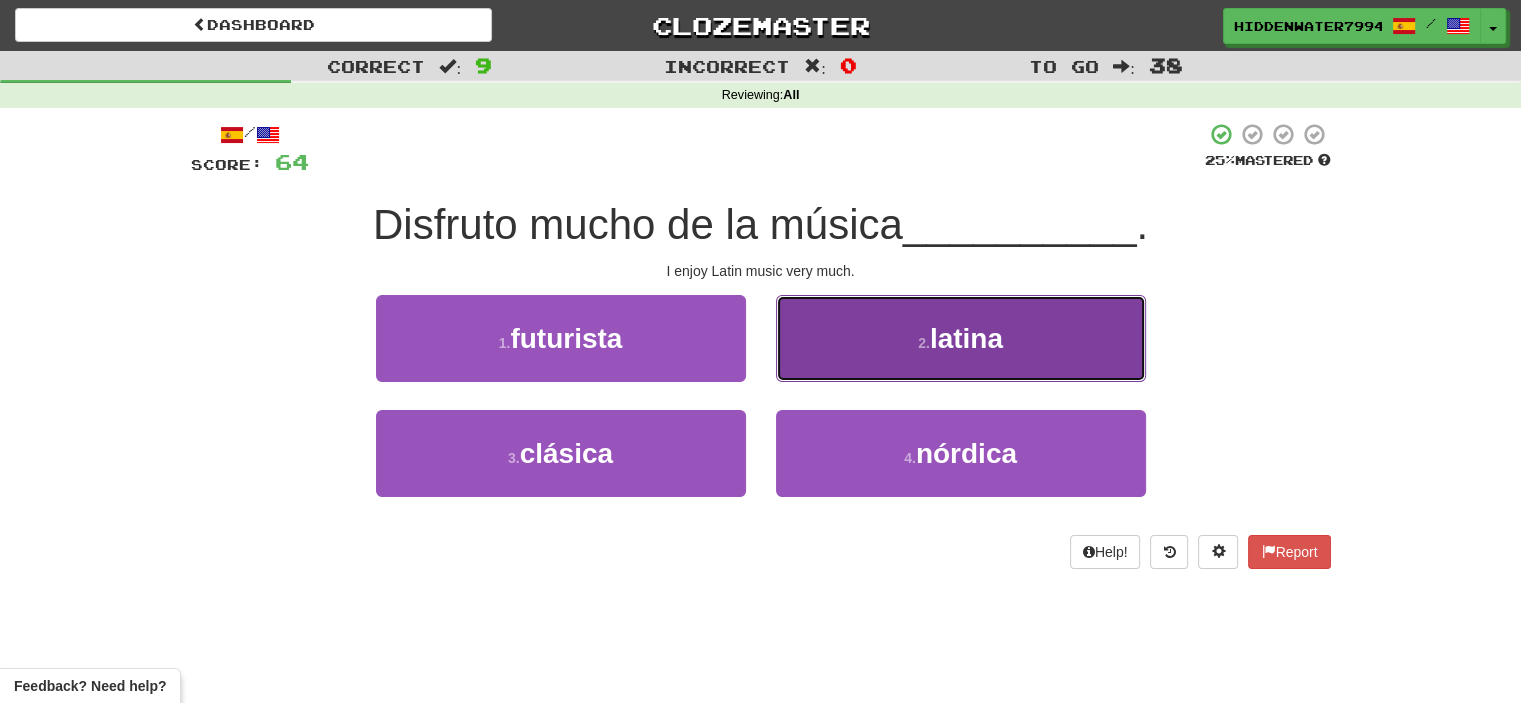 click on "2 .  latina" at bounding box center [961, 338] 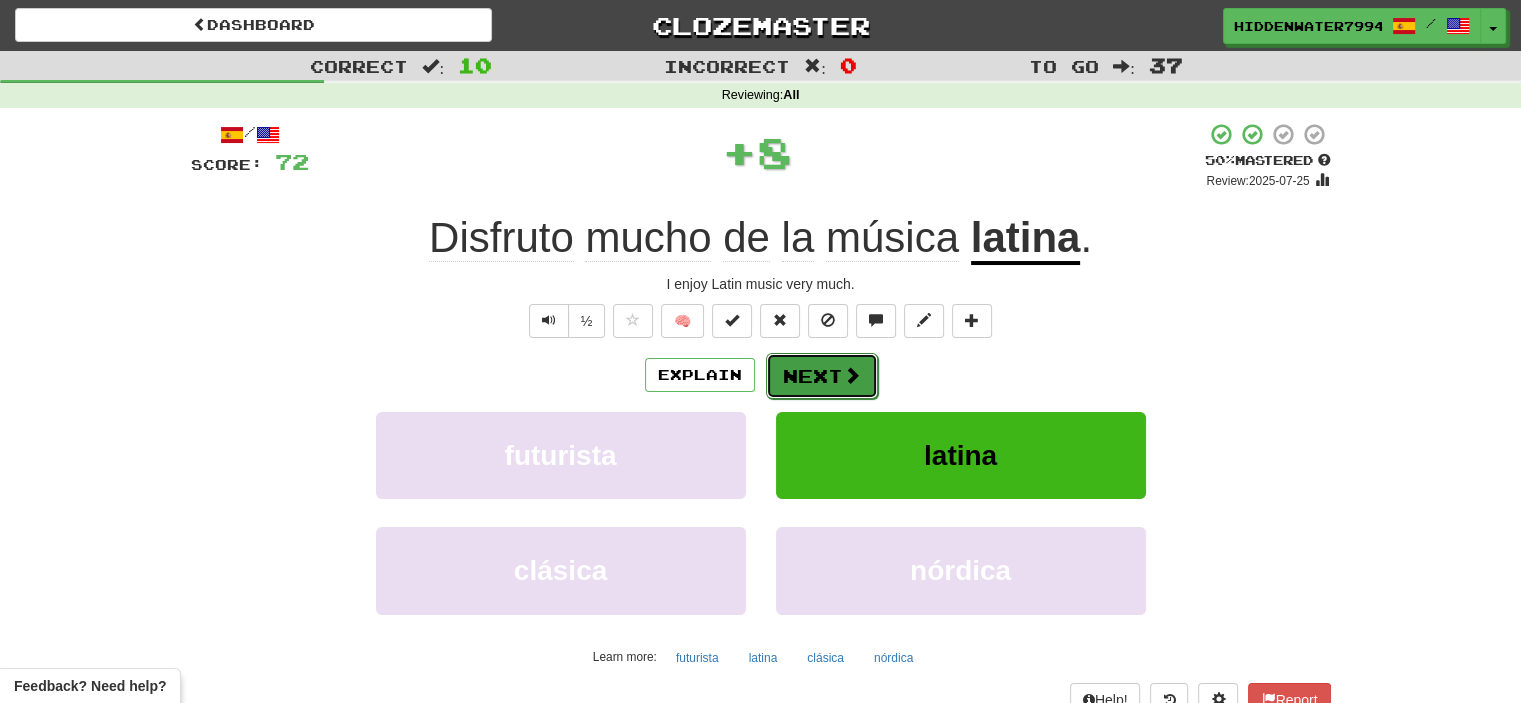 click on "Next" at bounding box center (822, 376) 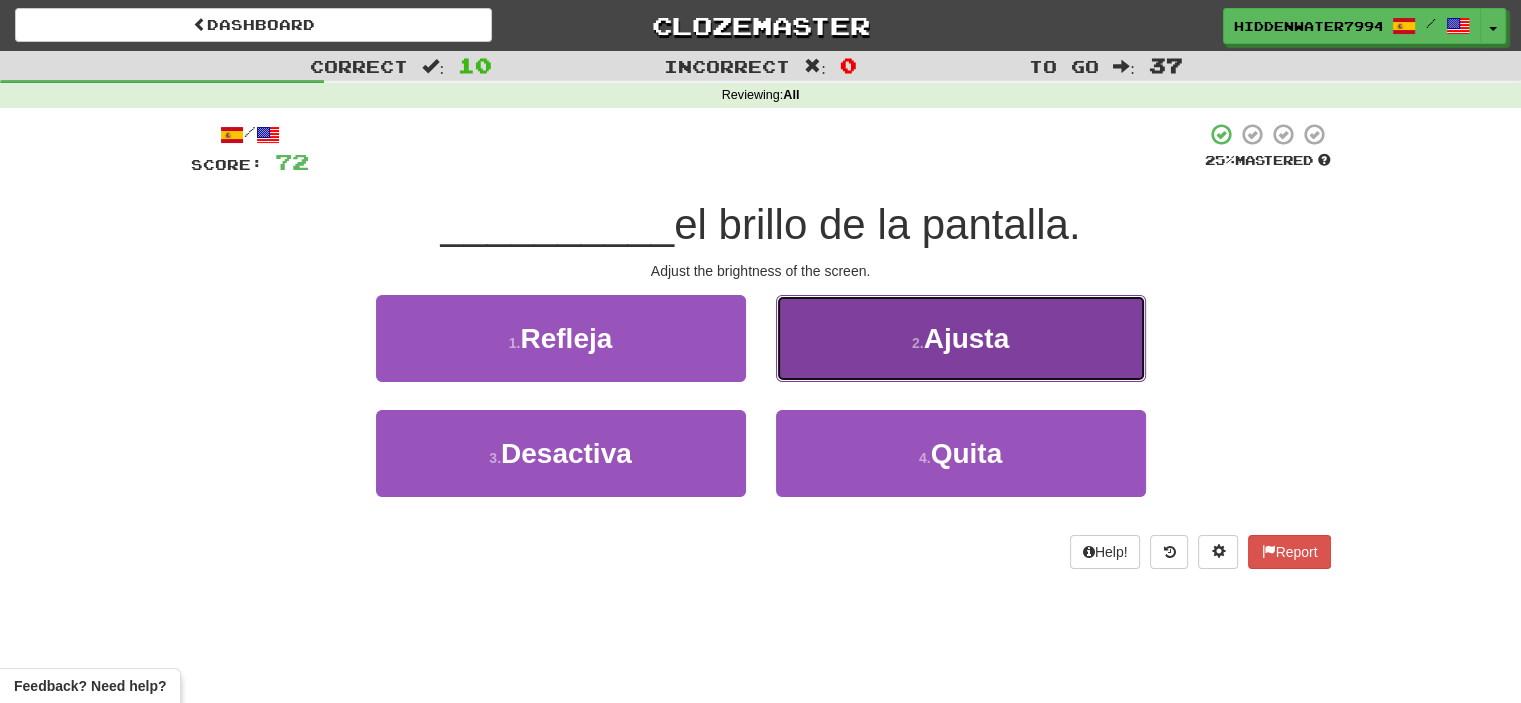 click on "2 .  Ajusta" at bounding box center (961, 338) 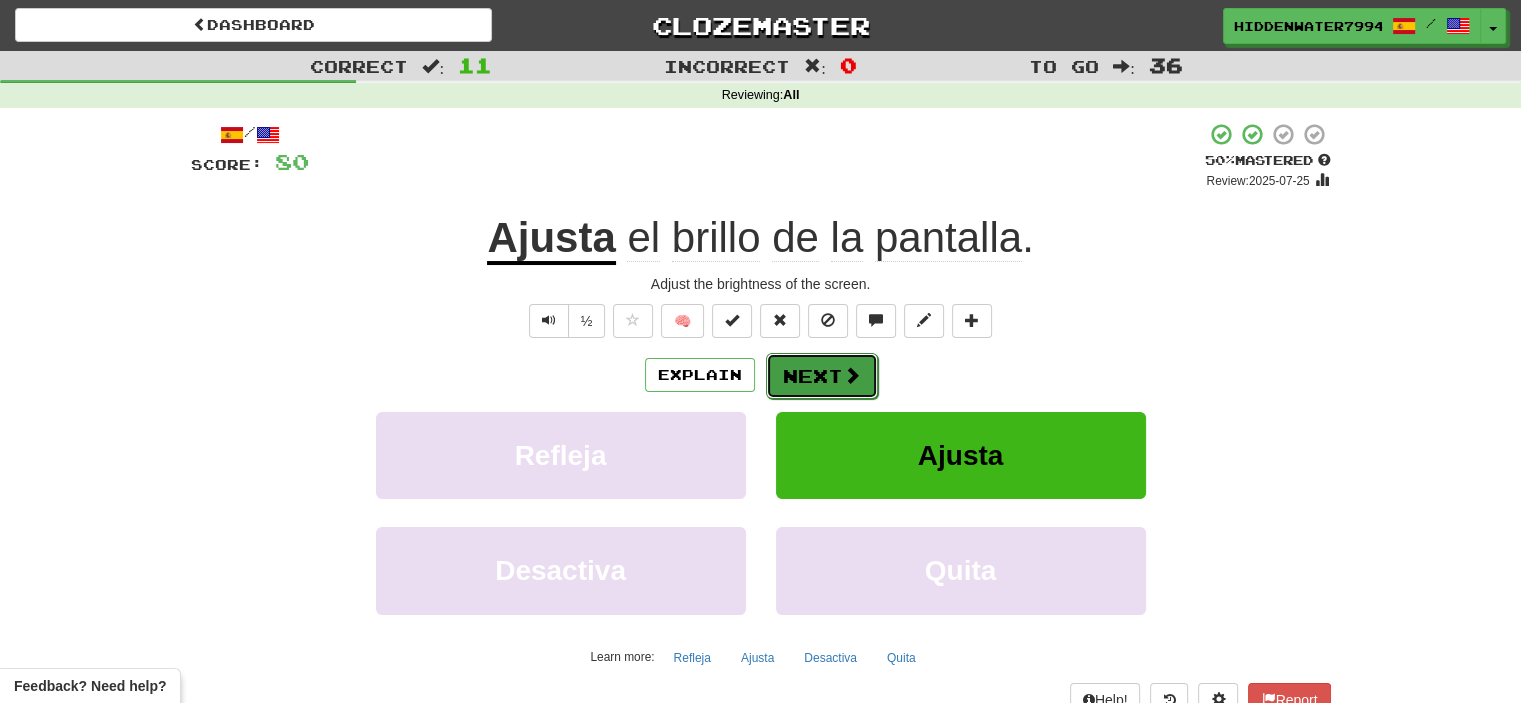 click on "Next" at bounding box center (822, 376) 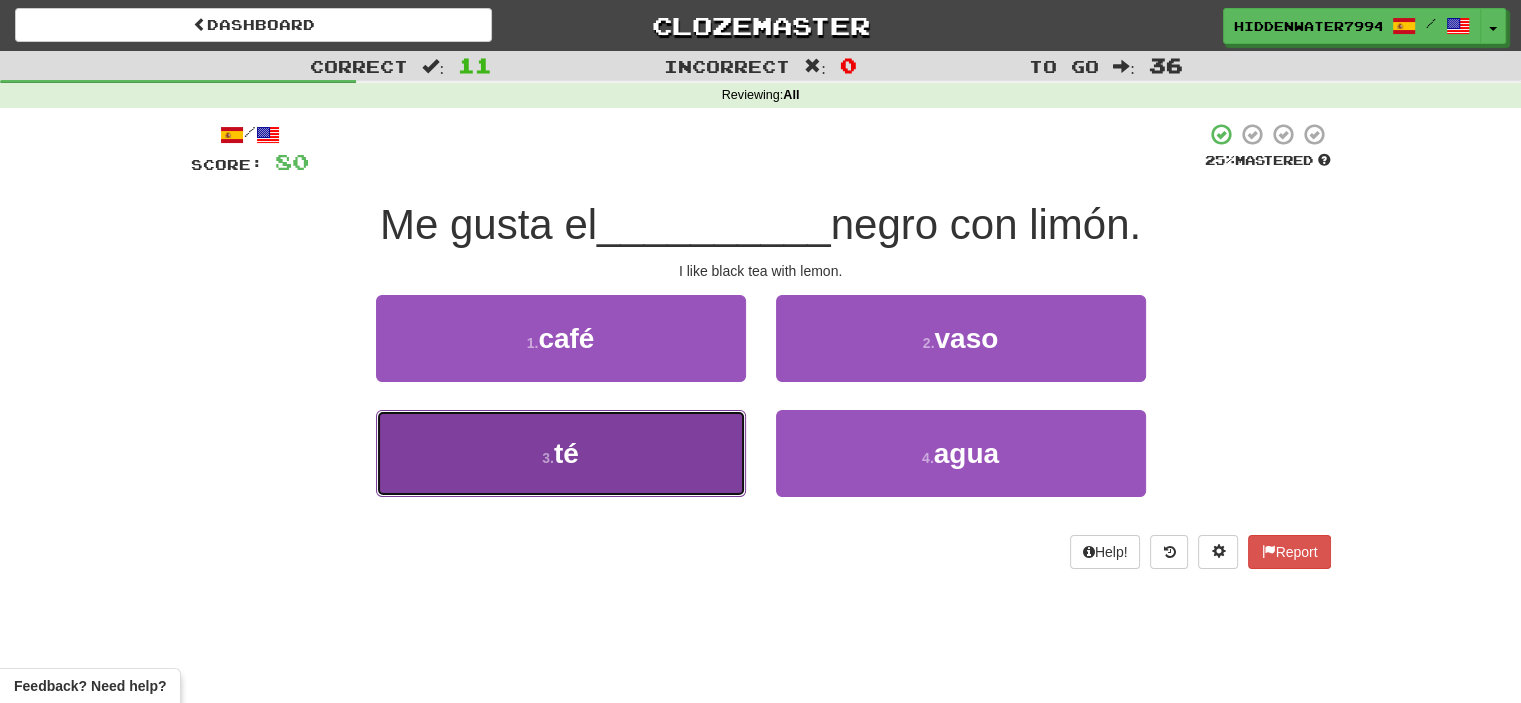 click on "3 .  té" at bounding box center [561, 453] 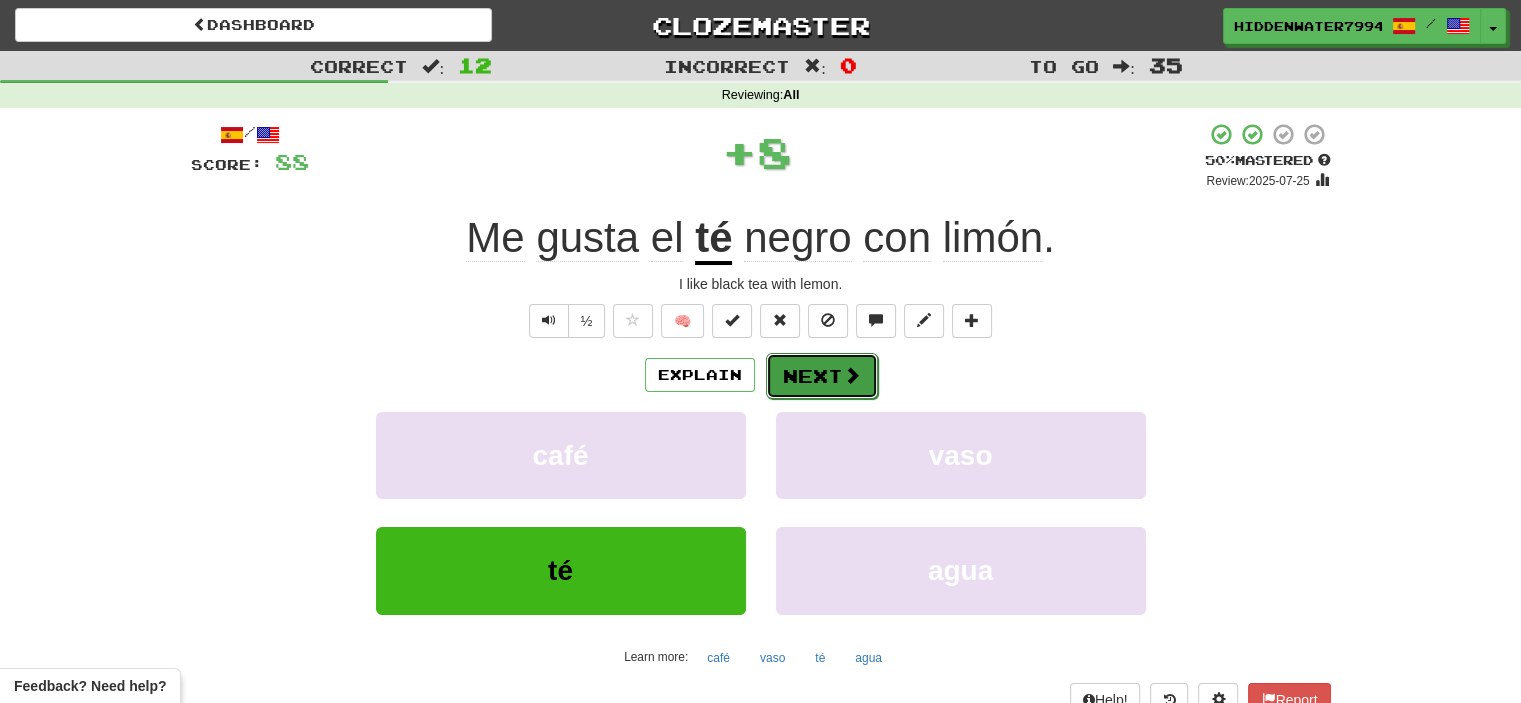 click on "Next" at bounding box center (822, 376) 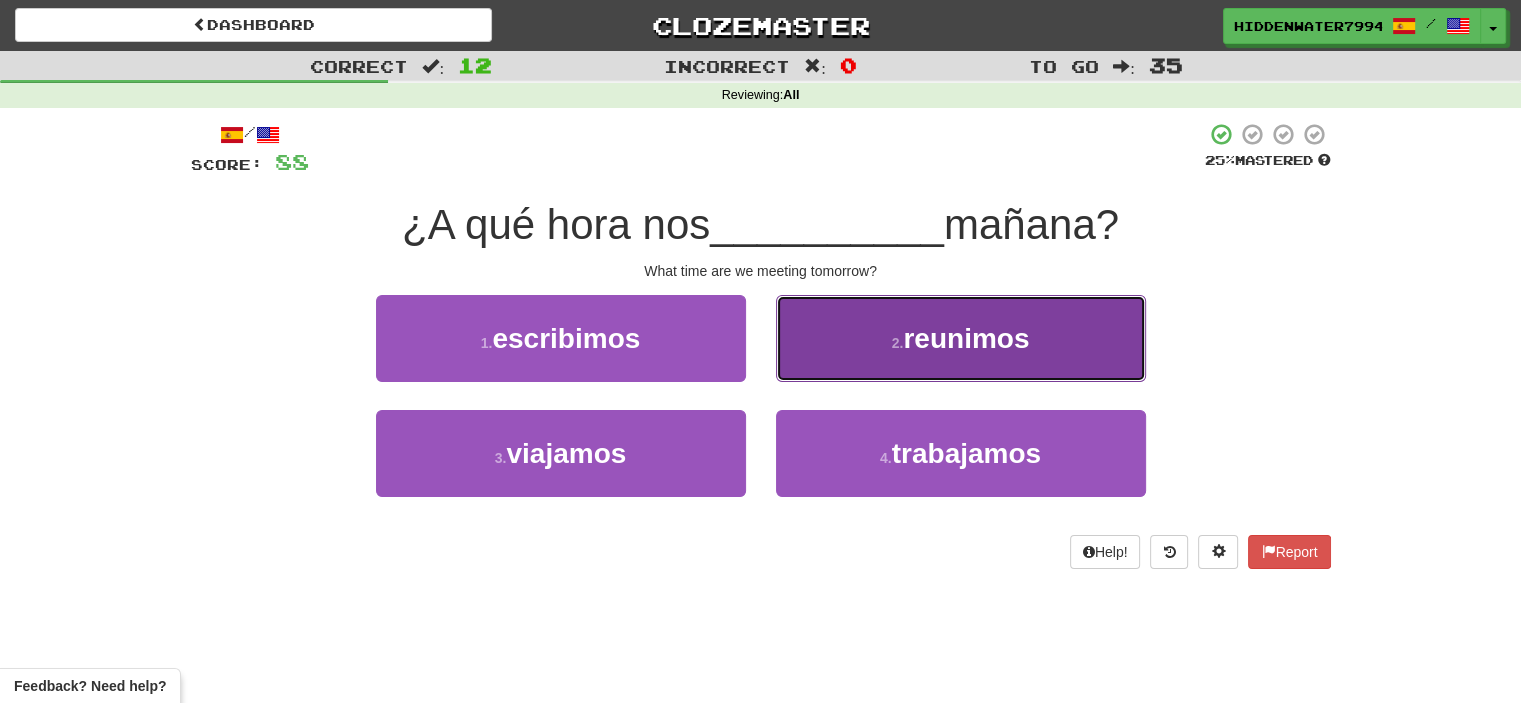 click on "reunimos" at bounding box center (966, 338) 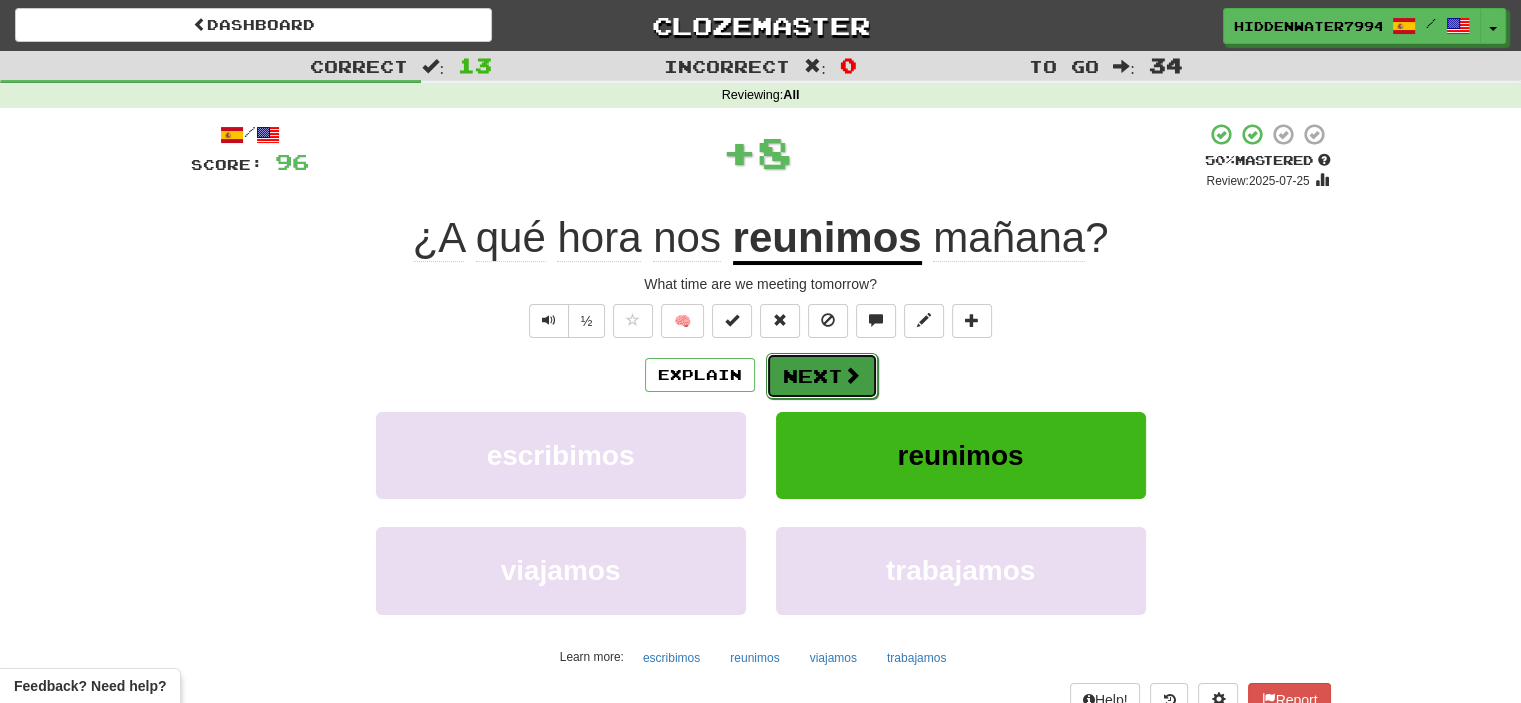 click at bounding box center (852, 375) 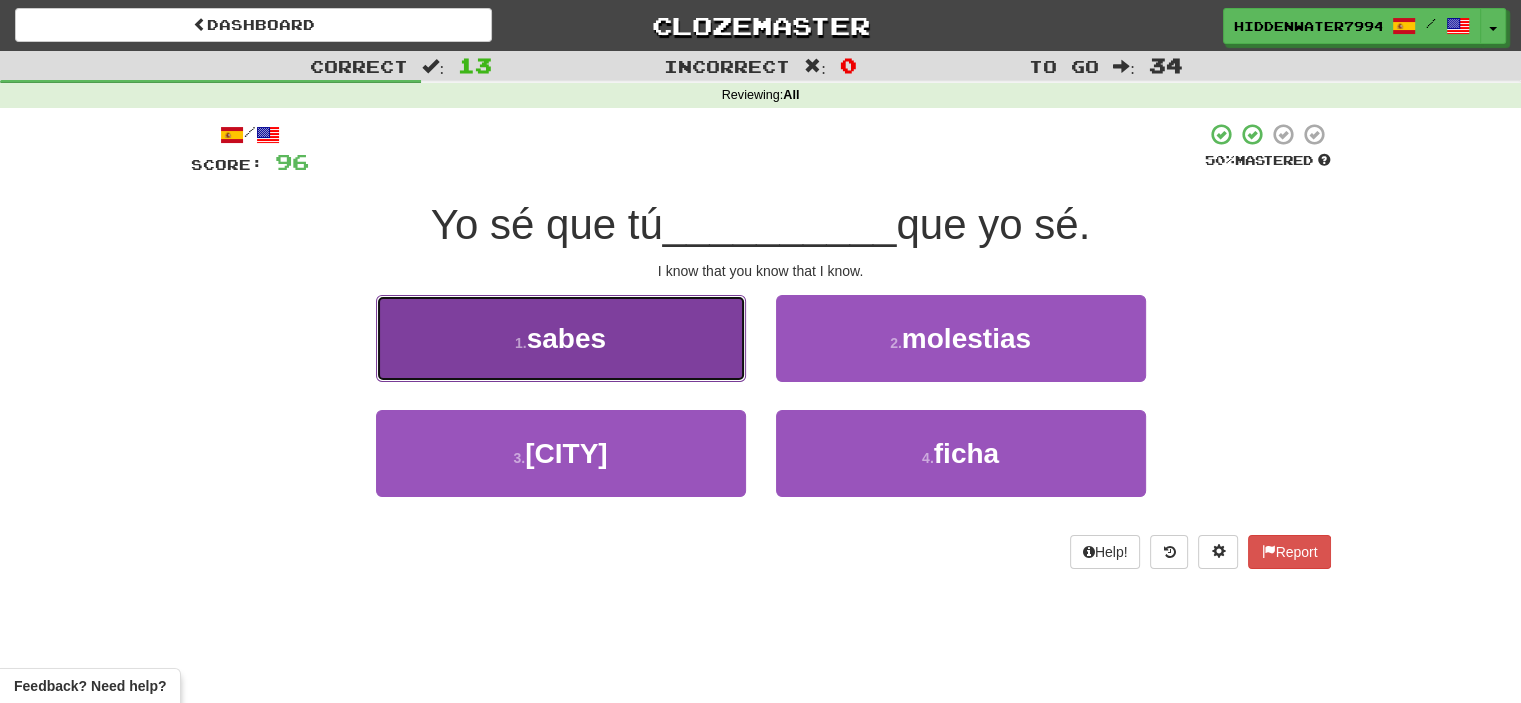 click on "1 .  sabes" at bounding box center [561, 338] 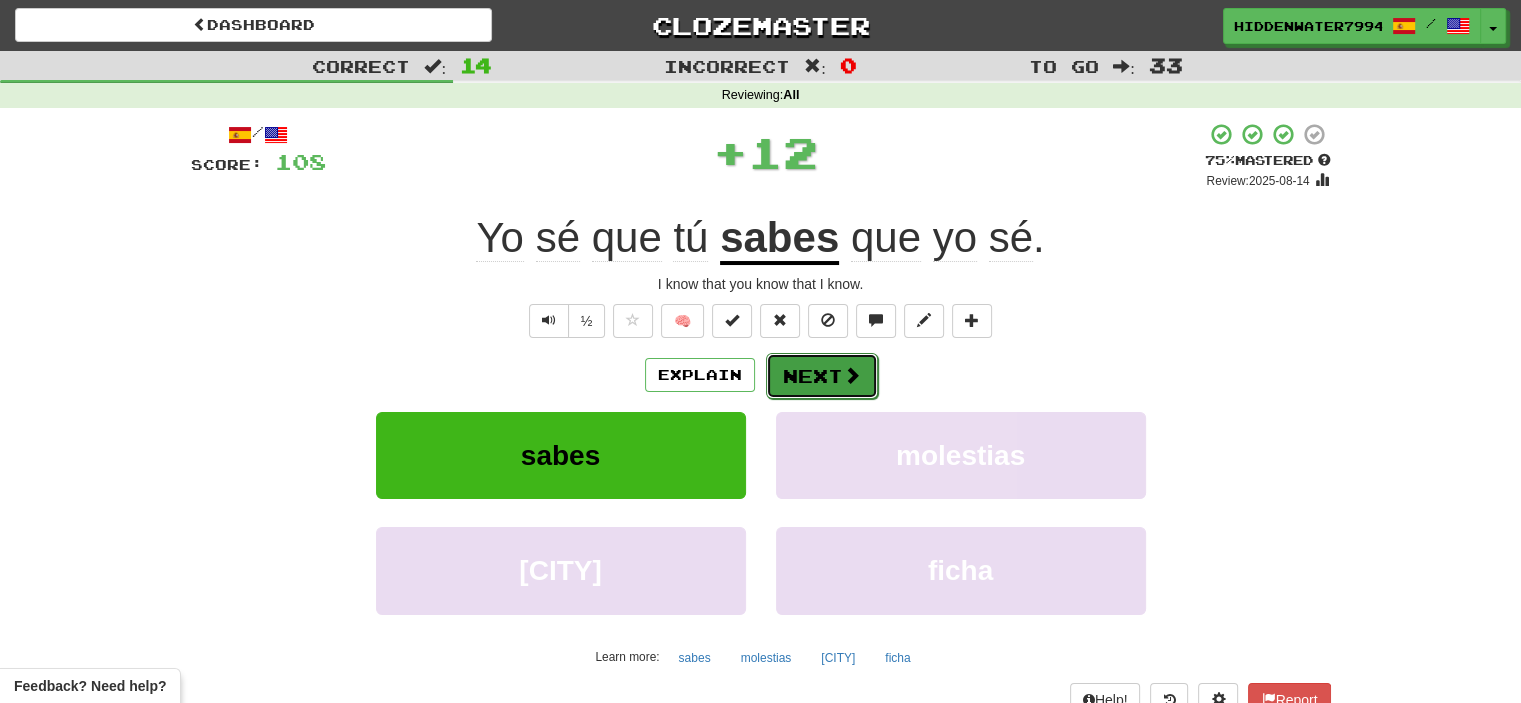 click on "Next" at bounding box center (822, 376) 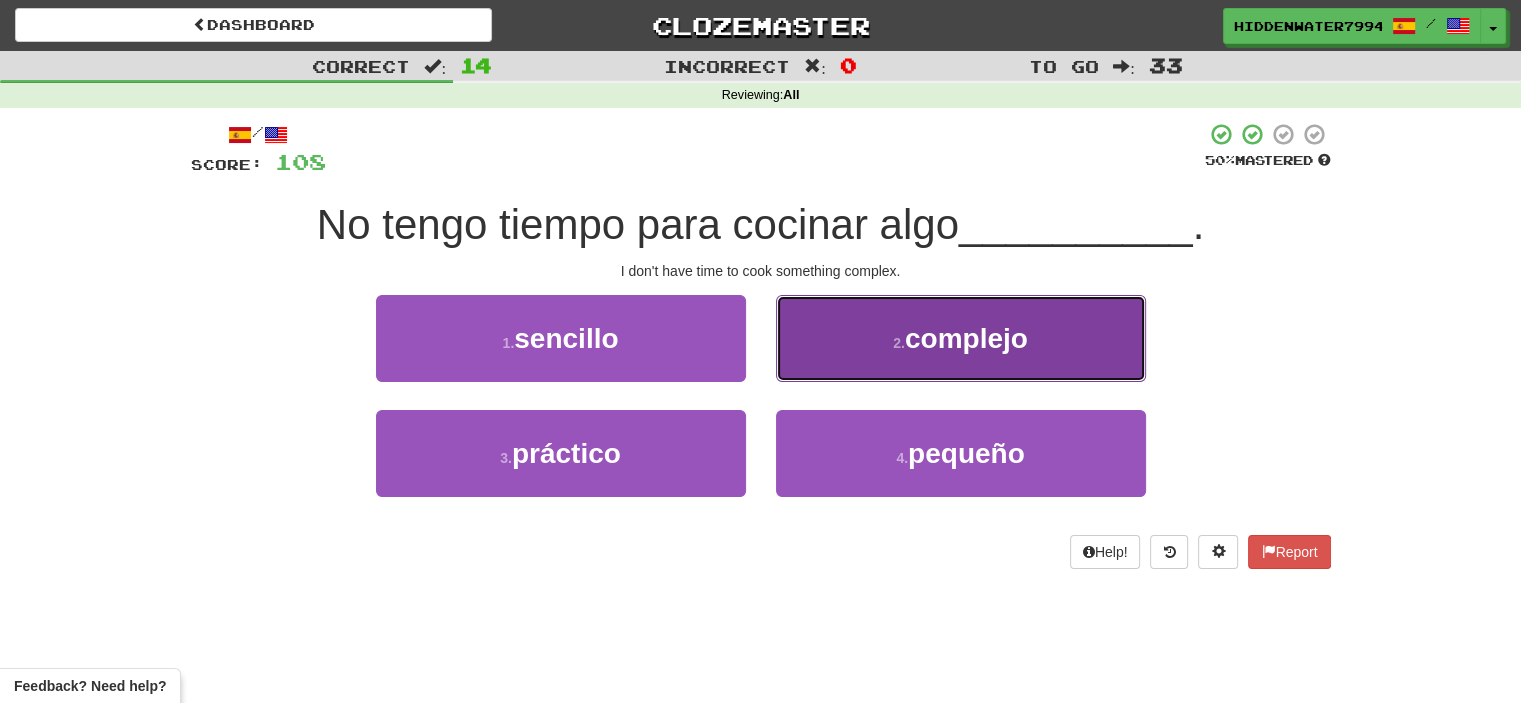 click on "complejo" at bounding box center (966, 338) 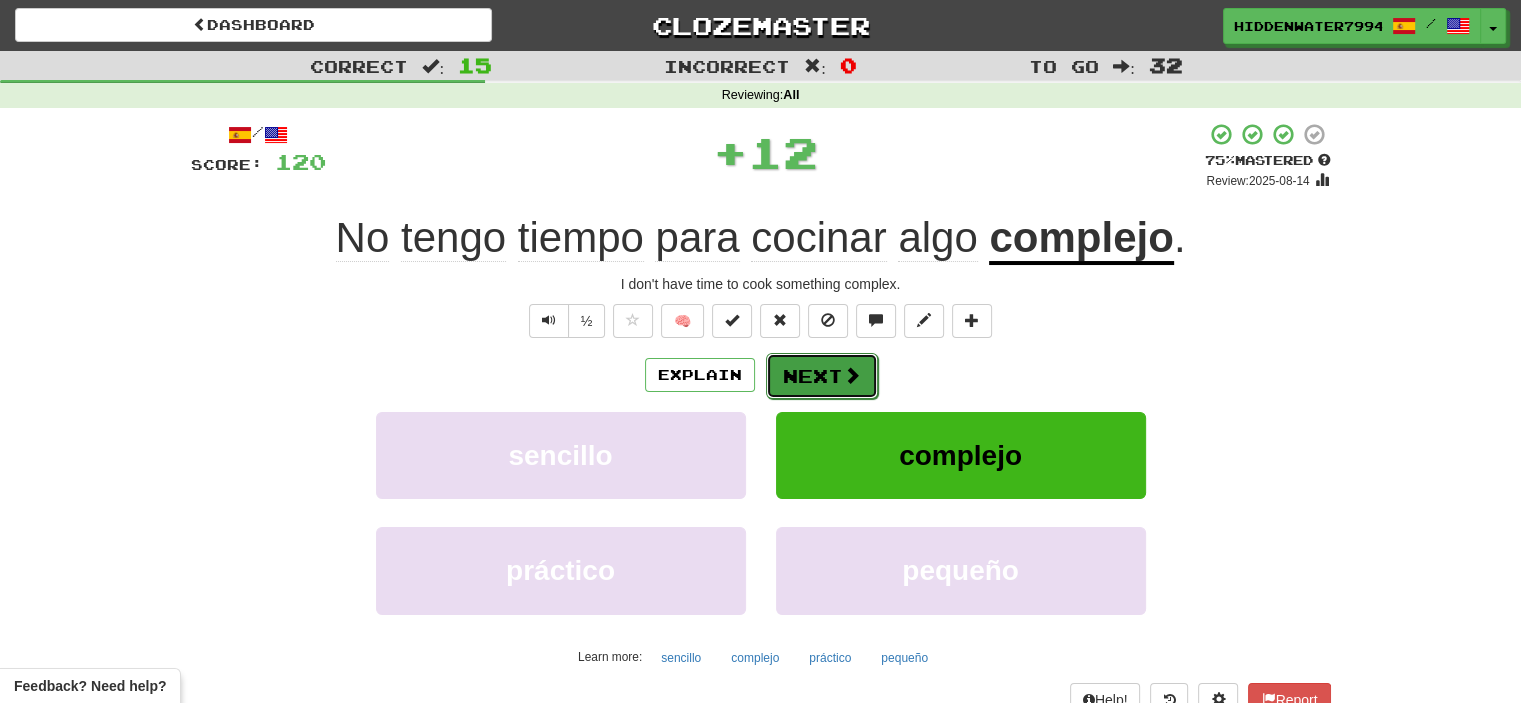 click on "Next" at bounding box center [822, 376] 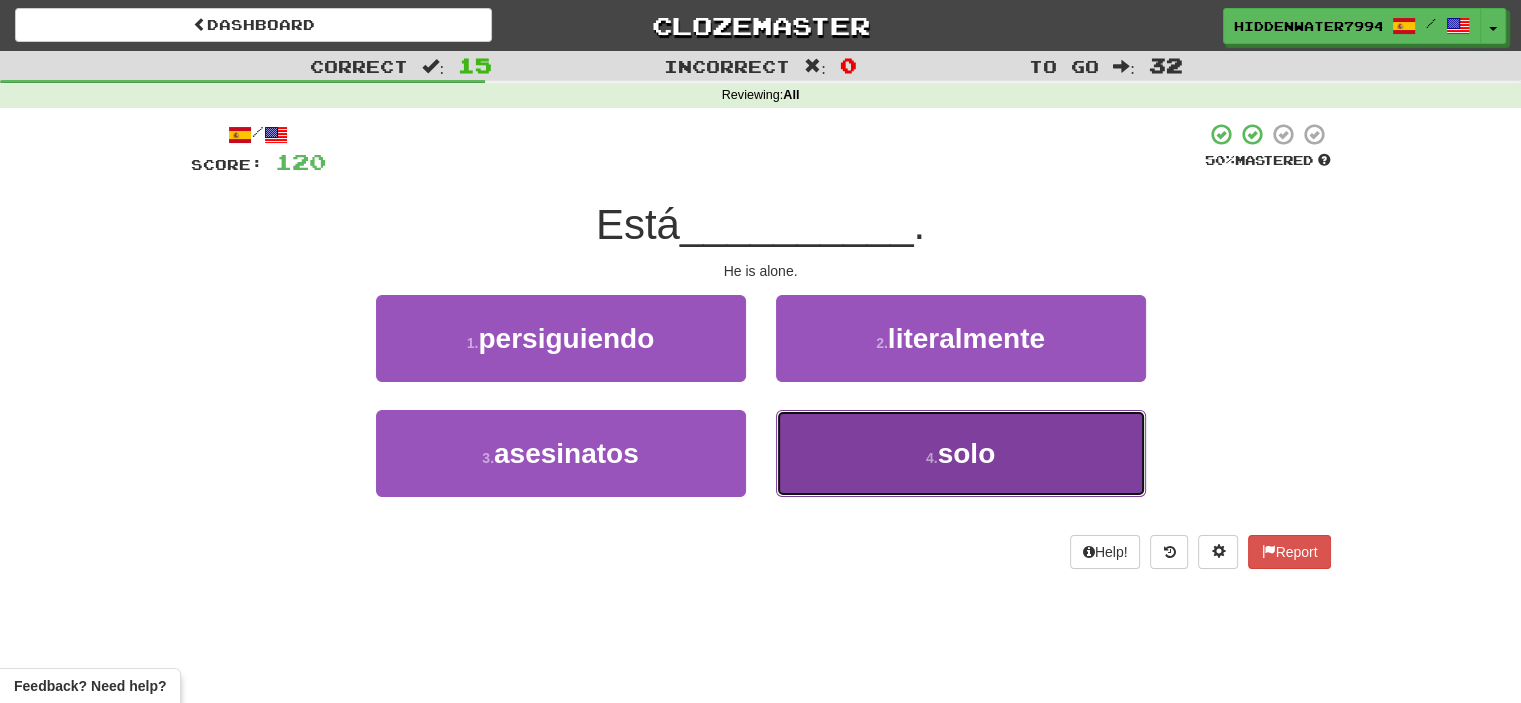 click on "4 .  solo" at bounding box center [961, 453] 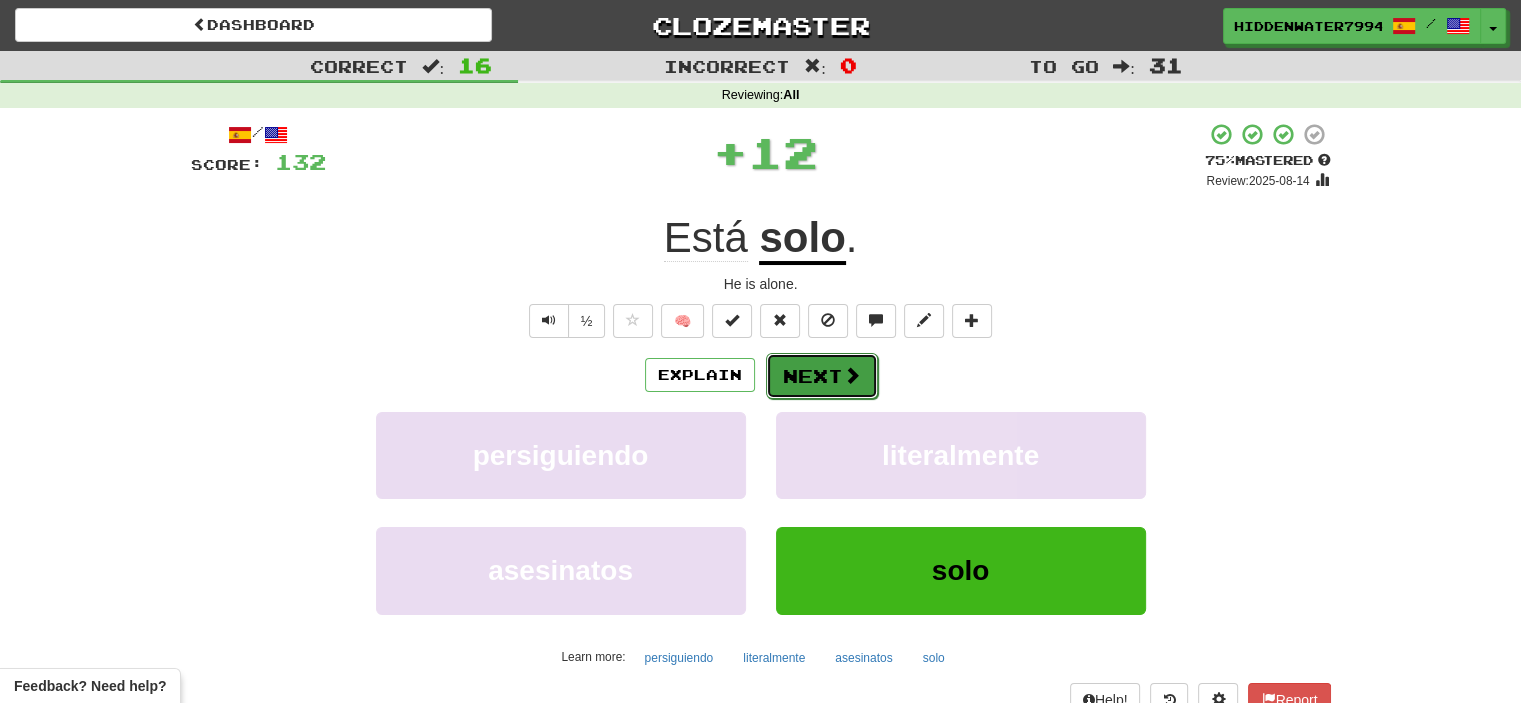 click on "Next" at bounding box center [822, 376] 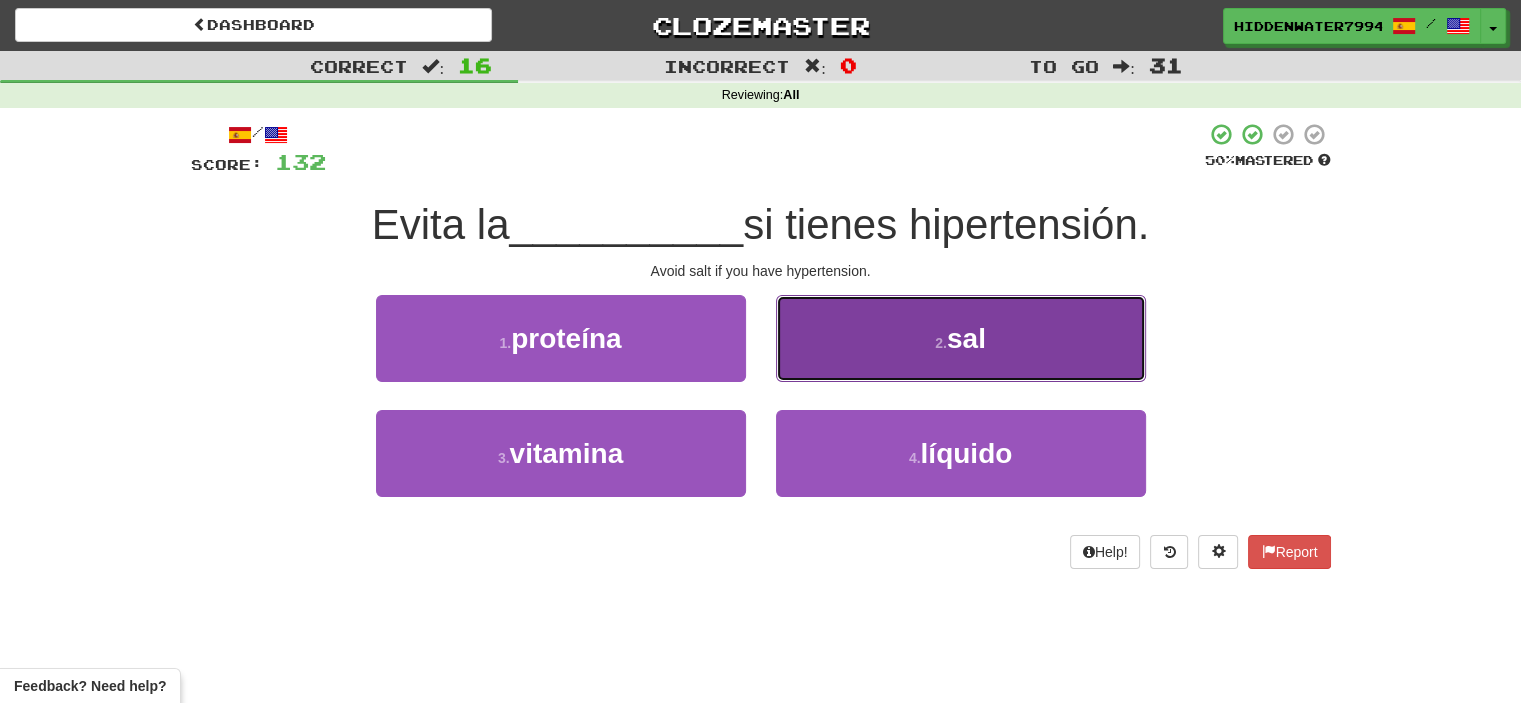 click on "2 .  sal" at bounding box center [961, 338] 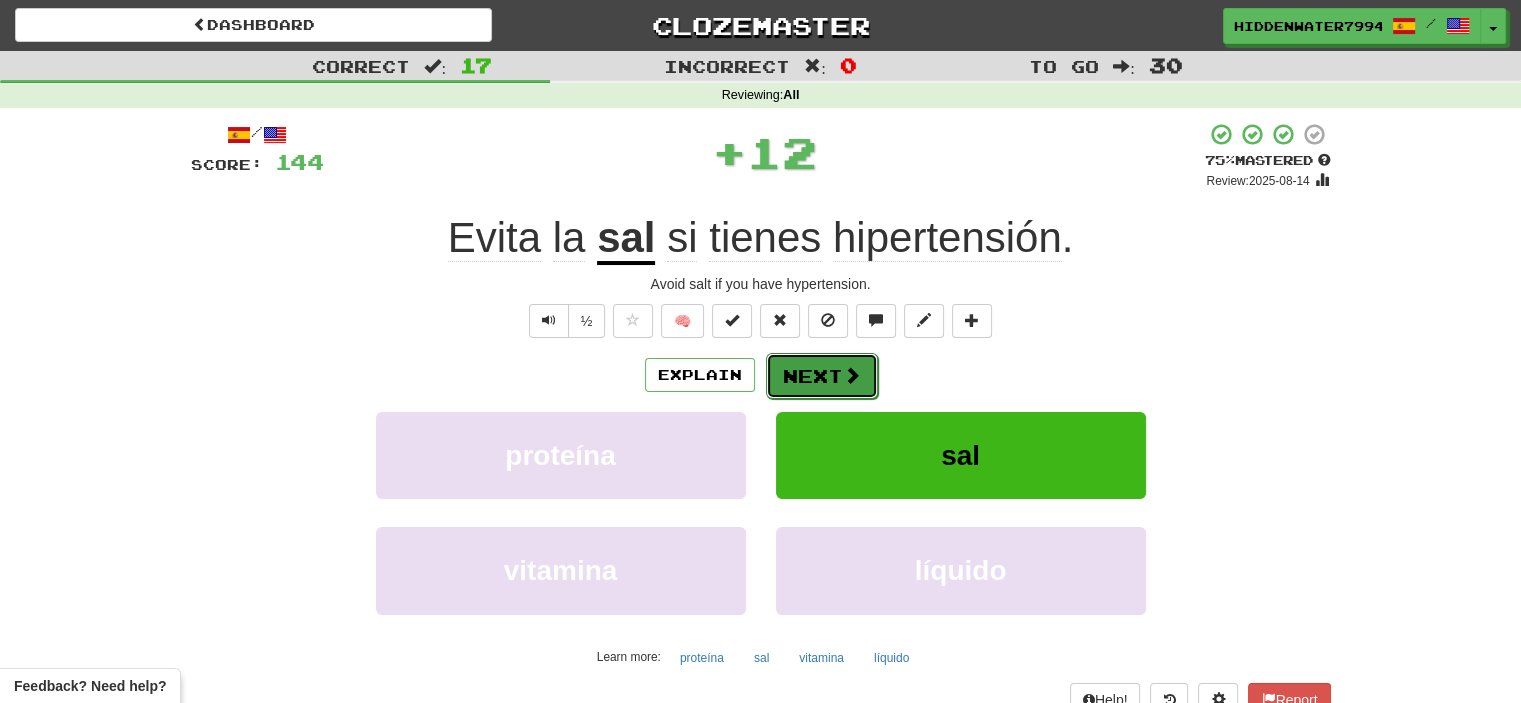 click on "Next" at bounding box center [822, 376] 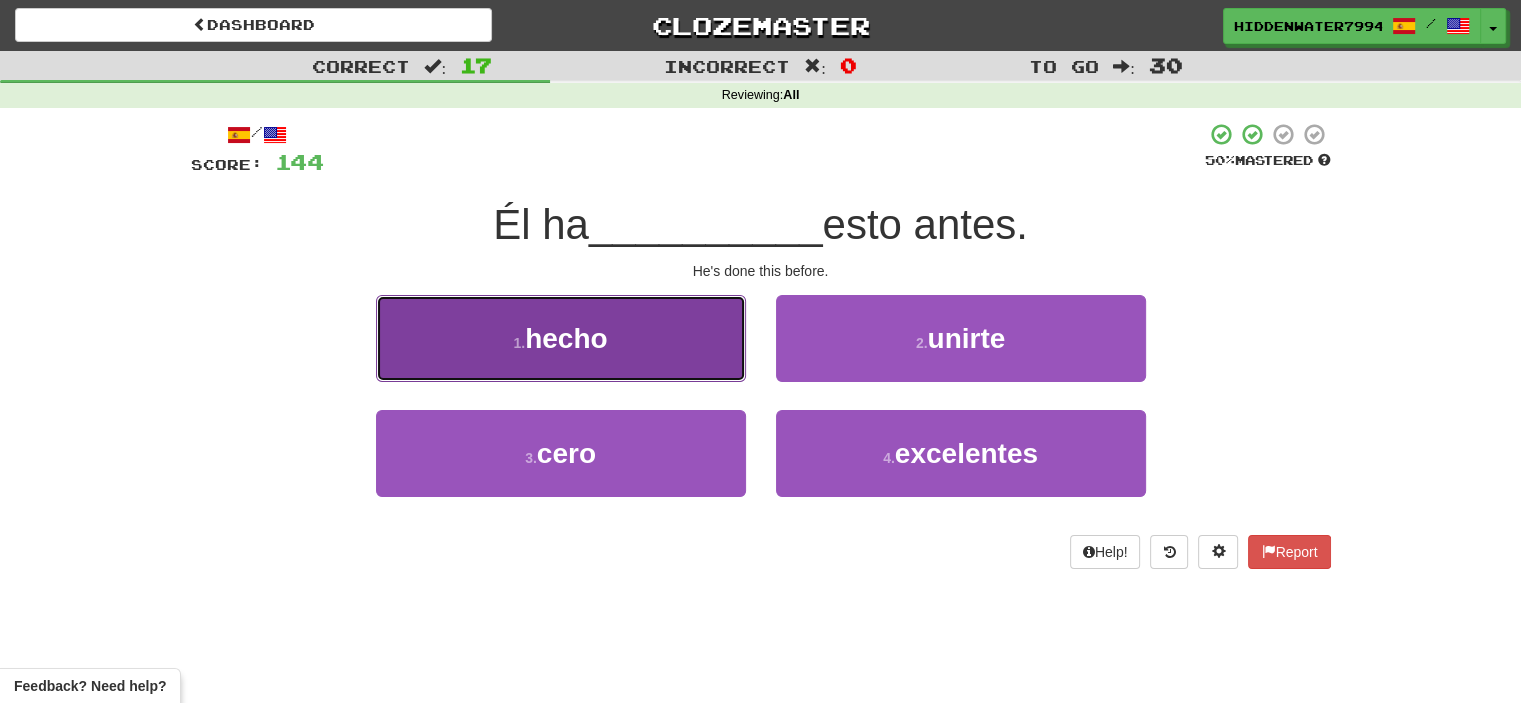 click on "1 .  hecho" at bounding box center [561, 338] 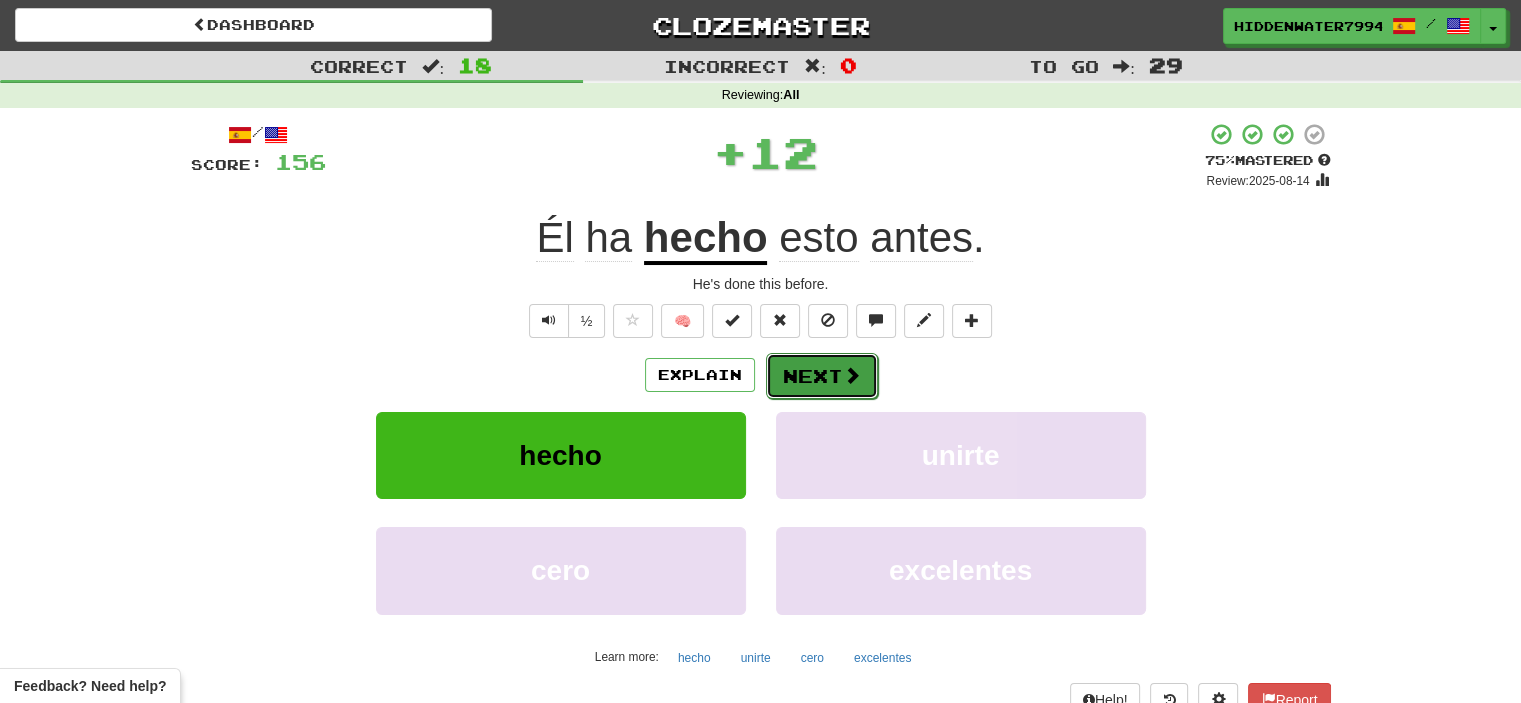 click on "Next" at bounding box center (822, 376) 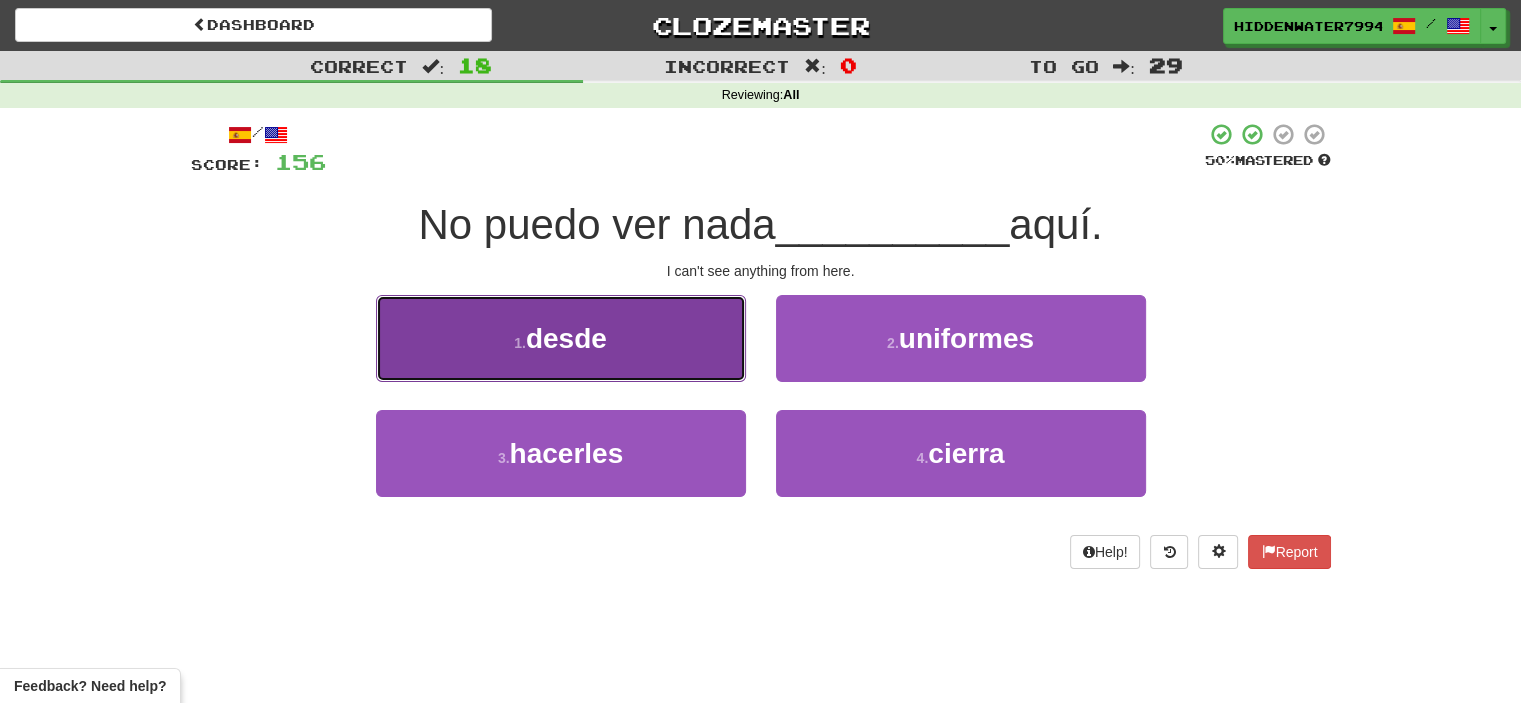 click on "1 .  desde" at bounding box center (561, 338) 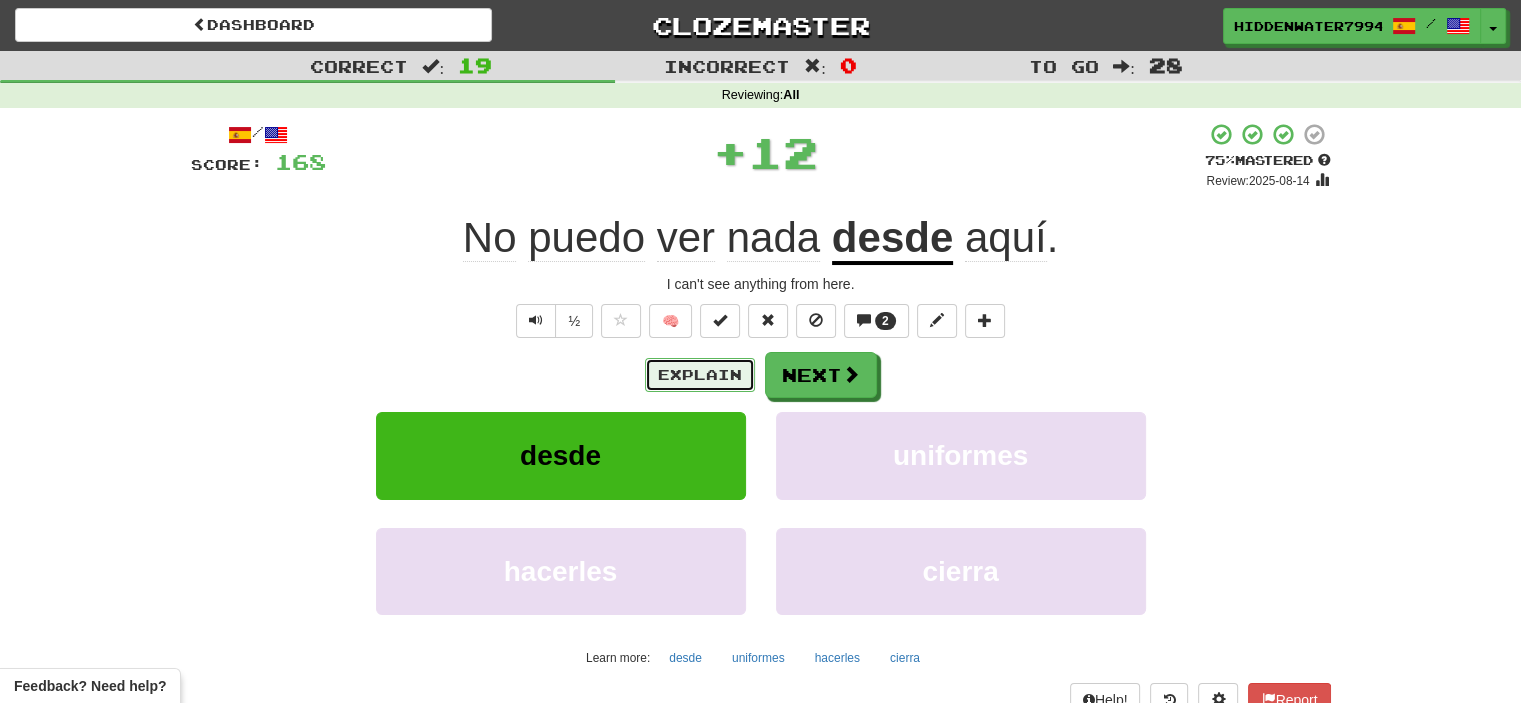 click on "Explain" at bounding box center (700, 375) 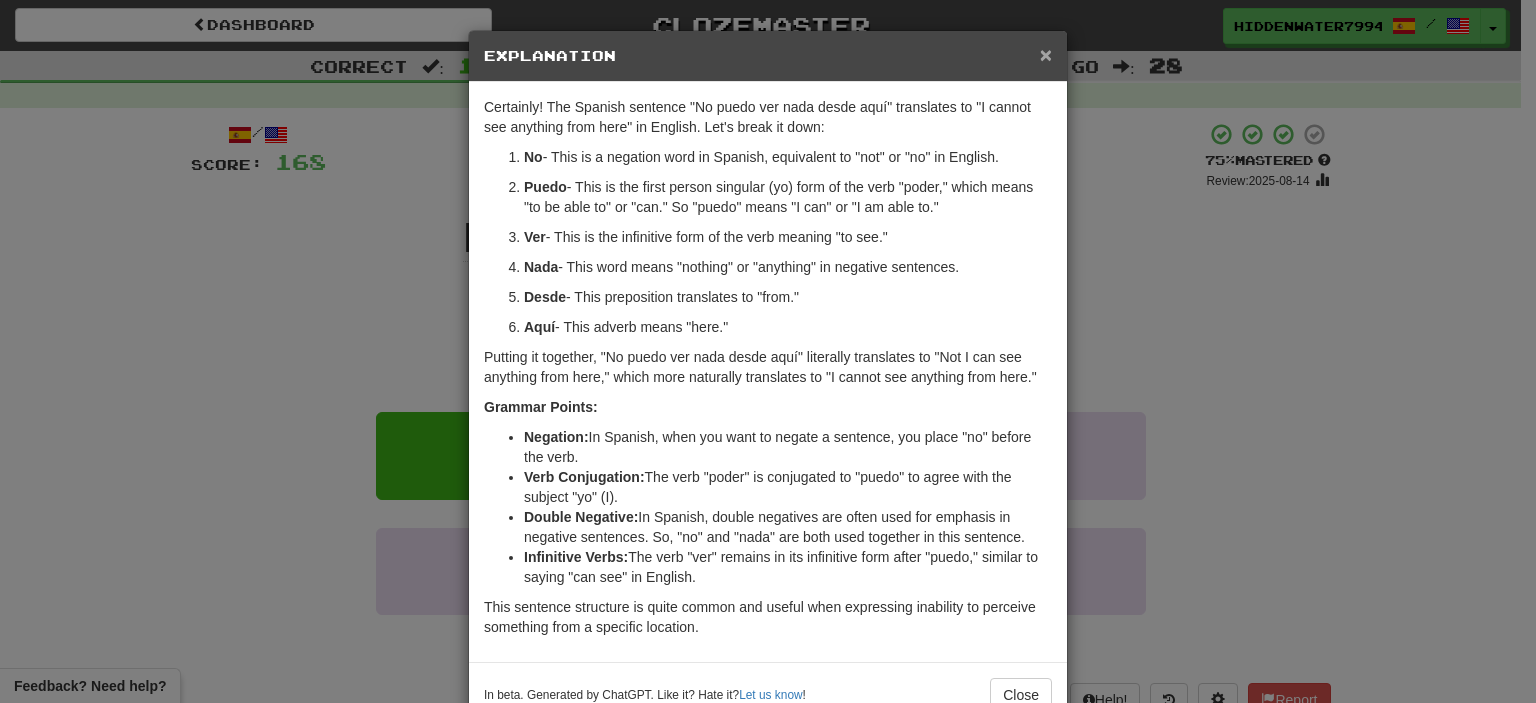 click on "×" at bounding box center (1046, 54) 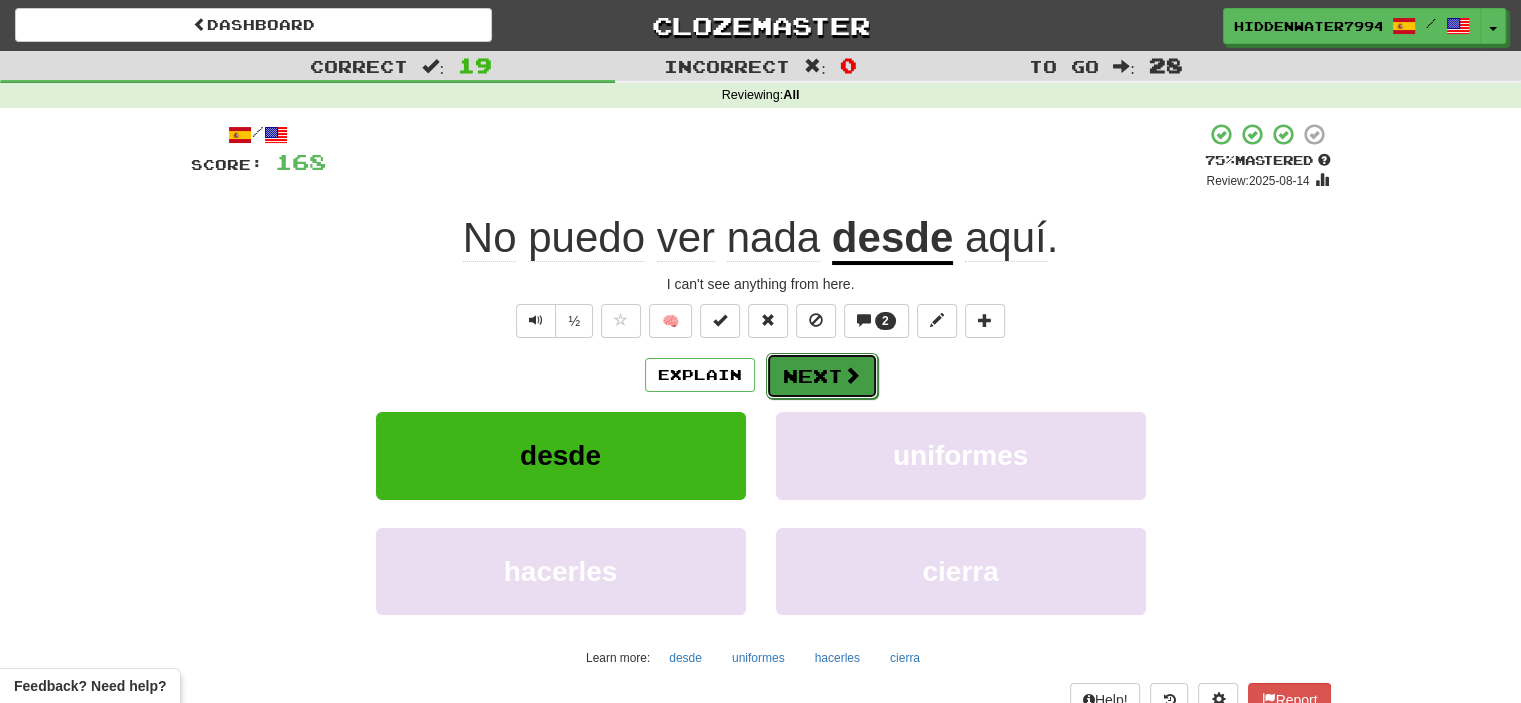 click on "Next" at bounding box center (822, 376) 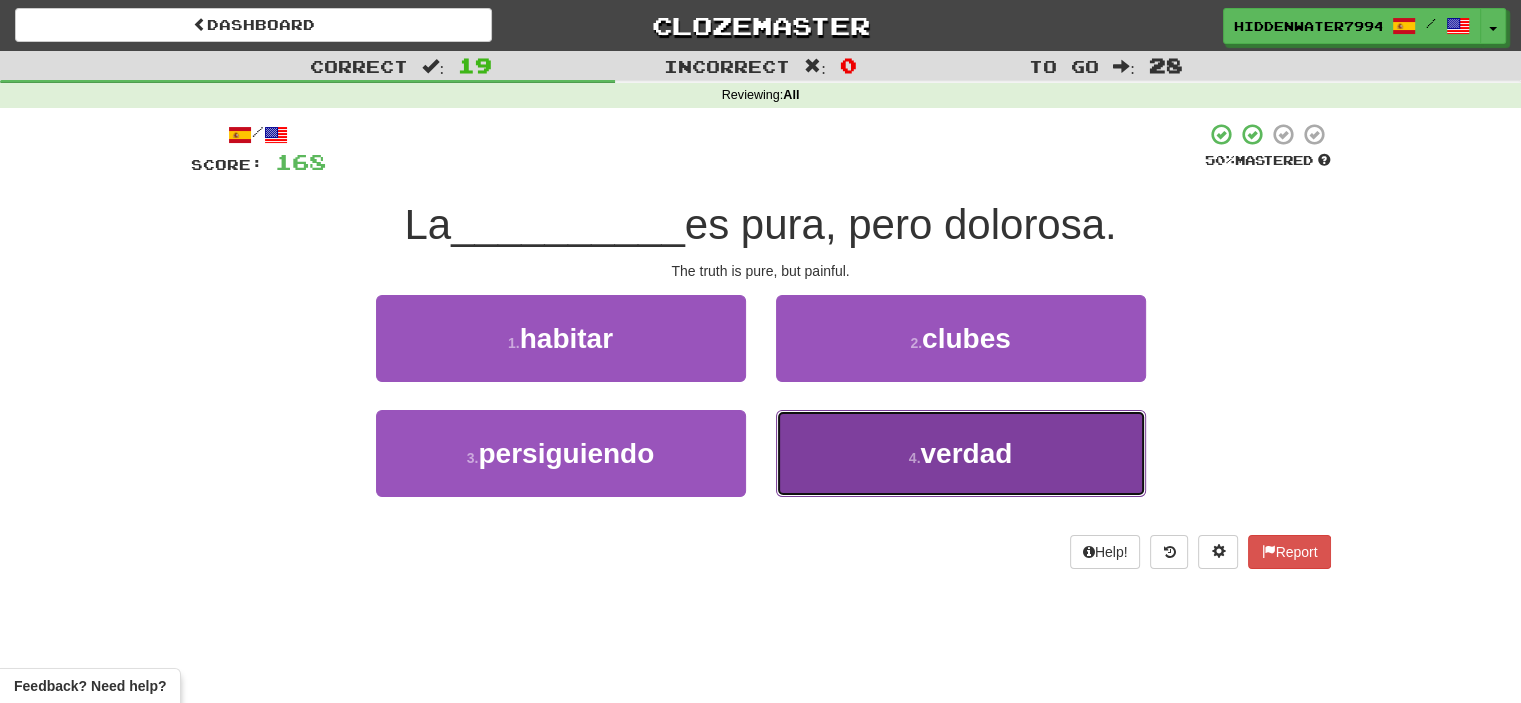 click on "4 .  verdad" at bounding box center [961, 453] 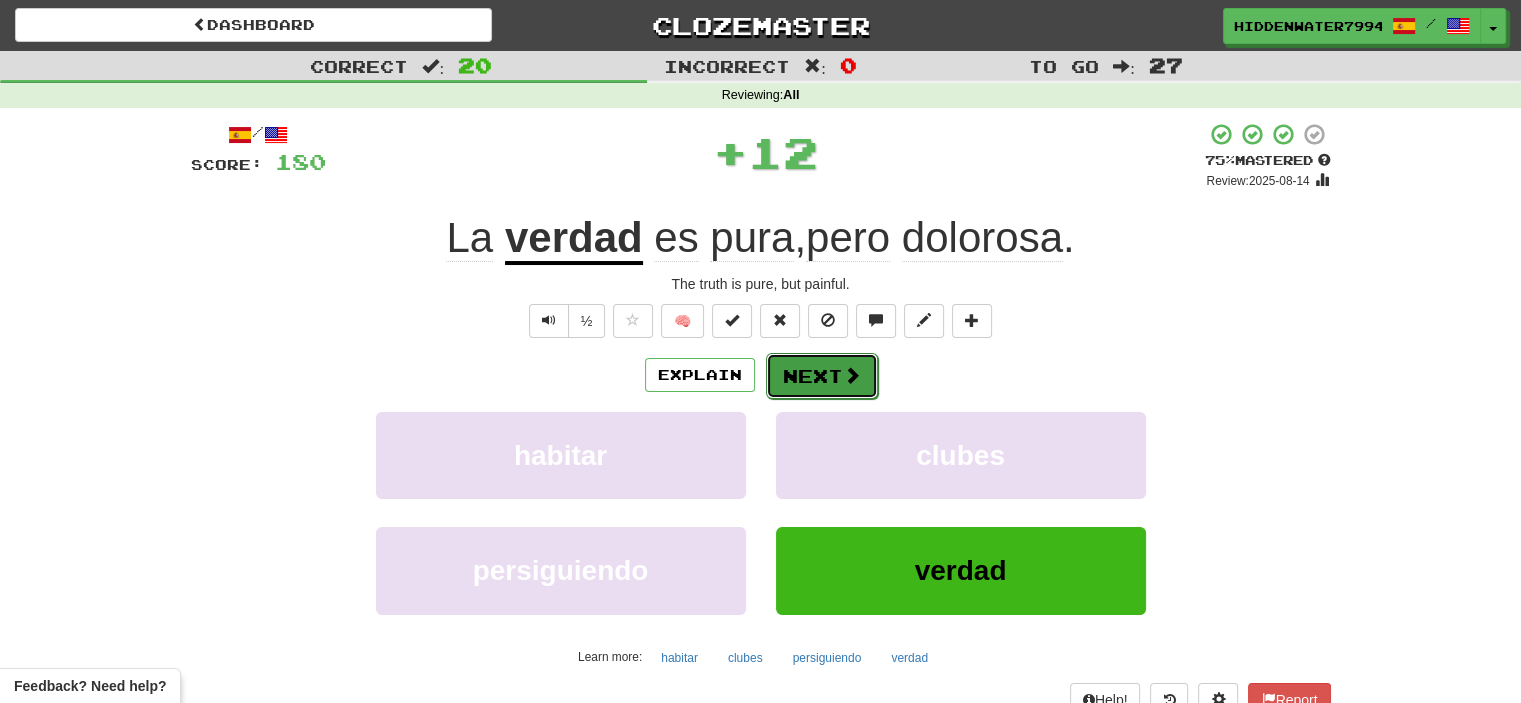 click on "Next" at bounding box center [822, 376] 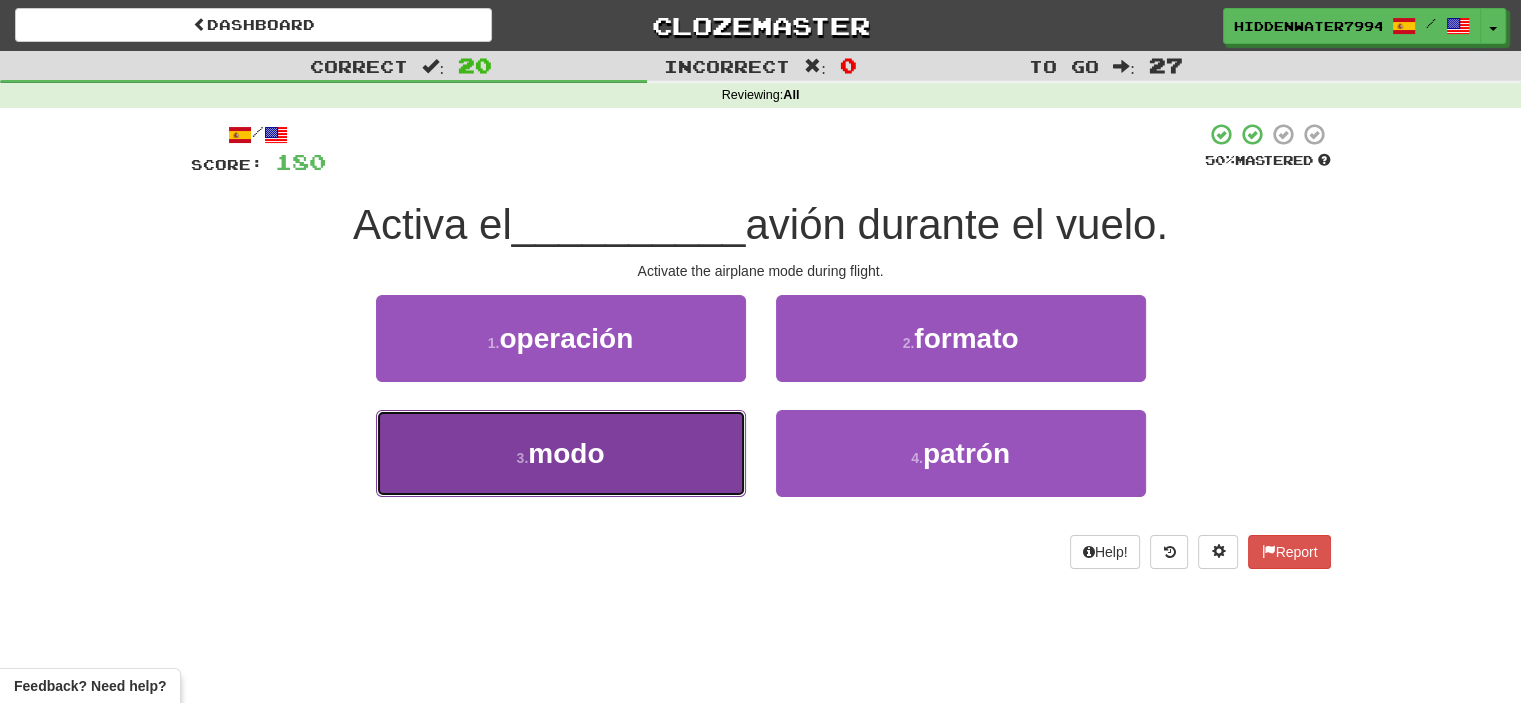 click on "3 .  modo" at bounding box center (561, 453) 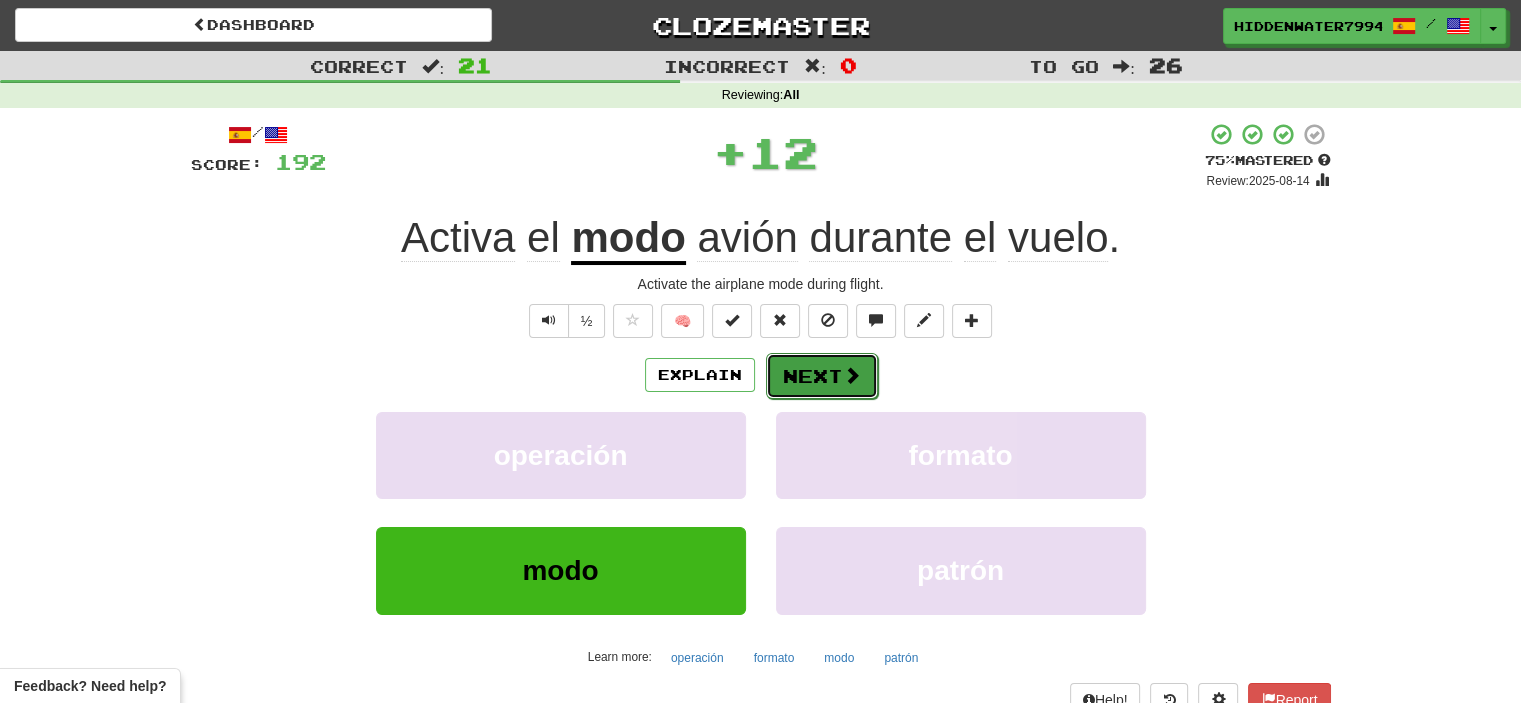 click on "Next" at bounding box center (822, 376) 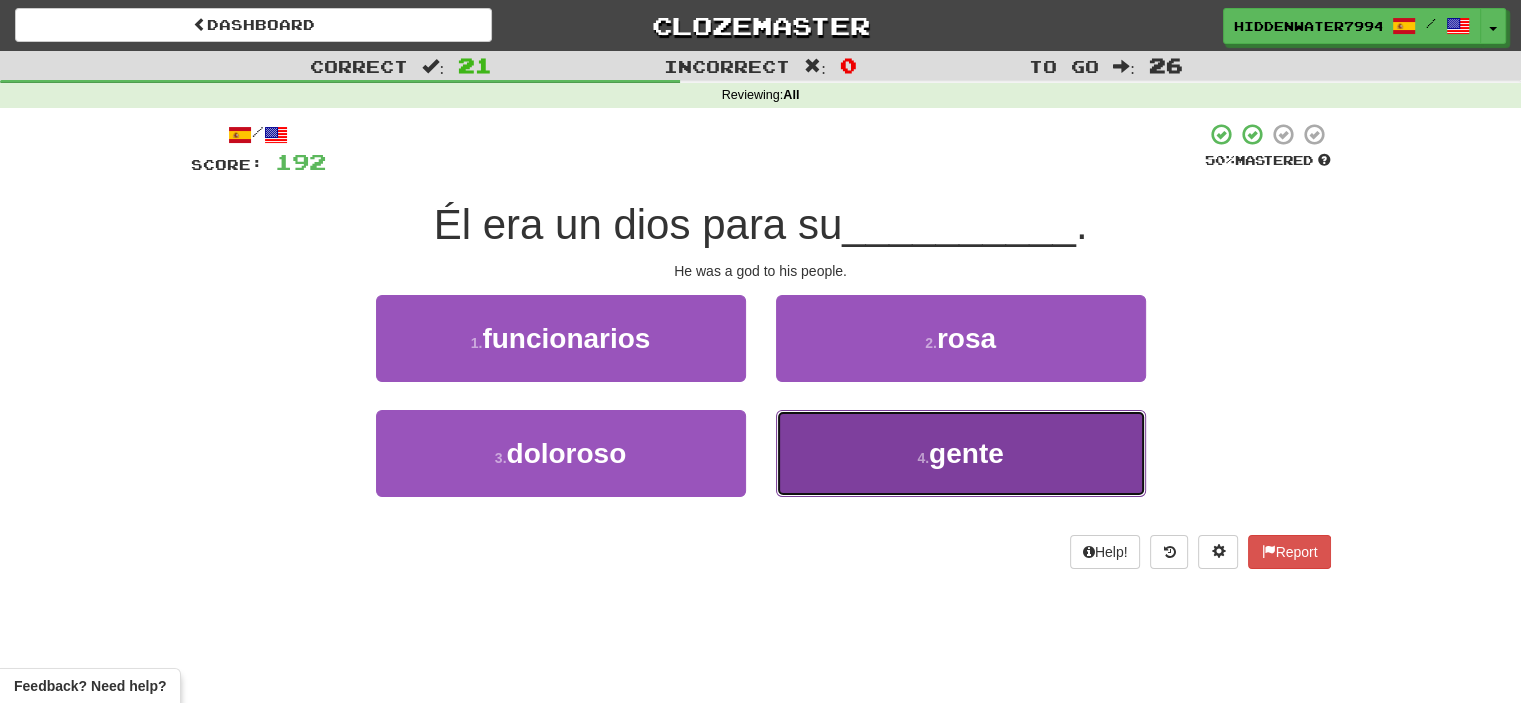 click on "4 .  gente" at bounding box center (961, 453) 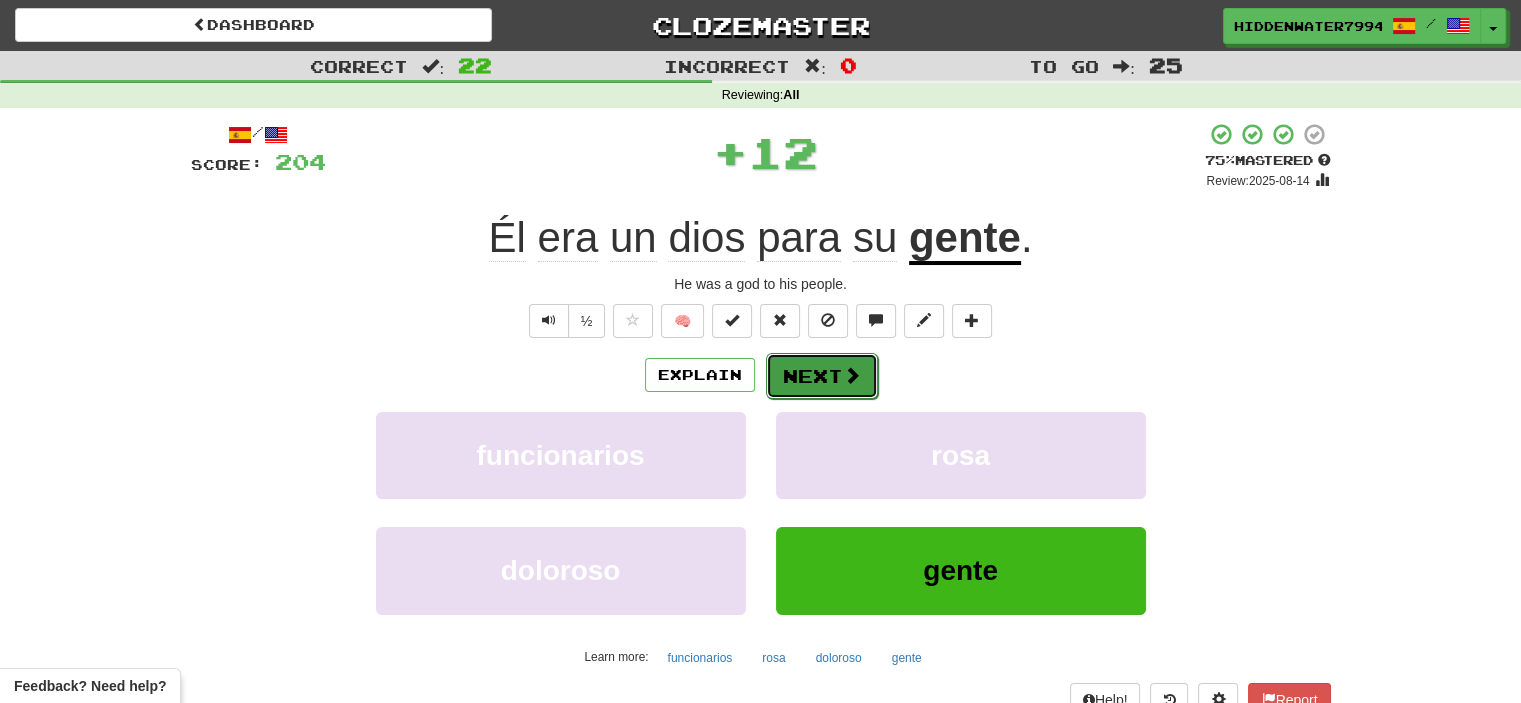 click on "Next" at bounding box center (822, 376) 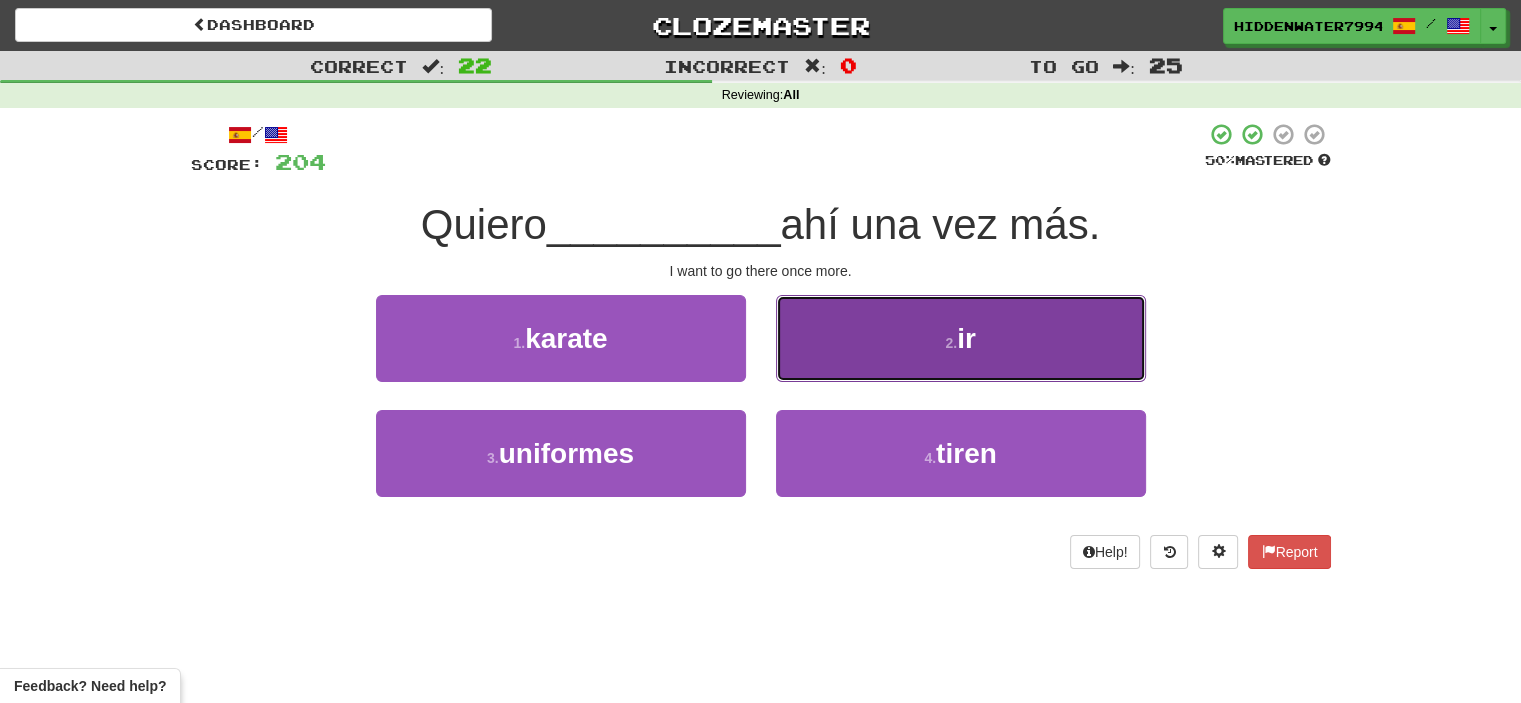 click on "2 .  ir" at bounding box center (961, 338) 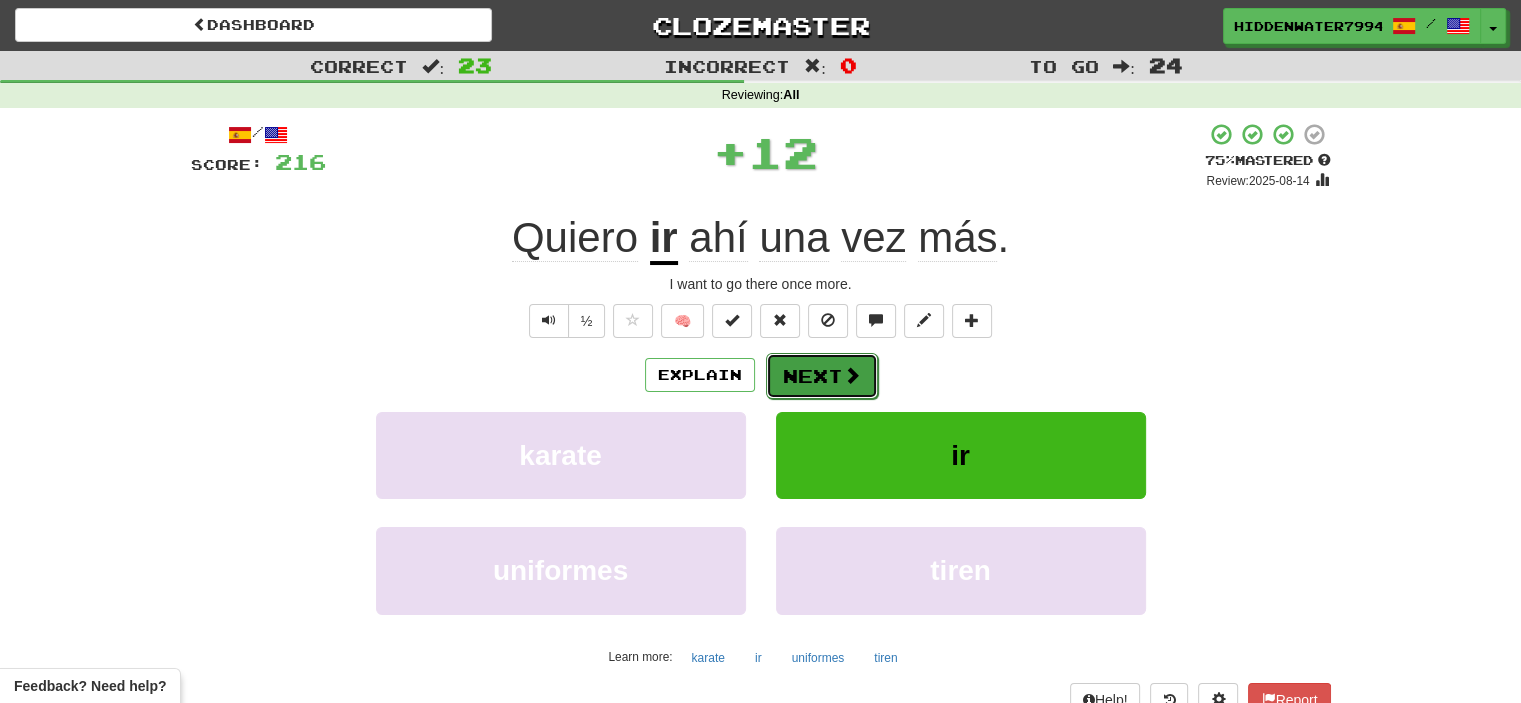 click on "Next" at bounding box center [822, 376] 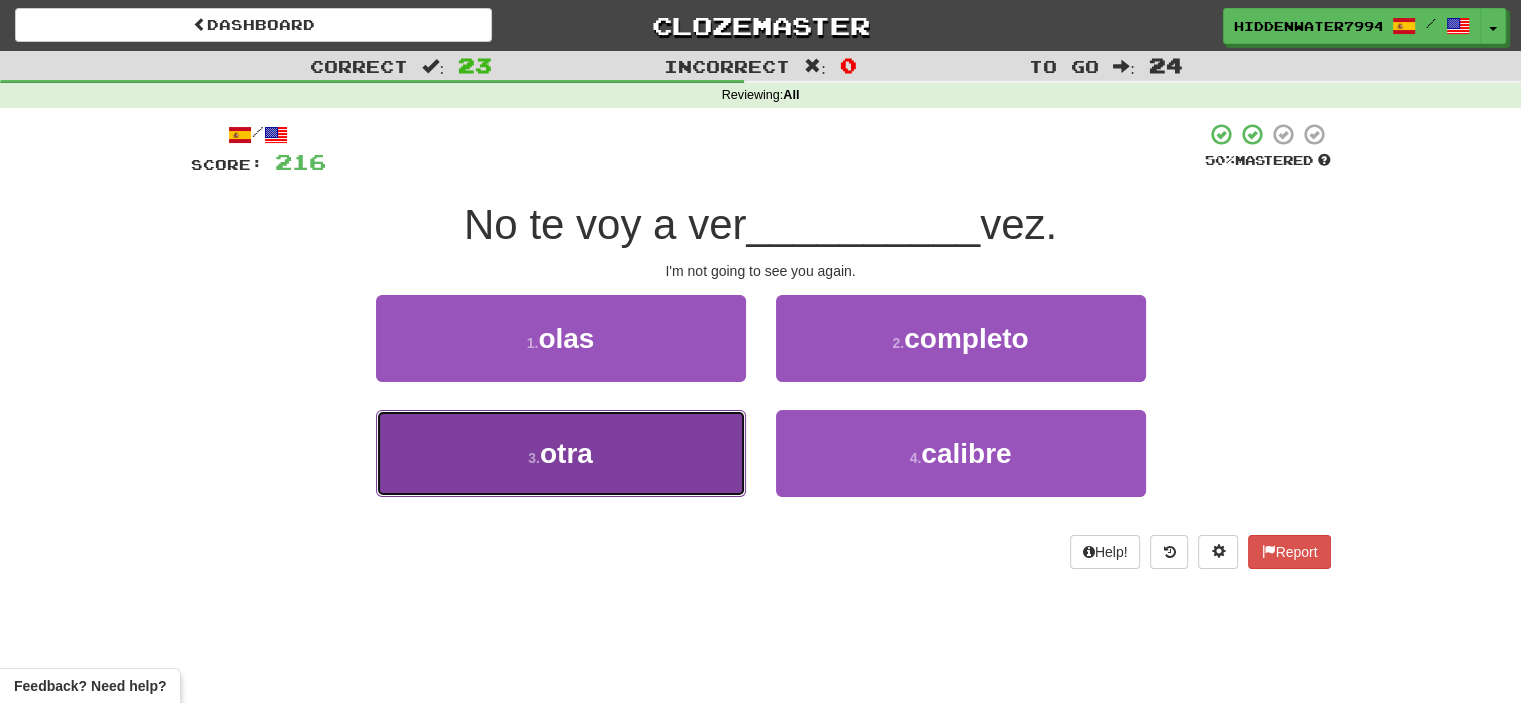 click on "3 .  otra" at bounding box center [561, 453] 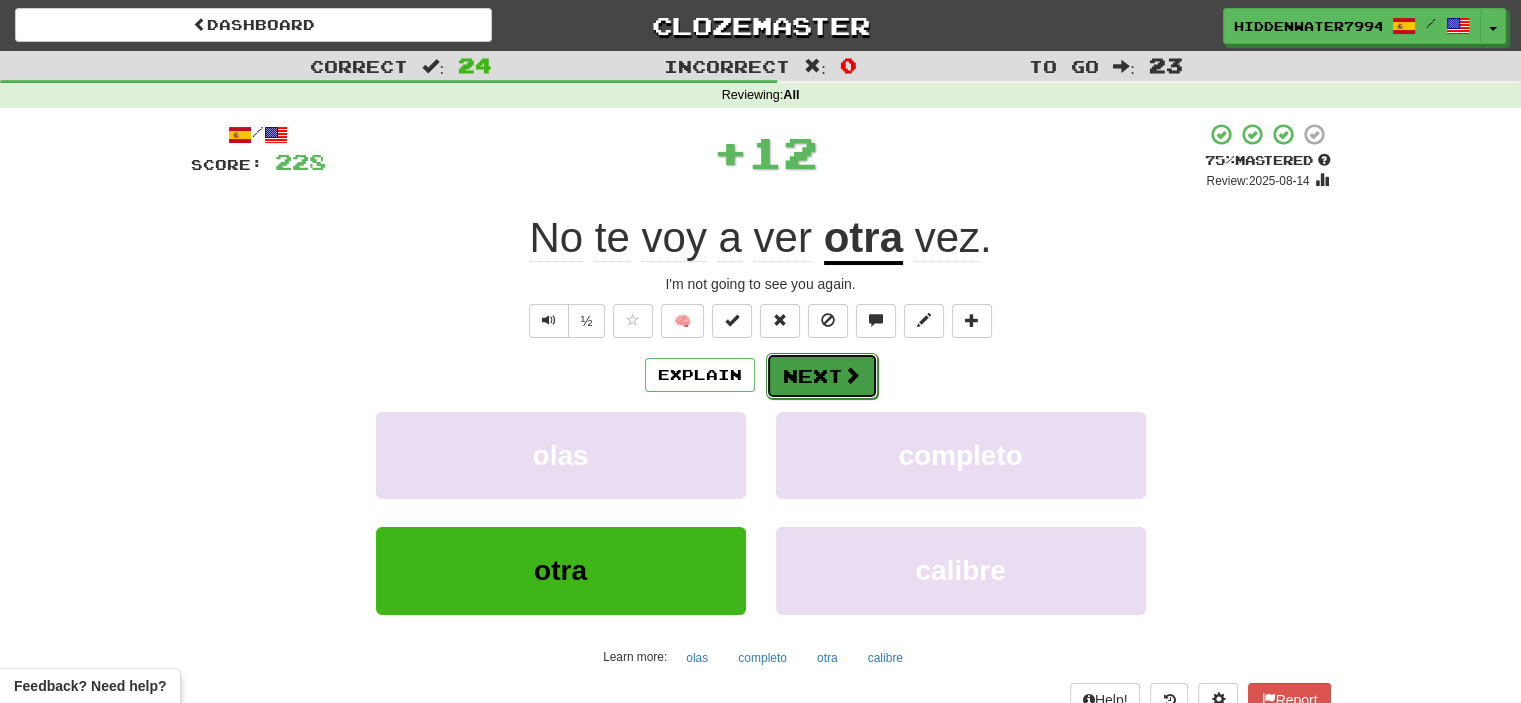 click on "Next" at bounding box center [822, 376] 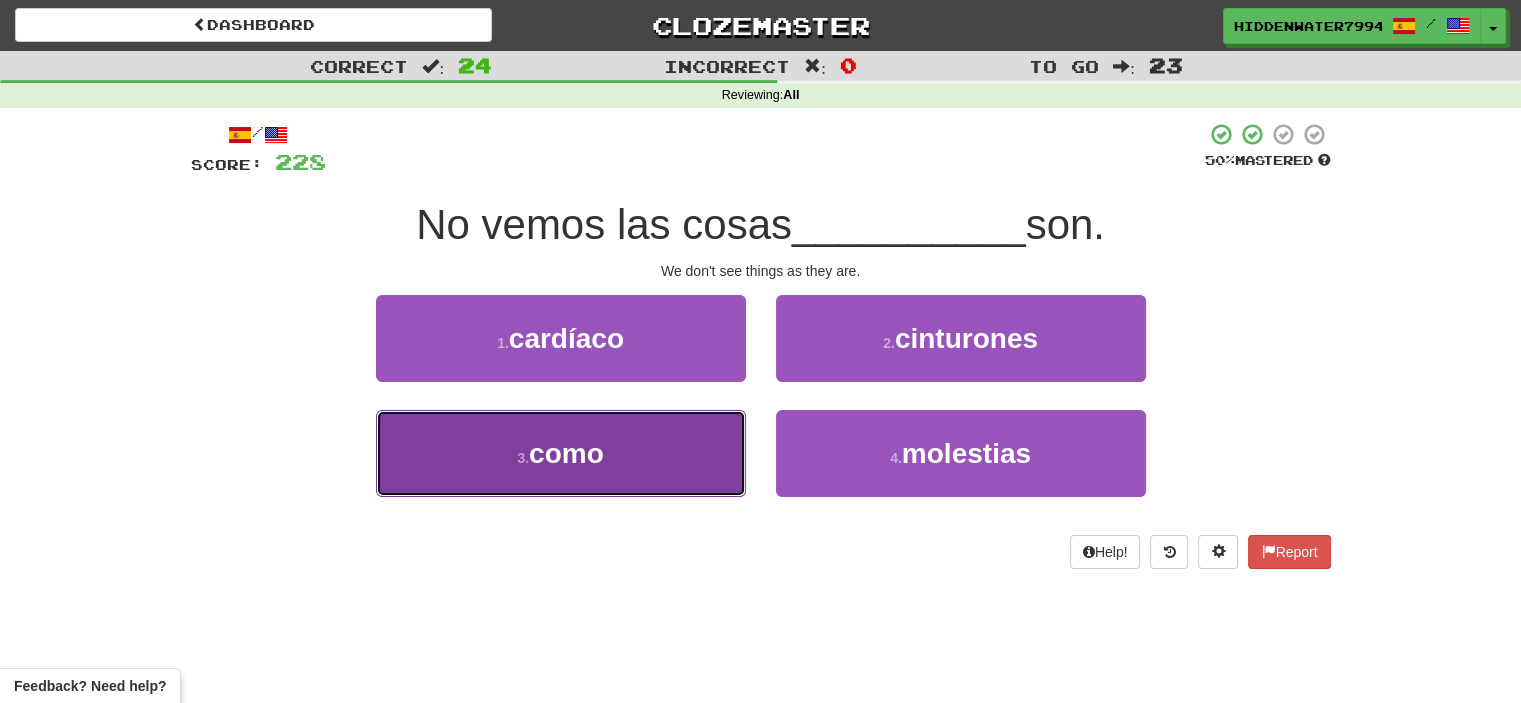click on "3 .  como" at bounding box center (561, 453) 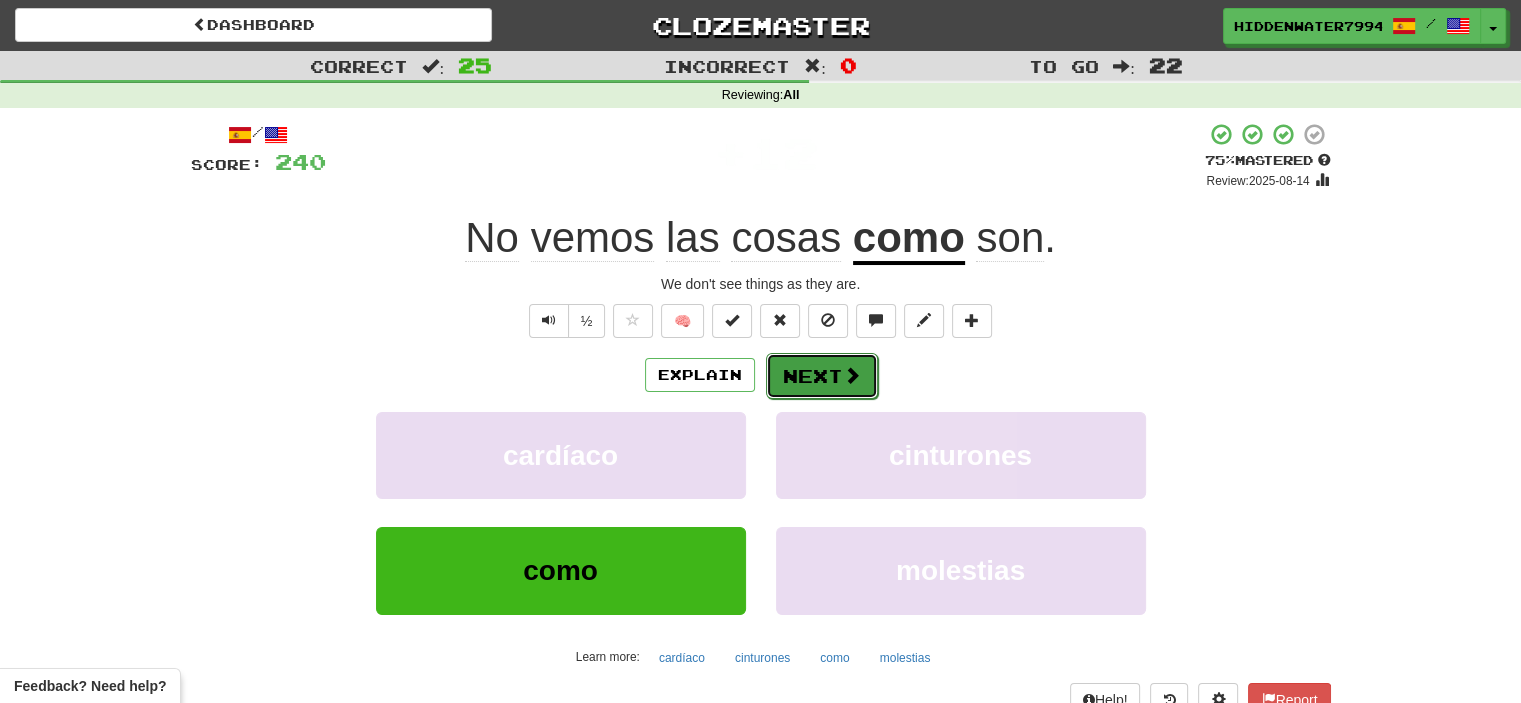click on "Next" at bounding box center (822, 376) 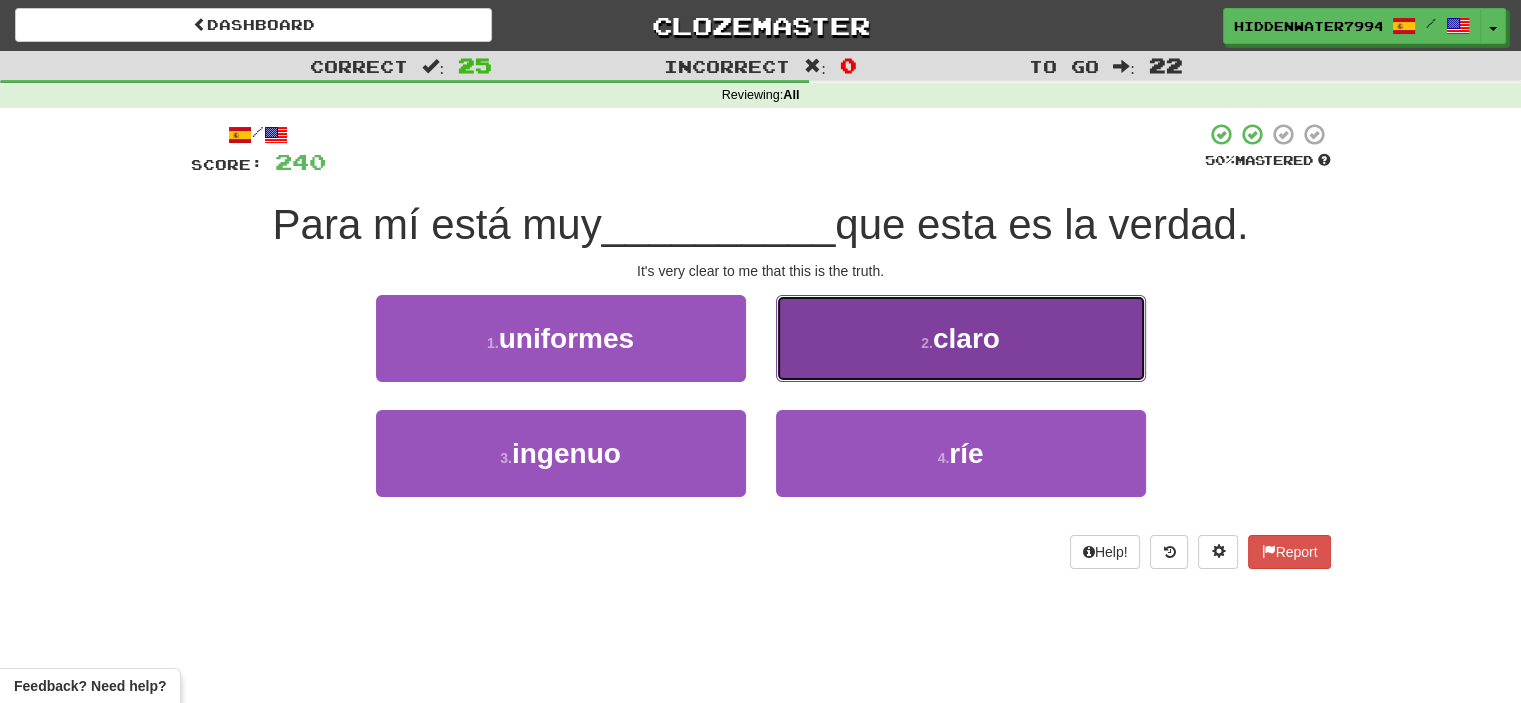 click on "2 ." at bounding box center (927, 343) 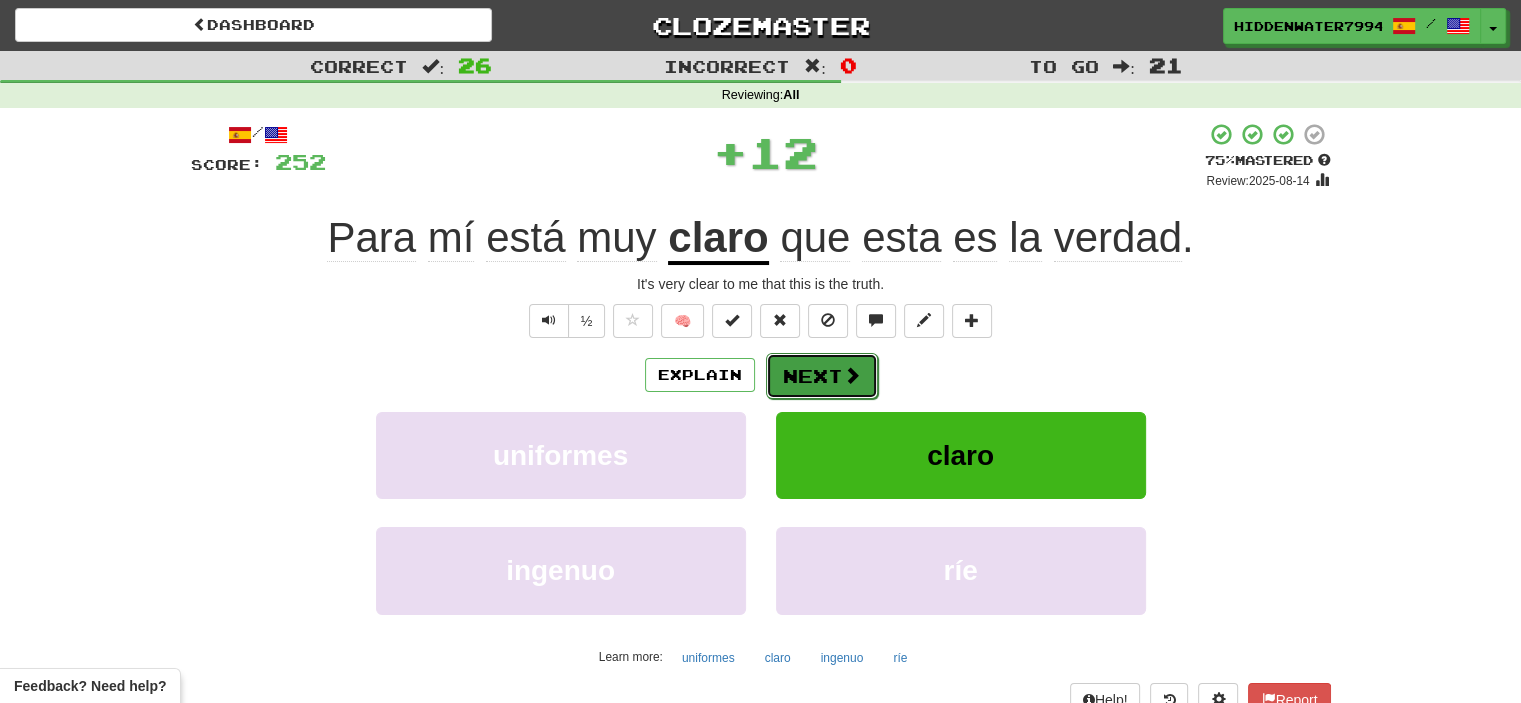 click on "Next" at bounding box center [822, 376] 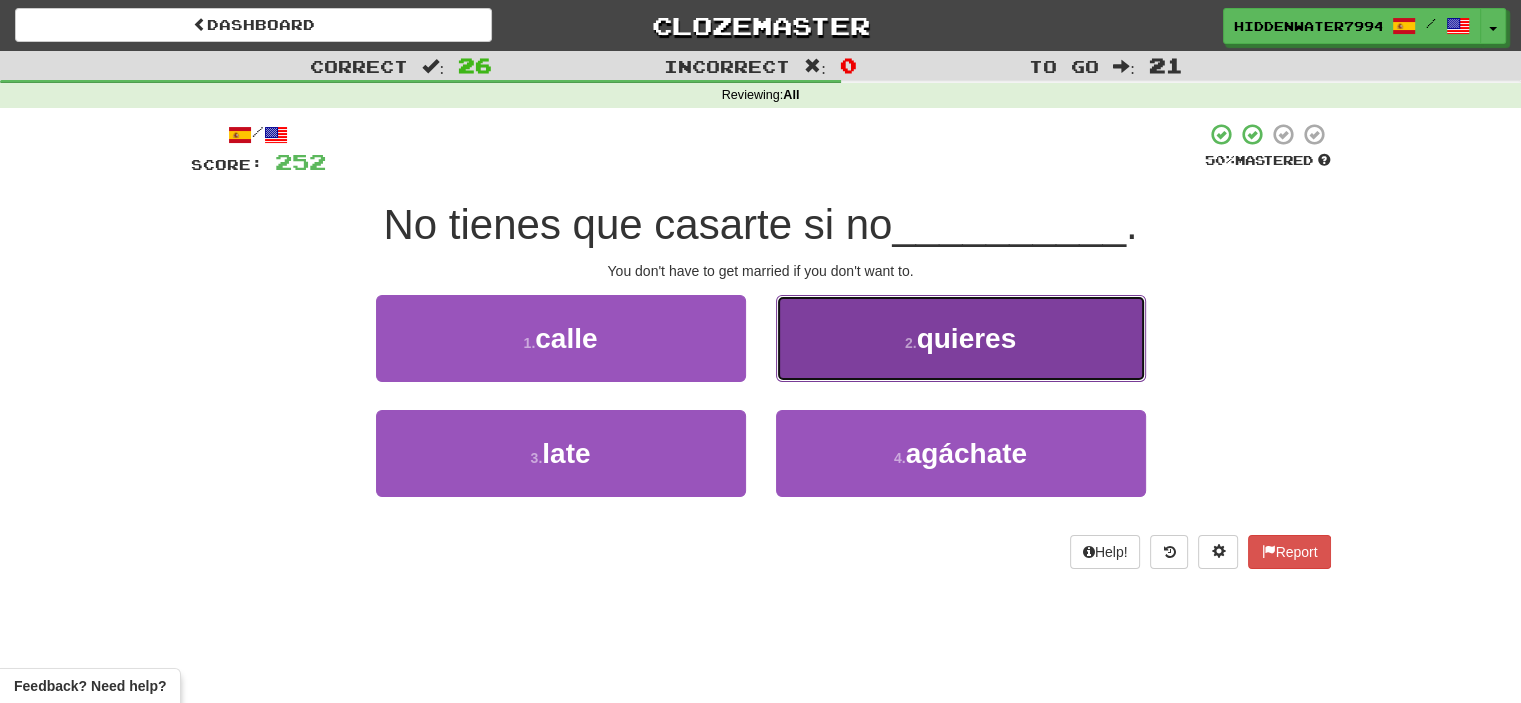 click on "2 .  quieres" at bounding box center [961, 338] 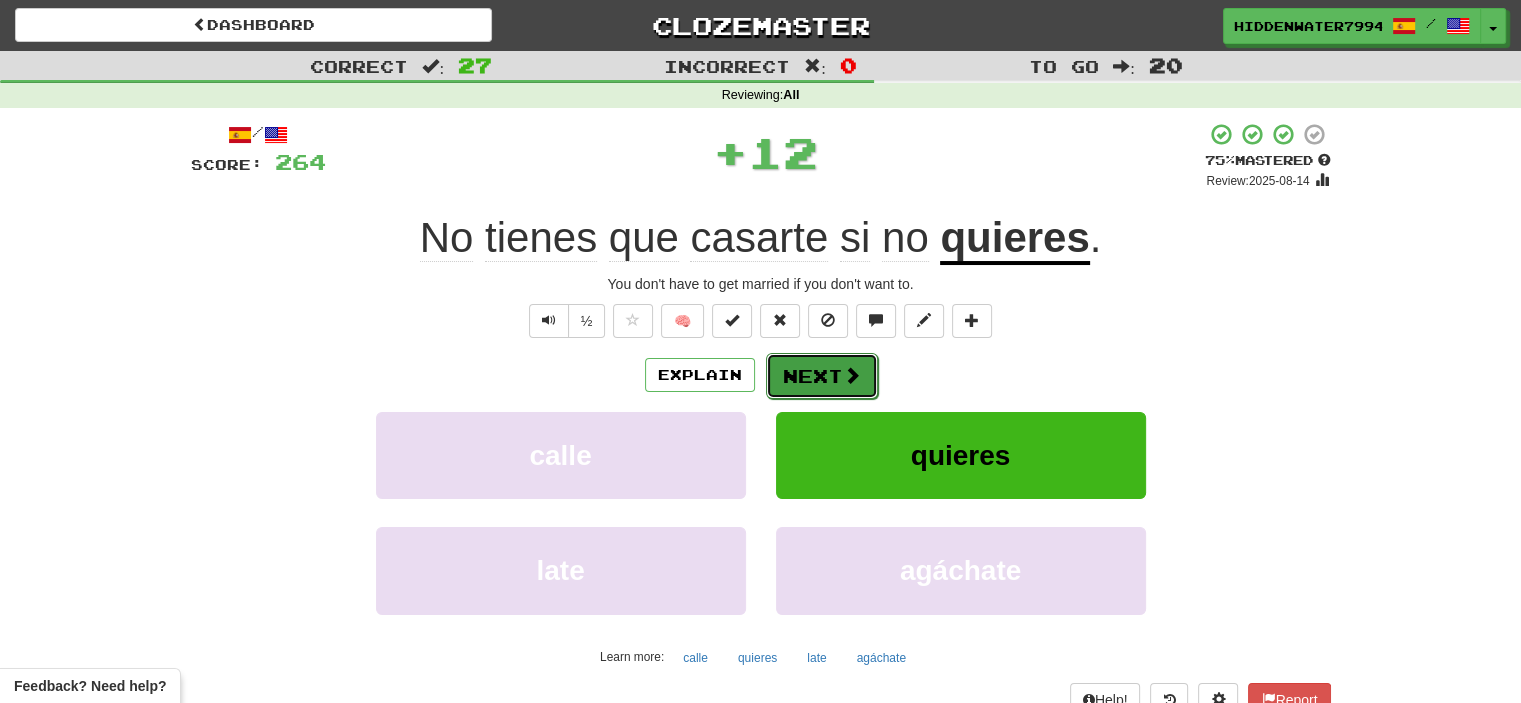 click on "Next" at bounding box center (822, 376) 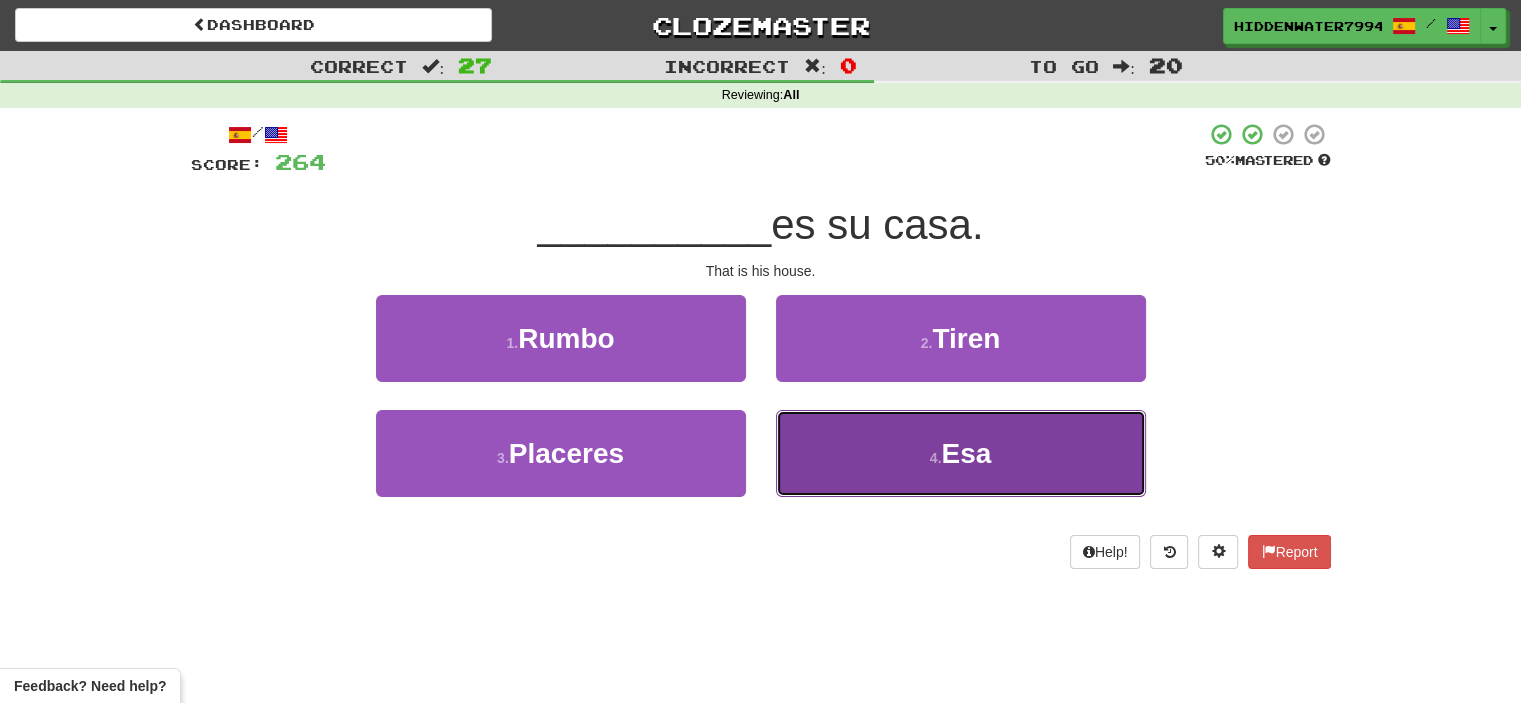 click on "4 .  Esa" at bounding box center [961, 453] 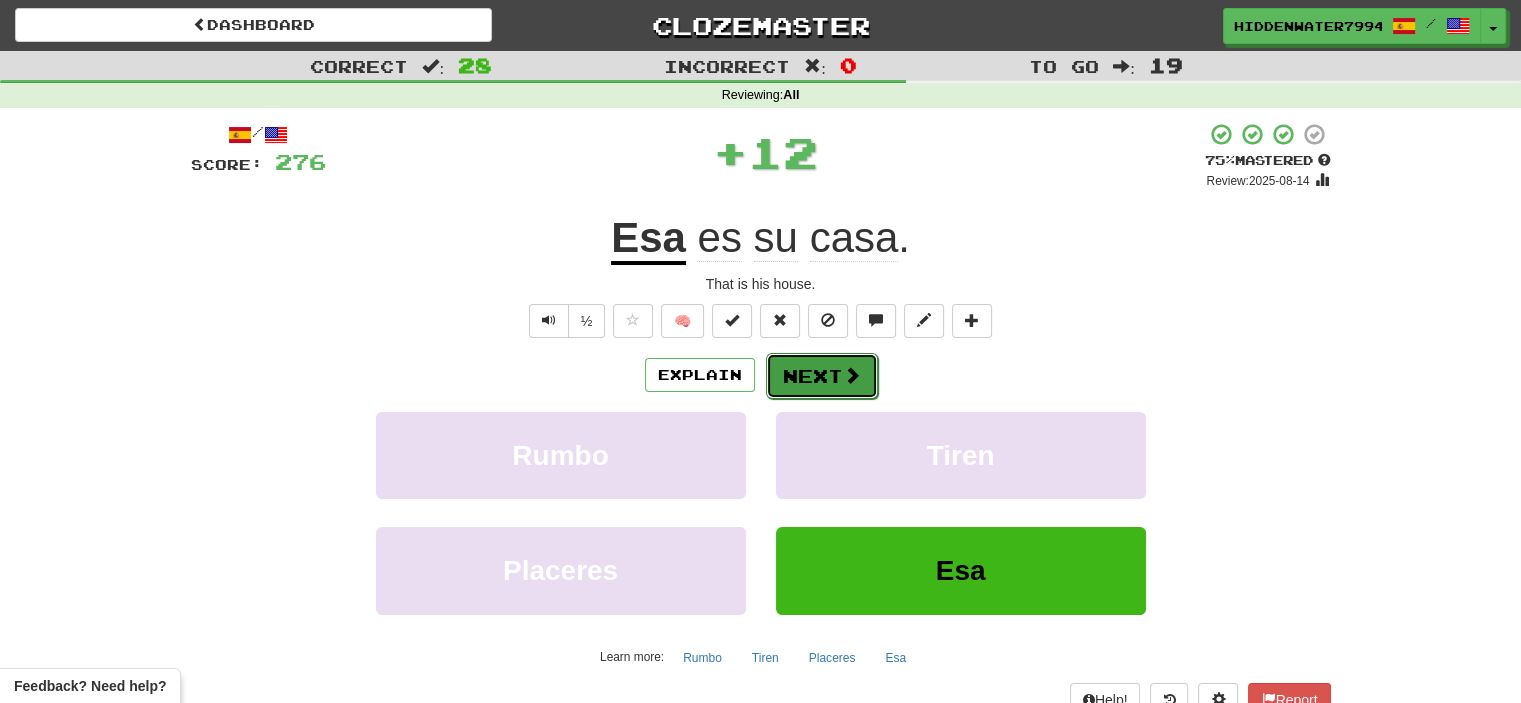 click at bounding box center [852, 375] 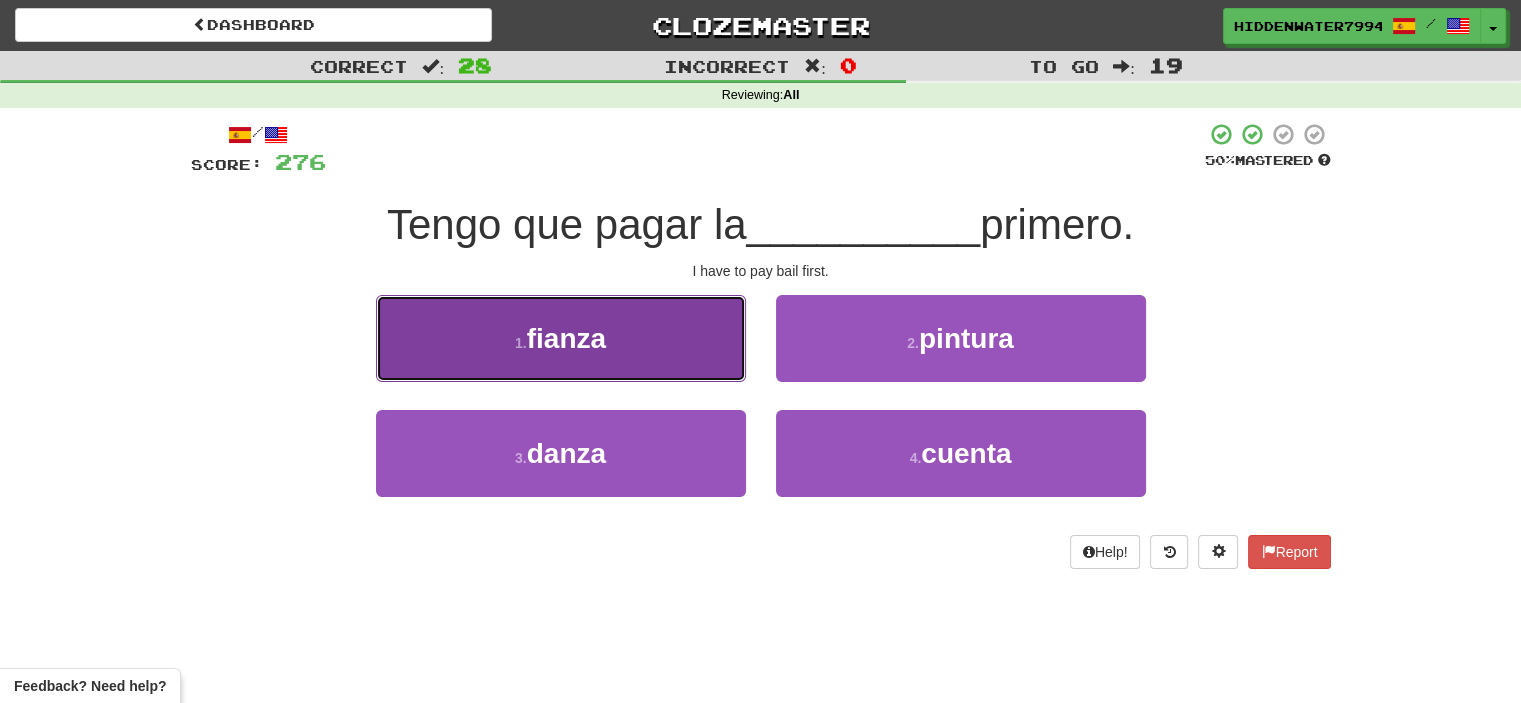 click on "1 .  fianza" at bounding box center [561, 338] 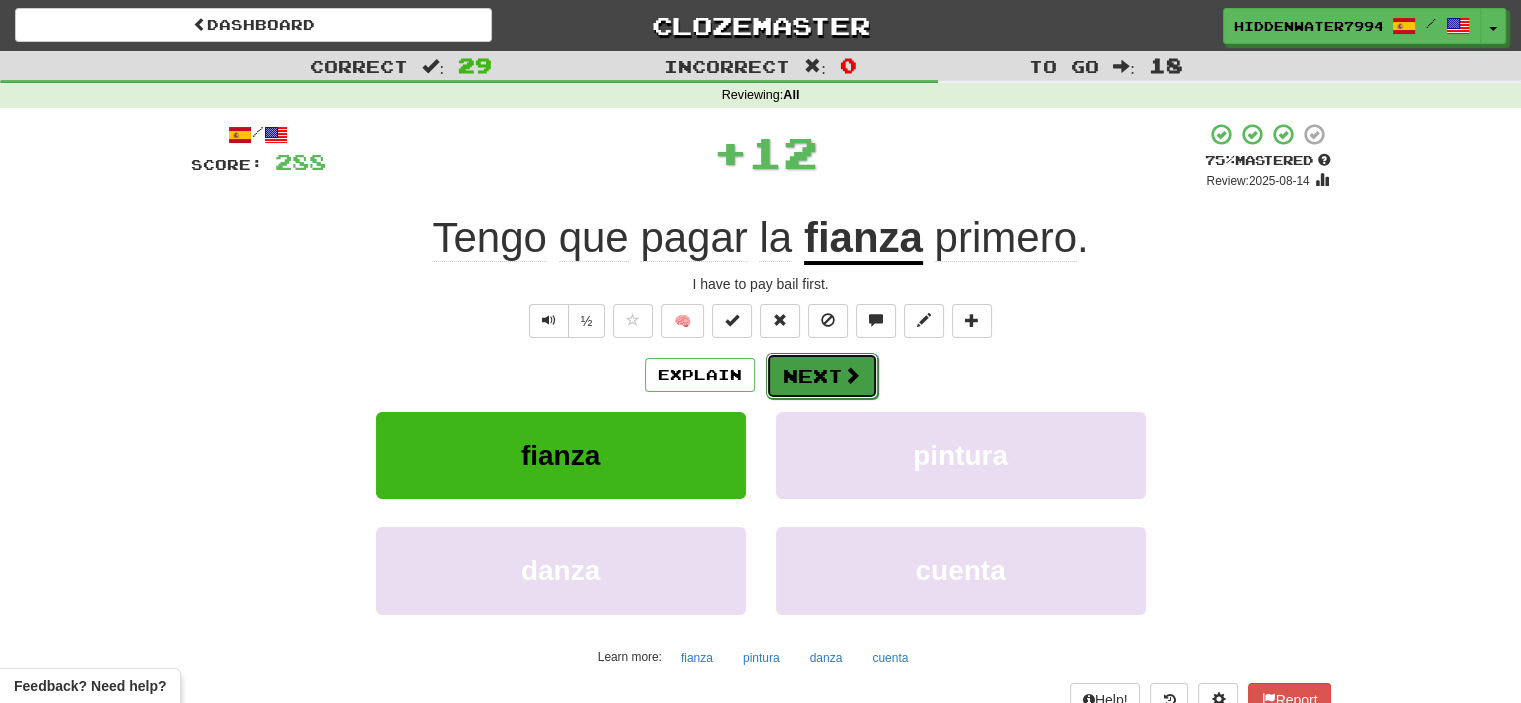 click on "Next" at bounding box center [822, 376] 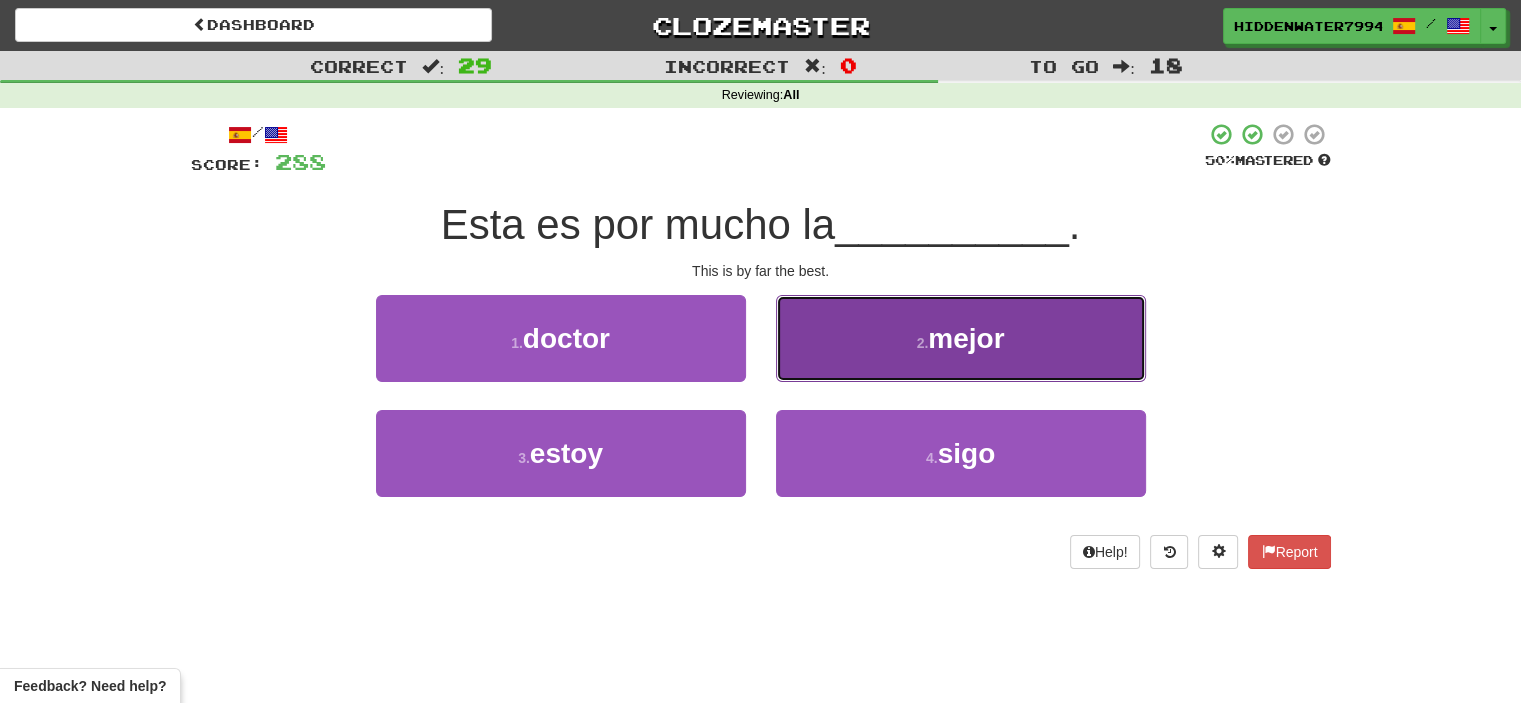 click on "2 ." at bounding box center (923, 343) 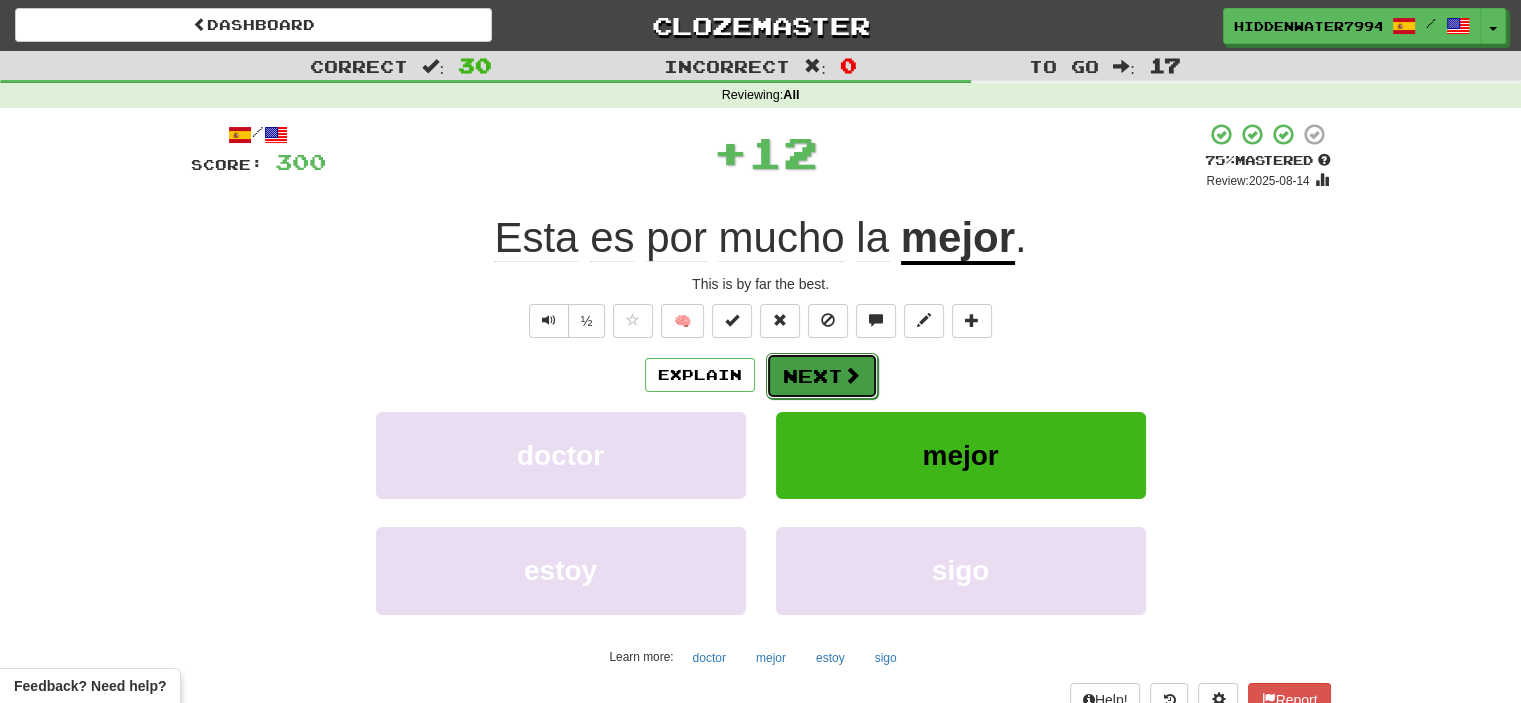 click on "Next" at bounding box center [822, 376] 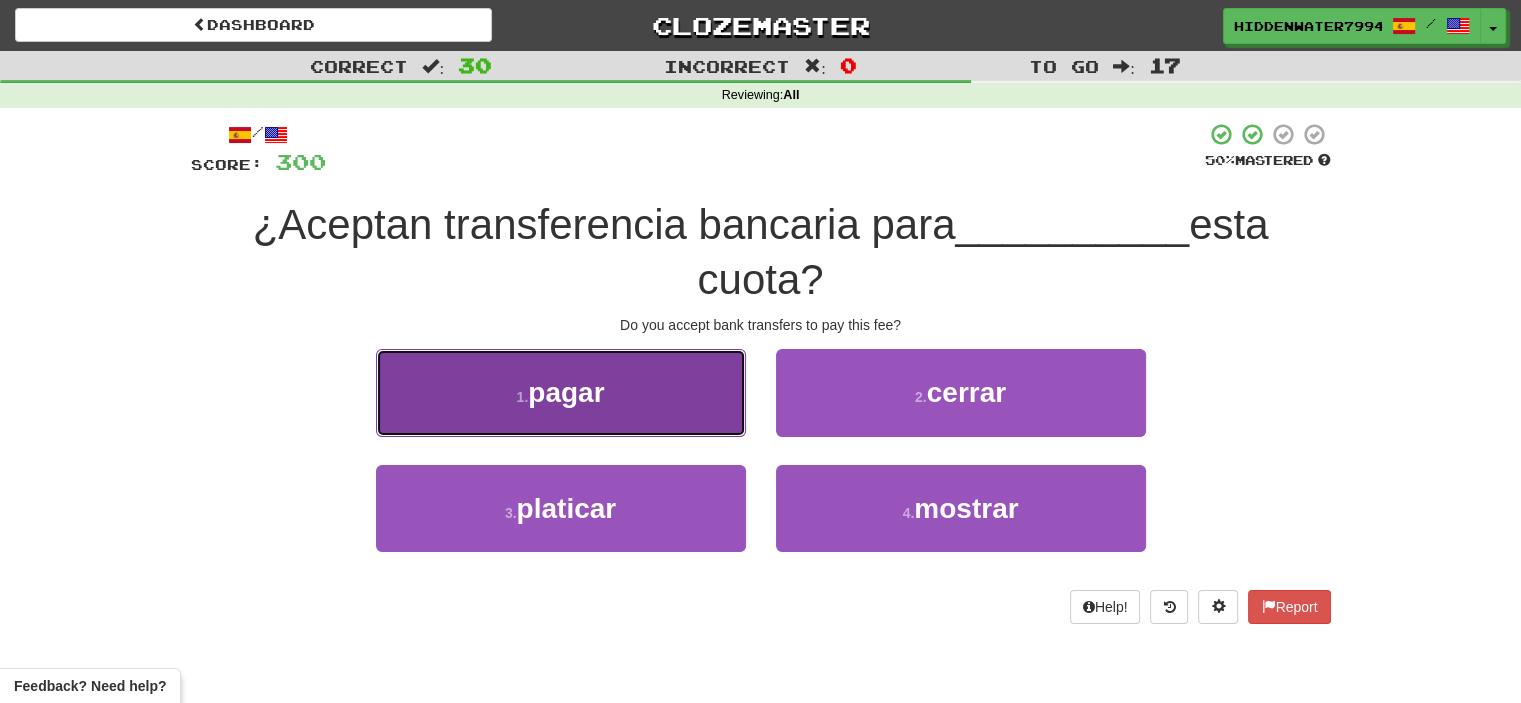 click on "1 .  pagar" at bounding box center (561, 392) 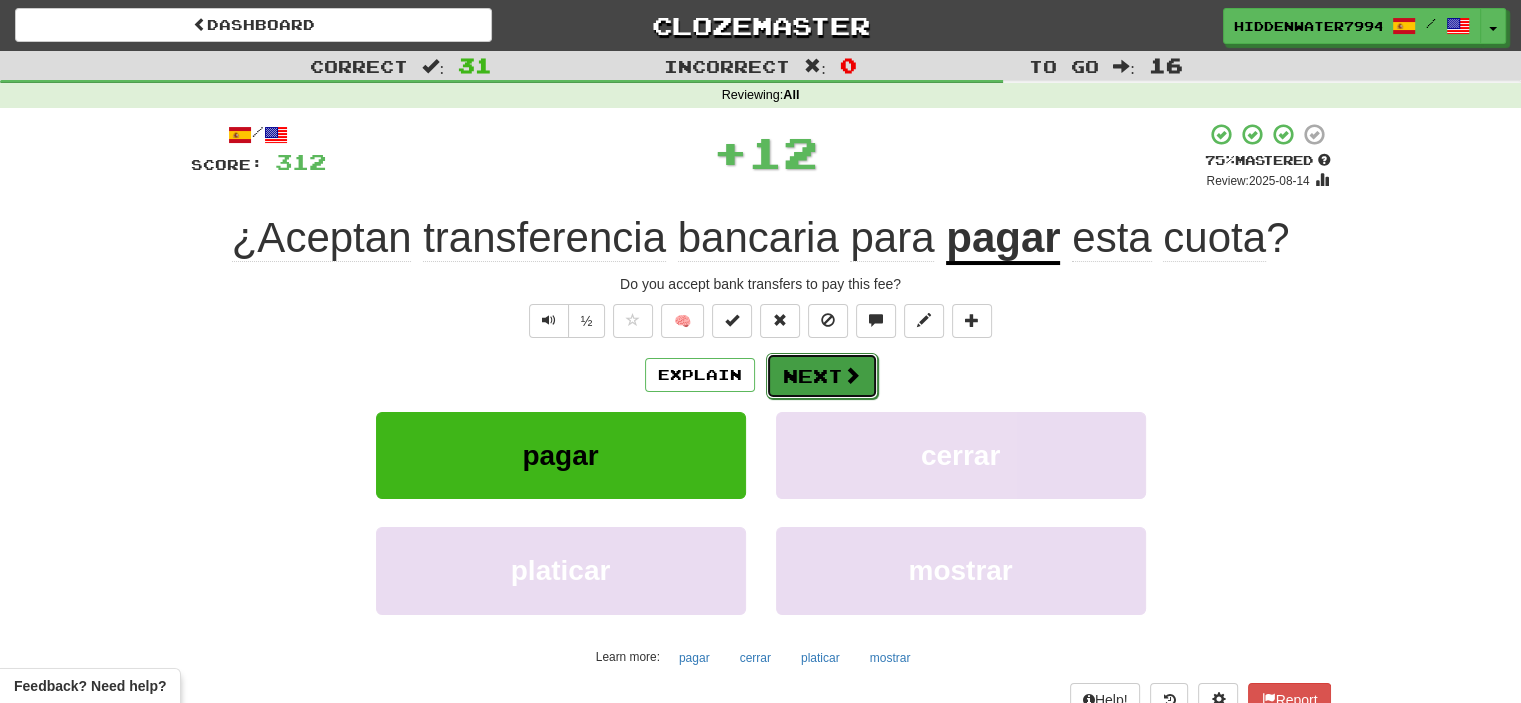 click on "Next" at bounding box center [822, 376] 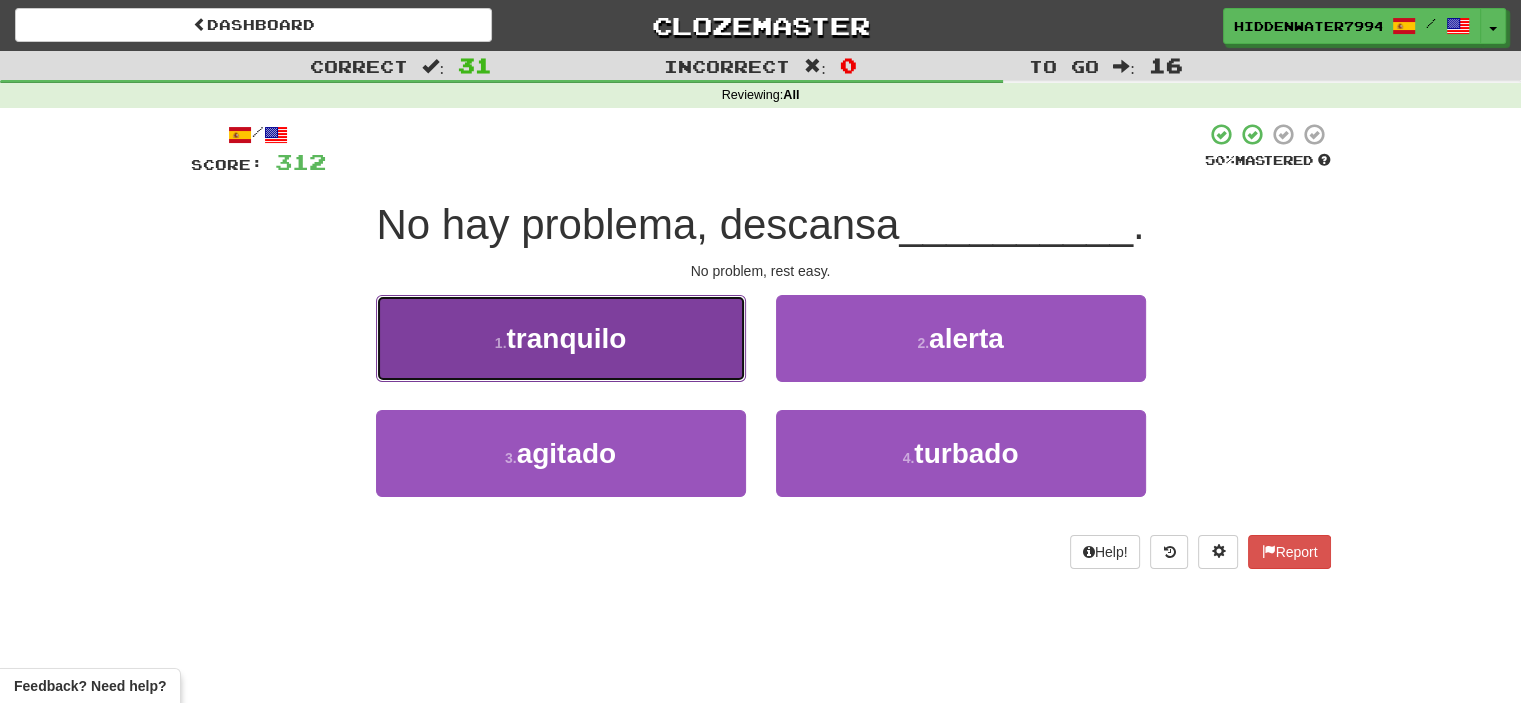 click on "1 .  tranquilo" at bounding box center [561, 338] 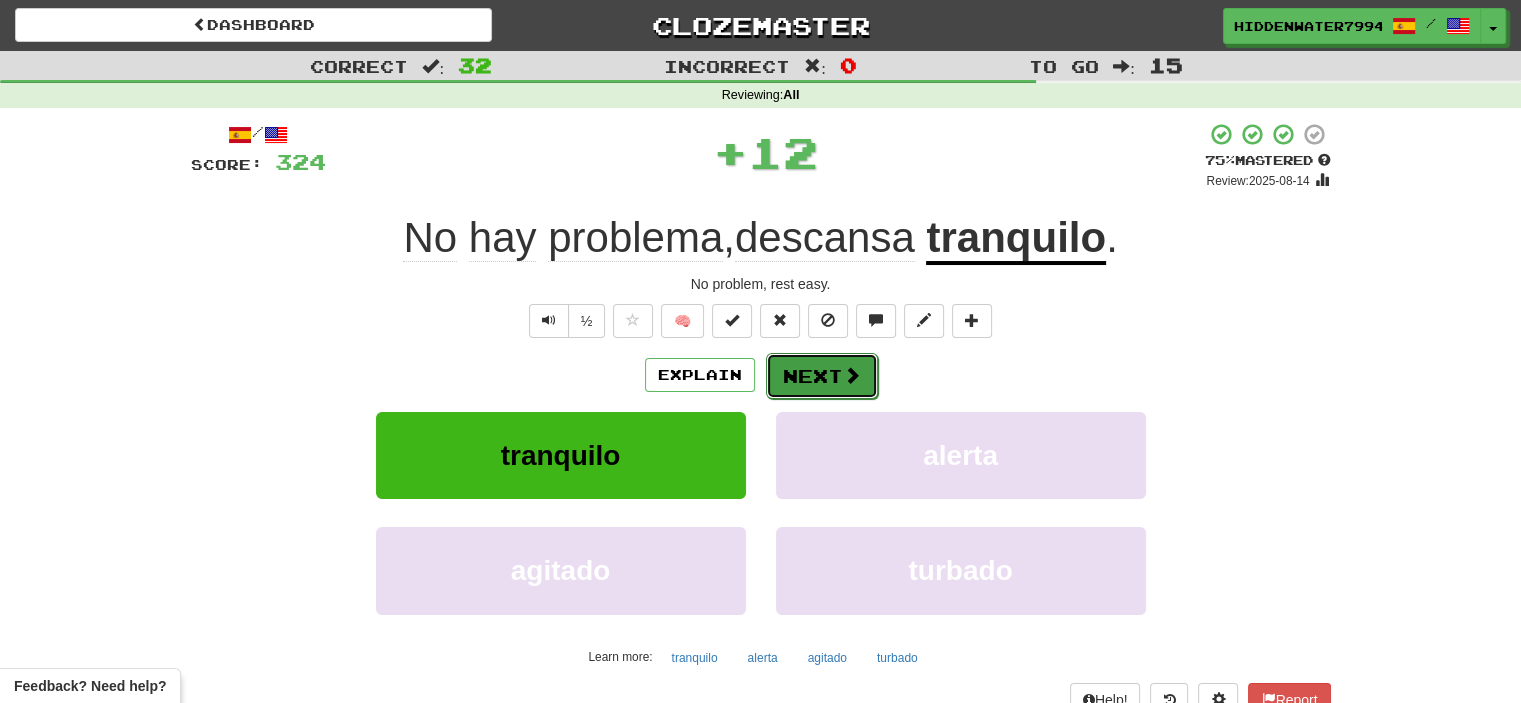 click on "Next" at bounding box center (822, 376) 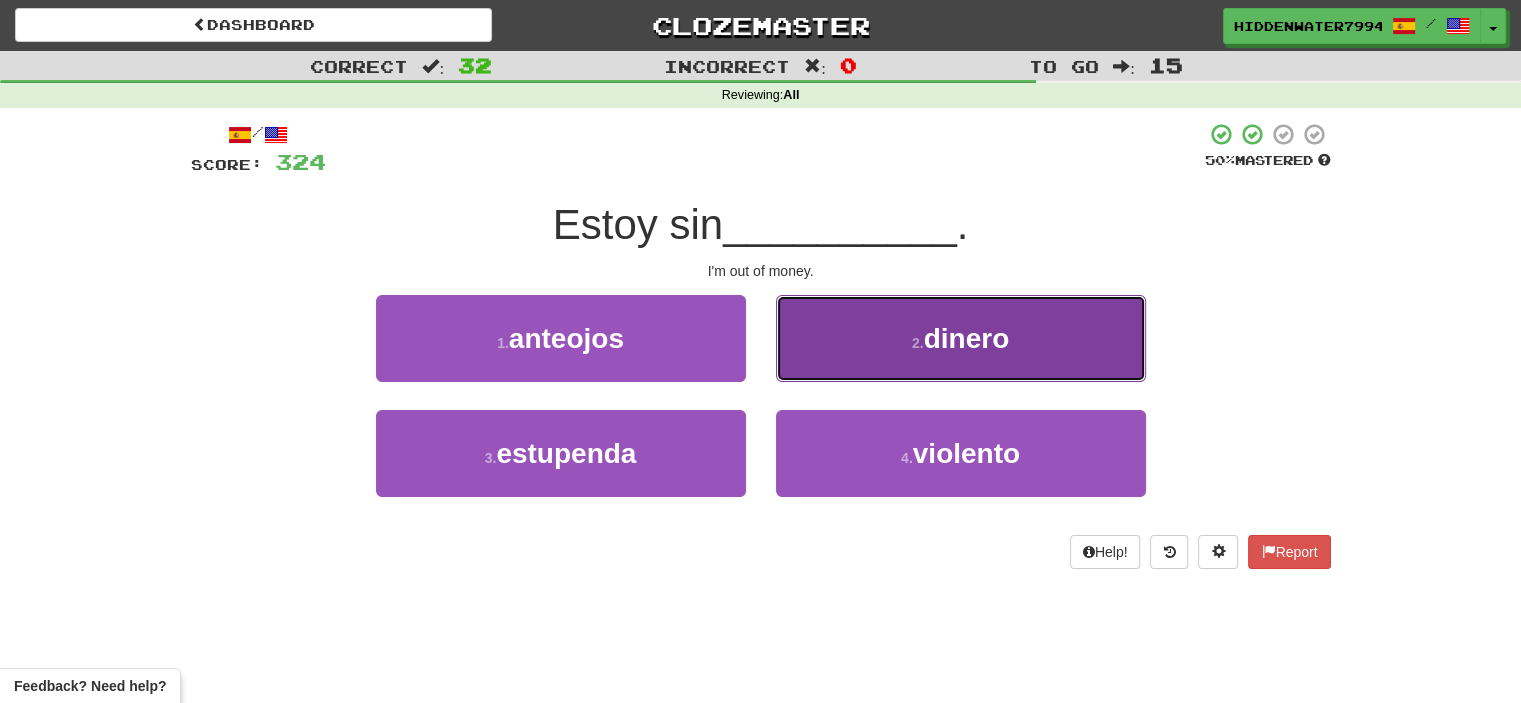 click on "2 .  dinero" at bounding box center [961, 338] 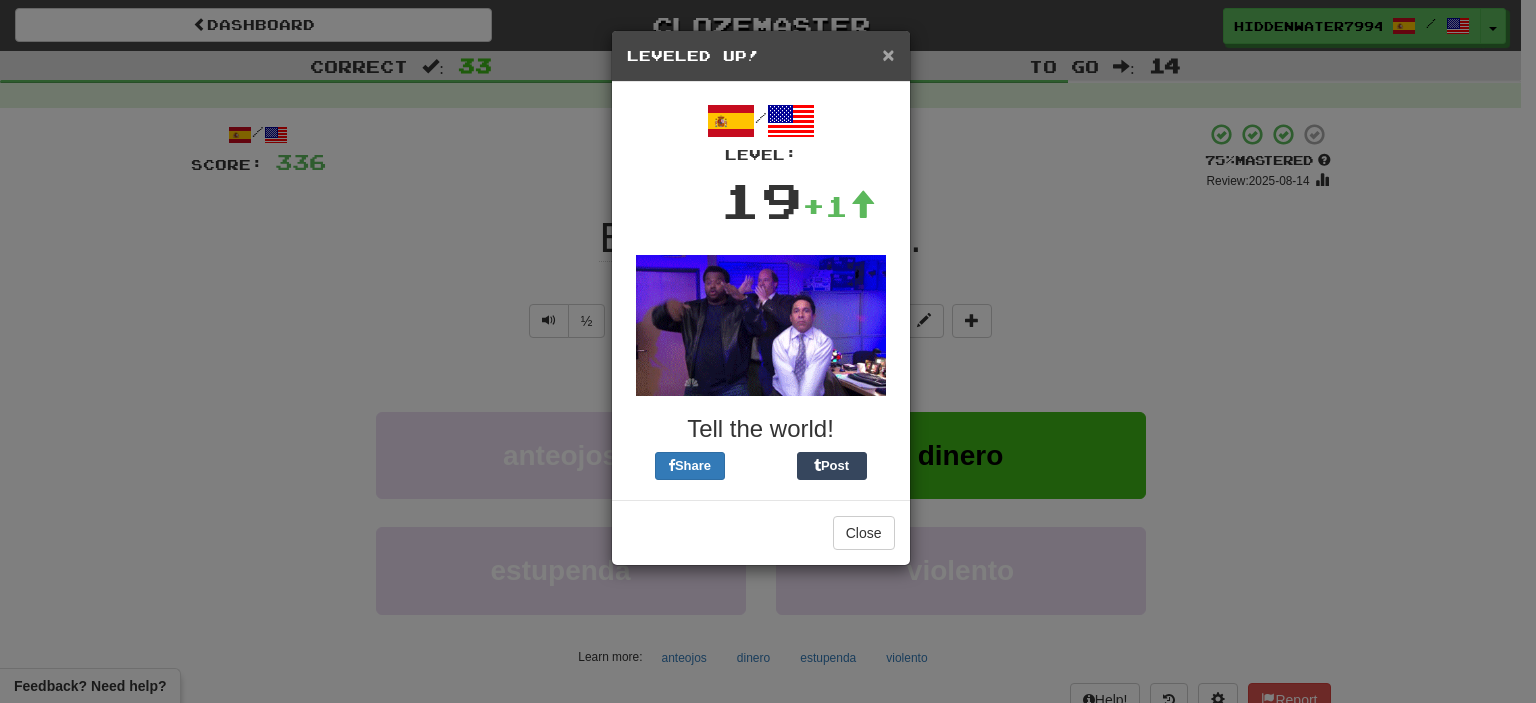 click on "×" at bounding box center [888, 54] 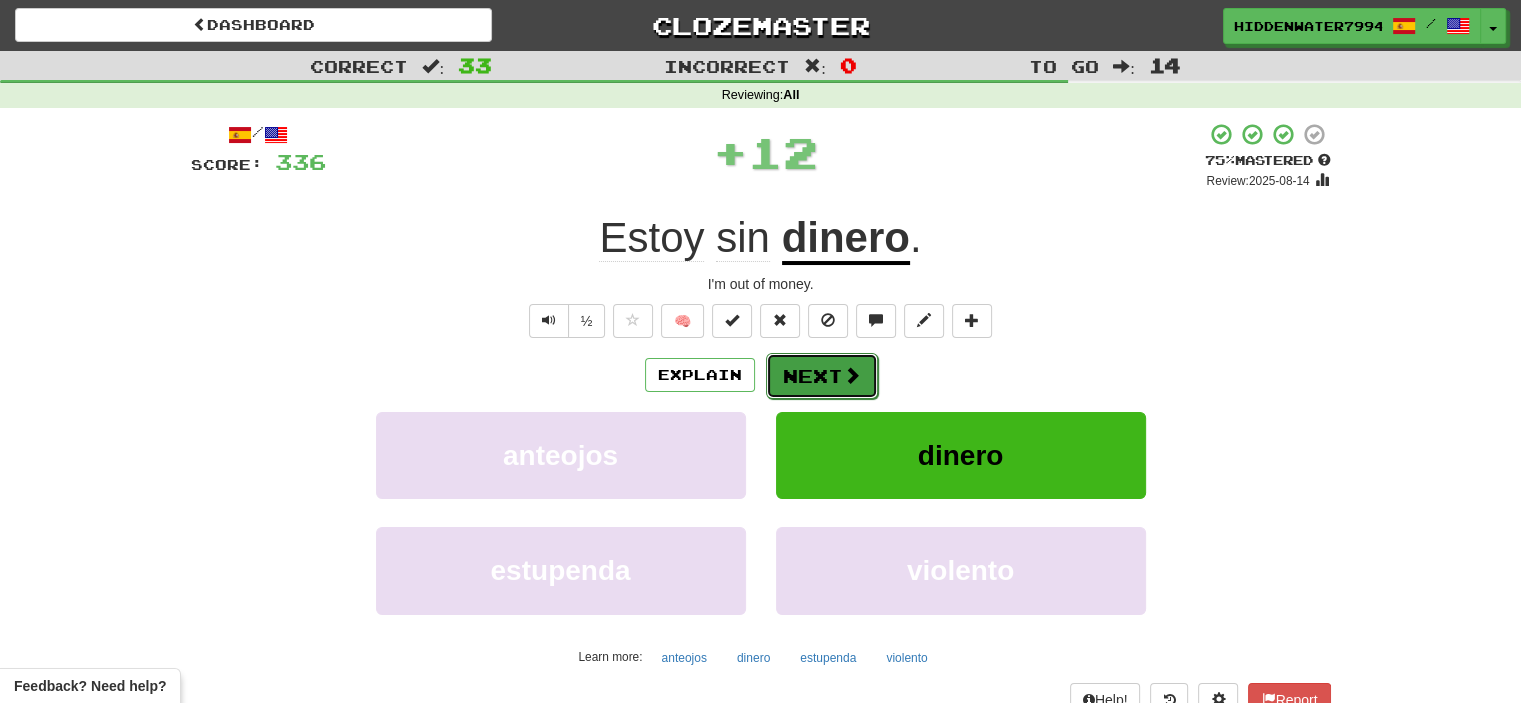 click on "Next" at bounding box center (822, 376) 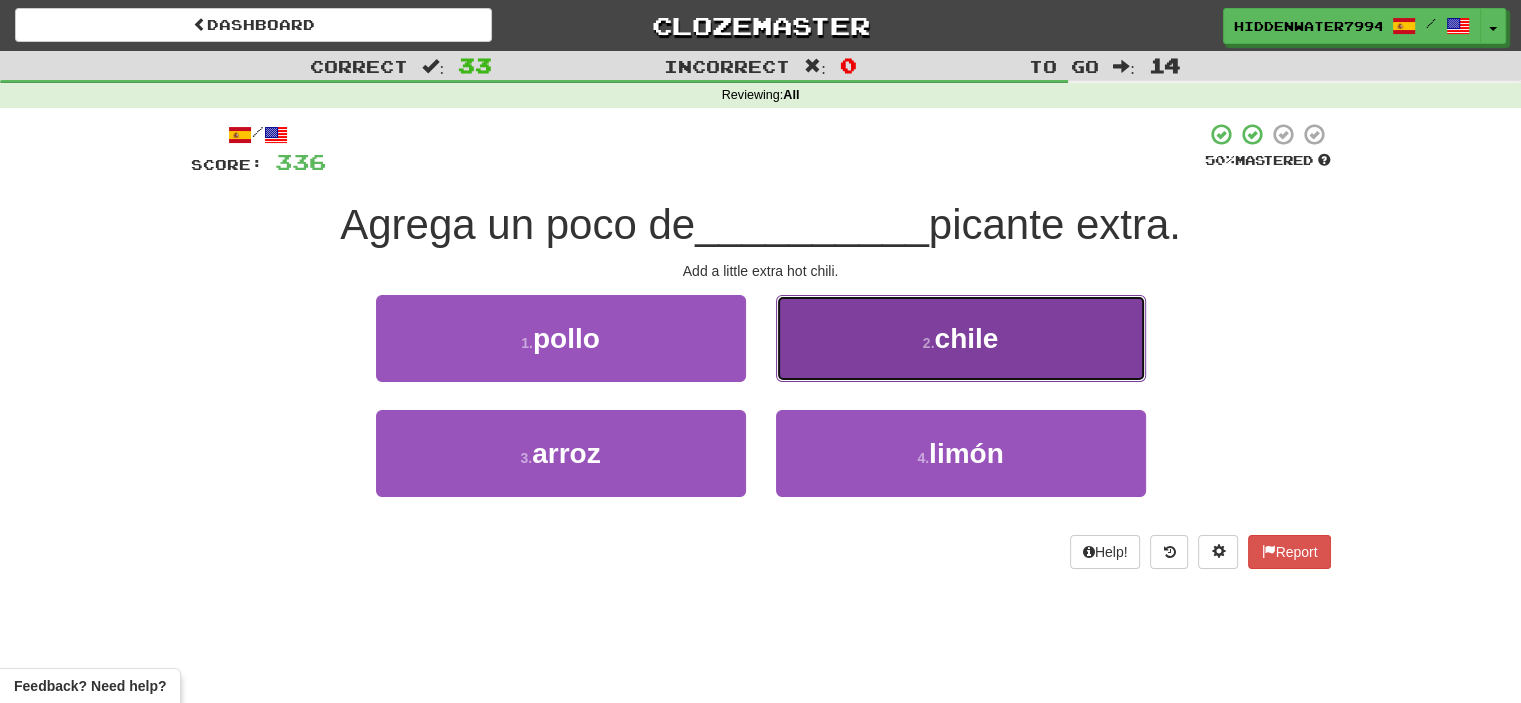 click on "2 .  chile" at bounding box center (961, 338) 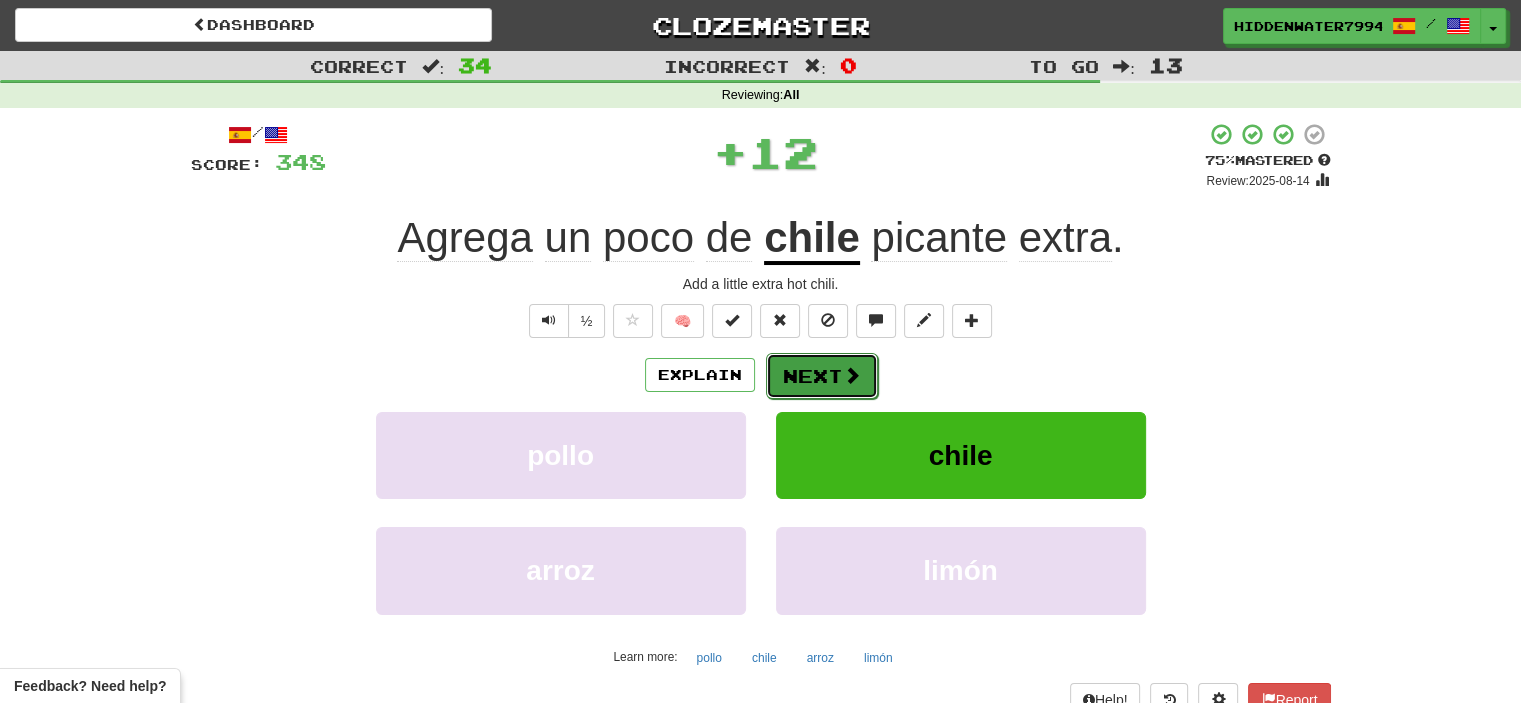 click on "Next" at bounding box center (822, 376) 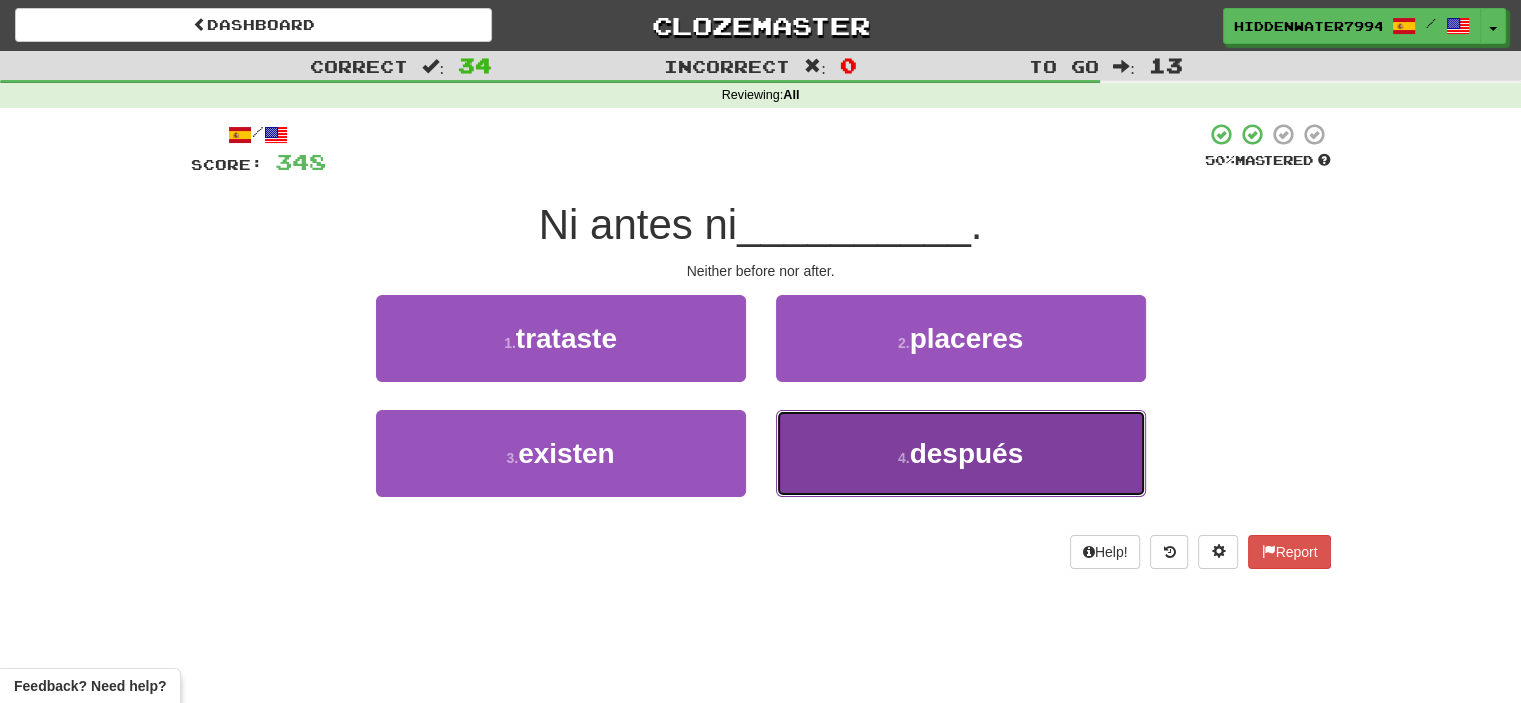 click on "4 .  después" at bounding box center (961, 453) 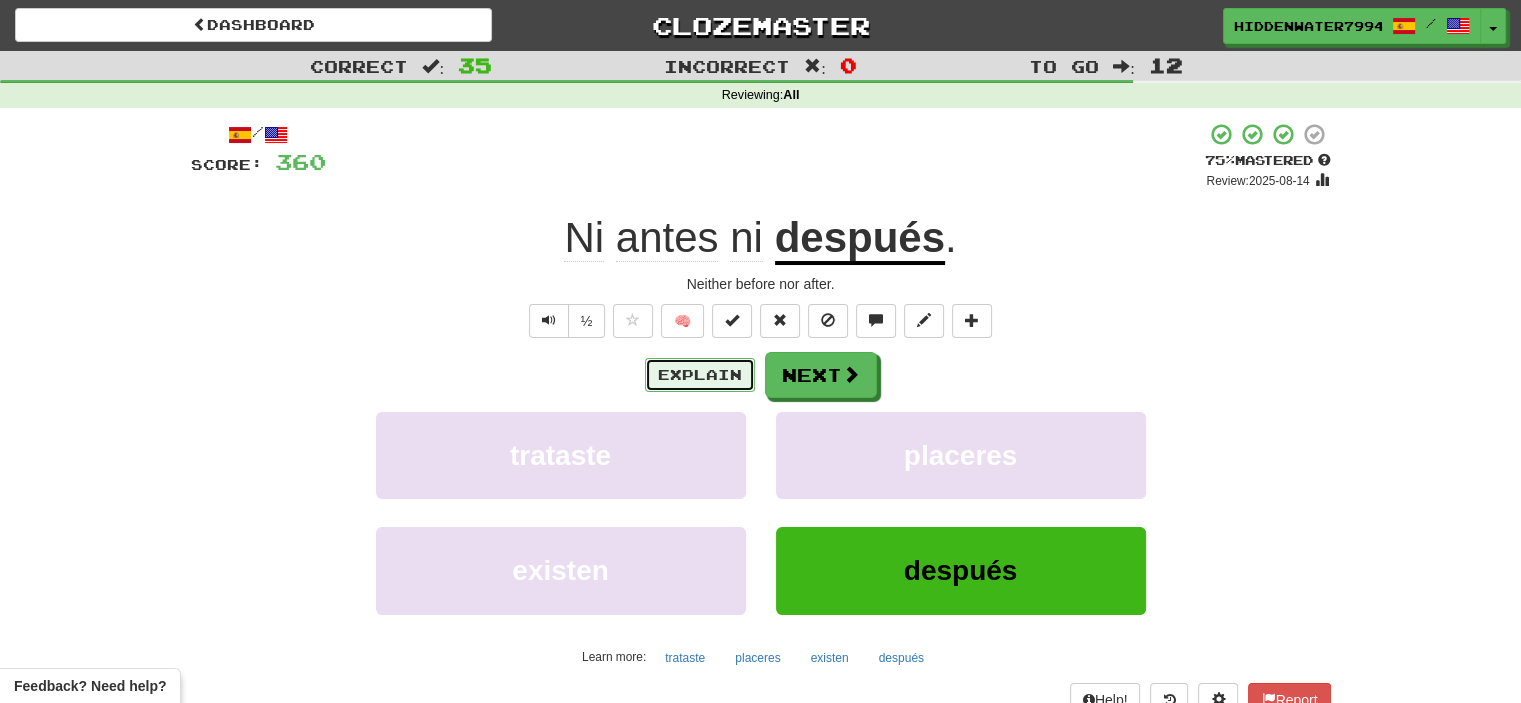 click on "Explain" at bounding box center [700, 375] 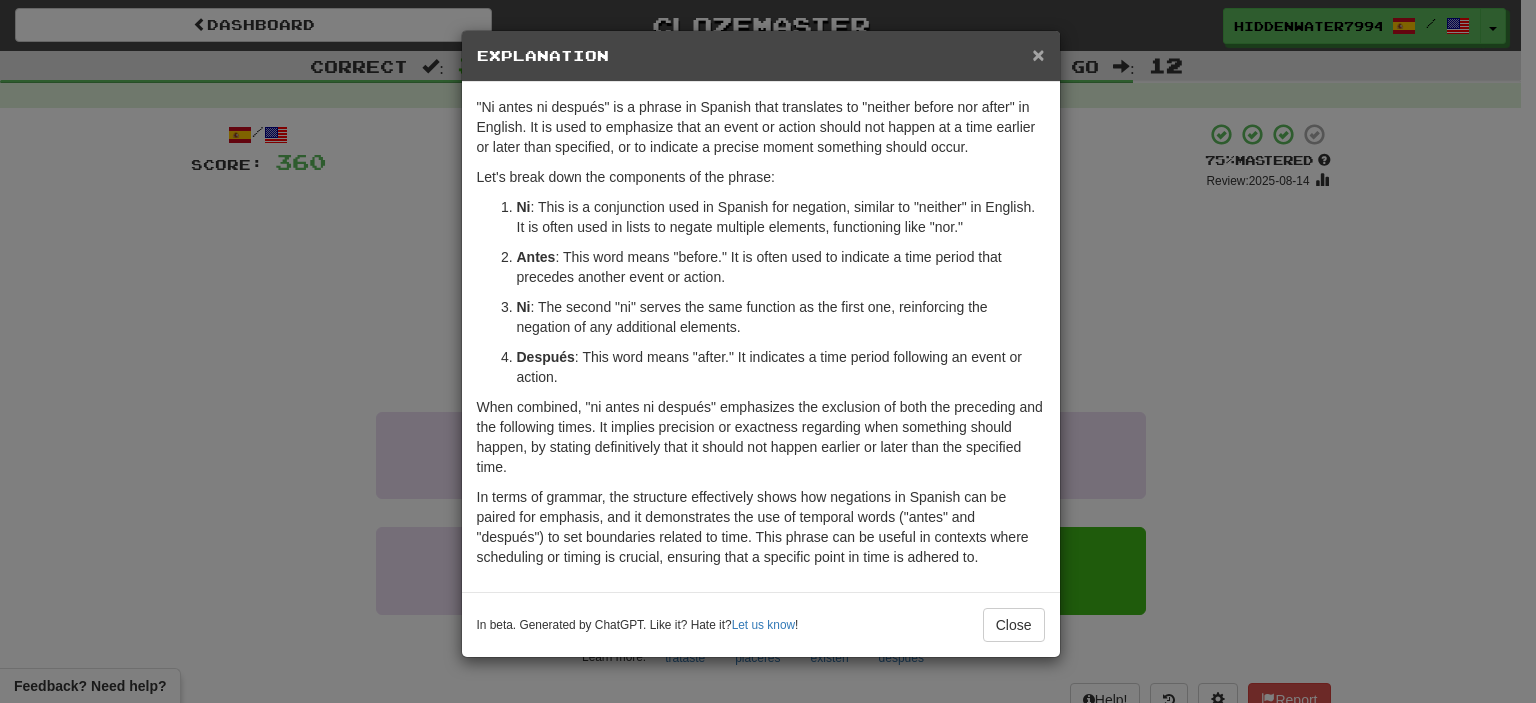 click on "×" at bounding box center [1038, 54] 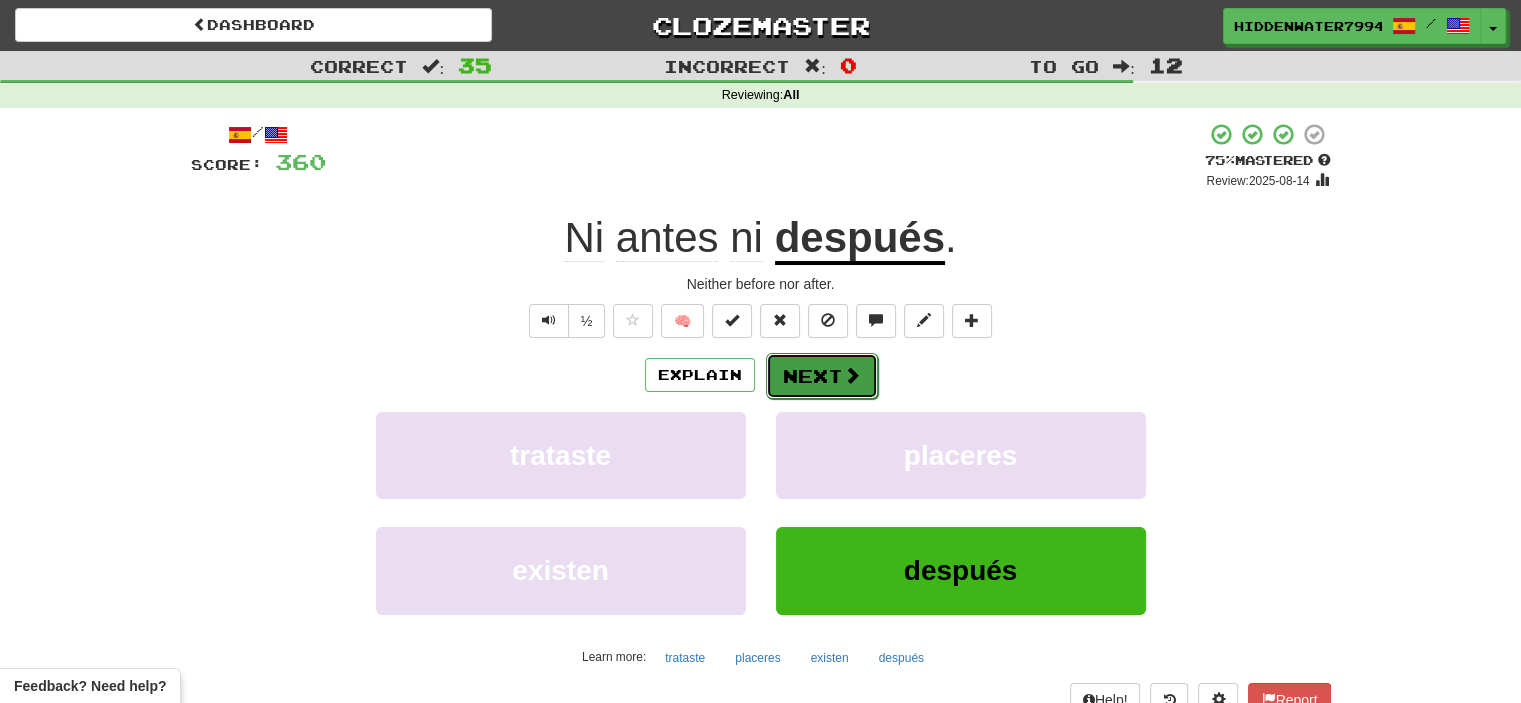 click on "Next" at bounding box center [822, 376] 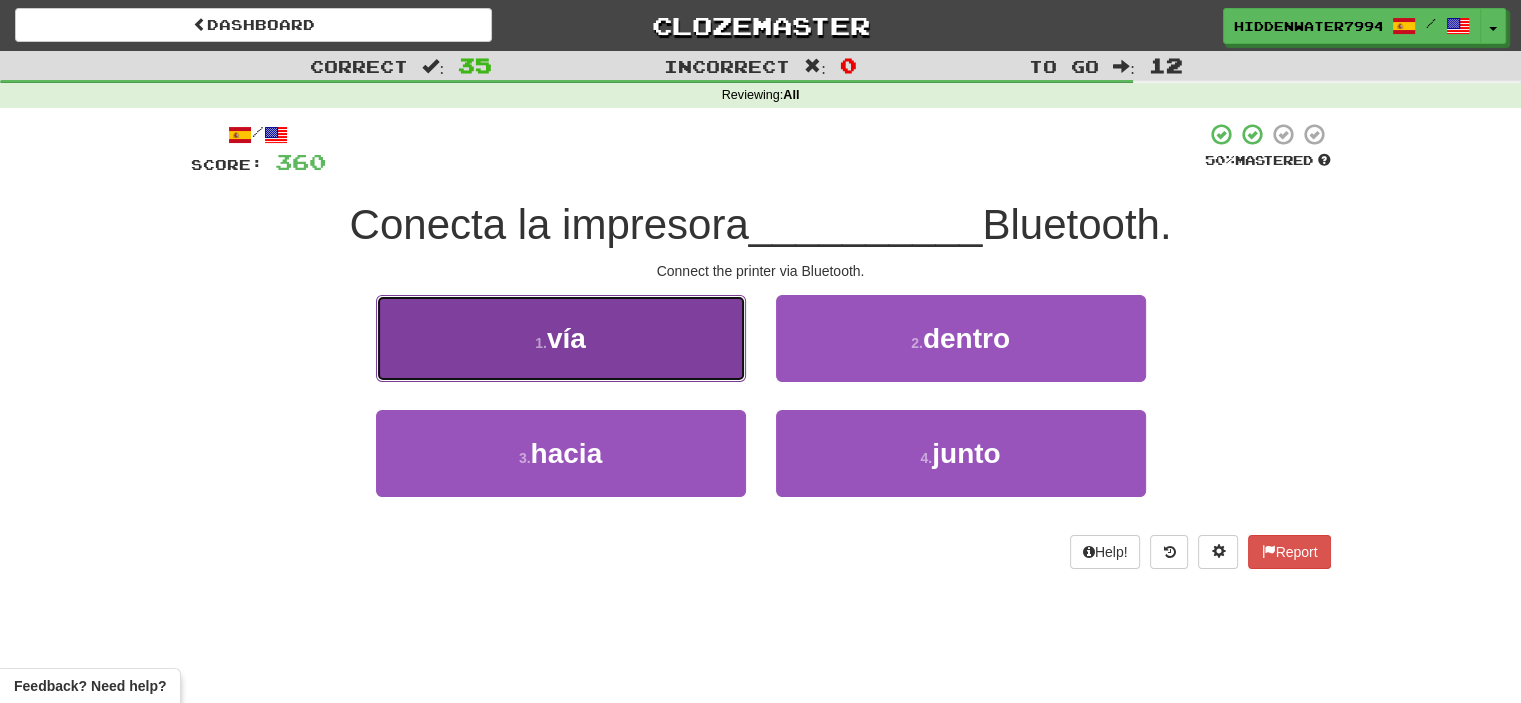 click on "1 .  vía" at bounding box center (561, 338) 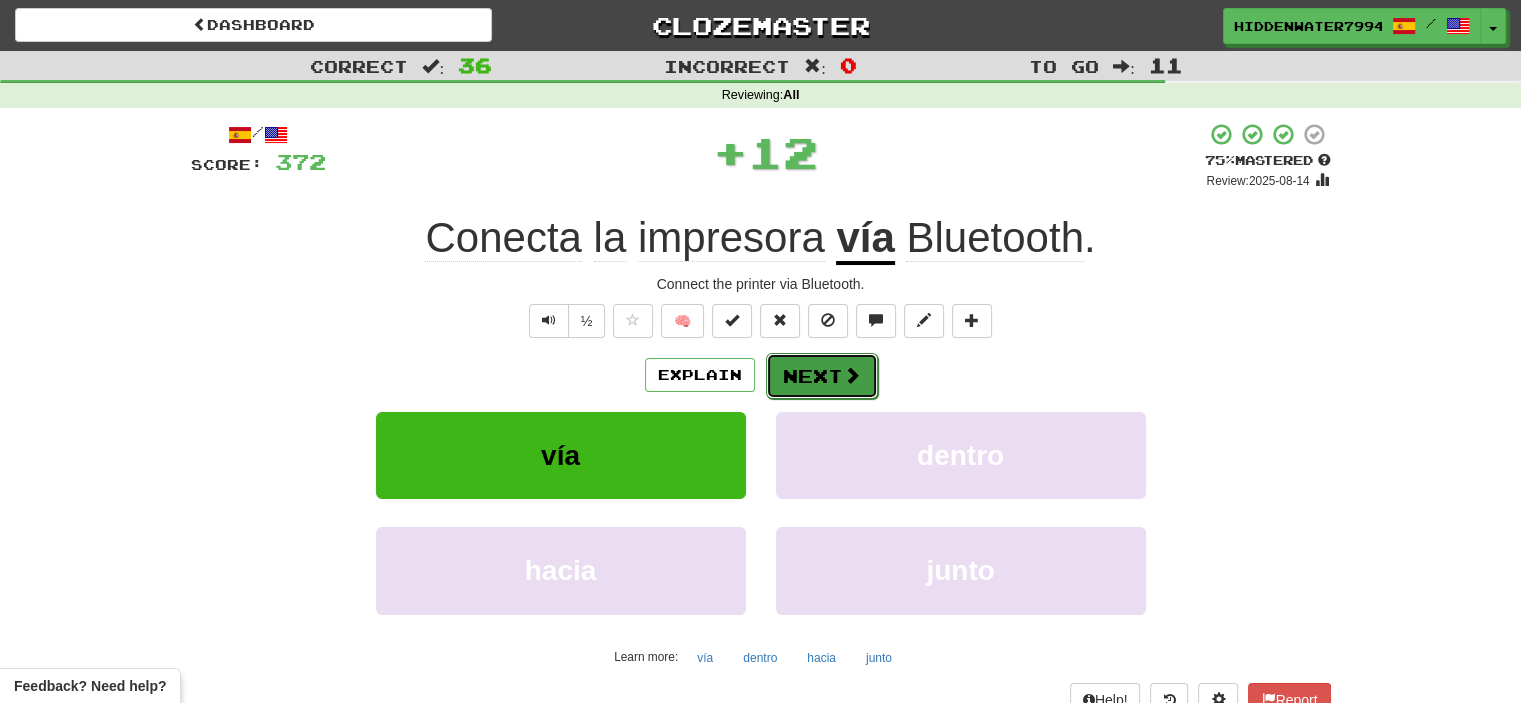 click on "Next" at bounding box center (822, 376) 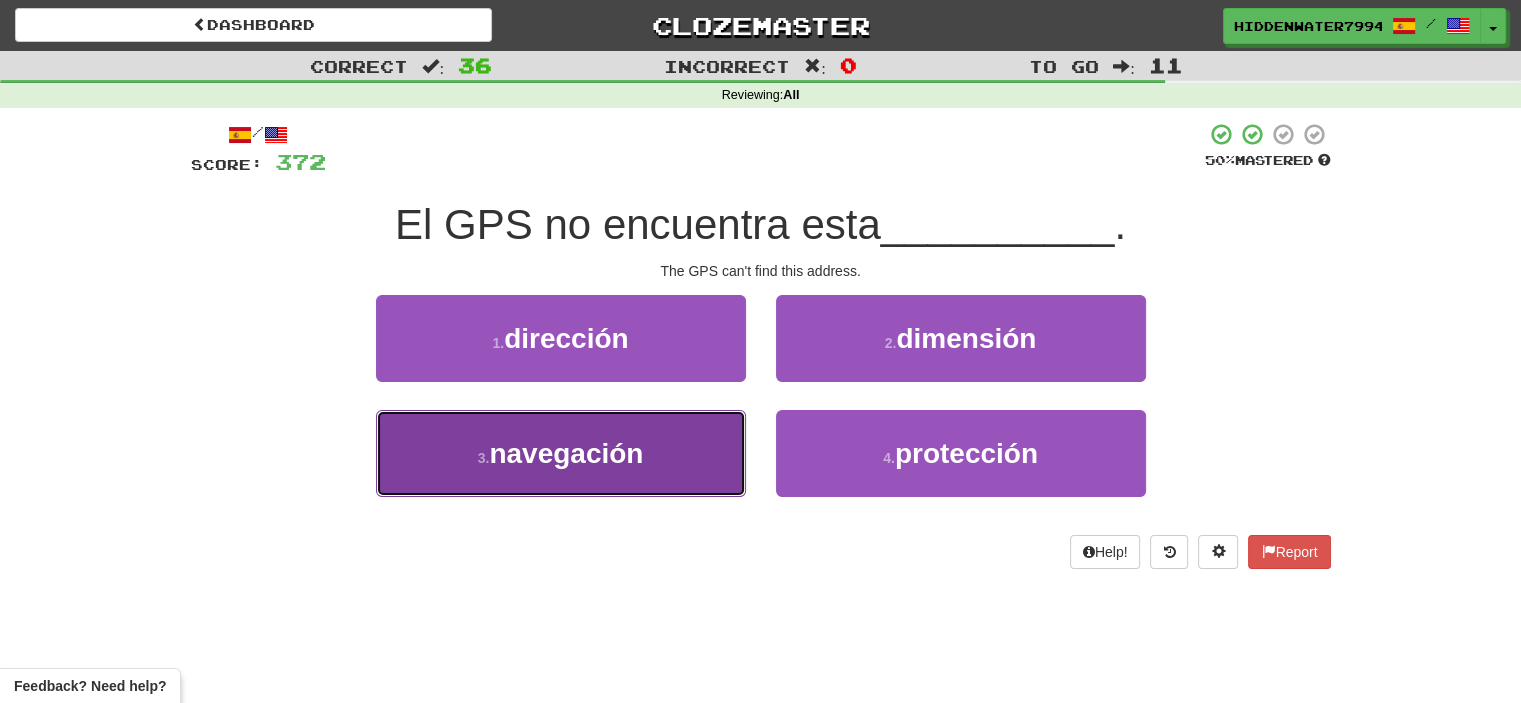 click on "3 .  navegación" at bounding box center (561, 453) 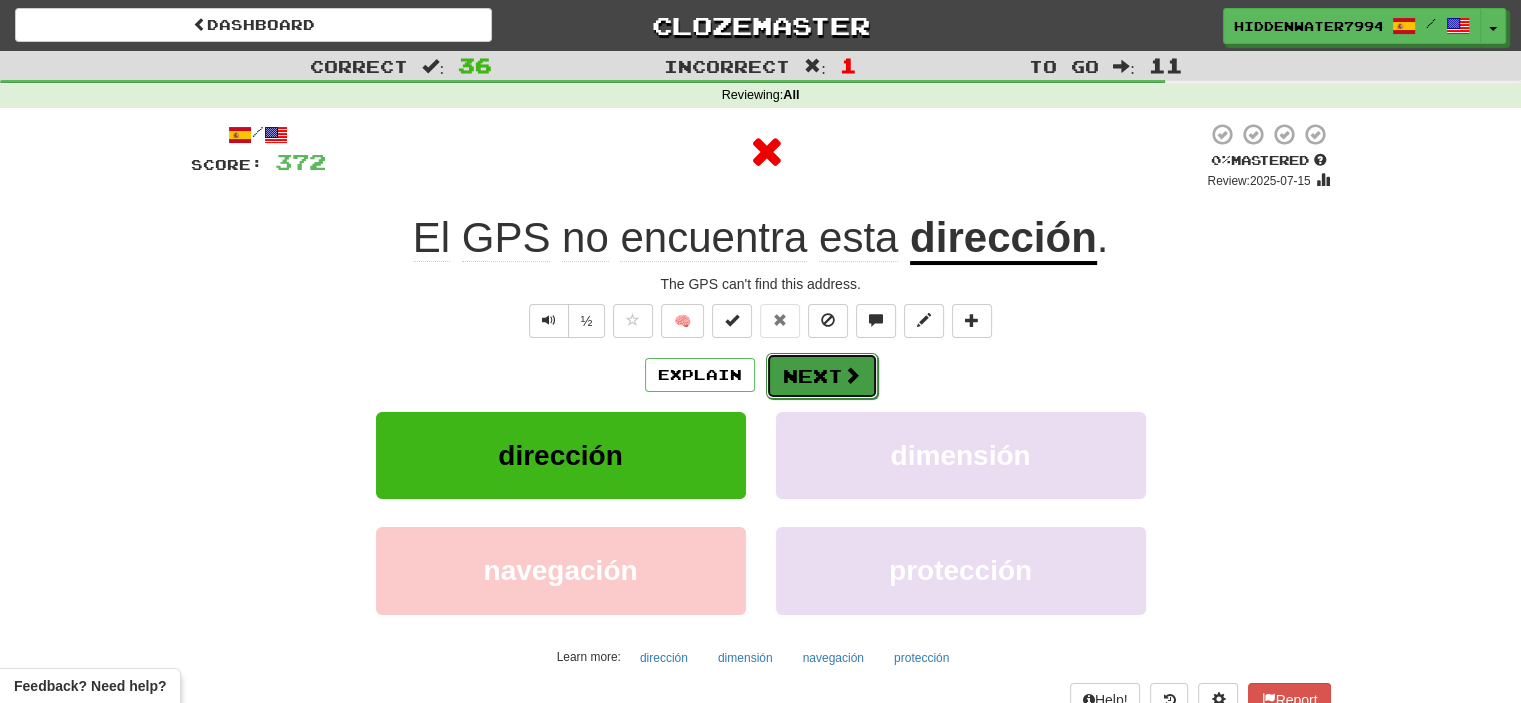 click on "Next" at bounding box center (822, 376) 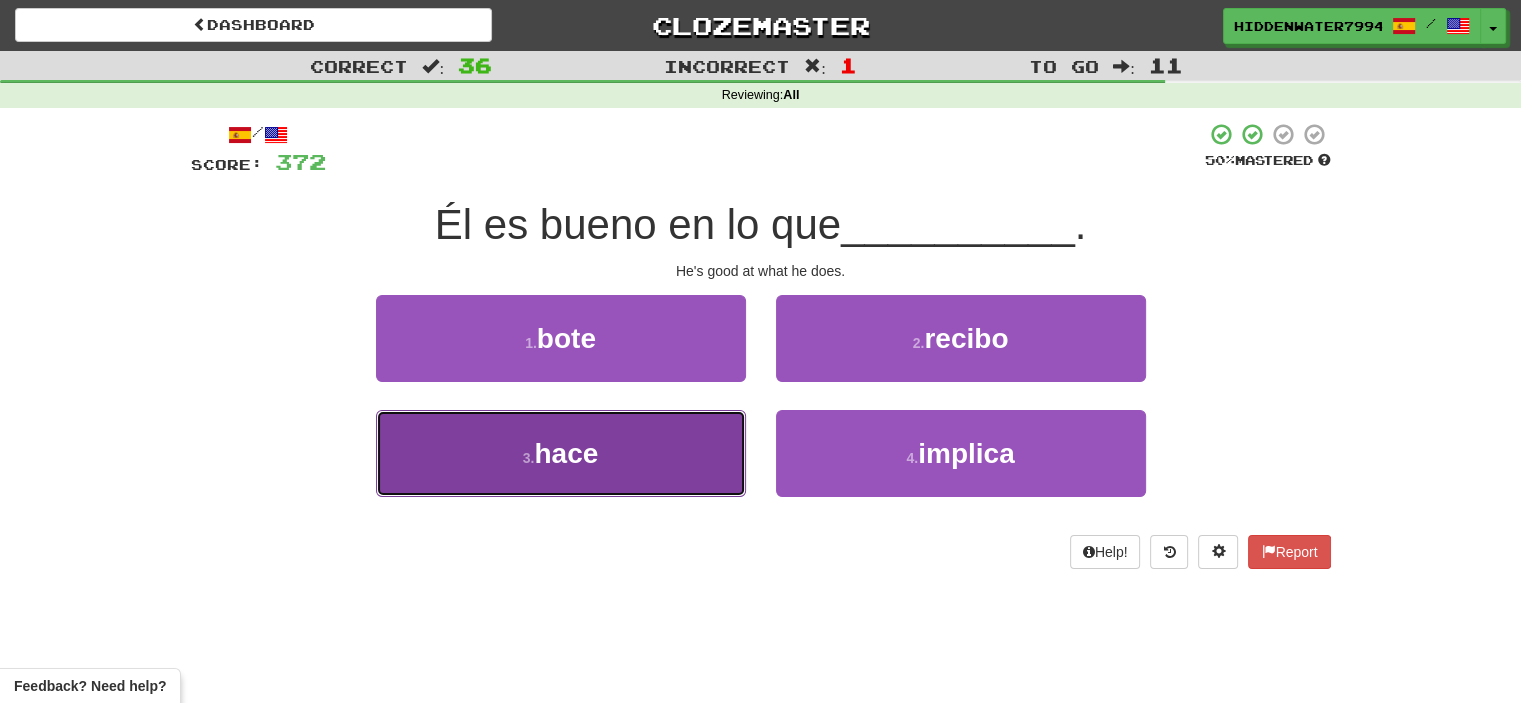 click on "3 .  hace" at bounding box center [561, 453] 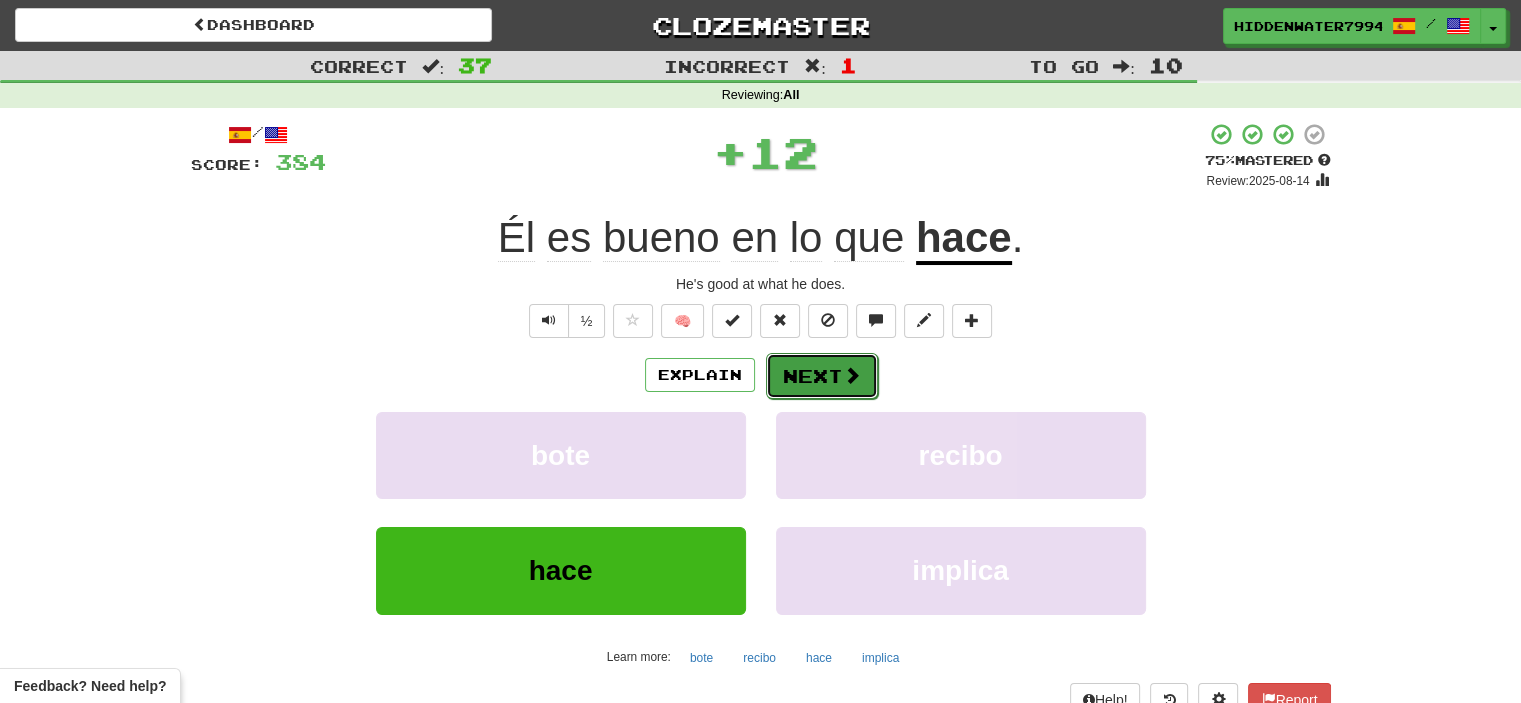click on "Next" at bounding box center (822, 376) 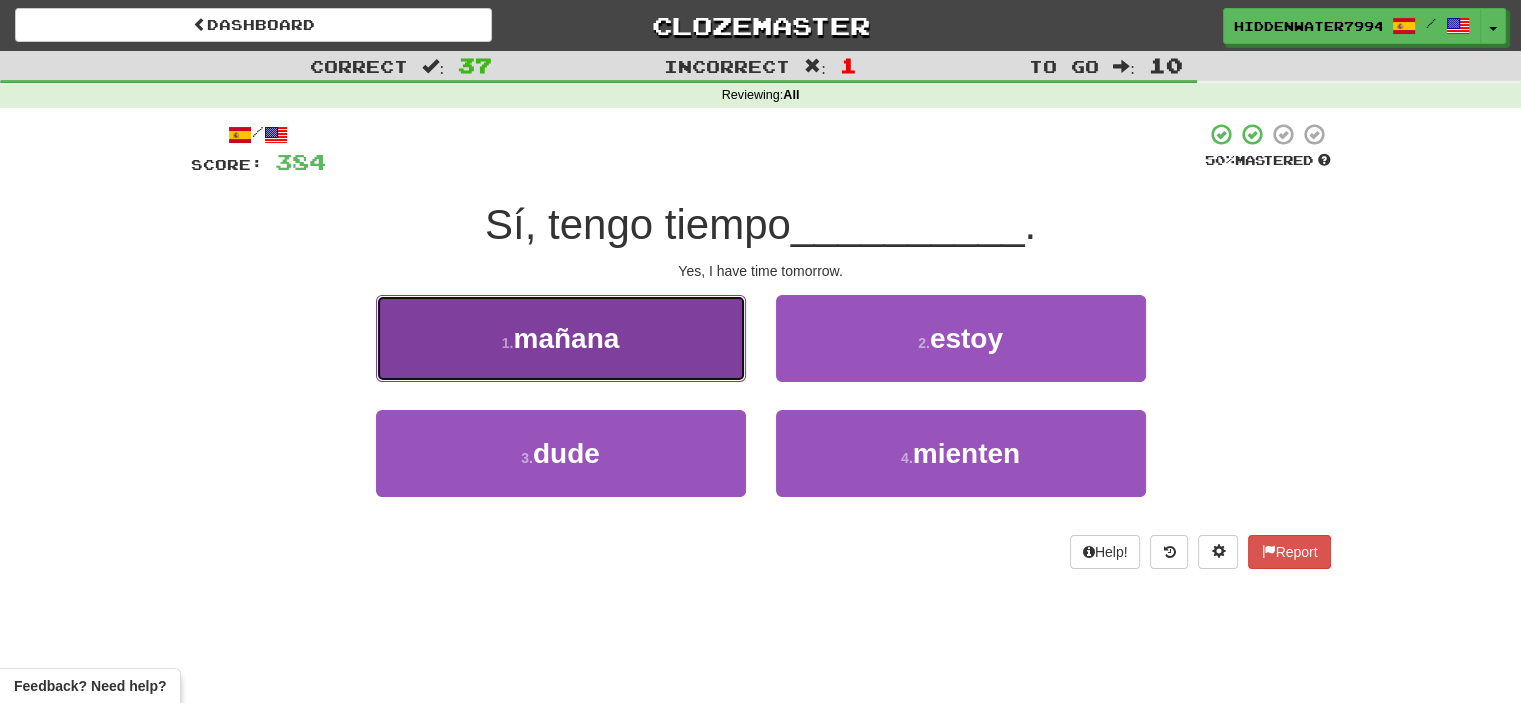 click on "1 .  mañana" at bounding box center [561, 338] 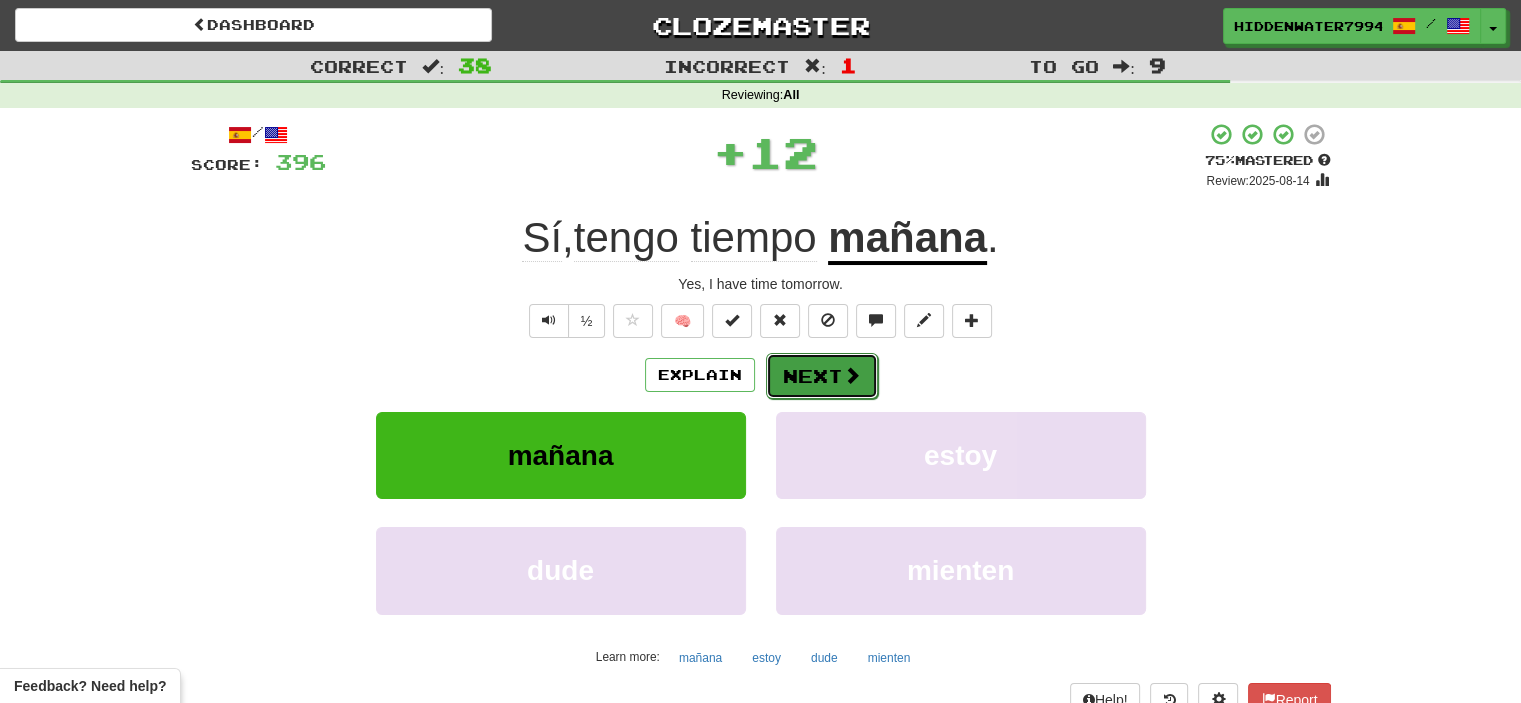 click on "Next" at bounding box center (822, 376) 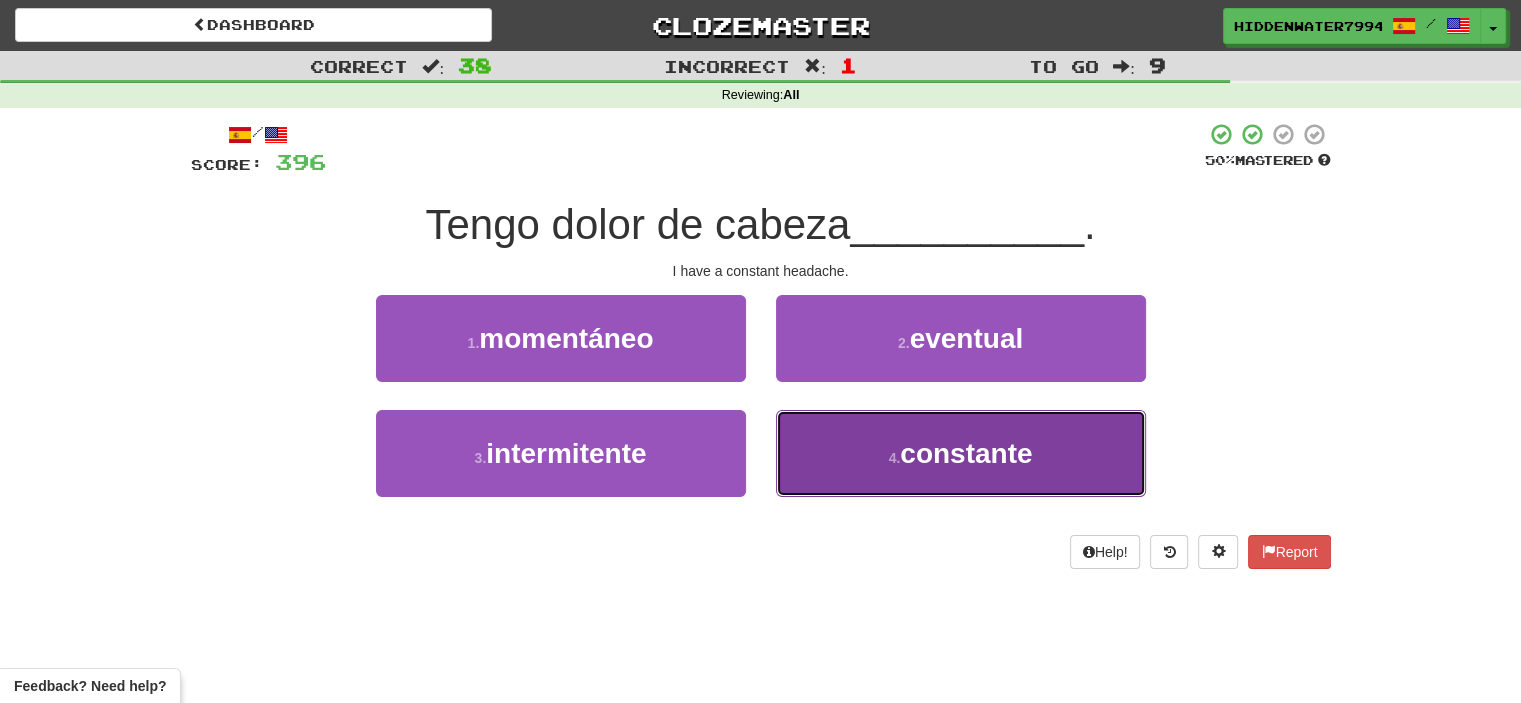 click on "4 .  constante" at bounding box center [961, 453] 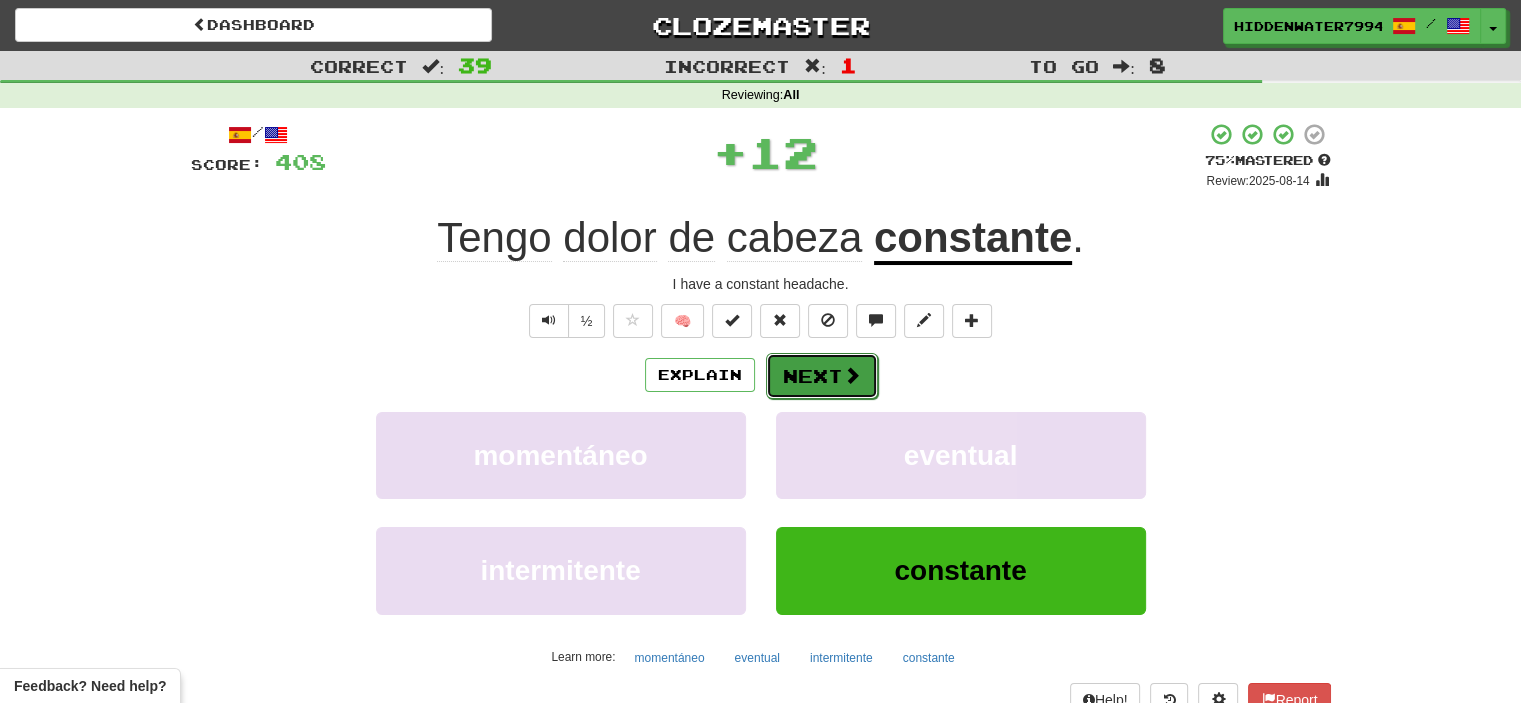 click on "Next" at bounding box center (822, 376) 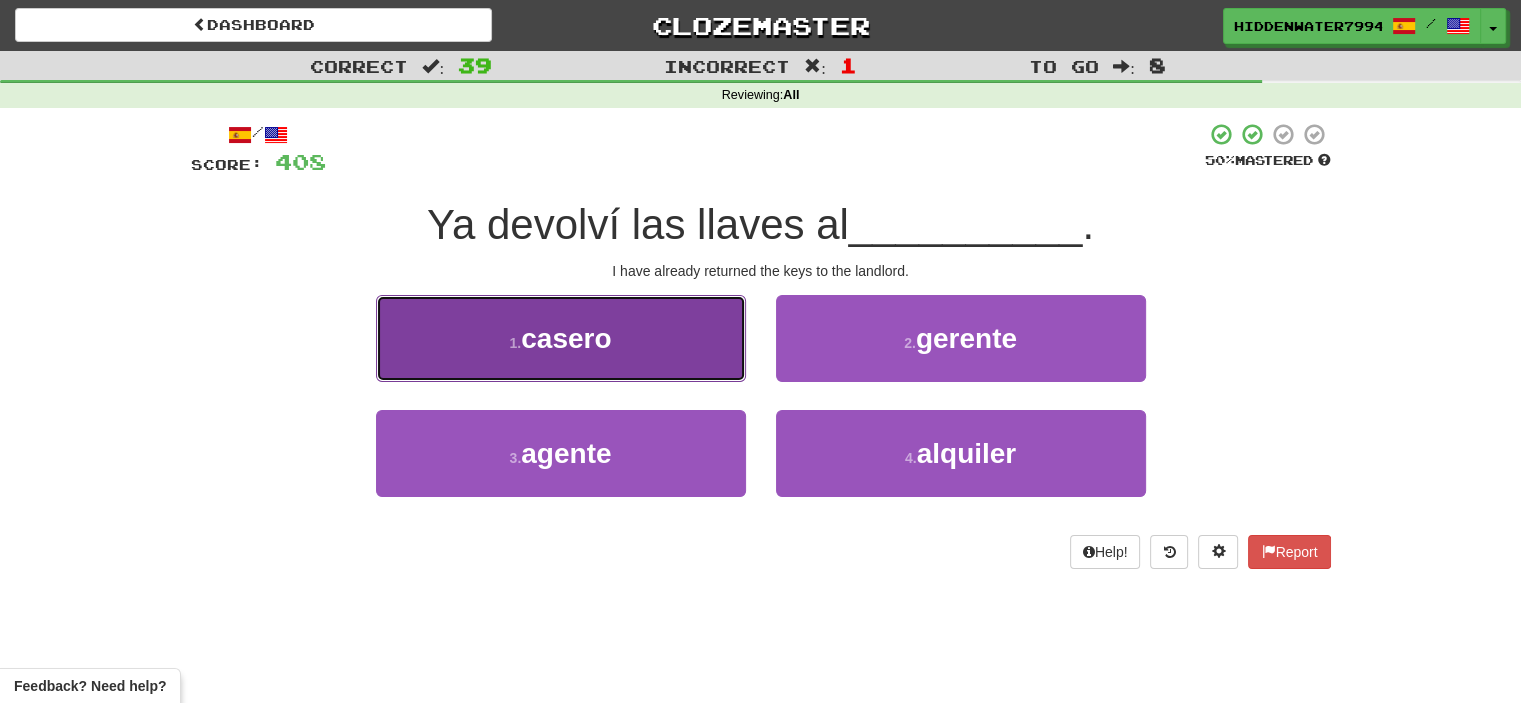 click on "1 .  casero" at bounding box center [561, 338] 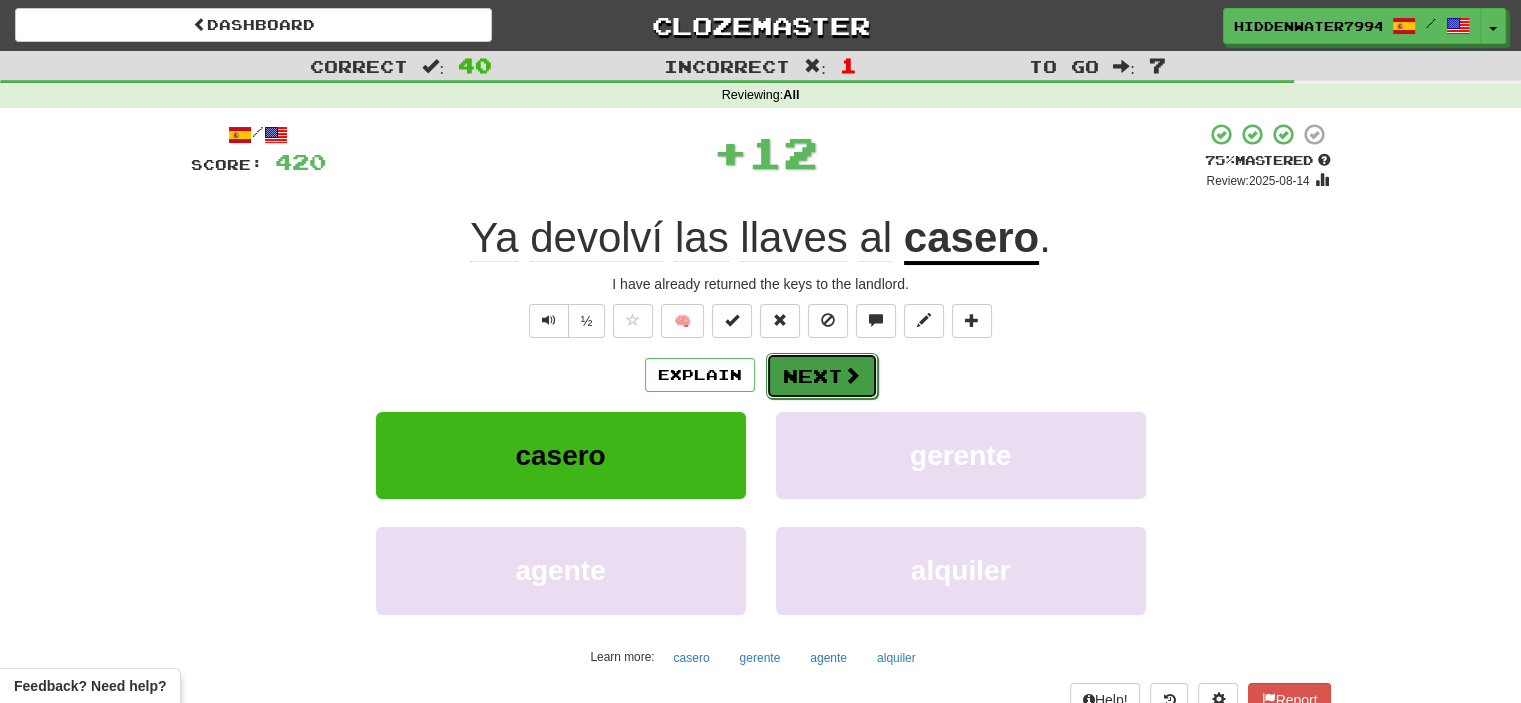 click on "Next" at bounding box center (822, 376) 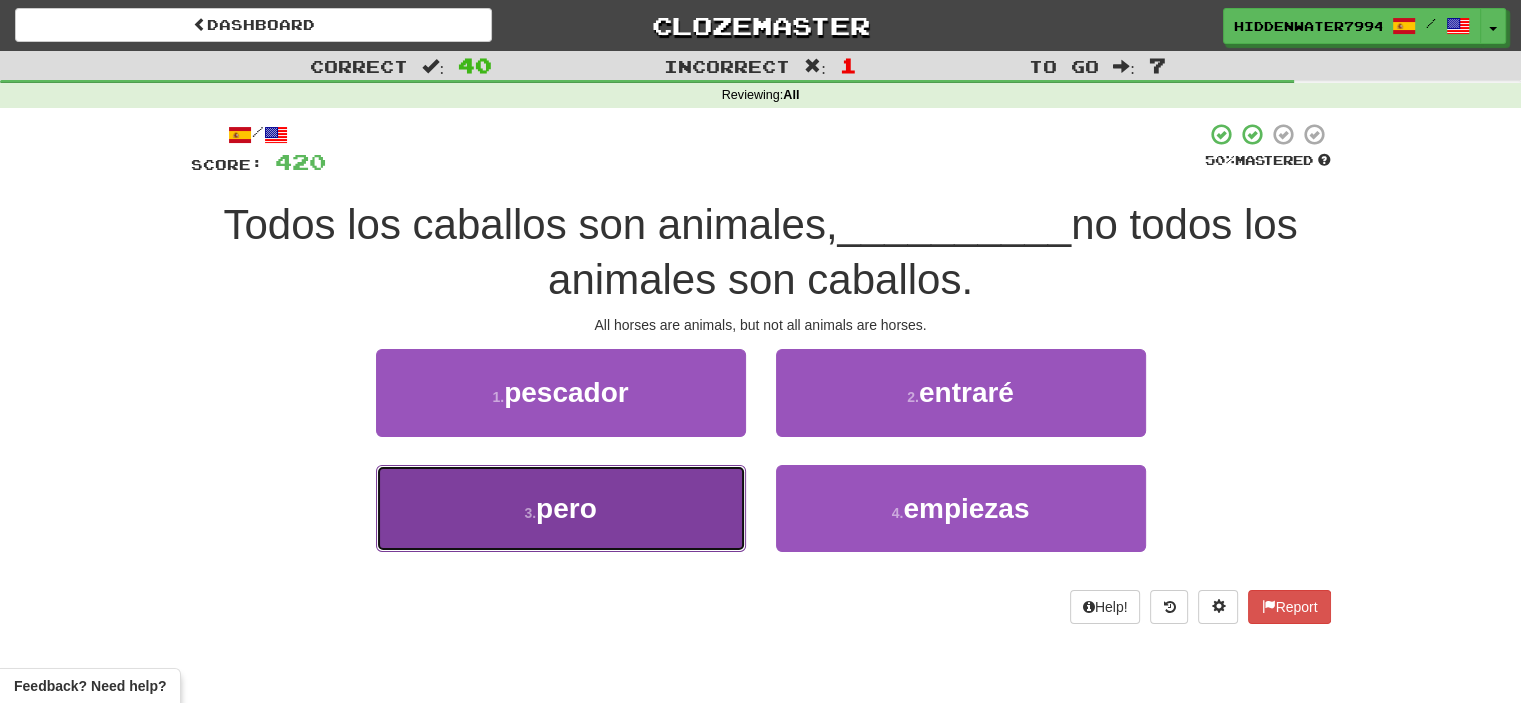 click on "3 .  pero" at bounding box center (561, 508) 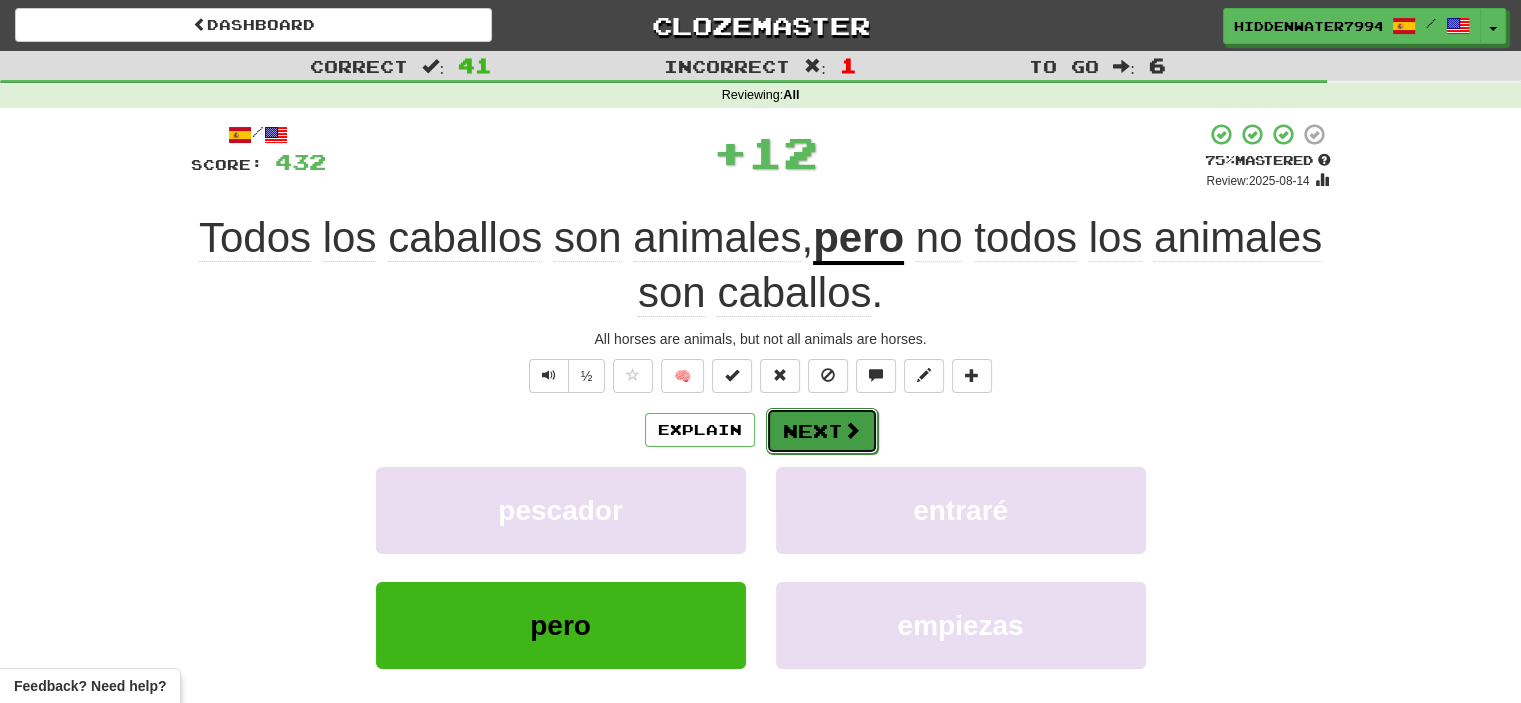 click at bounding box center (852, 430) 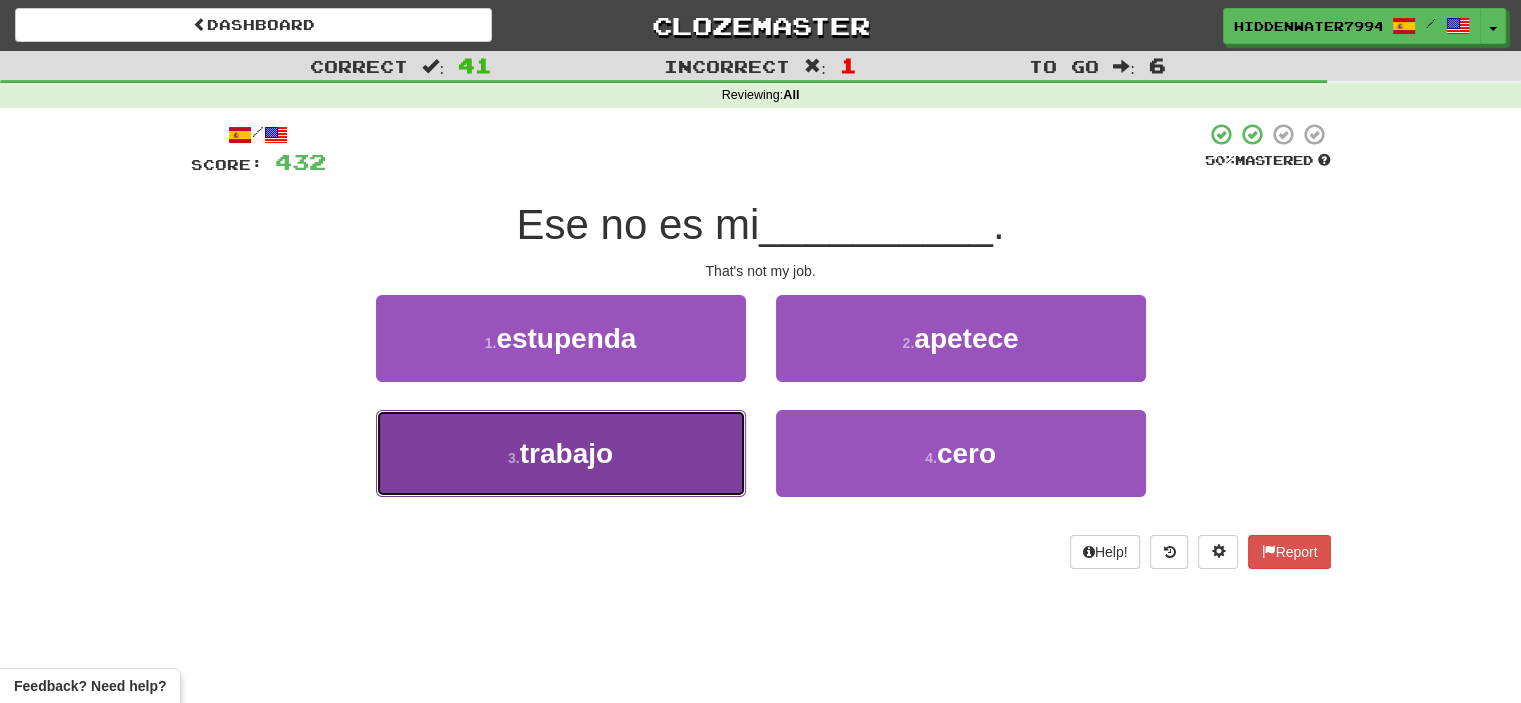 click on "3 .  trabajo" at bounding box center [561, 453] 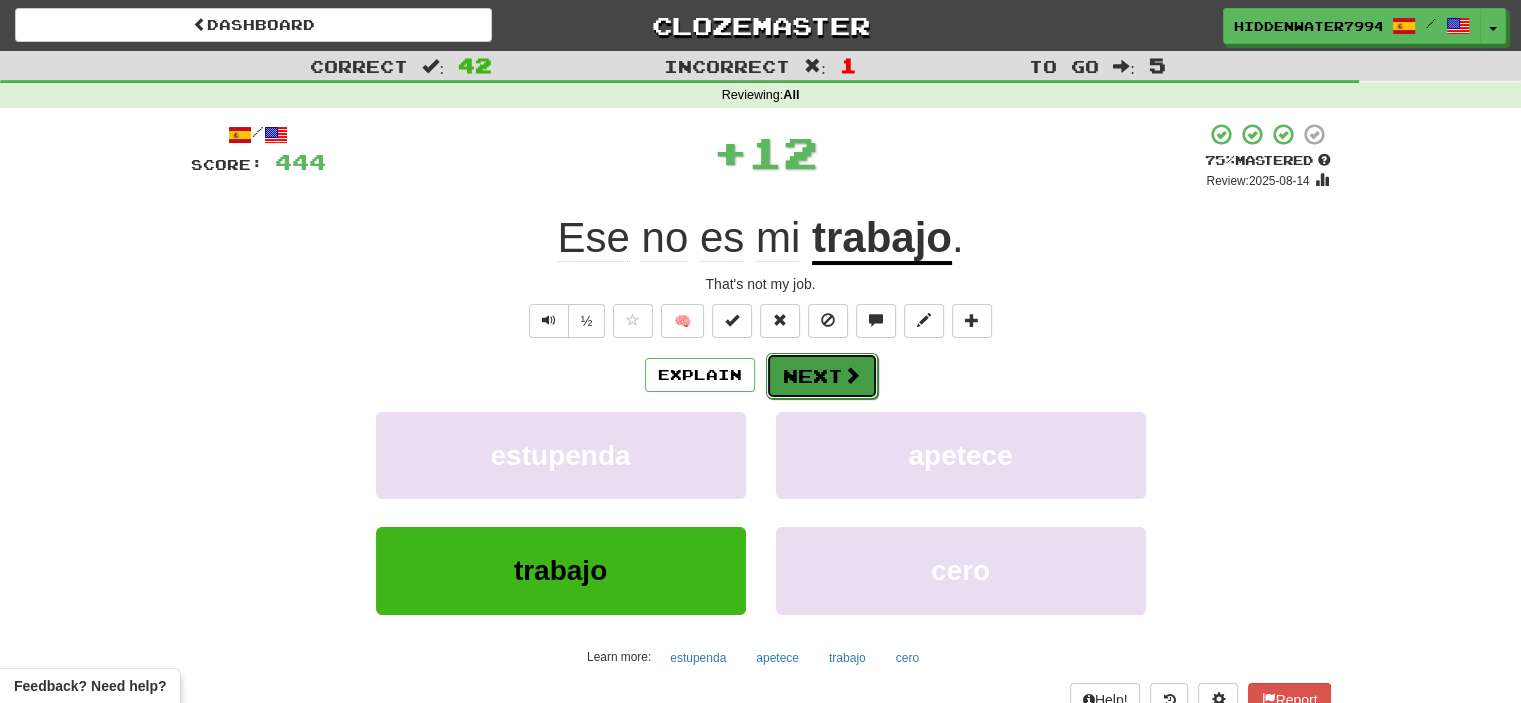 click on "Next" at bounding box center (822, 376) 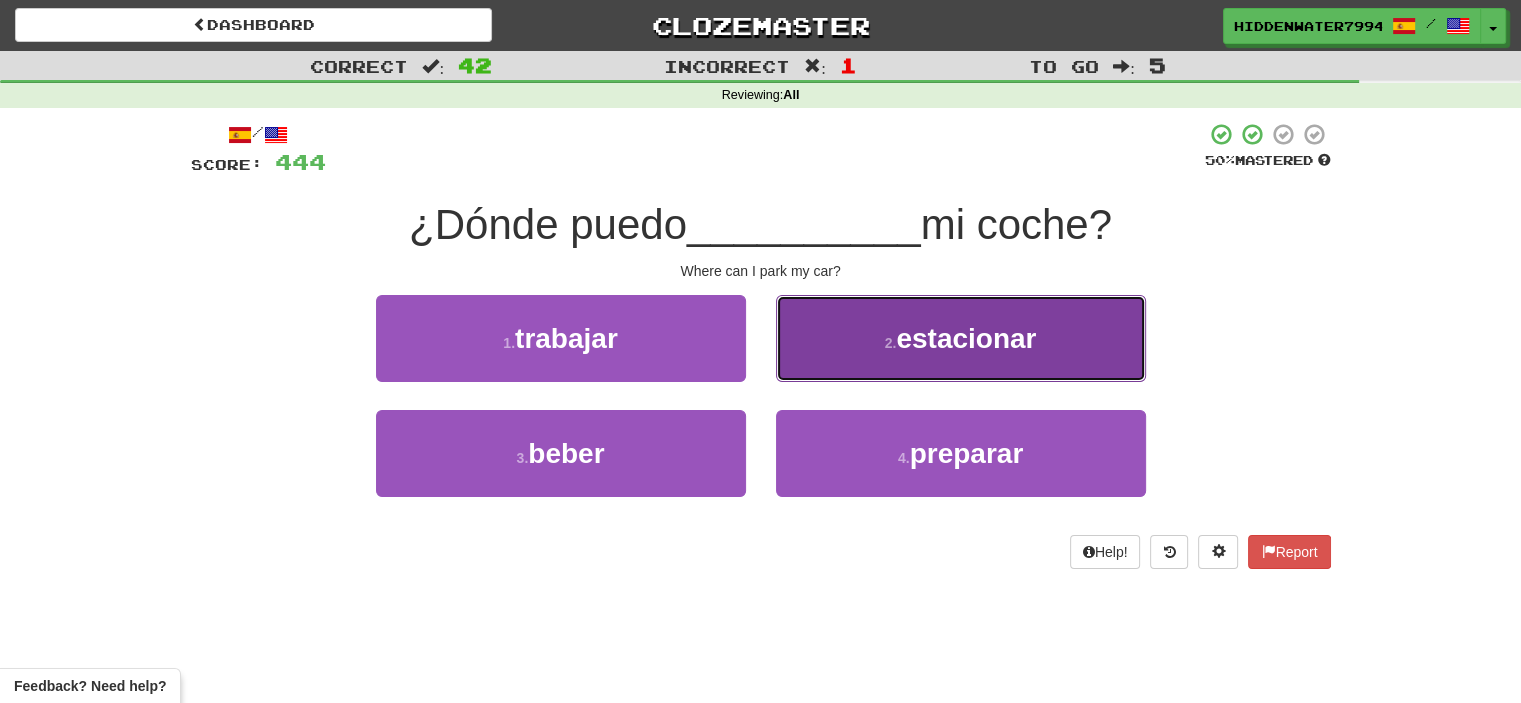 click on "2 .  estacionar" at bounding box center (961, 338) 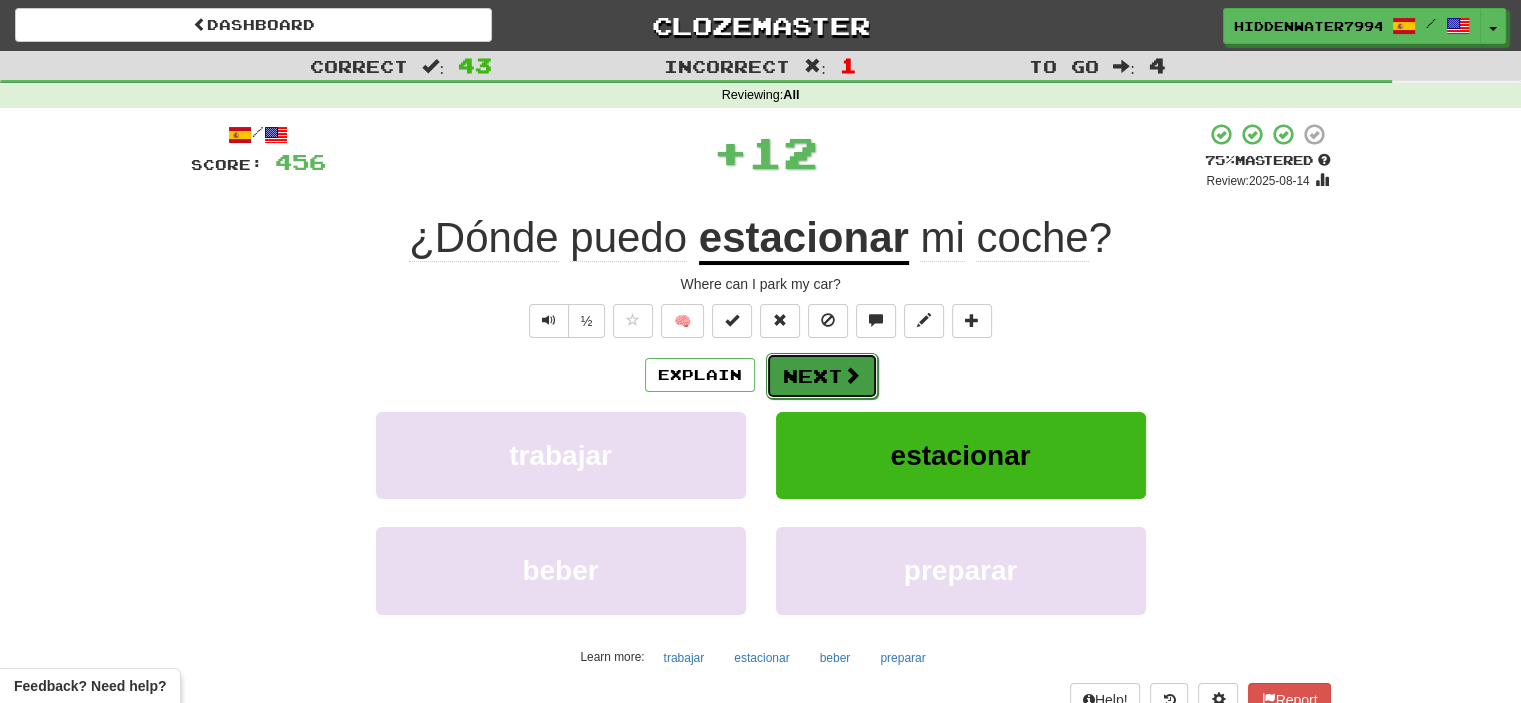 click on "Next" at bounding box center (822, 376) 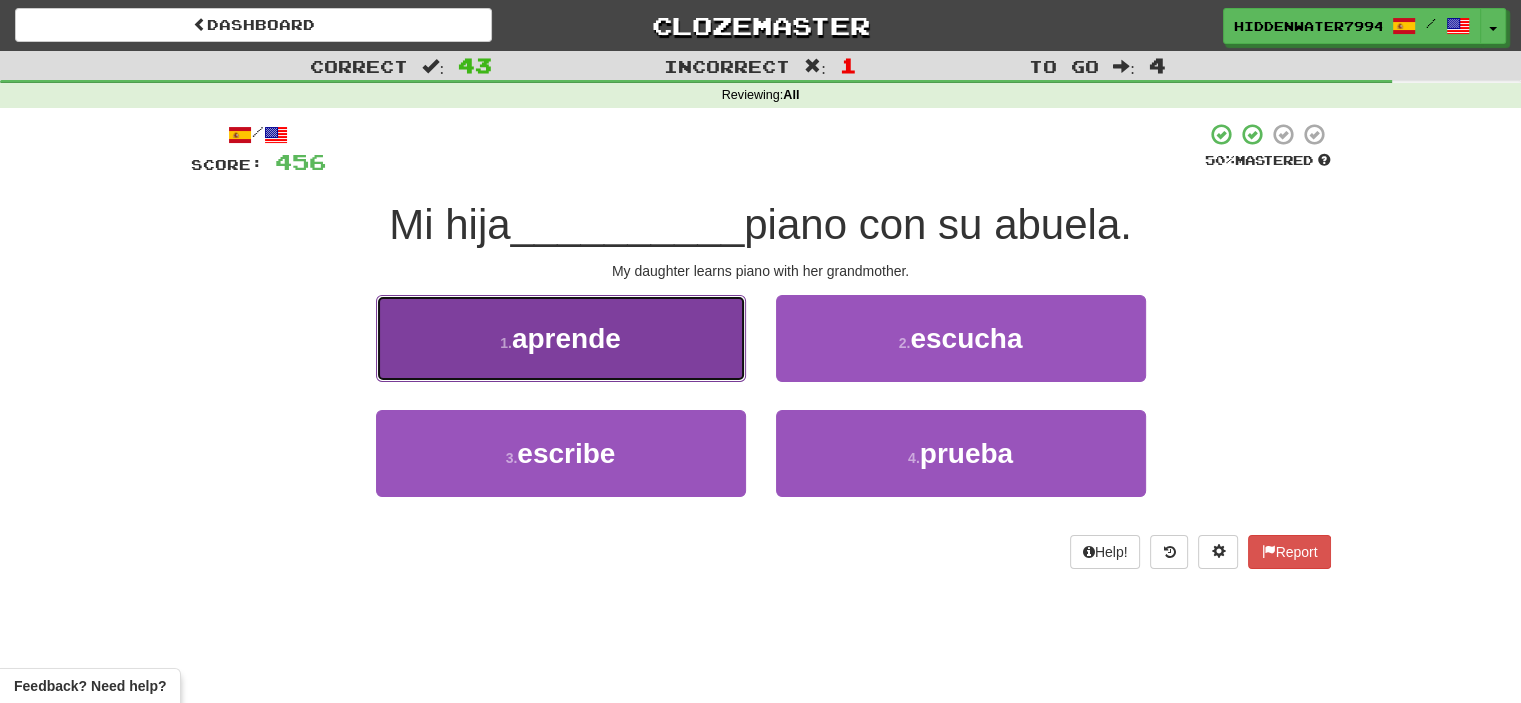 click on "1 .  aprende" at bounding box center (561, 338) 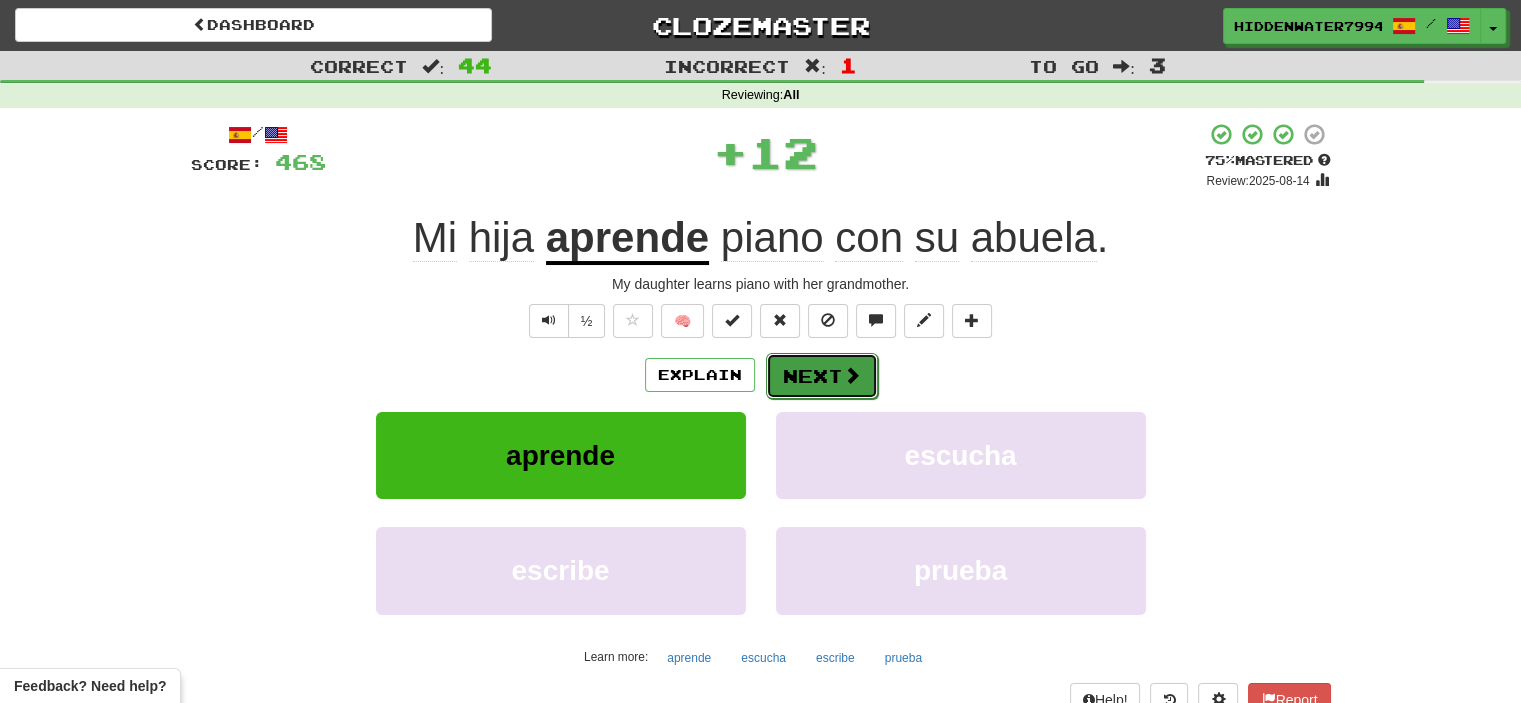 click on "Next" at bounding box center [822, 376] 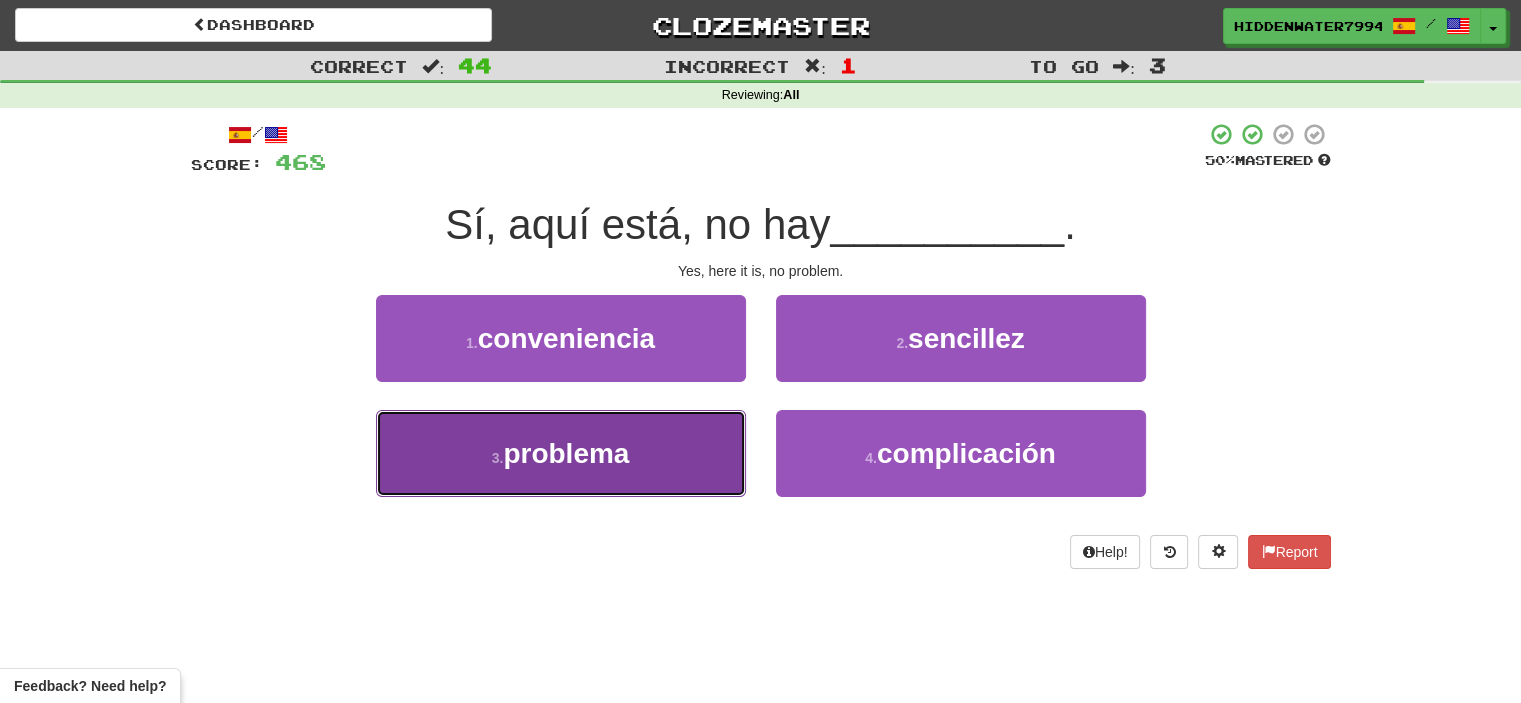 click on "3 .  problema" at bounding box center [561, 453] 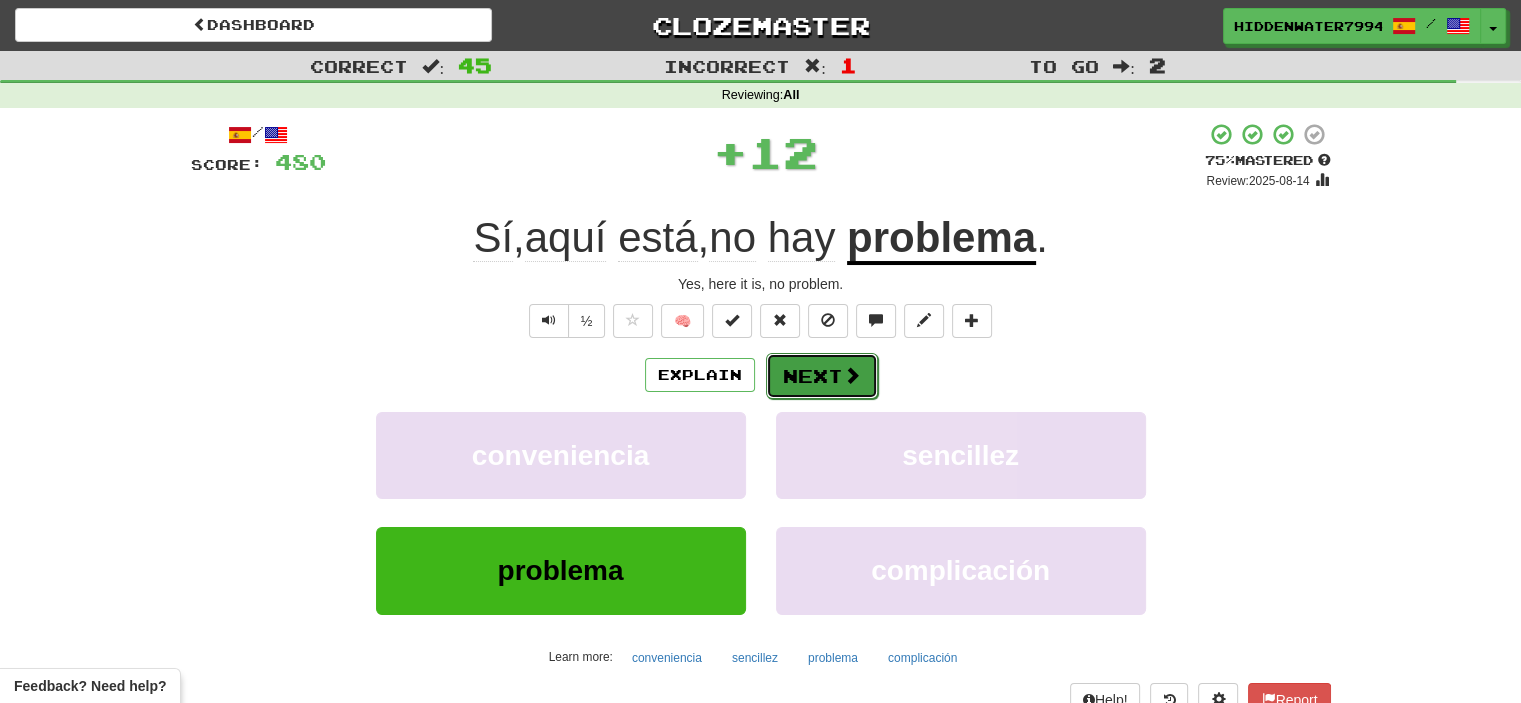 click at bounding box center [852, 375] 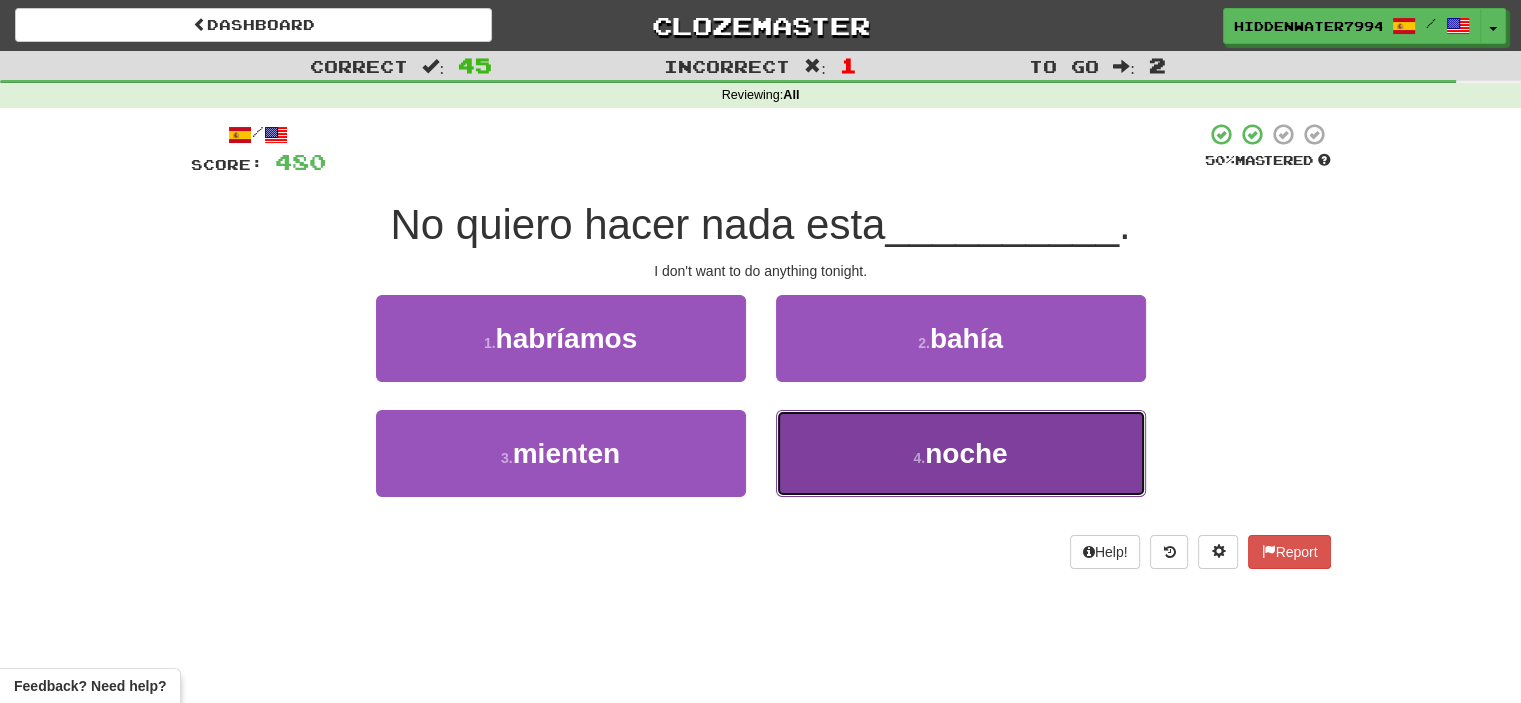 click on "4 .  noche" at bounding box center (961, 453) 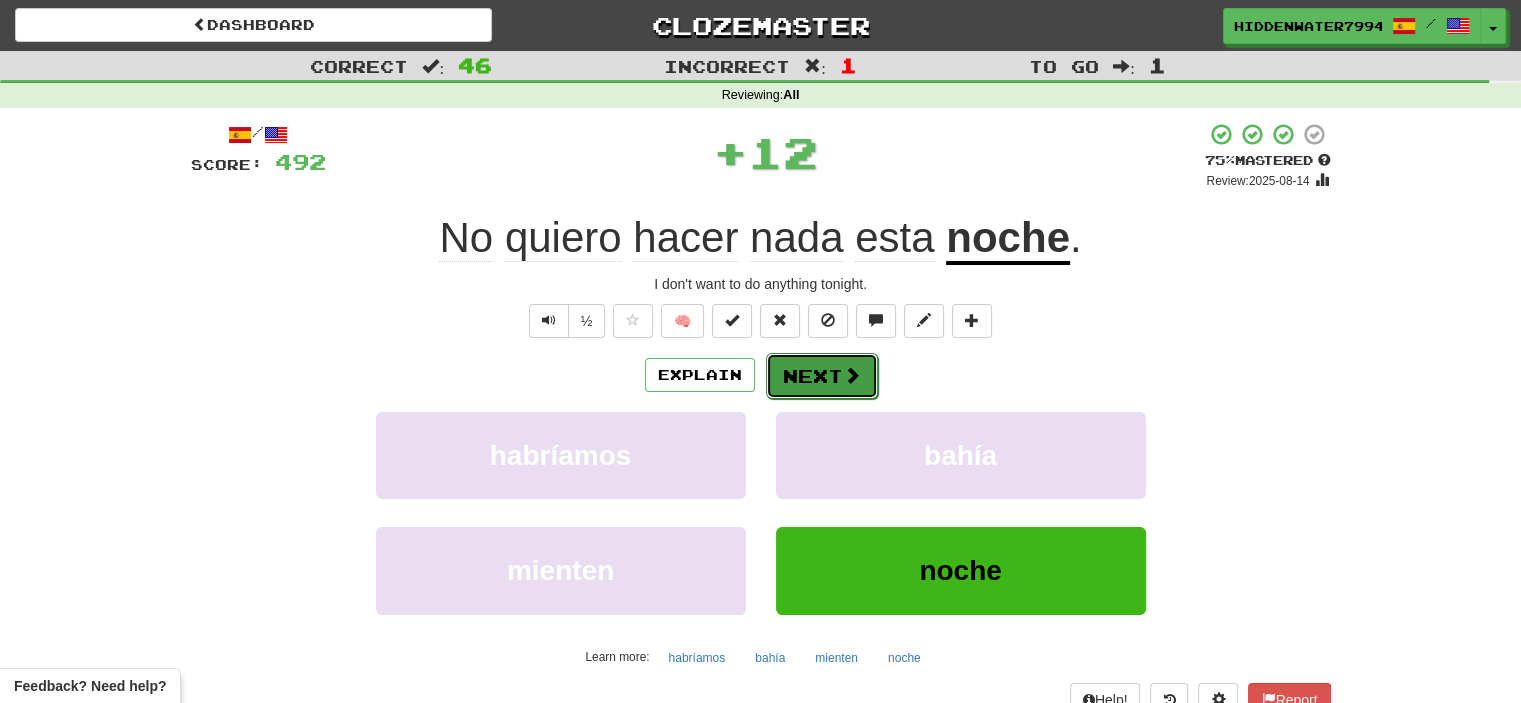 click on "Next" at bounding box center (822, 376) 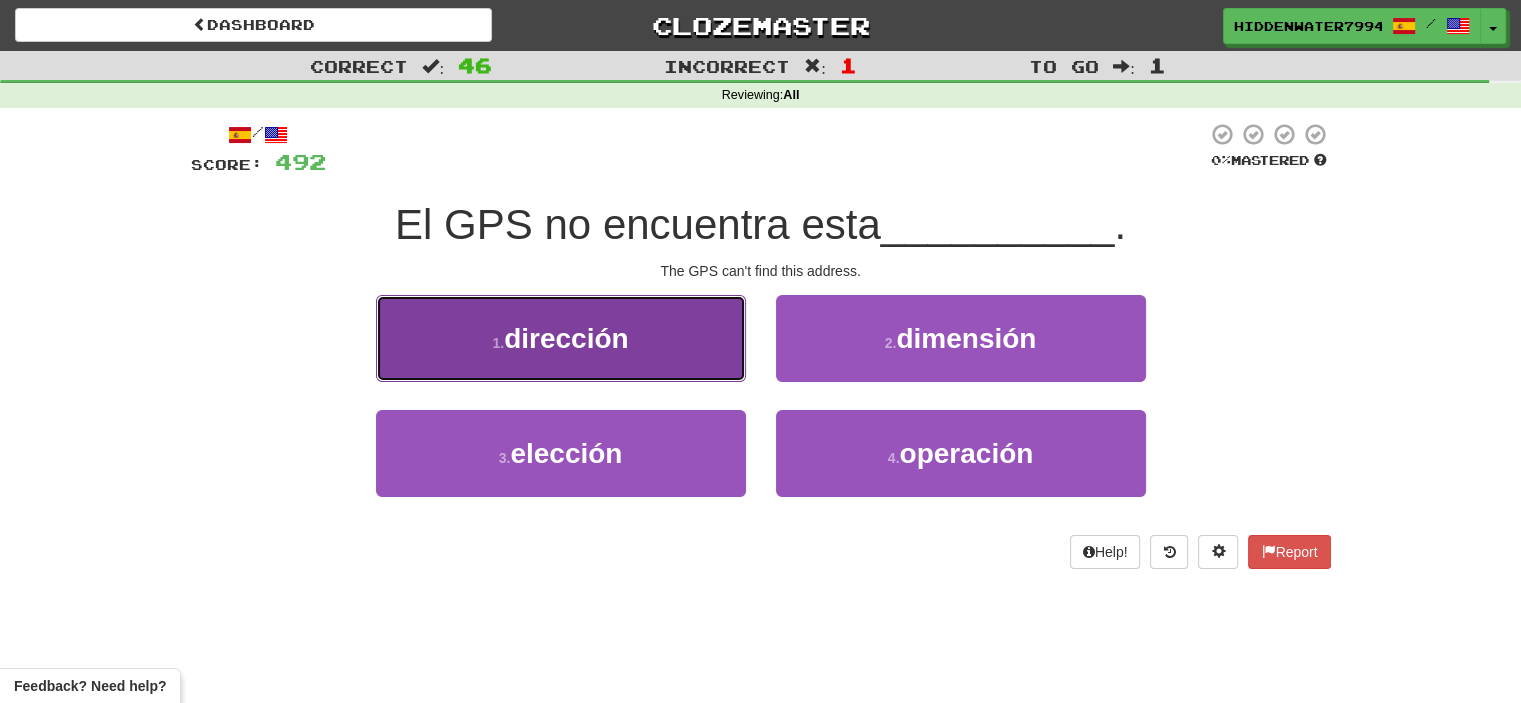 click on "1 .  dirección" at bounding box center (561, 338) 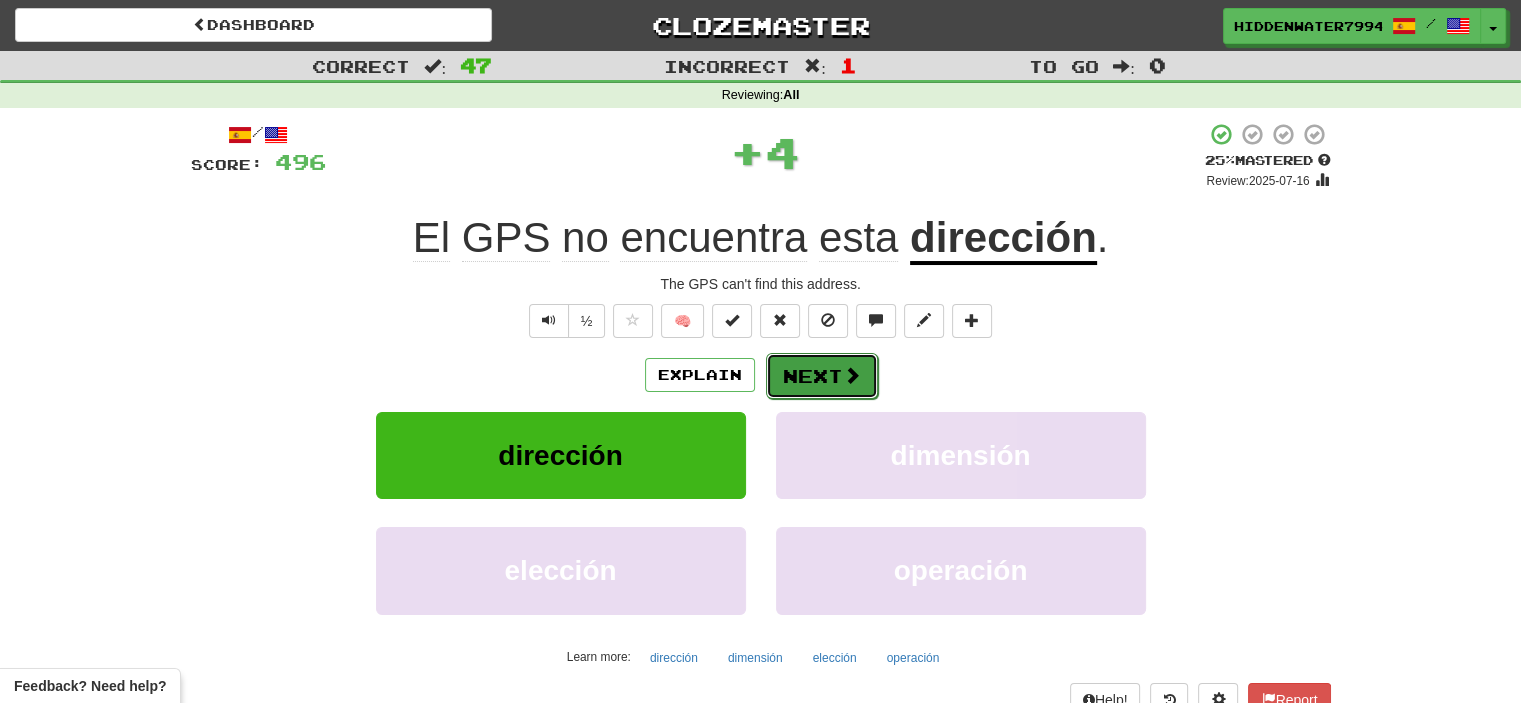 click on "Next" at bounding box center (822, 376) 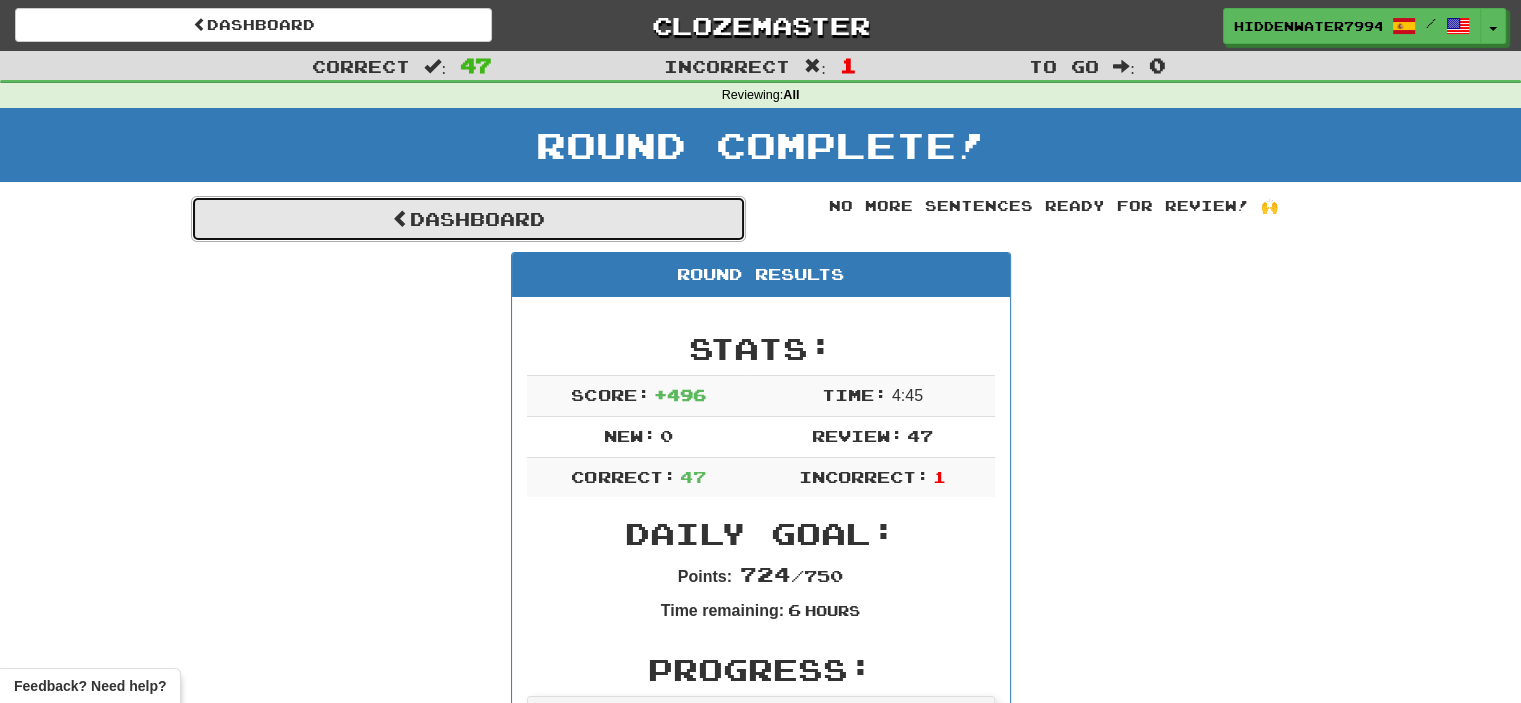 click on "Dashboard" at bounding box center (468, 219) 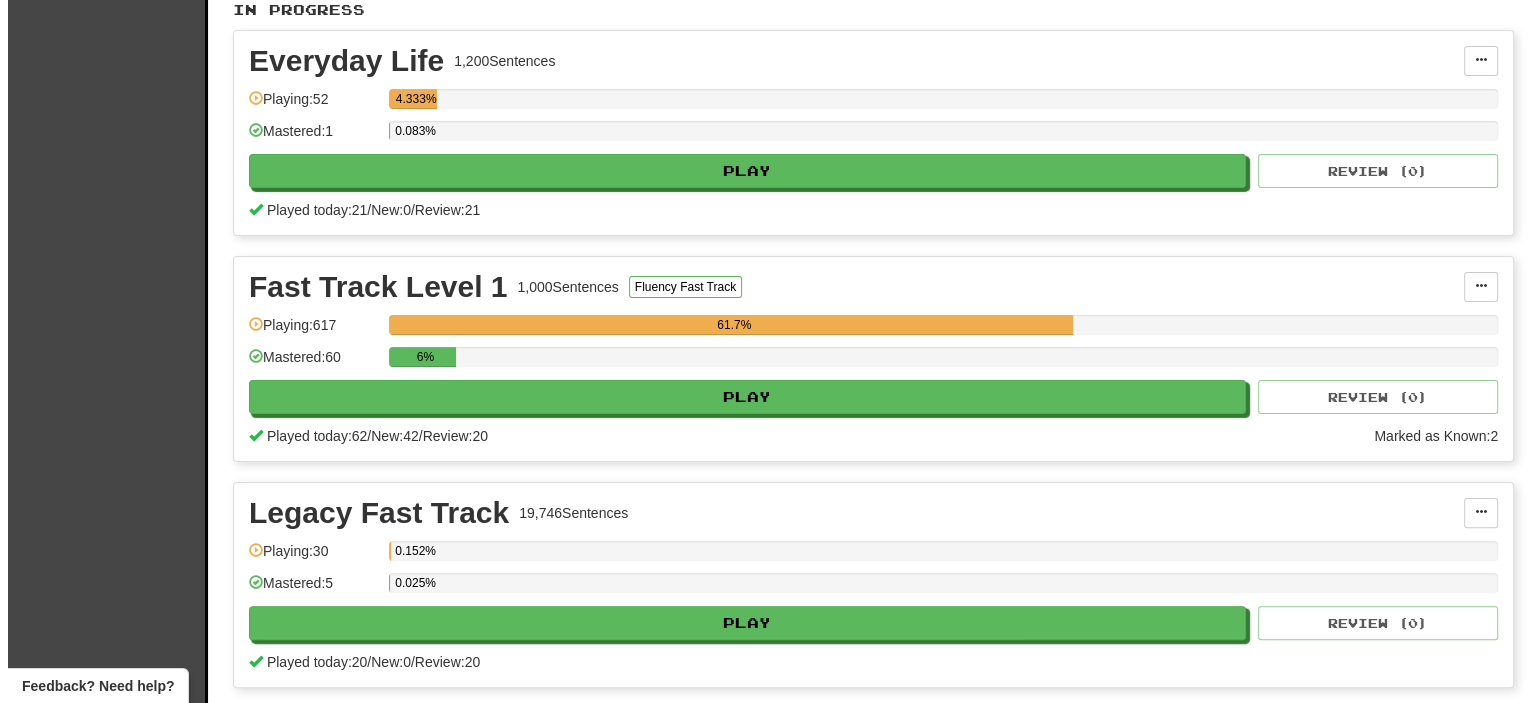 scroll, scrollTop: 430, scrollLeft: 0, axis: vertical 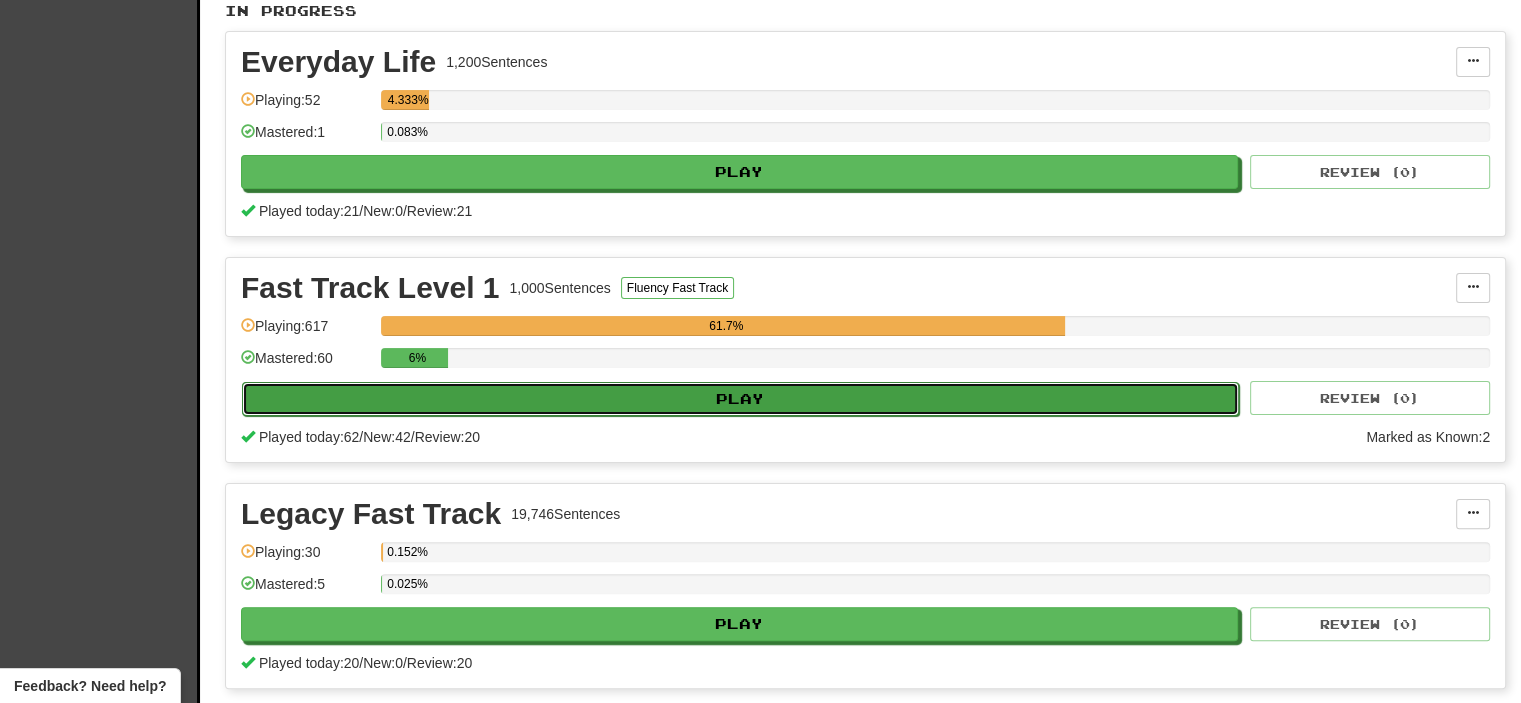 click on "Play" at bounding box center (740, 399) 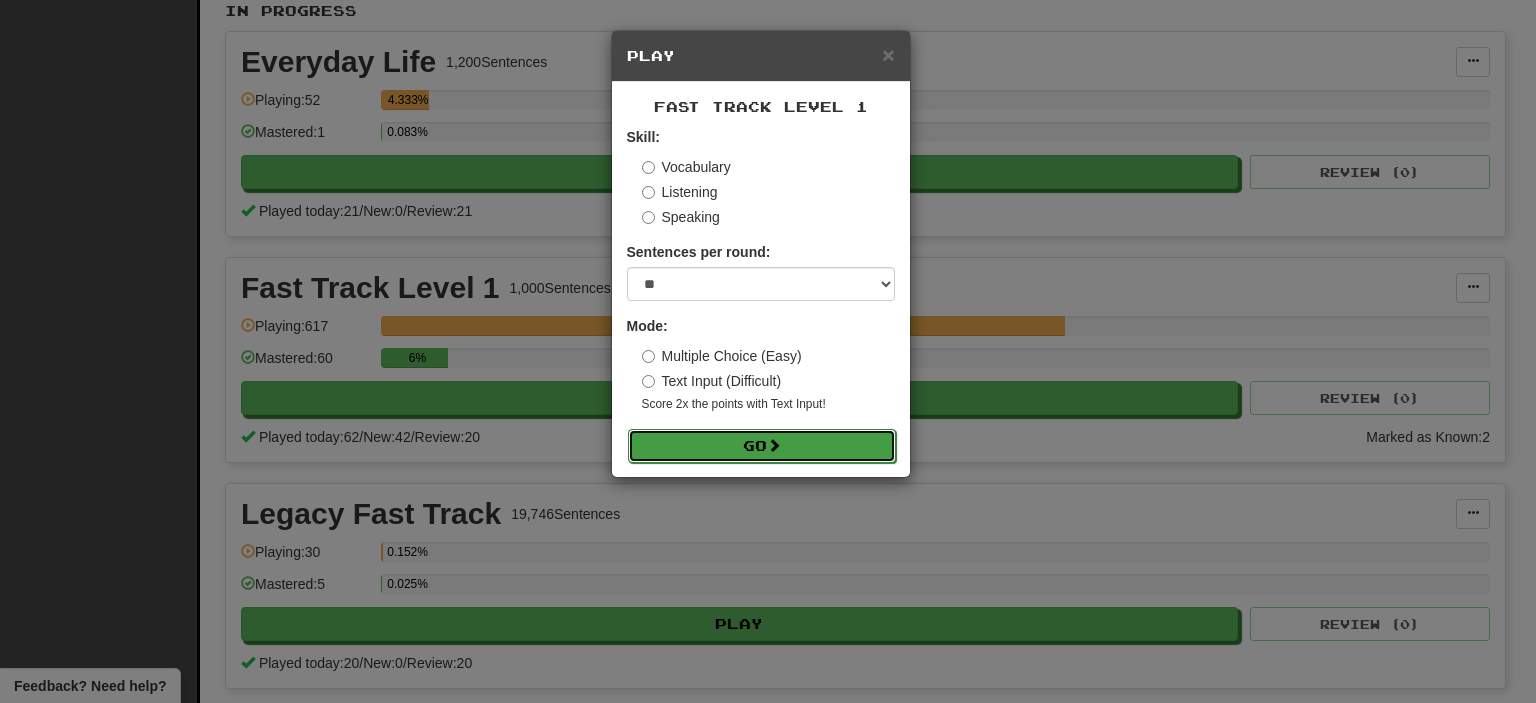 click on "Go" at bounding box center [762, 446] 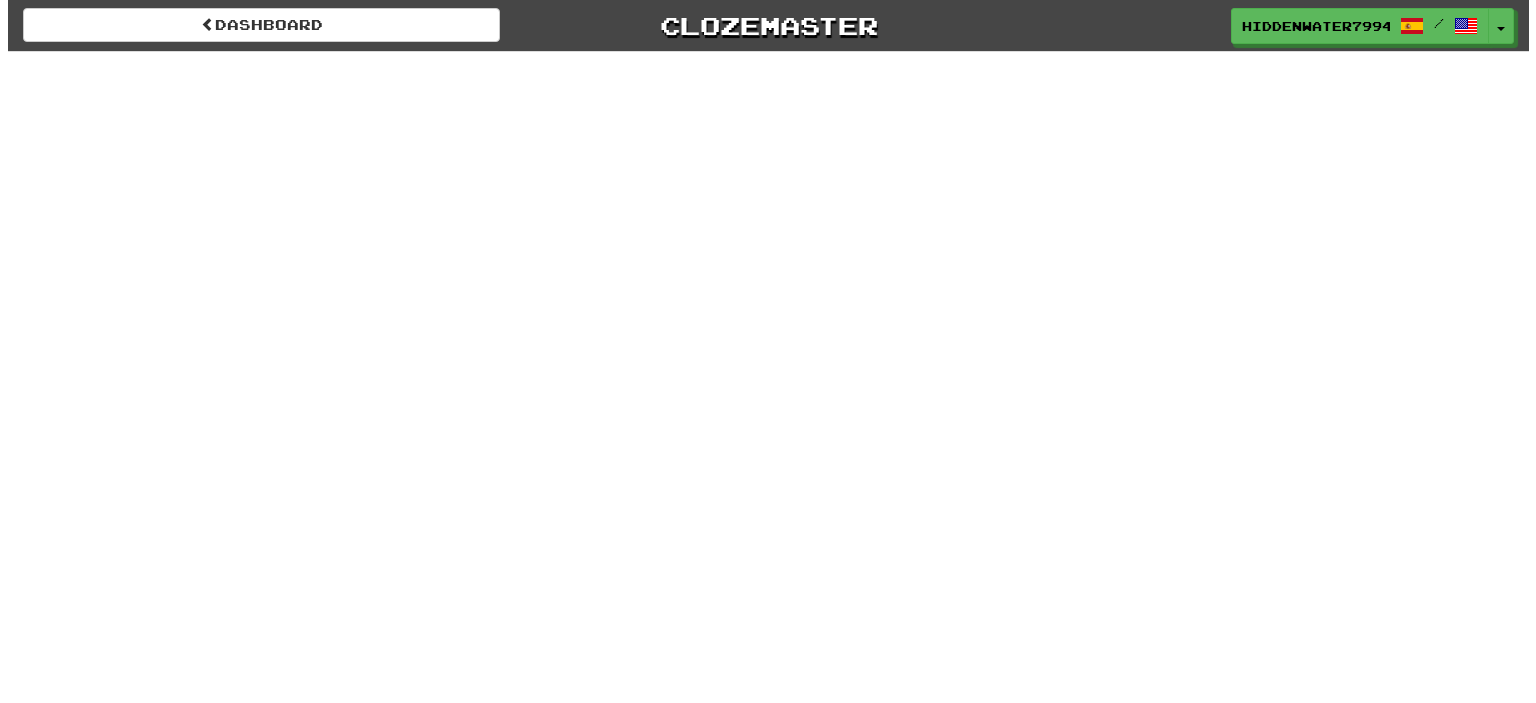 scroll, scrollTop: 0, scrollLeft: 0, axis: both 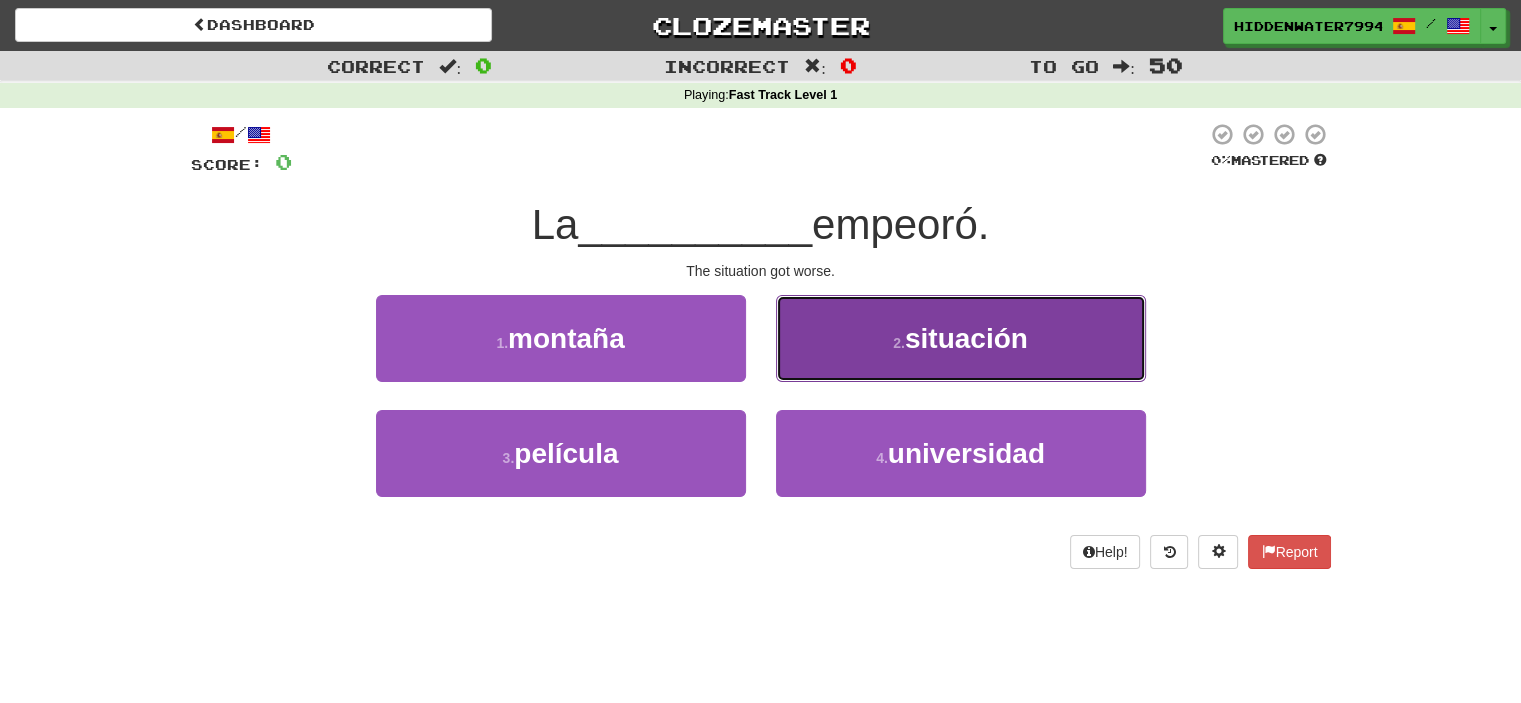 click on "2 .  situación" at bounding box center (961, 338) 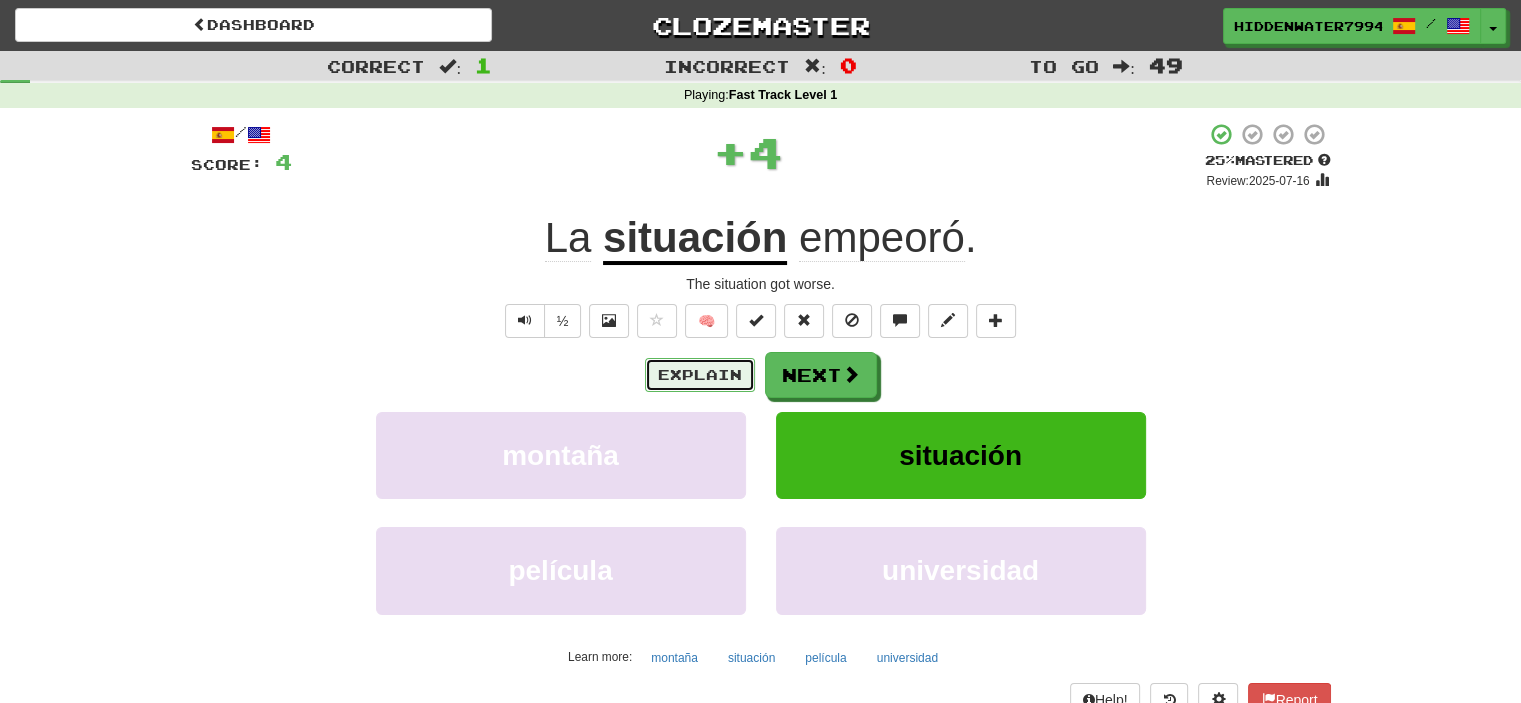 click on "Explain" at bounding box center [700, 375] 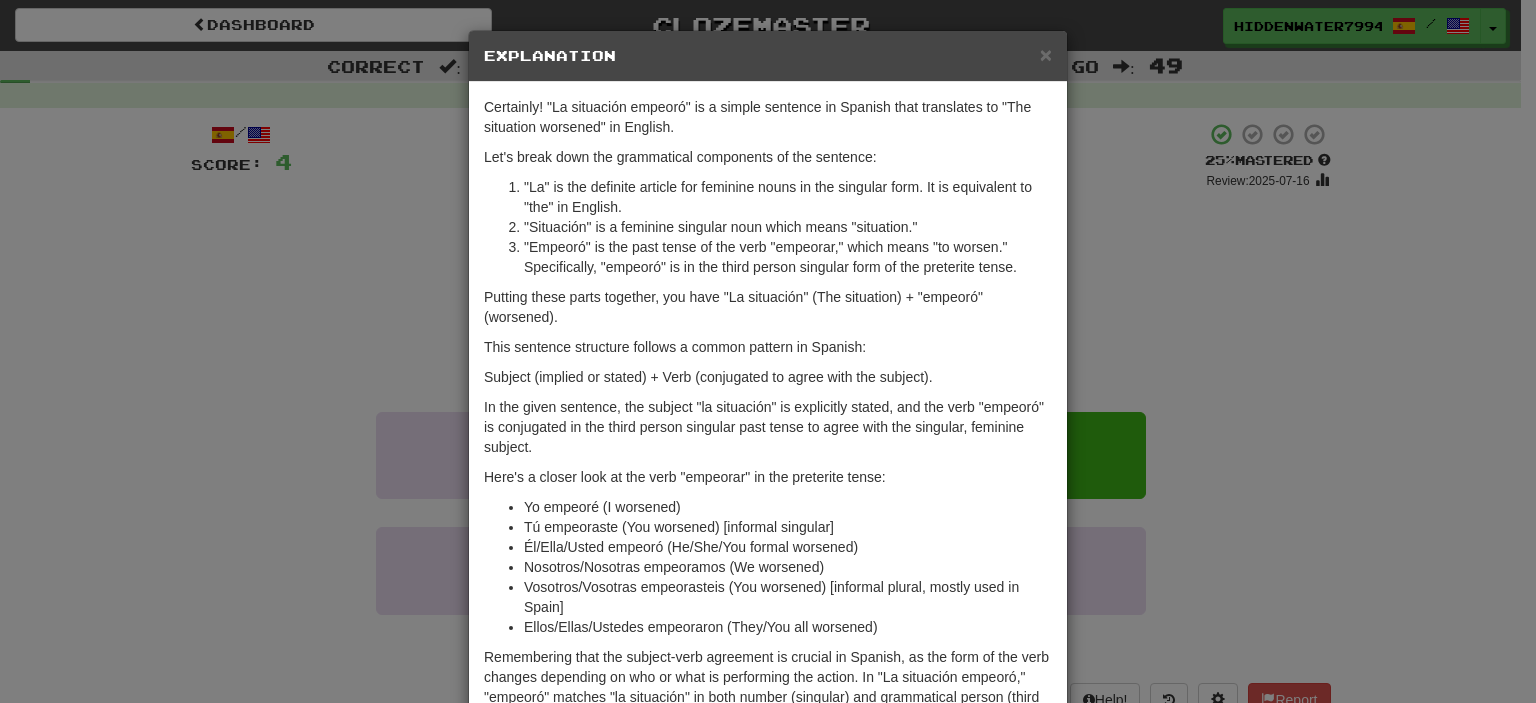 click on "× Explanation" at bounding box center [768, 56] 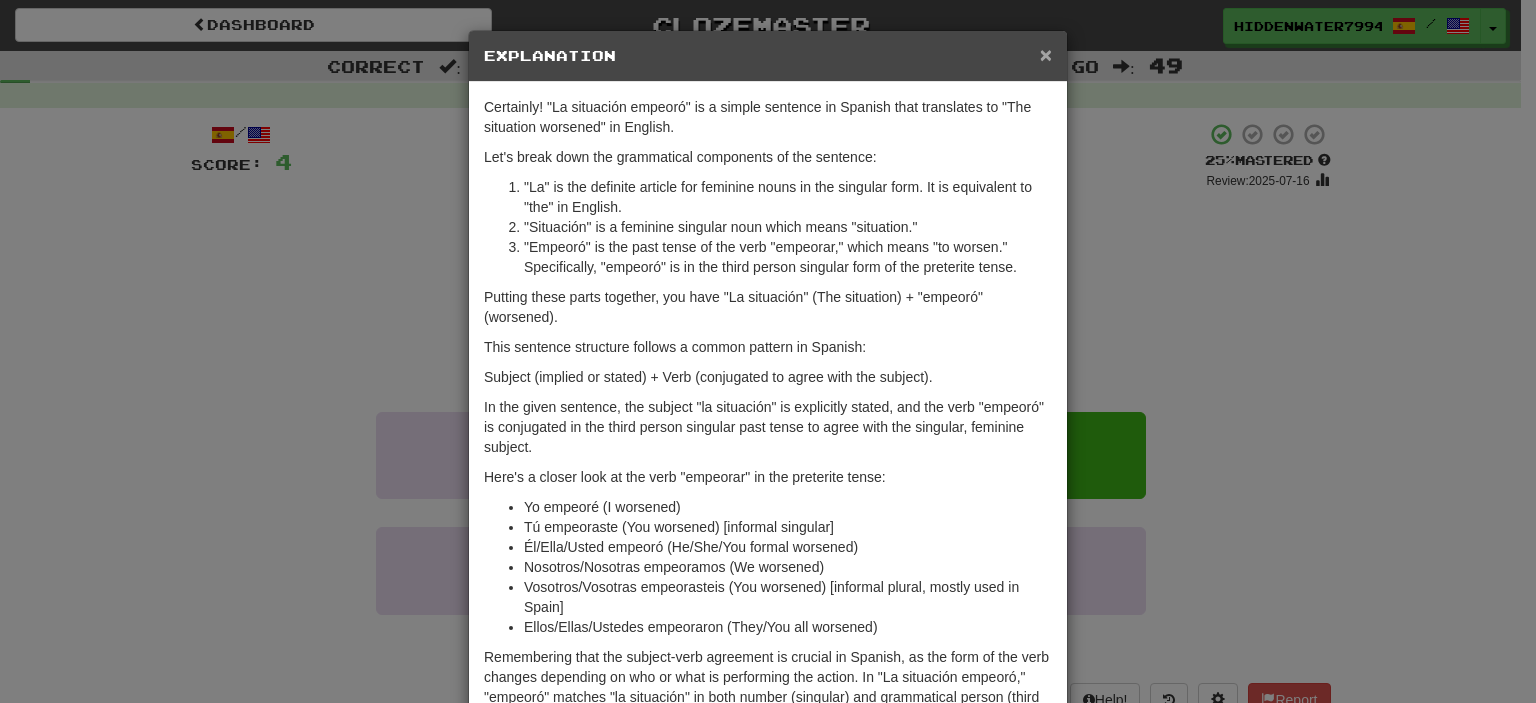 click on "×" at bounding box center (1046, 54) 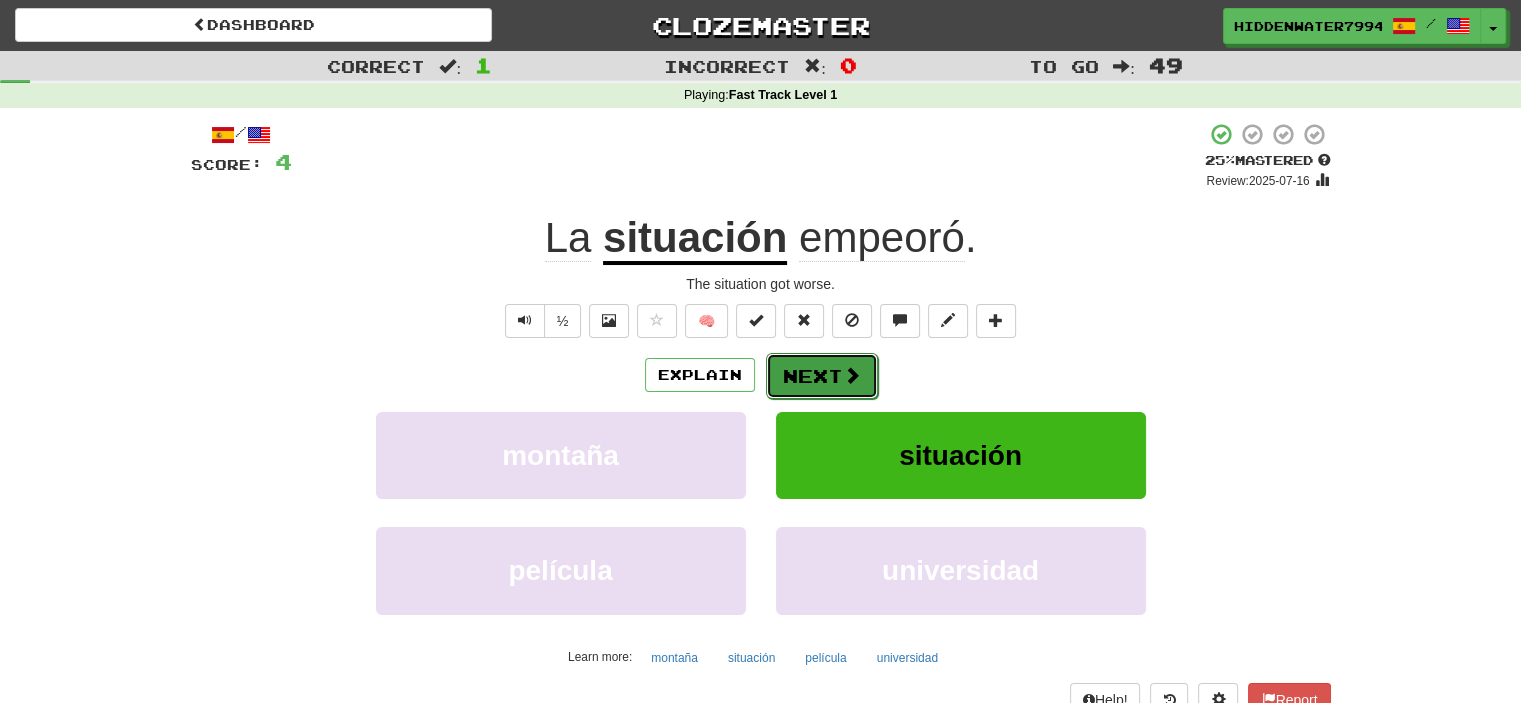 click on "Next" at bounding box center (822, 376) 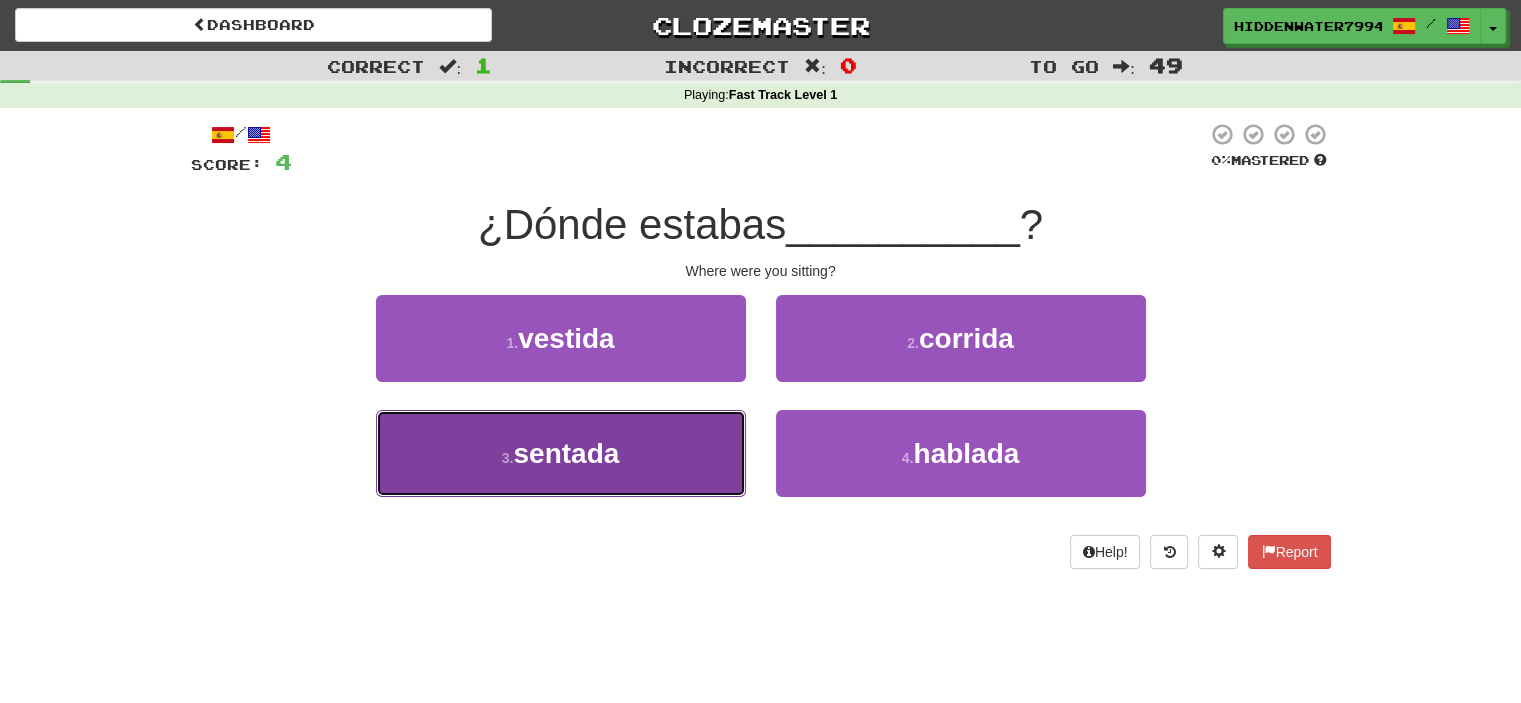 click on "3 .  sentada" at bounding box center (561, 453) 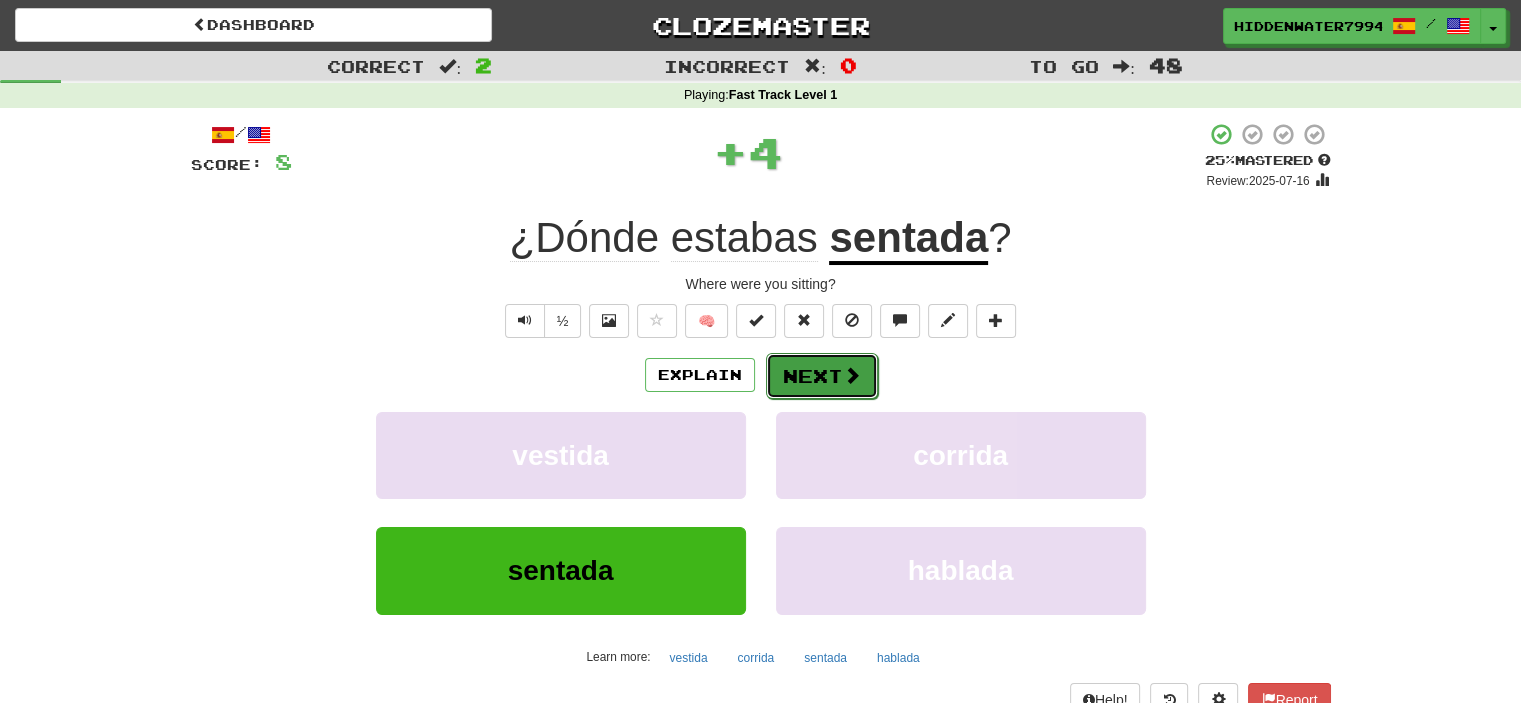 click on "Next" at bounding box center (822, 376) 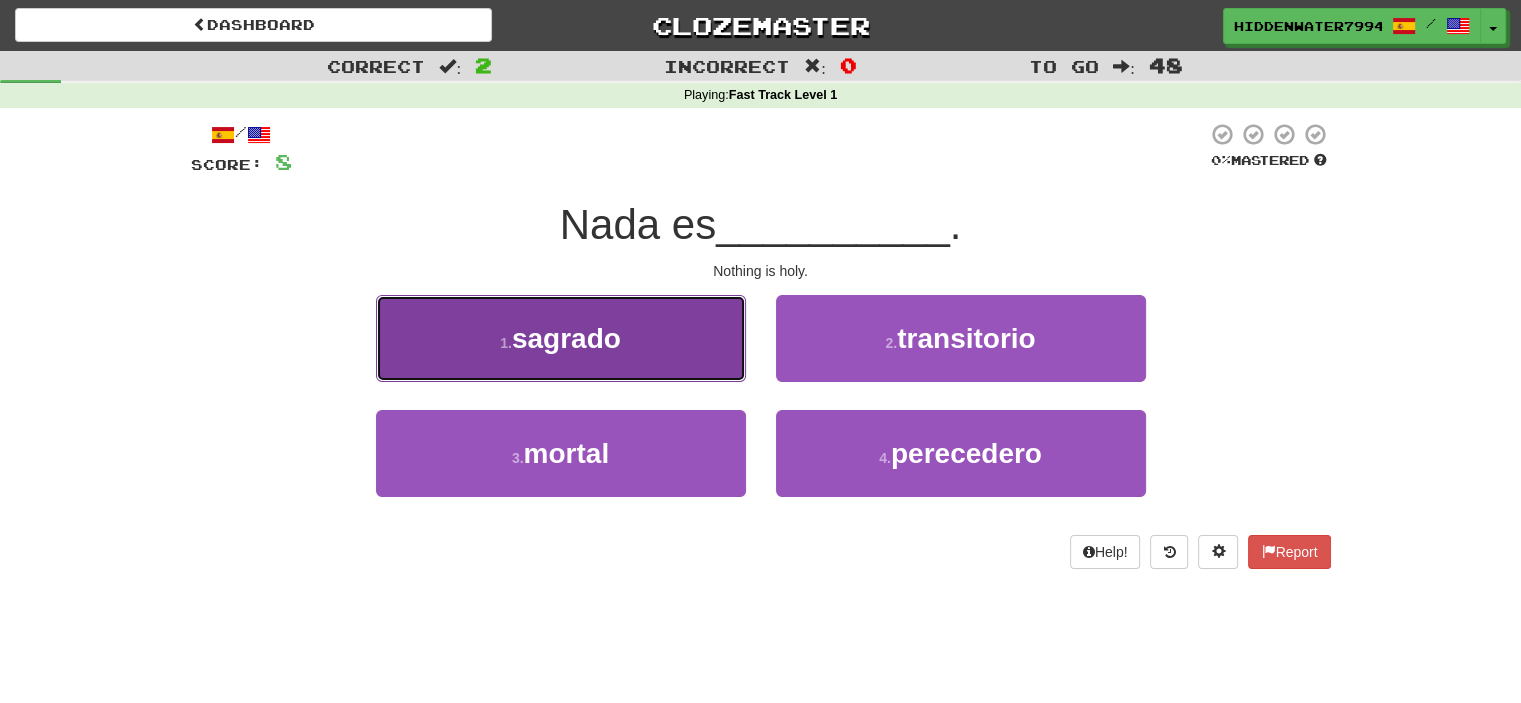 click on "1 .  sagrado" at bounding box center (561, 338) 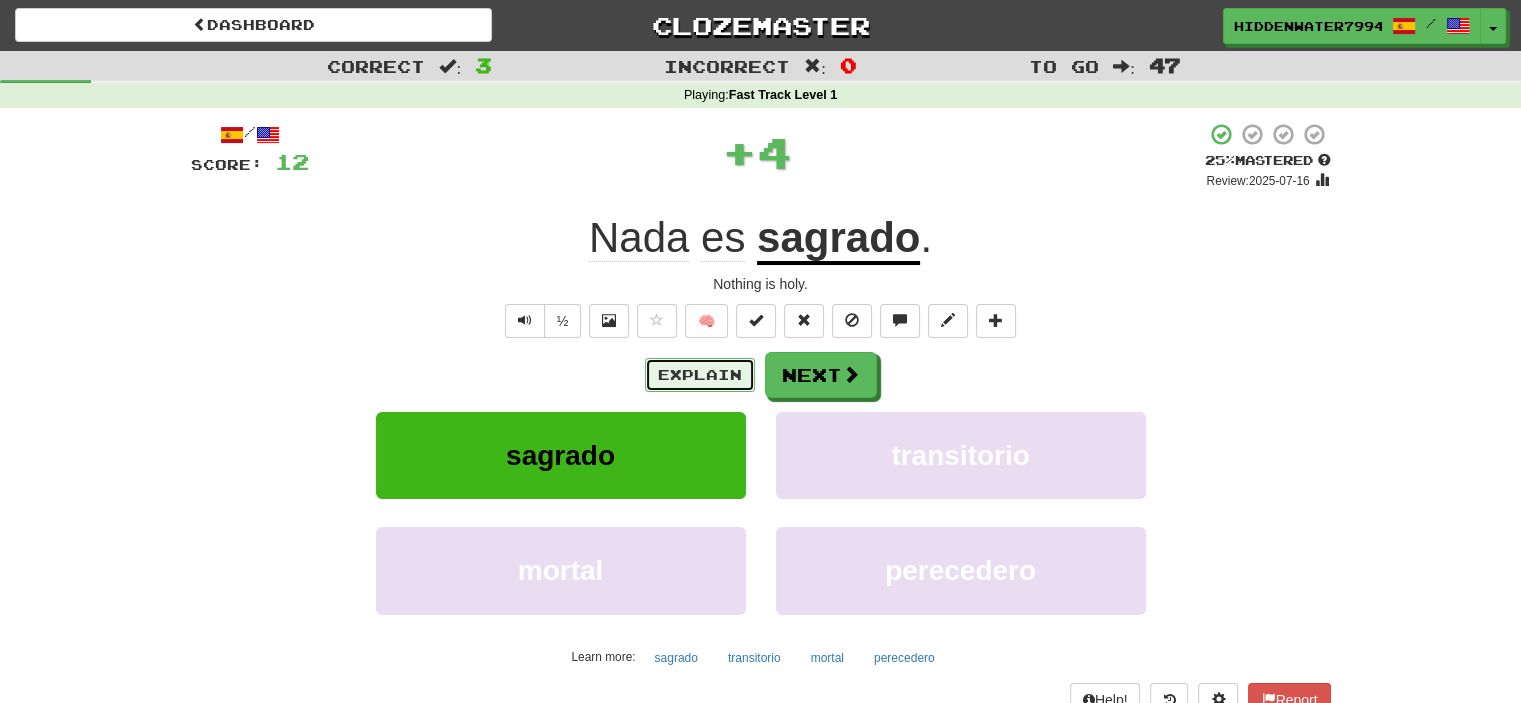 click on "Explain" at bounding box center (700, 375) 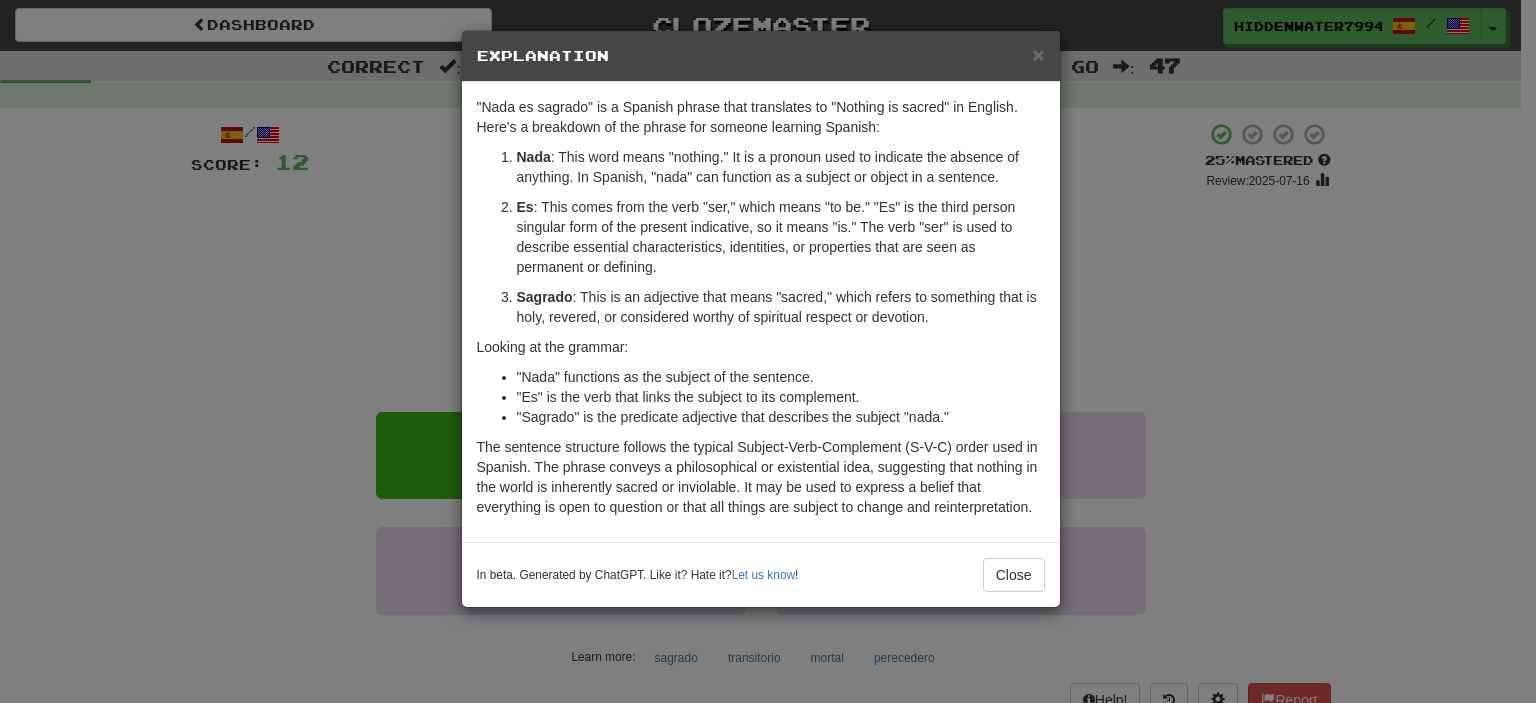 click on "× Explanation" at bounding box center (761, 56) 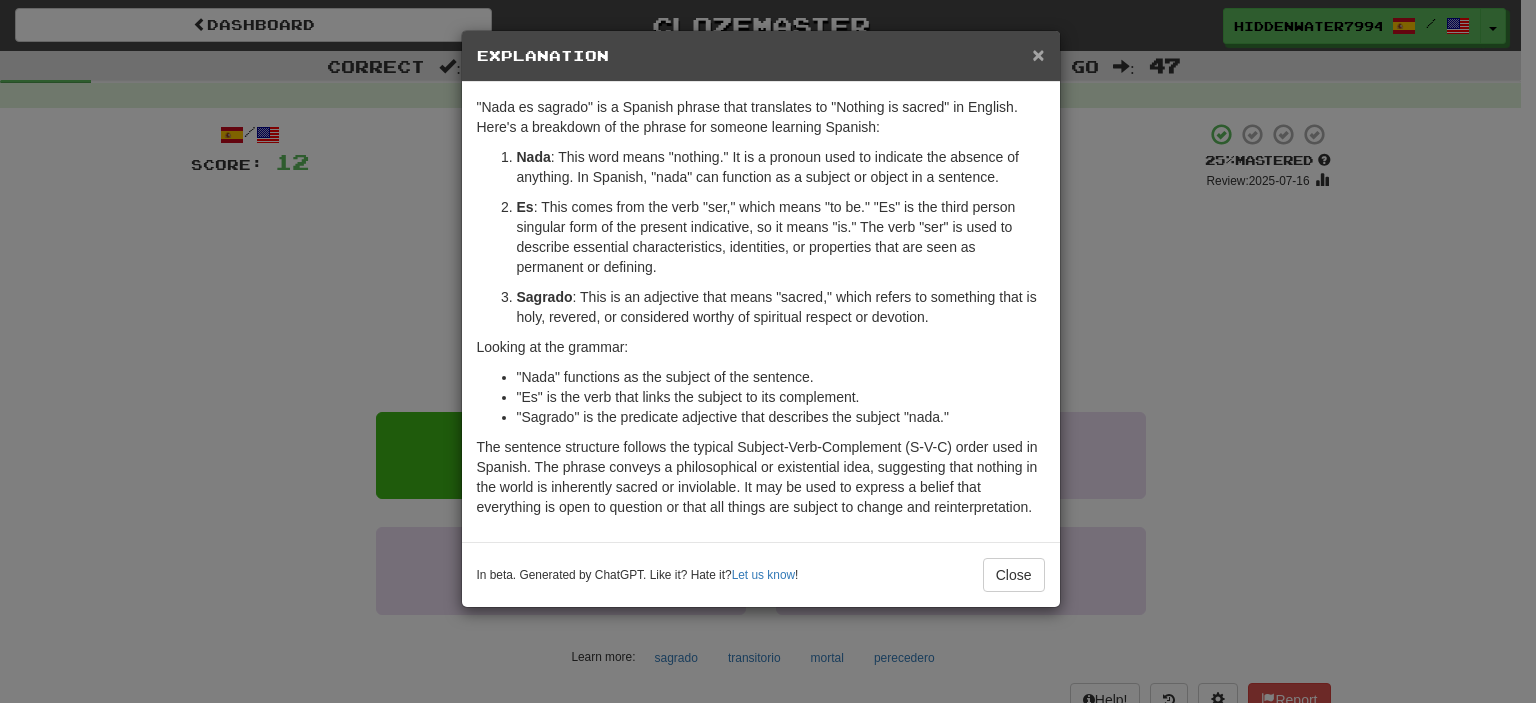 click on "×" at bounding box center [1038, 54] 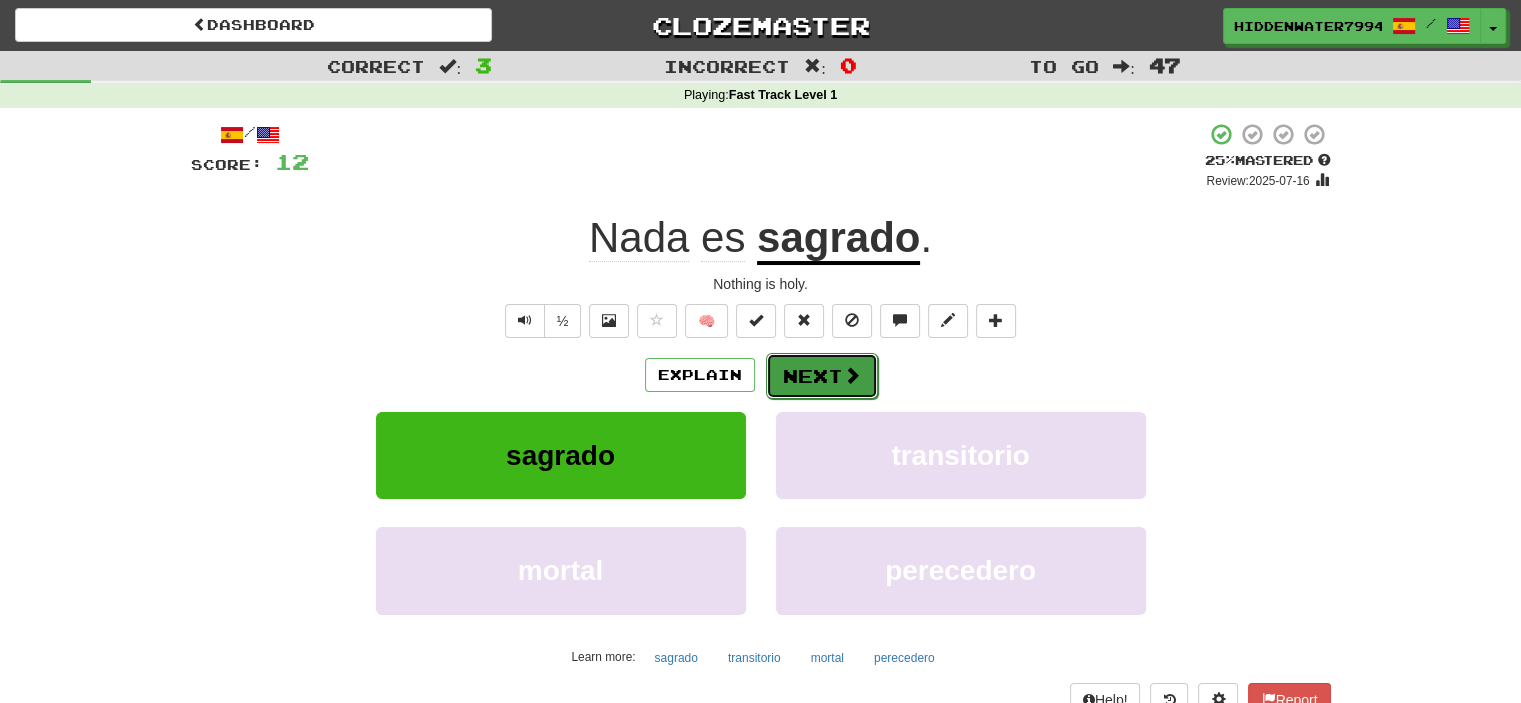 click on "Next" at bounding box center (822, 376) 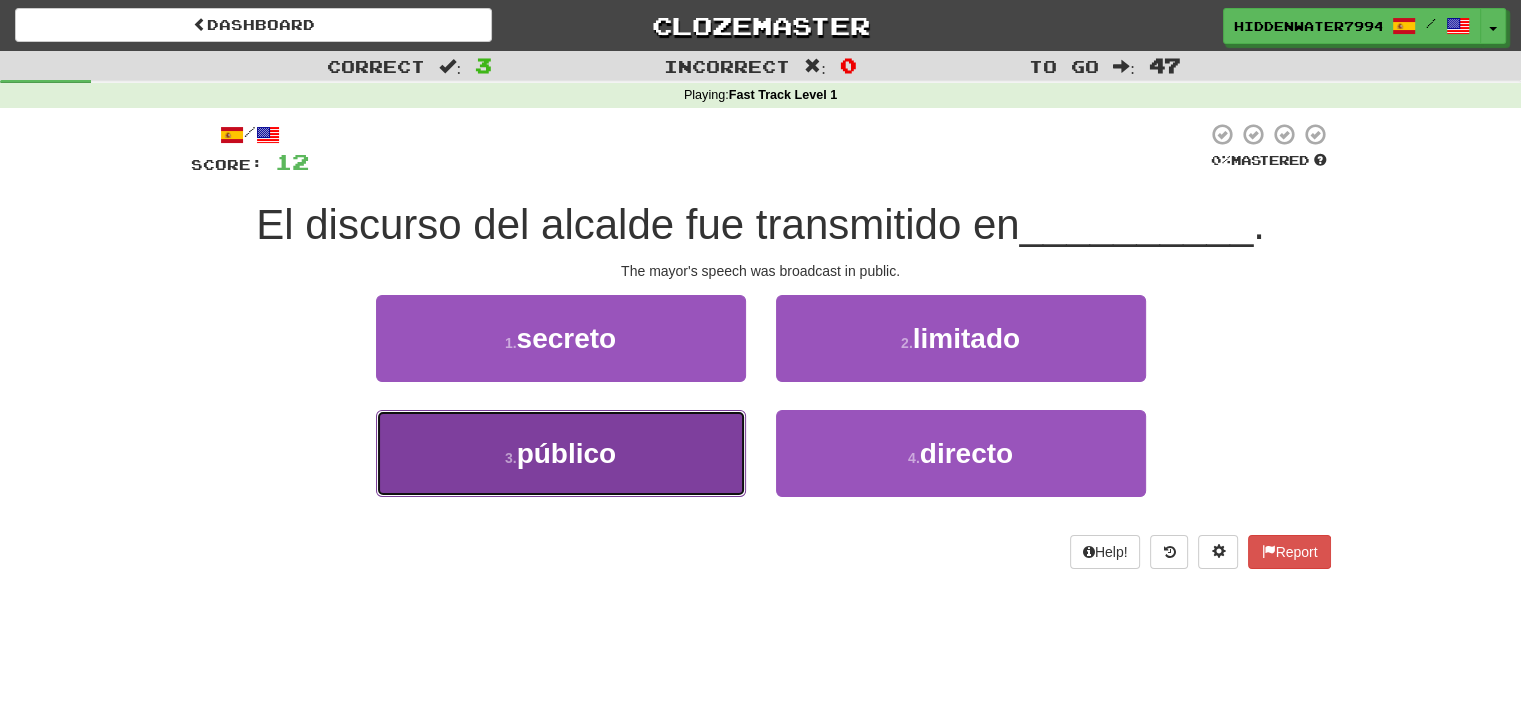 click on "3 .  público" at bounding box center [561, 453] 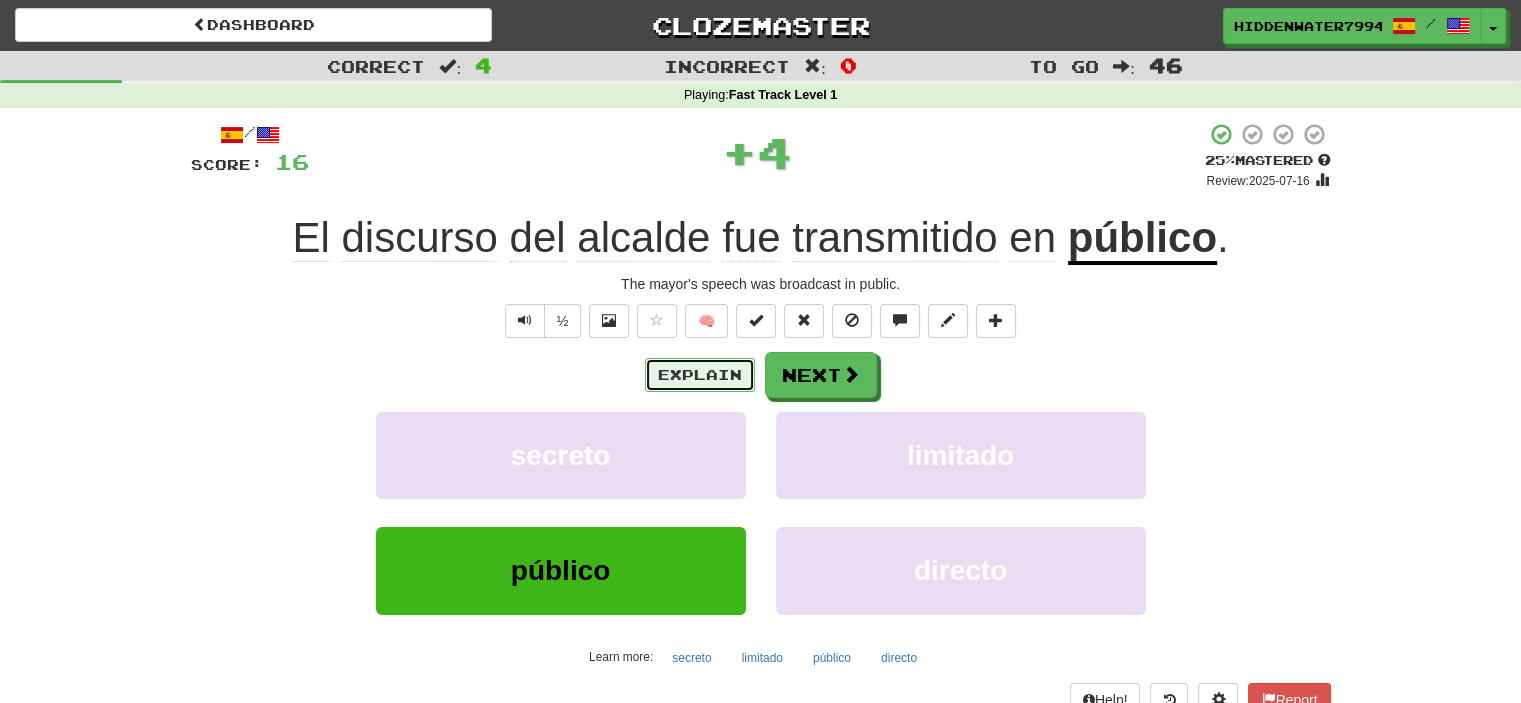 click on "Explain" at bounding box center [700, 375] 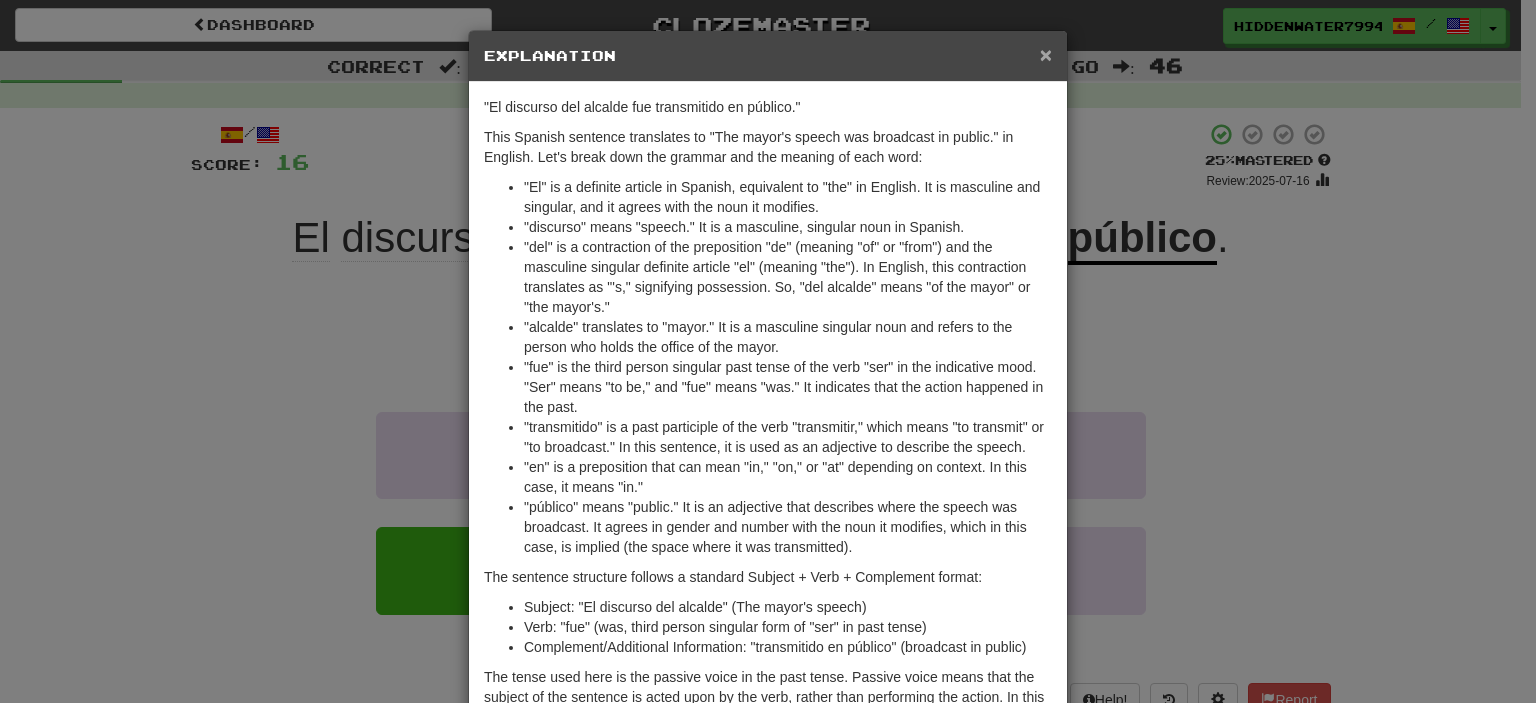 click on "×" at bounding box center [1046, 54] 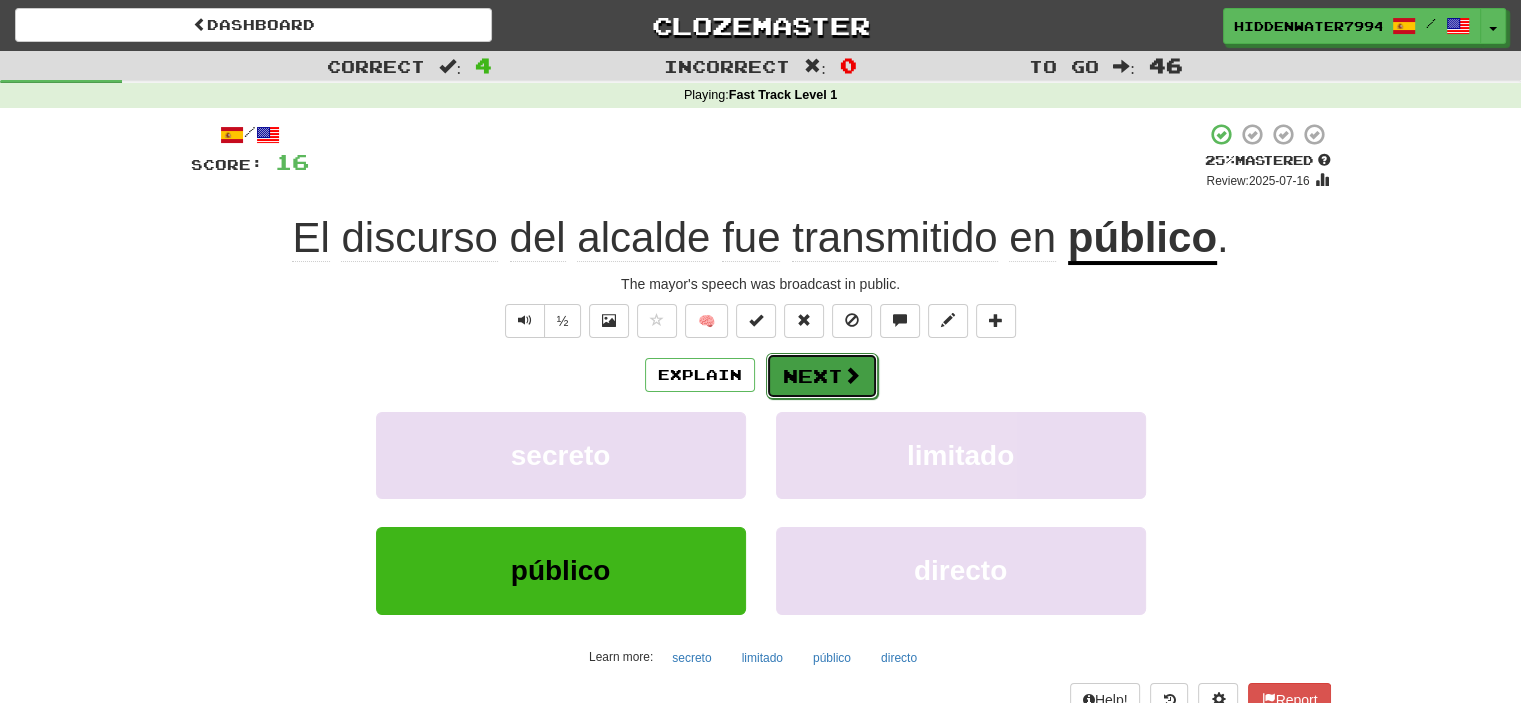 click on "Next" at bounding box center [822, 376] 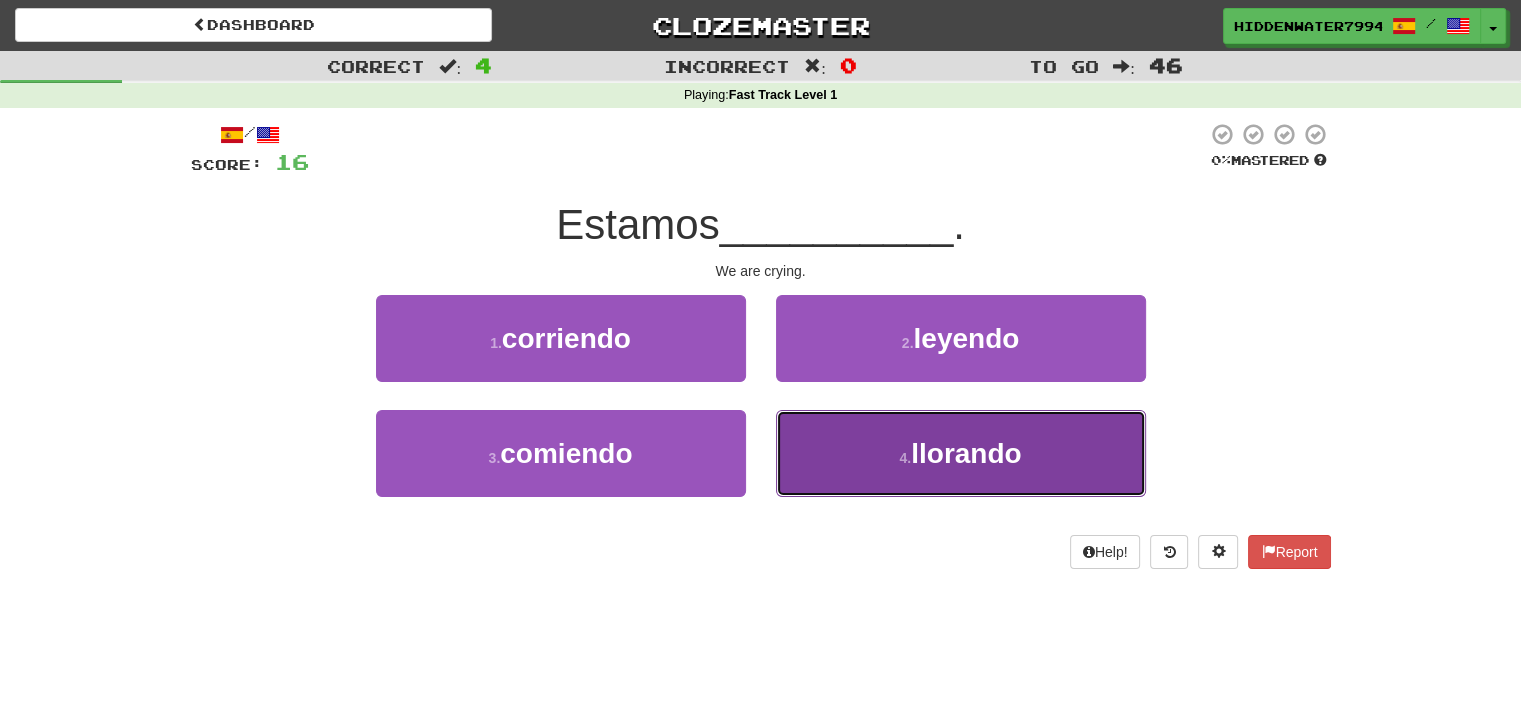click on "4 .  llorando" at bounding box center [961, 453] 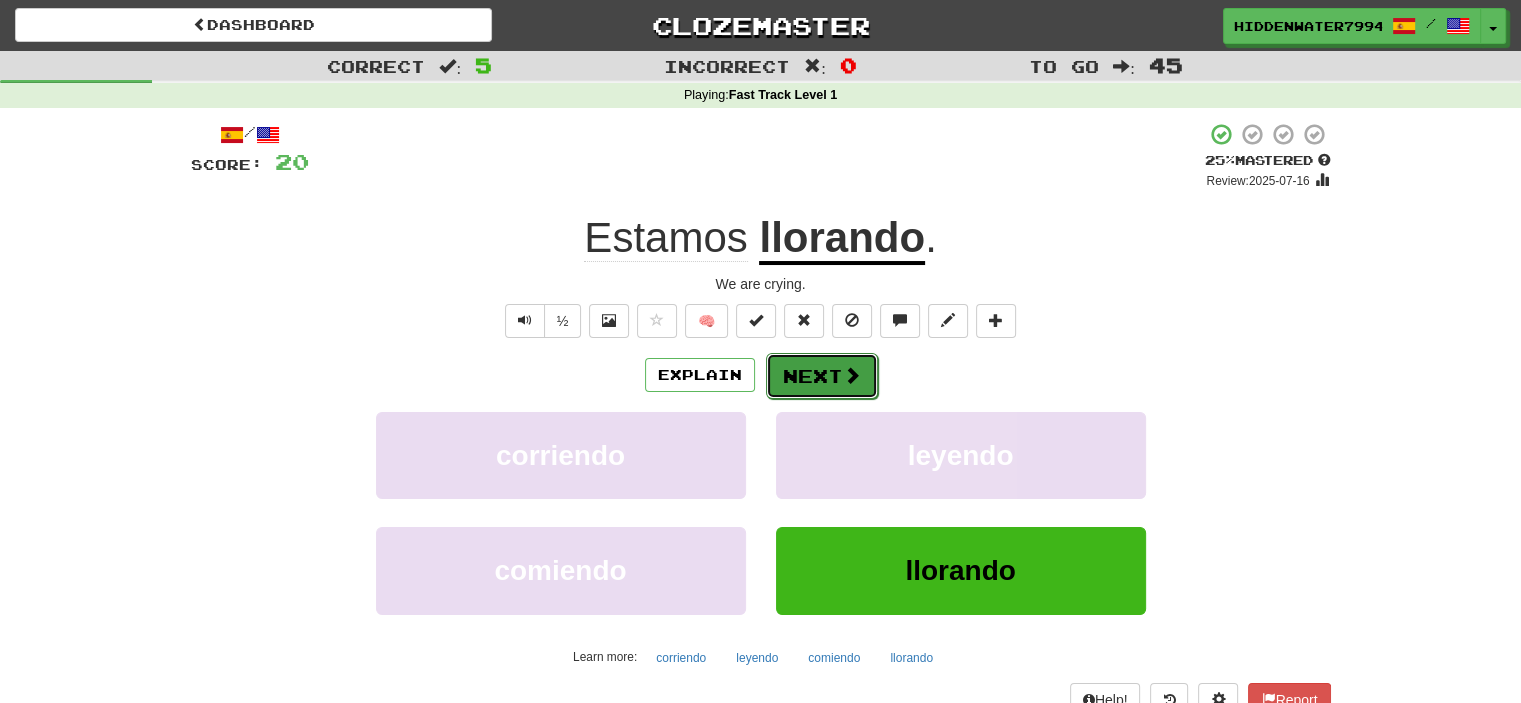 click on "Next" at bounding box center [822, 376] 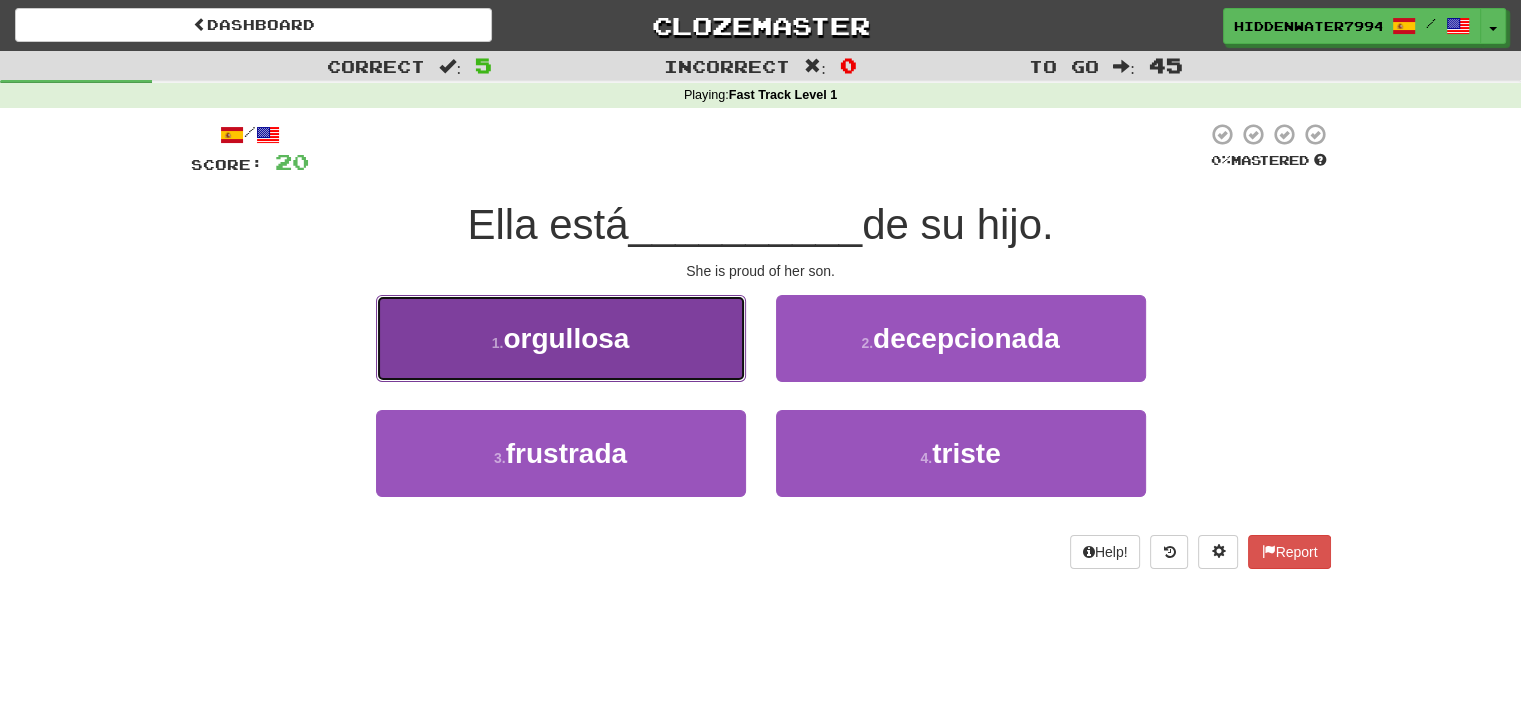 click on "1 .  orgullosa" at bounding box center (561, 338) 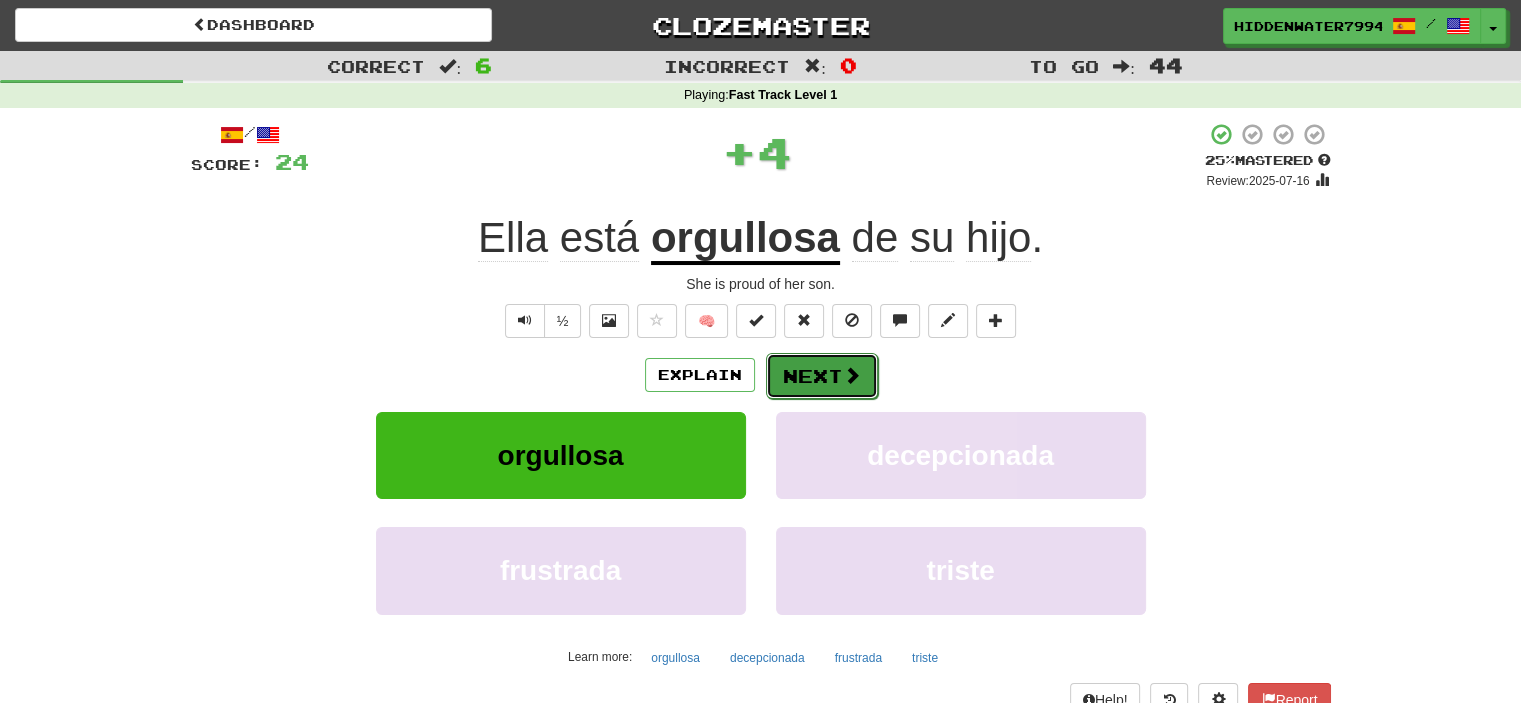 click on "Next" at bounding box center [822, 376] 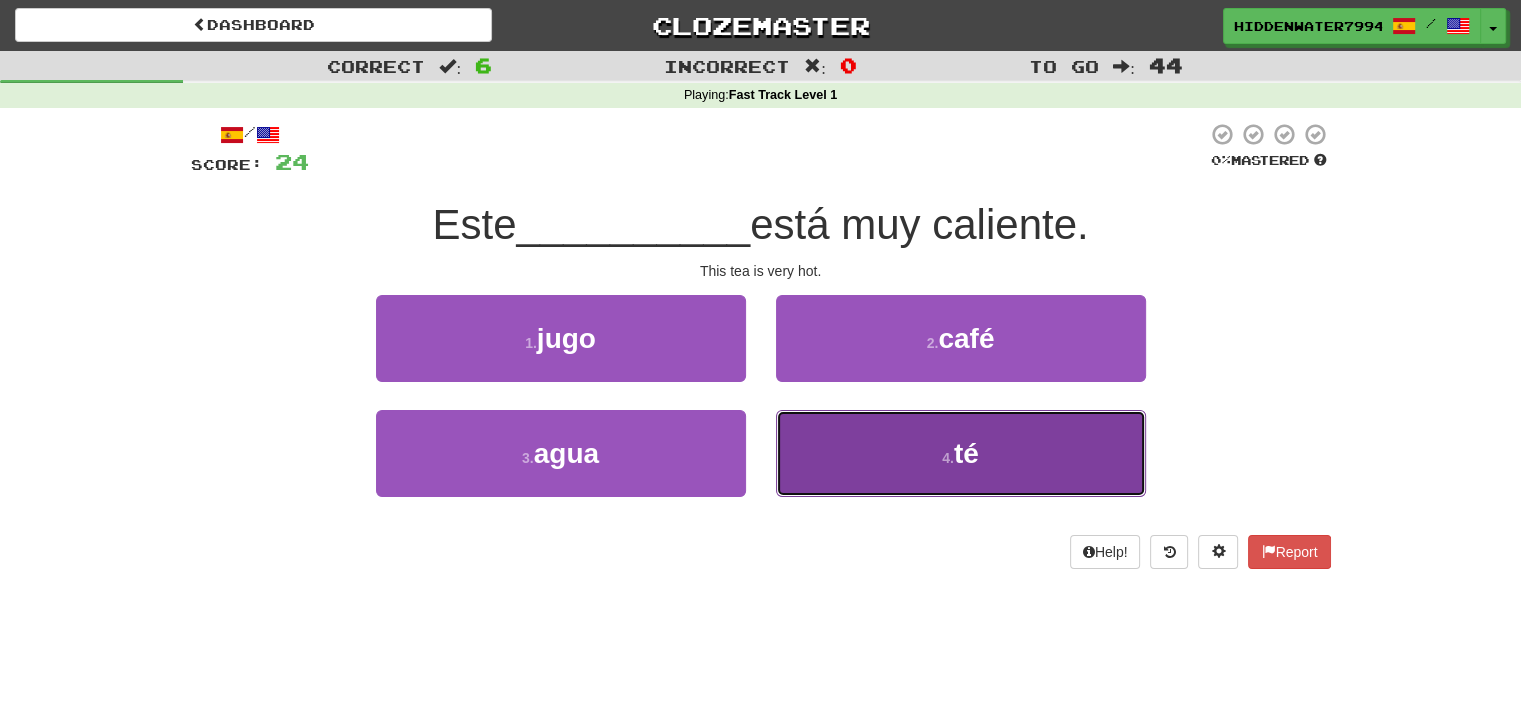 click on "4 .  té" at bounding box center (961, 453) 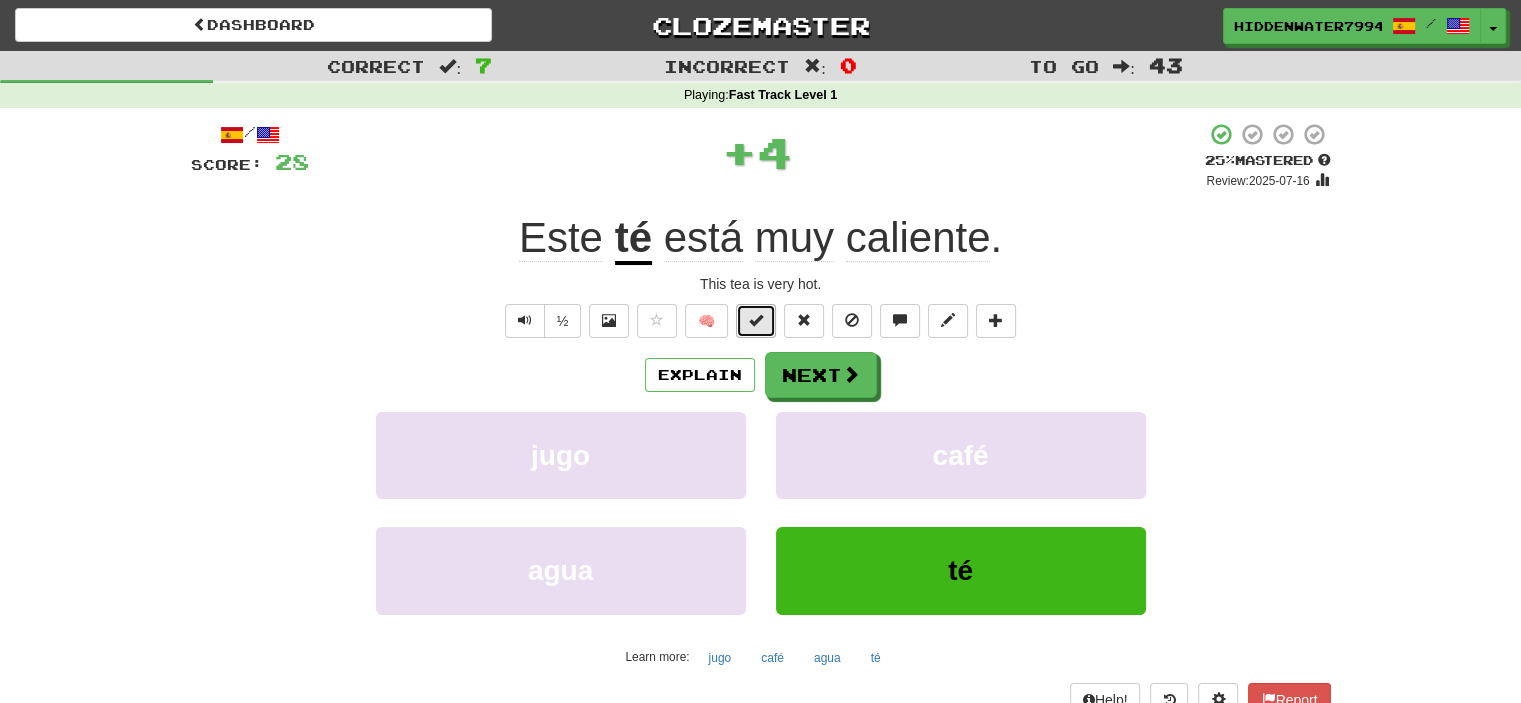 click at bounding box center (756, 320) 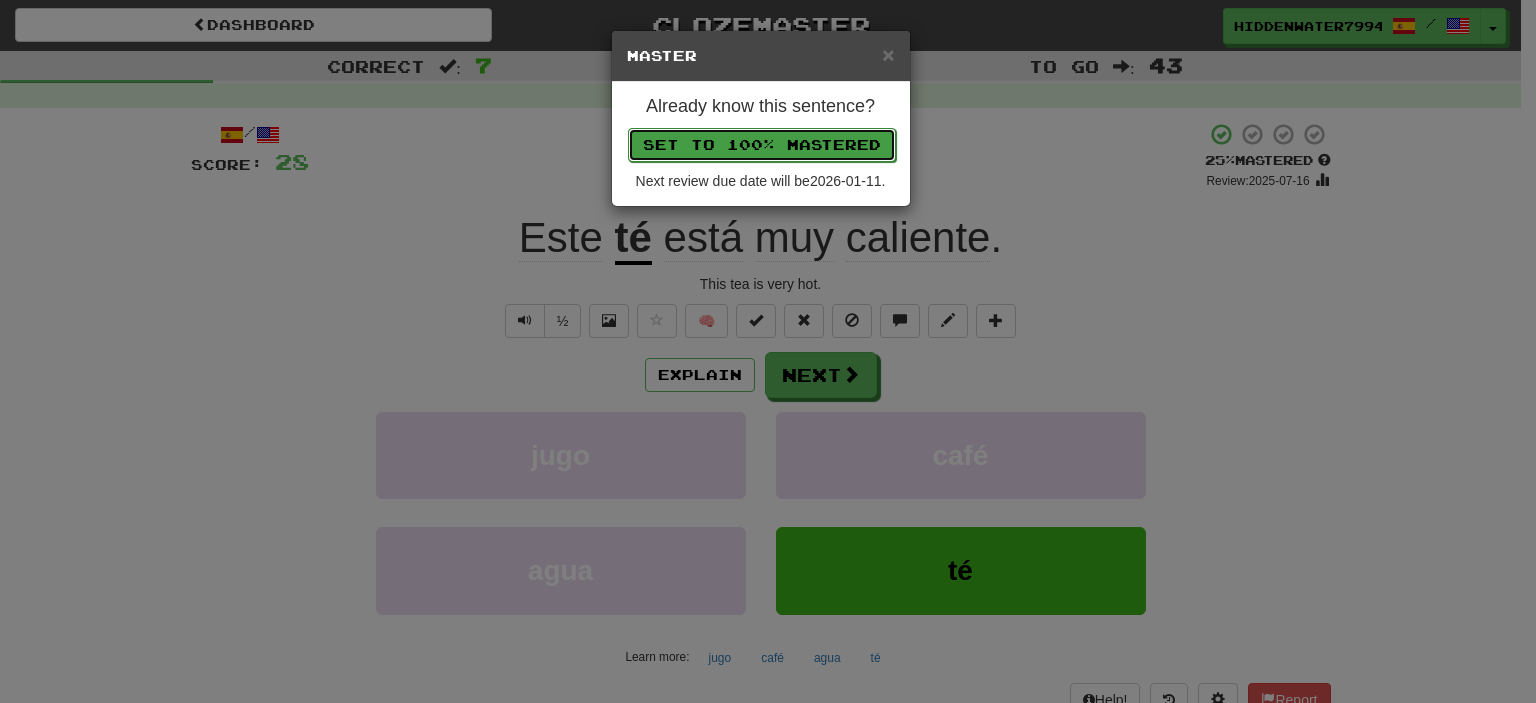 click on "Set to 100% Mastered" at bounding box center [762, 145] 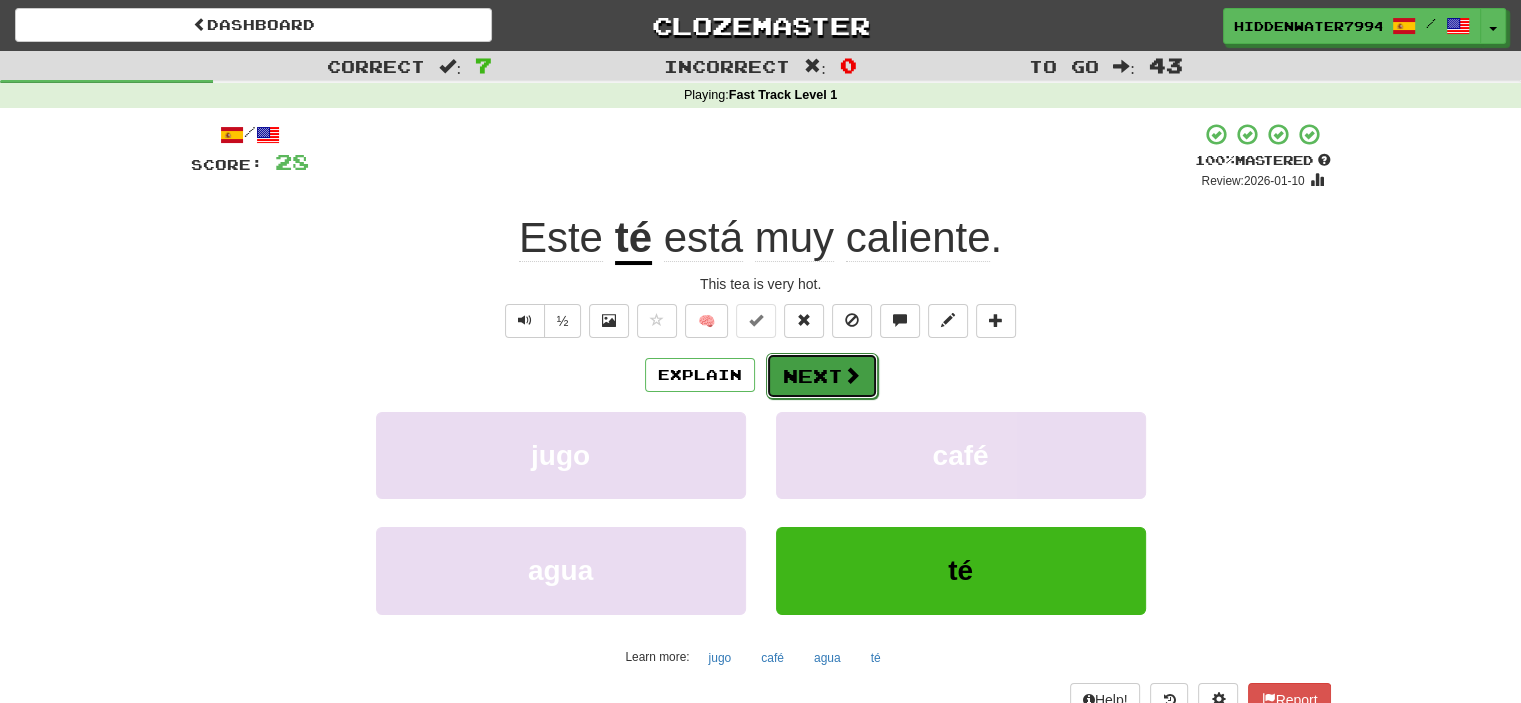 click on "Next" at bounding box center [822, 376] 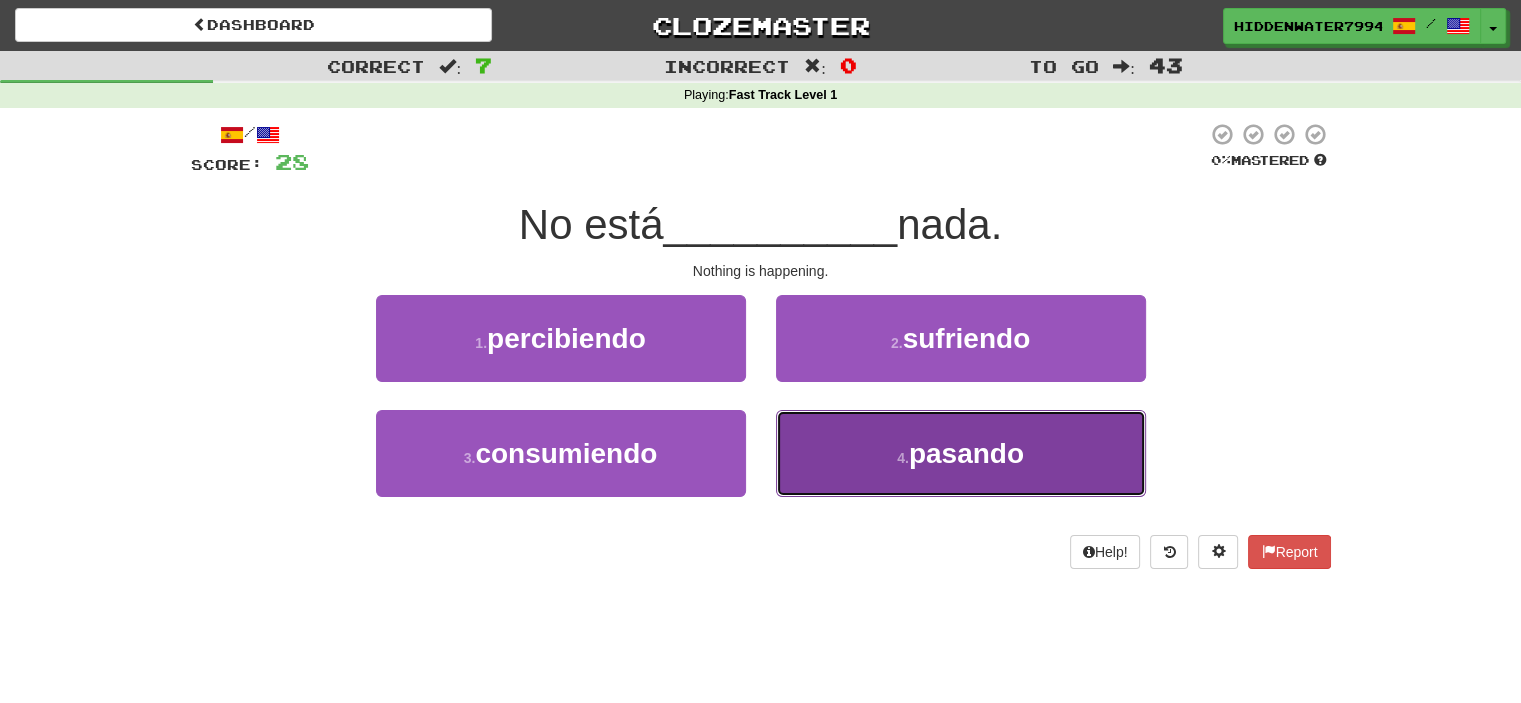 click on "4 .  pasando" at bounding box center [961, 453] 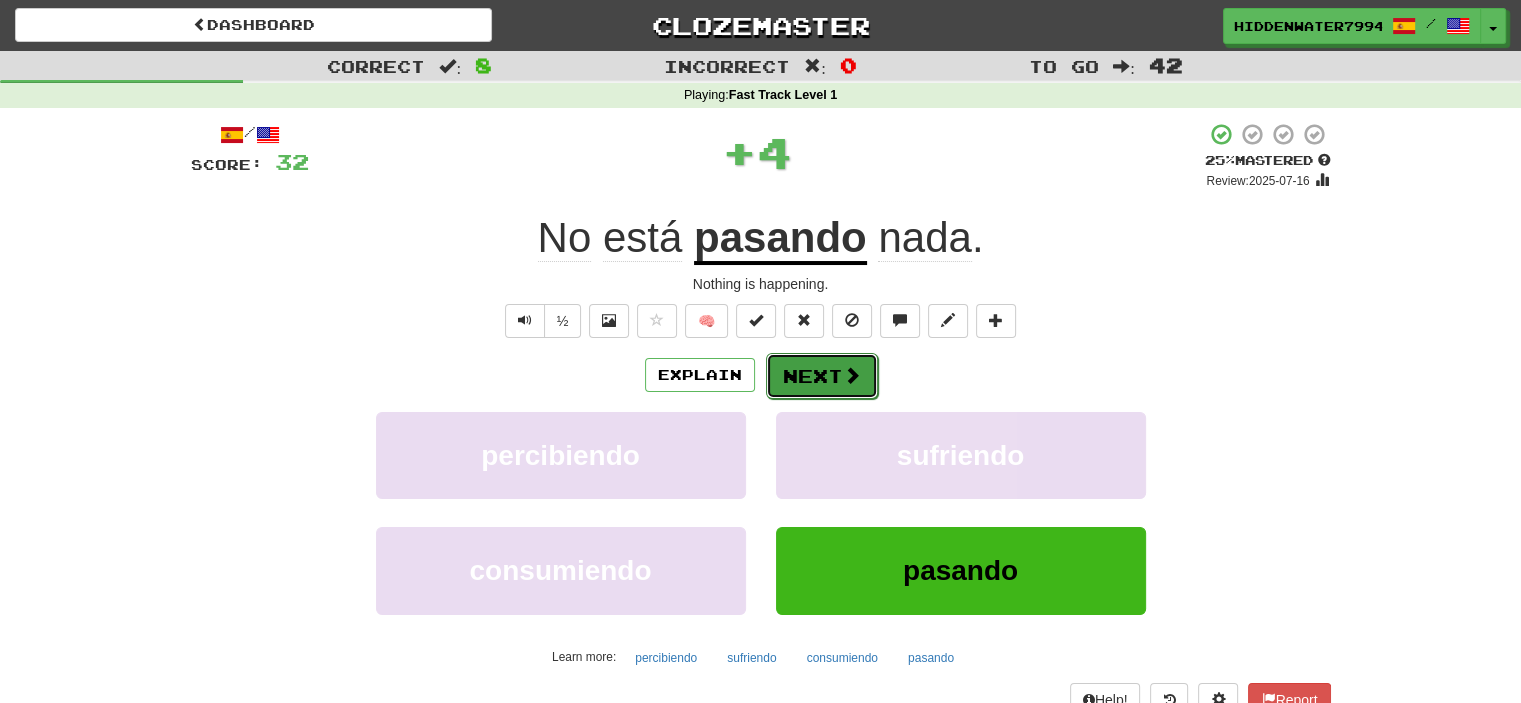 click on "Next" at bounding box center [822, 376] 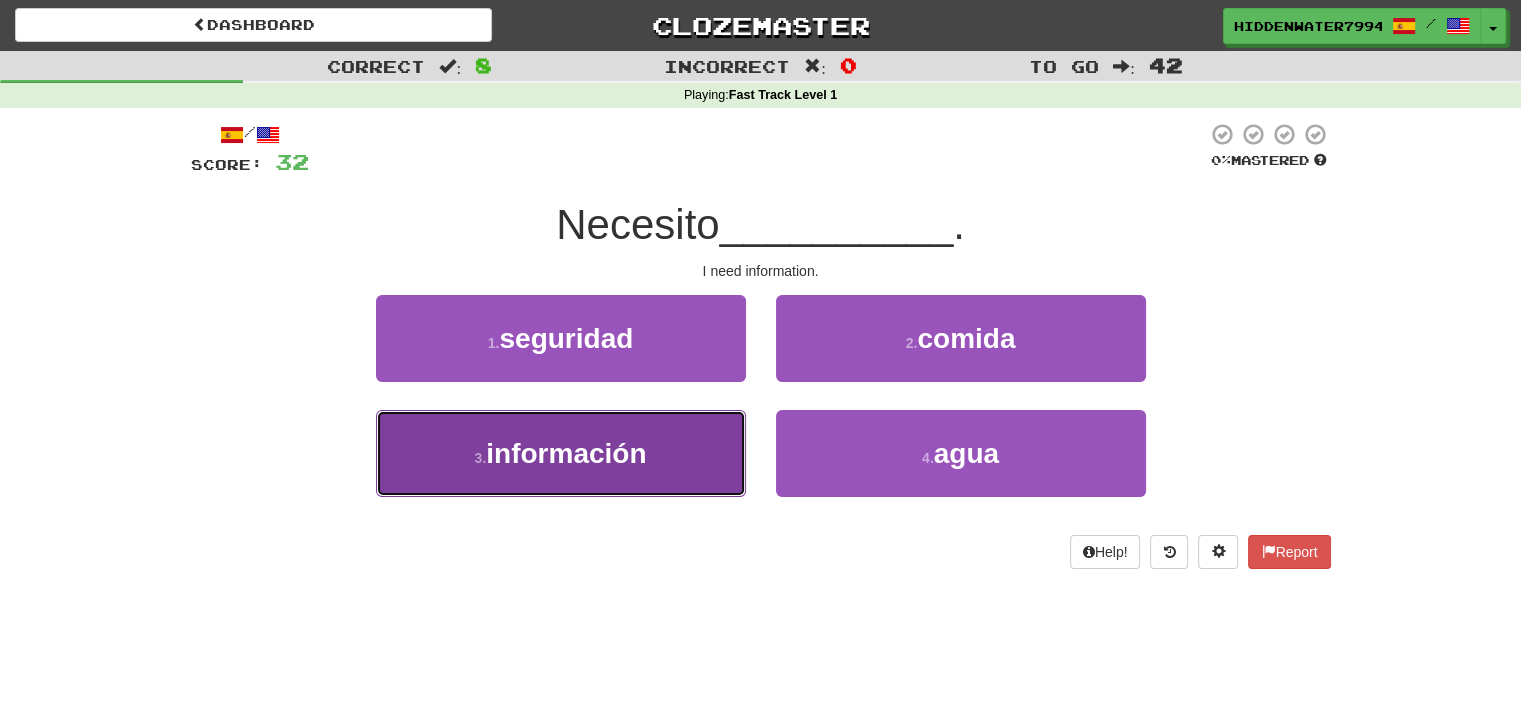 click on "3 .  información" at bounding box center (561, 453) 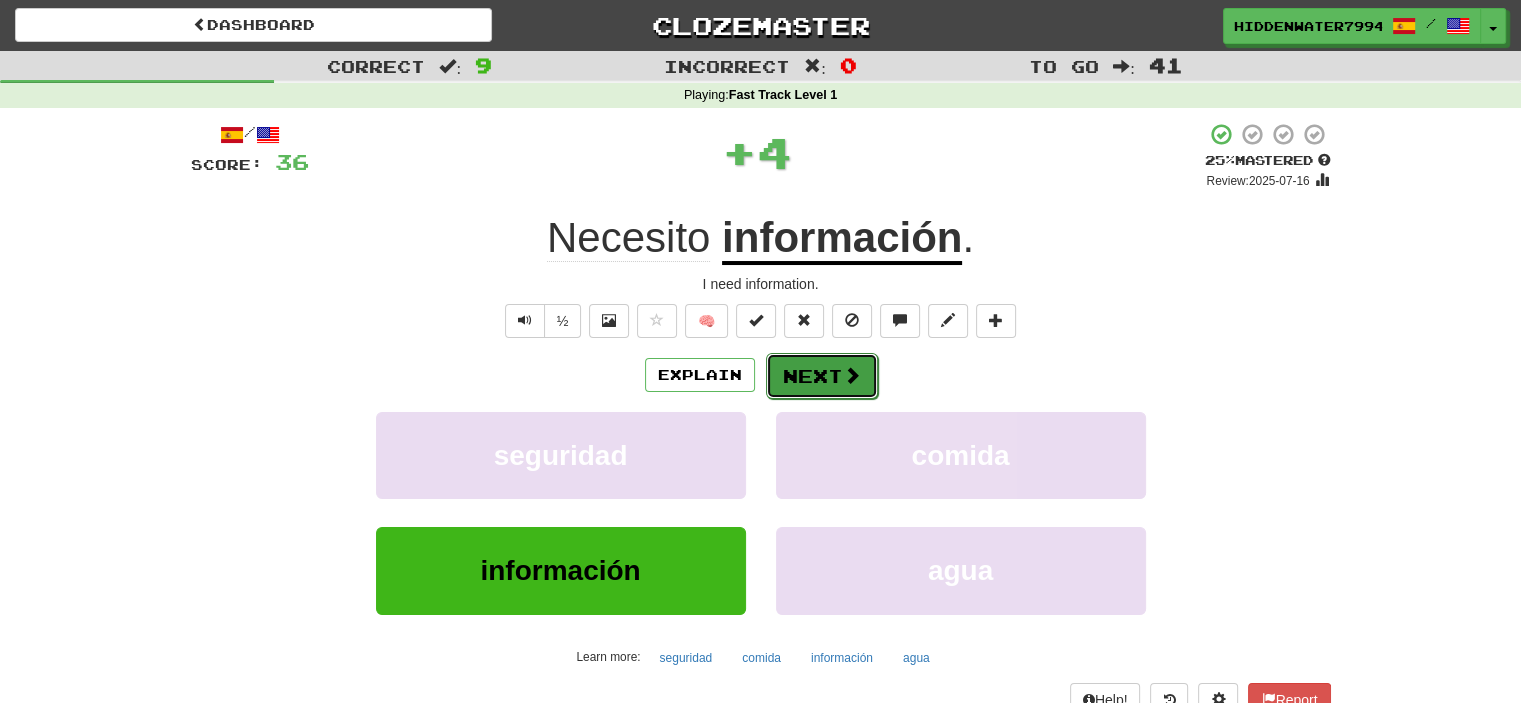click on "Next" at bounding box center (822, 376) 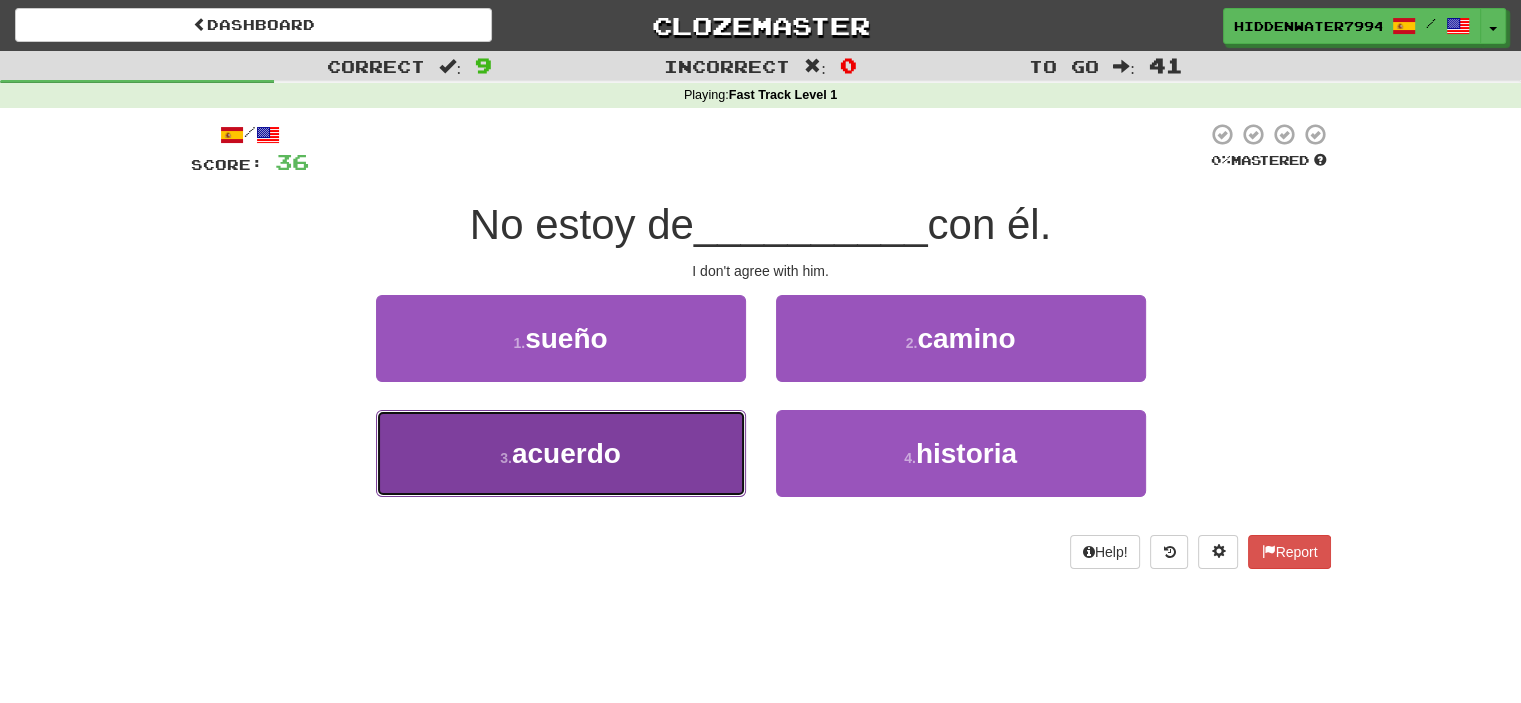 click on "3 .  acuerdo" at bounding box center (561, 453) 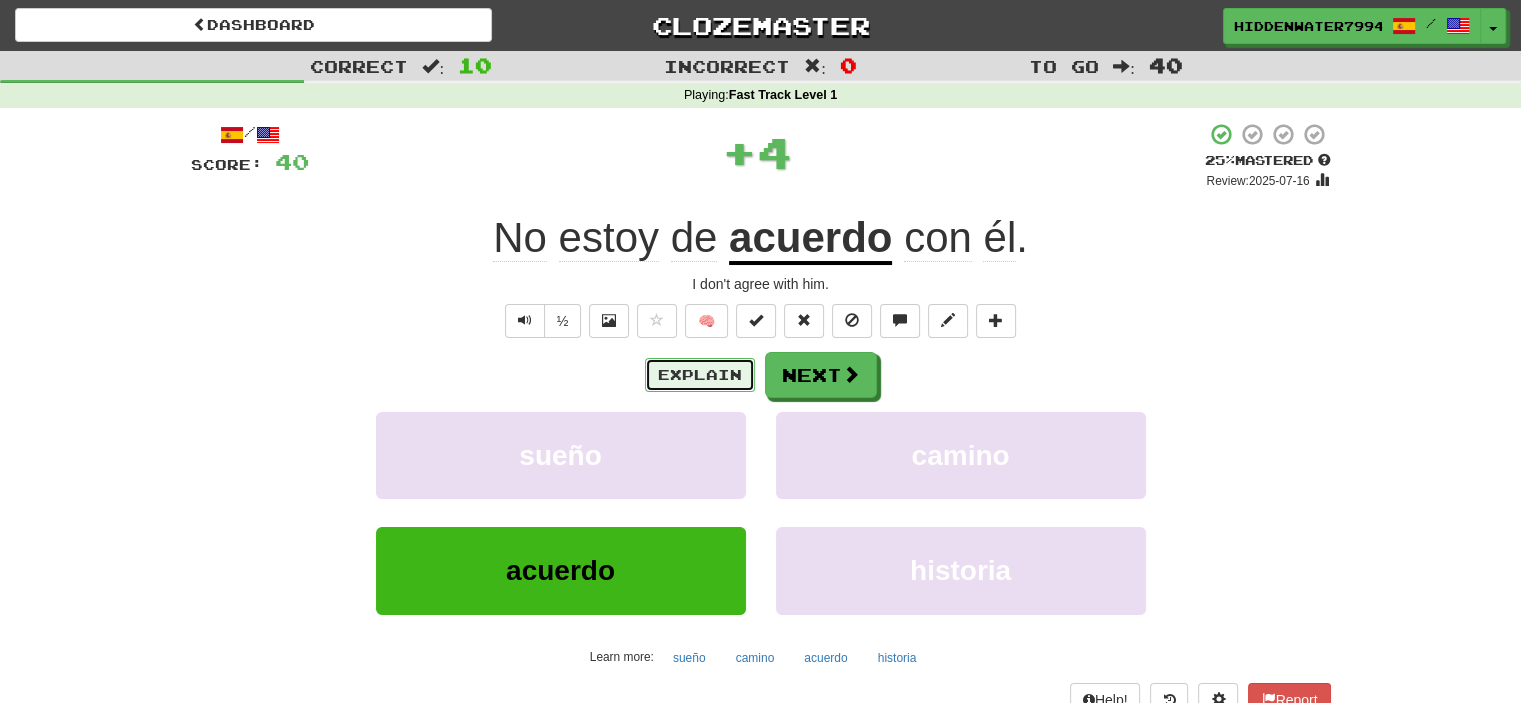 click on "Explain" at bounding box center [700, 375] 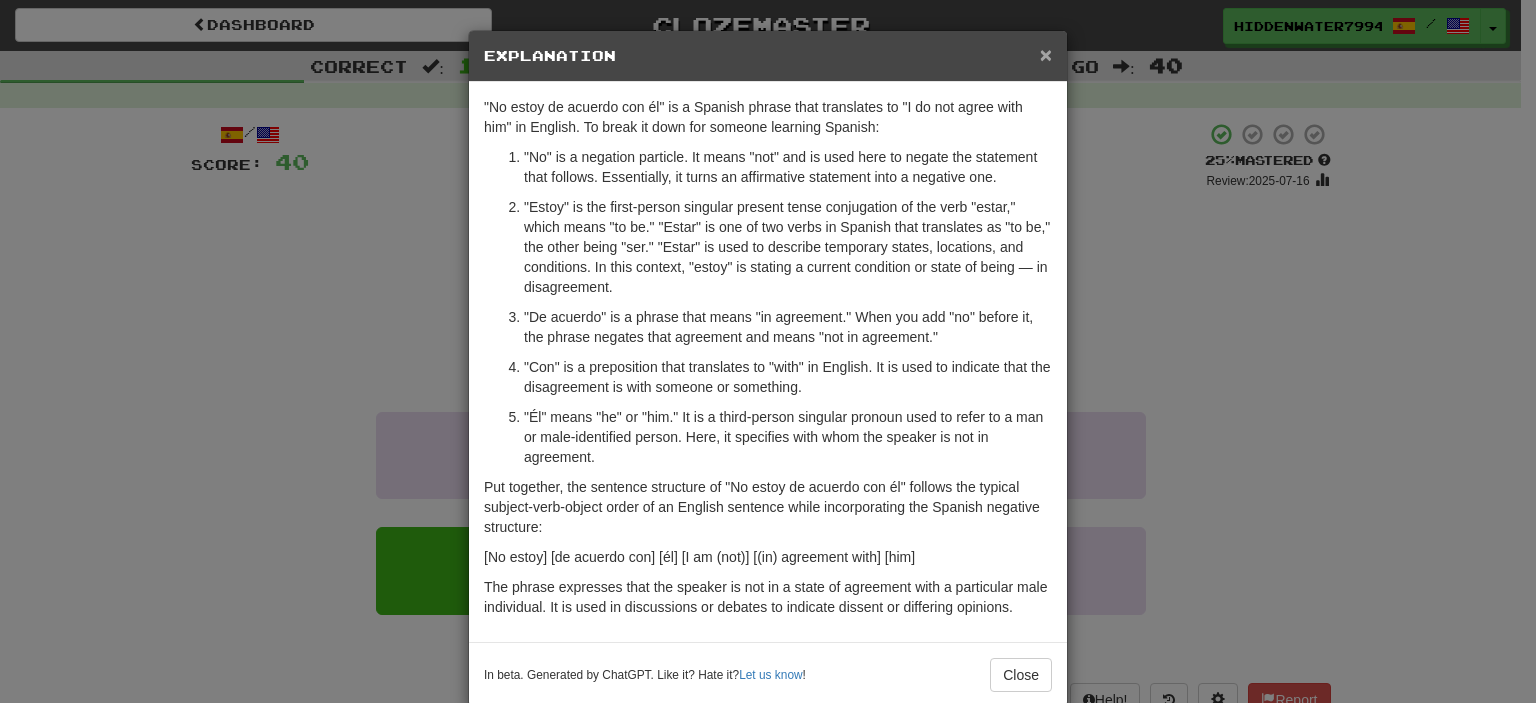 click on "×" at bounding box center (1046, 54) 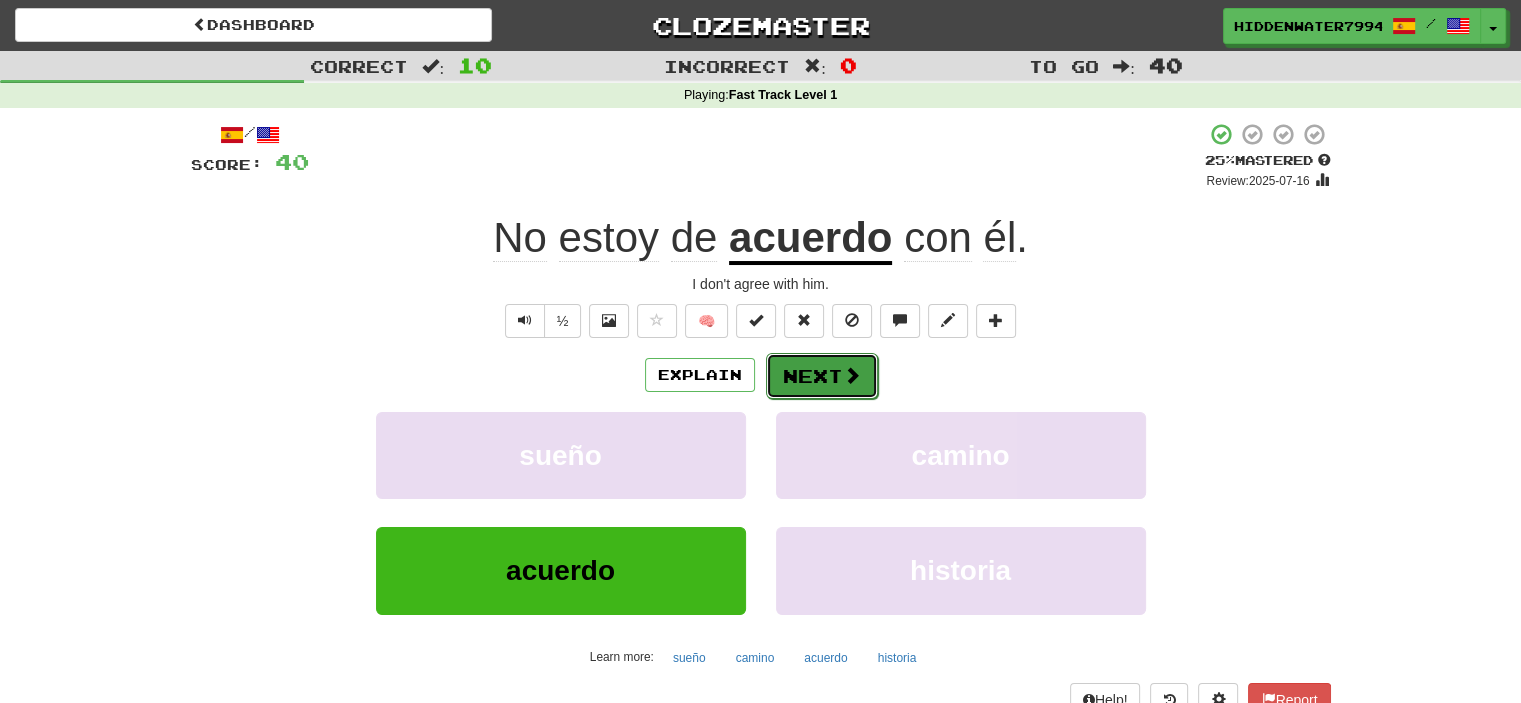click on "Next" at bounding box center [822, 376] 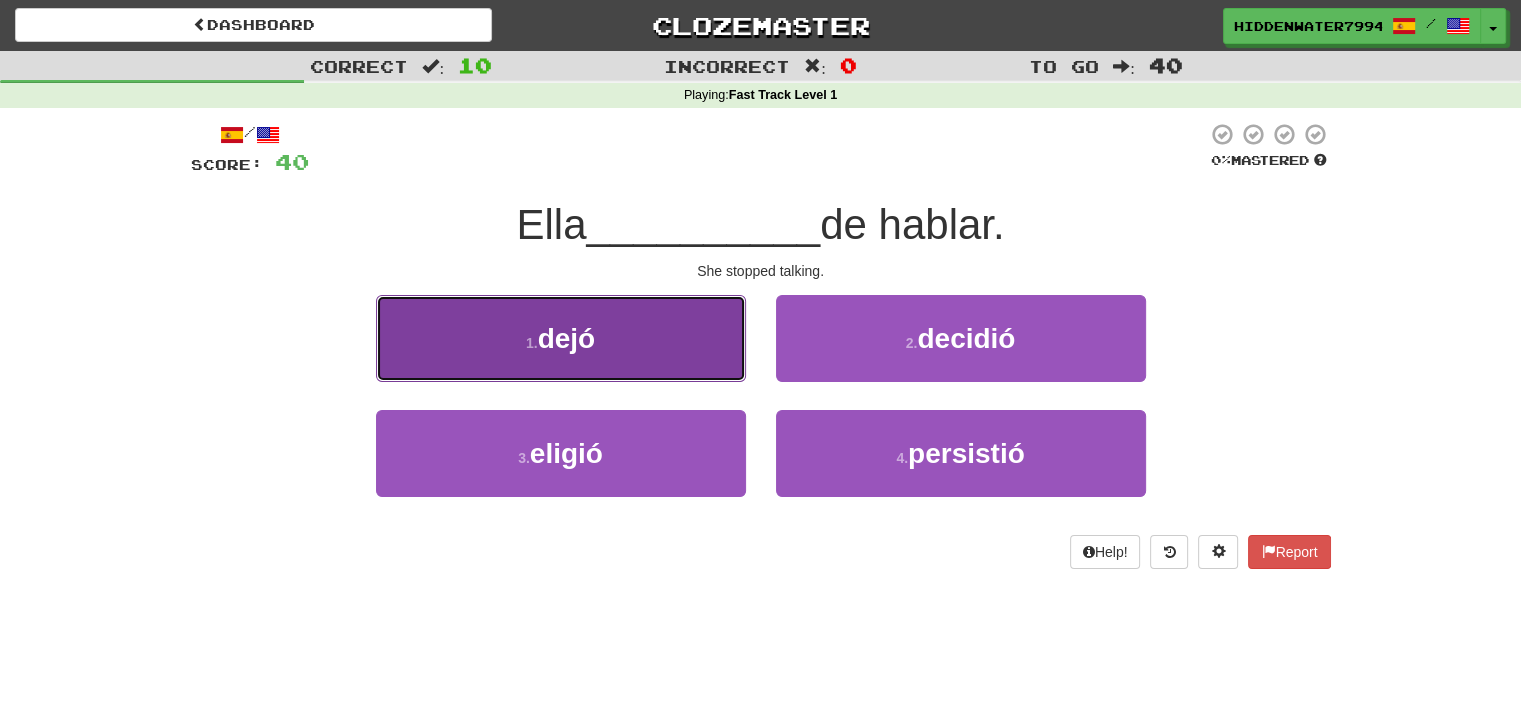 click on "1 .  dejó" at bounding box center (561, 338) 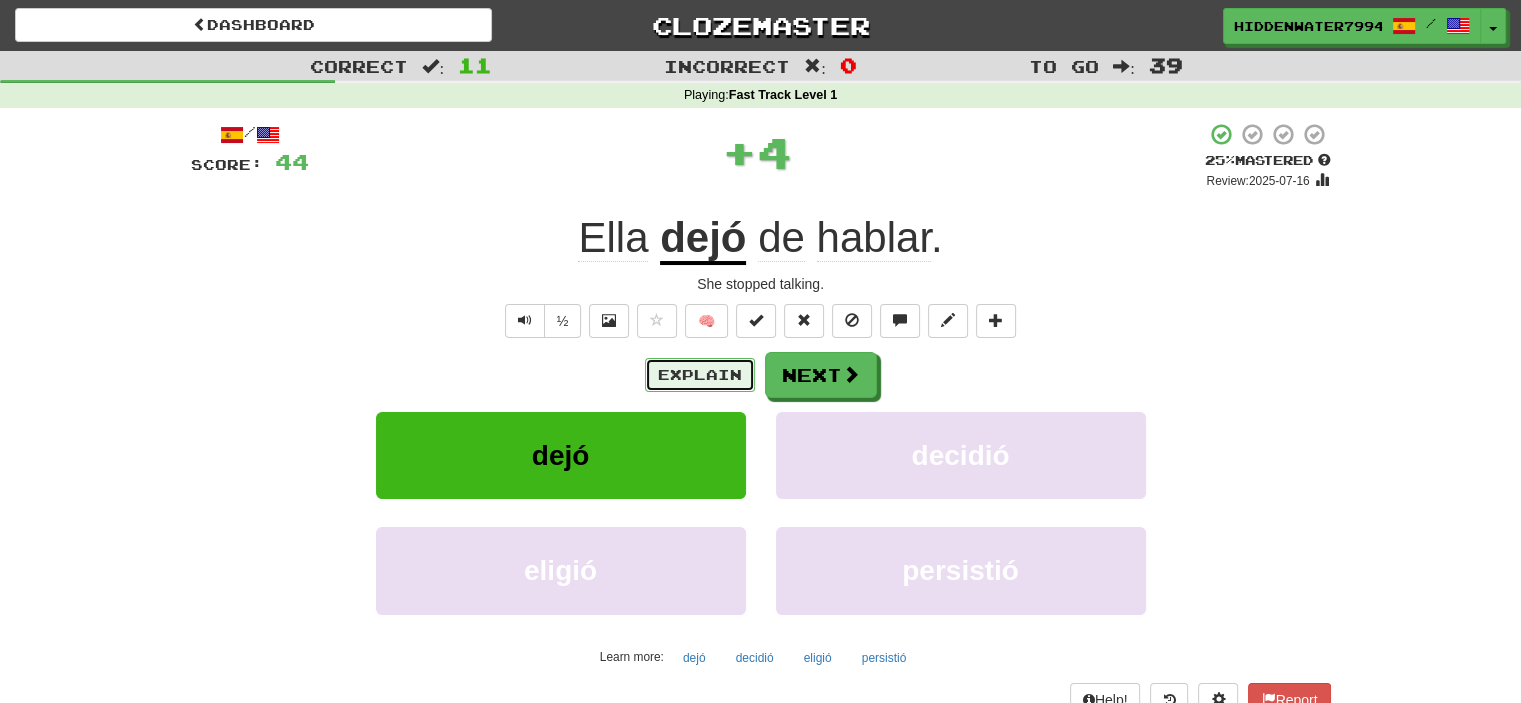 click on "Explain" at bounding box center (700, 375) 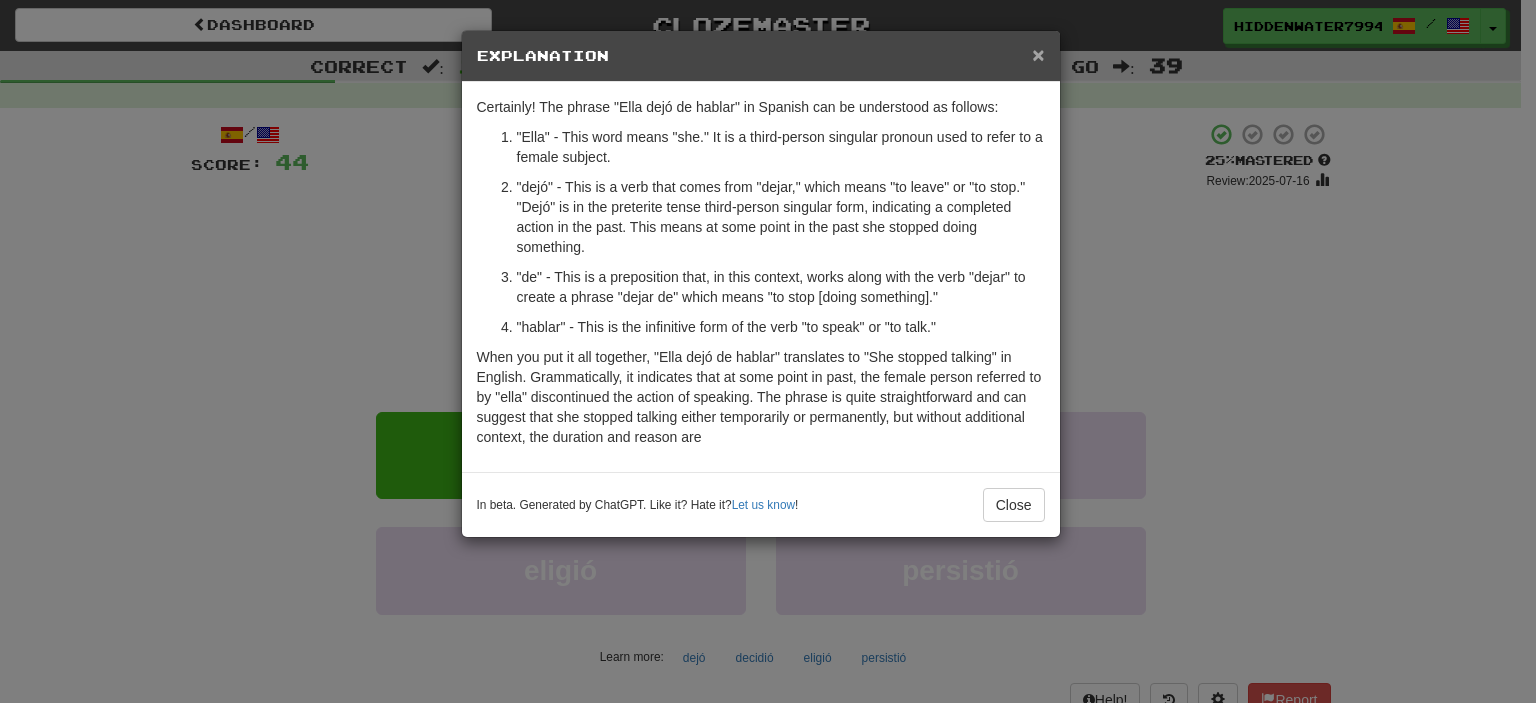 click on "×" at bounding box center [1038, 54] 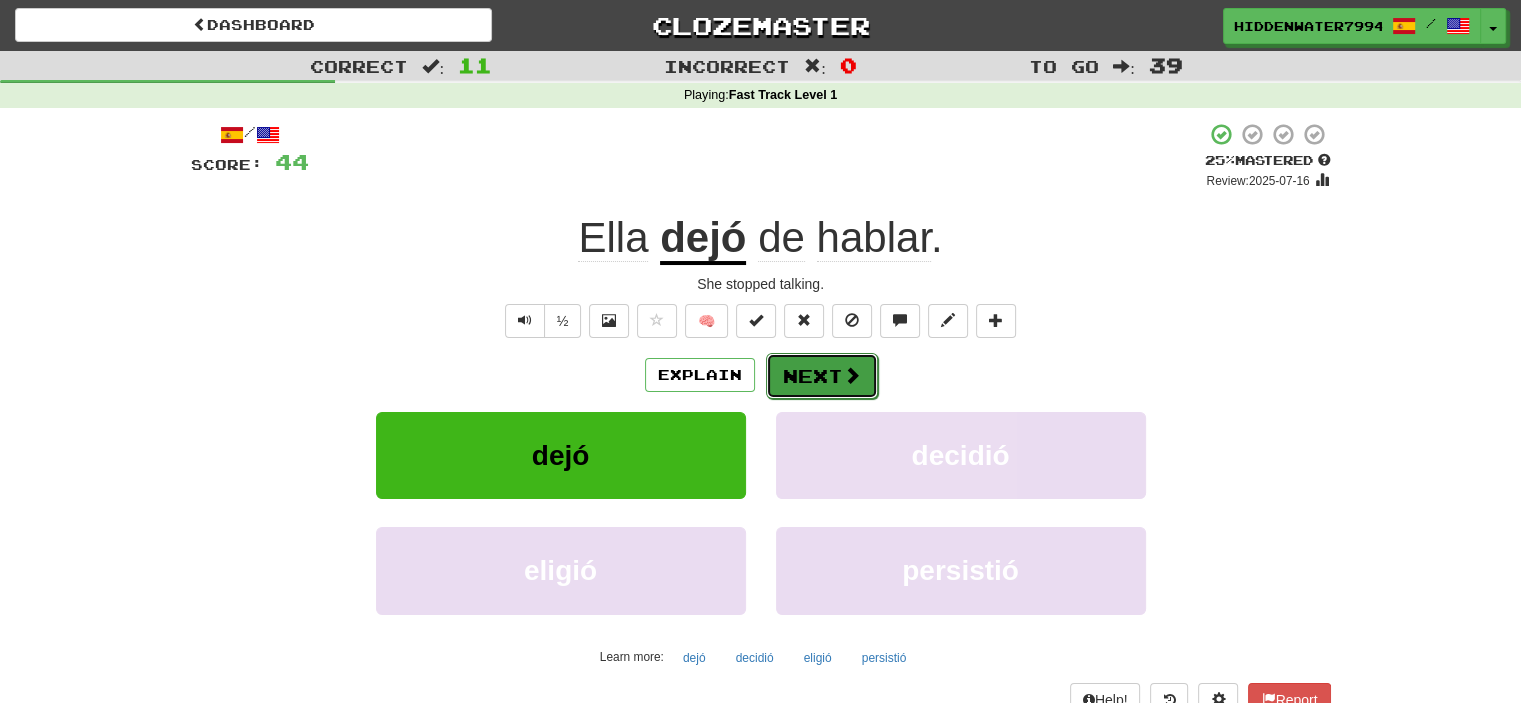 click on "Next" at bounding box center [822, 376] 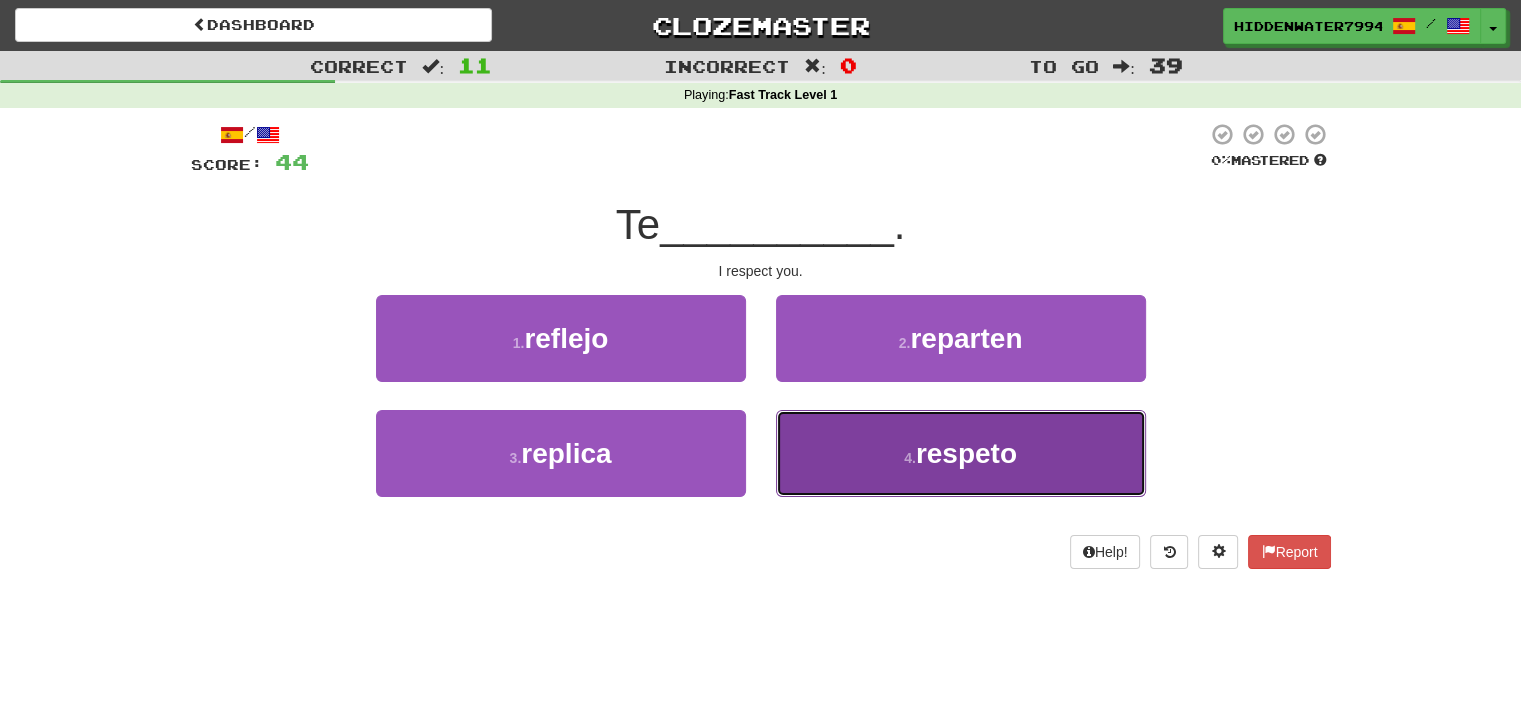 click on "respeto" at bounding box center (966, 453) 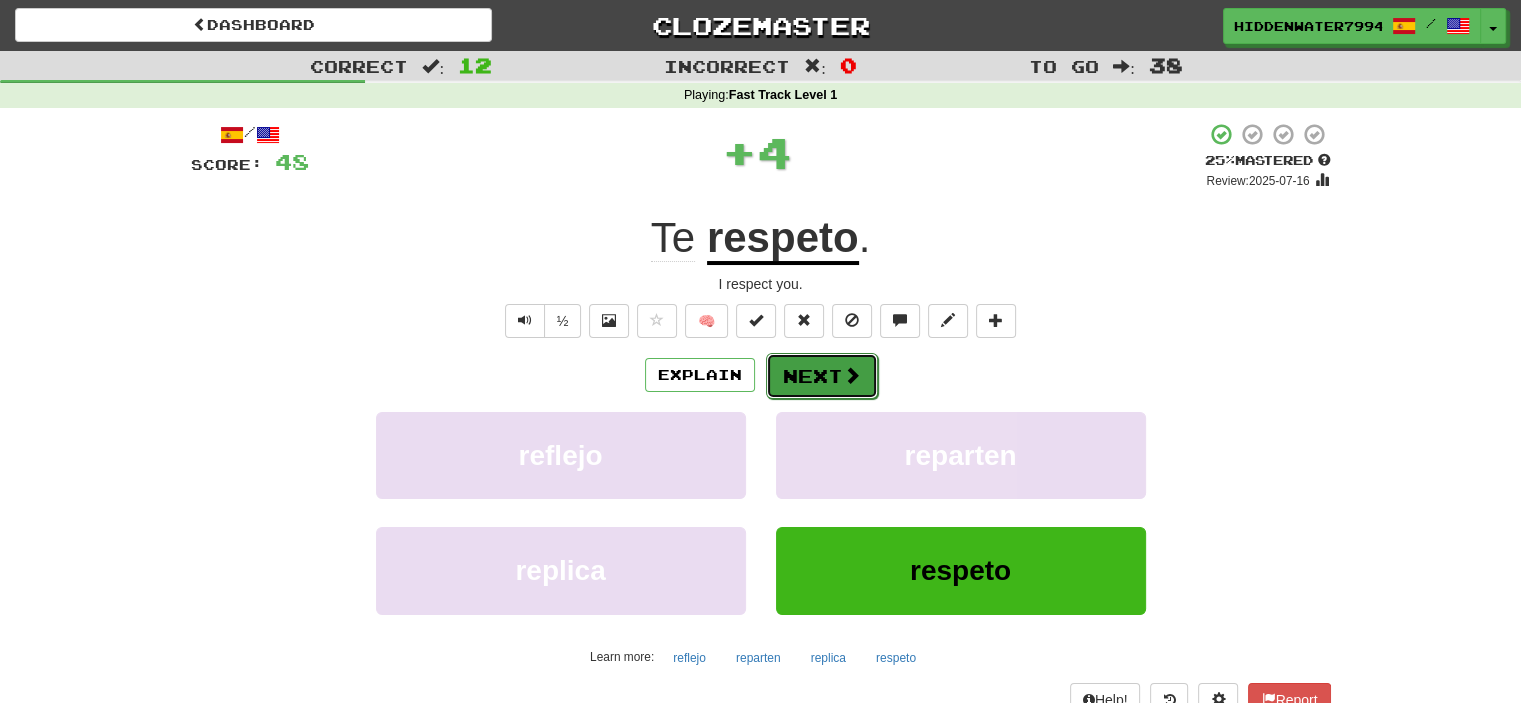 click on "Next" at bounding box center (822, 376) 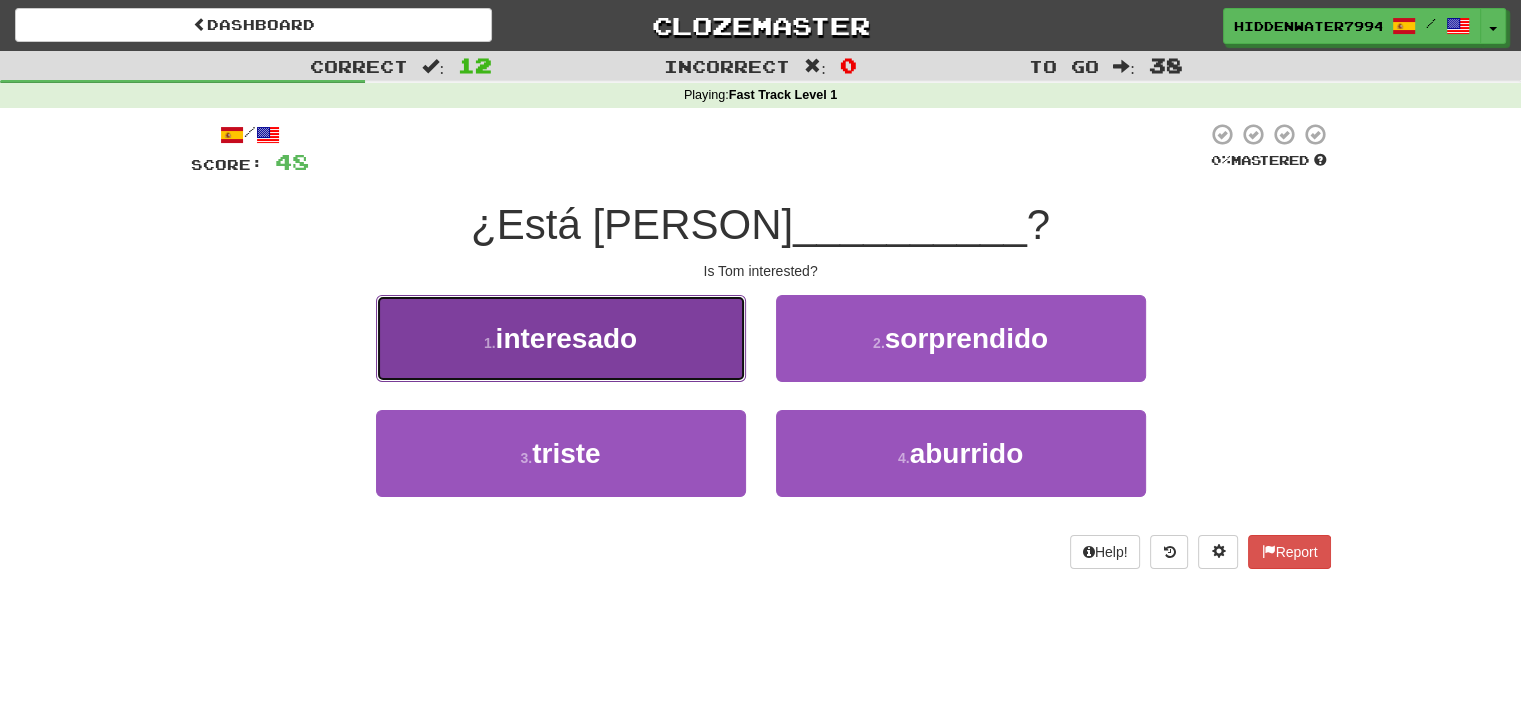 click on "1 .  interesado" at bounding box center (561, 338) 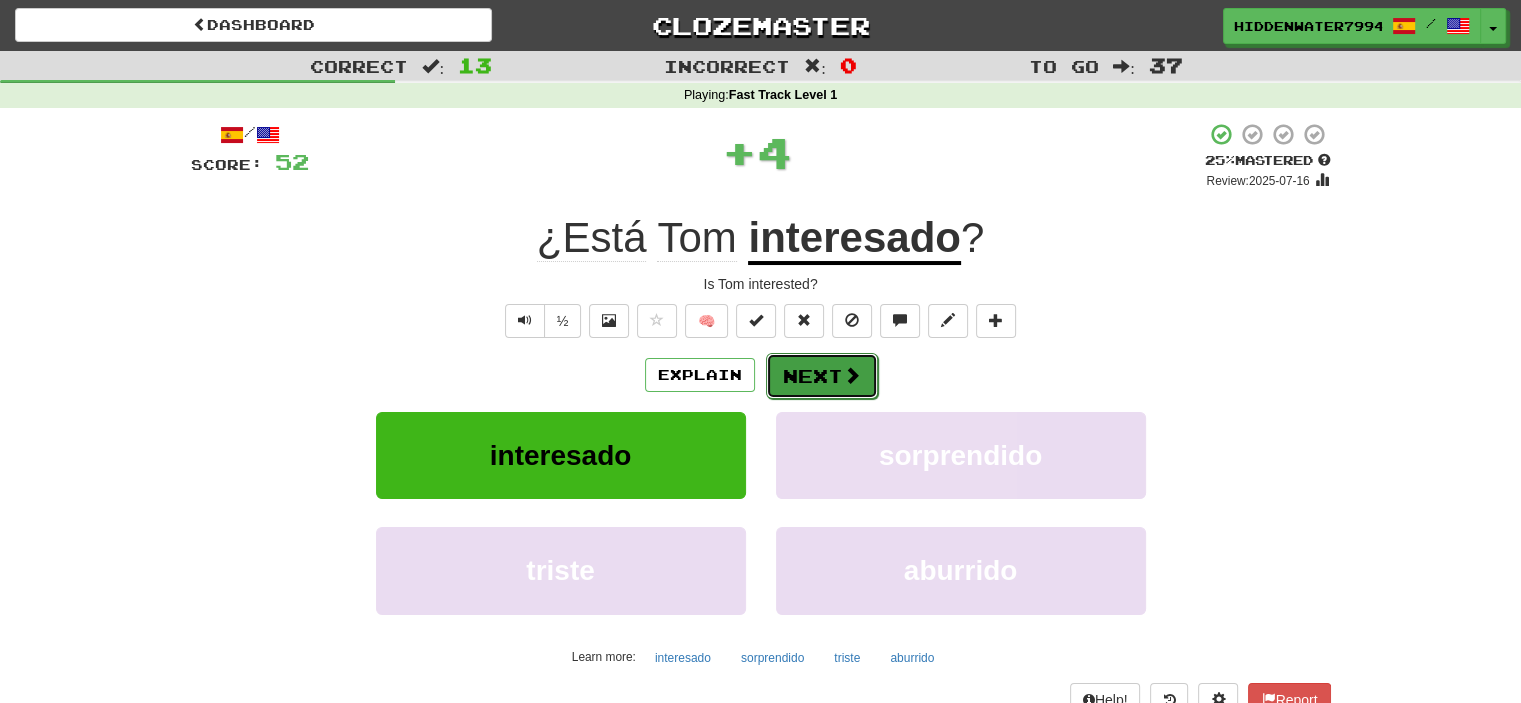 click on "Next" at bounding box center (822, 376) 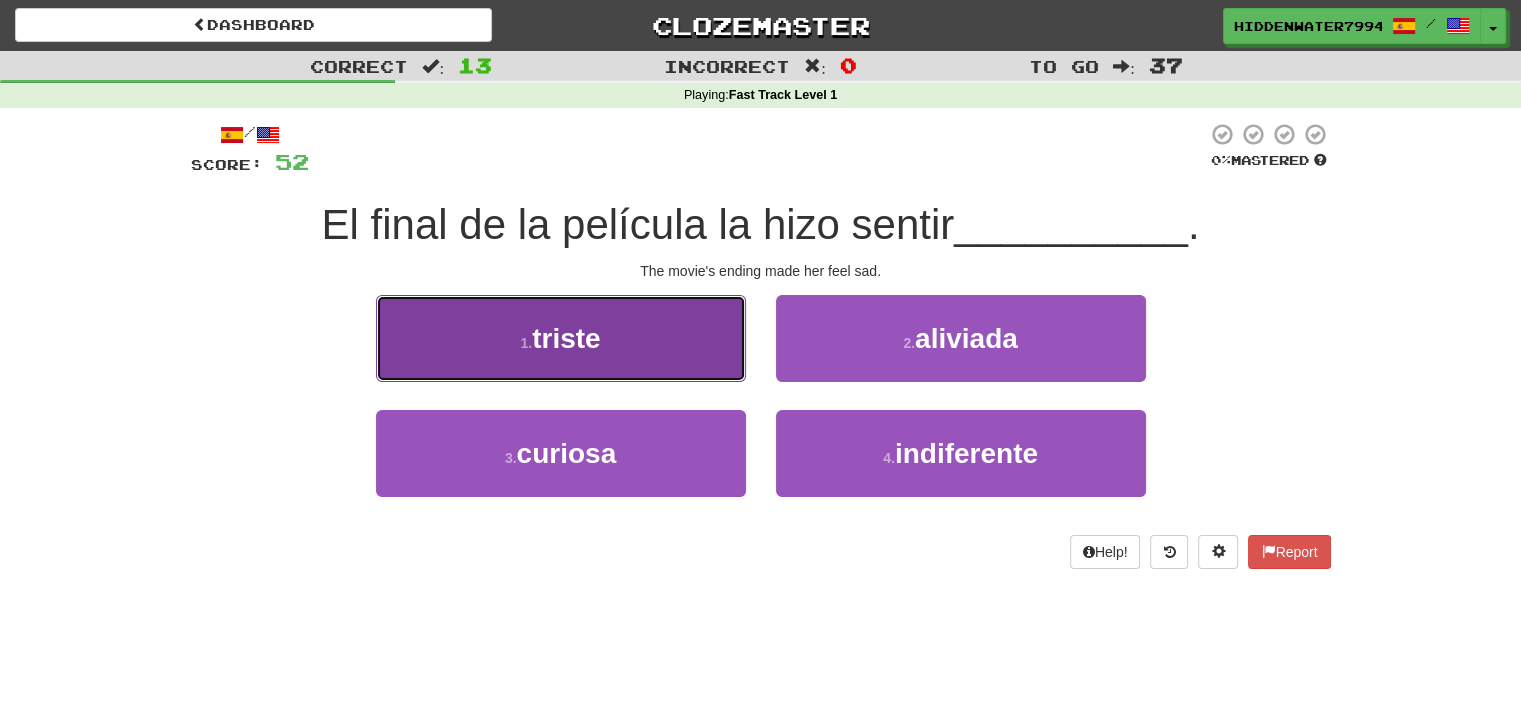 click on "1 .  triste" at bounding box center (561, 338) 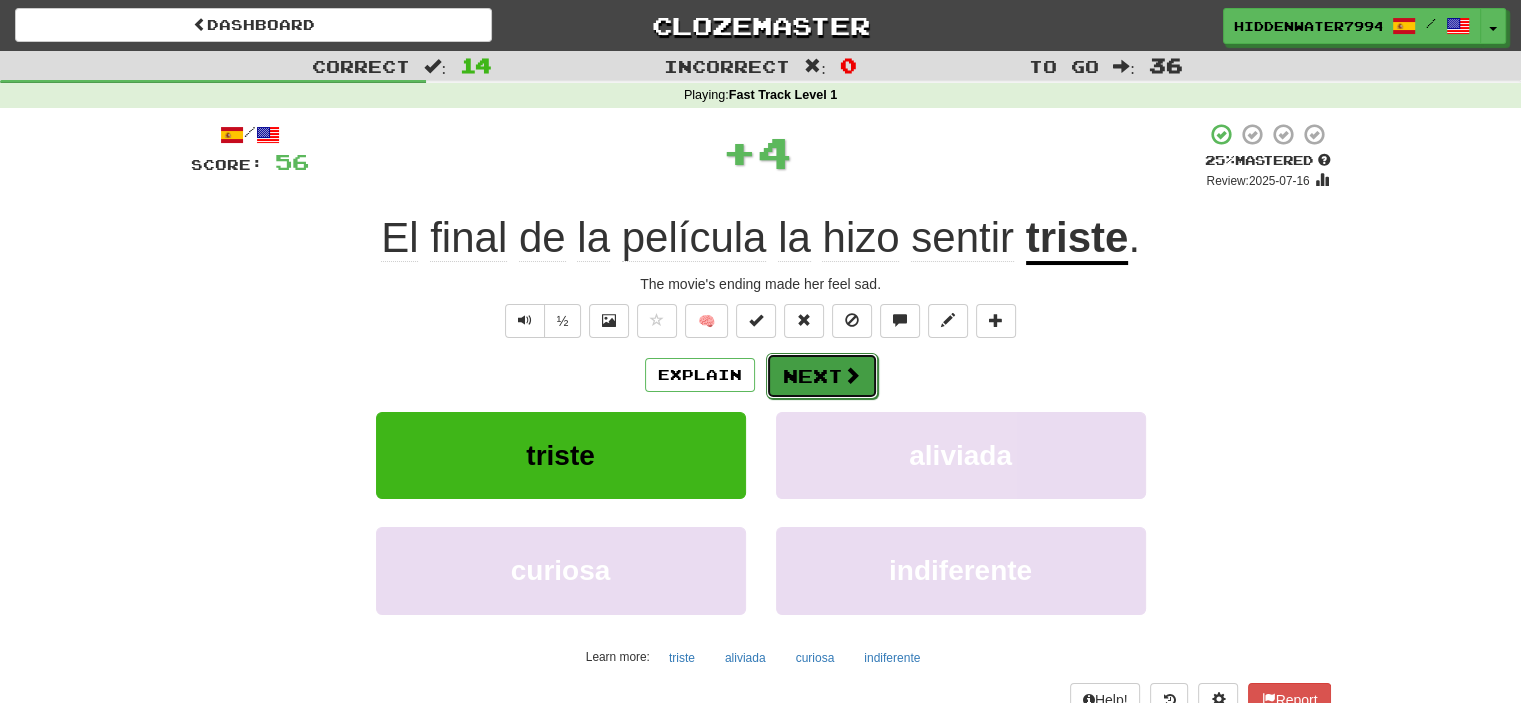 click on "Next" at bounding box center (822, 376) 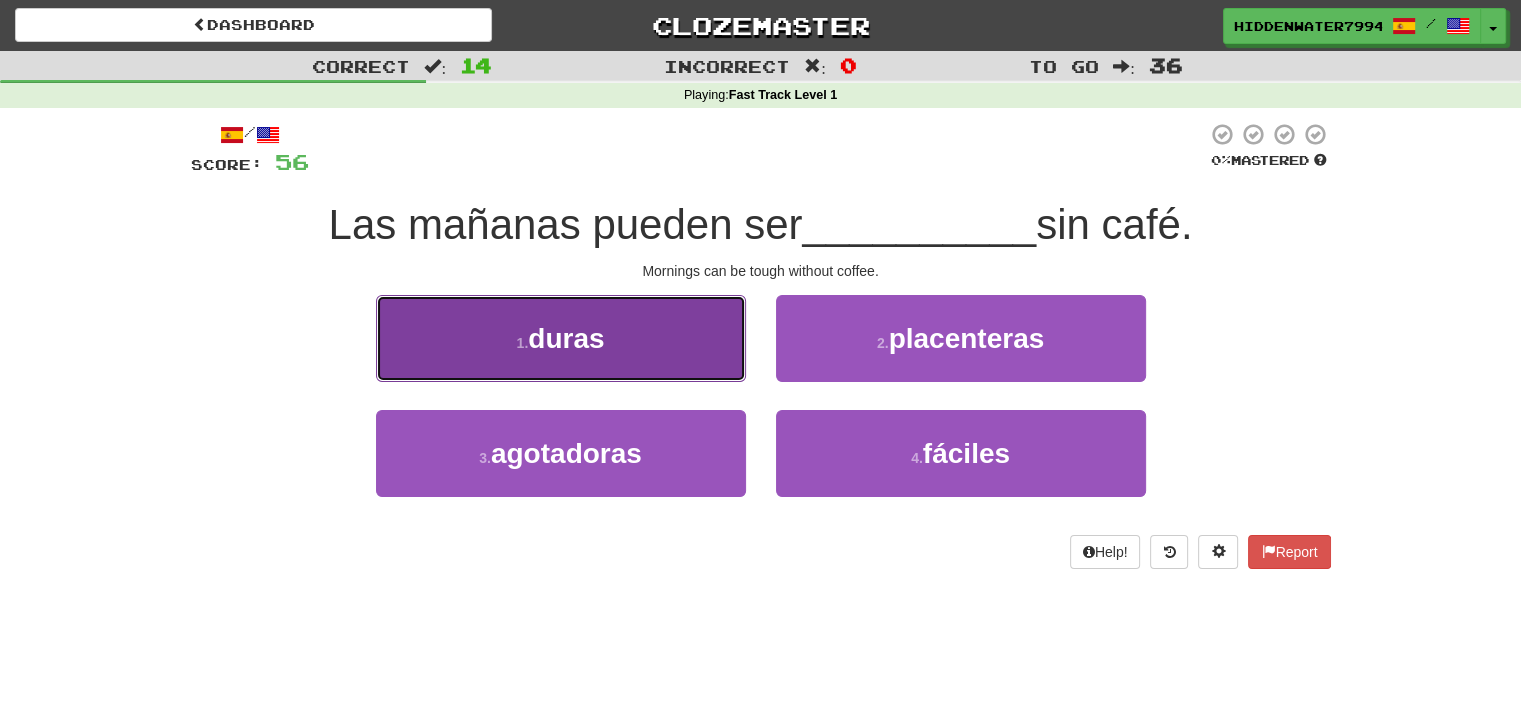 click on "1 .  duras" at bounding box center [561, 338] 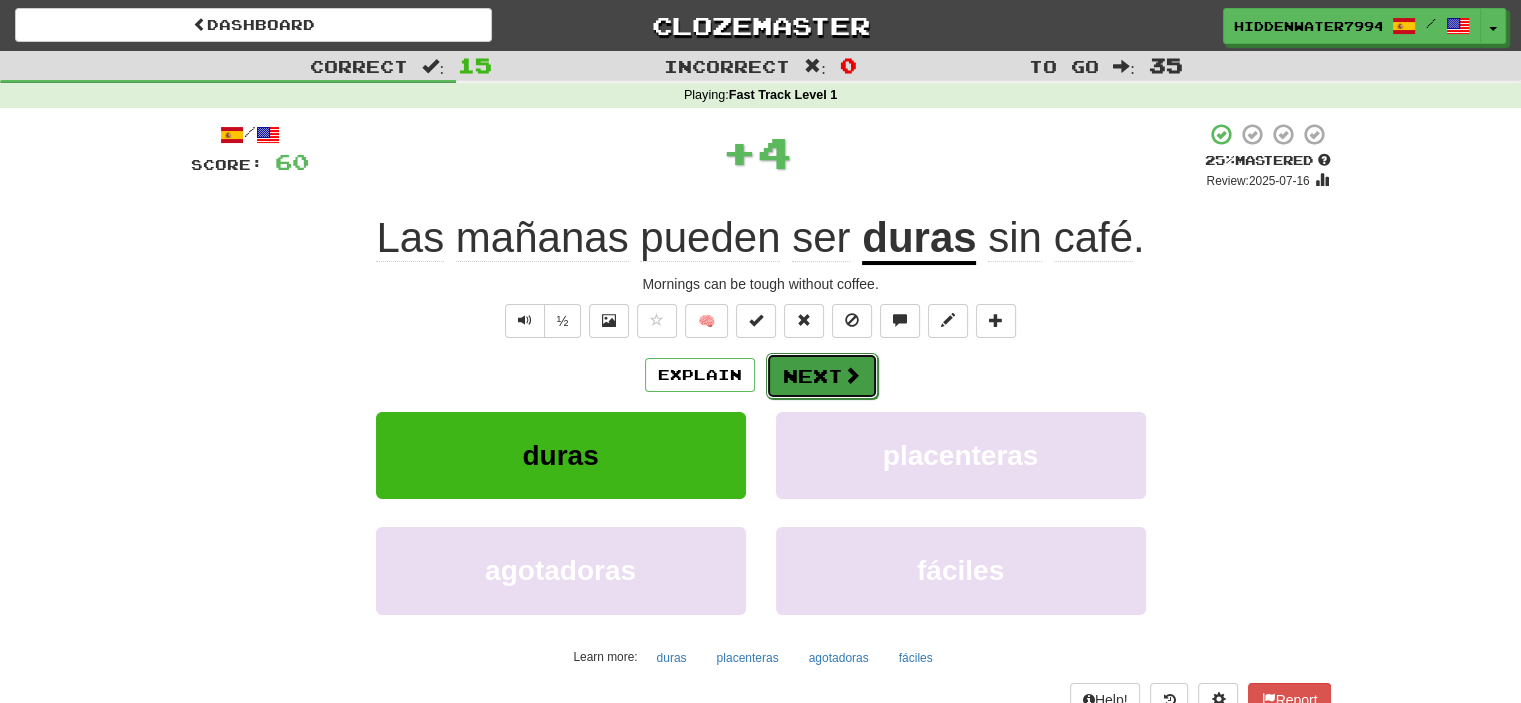 click on "Next" at bounding box center (822, 376) 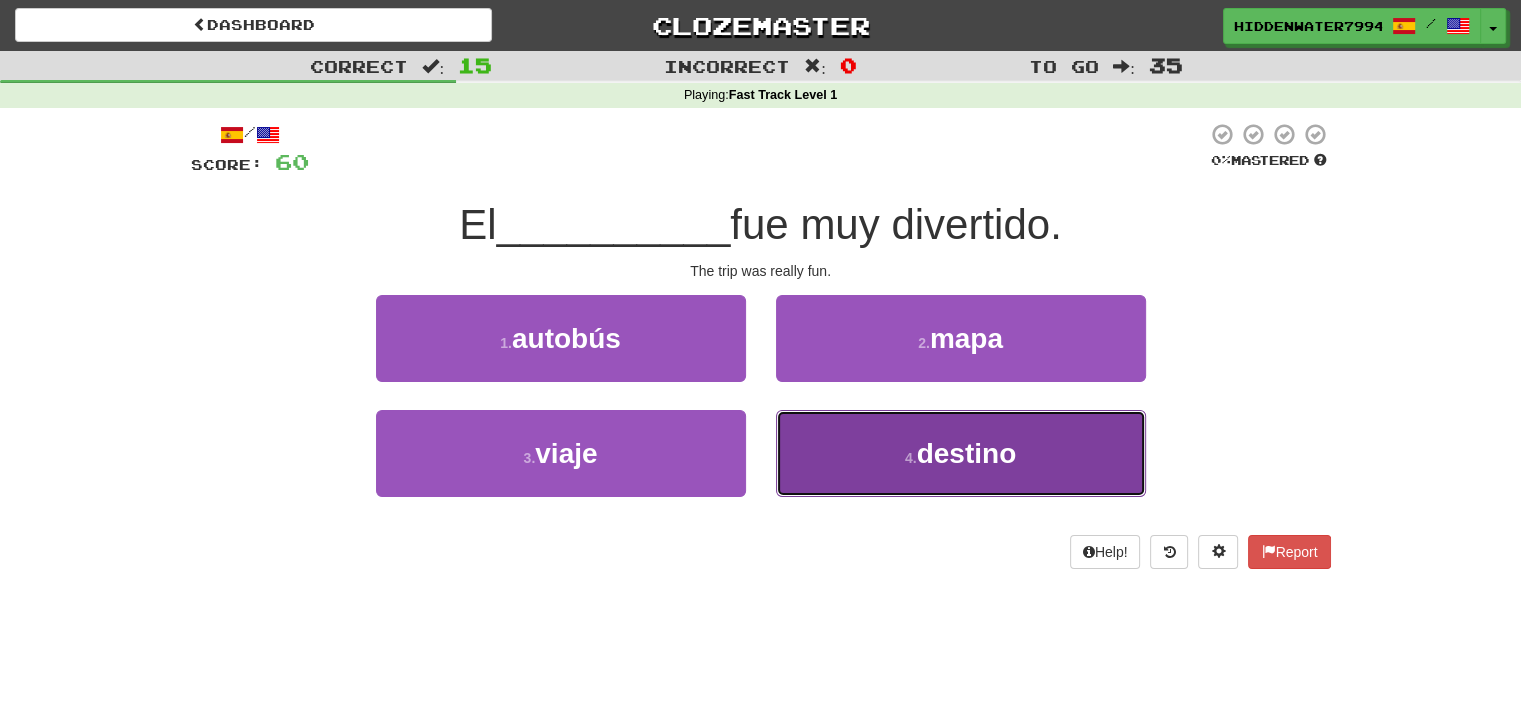click on "4 .  destino" at bounding box center (961, 453) 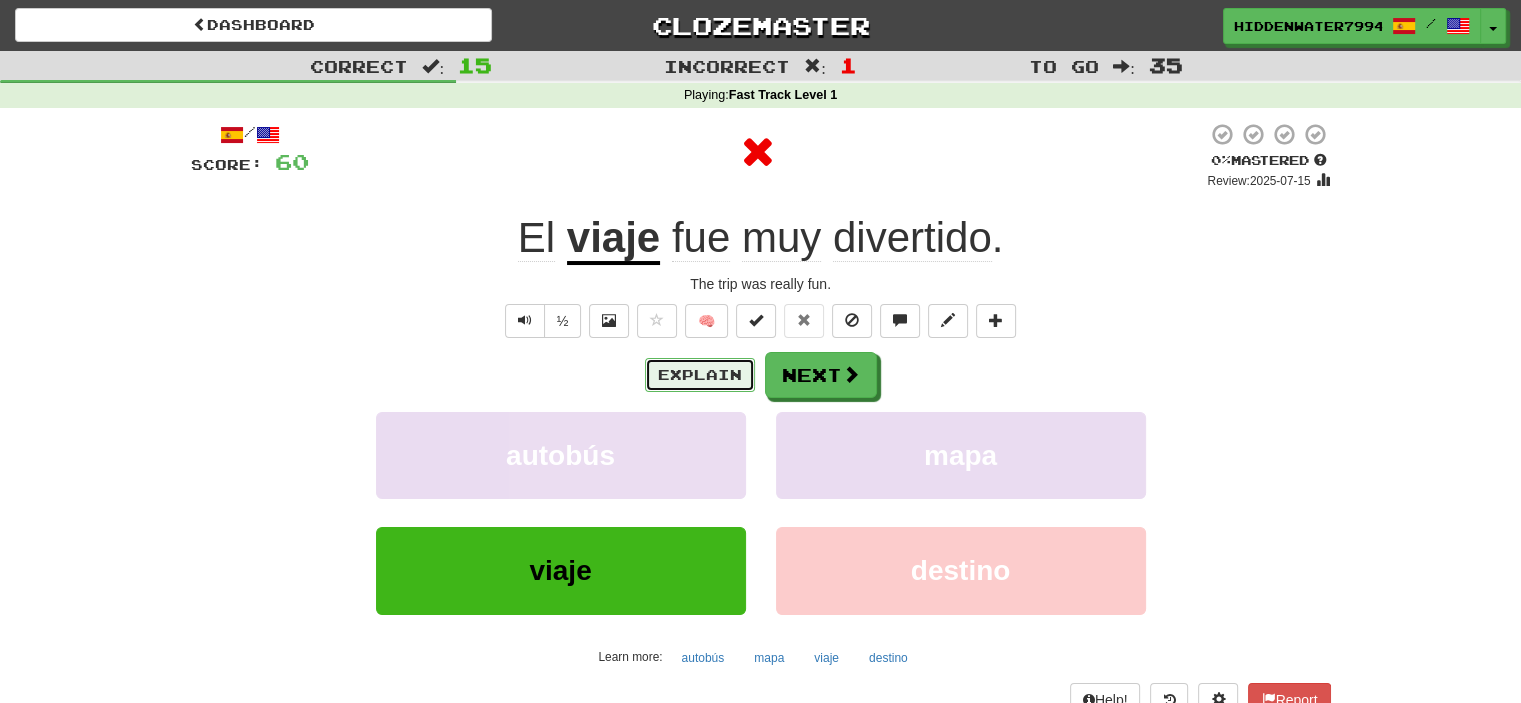 click on "Explain" at bounding box center (700, 375) 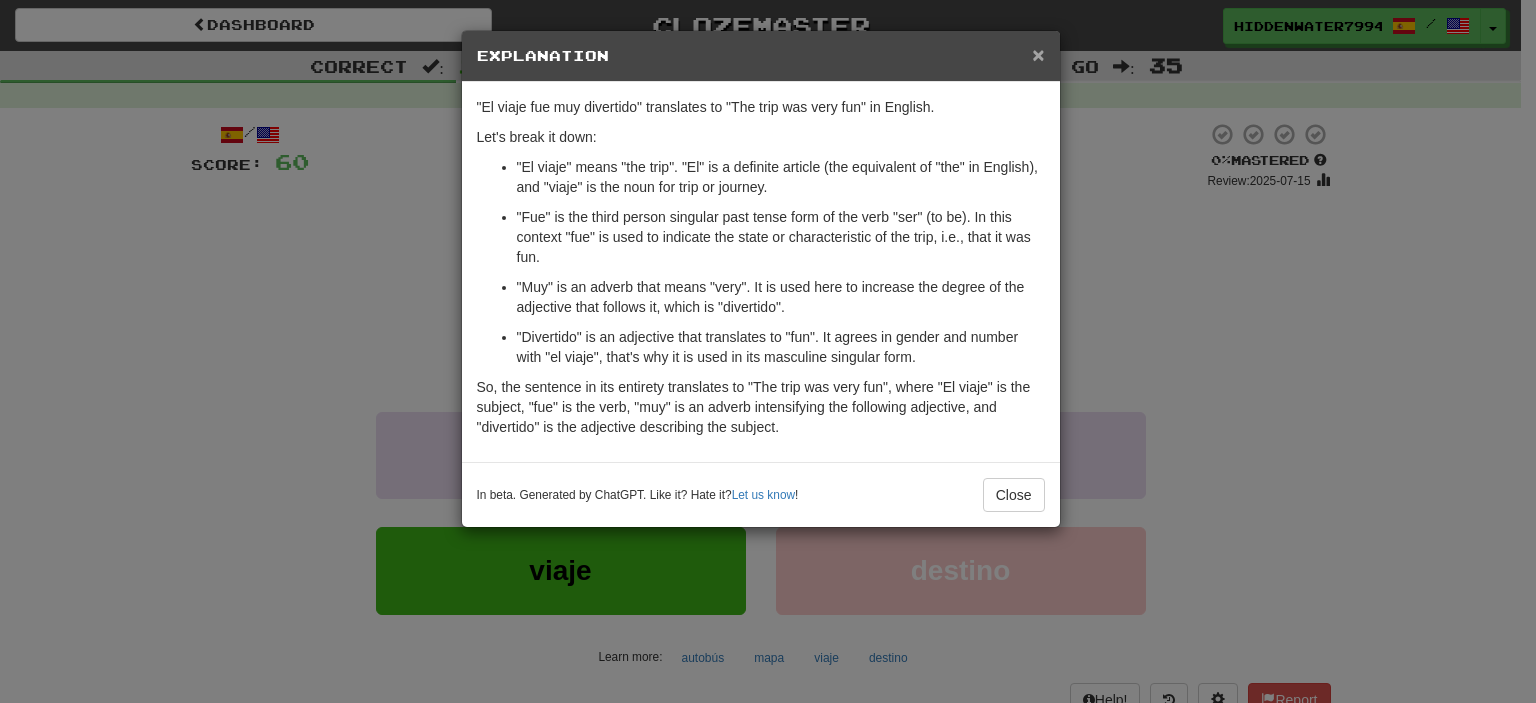 click on "×" at bounding box center [1038, 54] 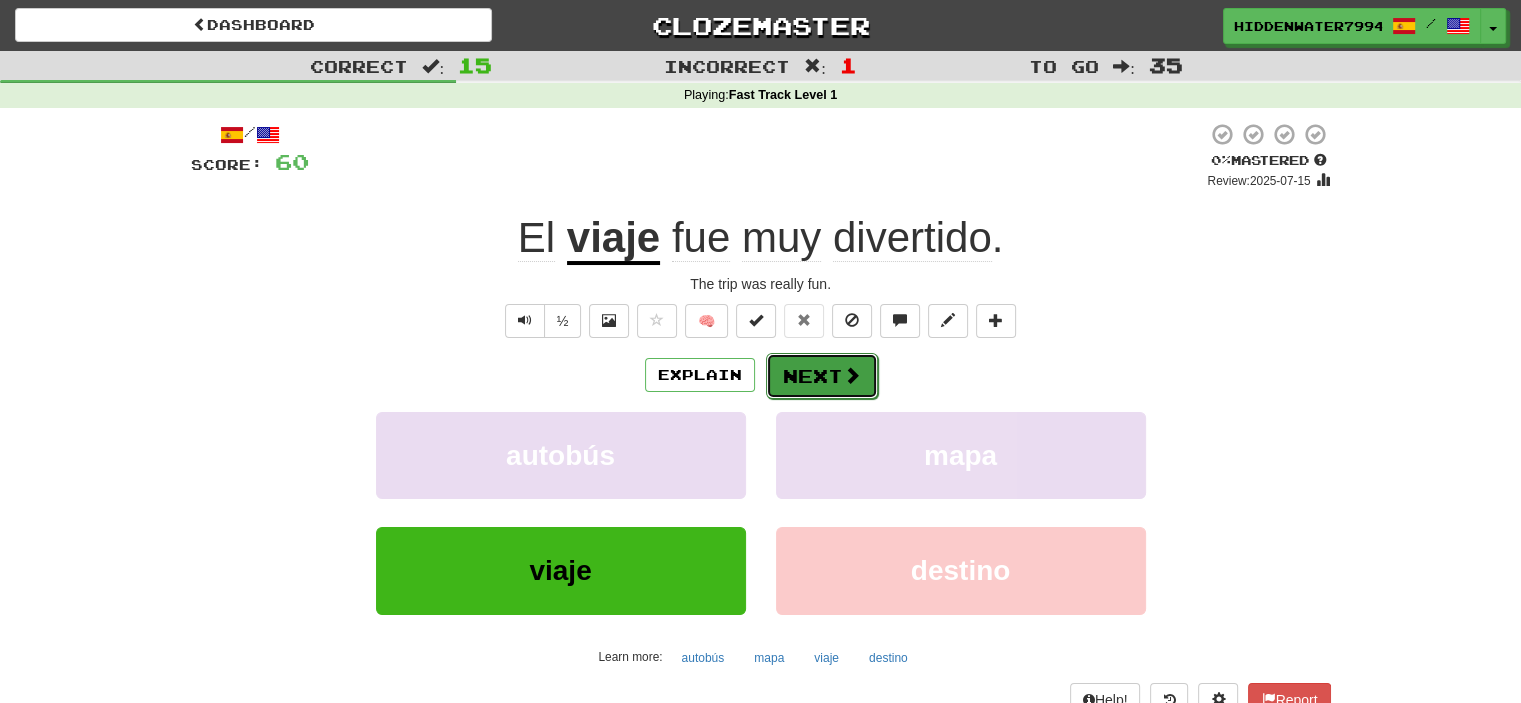 click on "Next" at bounding box center [822, 376] 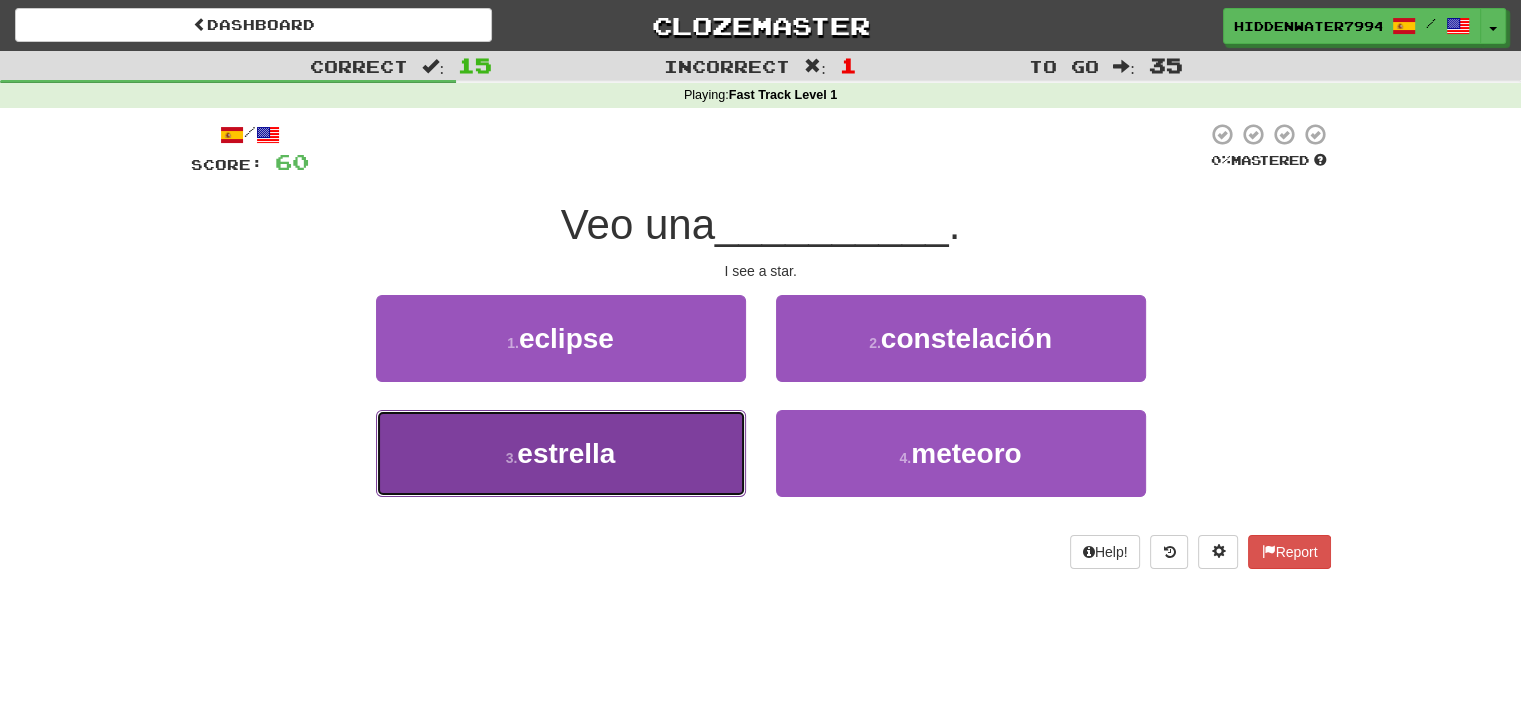 click on "3 .  estrella" at bounding box center (561, 453) 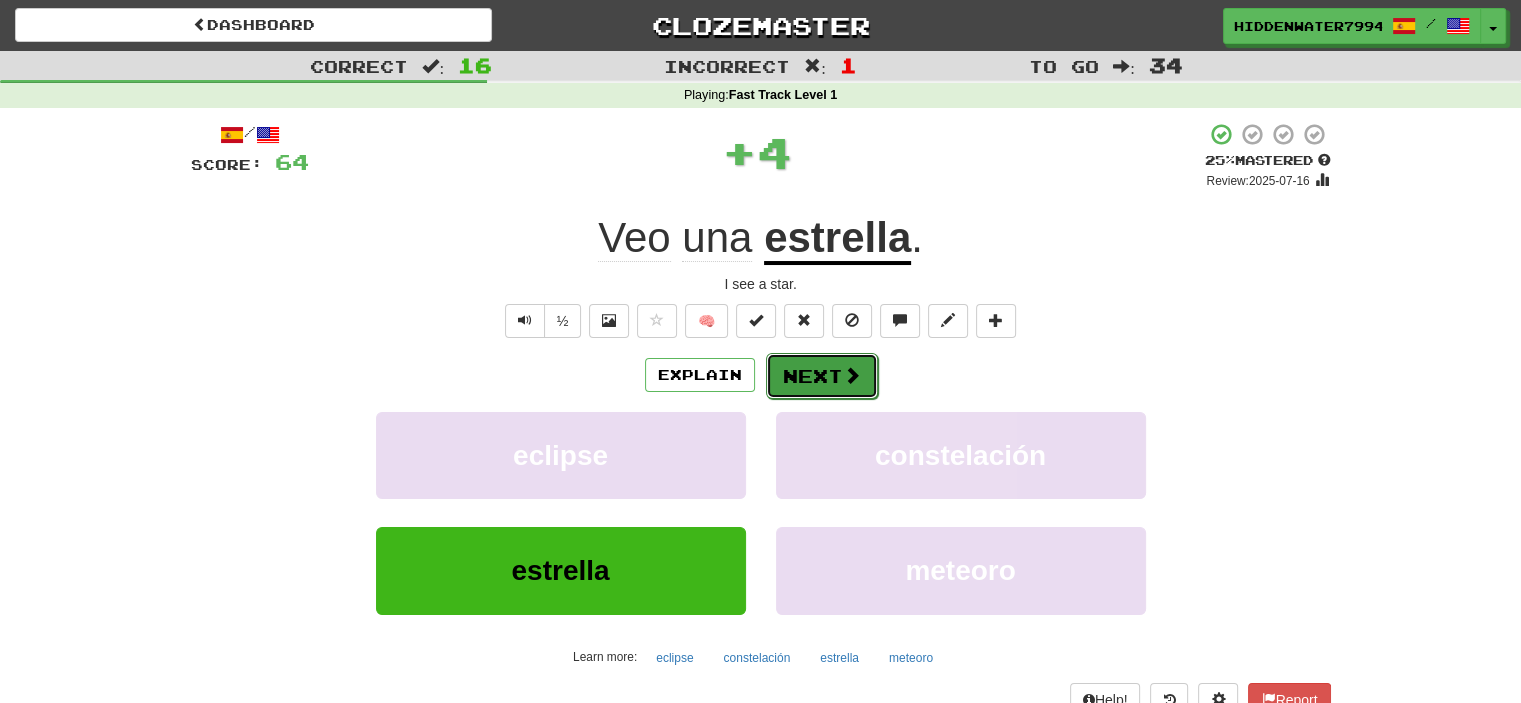 click on "Next" at bounding box center (822, 376) 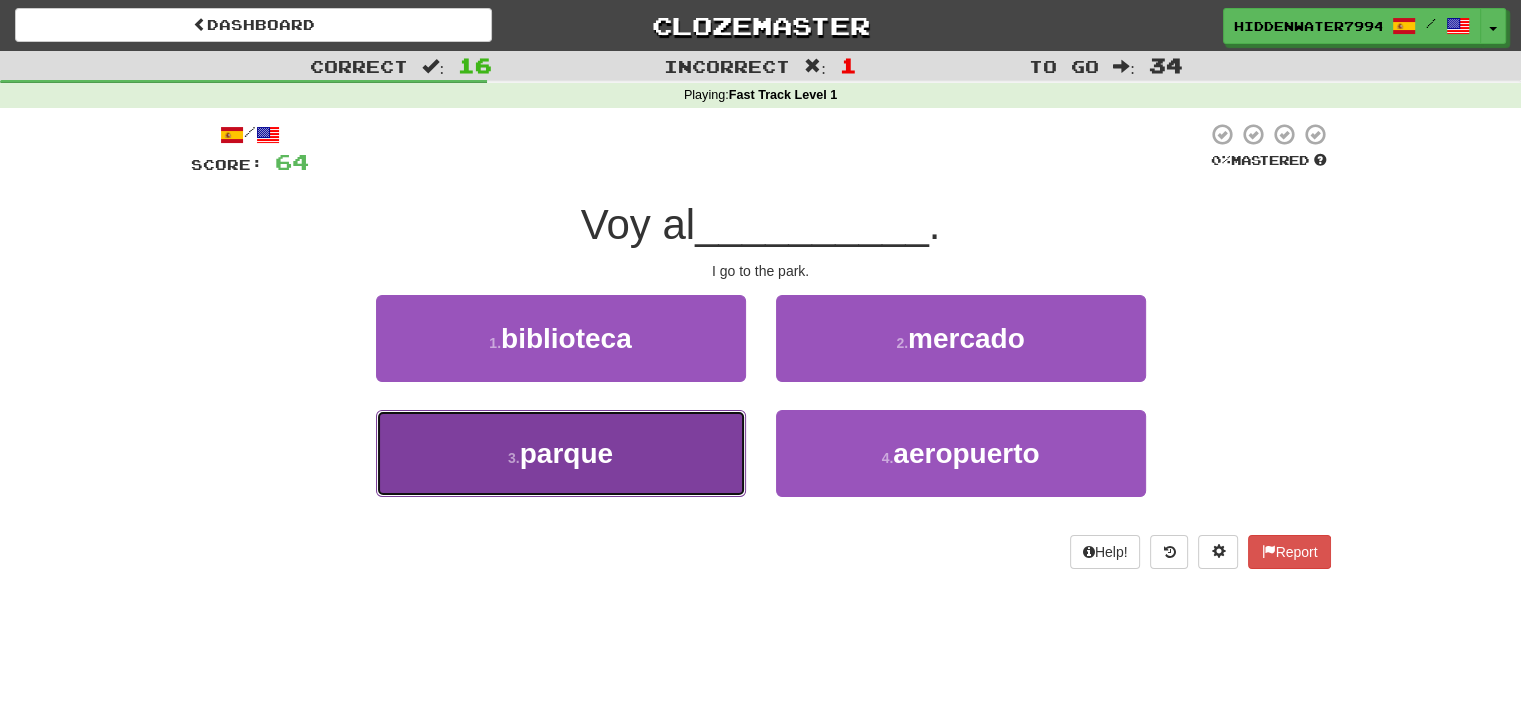 click on "3 .  parque" at bounding box center [561, 453] 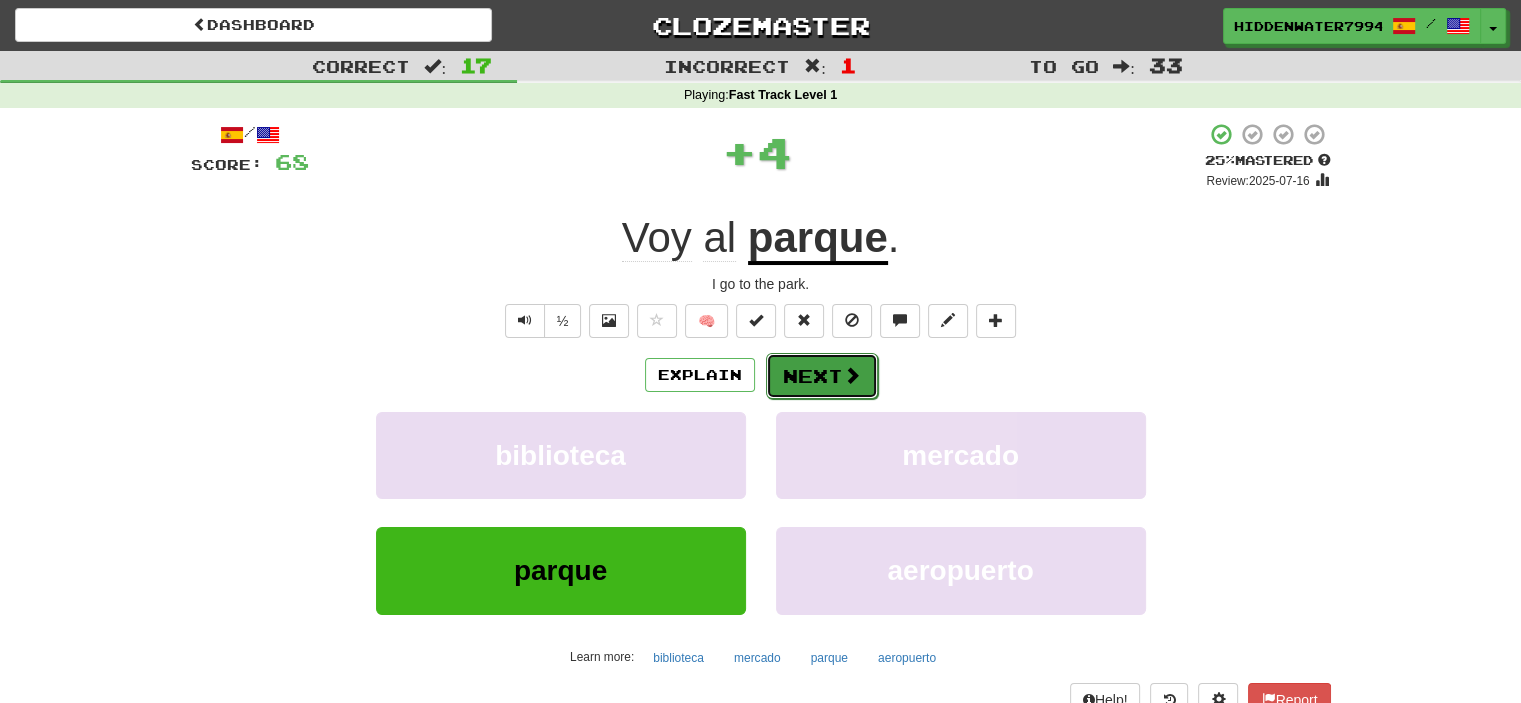 click at bounding box center [852, 375] 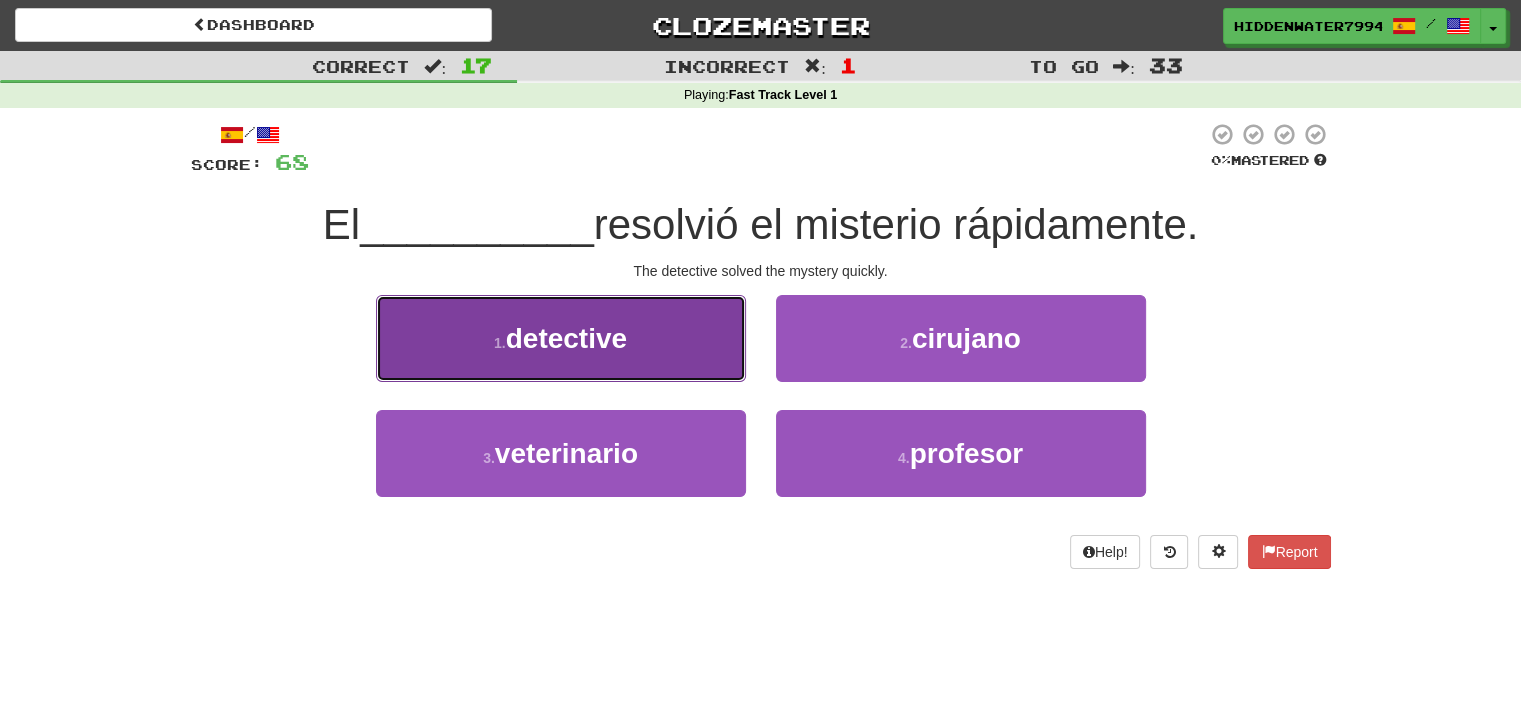 click on "1 .  detective" at bounding box center (561, 338) 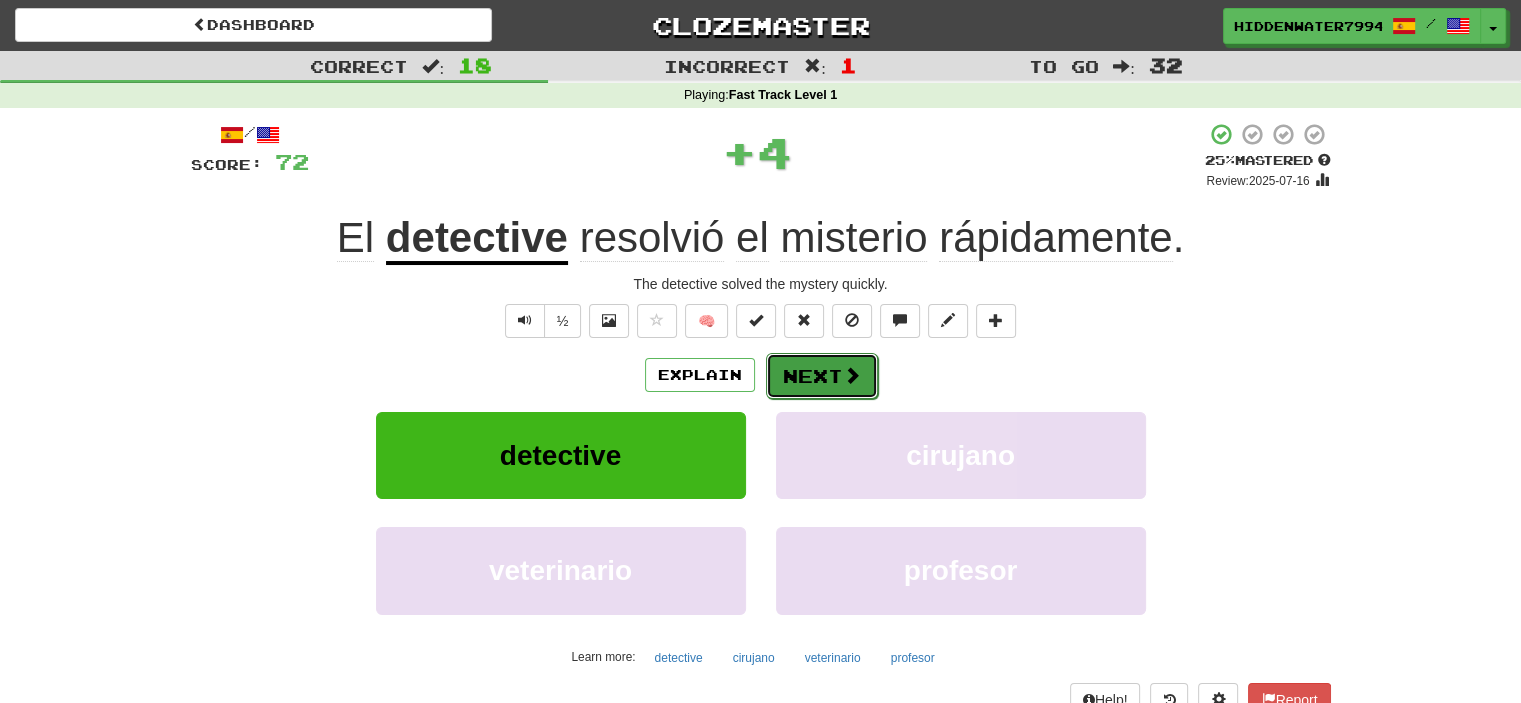 click on "Next" at bounding box center (822, 376) 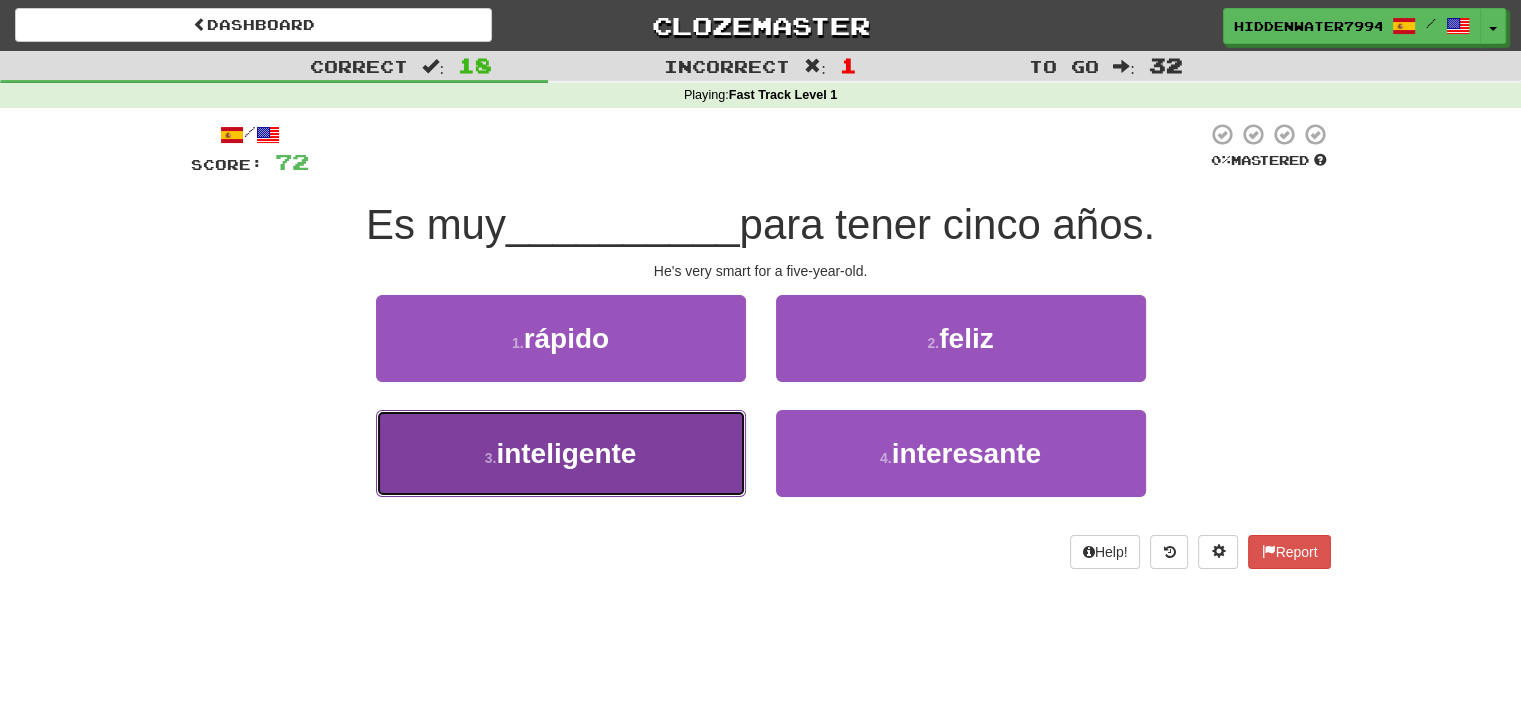 click on "3 .  inteligente" at bounding box center (561, 453) 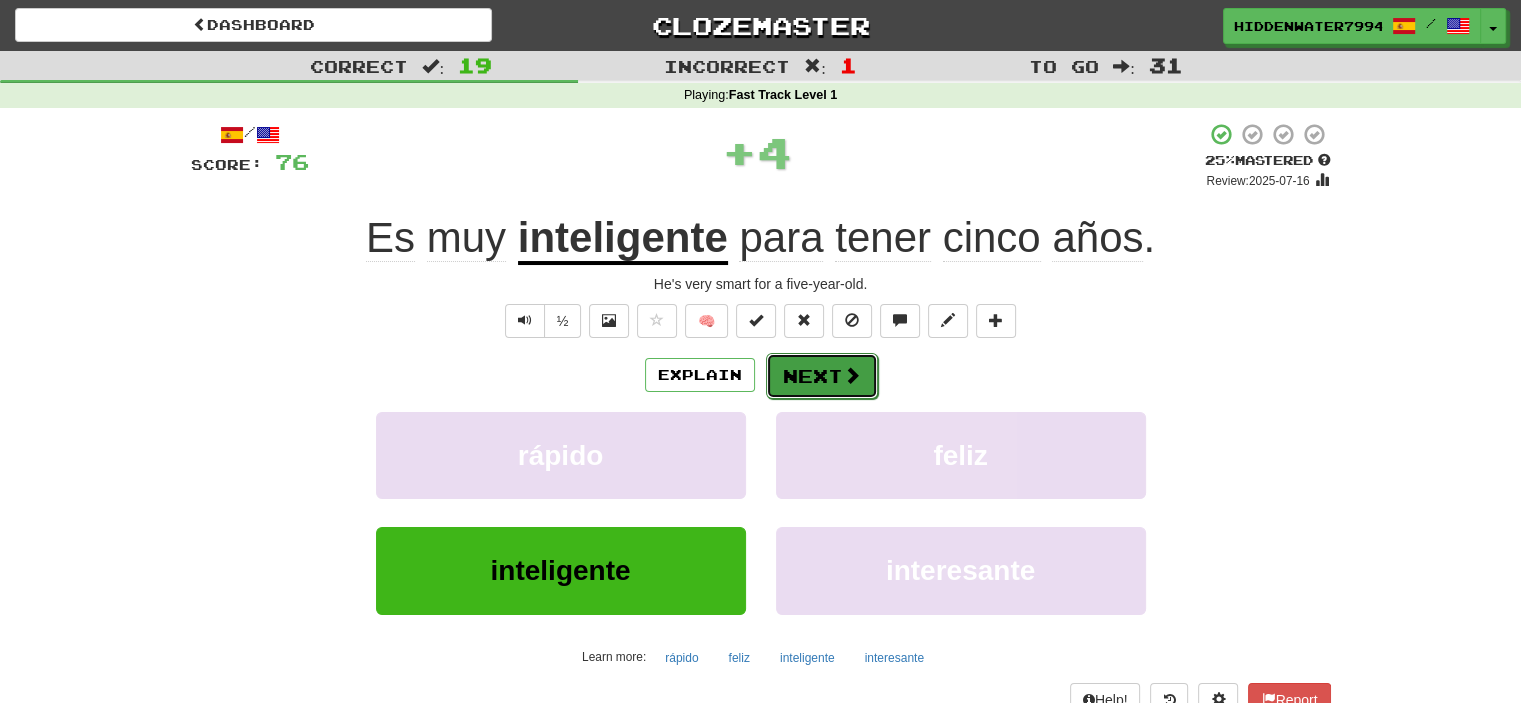 click on "Next" at bounding box center (822, 376) 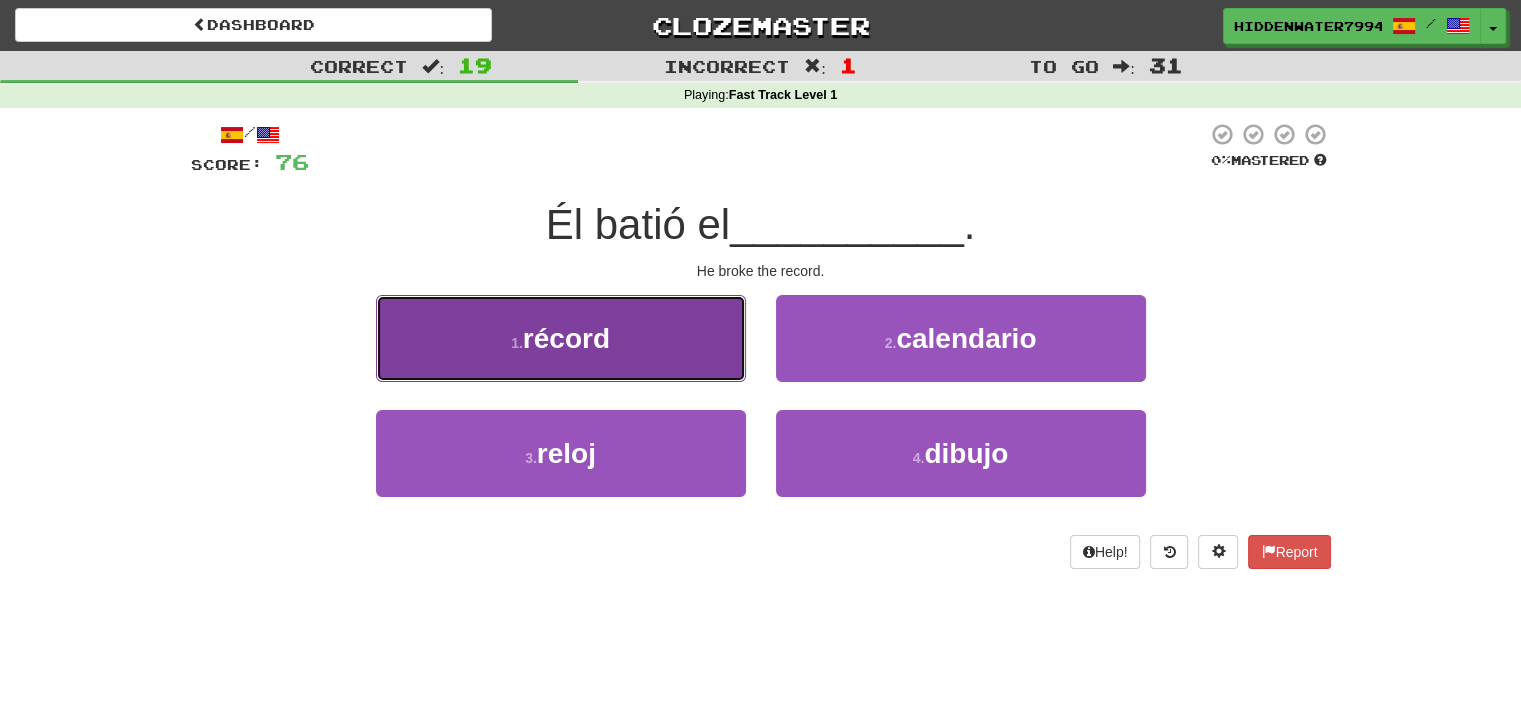 click on "récord" at bounding box center [566, 338] 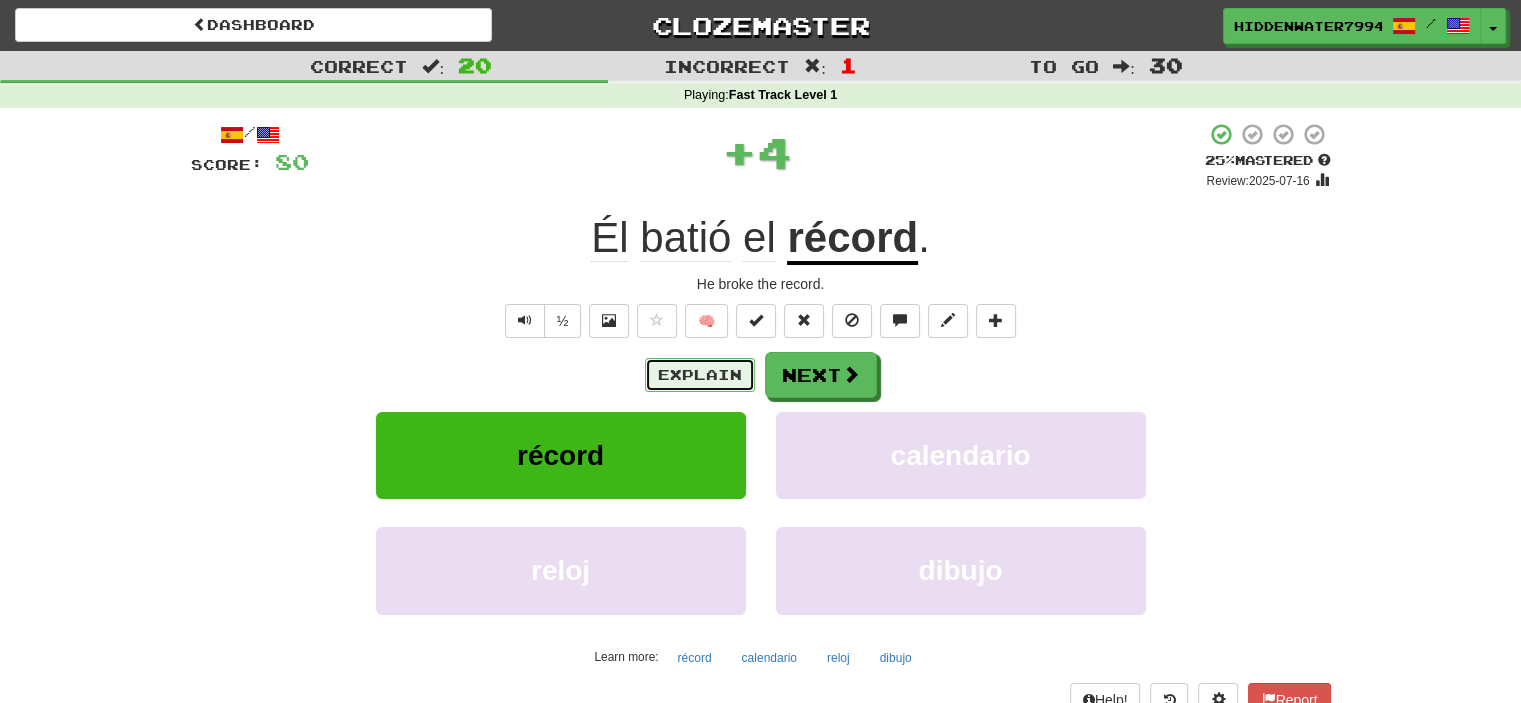 click on "Explain" at bounding box center (700, 375) 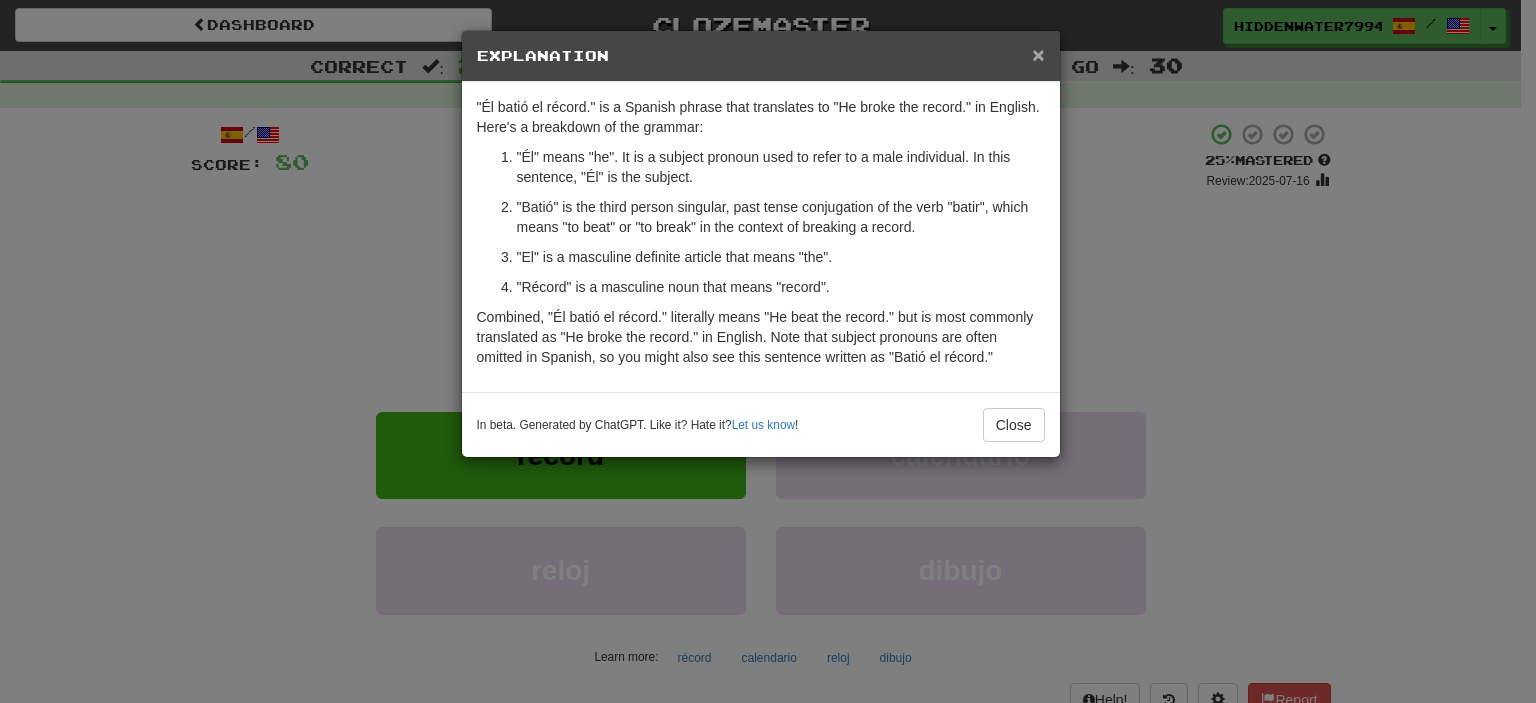 click on "×" at bounding box center [1038, 54] 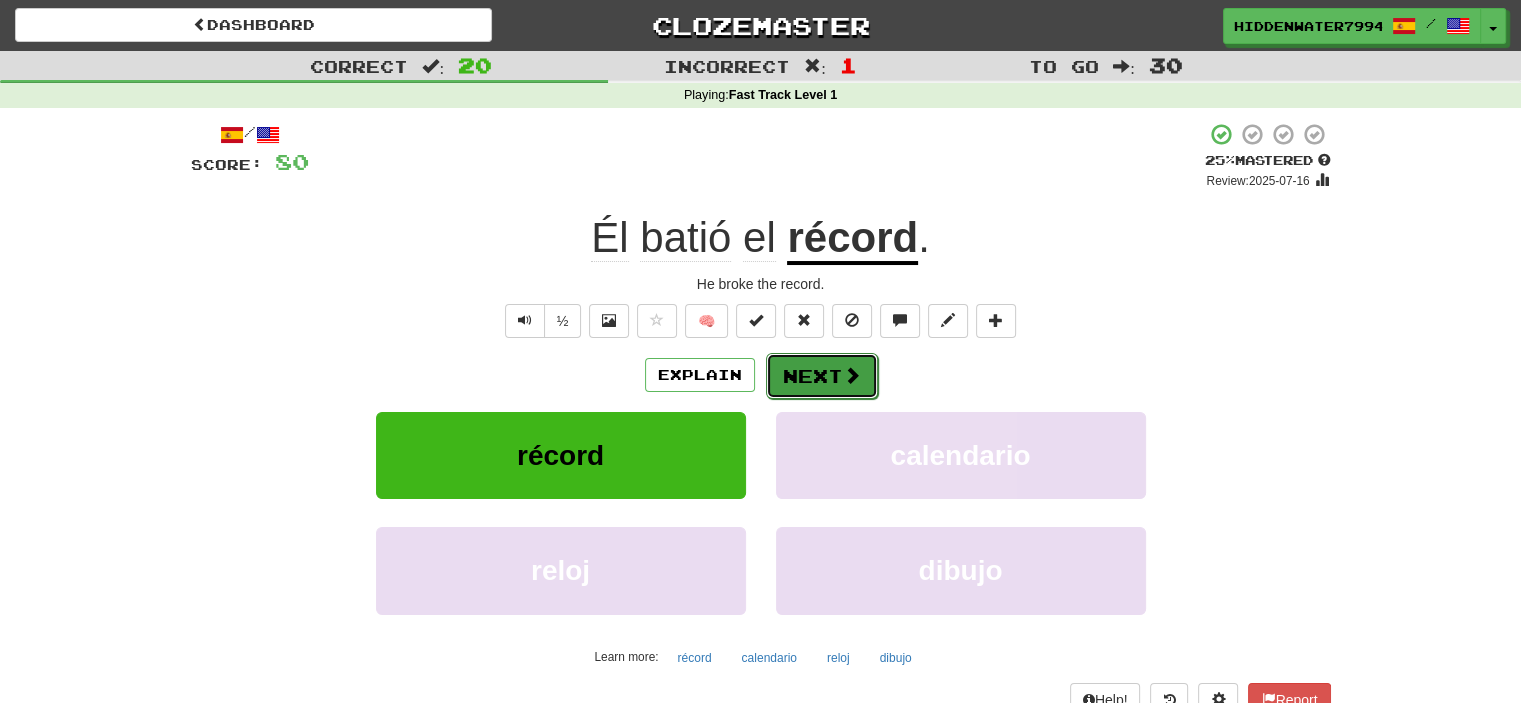 click at bounding box center (852, 375) 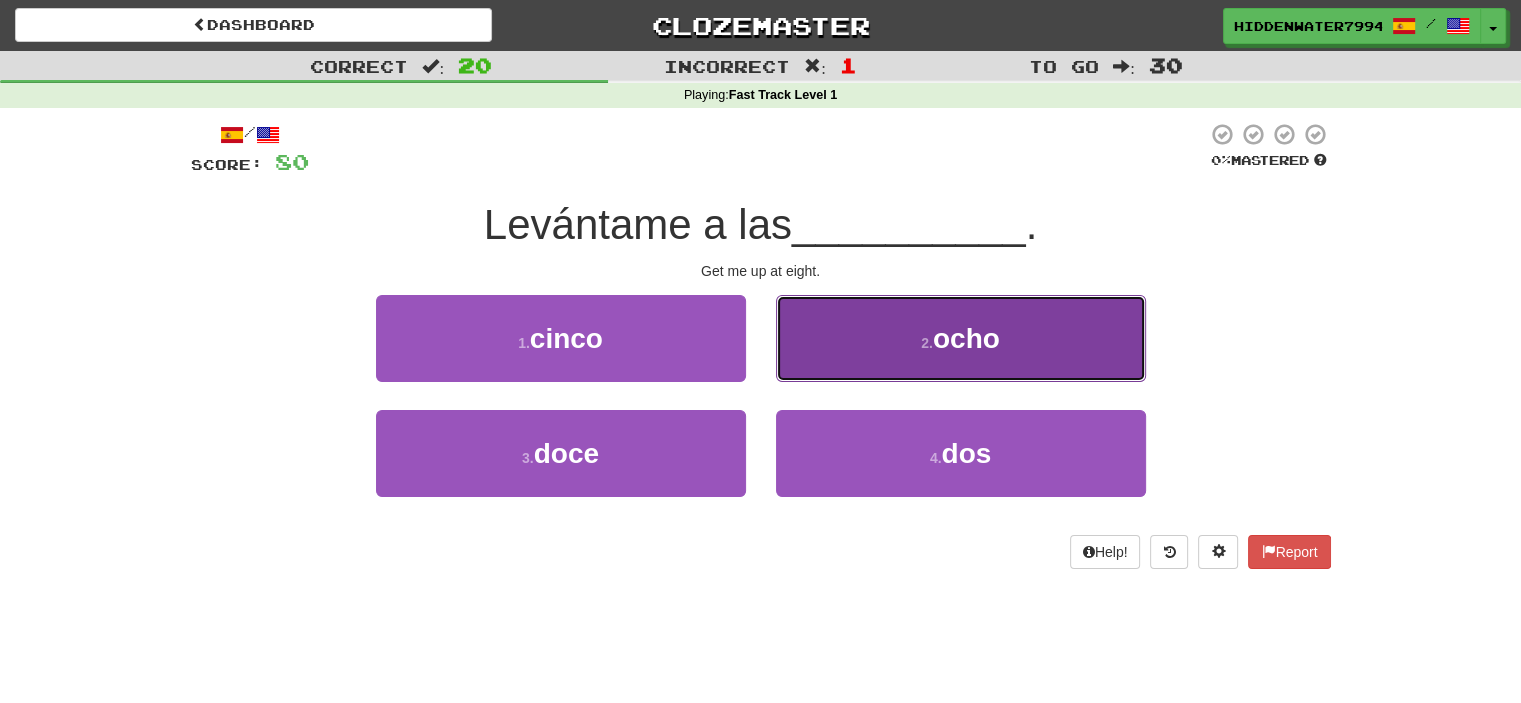 click on "2 ." at bounding box center (927, 343) 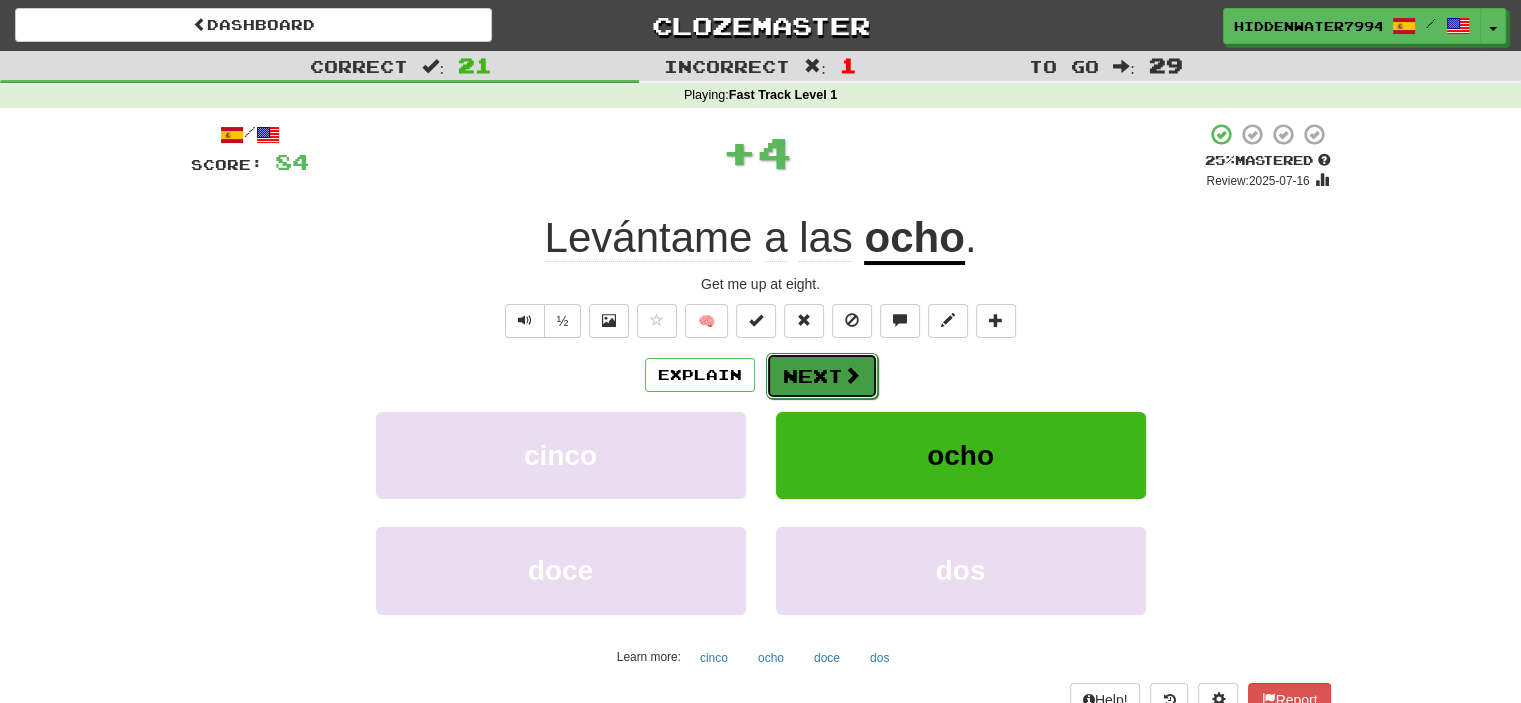 click on "Next" at bounding box center (822, 376) 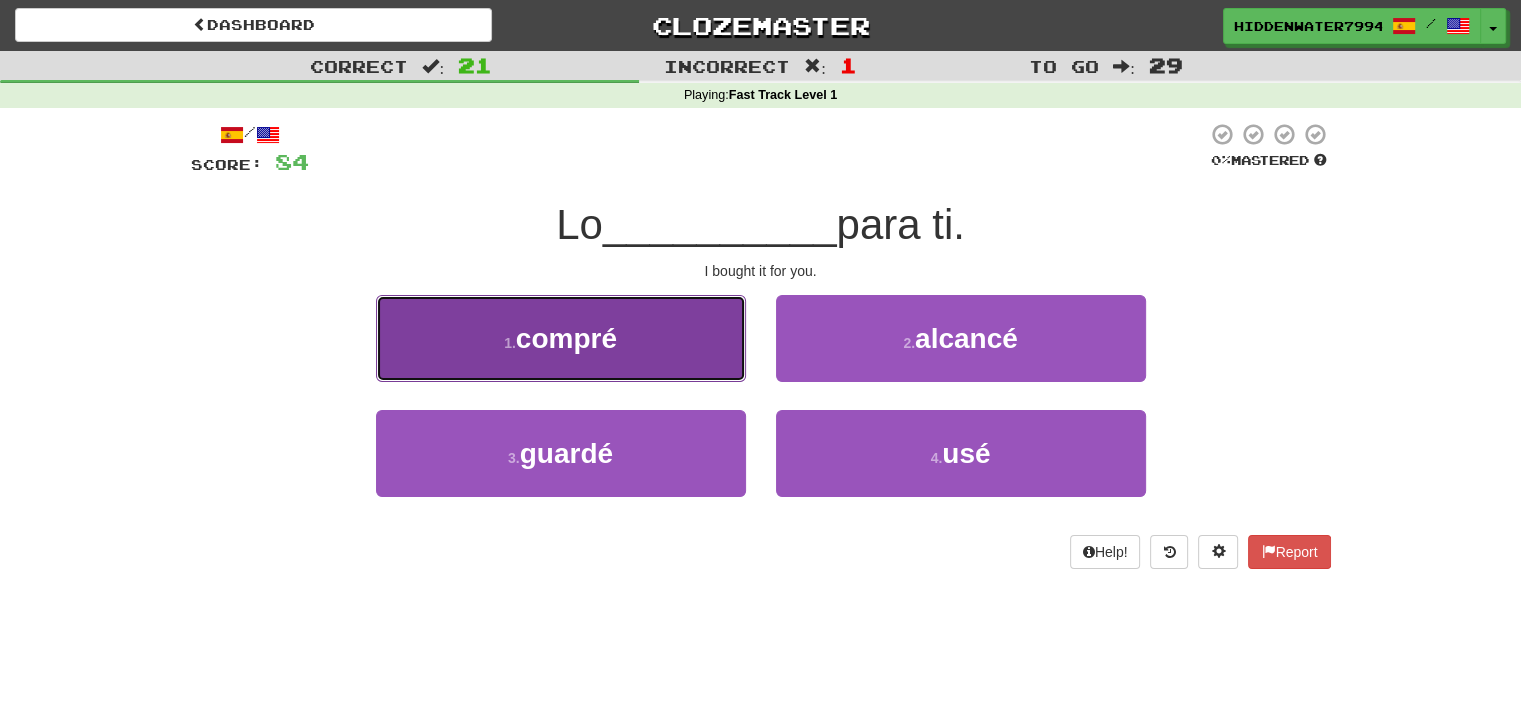click on "1 .  compré" at bounding box center [561, 338] 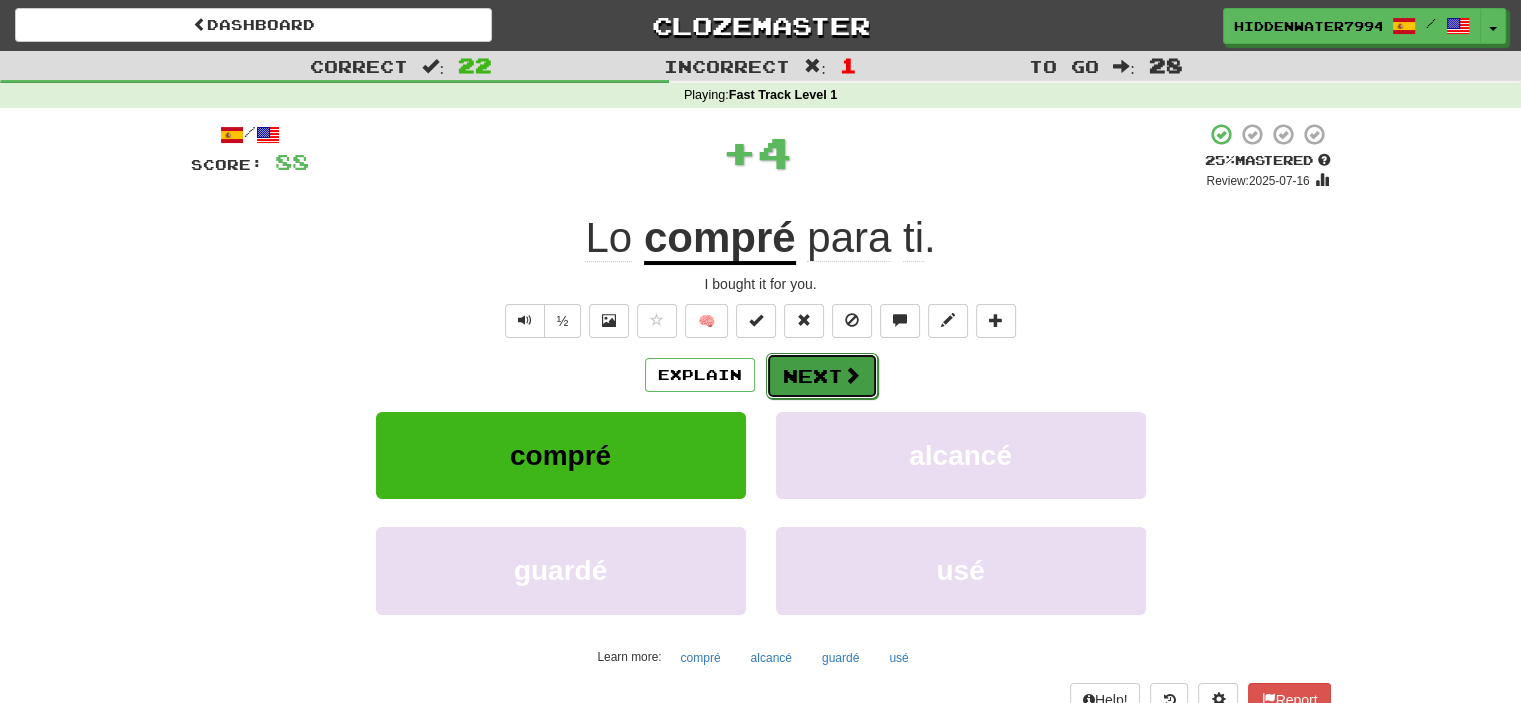 click on "Next" at bounding box center (822, 376) 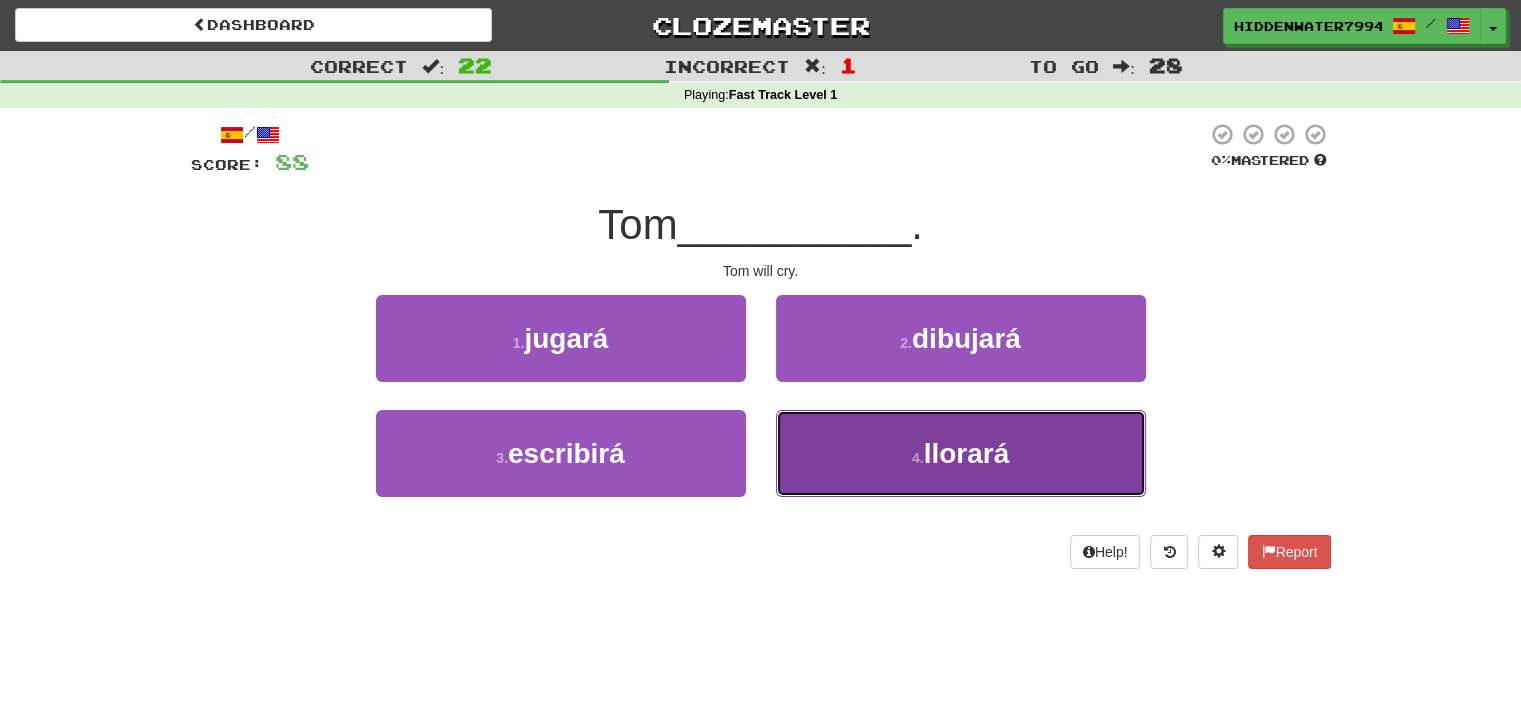 click on "4 .  llorará" at bounding box center [961, 453] 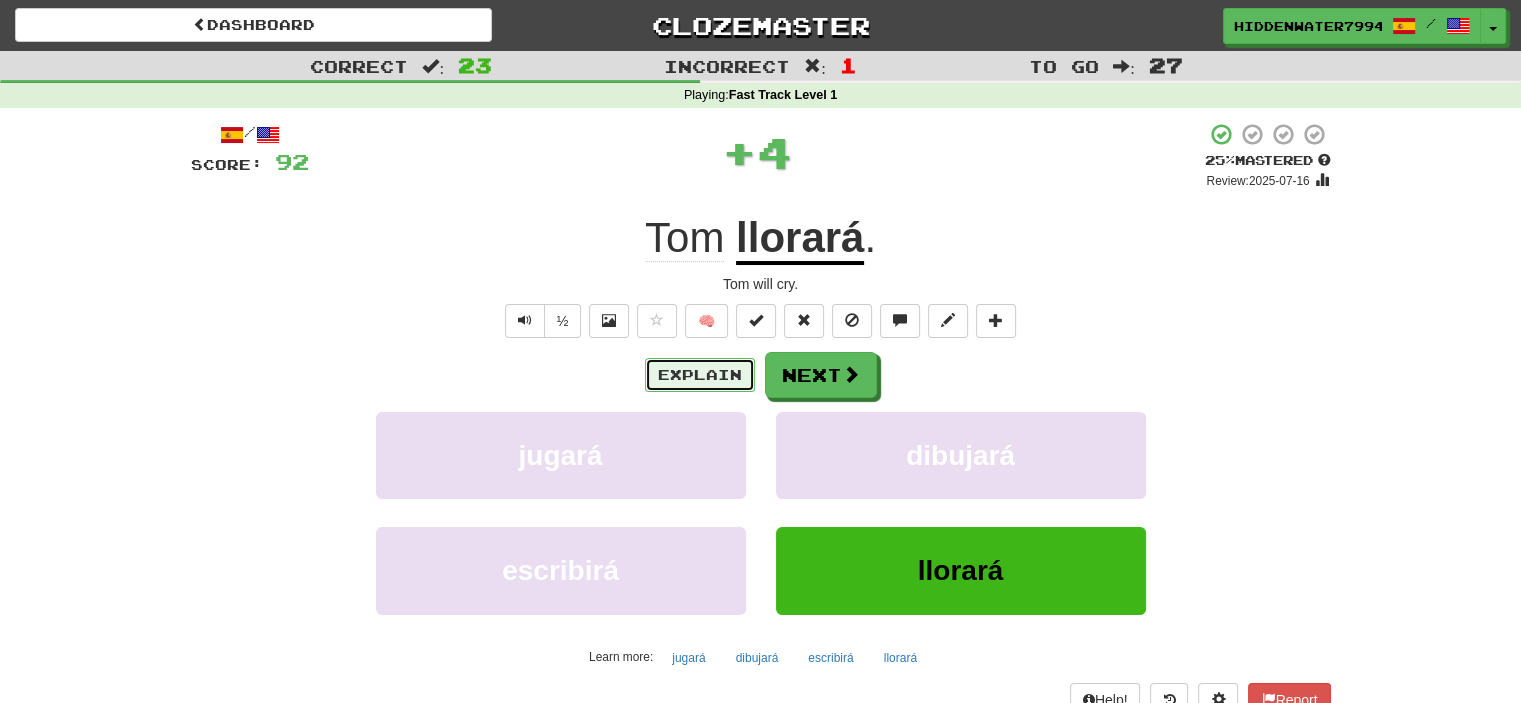 click on "Explain" at bounding box center (700, 375) 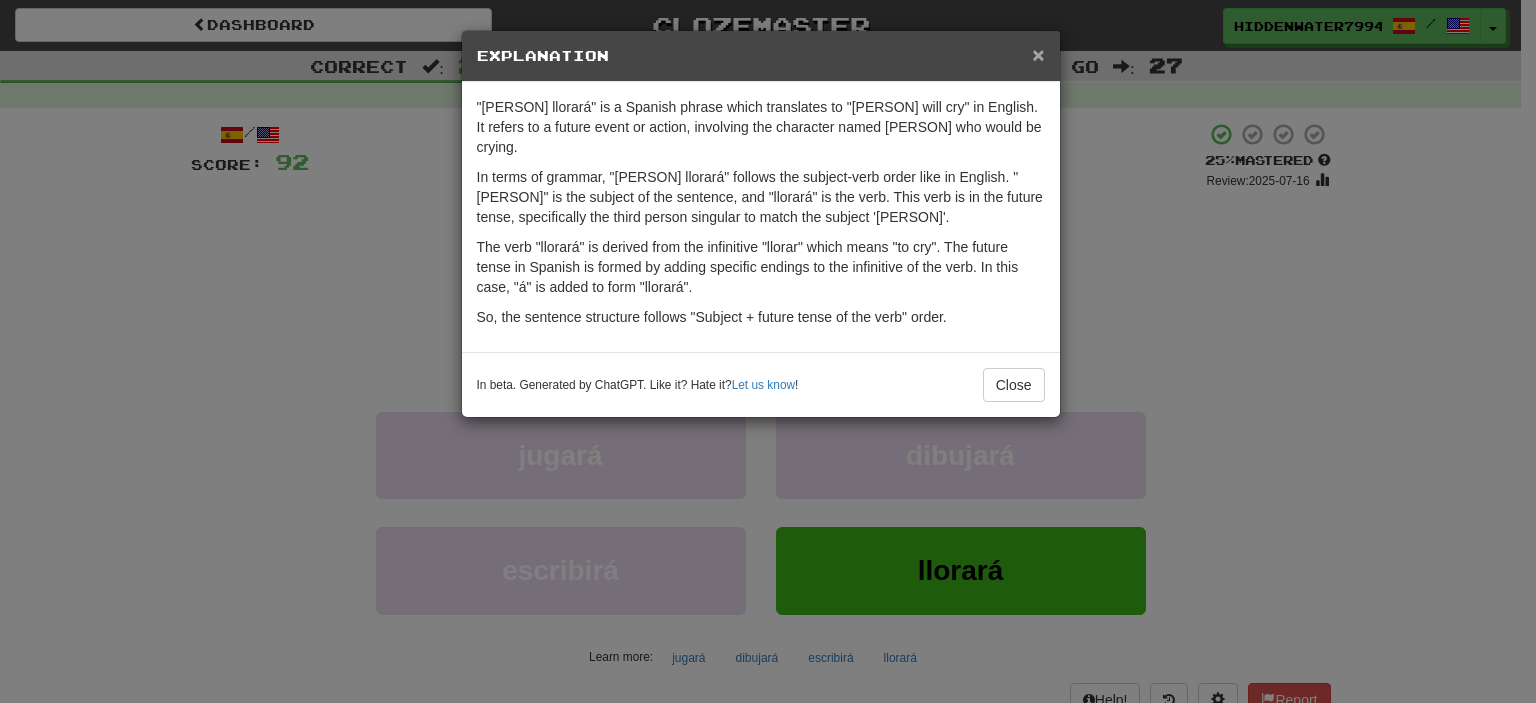 click on "×" at bounding box center (1038, 54) 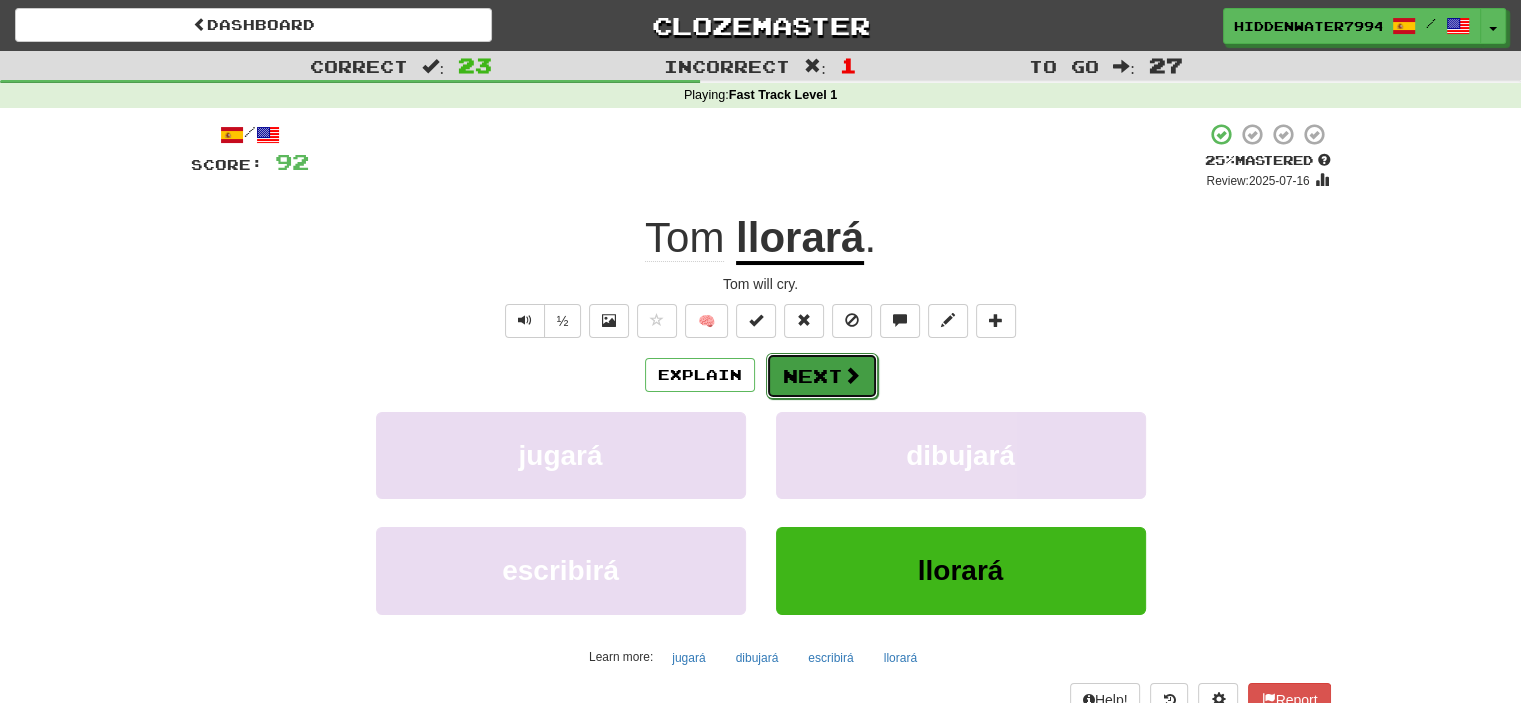 click on "Next" at bounding box center (822, 376) 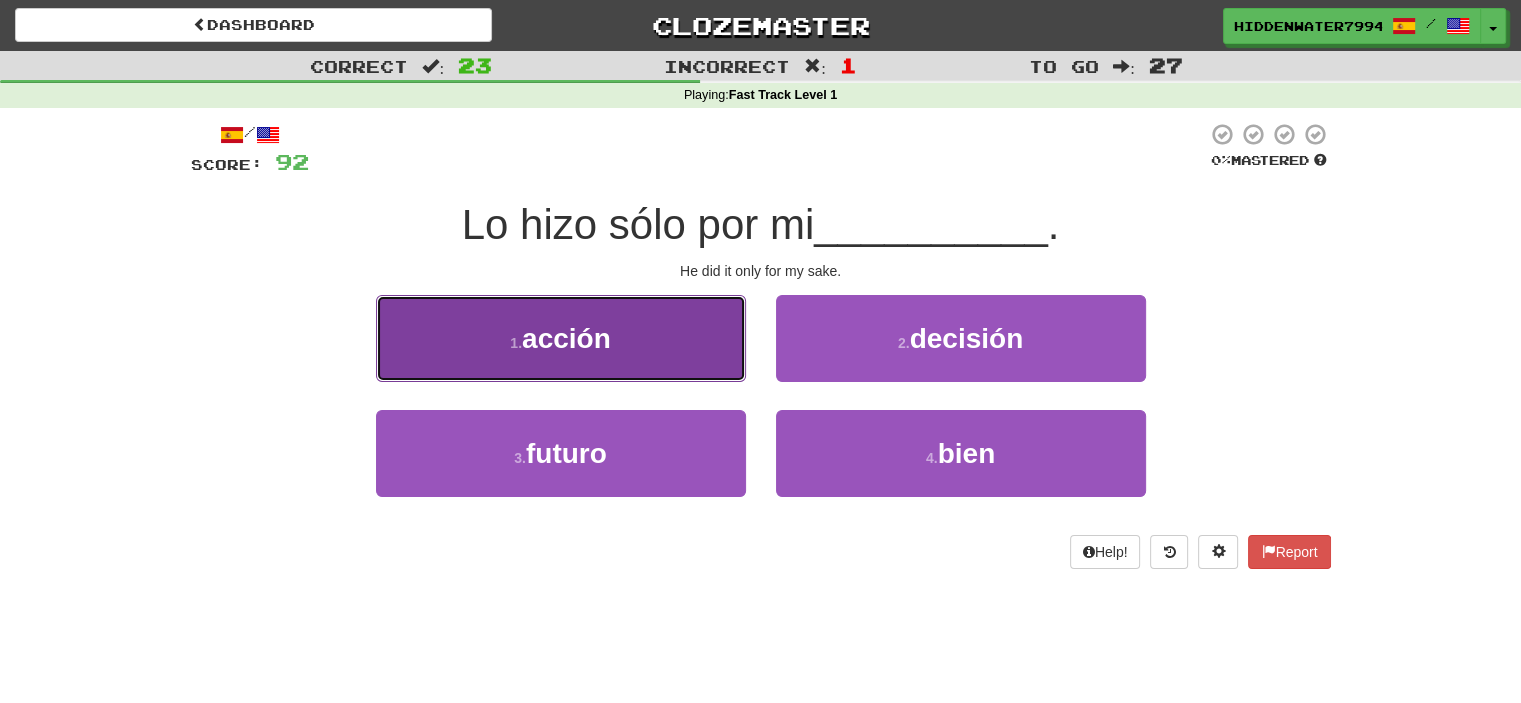 click on "1 .  acción" at bounding box center [561, 338] 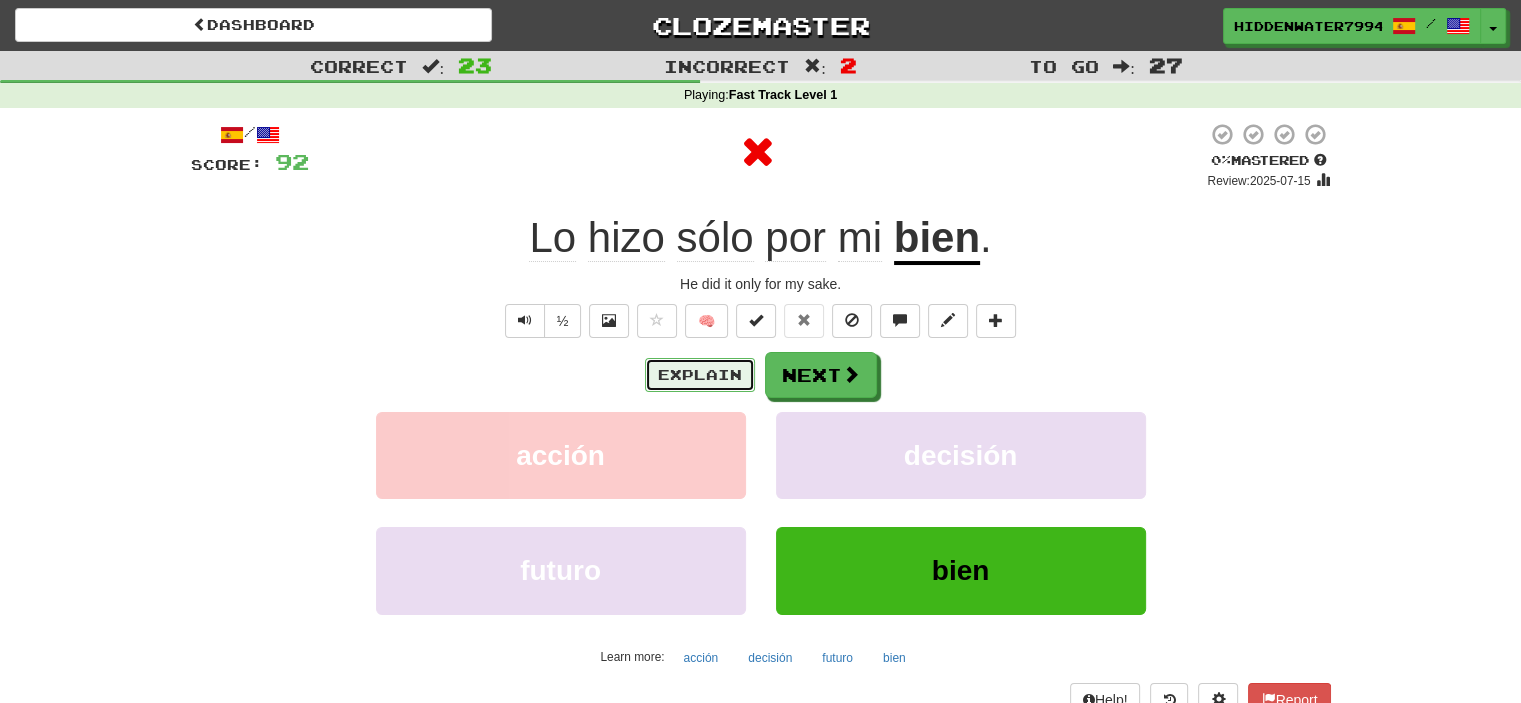 click on "Explain" at bounding box center [700, 375] 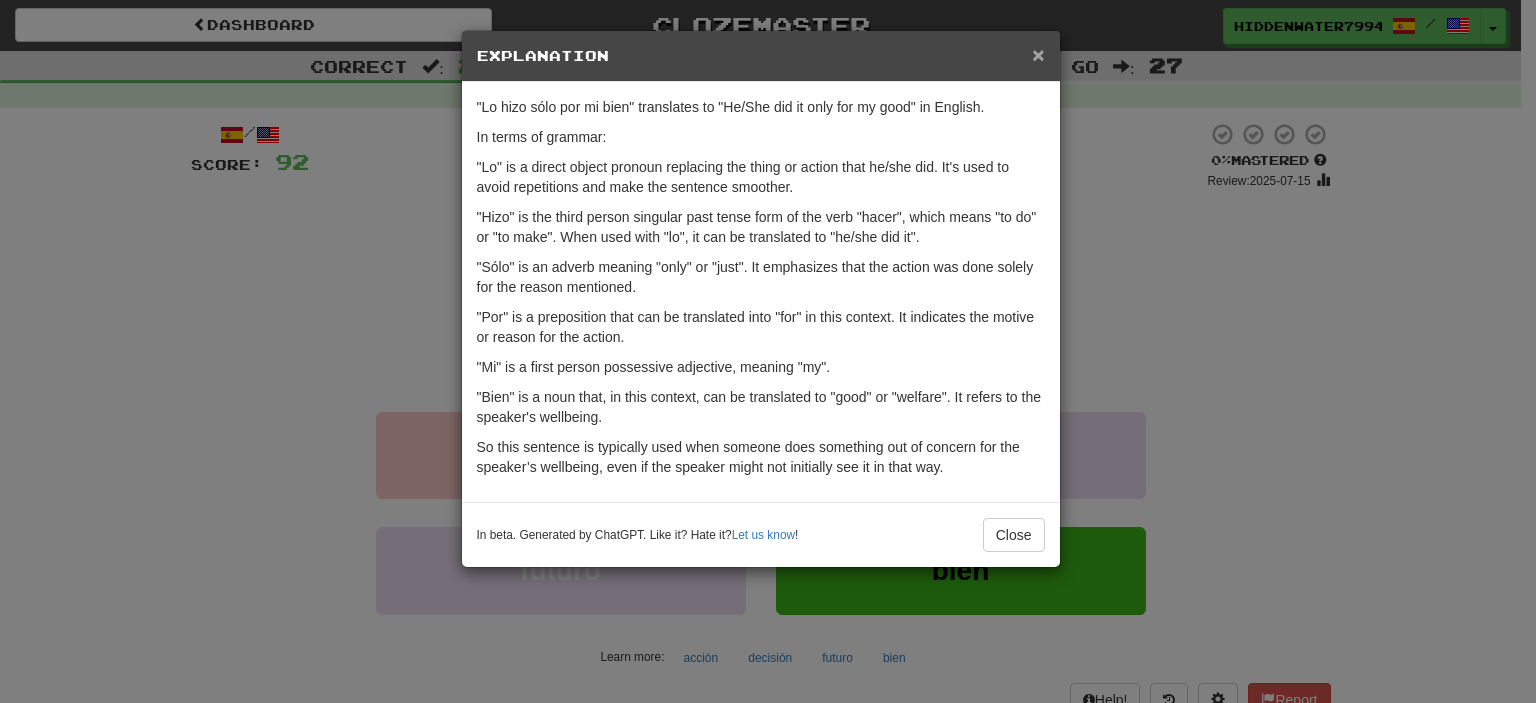 click on "×" at bounding box center [1038, 54] 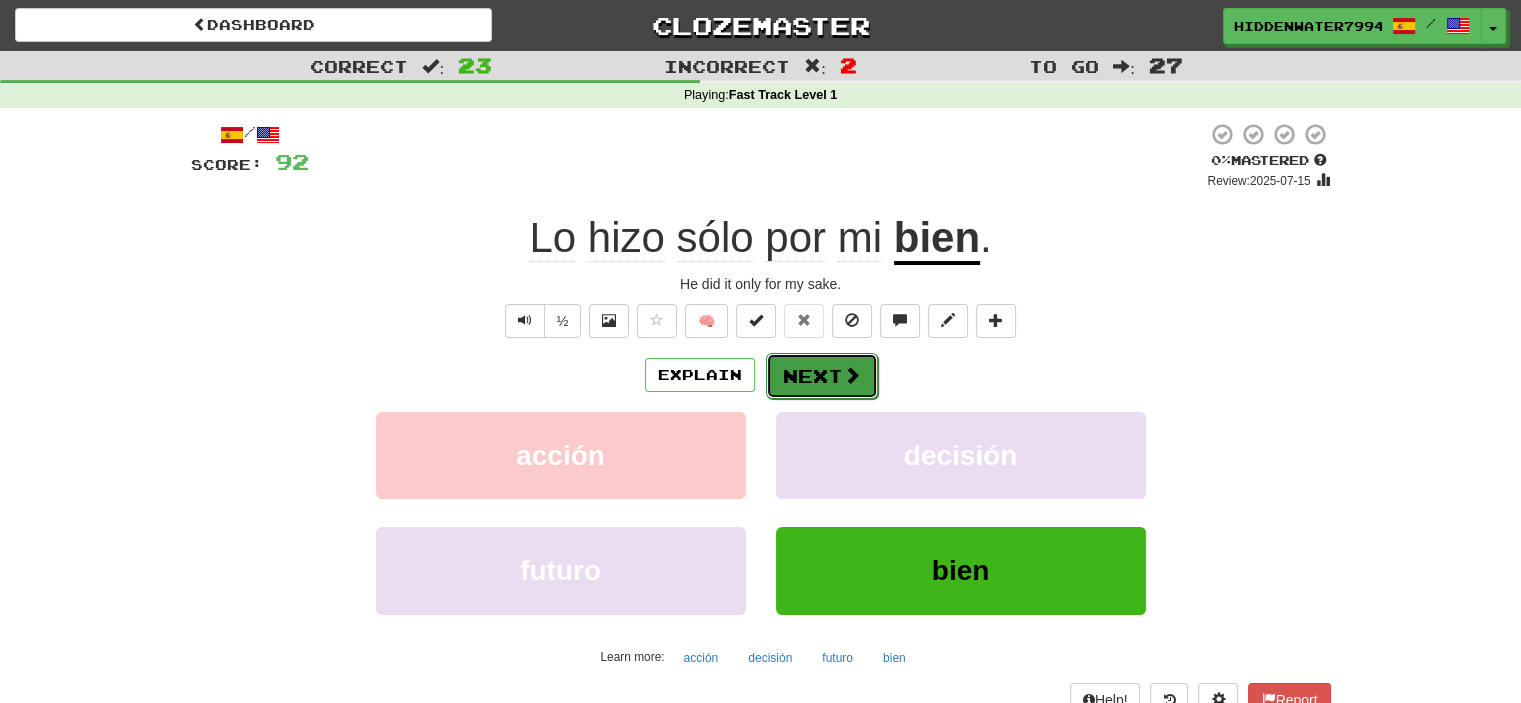 click on "Next" at bounding box center [822, 376] 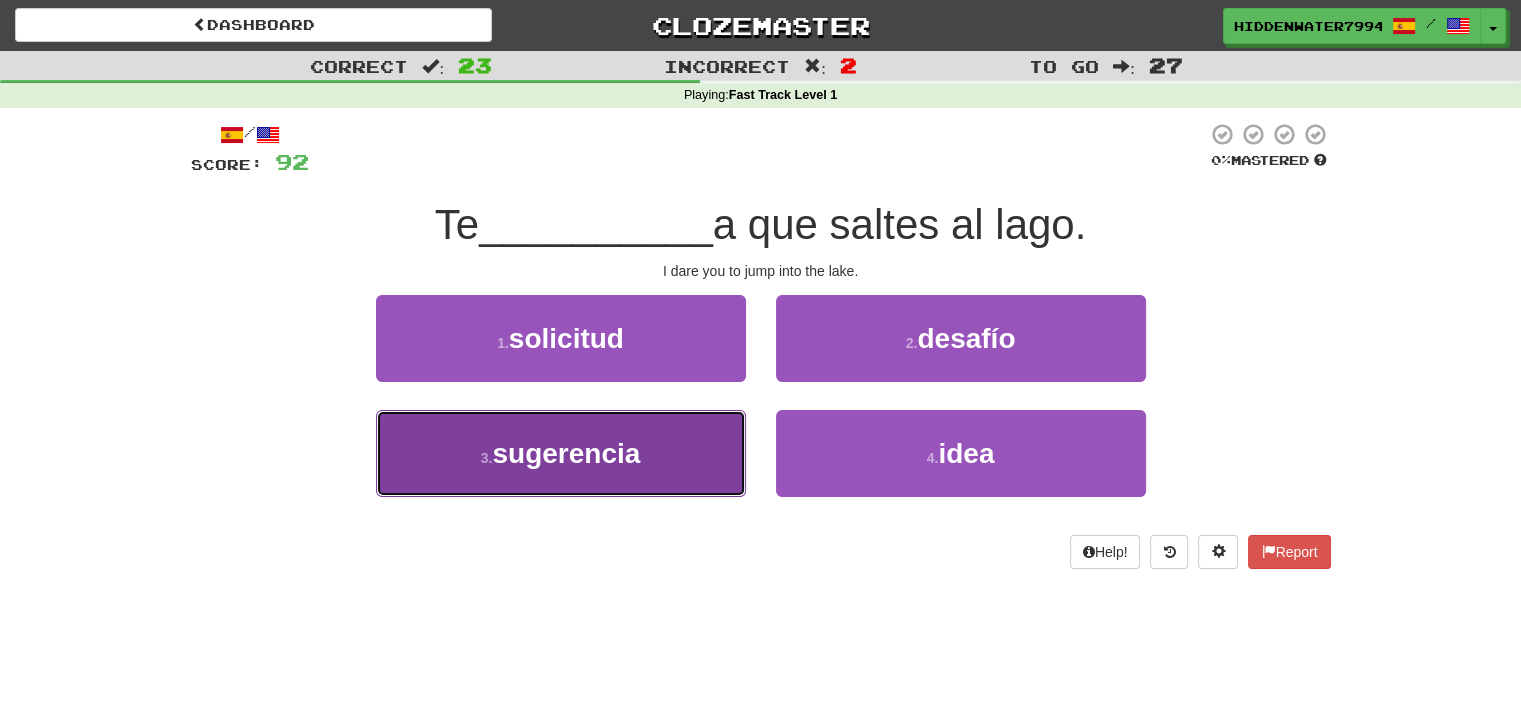 click on "sugerencia" at bounding box center [566, 453] 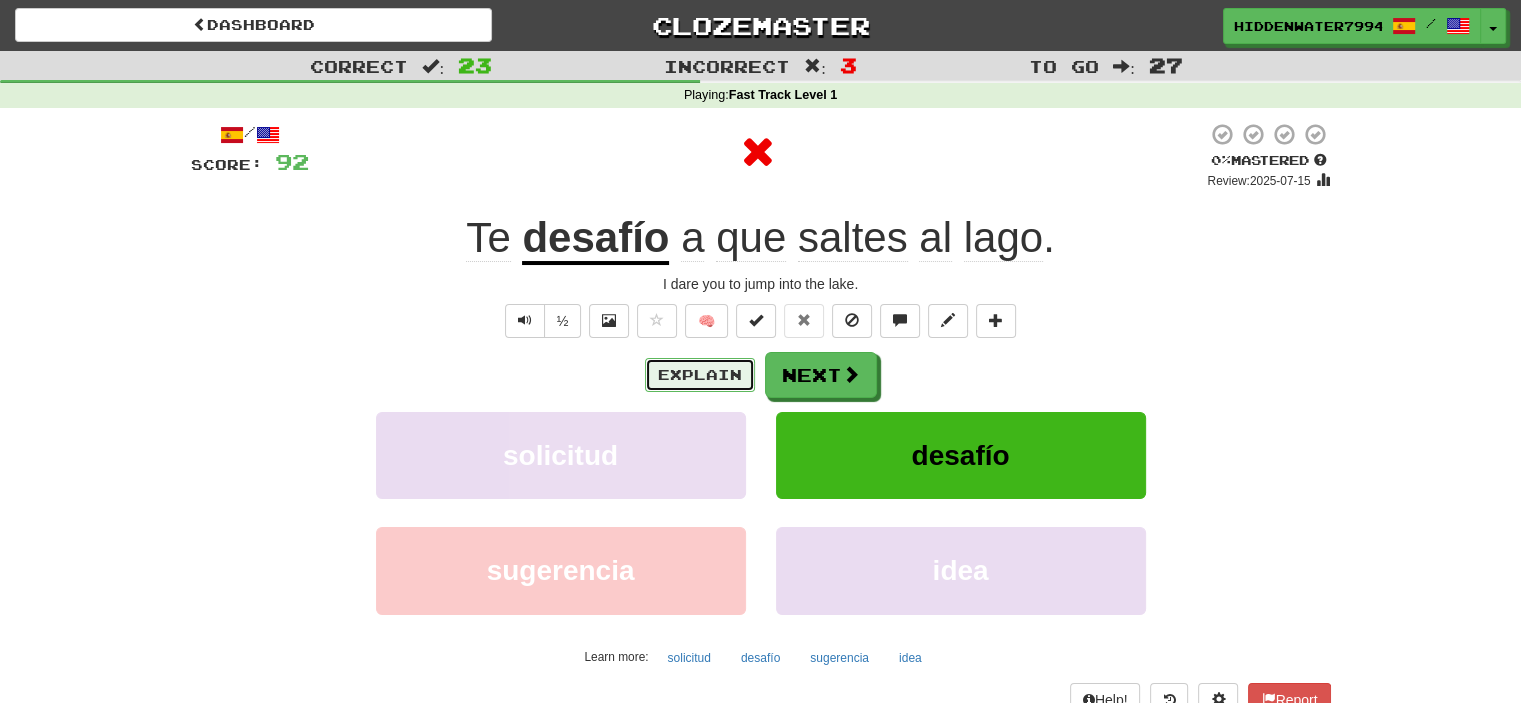 click on "Explain" at bounding box center (700, 375) 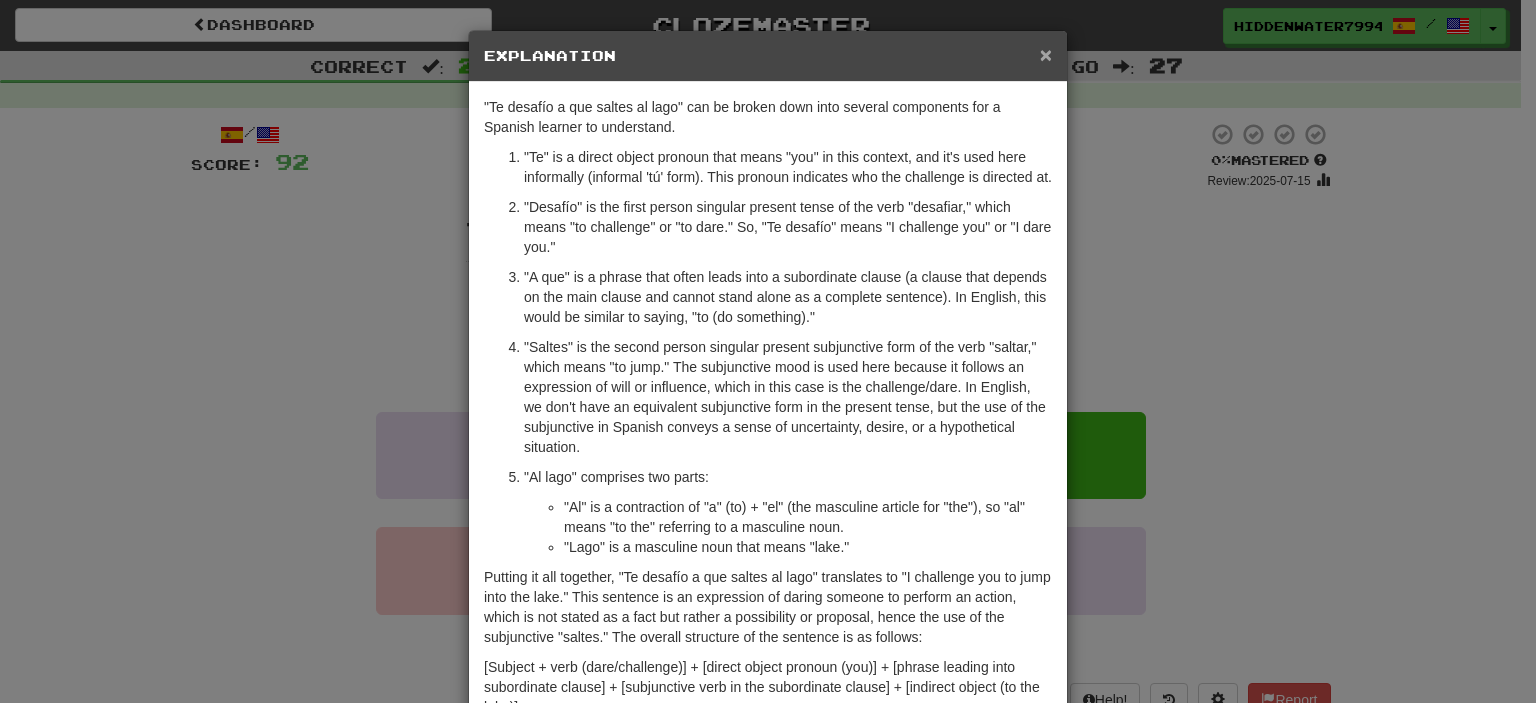click on "×" at bounding box center [1046, 54] 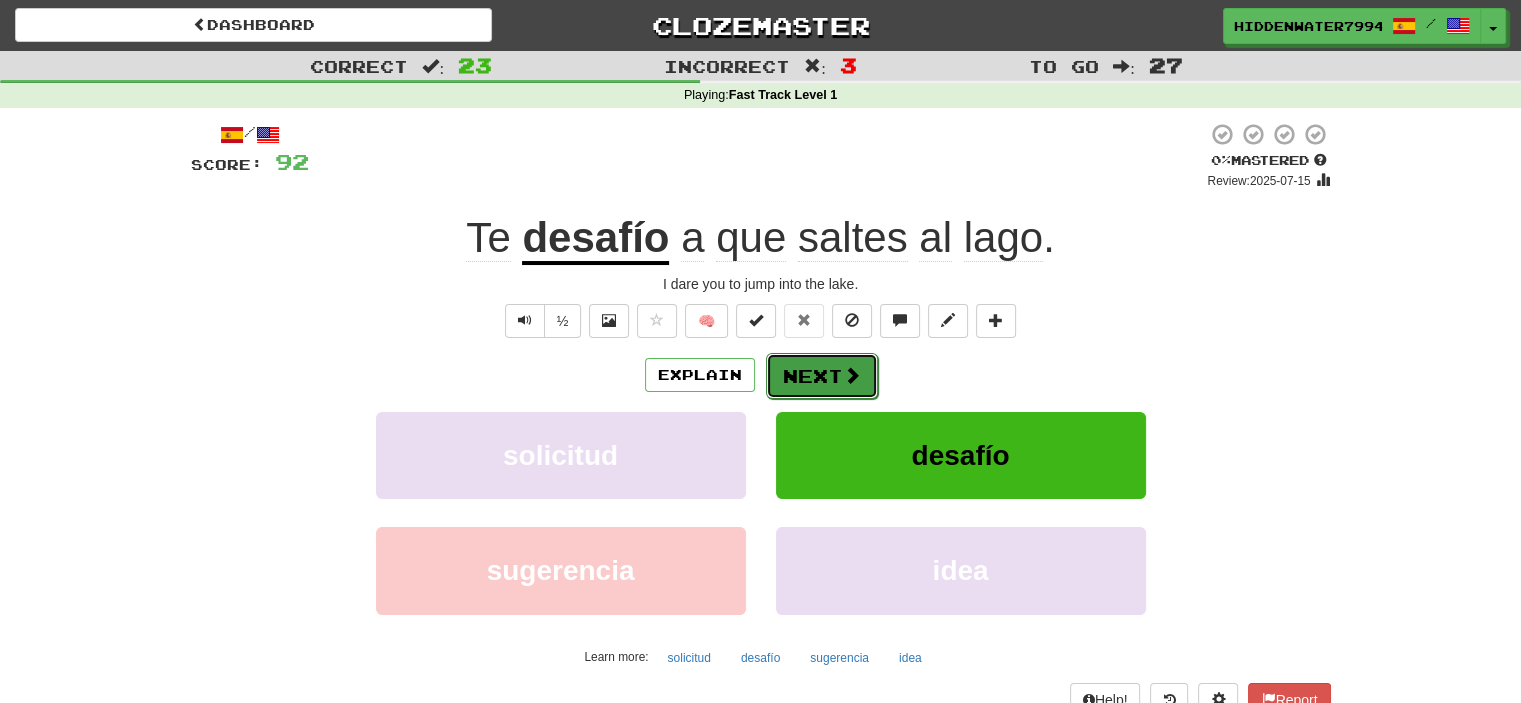 click on "Next" at bounding box center [822, 376] 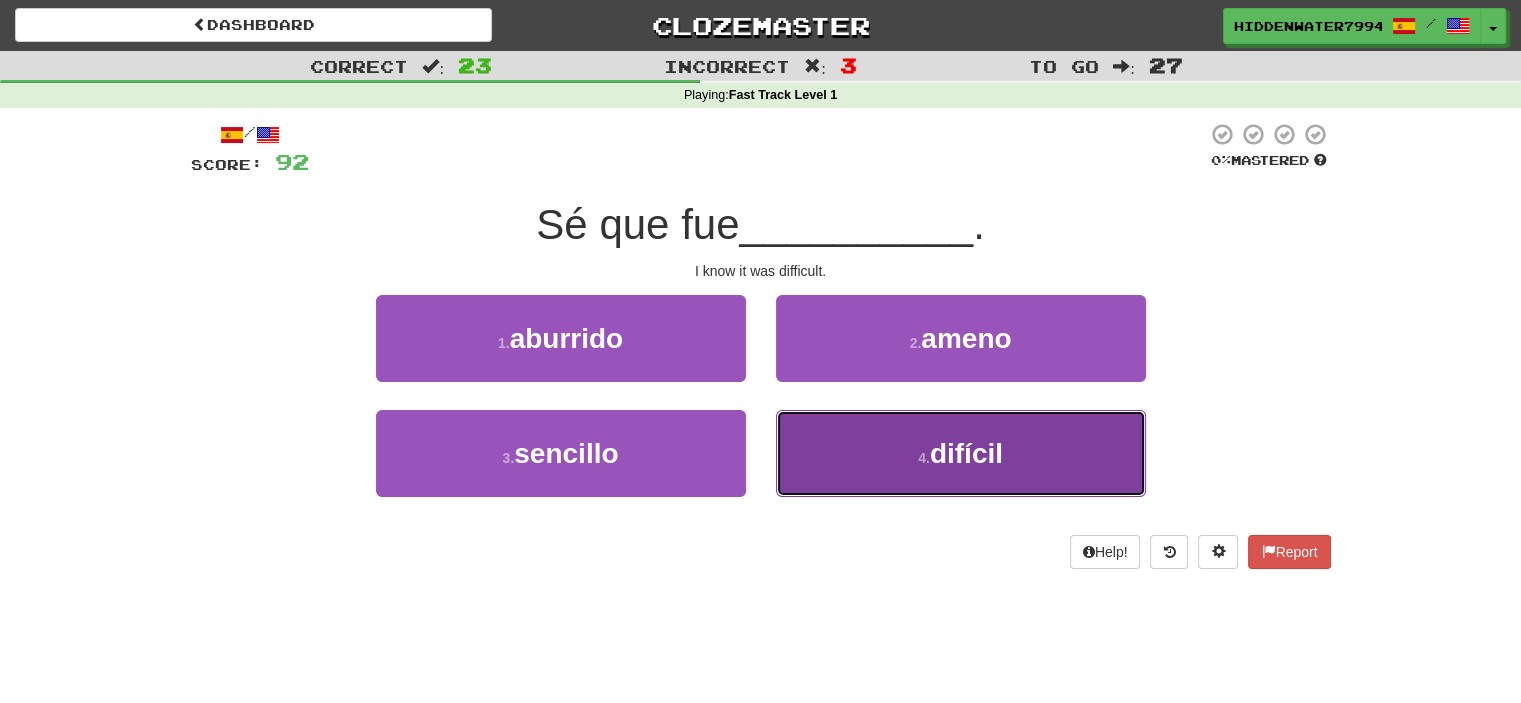 click on "4 .  difícil" at bounding box center [961, 453] 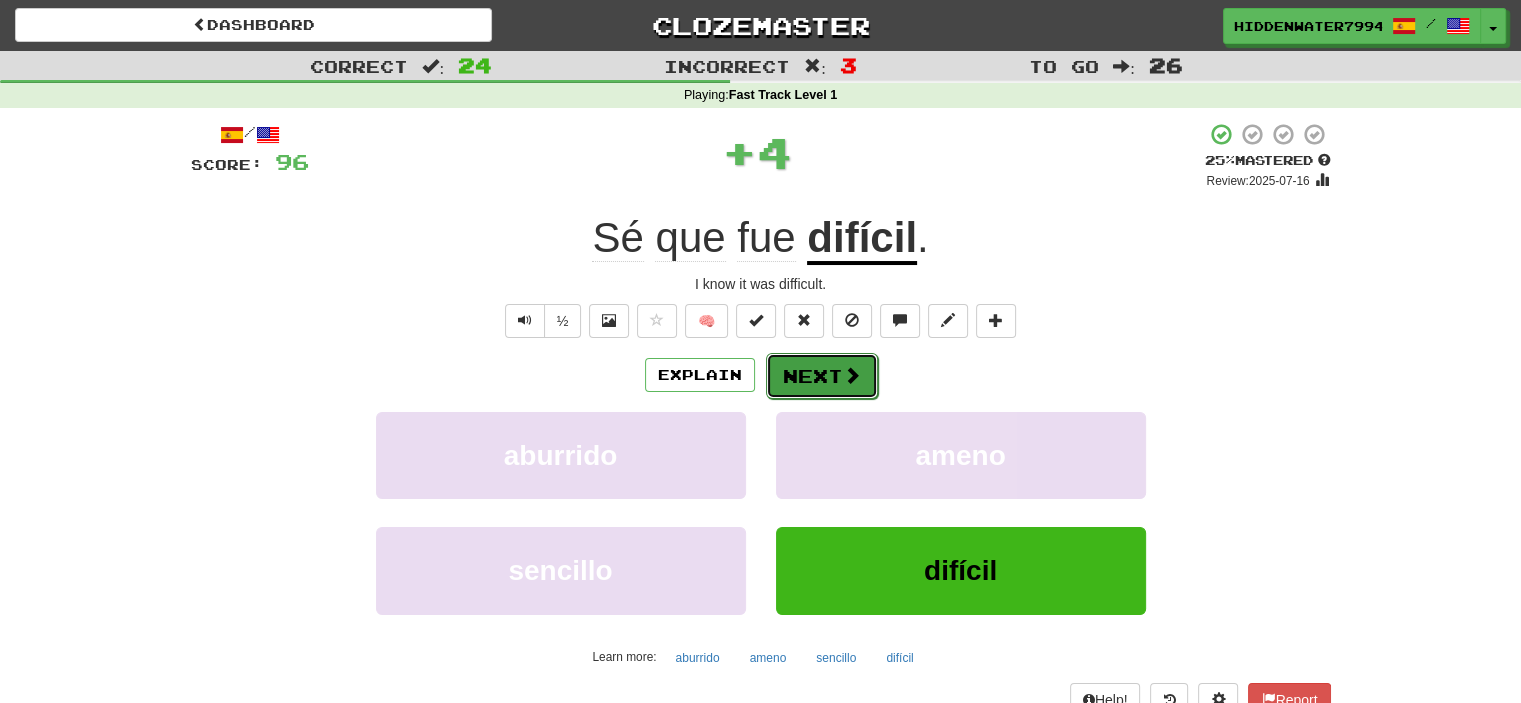 click on "Next" at bounding box center [822, 376] 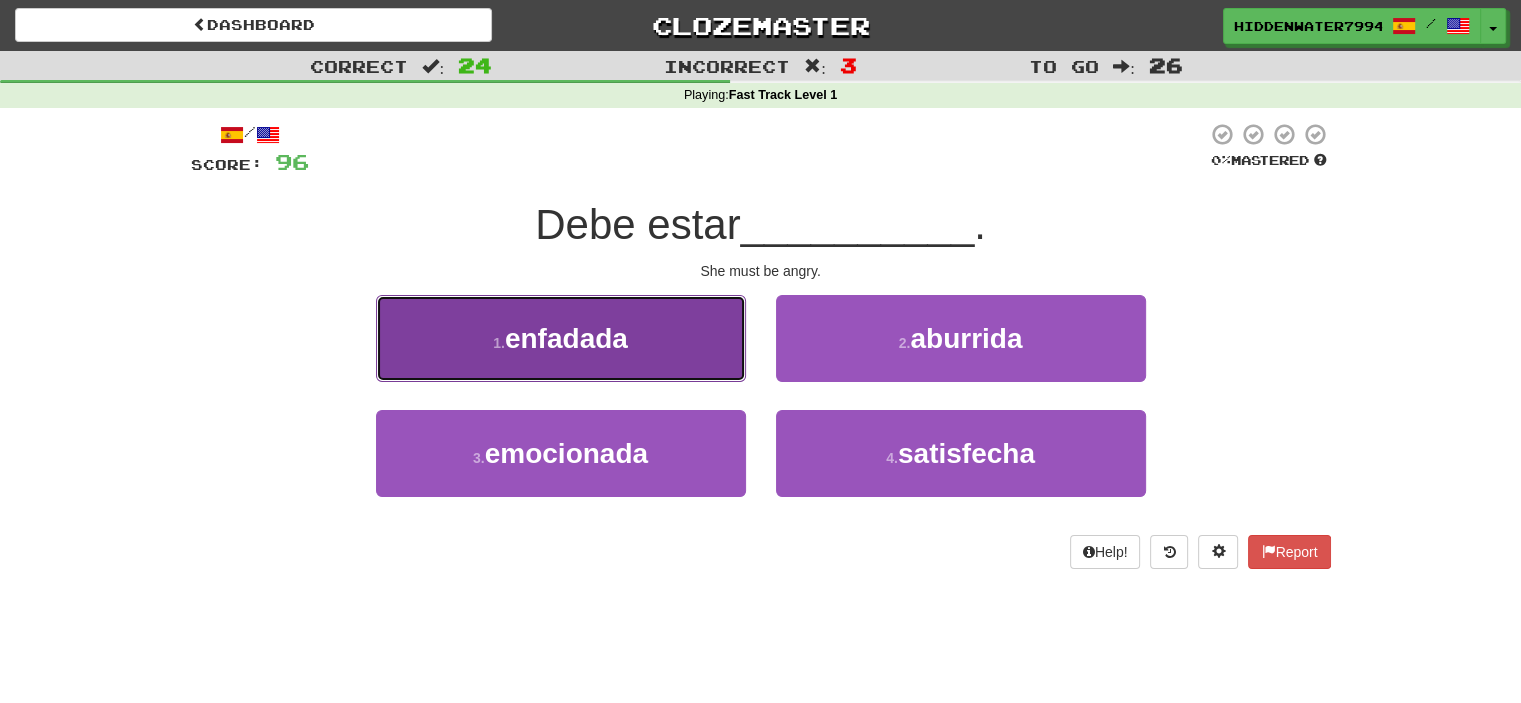click on "1 .  enfadada" at bounding box center (561, 338) 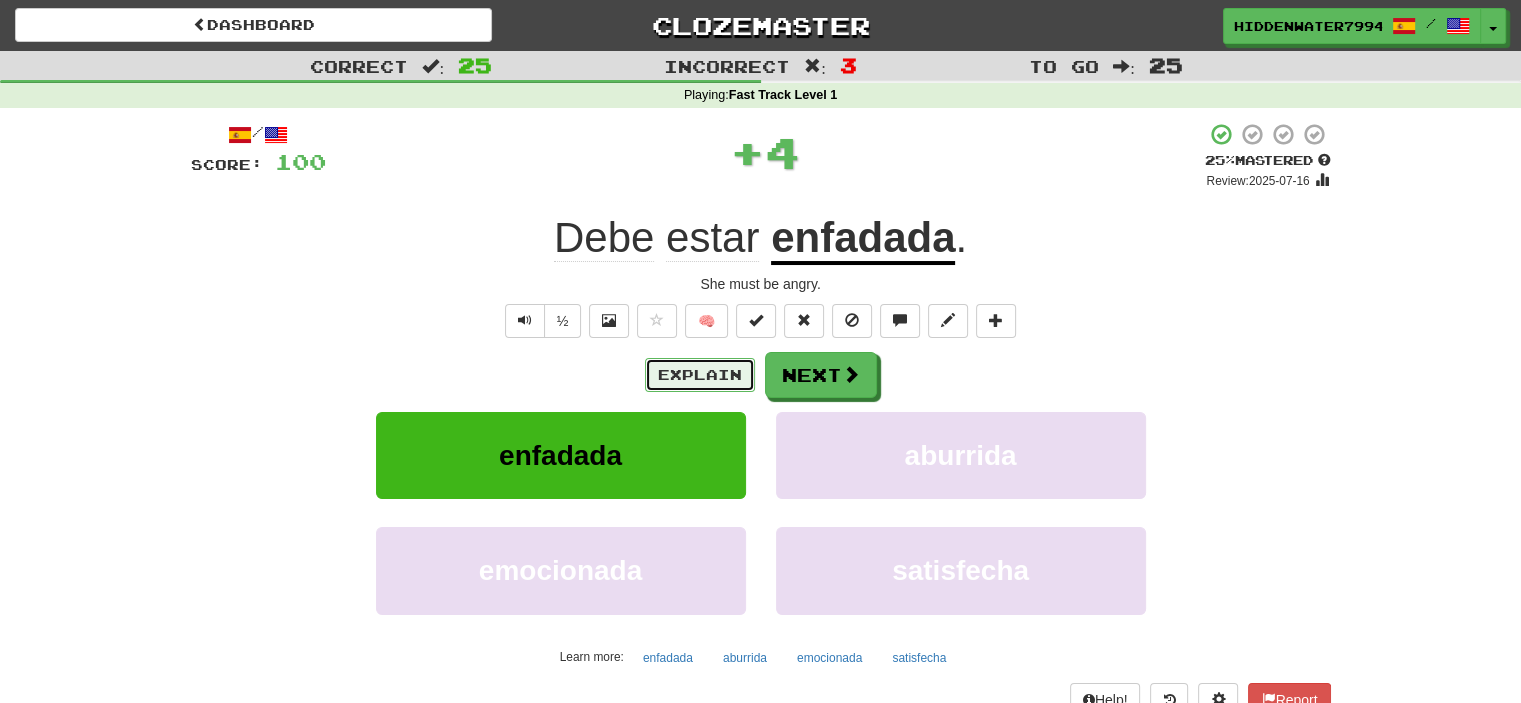 click on "Explain" at bounding box center [700, 375] 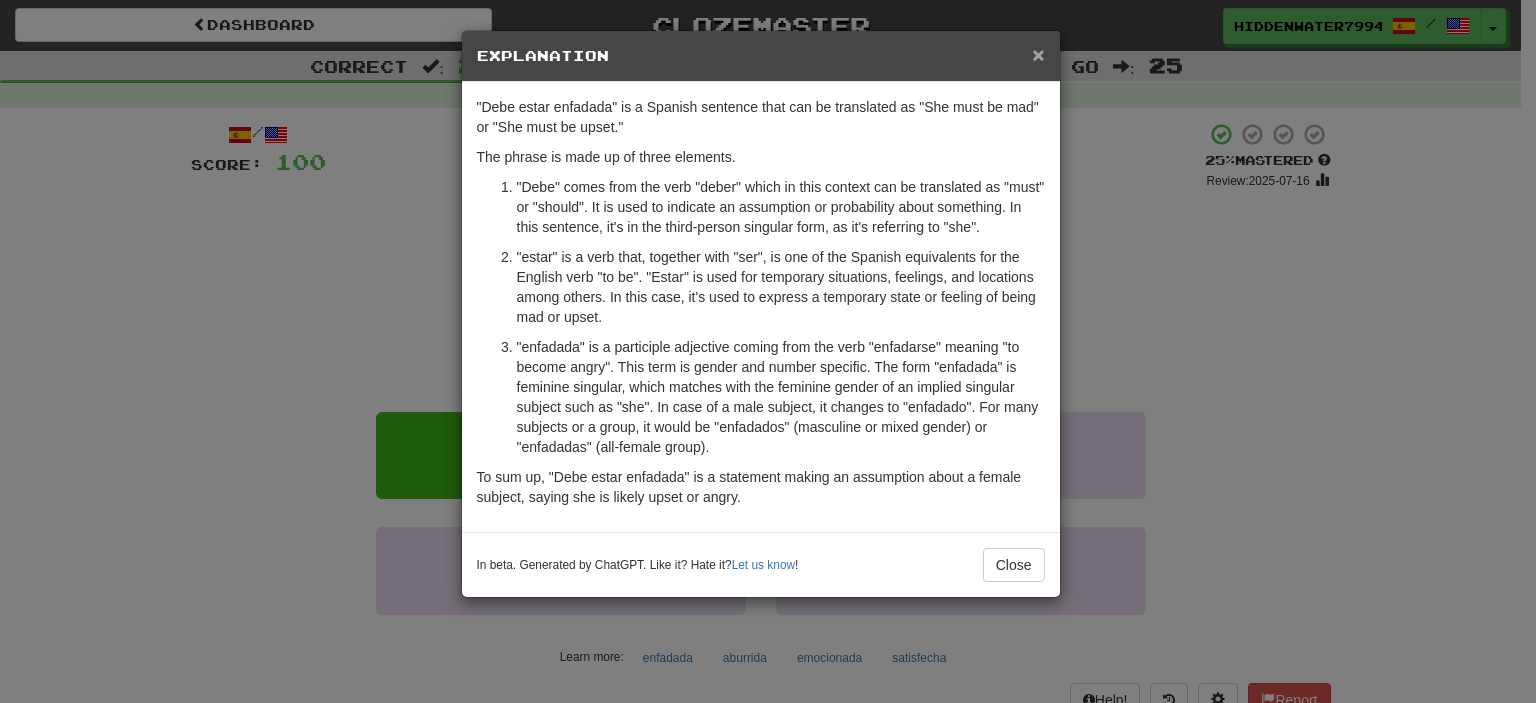 click on "×" at bounding box center (1038, 54) 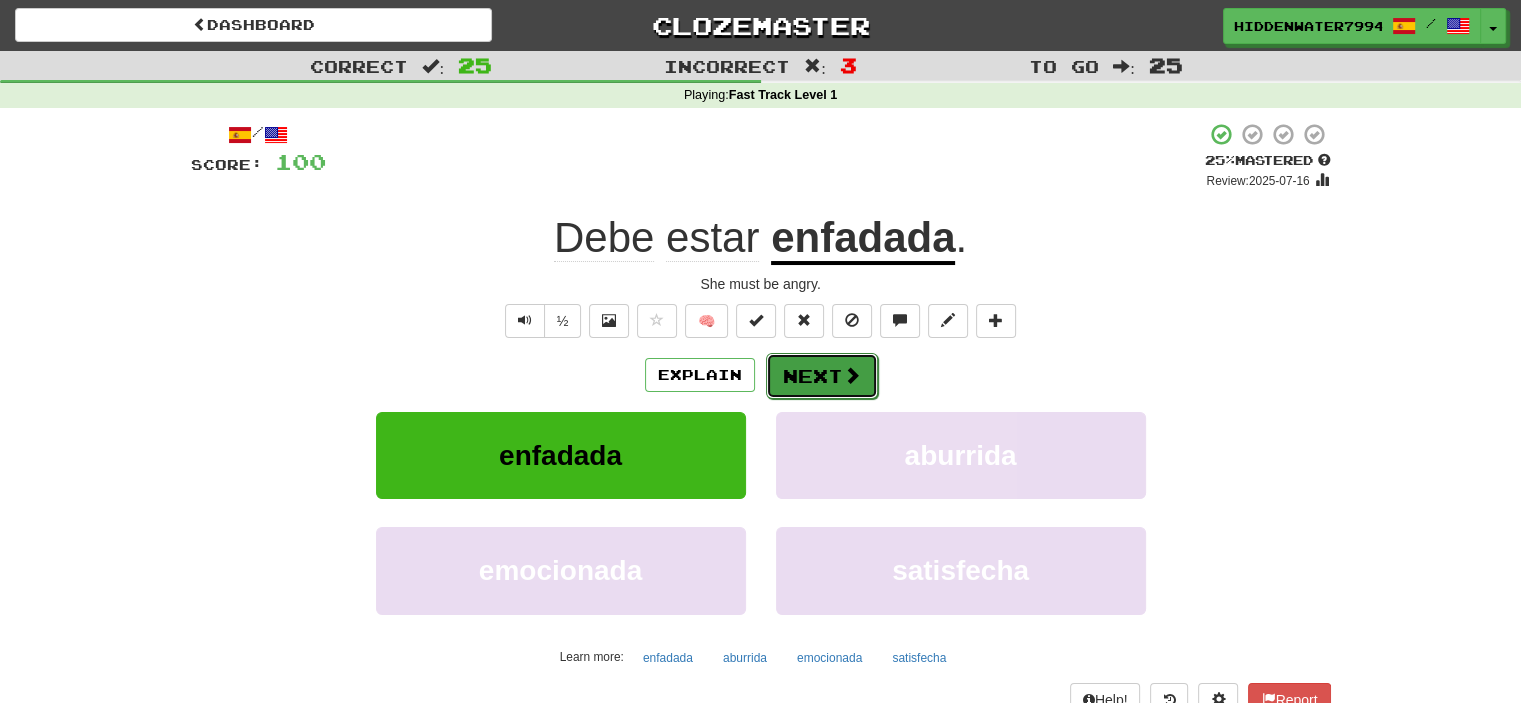 click on "Next" at bounding box center [822, 376] 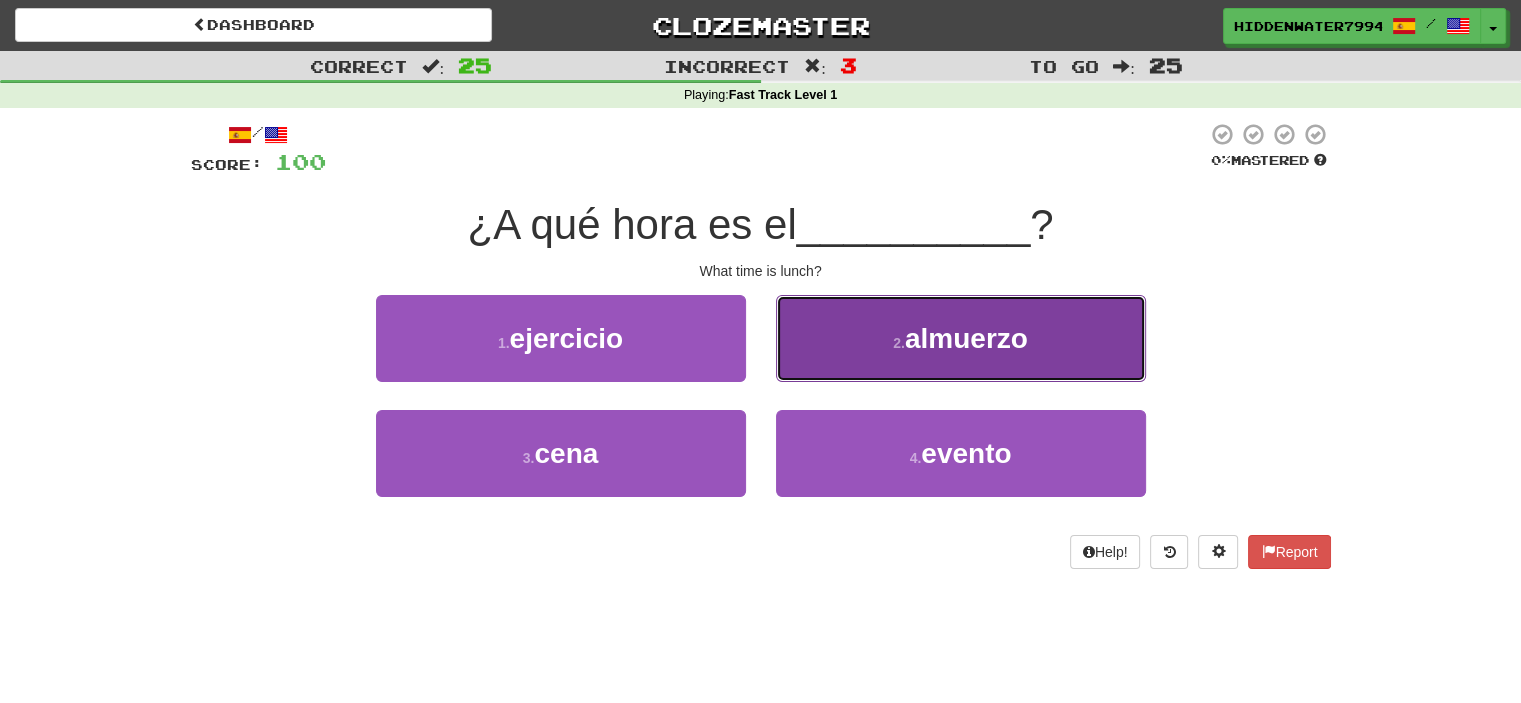 click on "almuerzo" at bounding box center (966, 338) 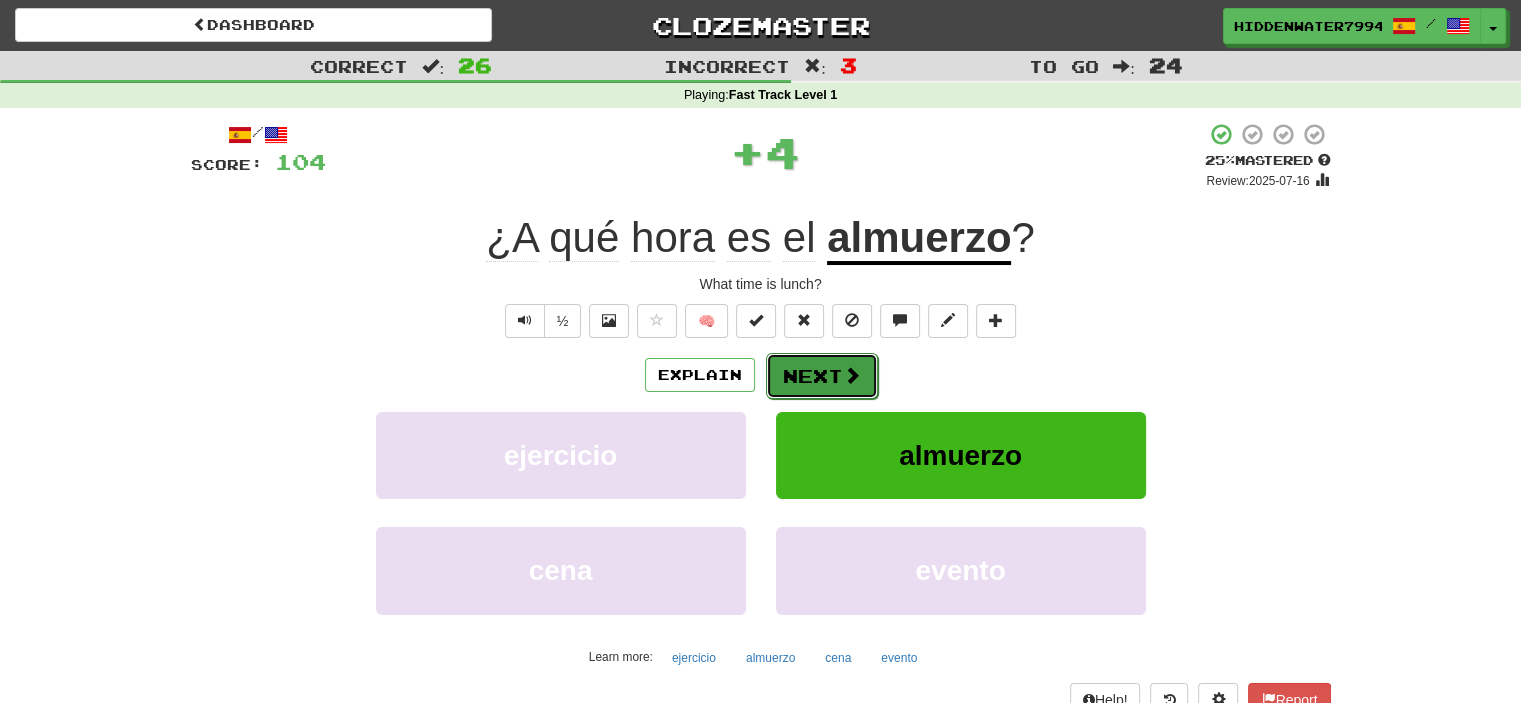 click on "Next" at bounding box center [822, 376] 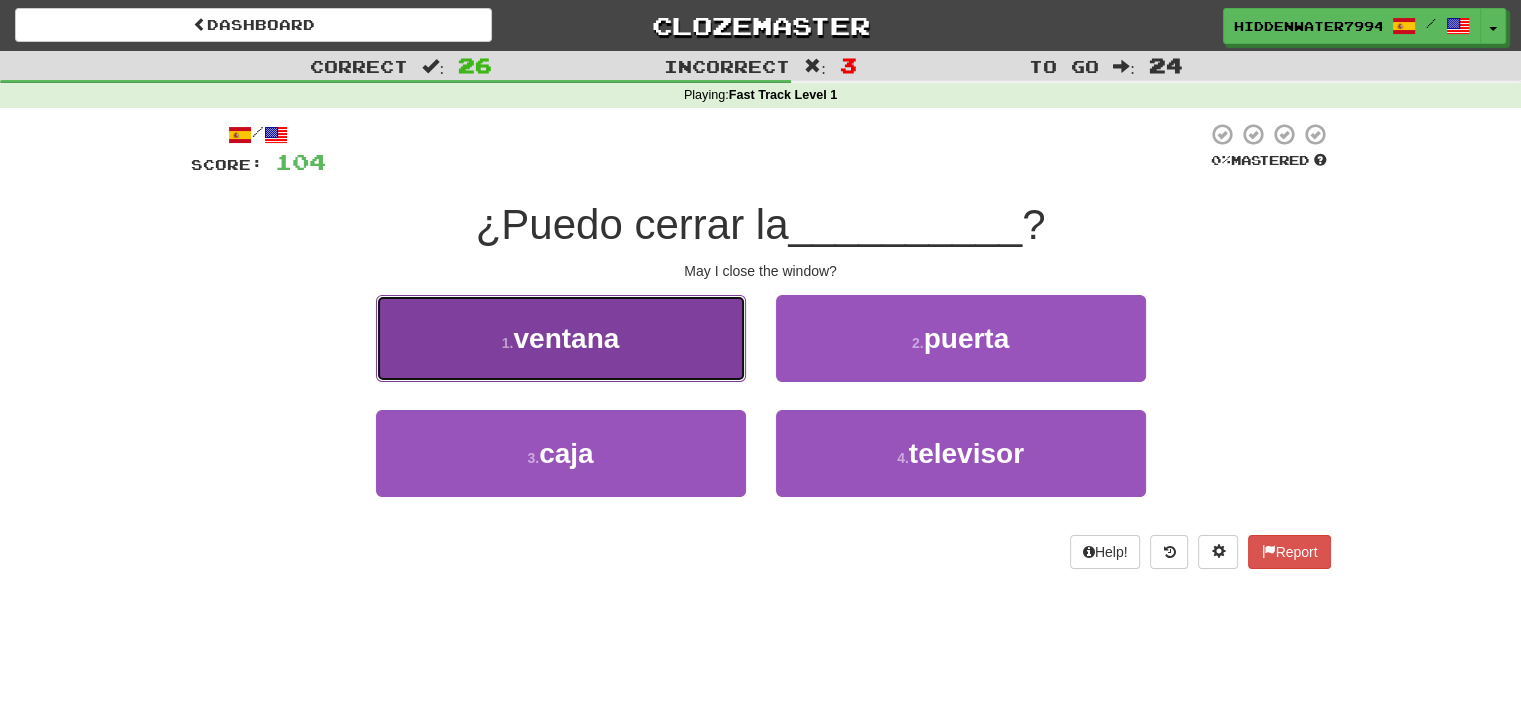 click on "1 .  ventana" at bounding box center (561, 338) 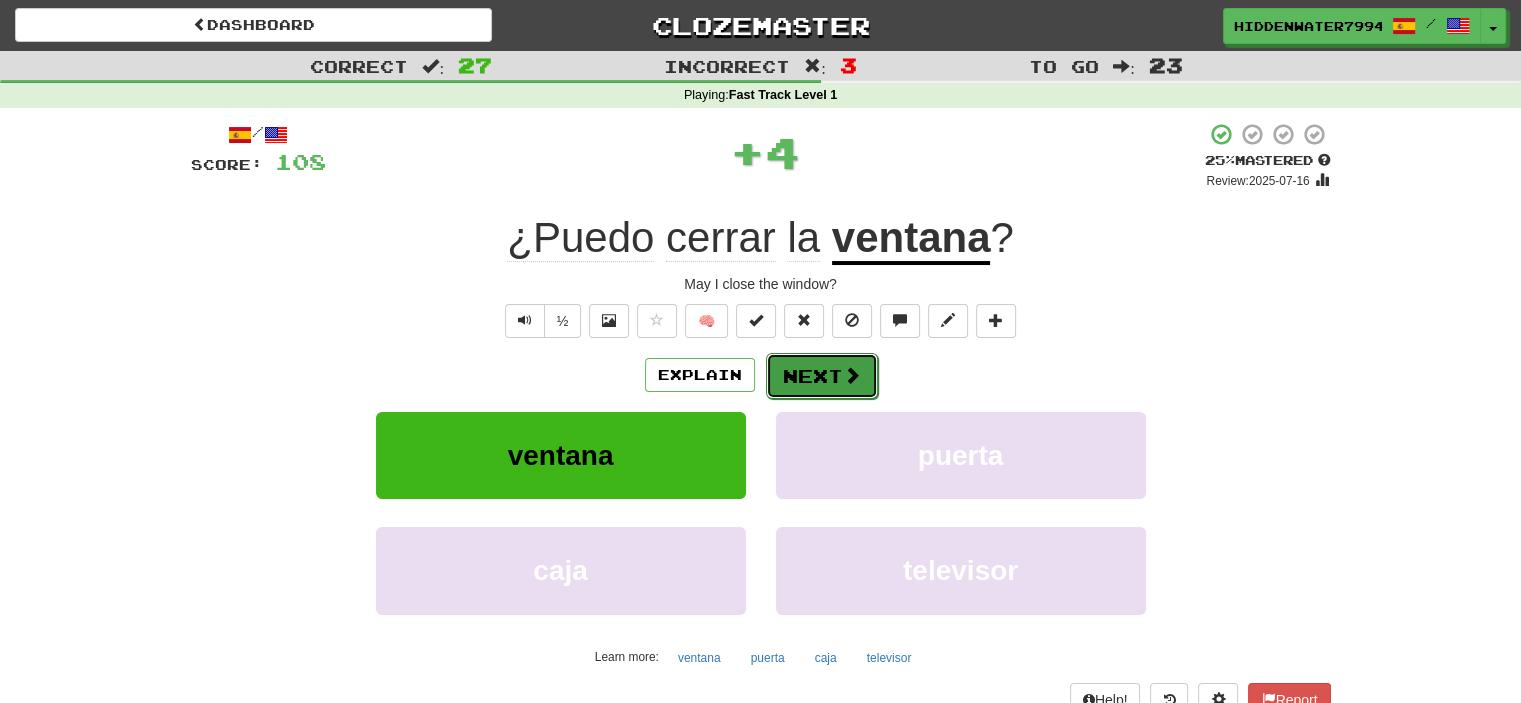click on "Next" at bounding box center [822, 376] 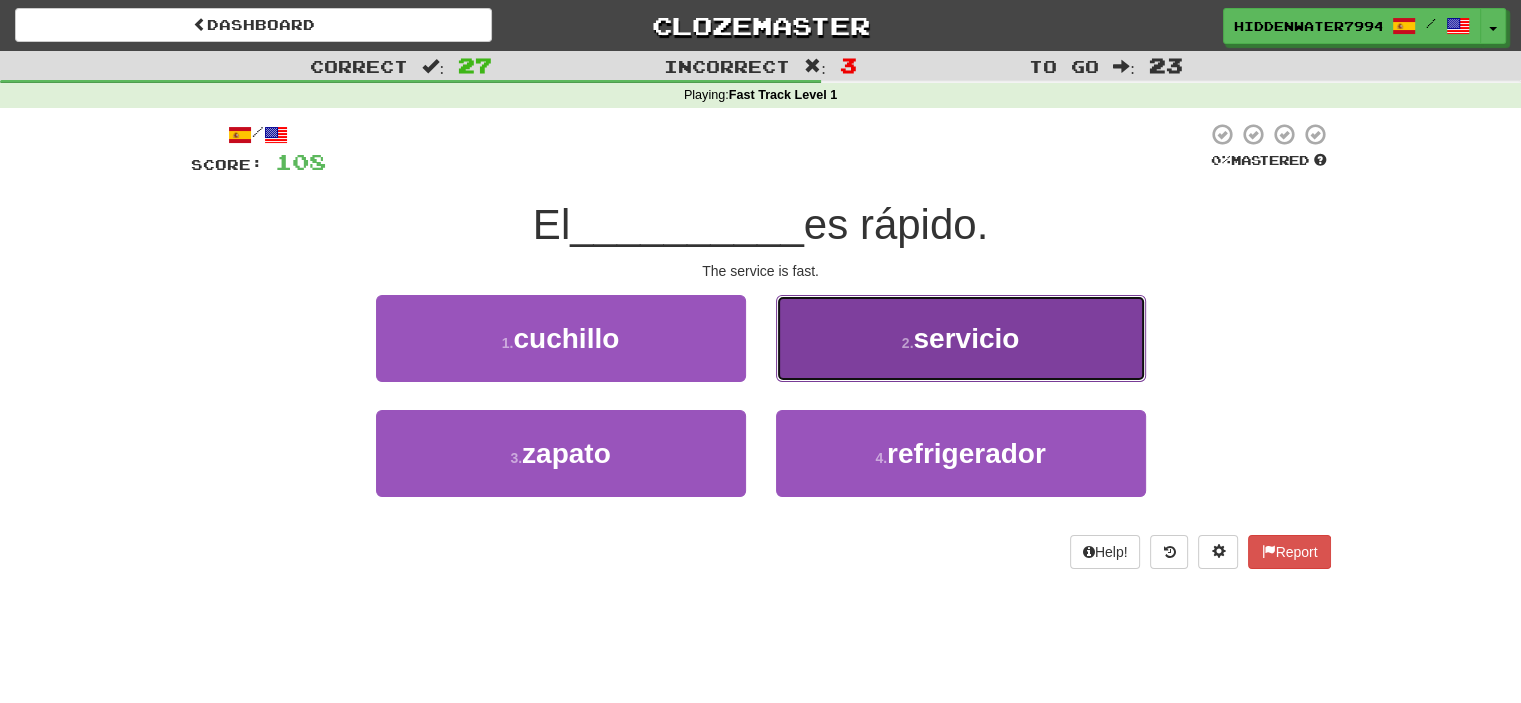 click on "2 .  servicio" at bounding box center [961, 338] 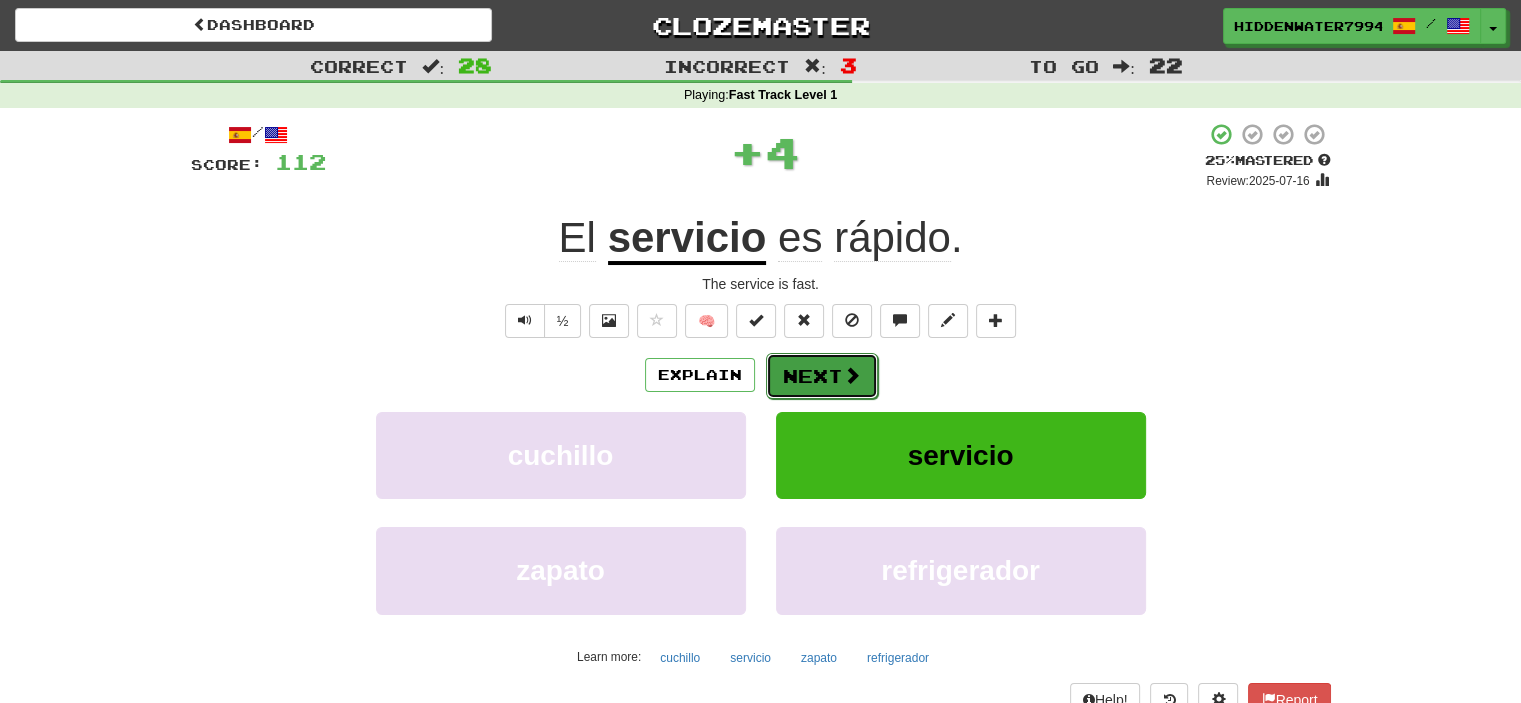 click on "Next" at bounding box center [822, 376] 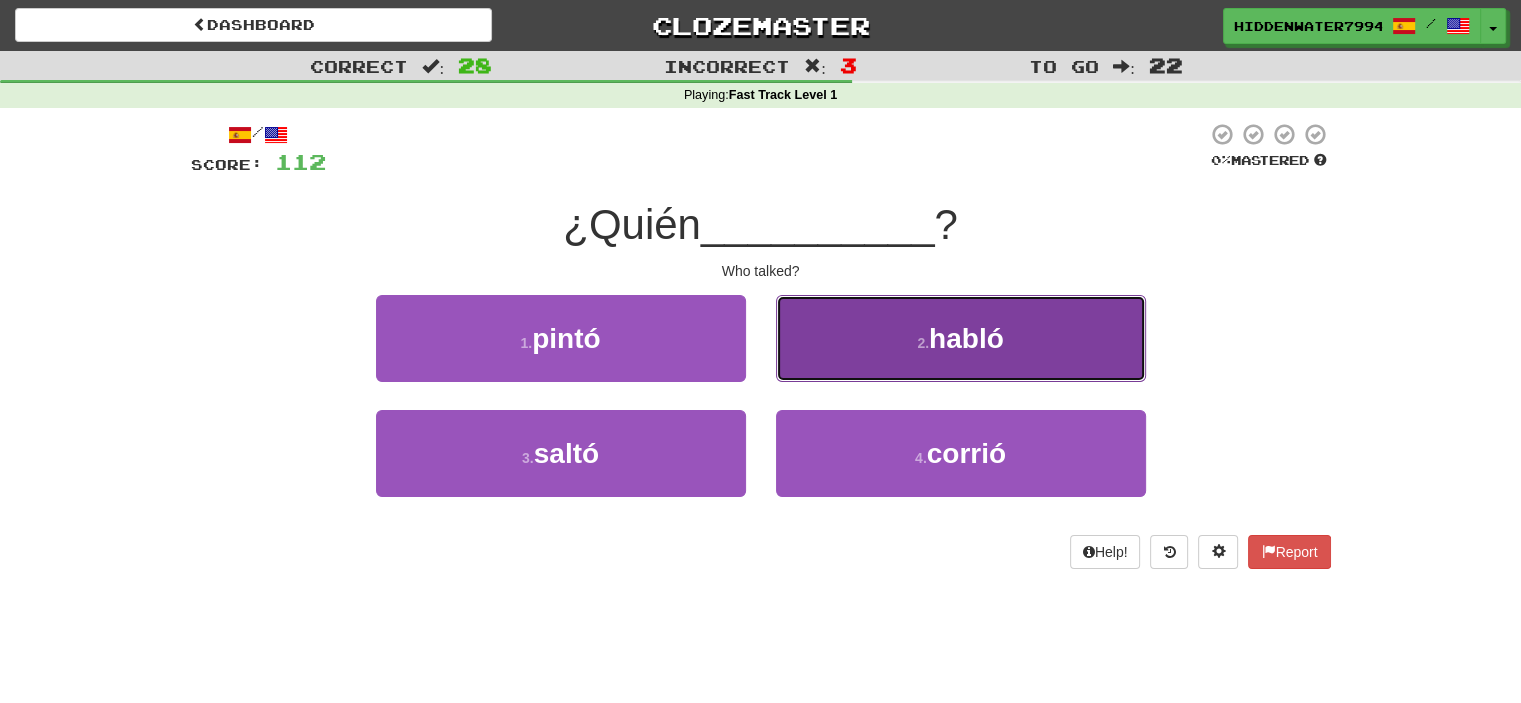click on "2 .  habló" at bounding box center (961, 338) 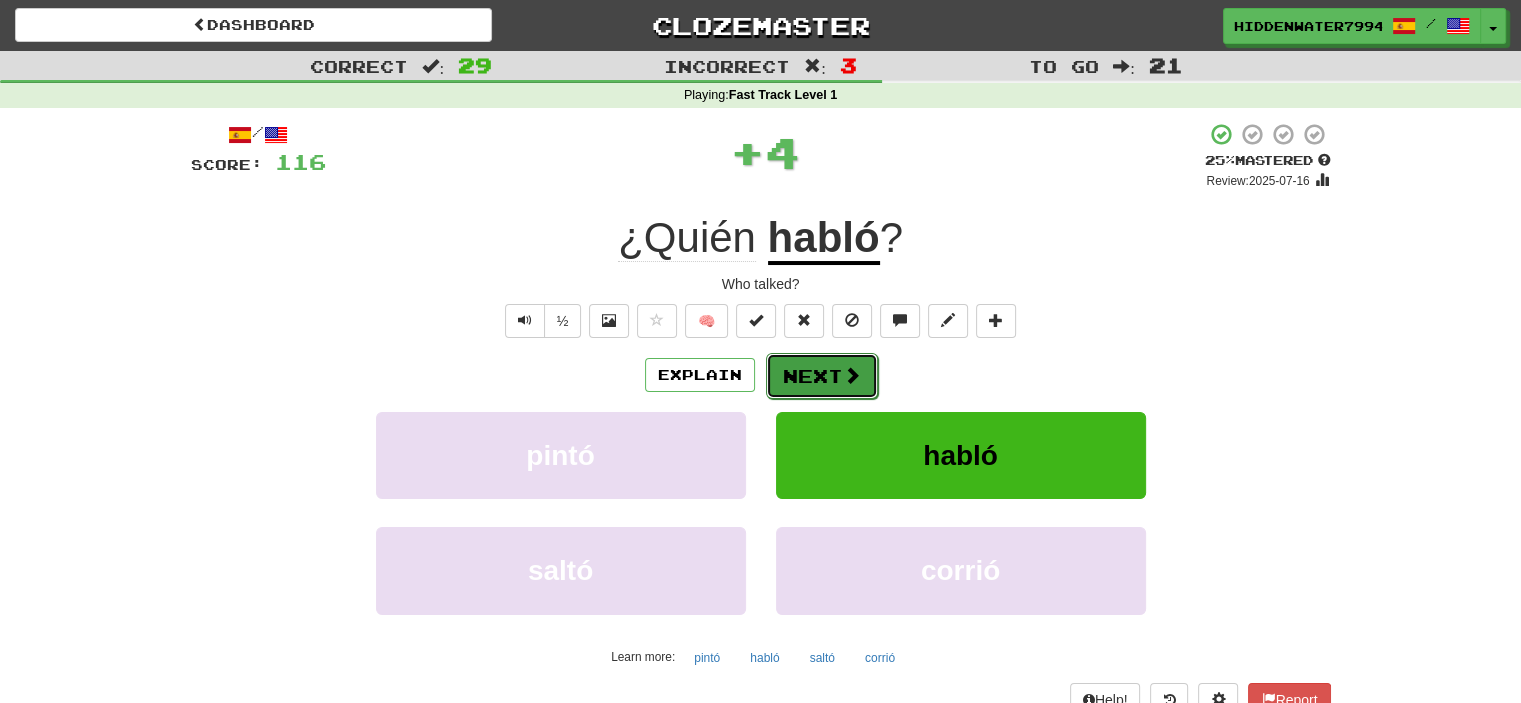 click on "Next" at bounding box center [822, 376] 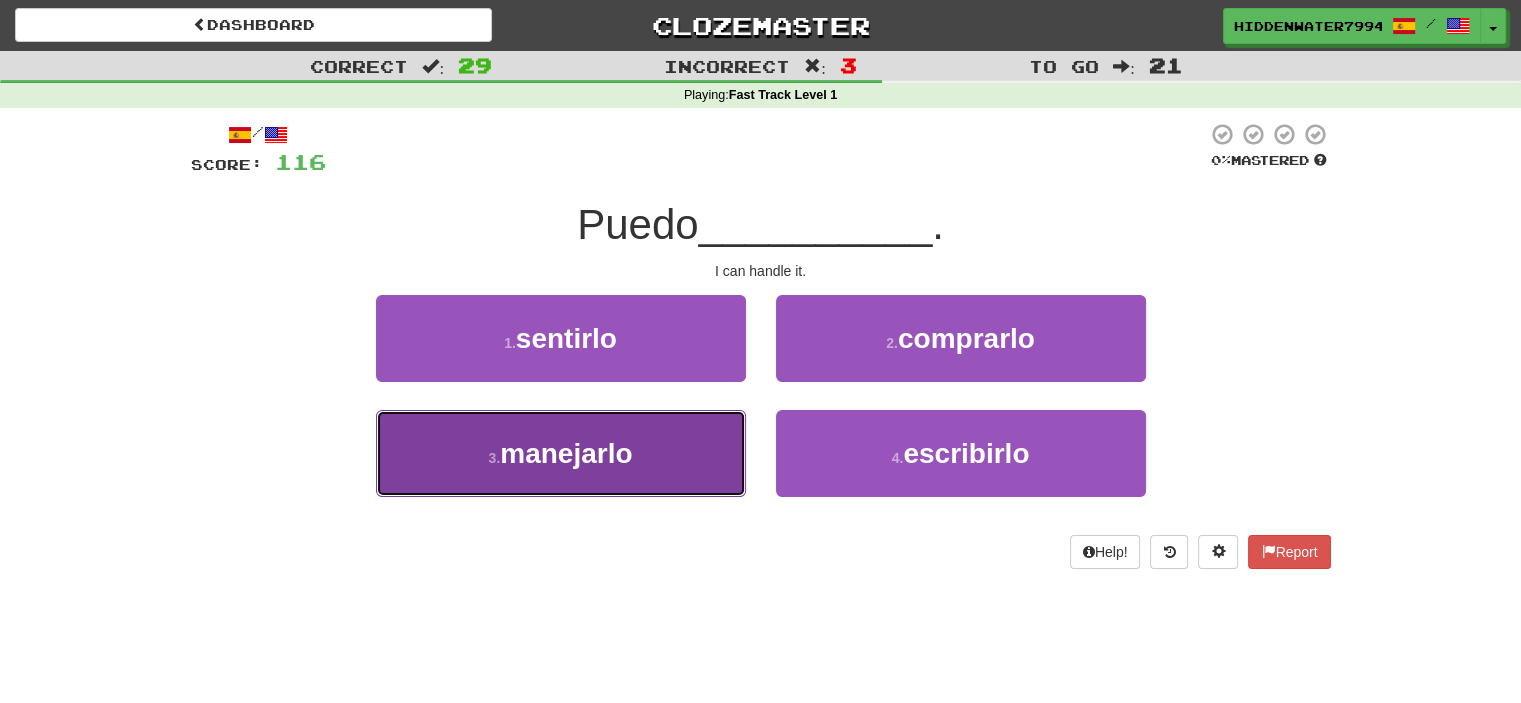 click on "3 .  manejarlo" at bounding box center (561, 453) 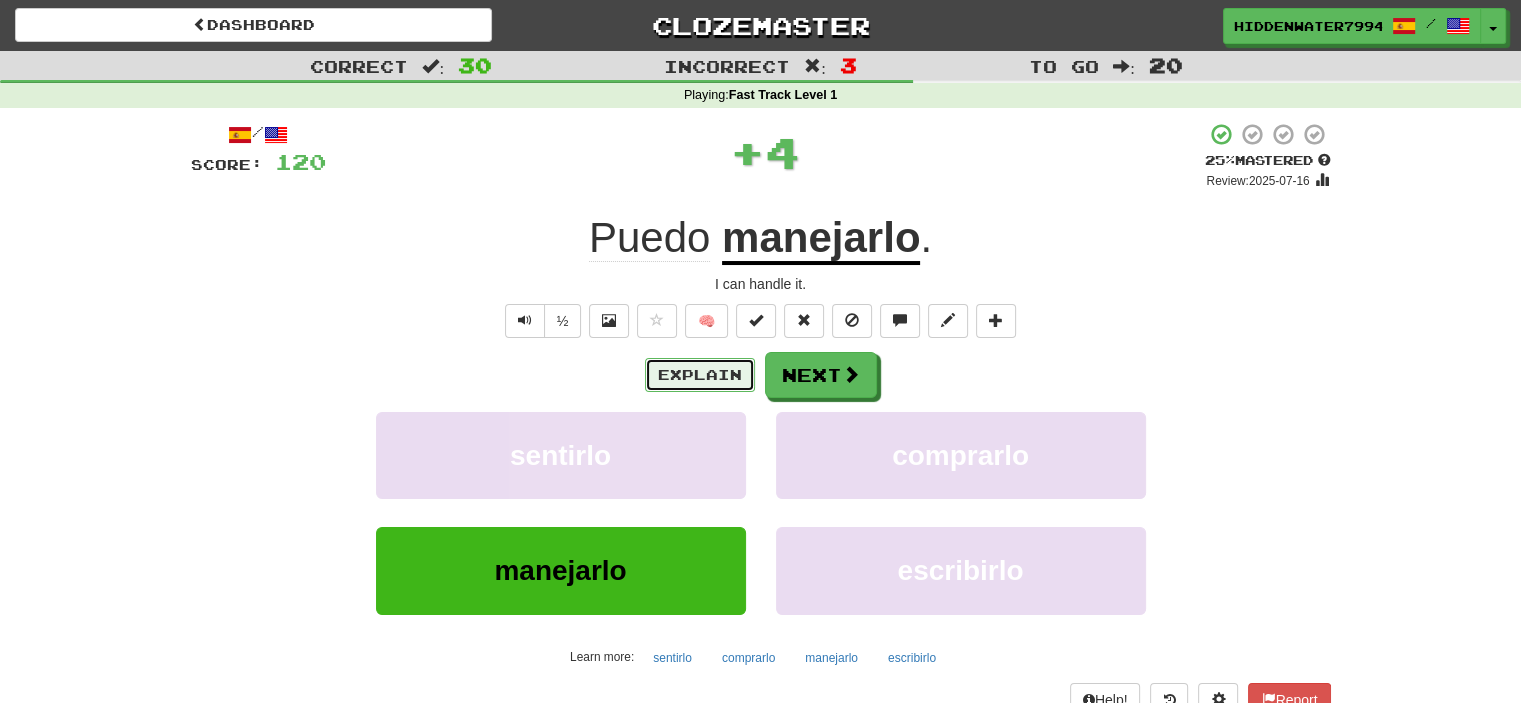 click on "Explain" at bounding box center (700, 375) 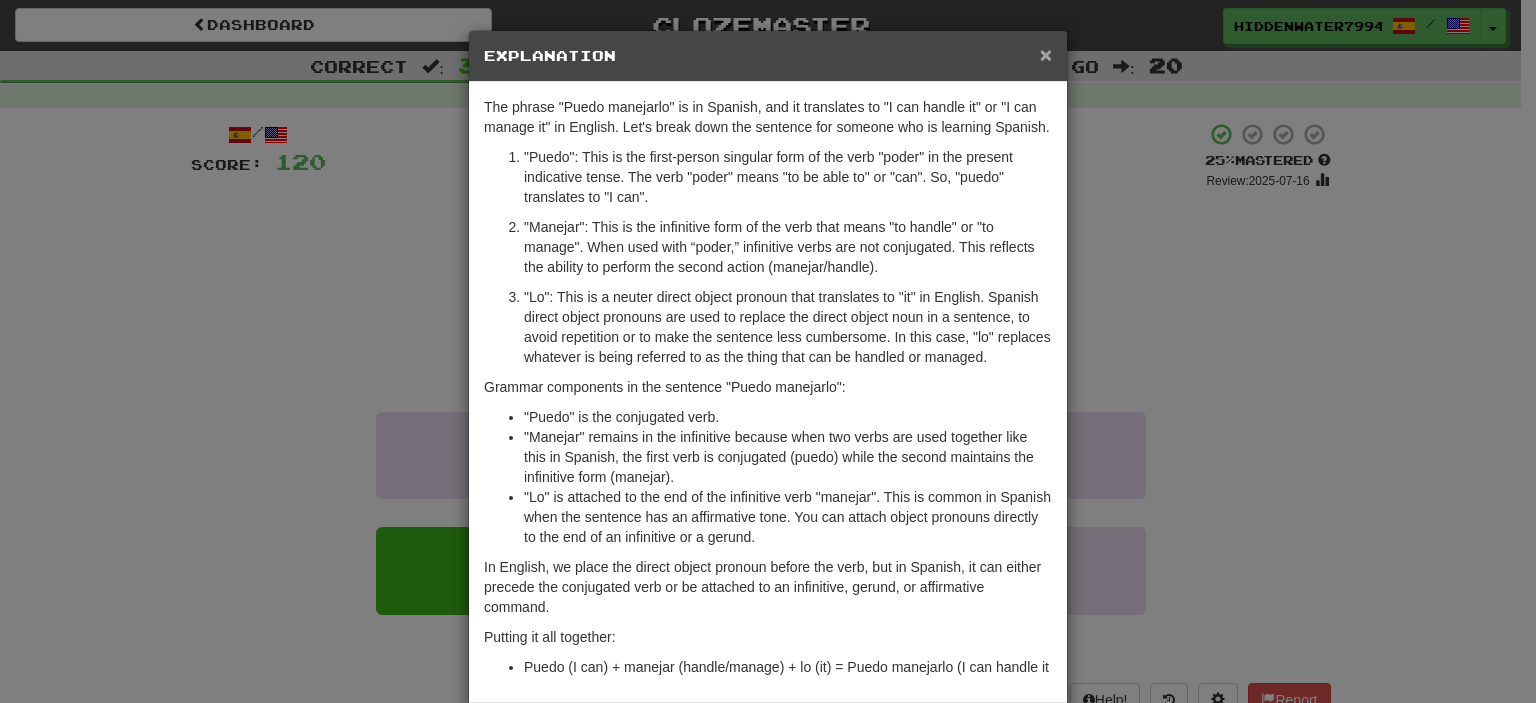 click on "×" at bounding box center [1046, 54] 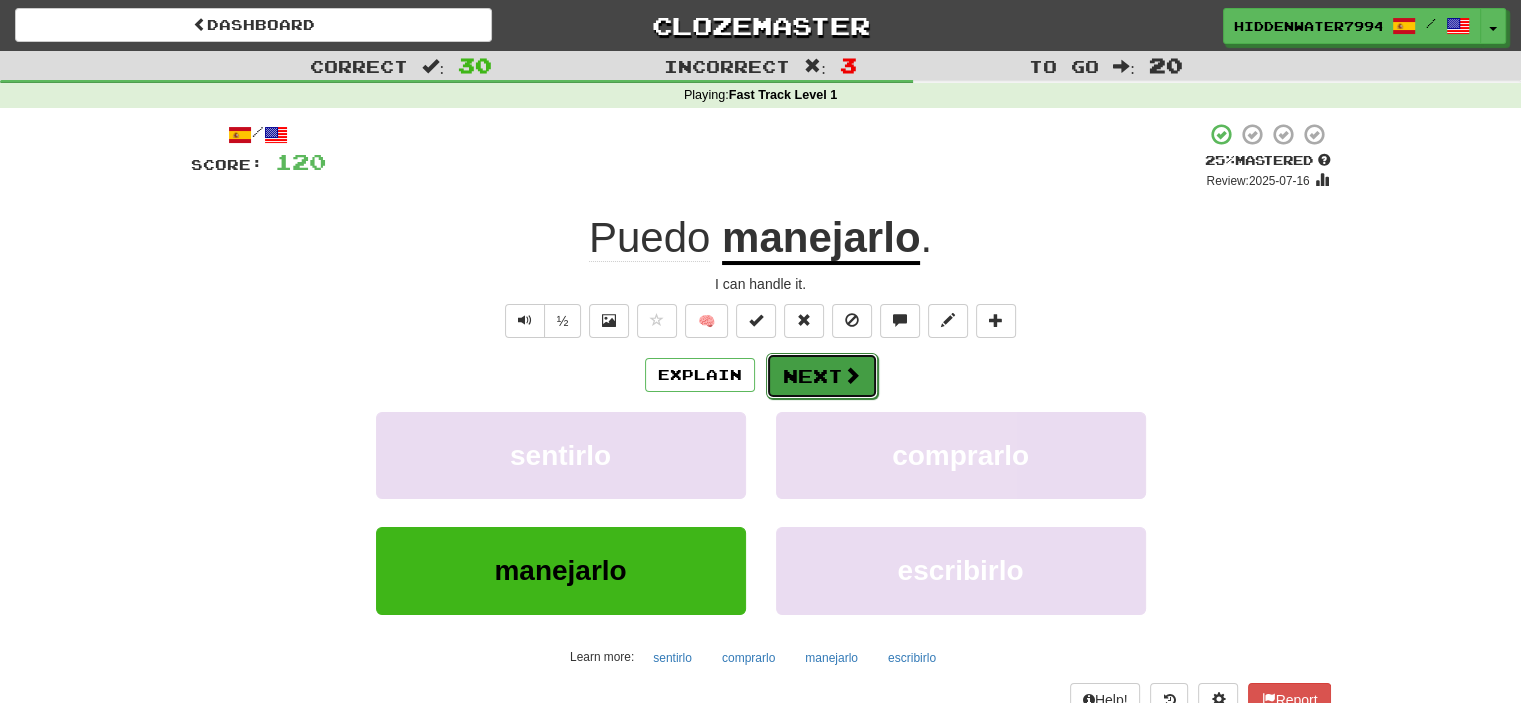 click on "Next" at bounding box center [822, 376] 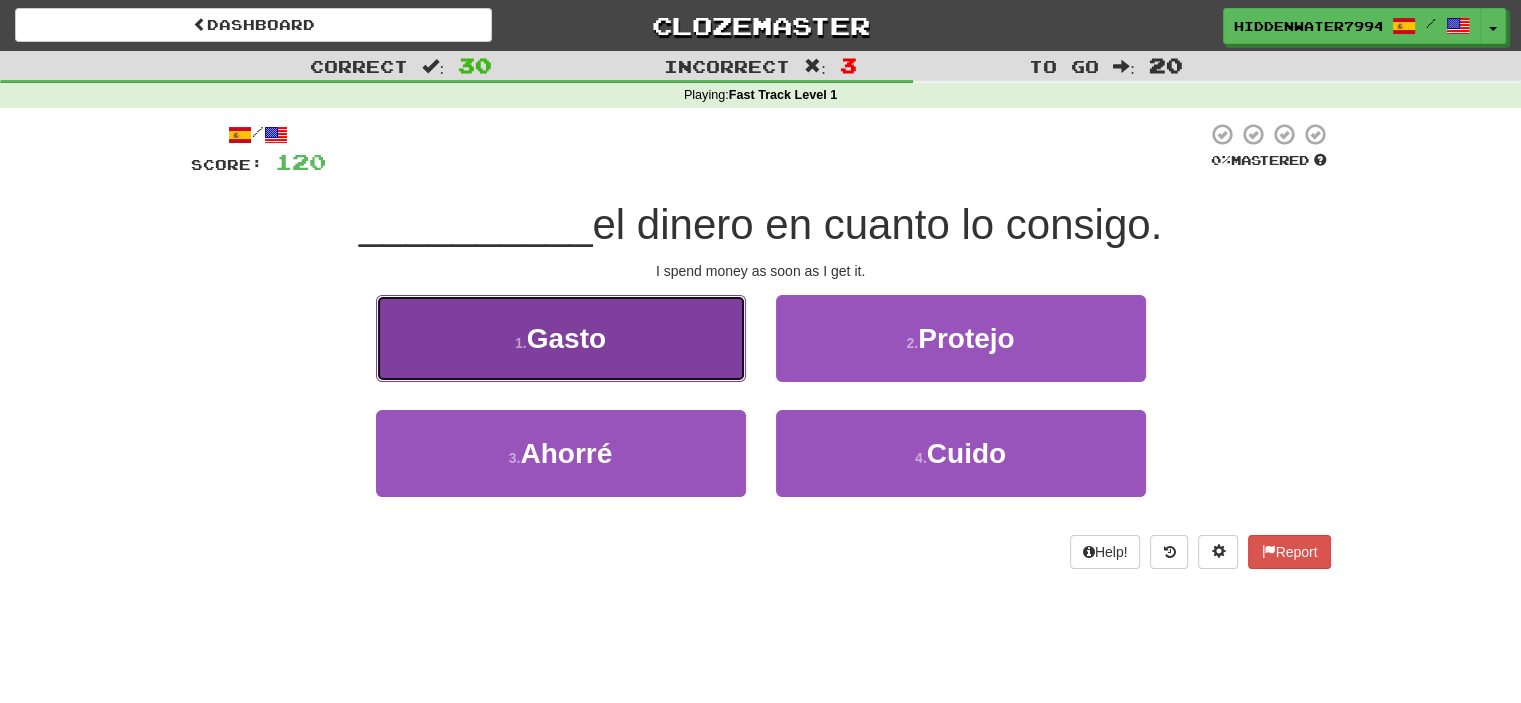 click on "1 .  Gasto" at bounding box center [561, 338] 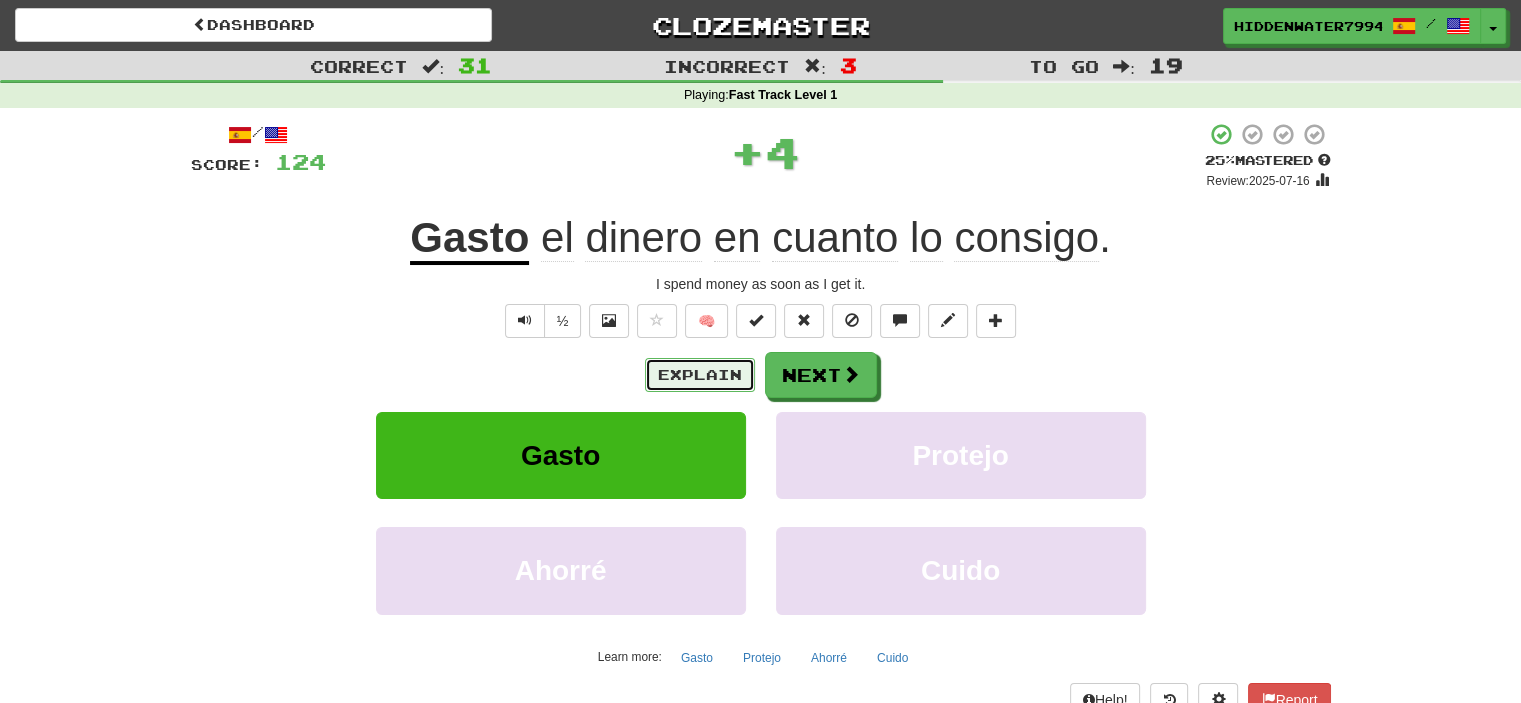 click on "Explain" at bounding box center [700, 375] 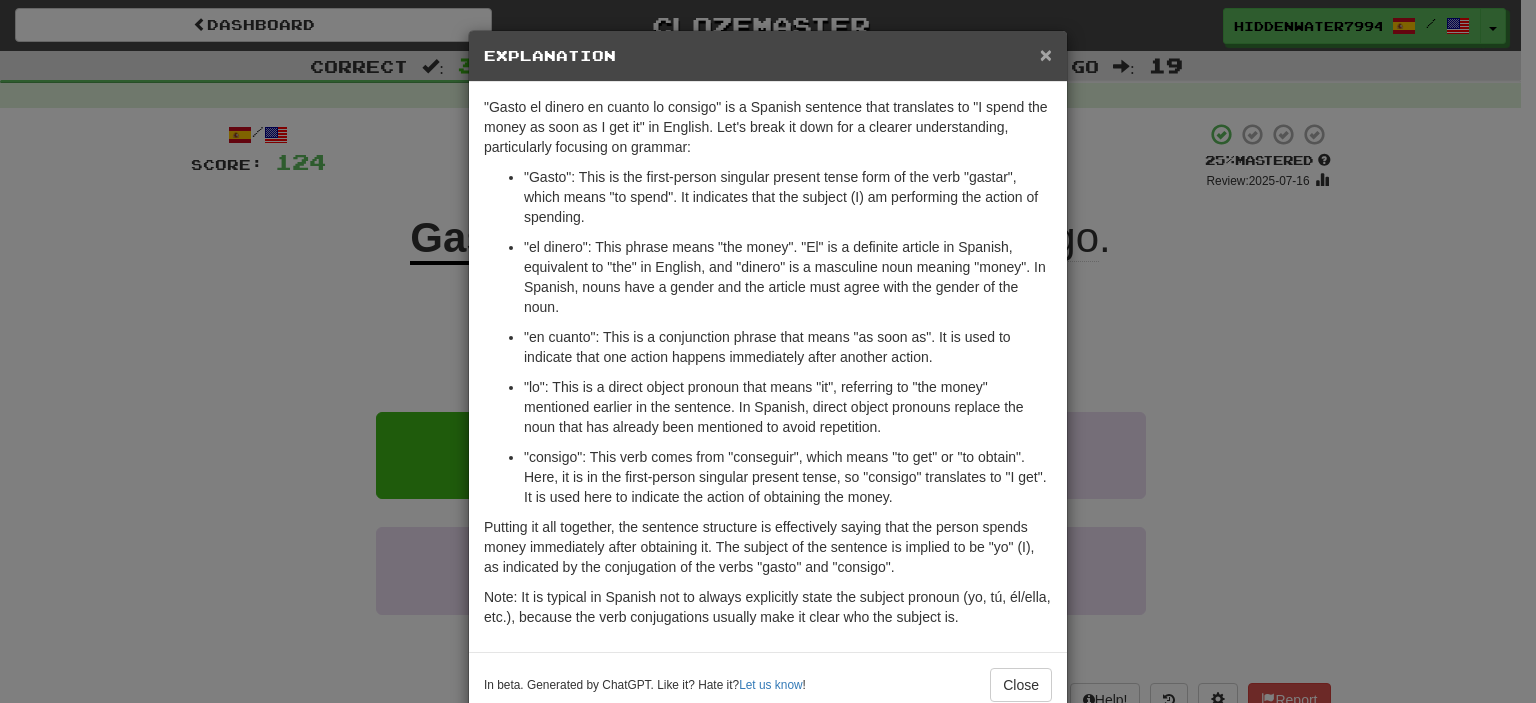 click on "×" at bounding box center [1046, 54] 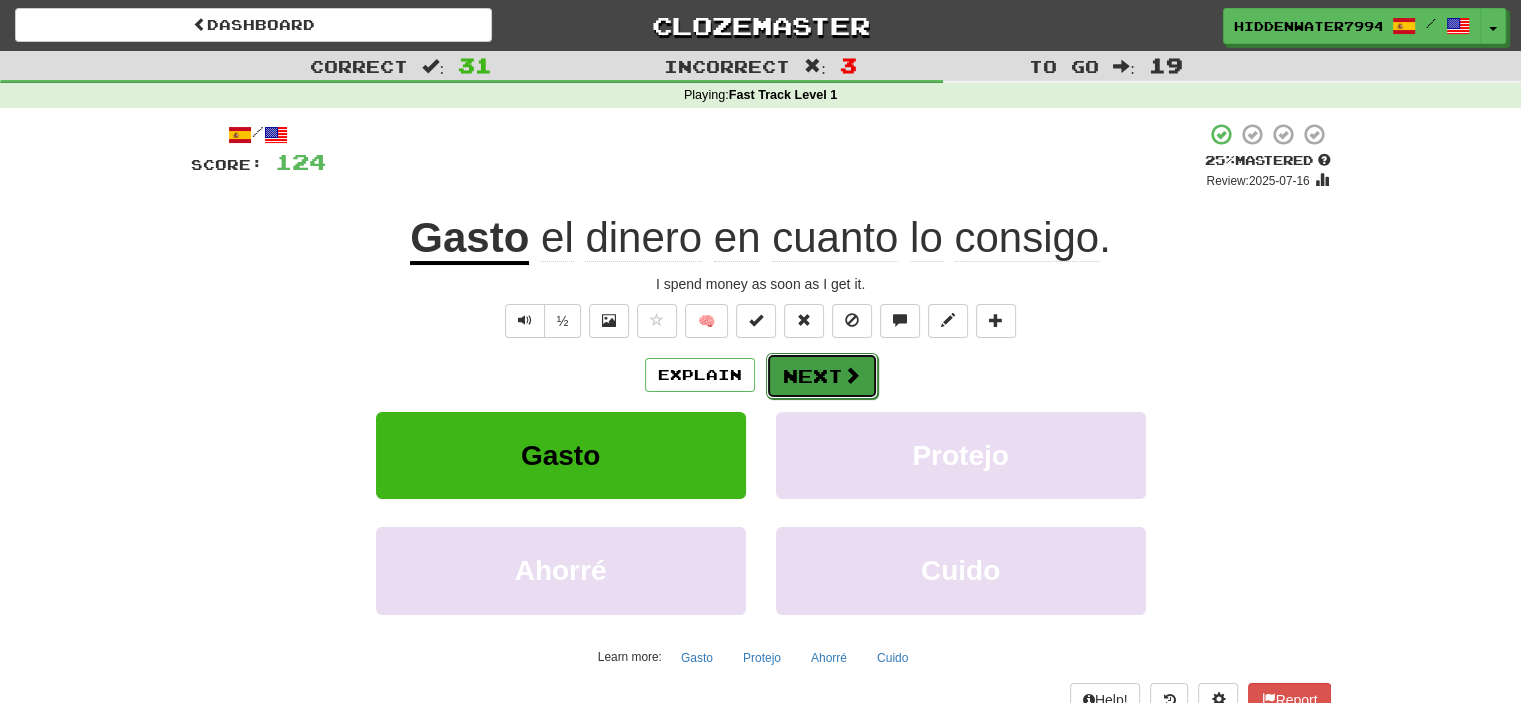click on "Next" at bounding box center [822, 376] 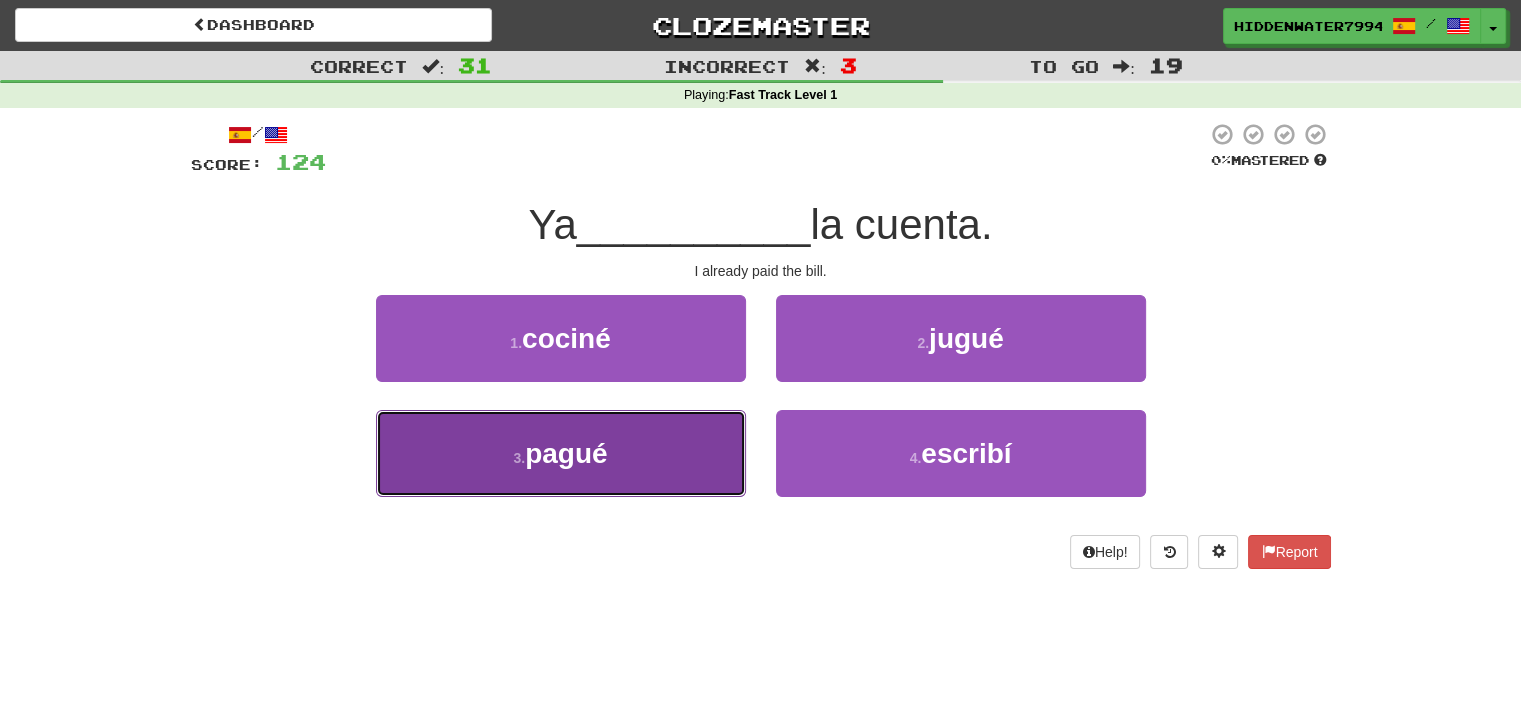 click on "pagué" at bounding box center [566, 453] 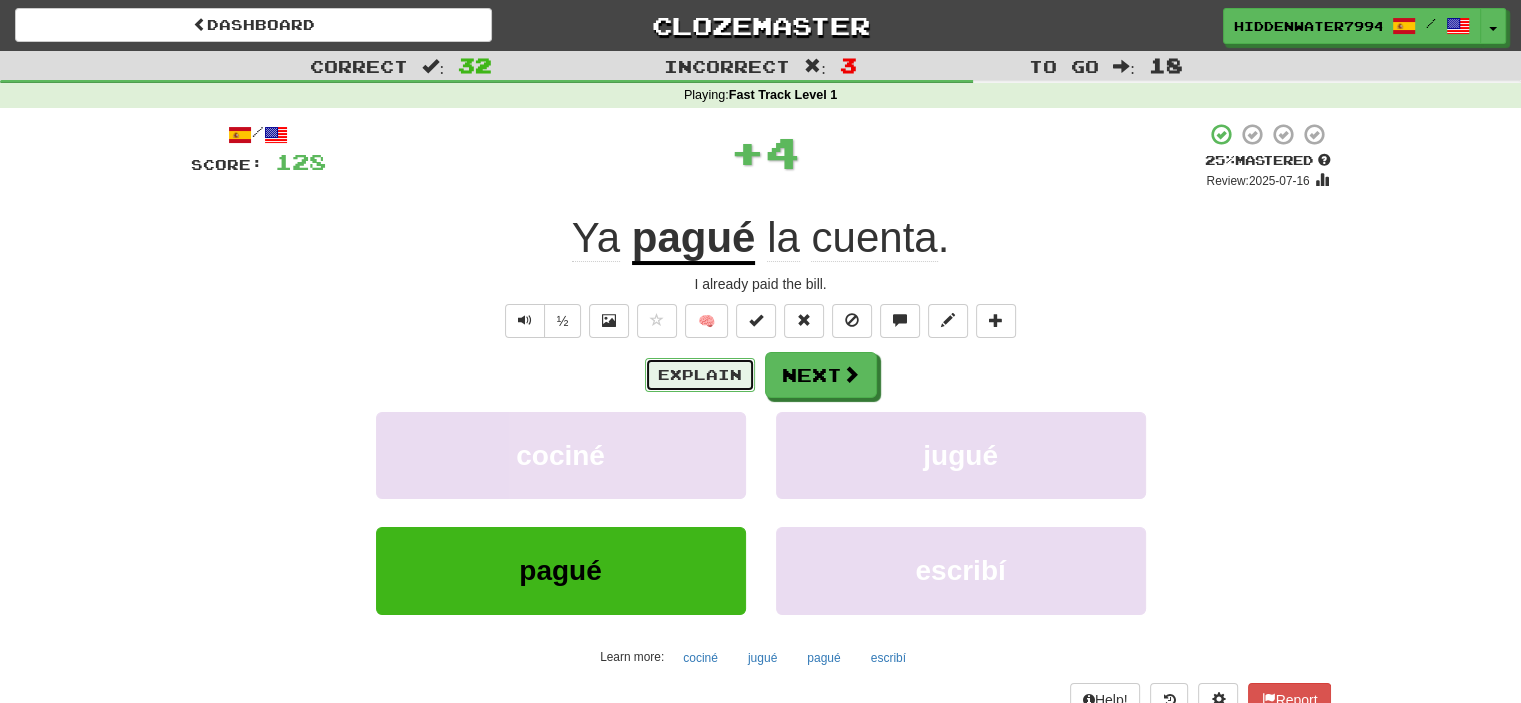 click on "Explain" at bounding box center (700, 375) 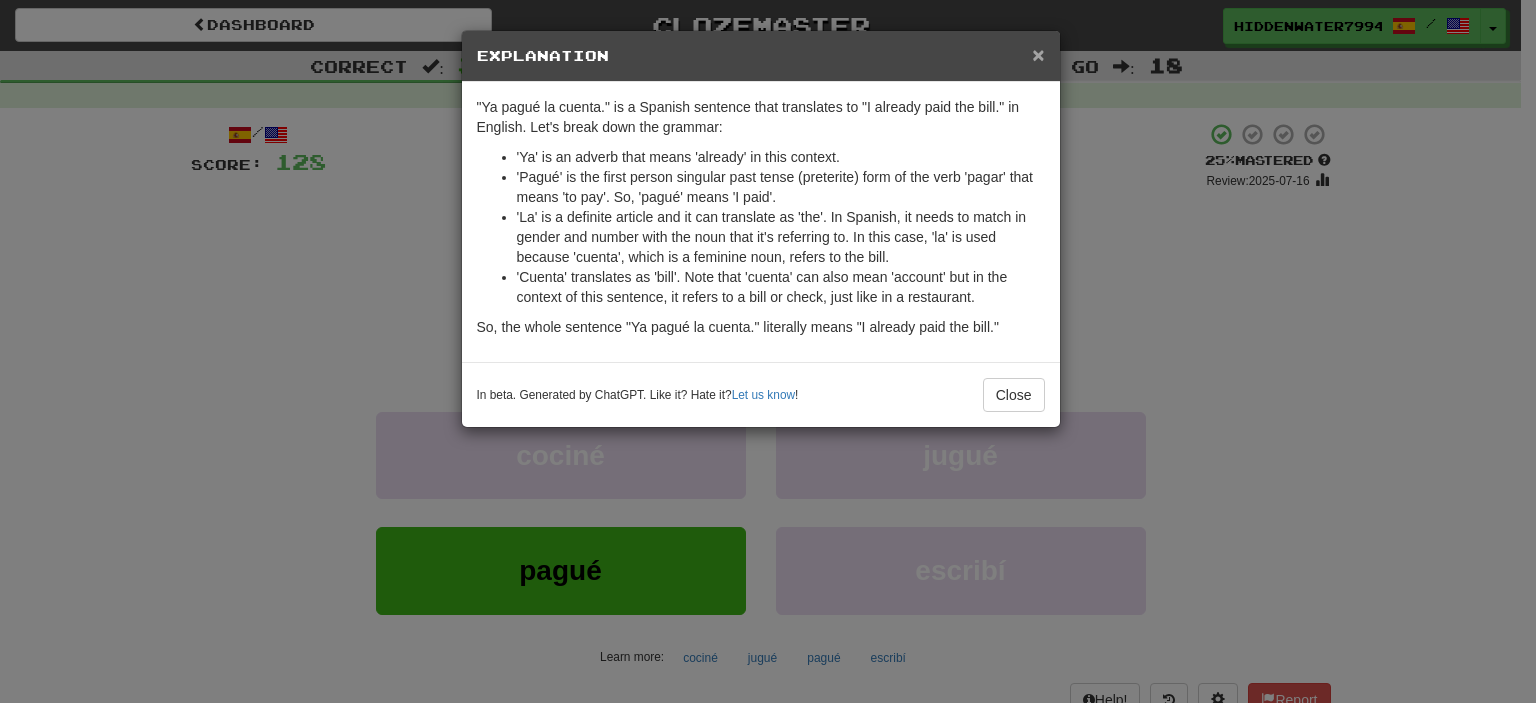 click on "×" at bounding box center [1038, 54] 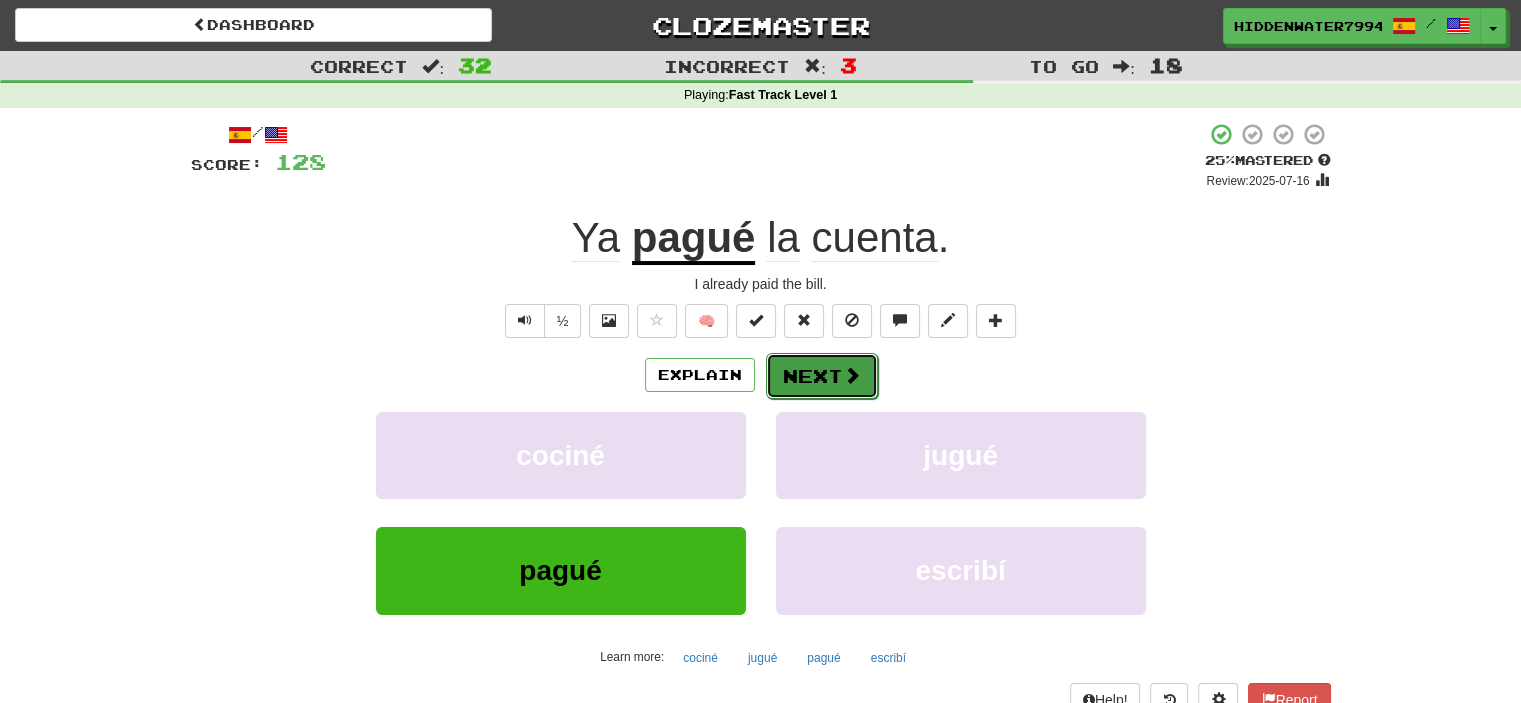 click on "Next" at bounding box center (822, 376) 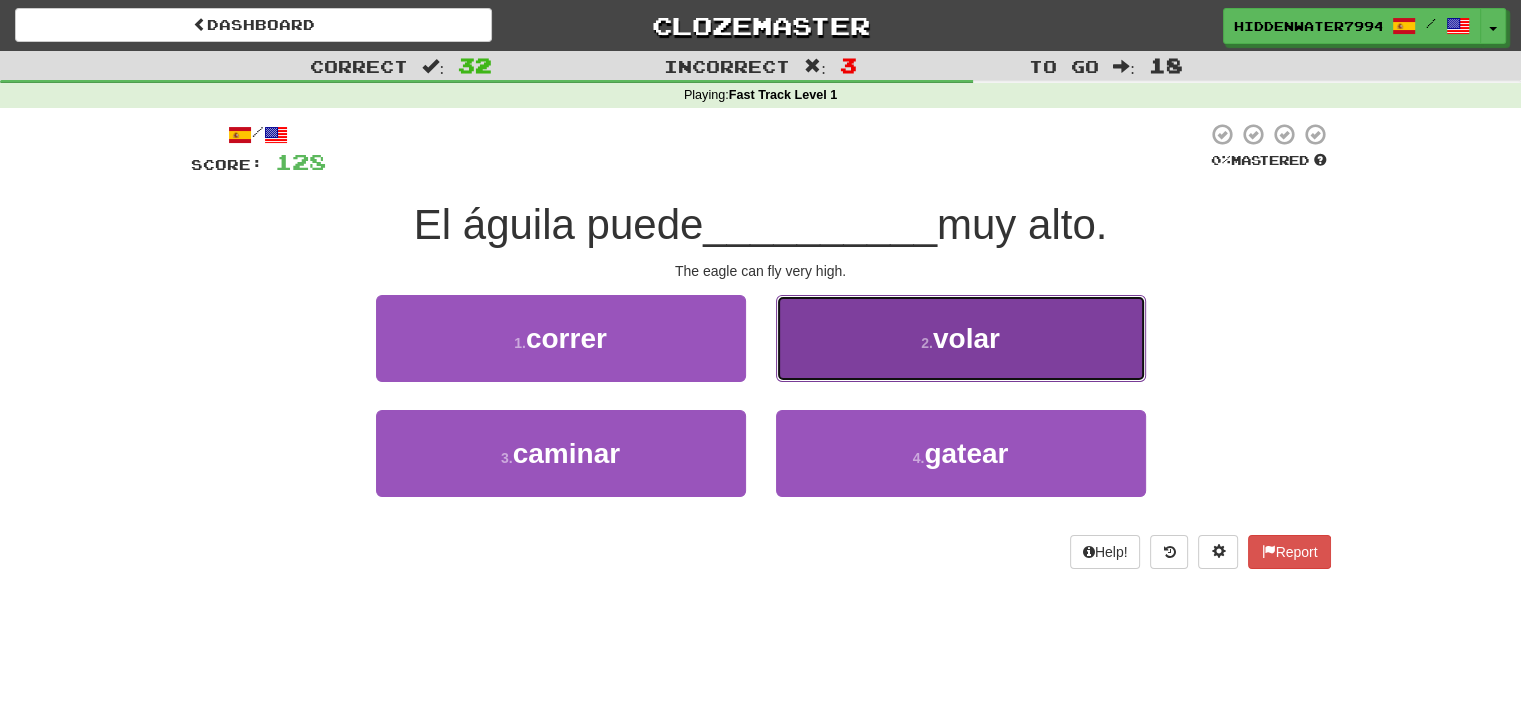 click on "2 .  volar" at bounding box center (961, 338) 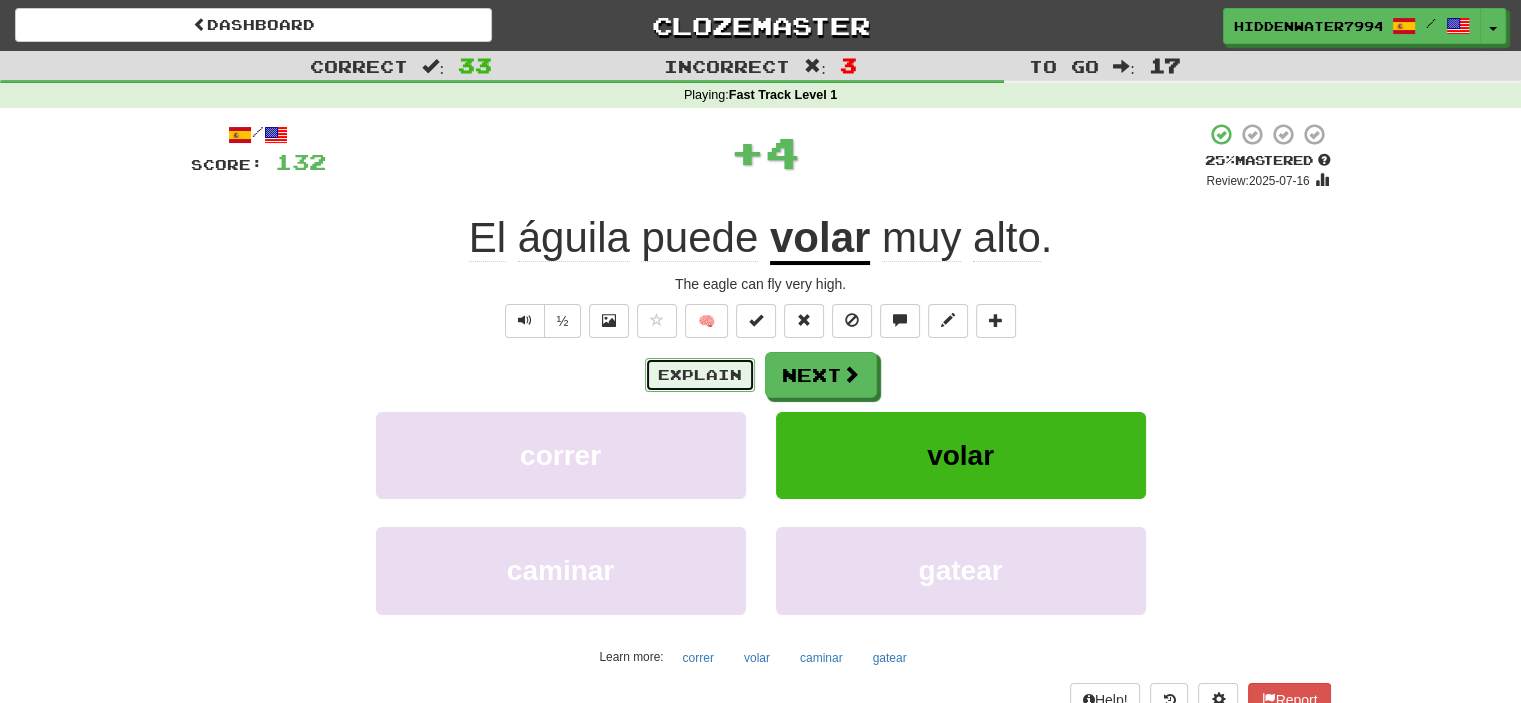 click on "Explain" at bounding box center (700, 375) 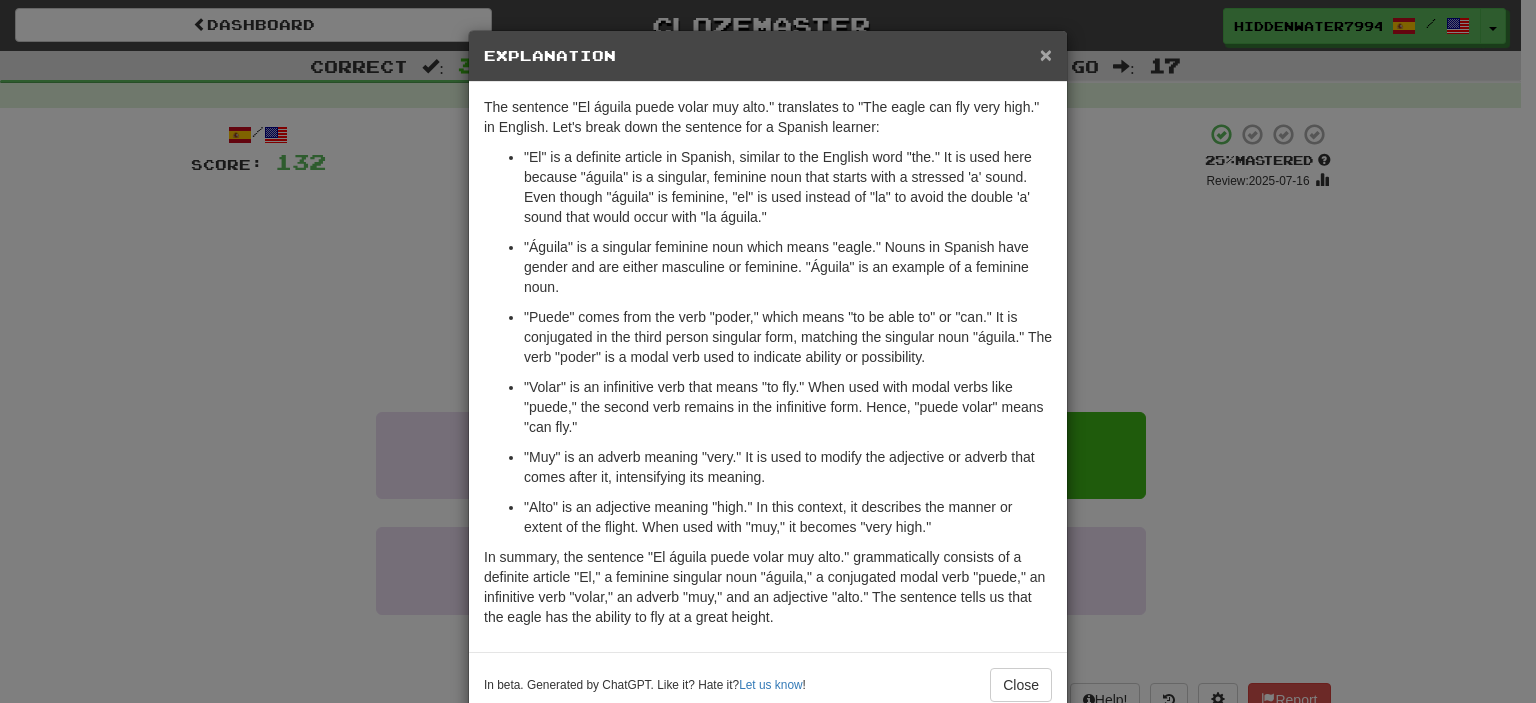 click on "×" at bounding box center (1046, 54) 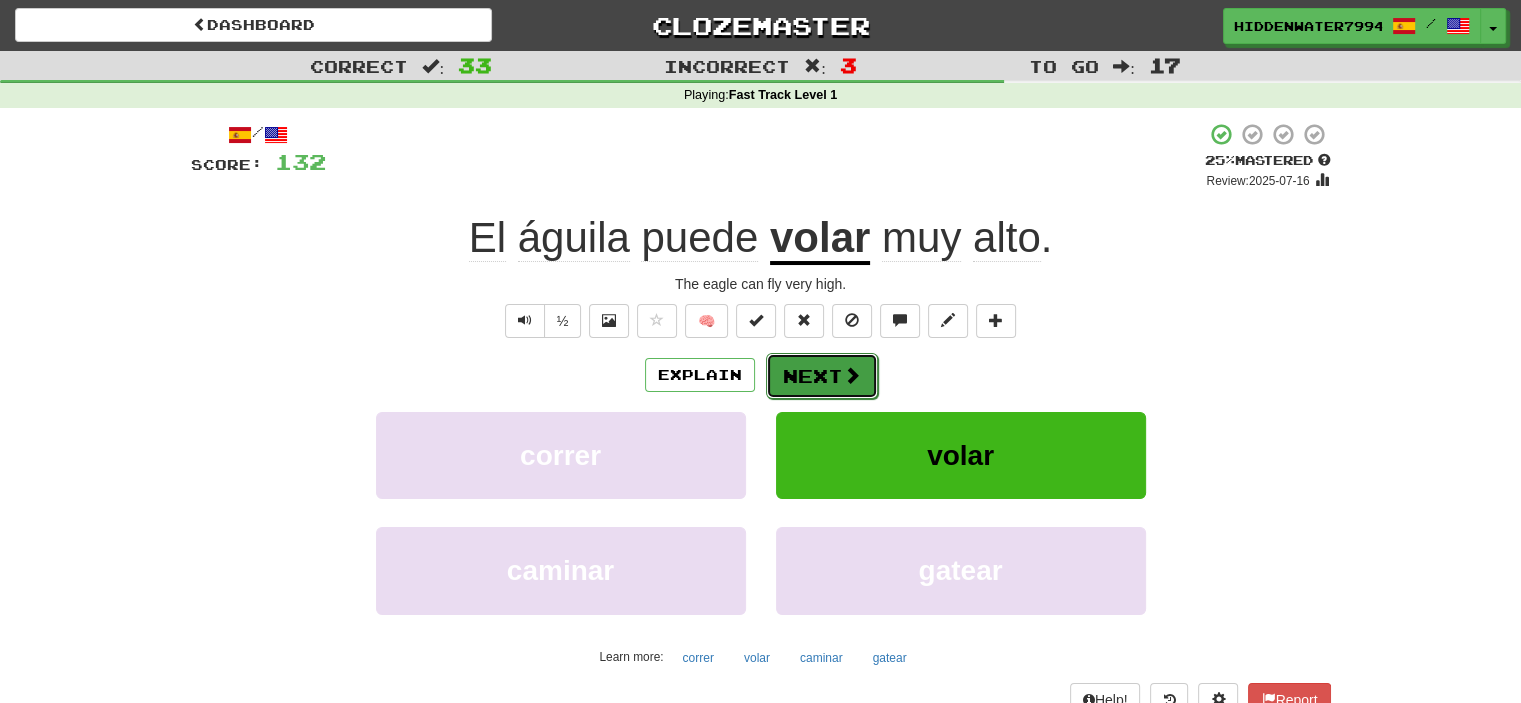 click on "Next" at bounding box center (822, 376) 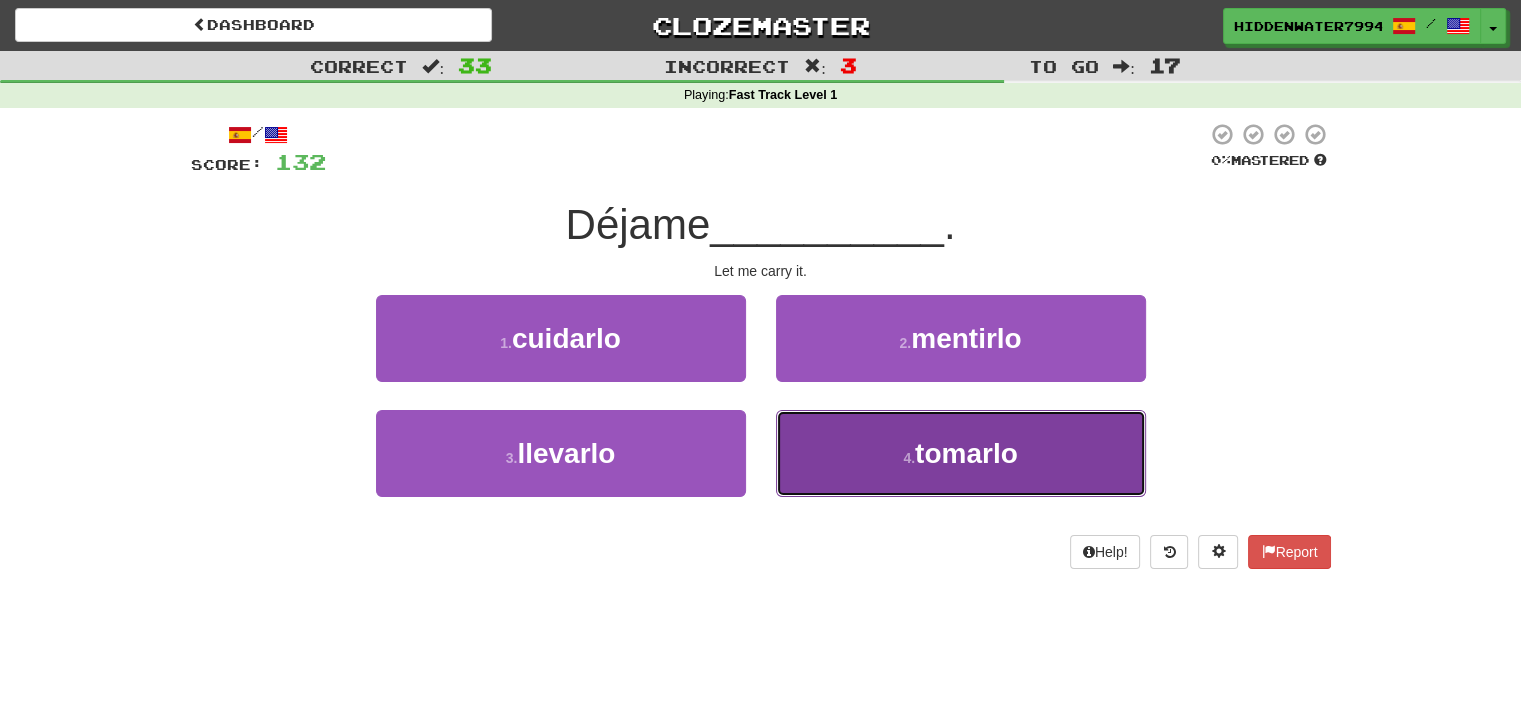 click on "4 .  tomarlo" at bounding box center (961, 453) 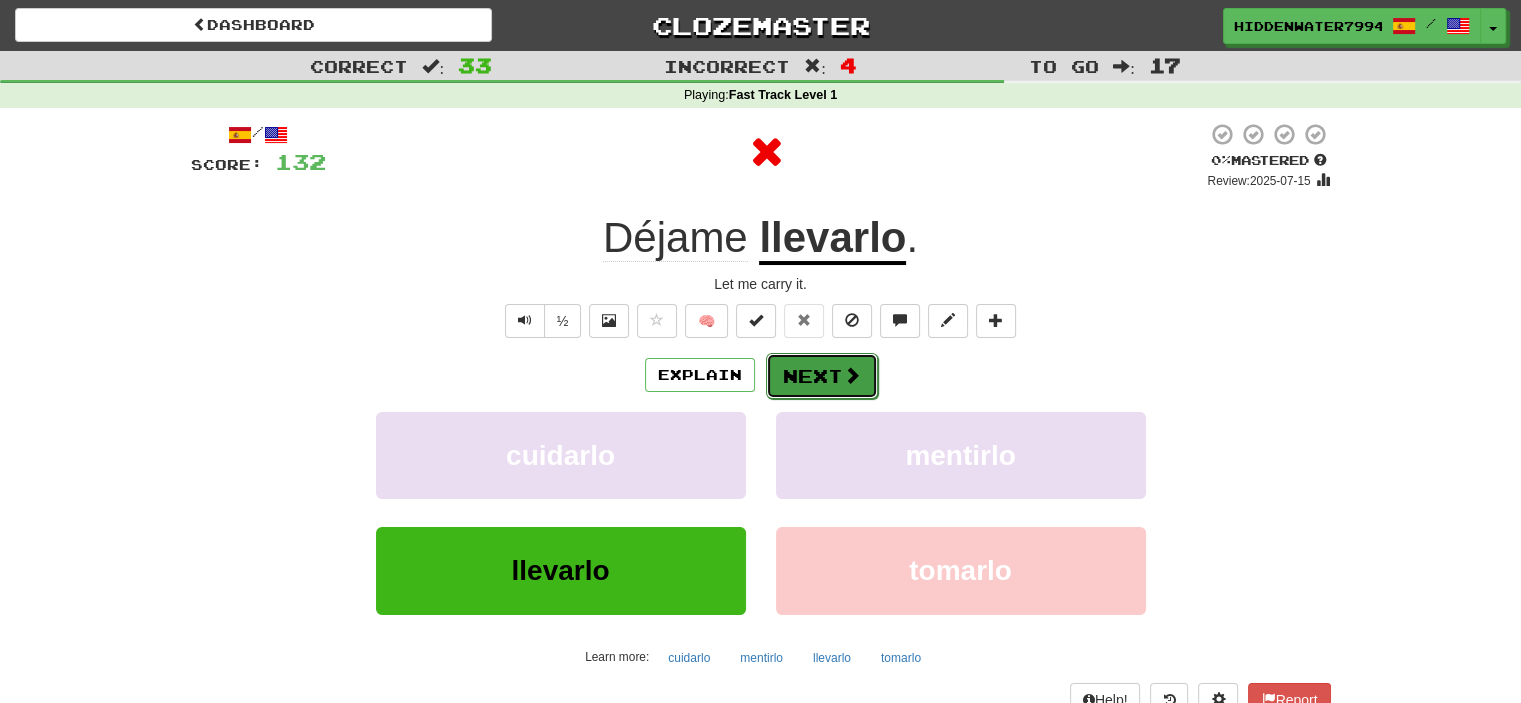 click on "Next" at bounding box center (822, 376) 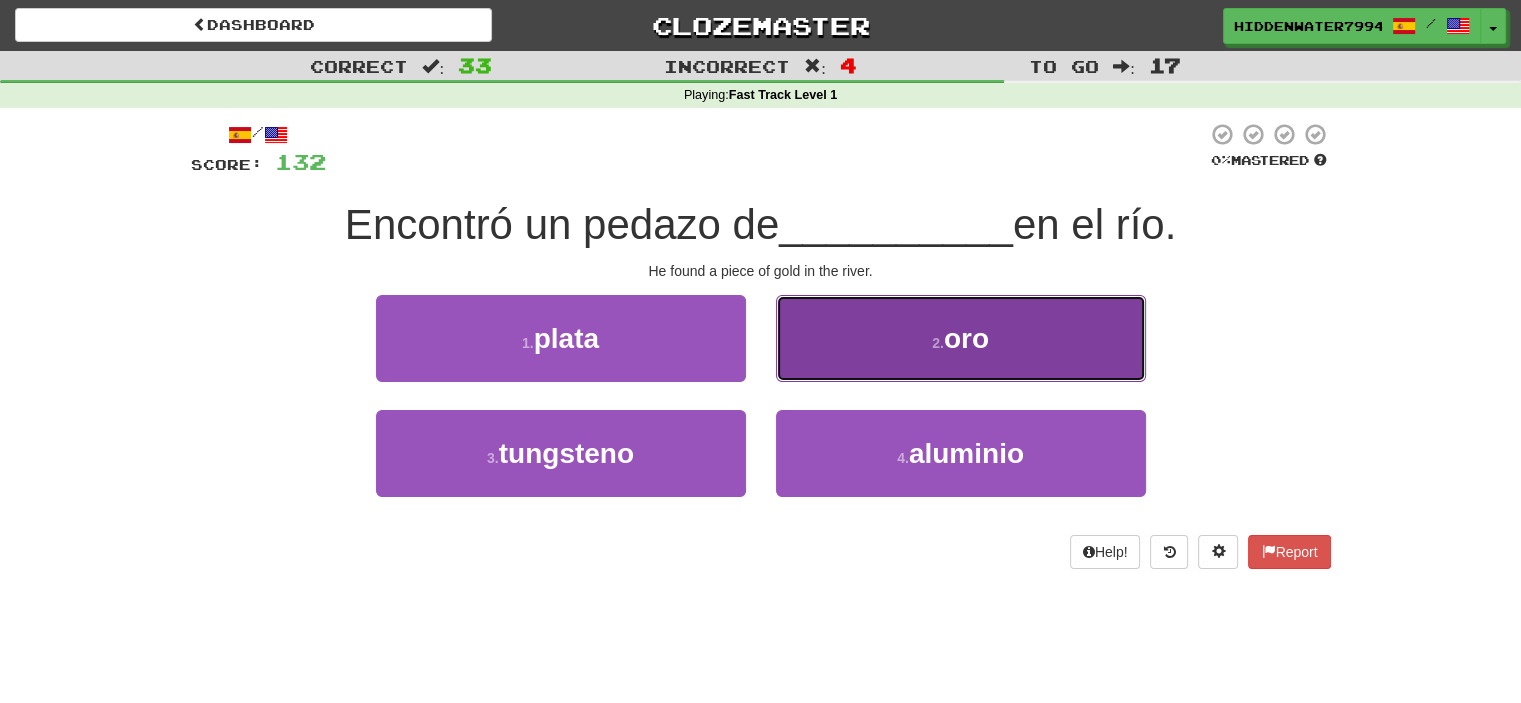 click on "2 .  oro" at bounding box center [961, 338] 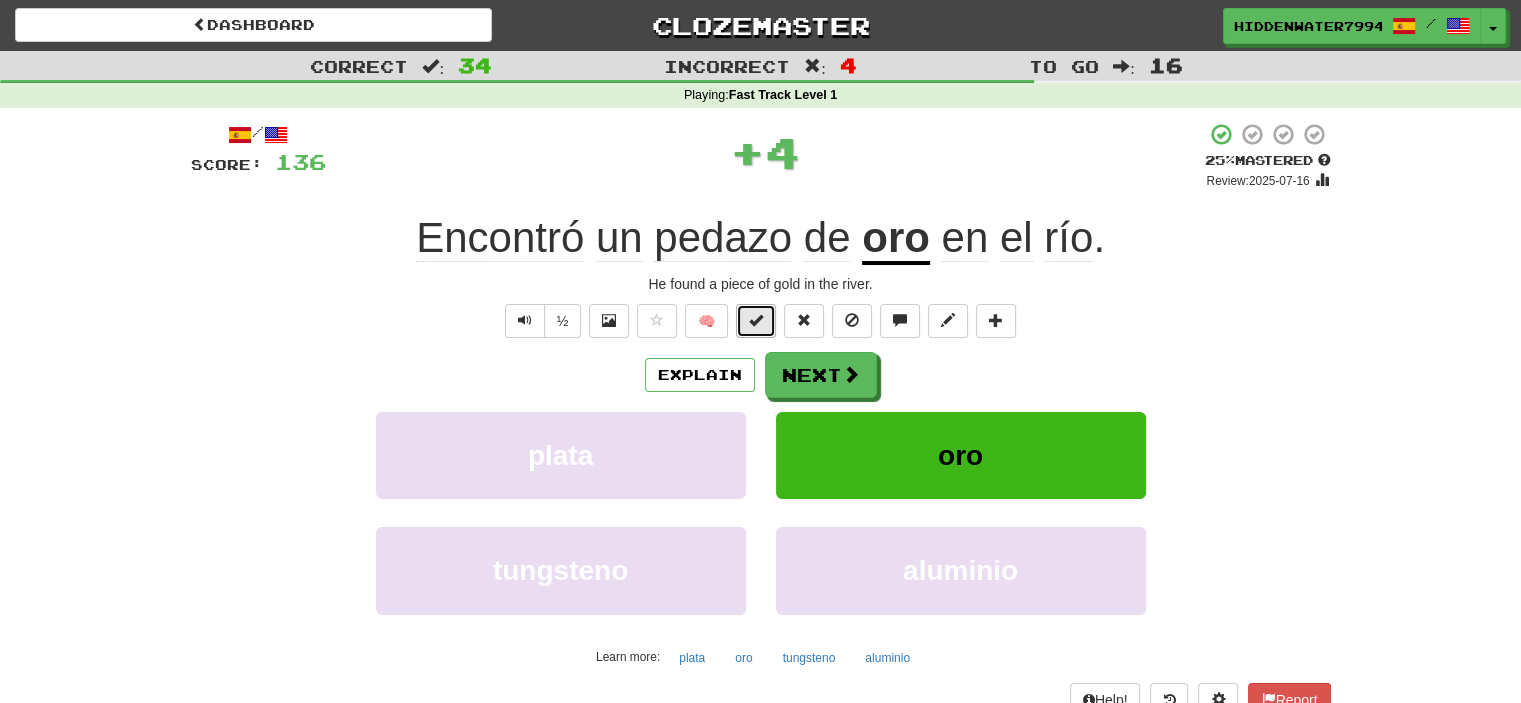 click at bounding box center (756, 321) 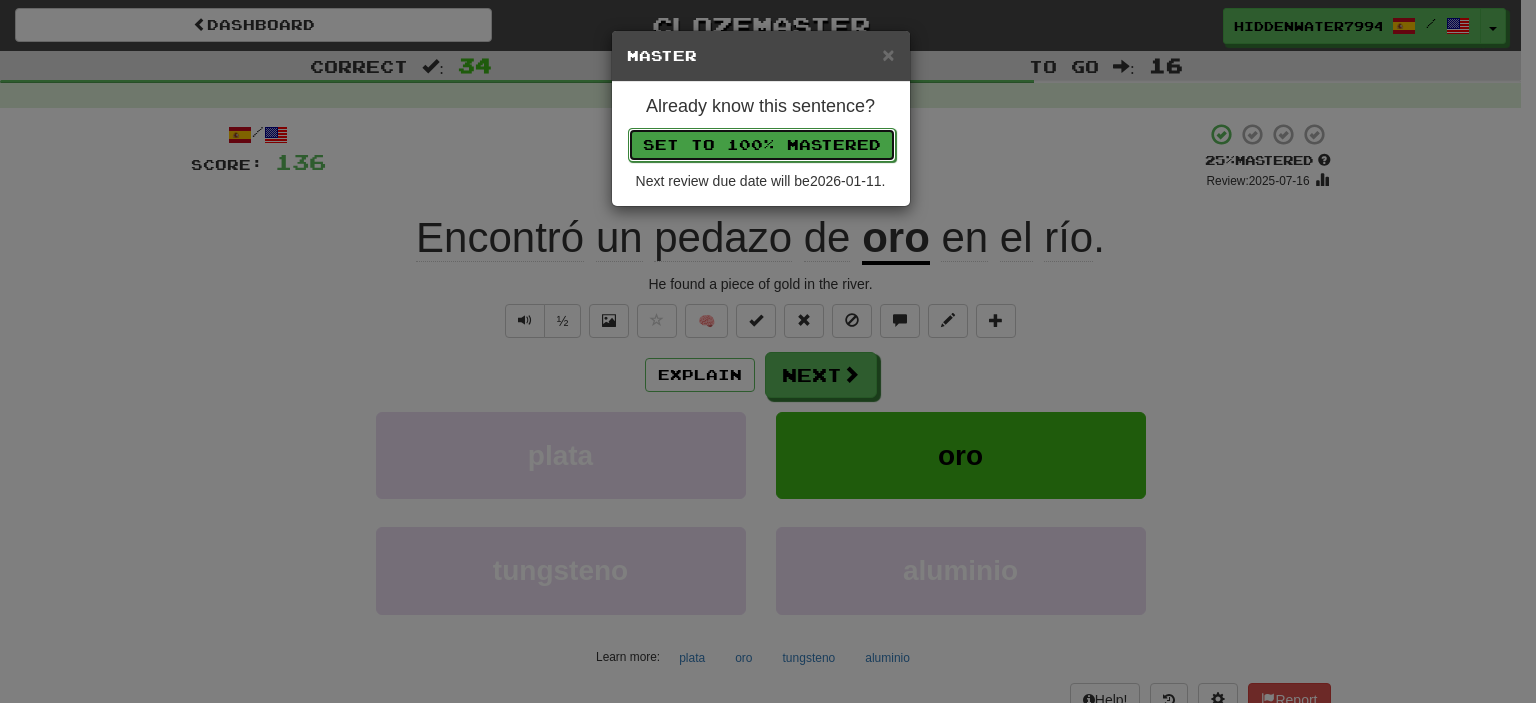 click on "Set to 100% Mastered" at bounding box center [762, 145] 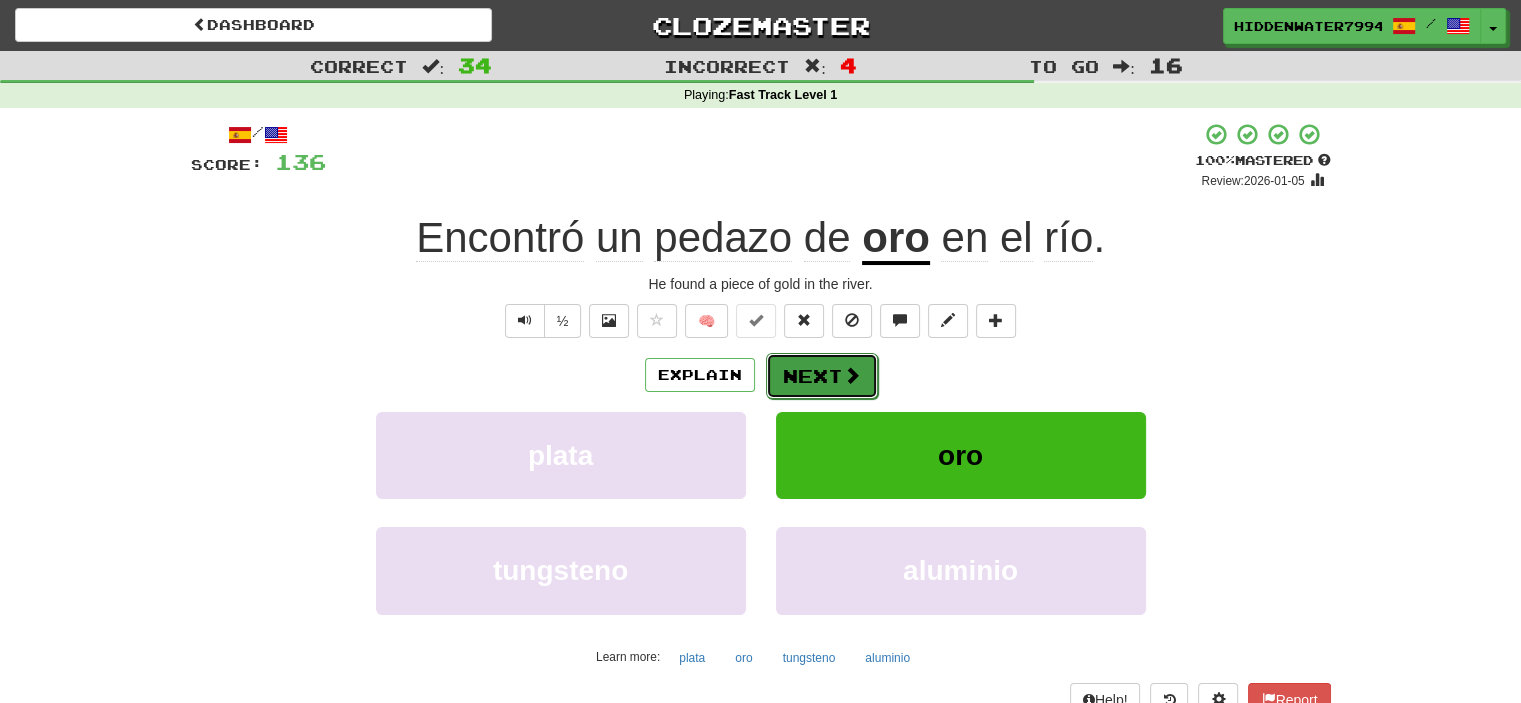 click on "Next" at bounding box center [822, 376] 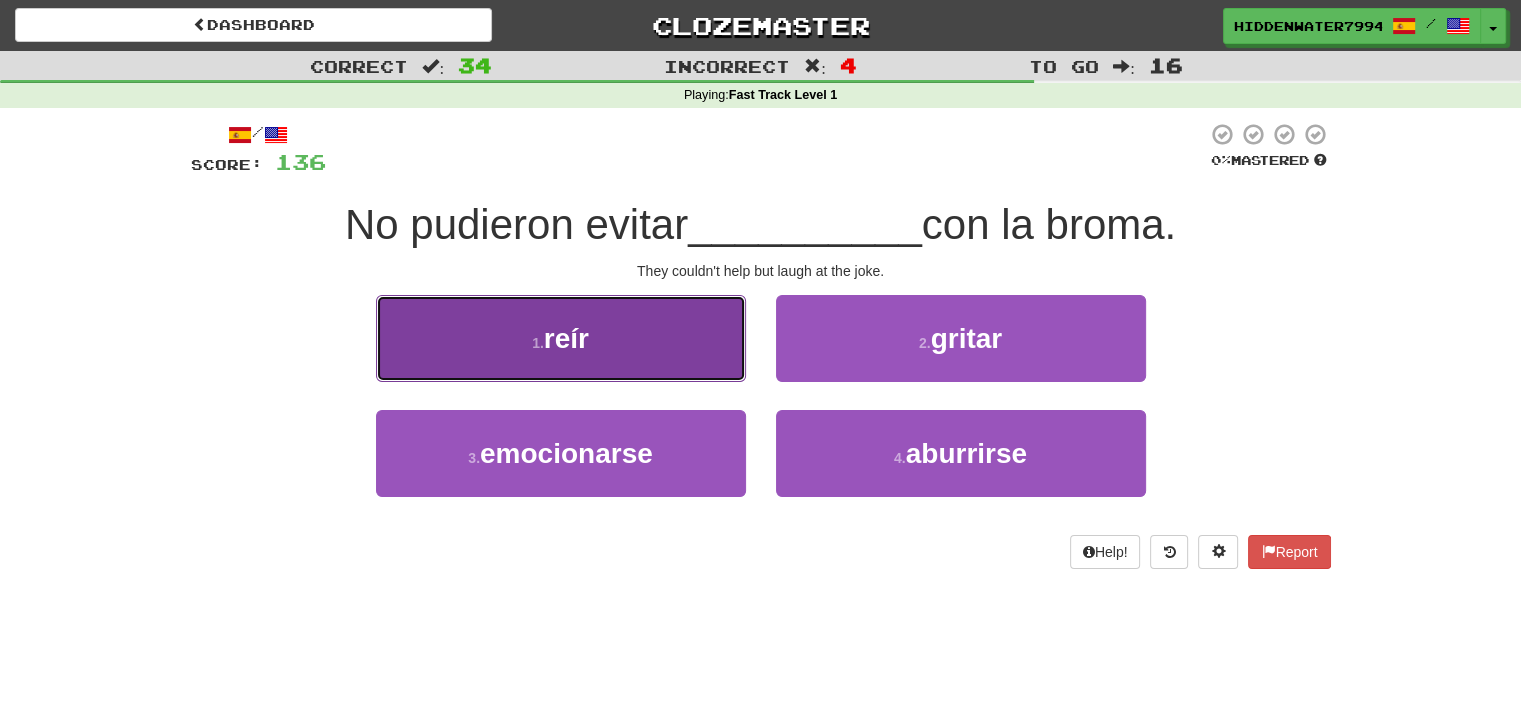 click on "1 .  reír" at bounding box center (561, 338) 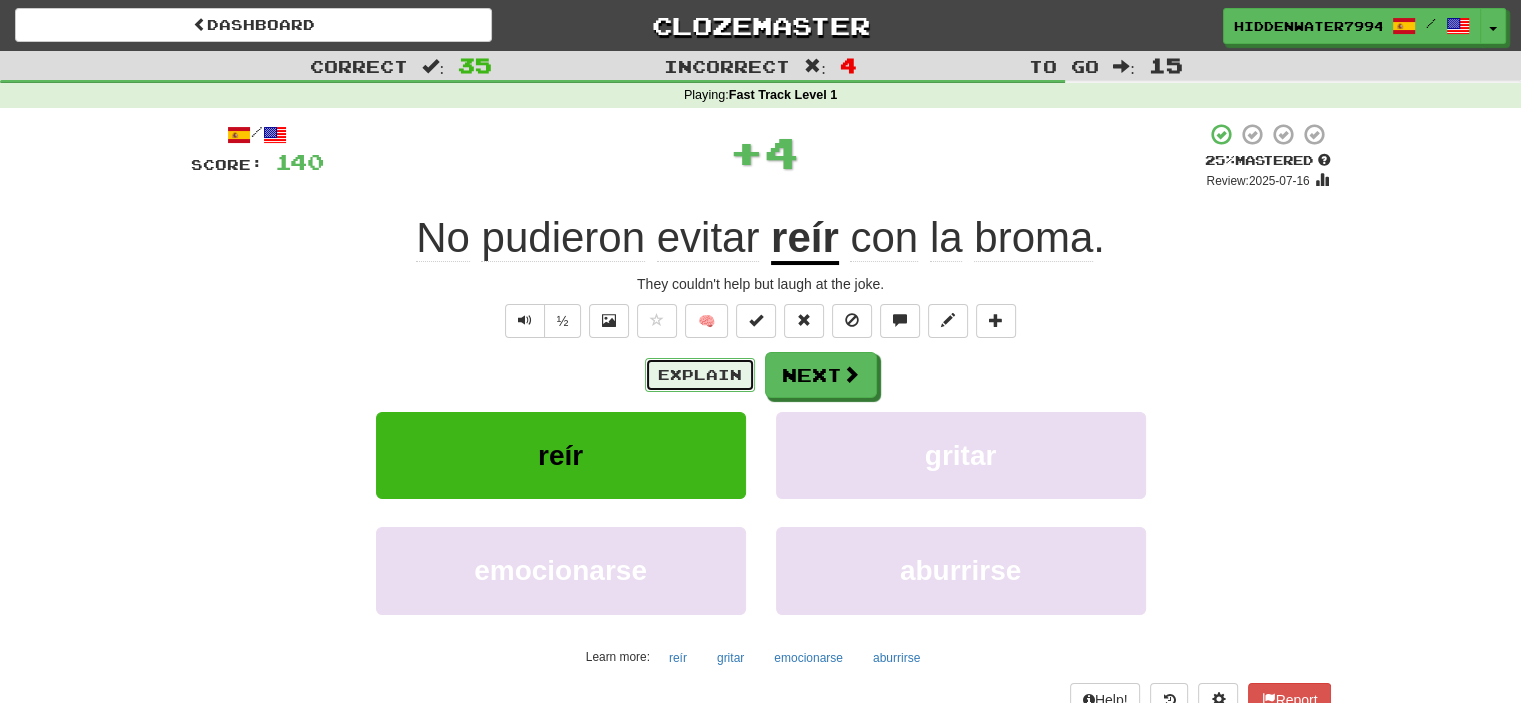 click on "Explain" at bounding box center [700, 375] 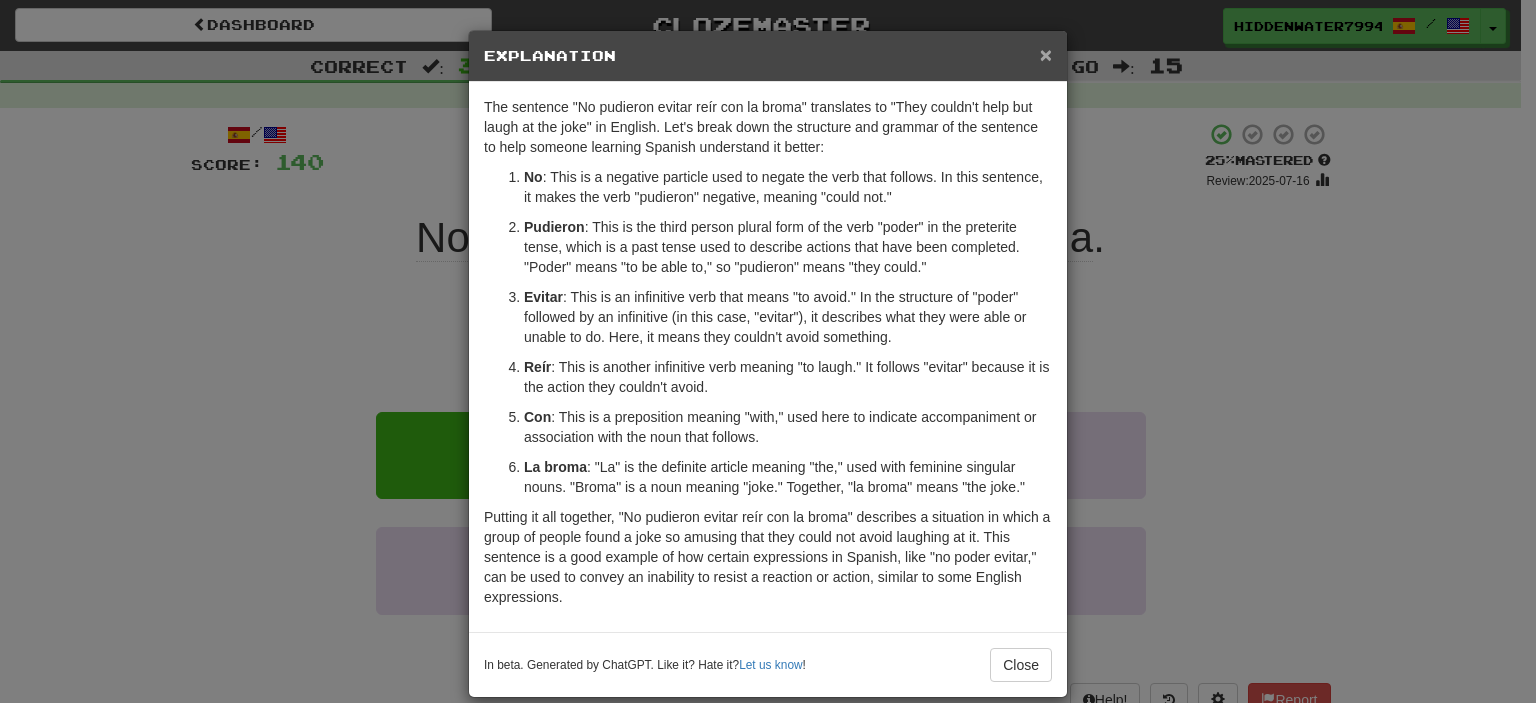 click on "×" at bounding box center (1046, 54) 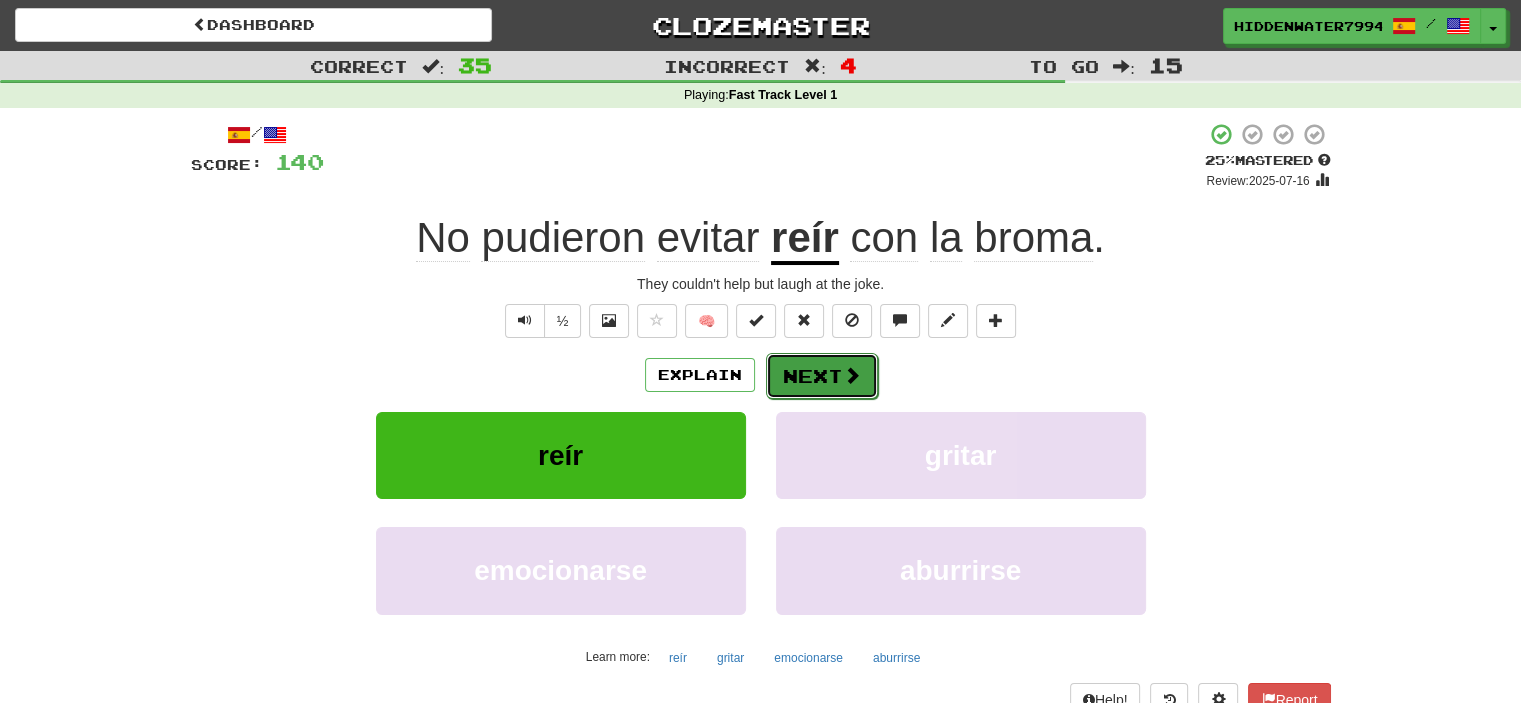 click on "Next" at bounding box center [822, 376] 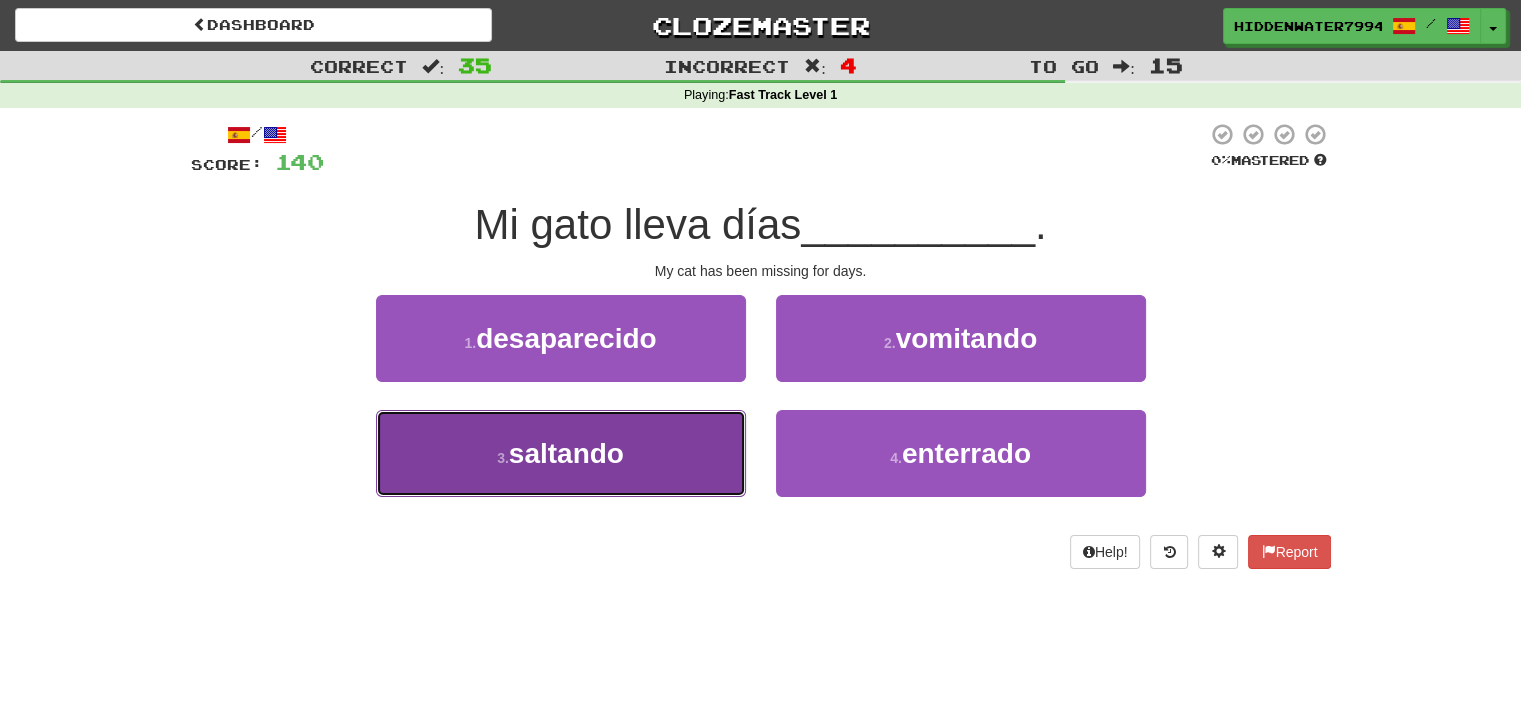 click on "3 .  saltando" at bounding box center (561, 453) 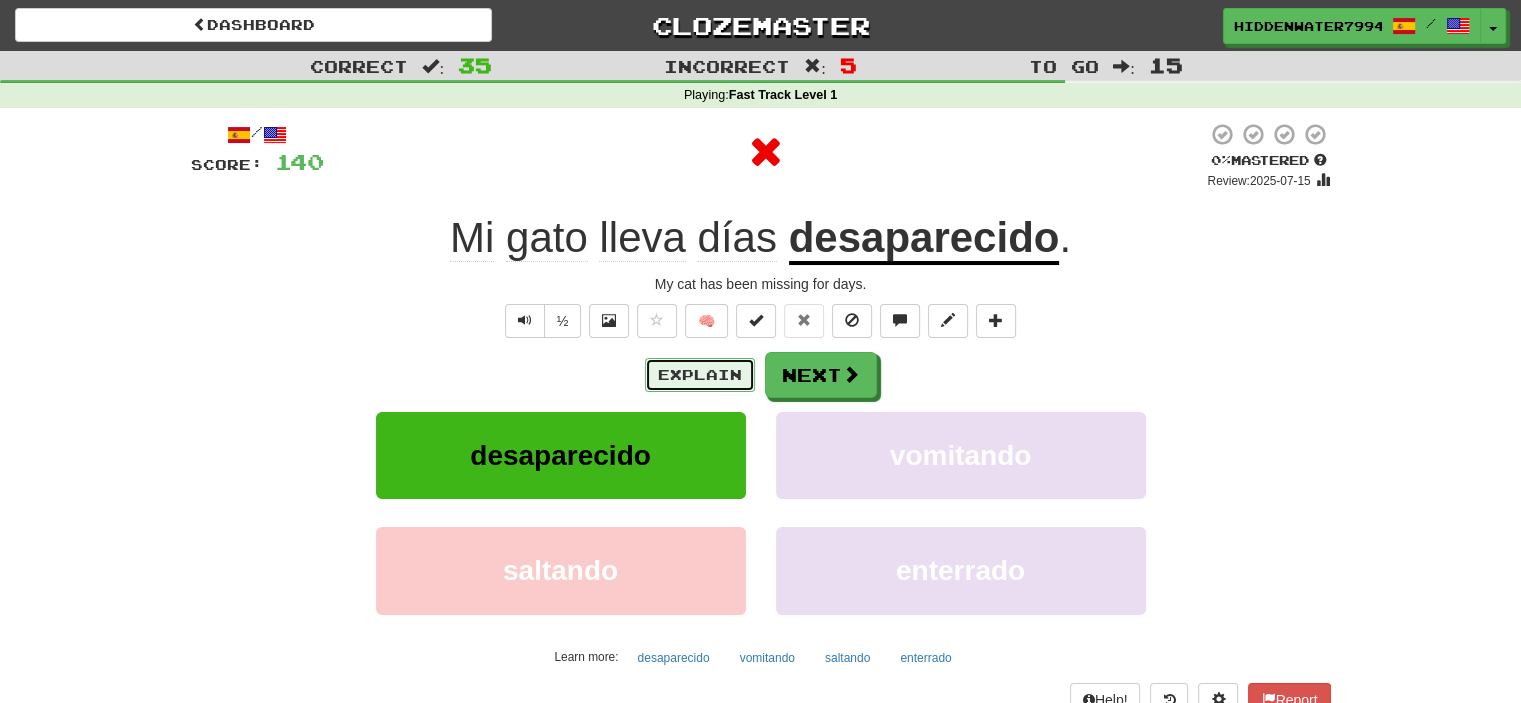 click on "Explain" at bounding box center (700, 375) 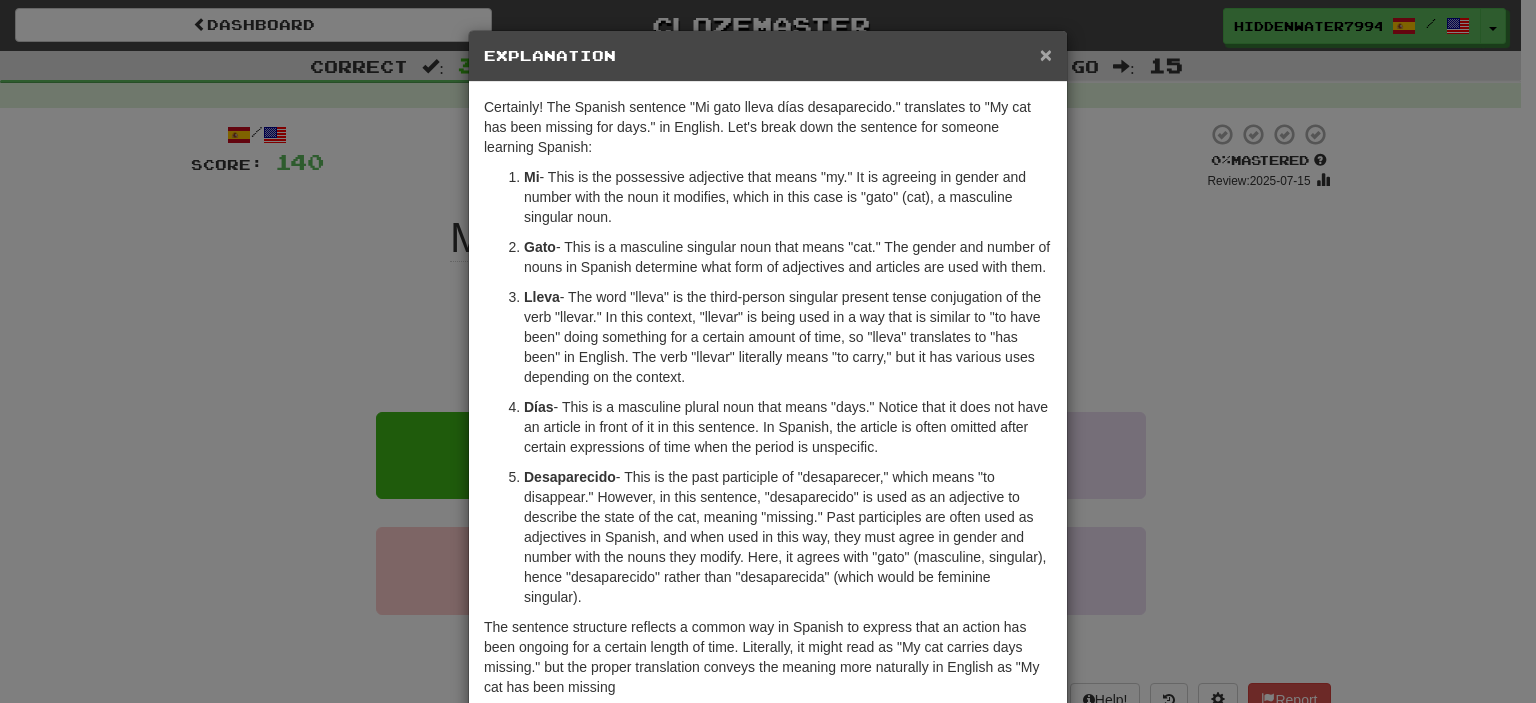 click on "×" at bounding box center [1046, 54] 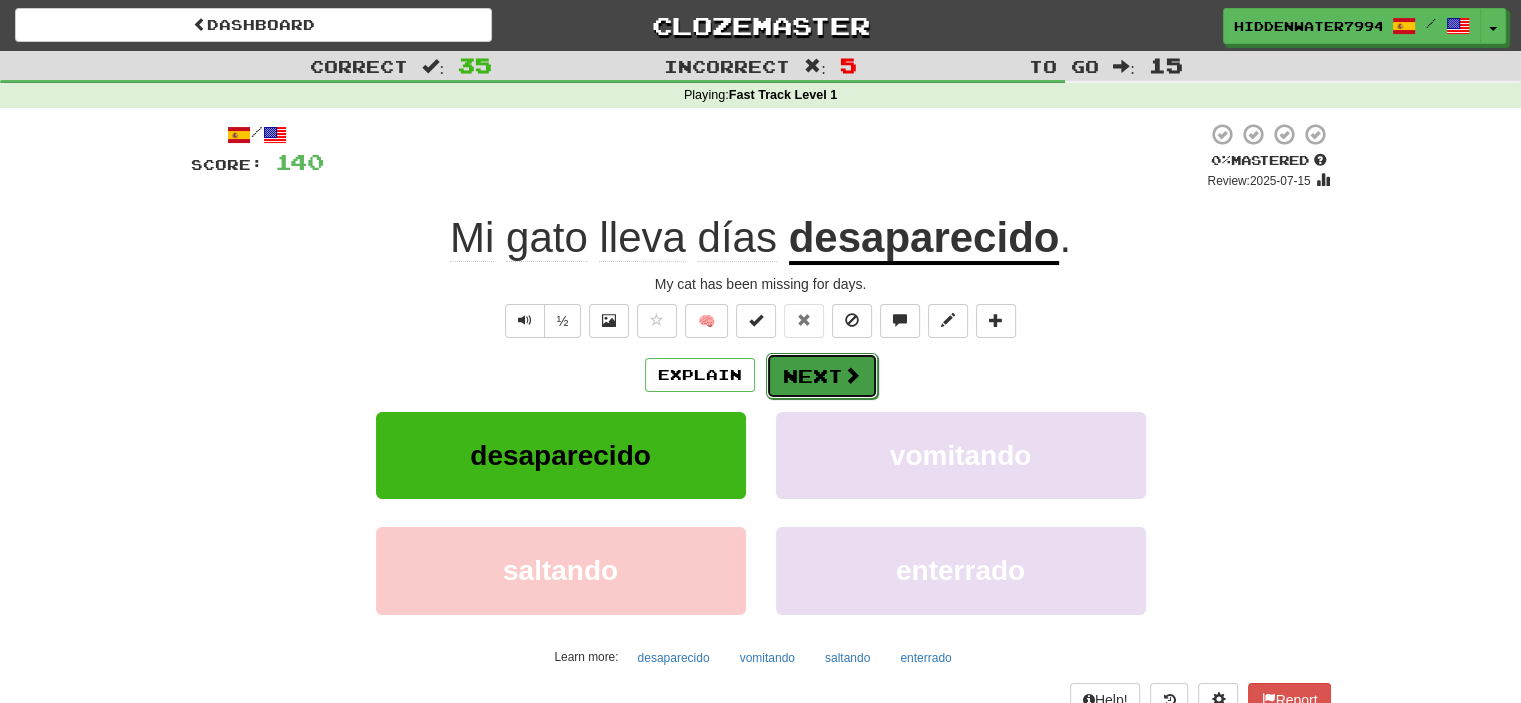 click on "Next" at bounding box center [822, 376] 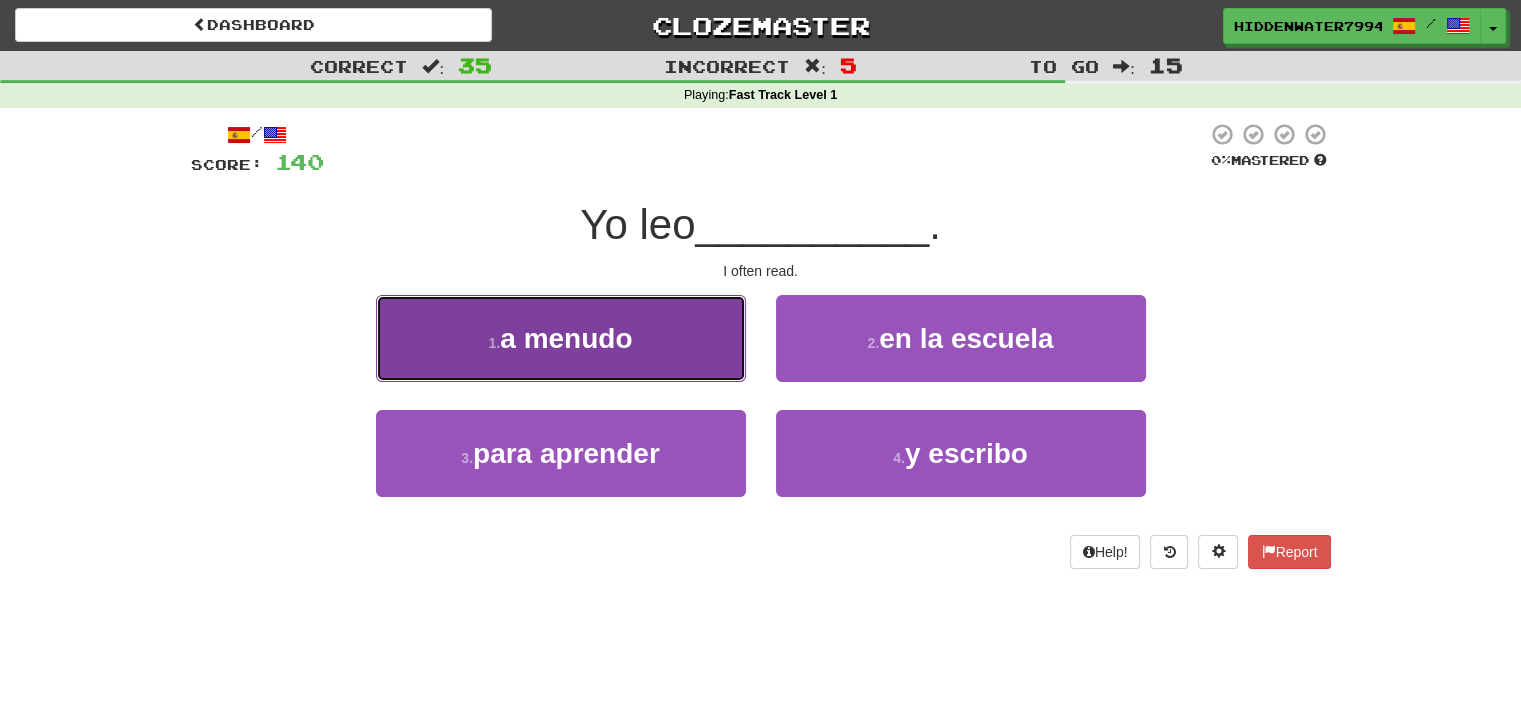 click on "1 .  a menudo" at bounding box center (561, 338) 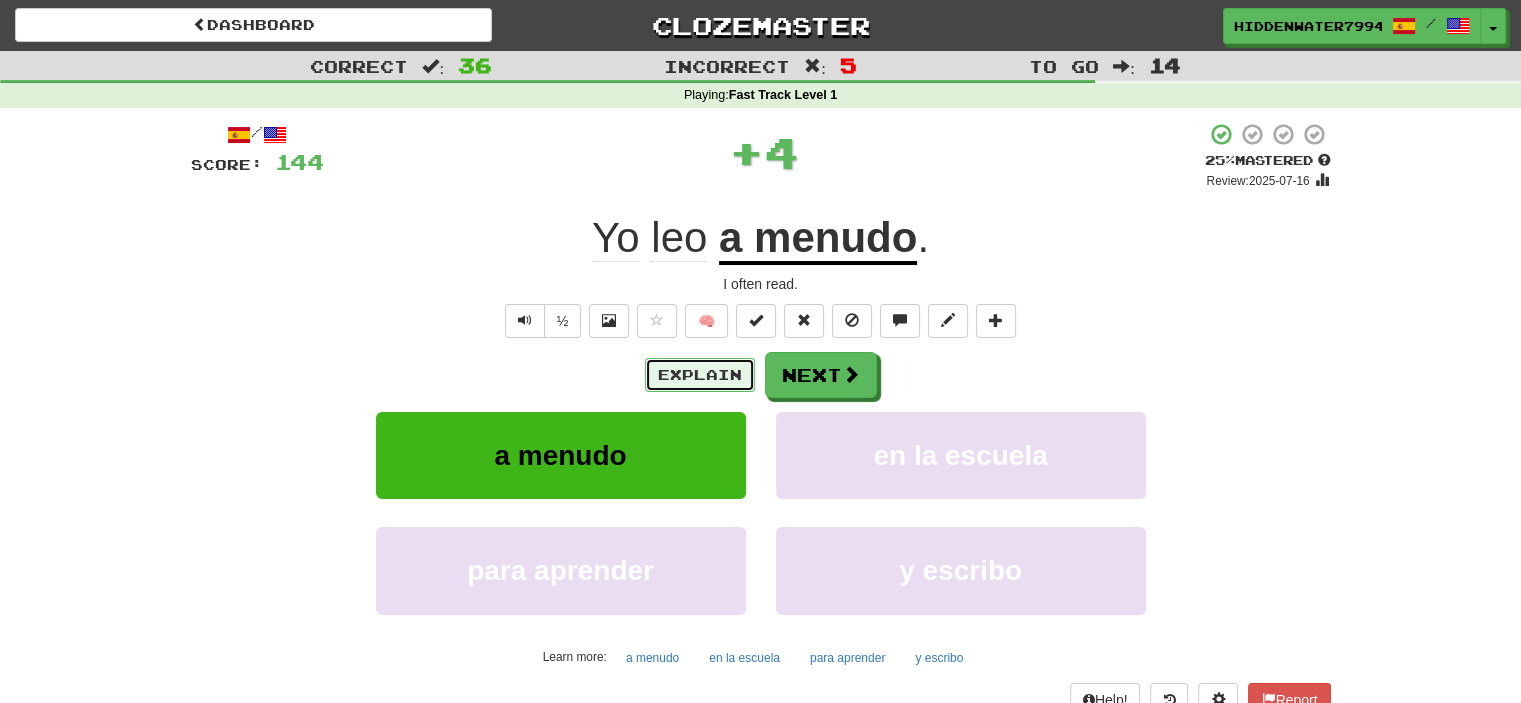 click on "Explain" at bounding box center [700, 375] 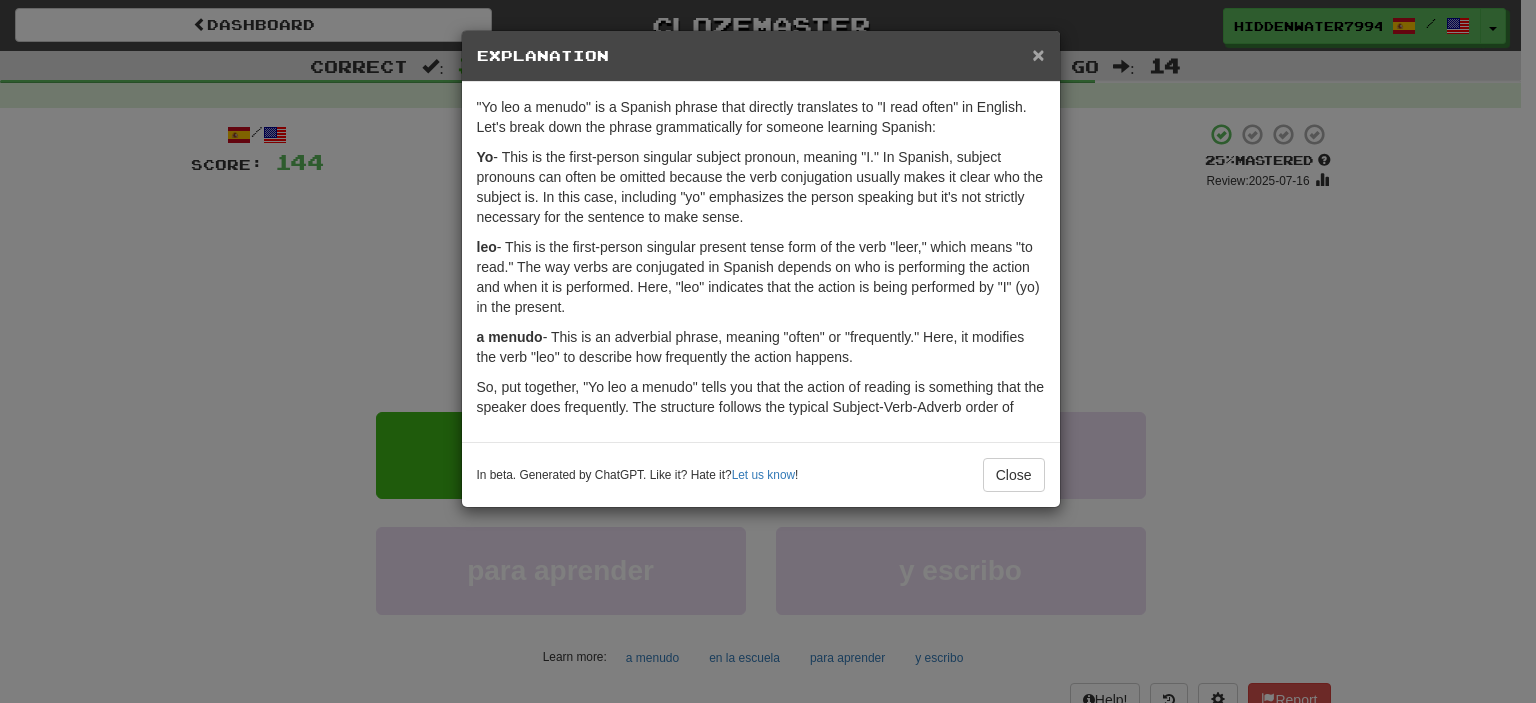 click on "×" at bounding box center [1038, 54] 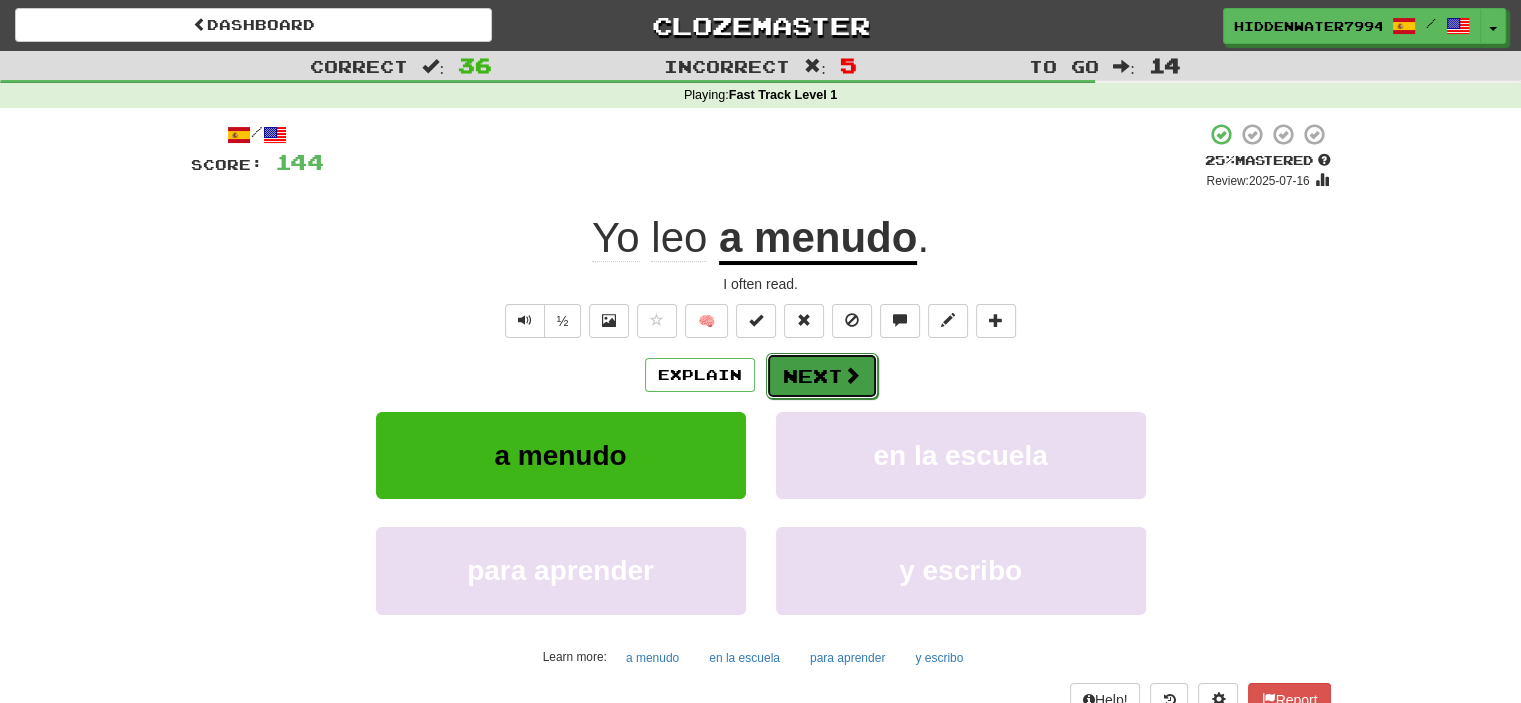 click at bounding box center (852, 375) 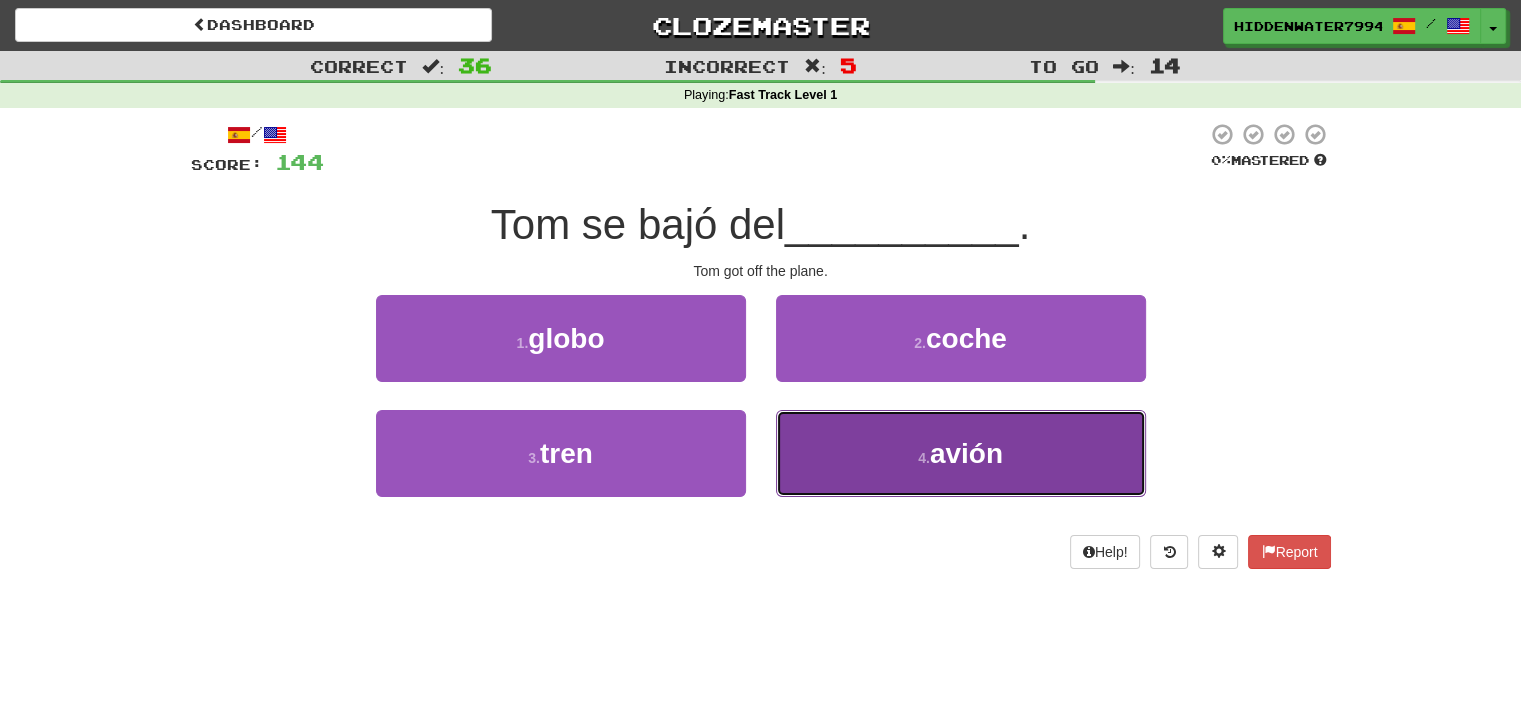 click on "4 .  avión" at bounding box center [961, 453] 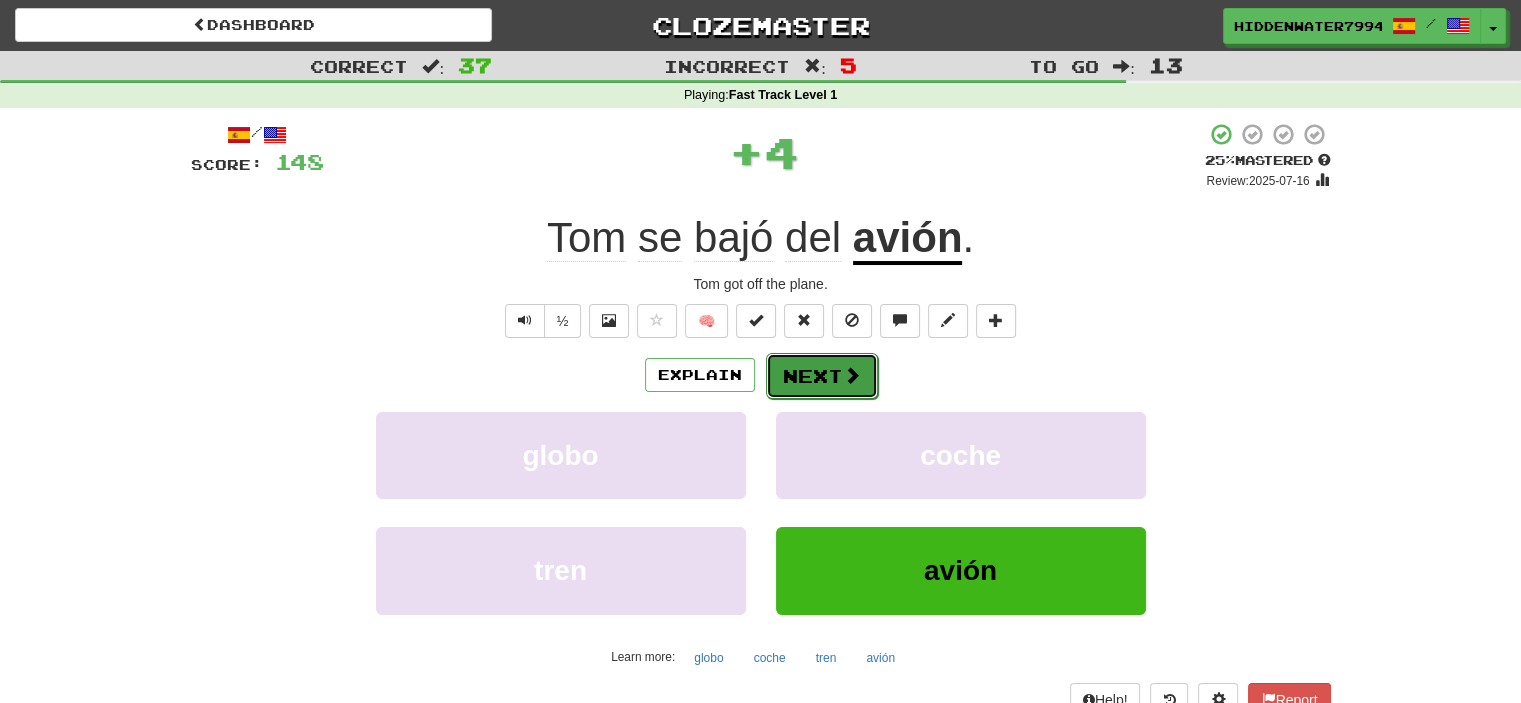 click on "Next" at bounding box center (822, 376) 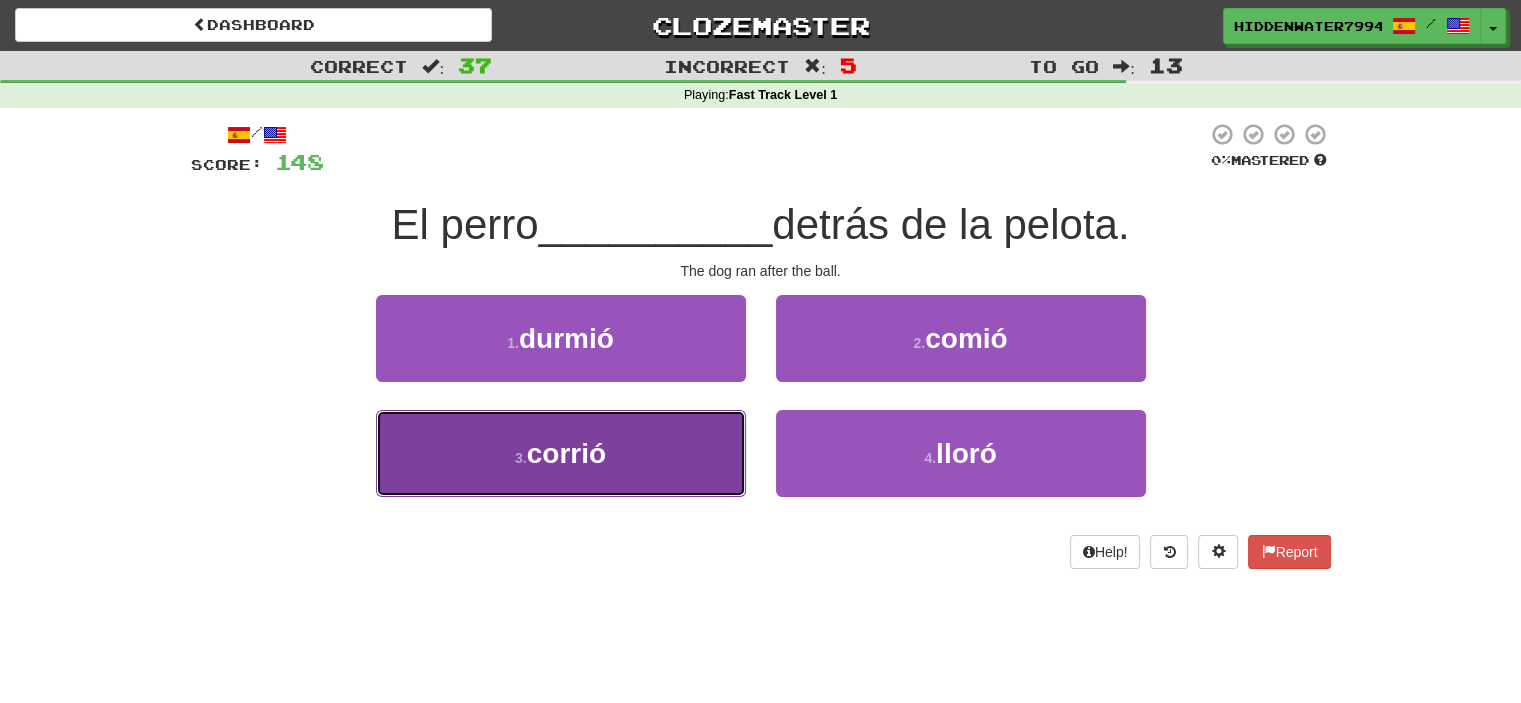 click on "3 .  corrió" at bounding box center (561, 453) 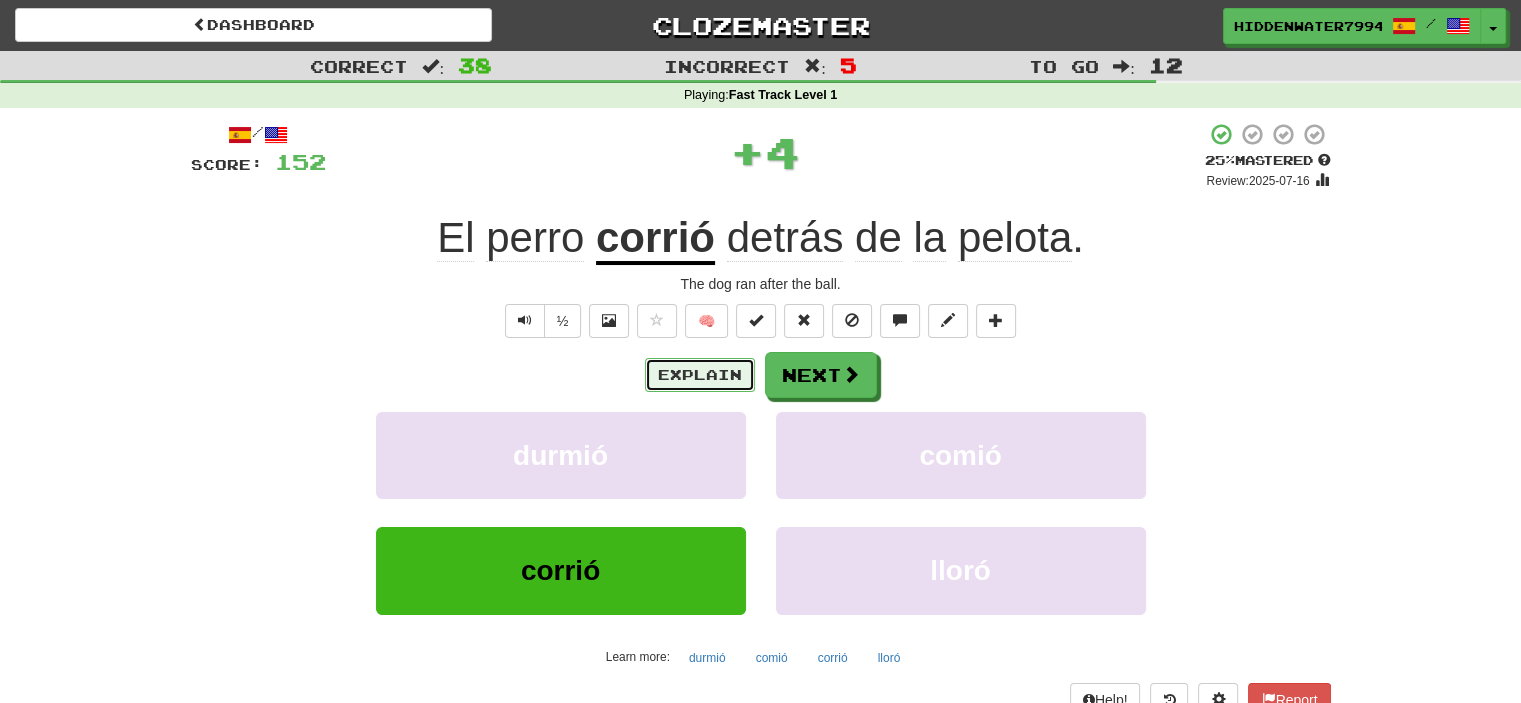 click on "Explain" at bounding box center [700, 375] 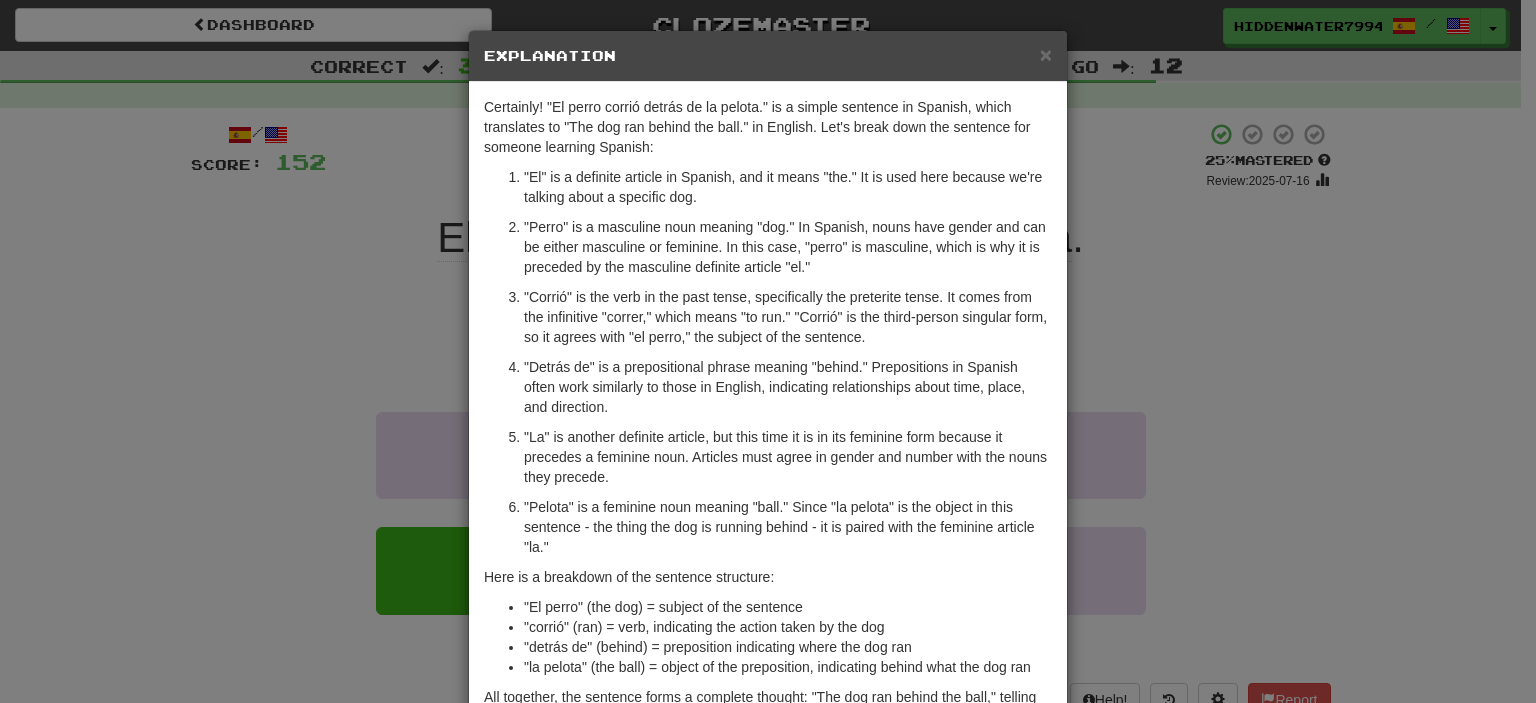 click on "× Explanation" at bounding box center [768, 56] 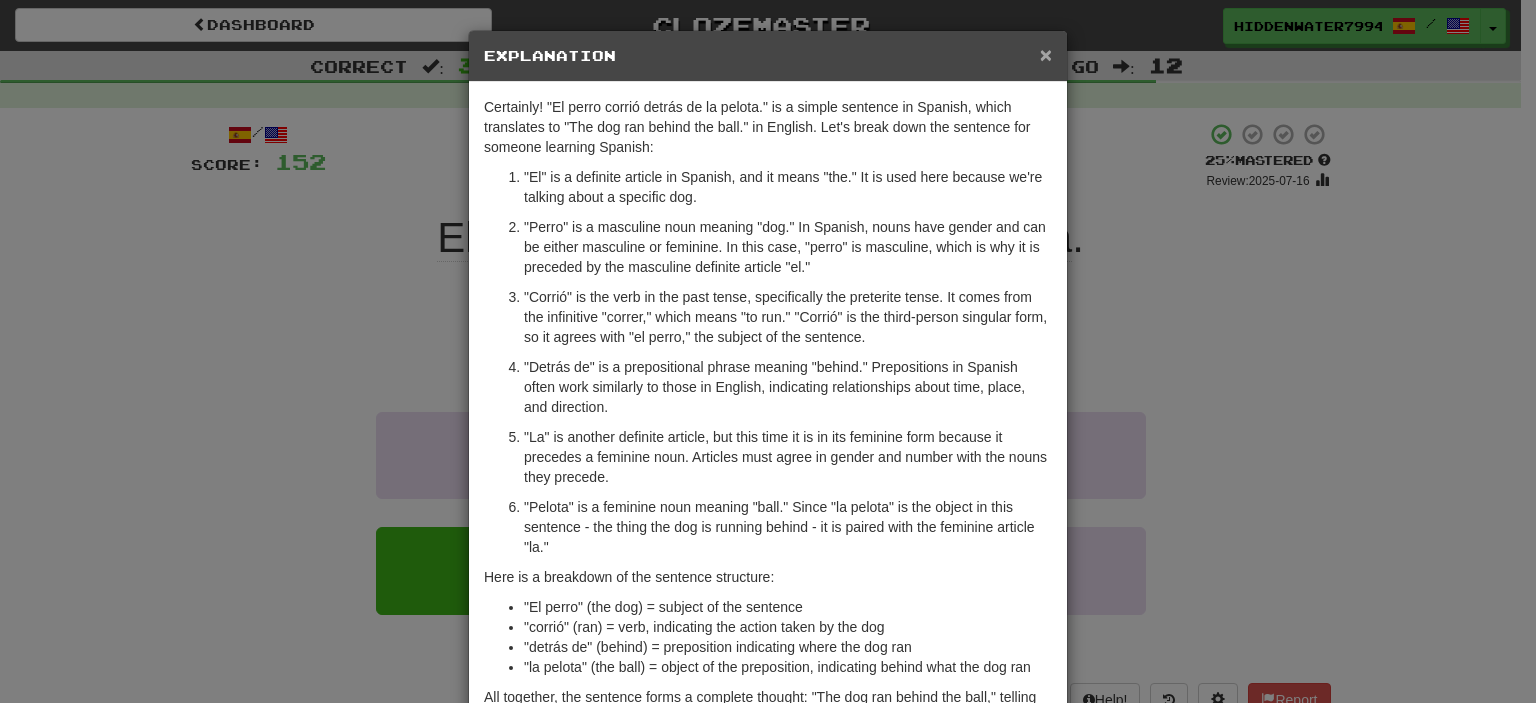 click on "×" at bounding box center [1046, 54] 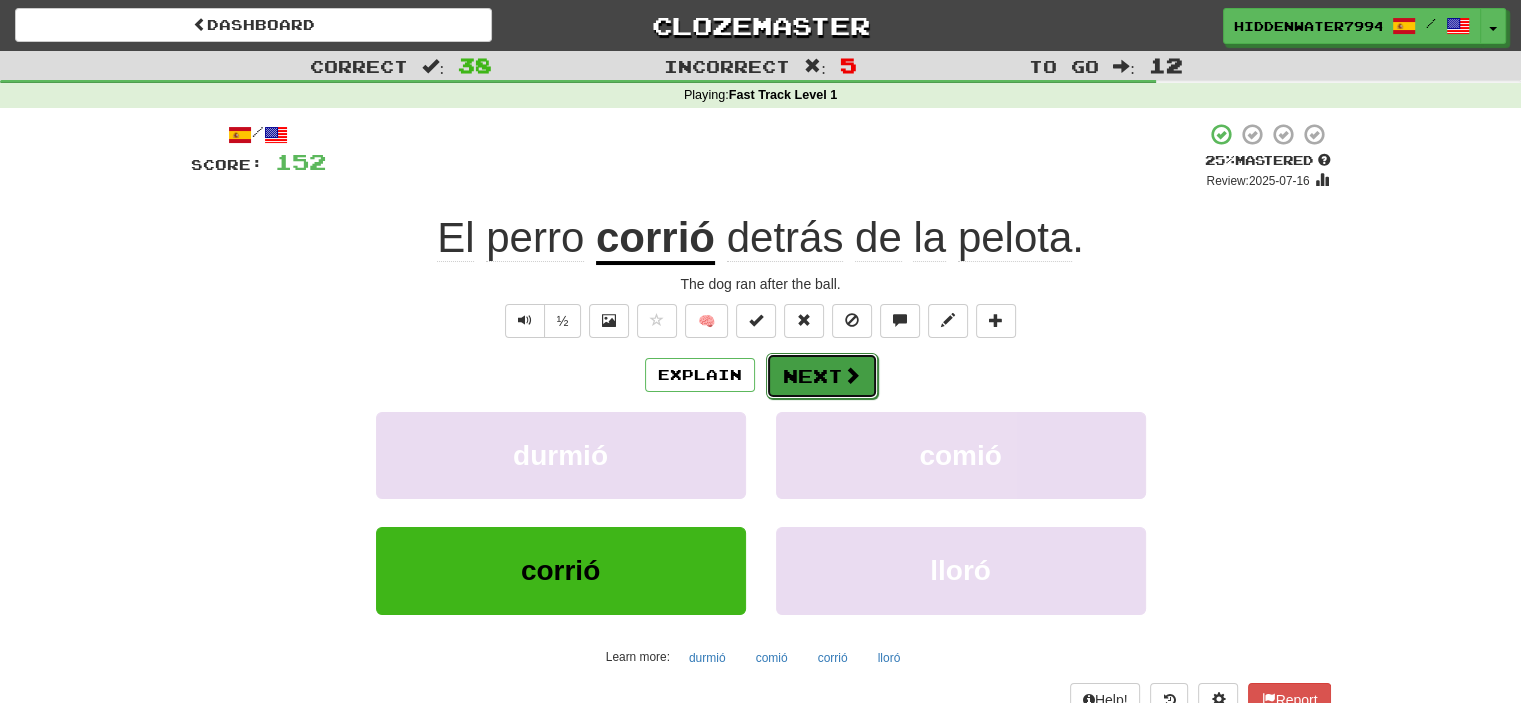 click on "Next" at bounding box center (822, 376) 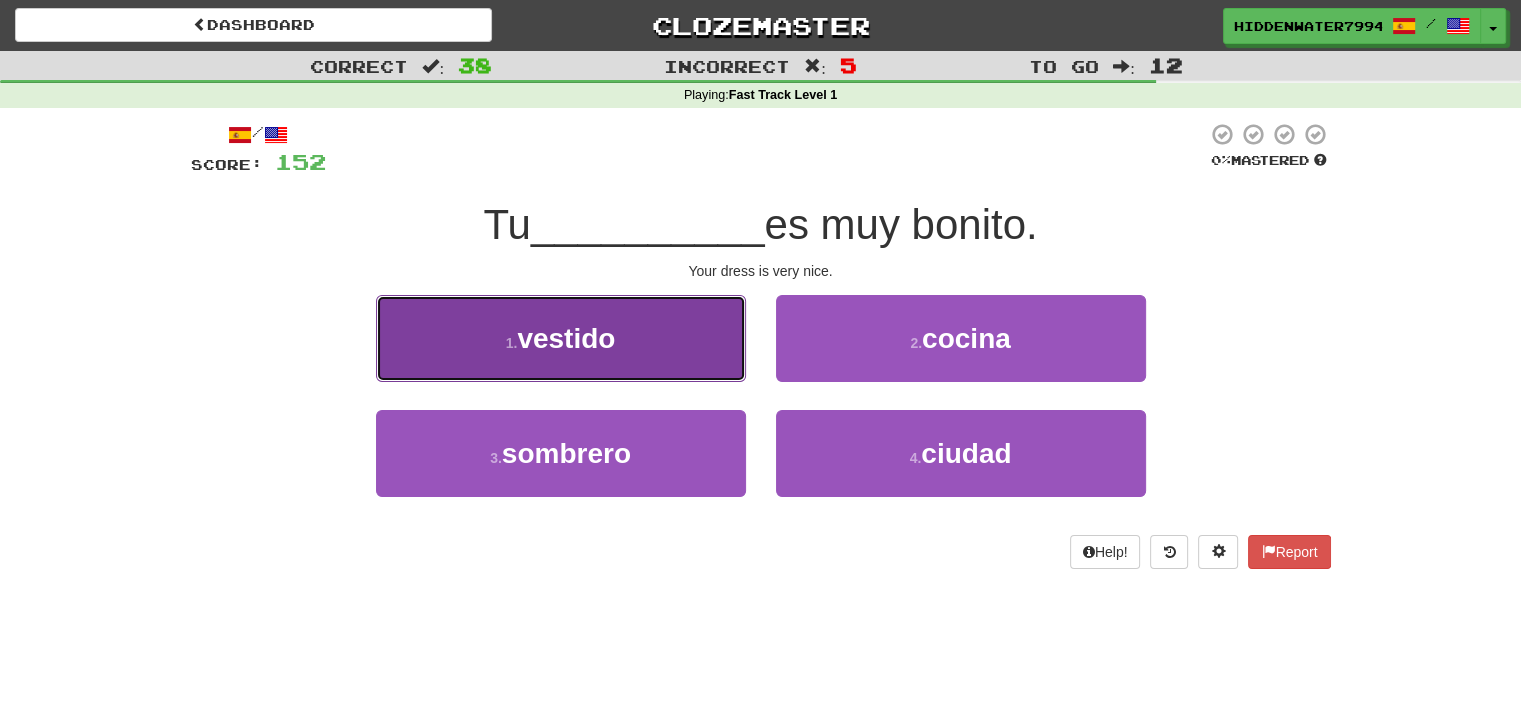 click on "1 .  vestido" at bounding box center [561, 338] 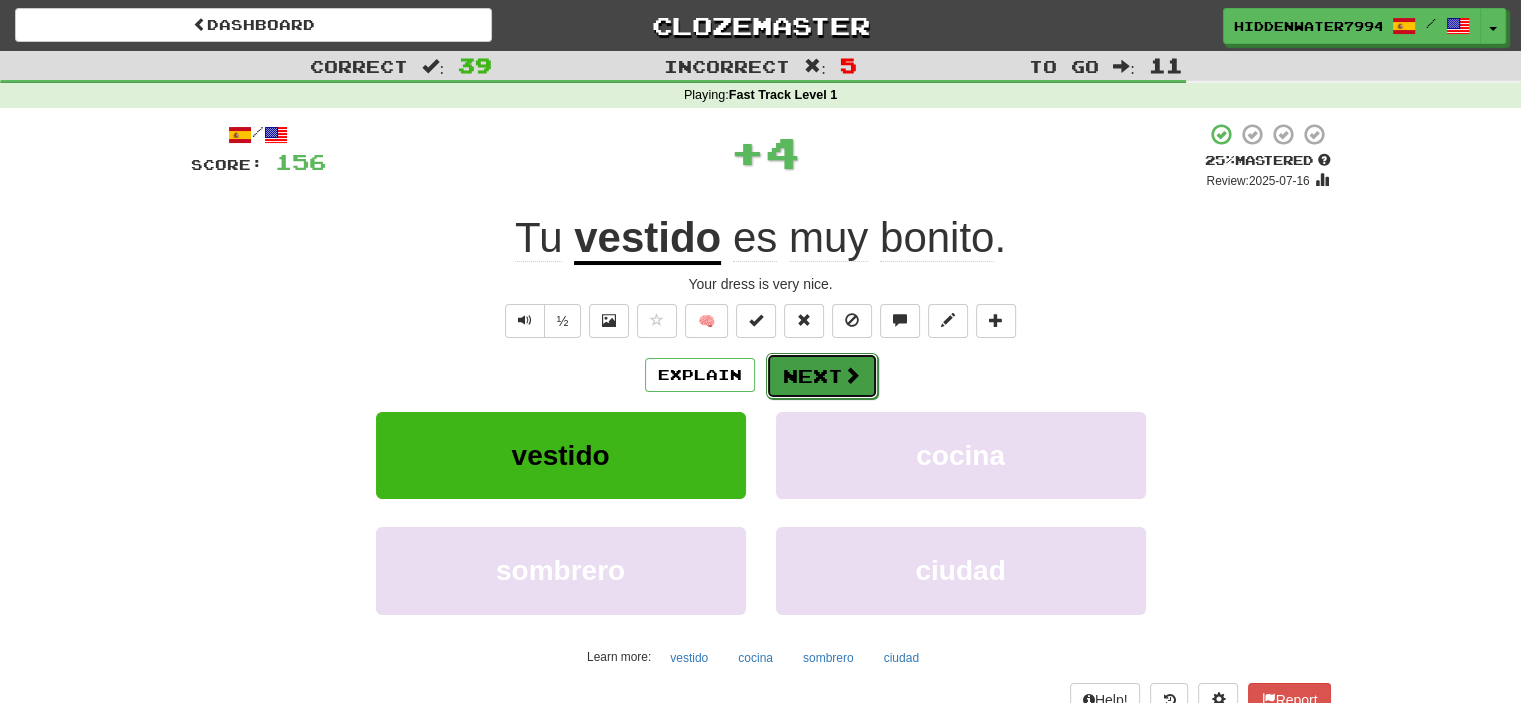 click on "Next" at bounding box center [822, 376] 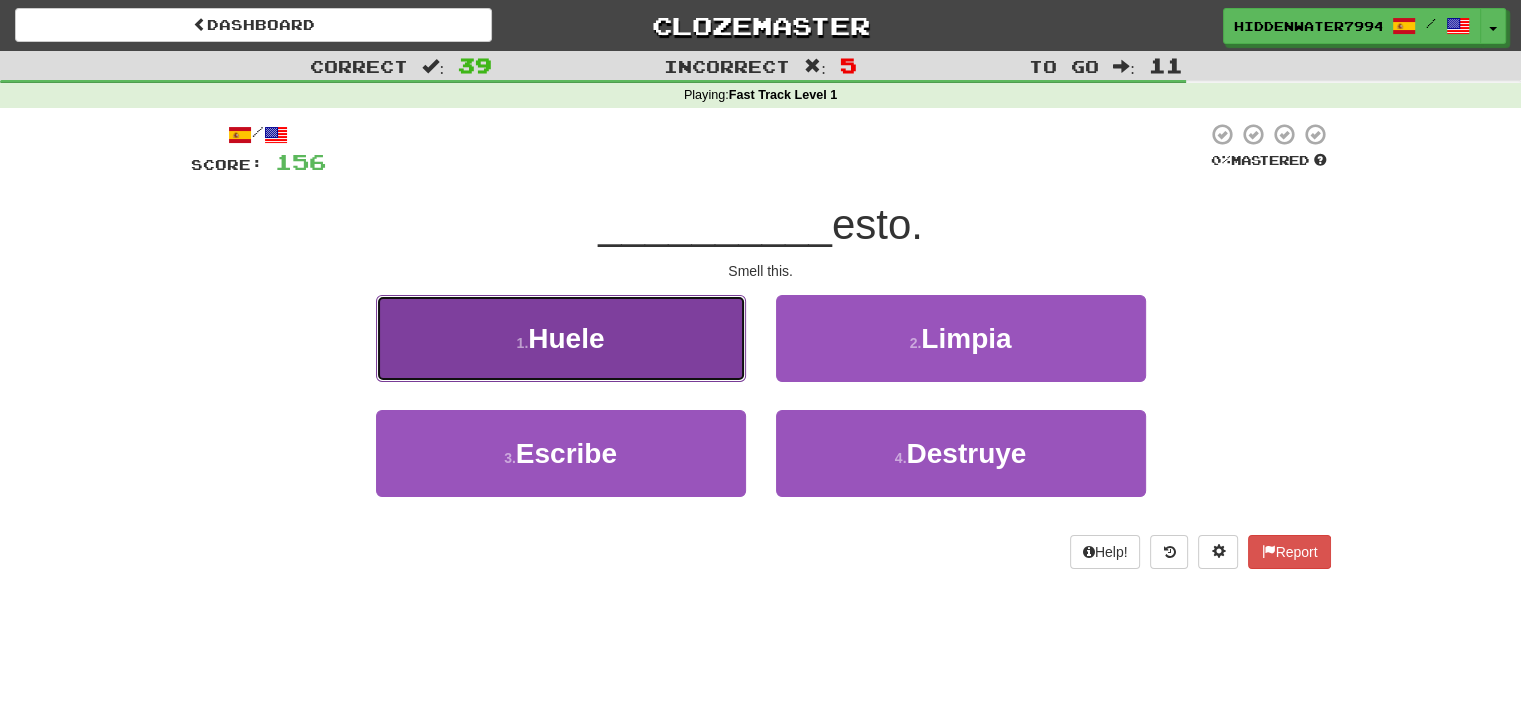 click on "1 .  Huele" at bounding box center [561, 338] 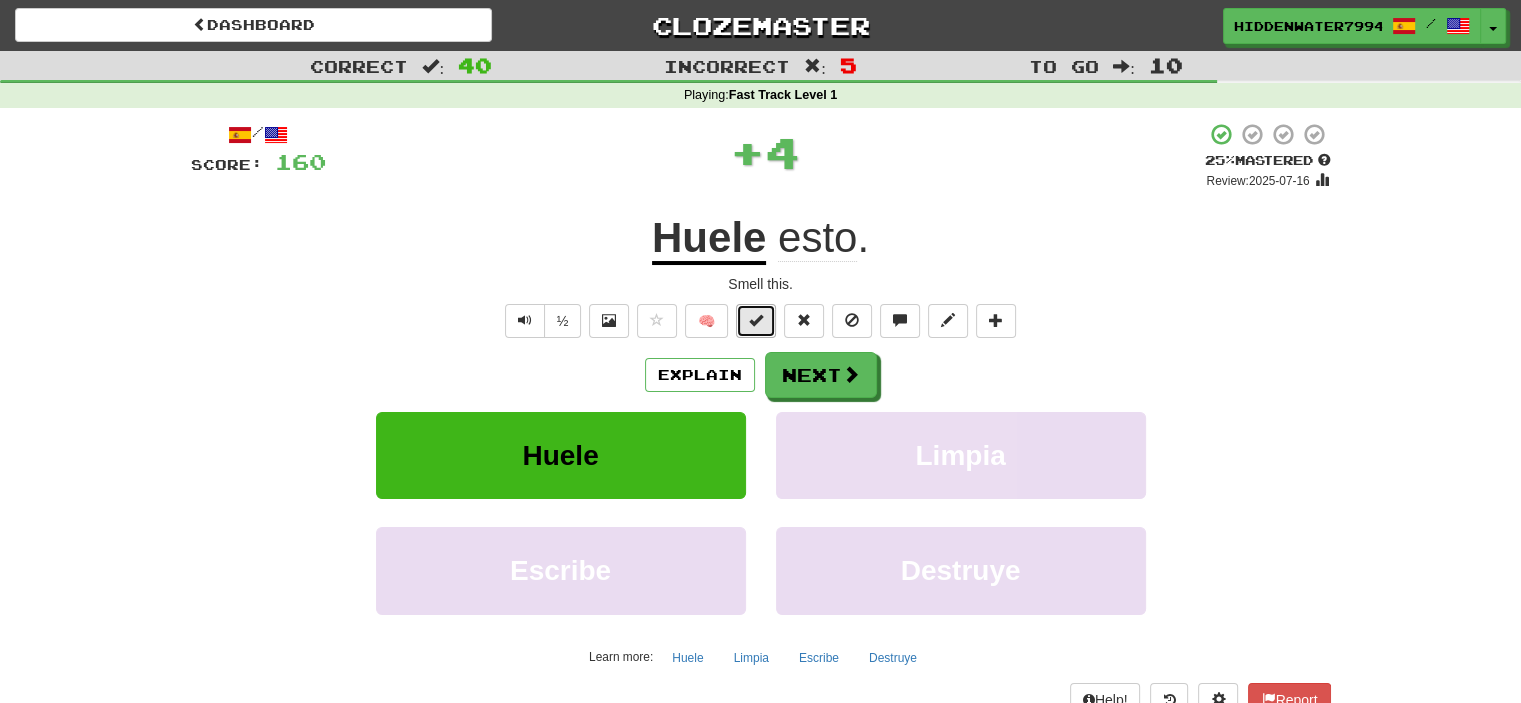 click at bounding box center (756, 320) 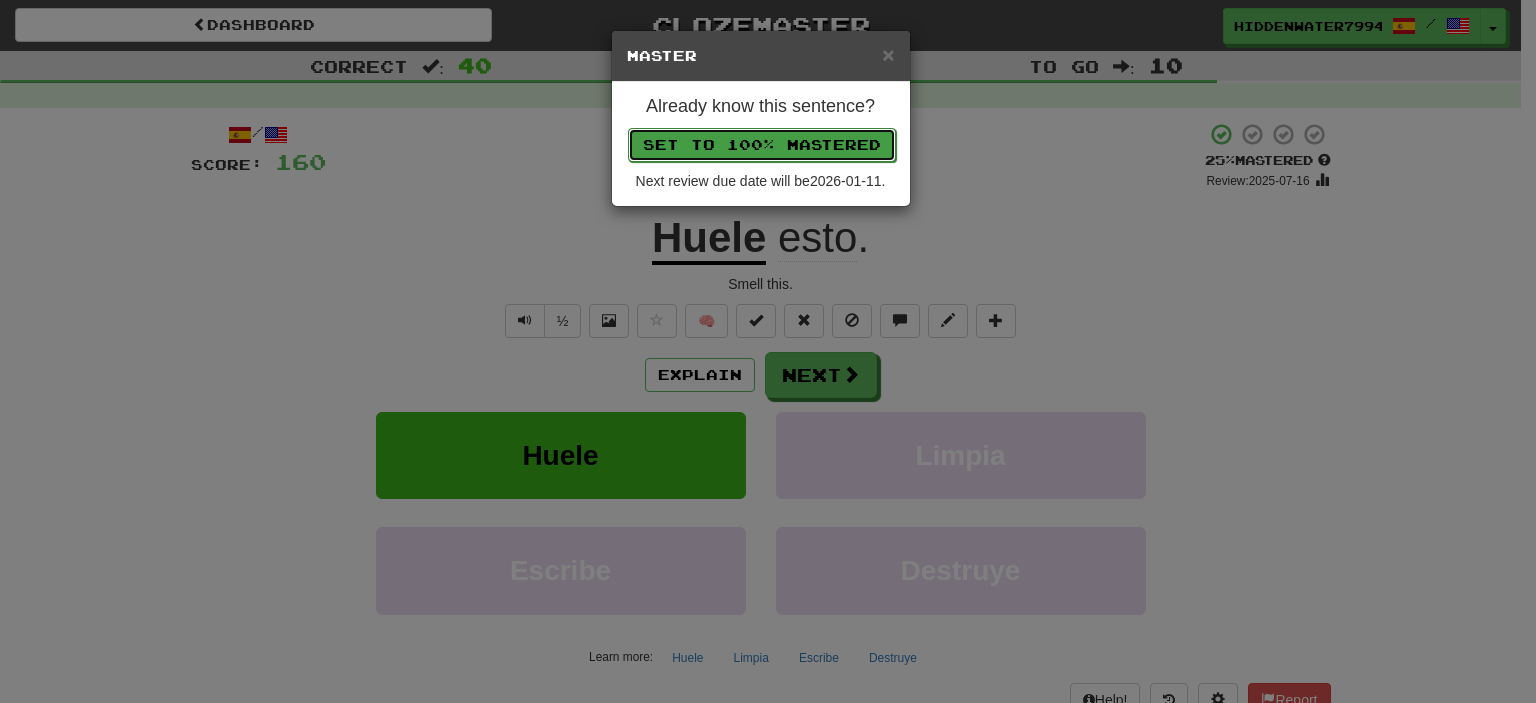 click on "Set to 100% Mastered" at bounding box center [762, 145] 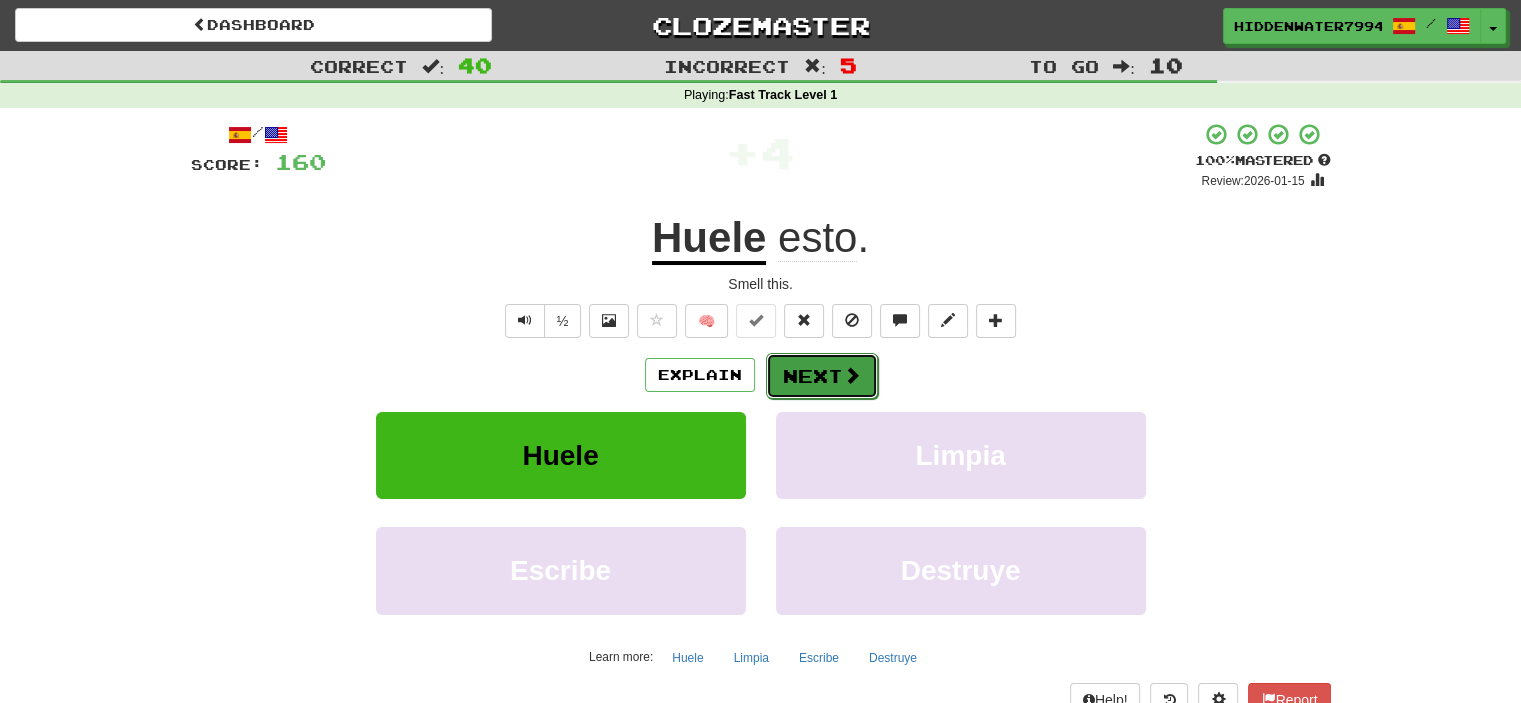 click on "Next" at bounding box center [822, 376] 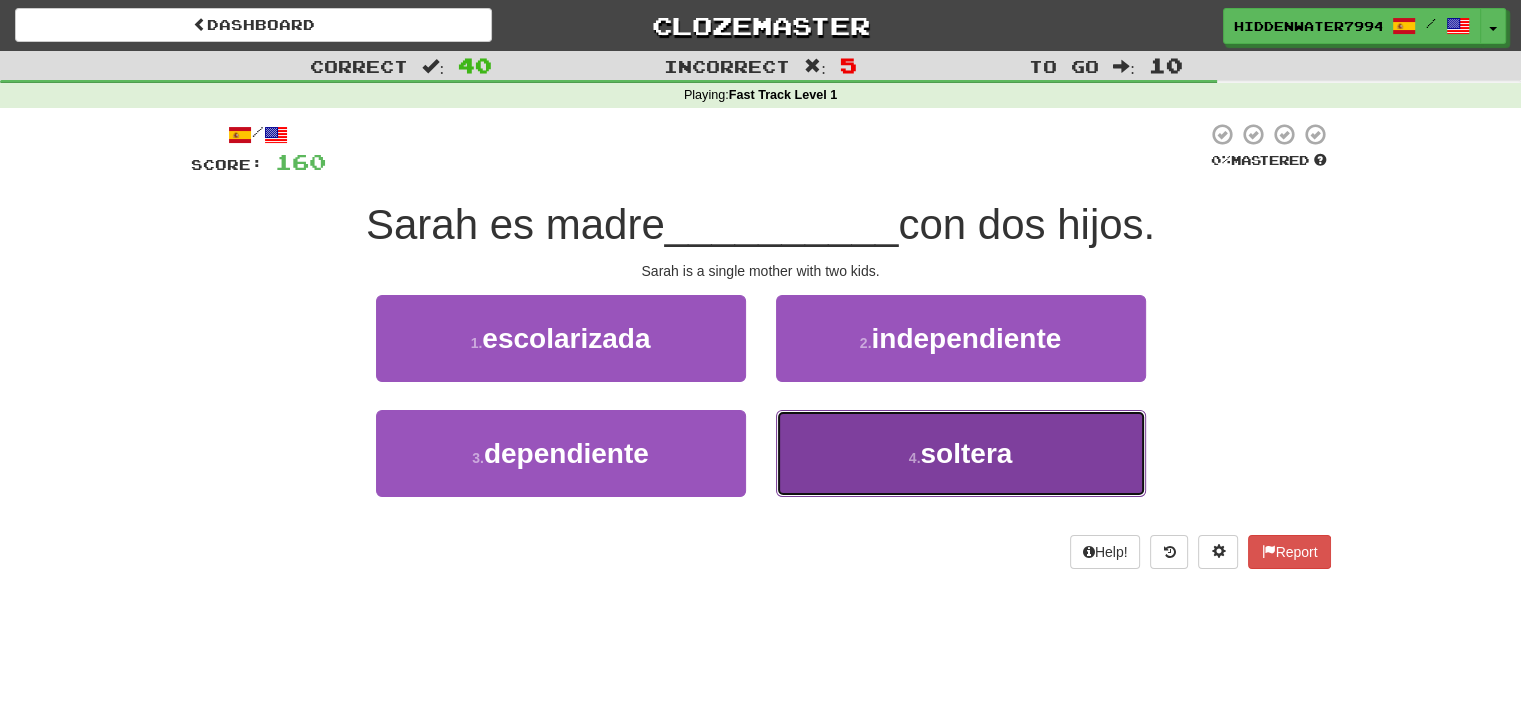 click on "4 .  soltera" at bounding box center (961, 453) 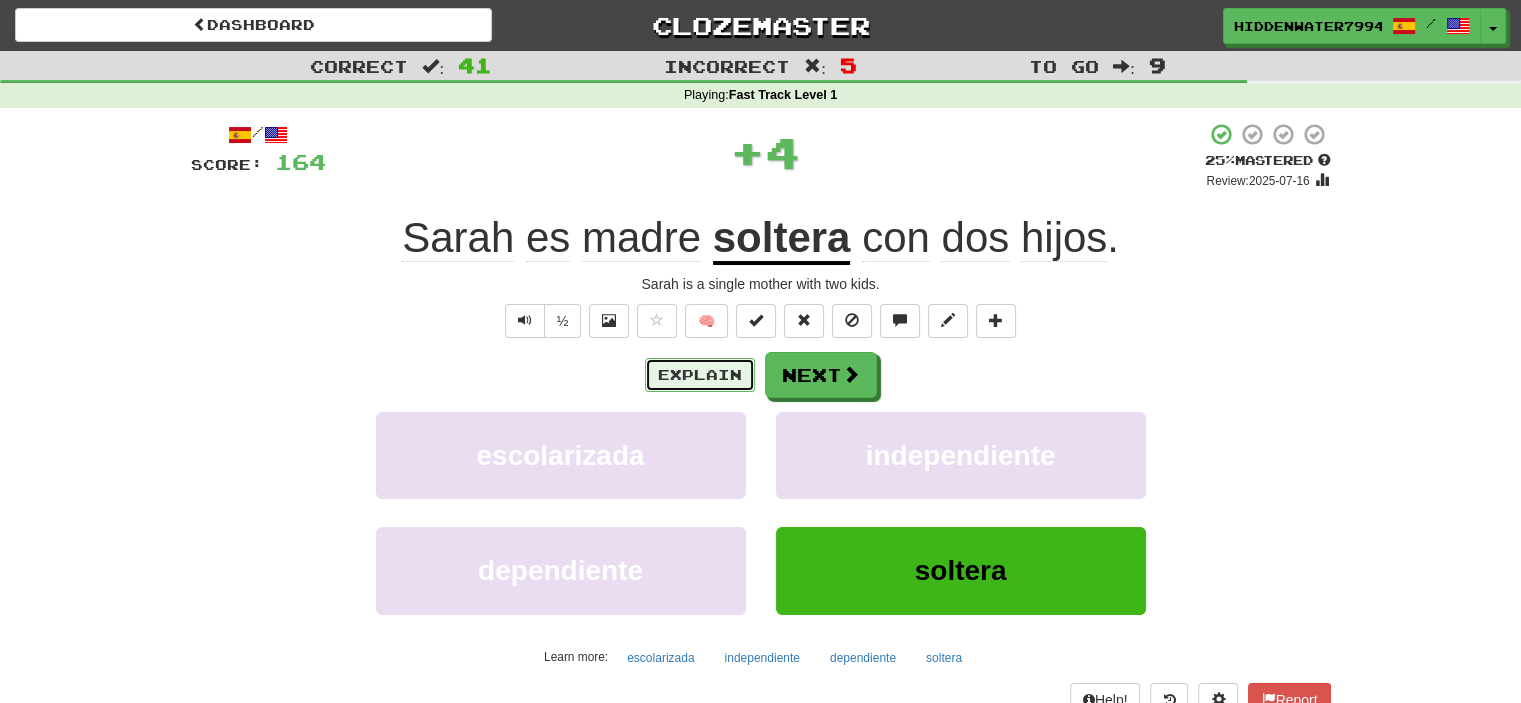 click on "Explain" at bounding box center (700, 375) 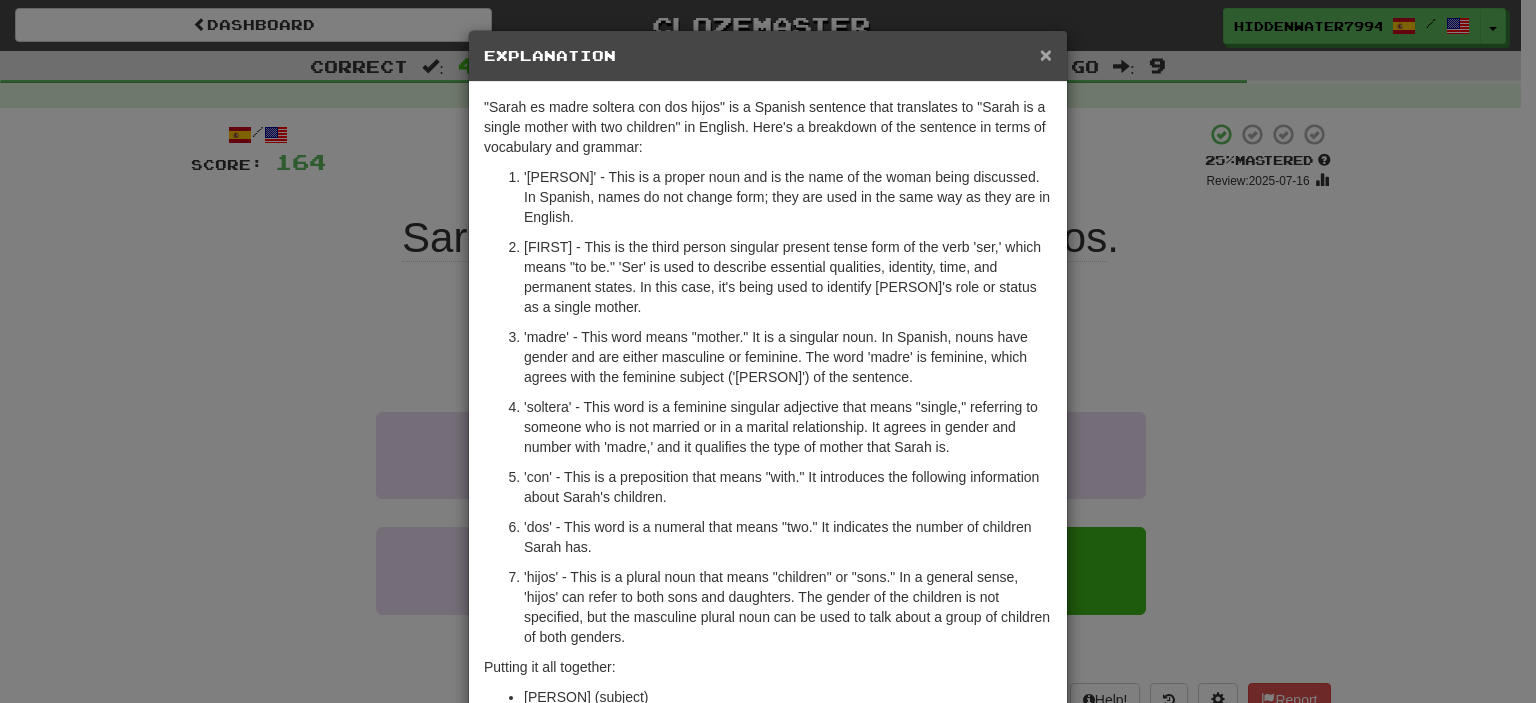 click on "×" at bounding box center (1046, 54) 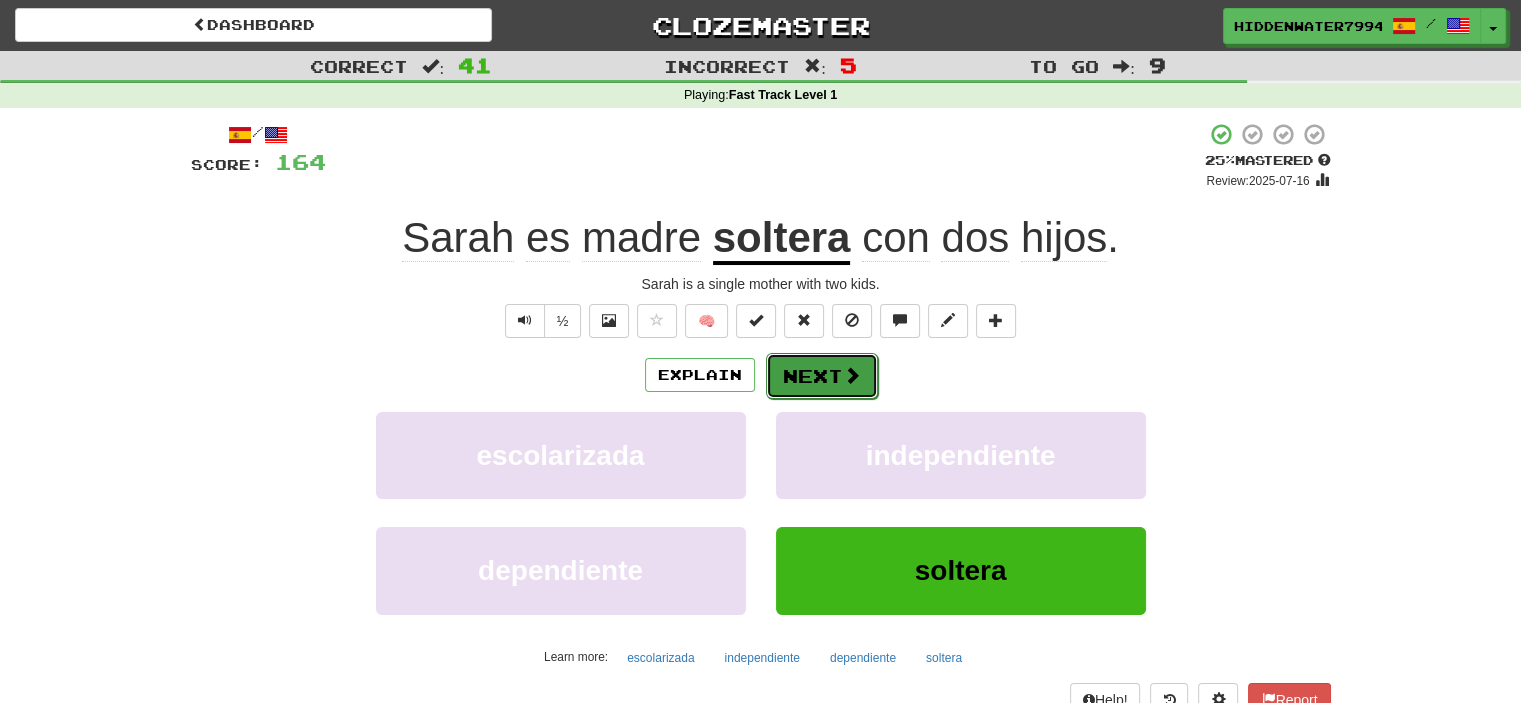 click on "Next" at bounding box center (822, 376) 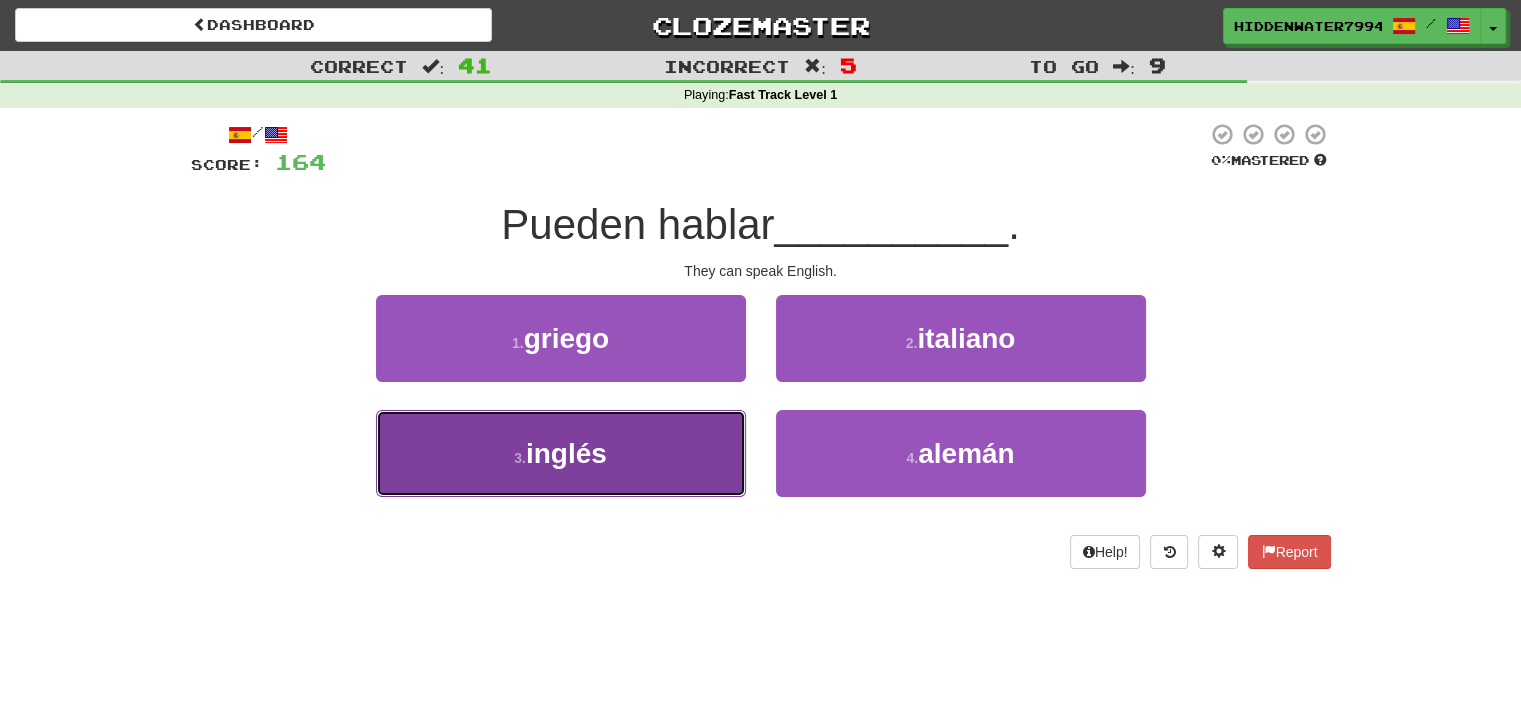click on "3 .  inglés" at bounding box center [561, 453] 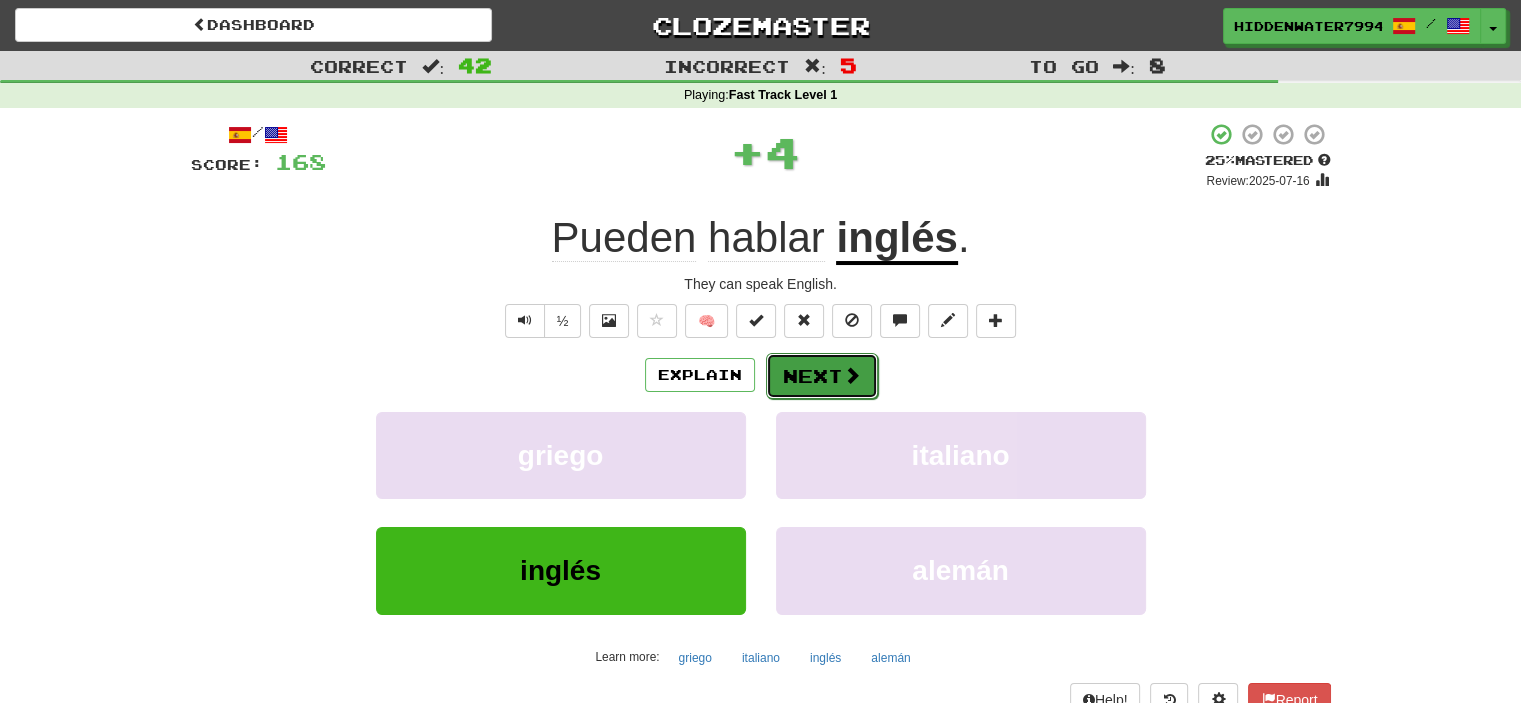click on "Next" at bounding box center (822, 376) 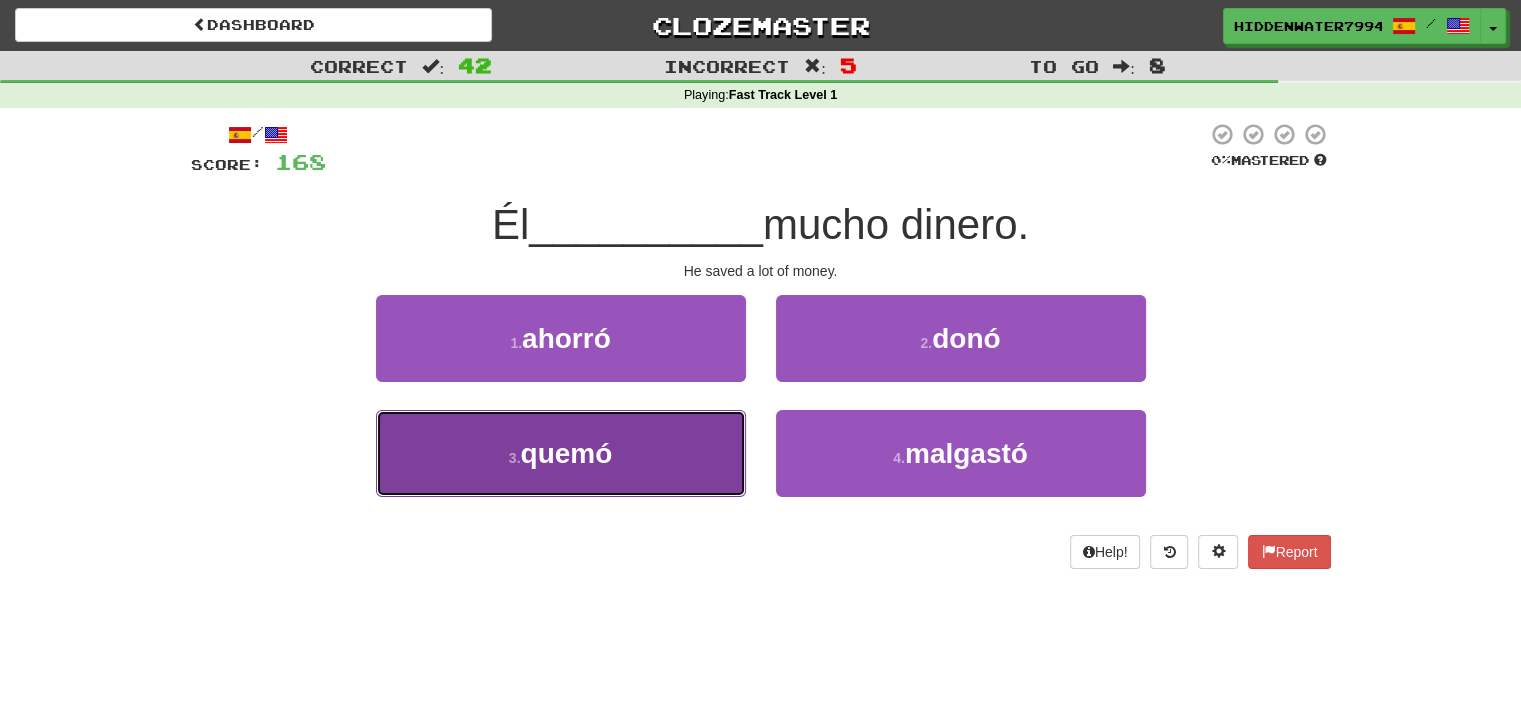 click on "3 .  quemó" at bounding box center [561, 453] 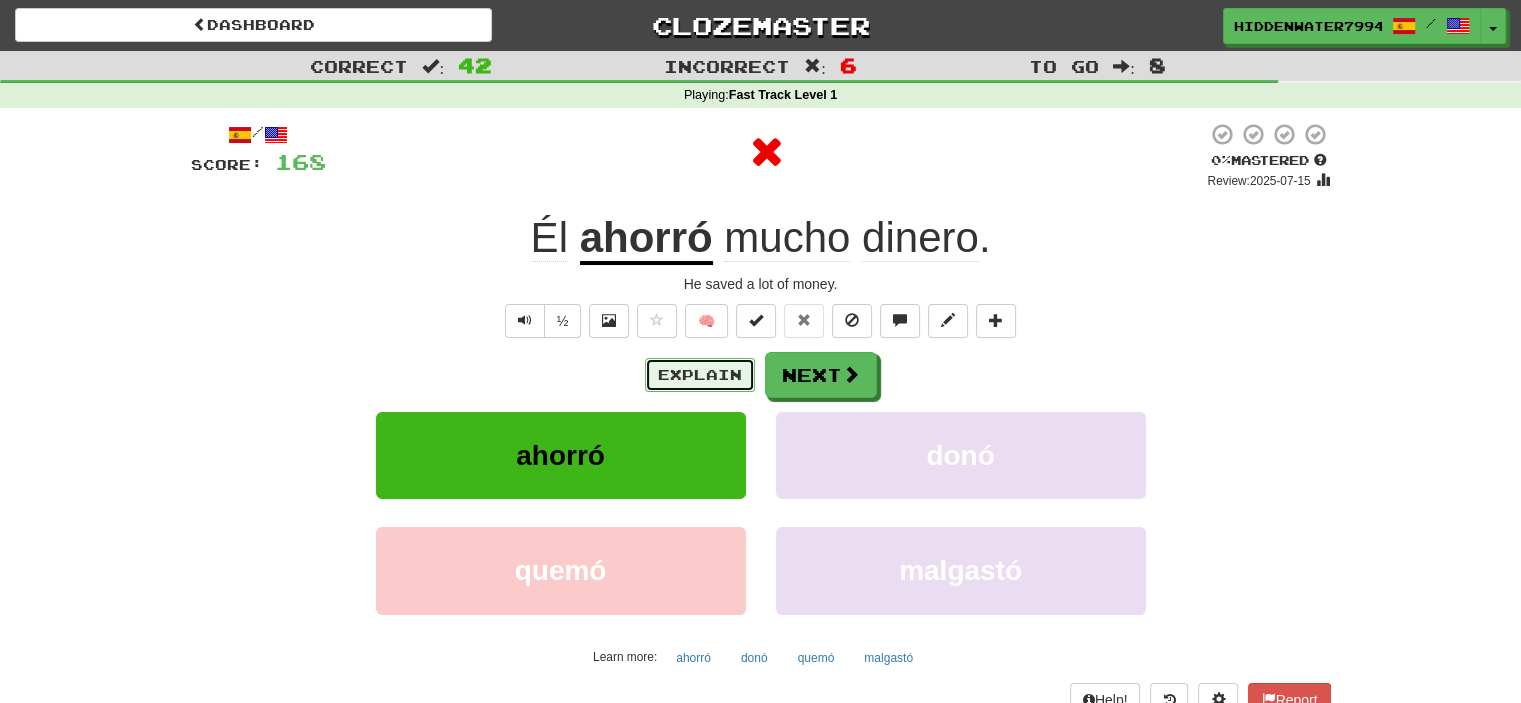click on "Explain" at bounding box center [700, 375] 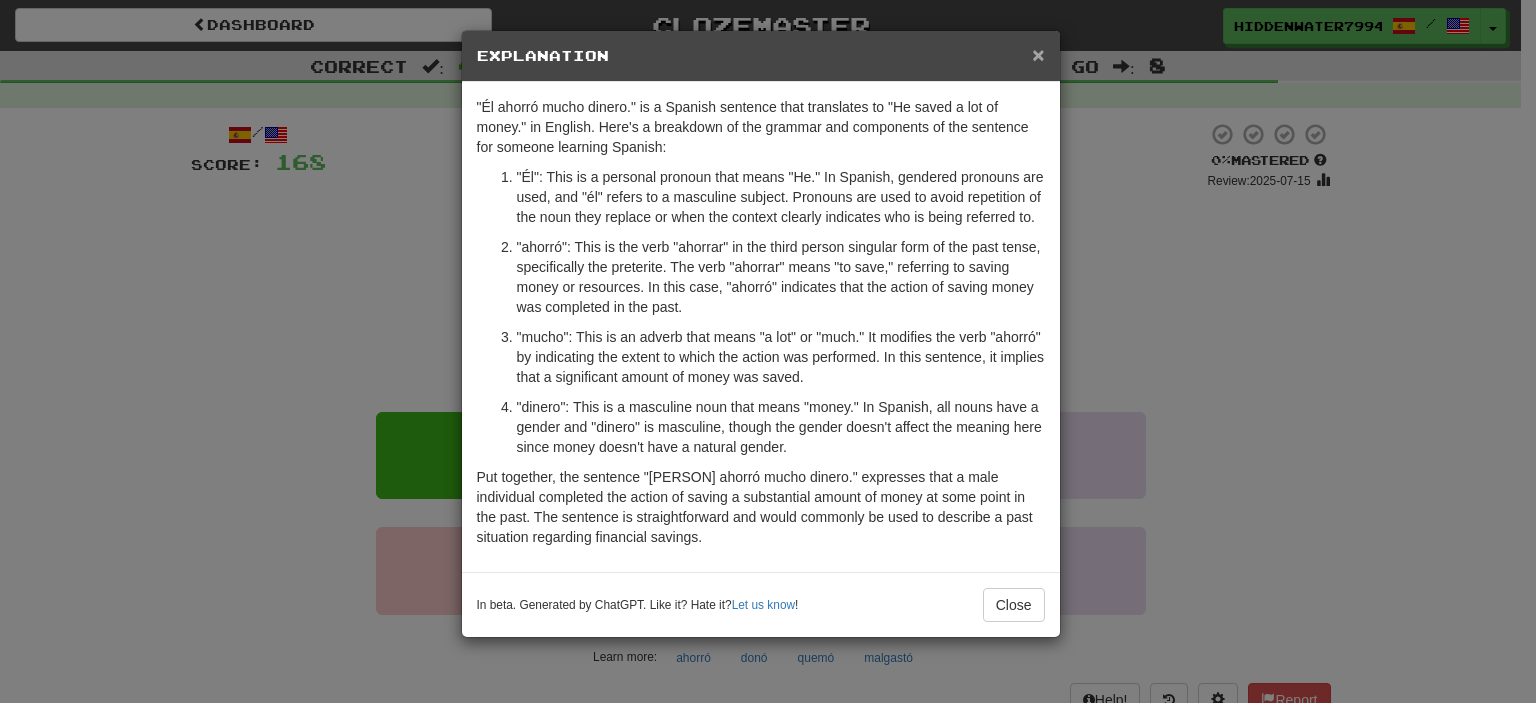 click on "×" at bounding box center [1038, 54] 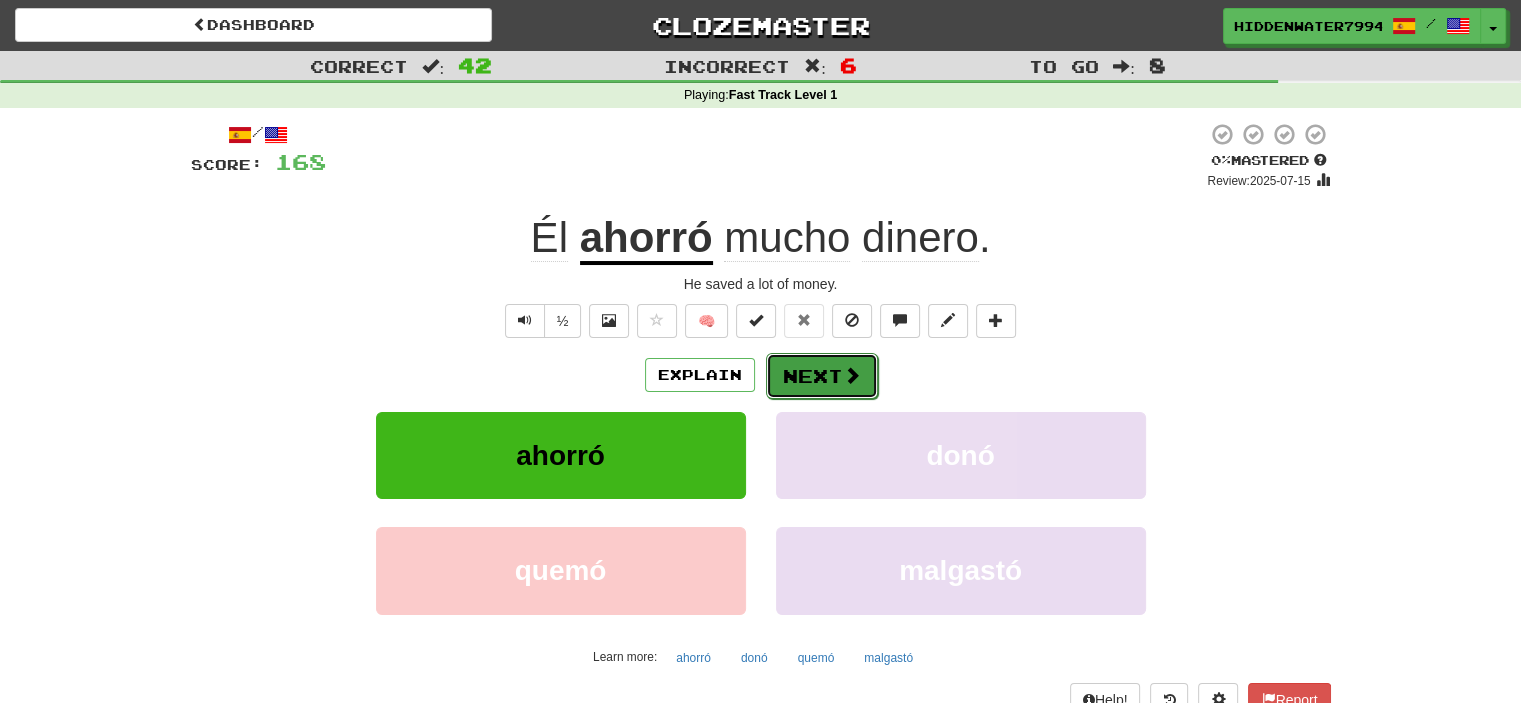 click on "Next" at bounding box center [822, 376] 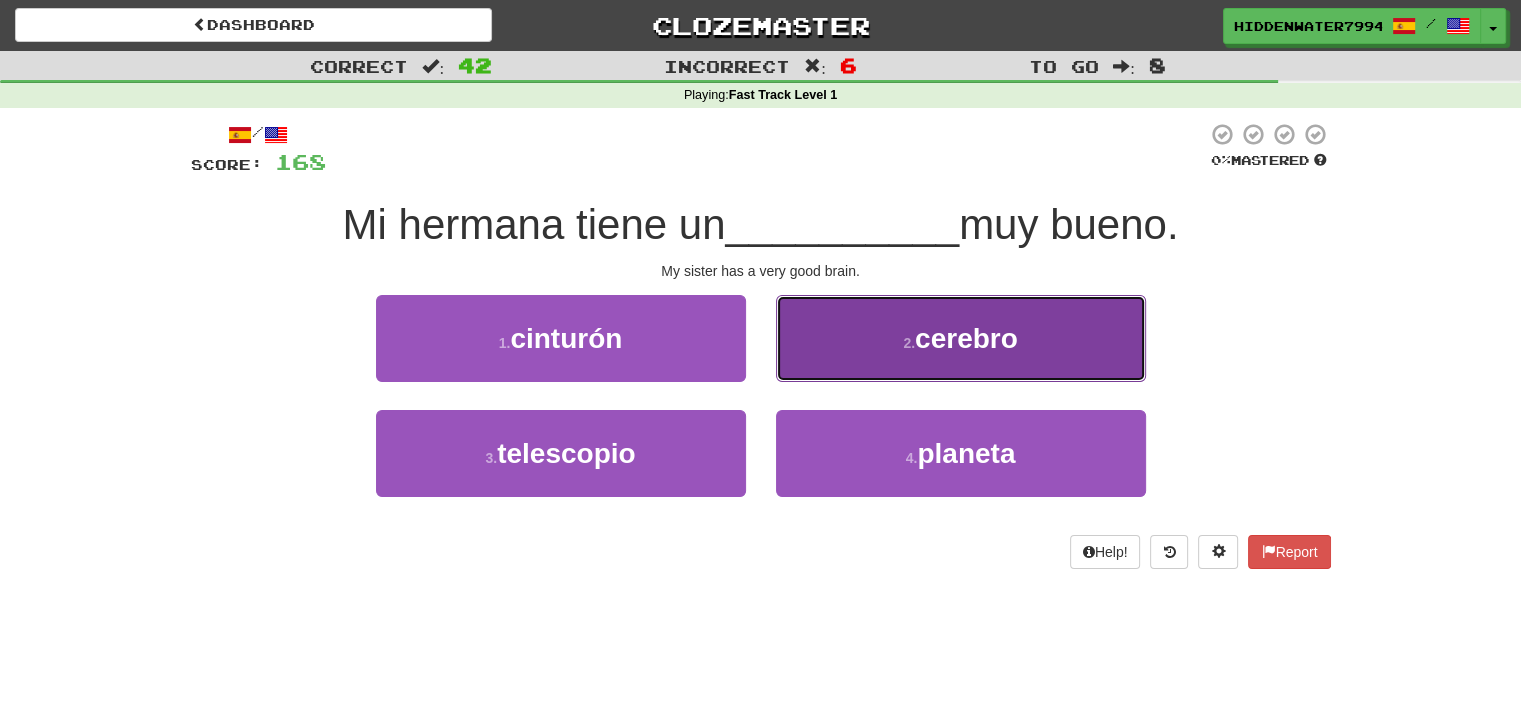 click on "2 .  cerebro" at bounding box center (961, 338) 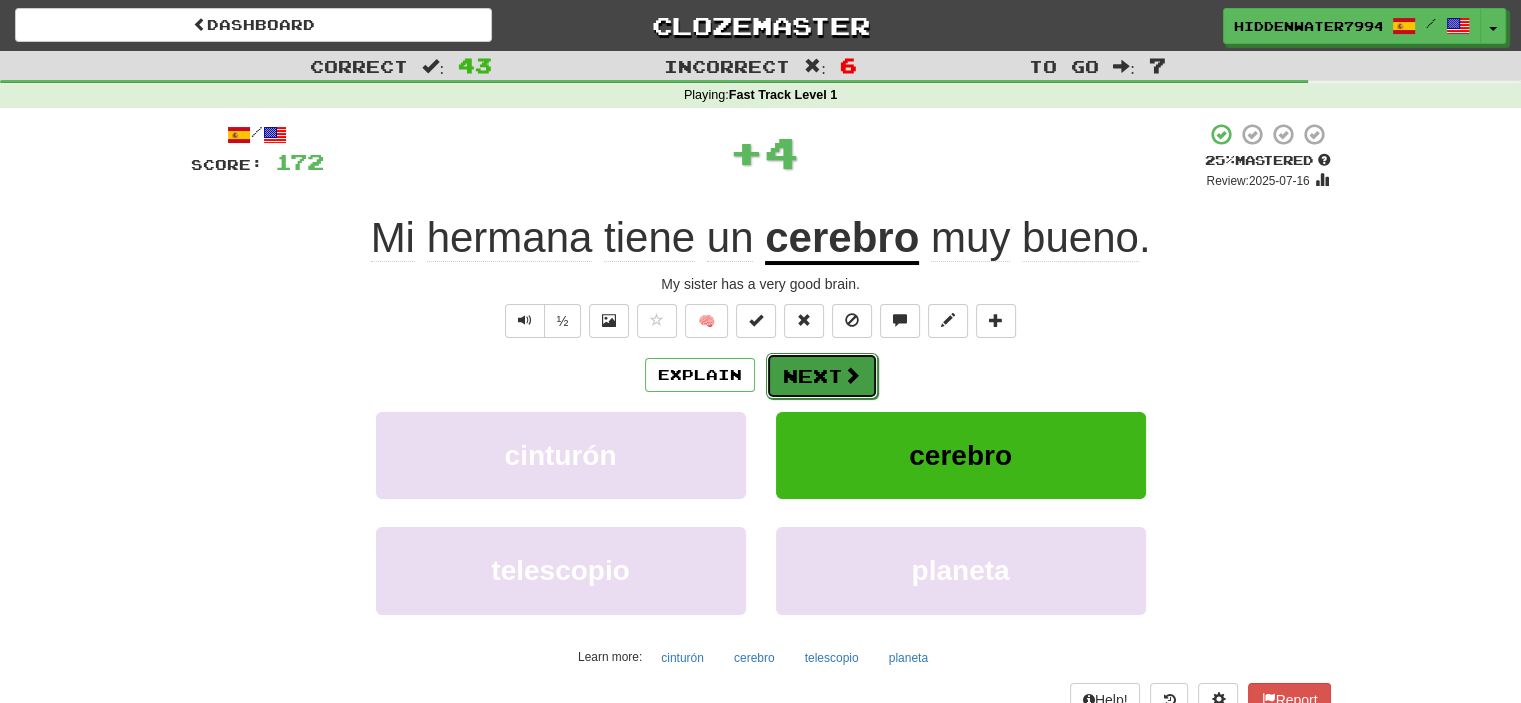 click on "Next" at bounding box center (822, 376) 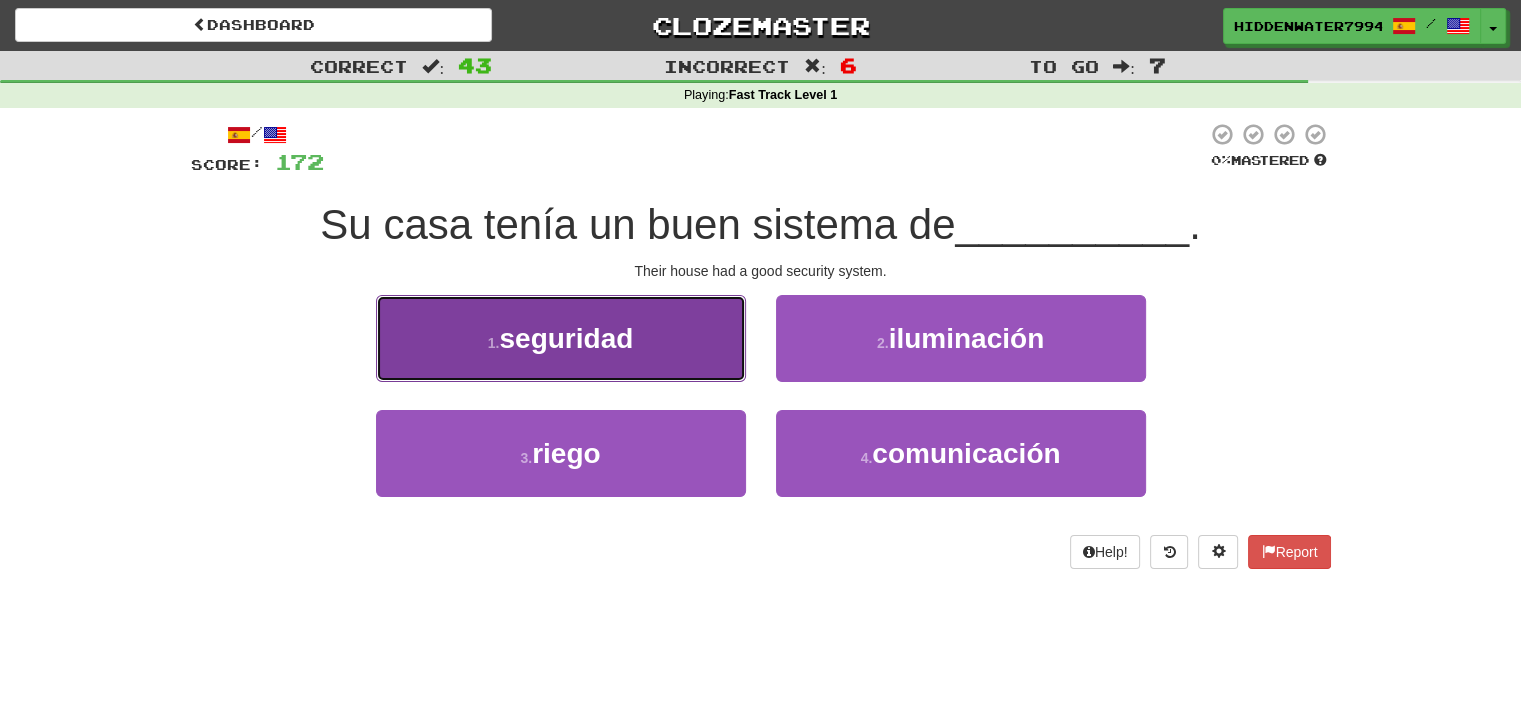 click on "seguridad" at bounding box center [566, 338] 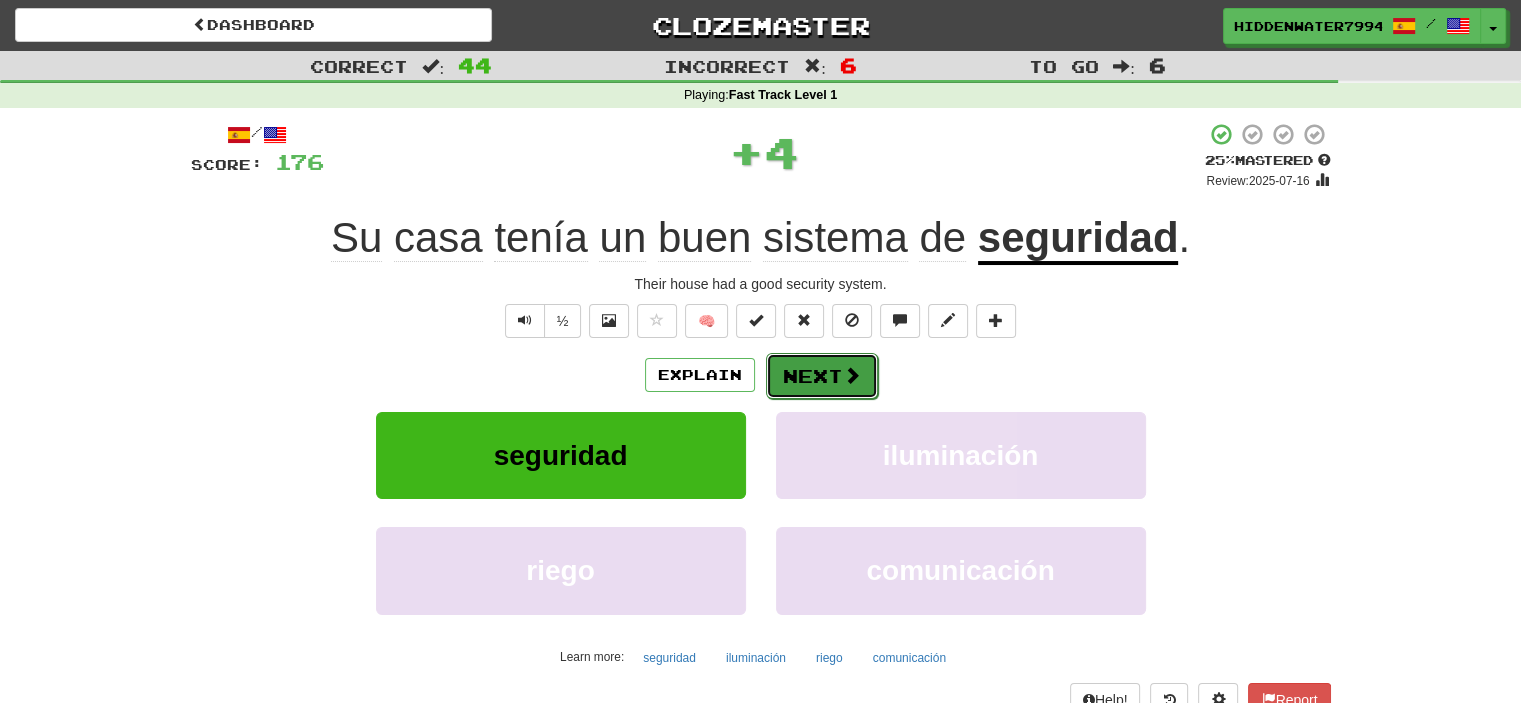 click on "Next" at bounding box center (822, 376) 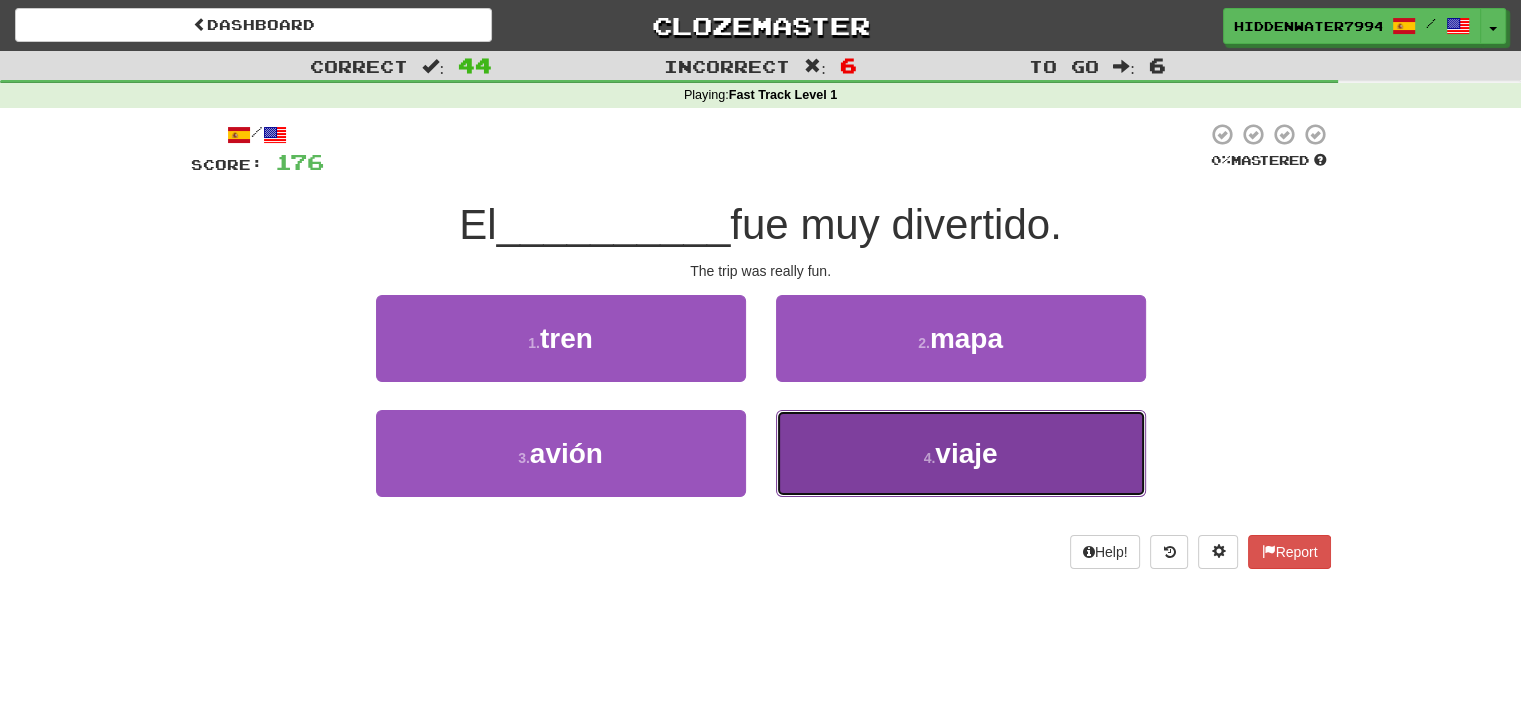 click on "4 .  viaje" at bounding box center [961, 453] 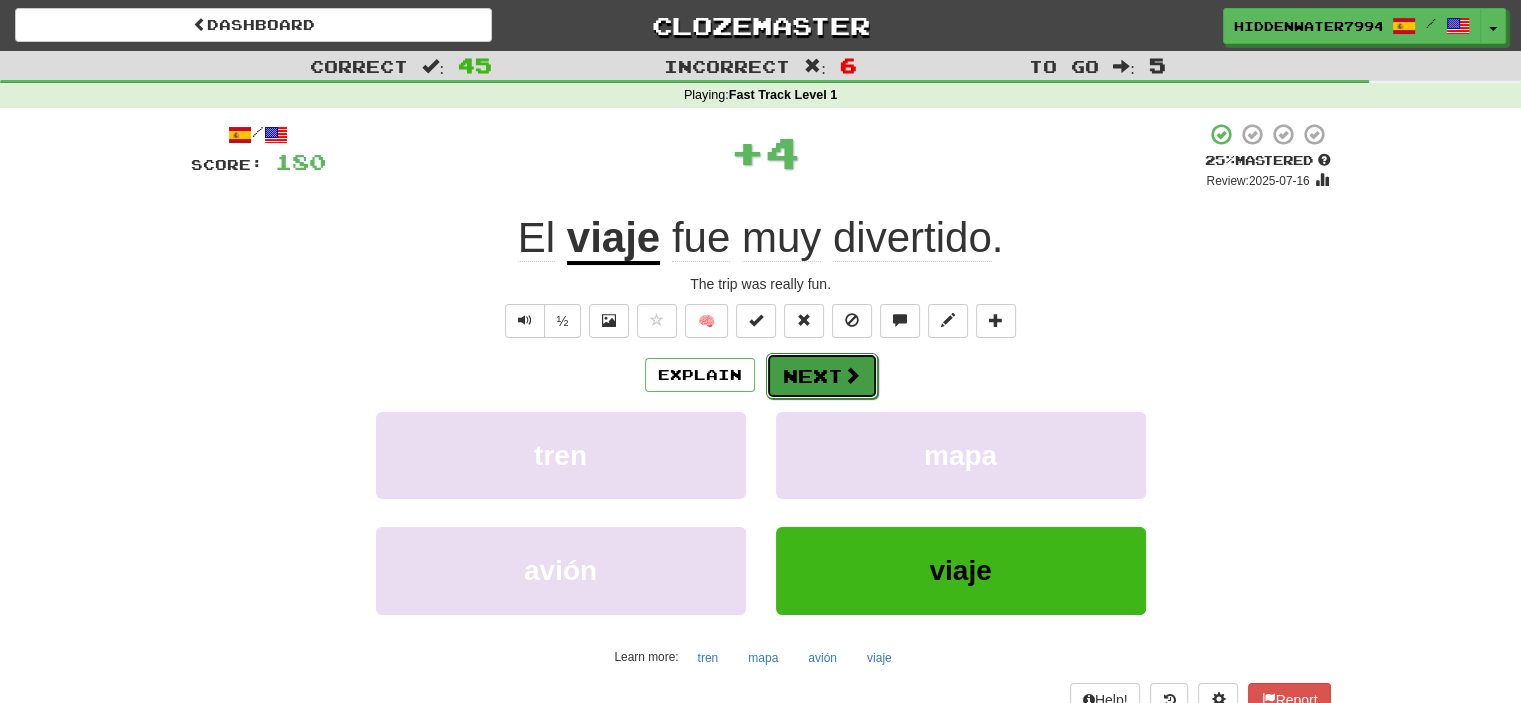 click on "Next" at bounding box center (822, 376) 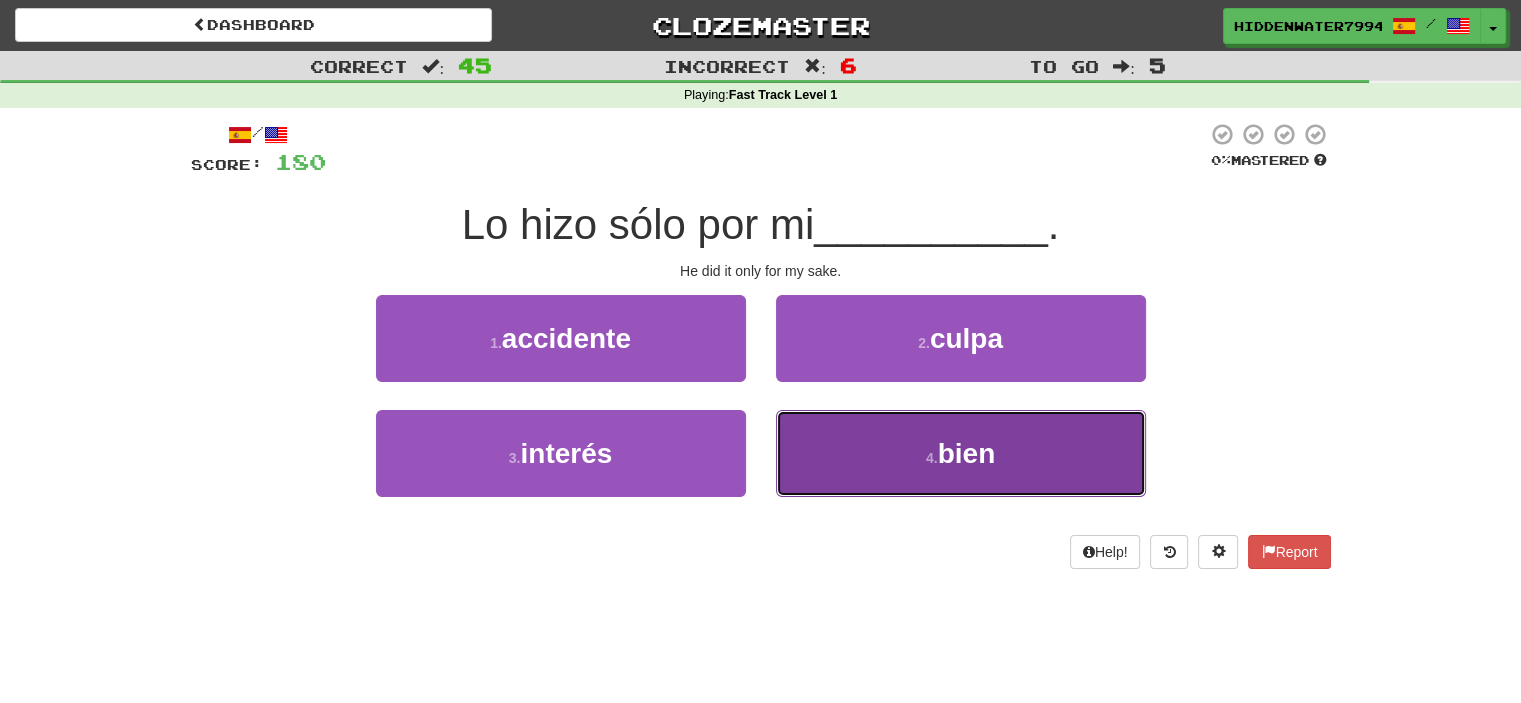 click on "4 .  bien" at bounding box center (961, 453) 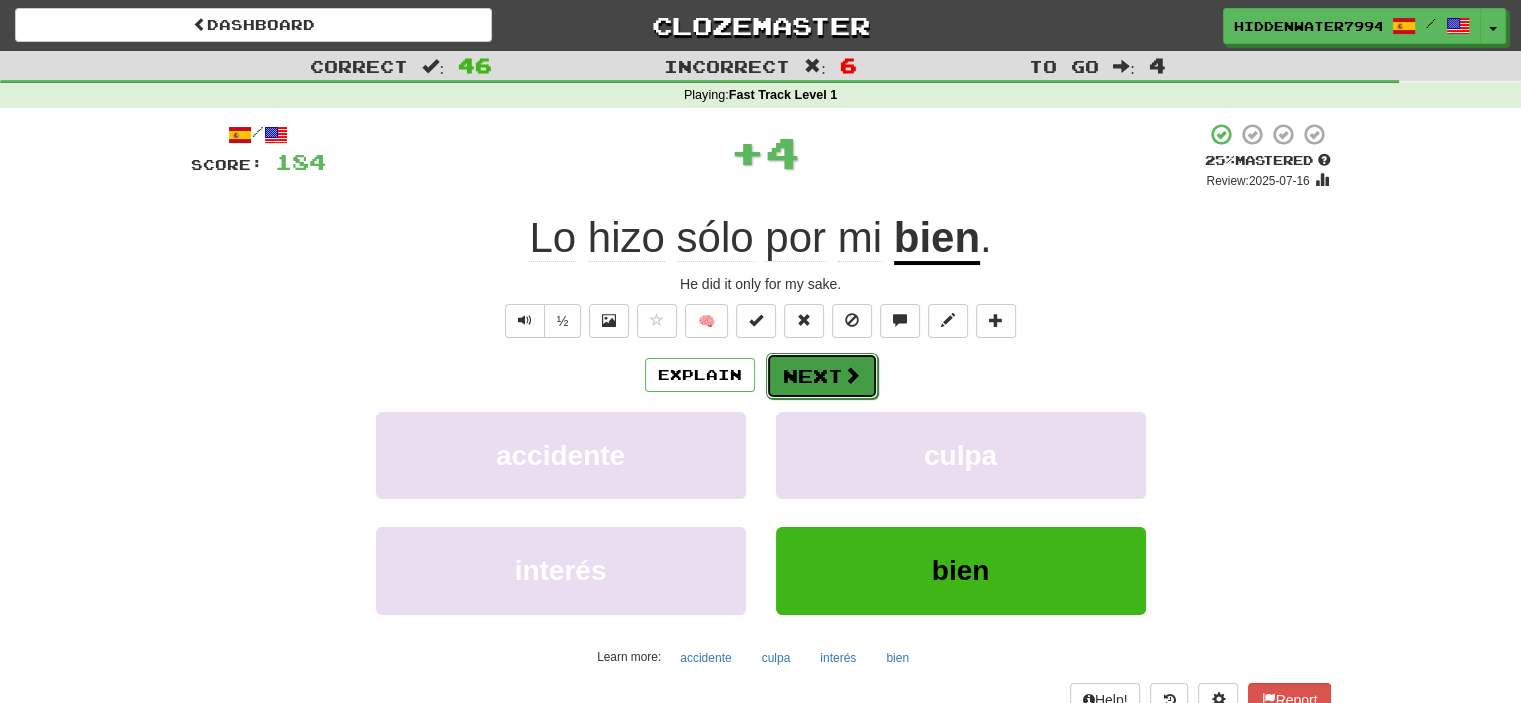 click at bounding box center [852, 375] 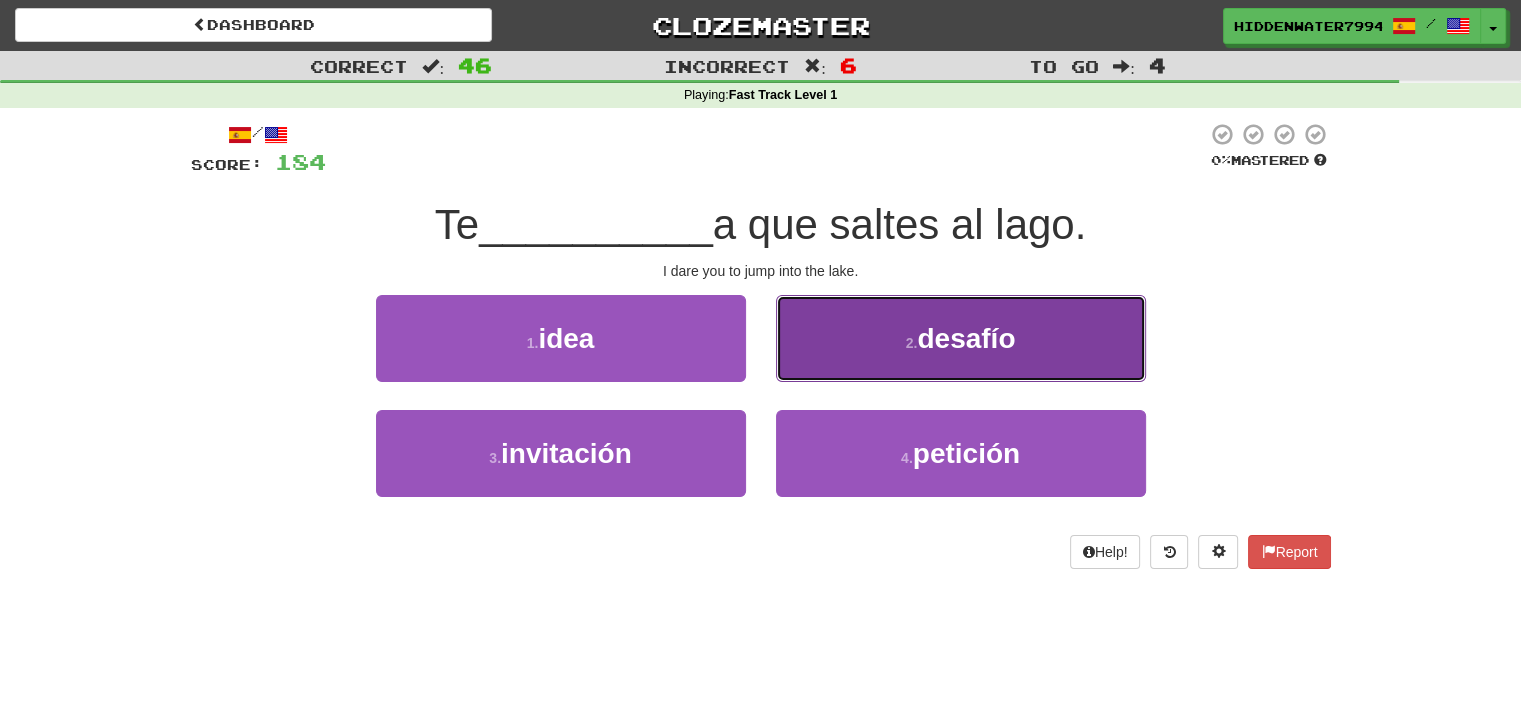 click on "2 .  desafío" at bounding box center (961, 338) 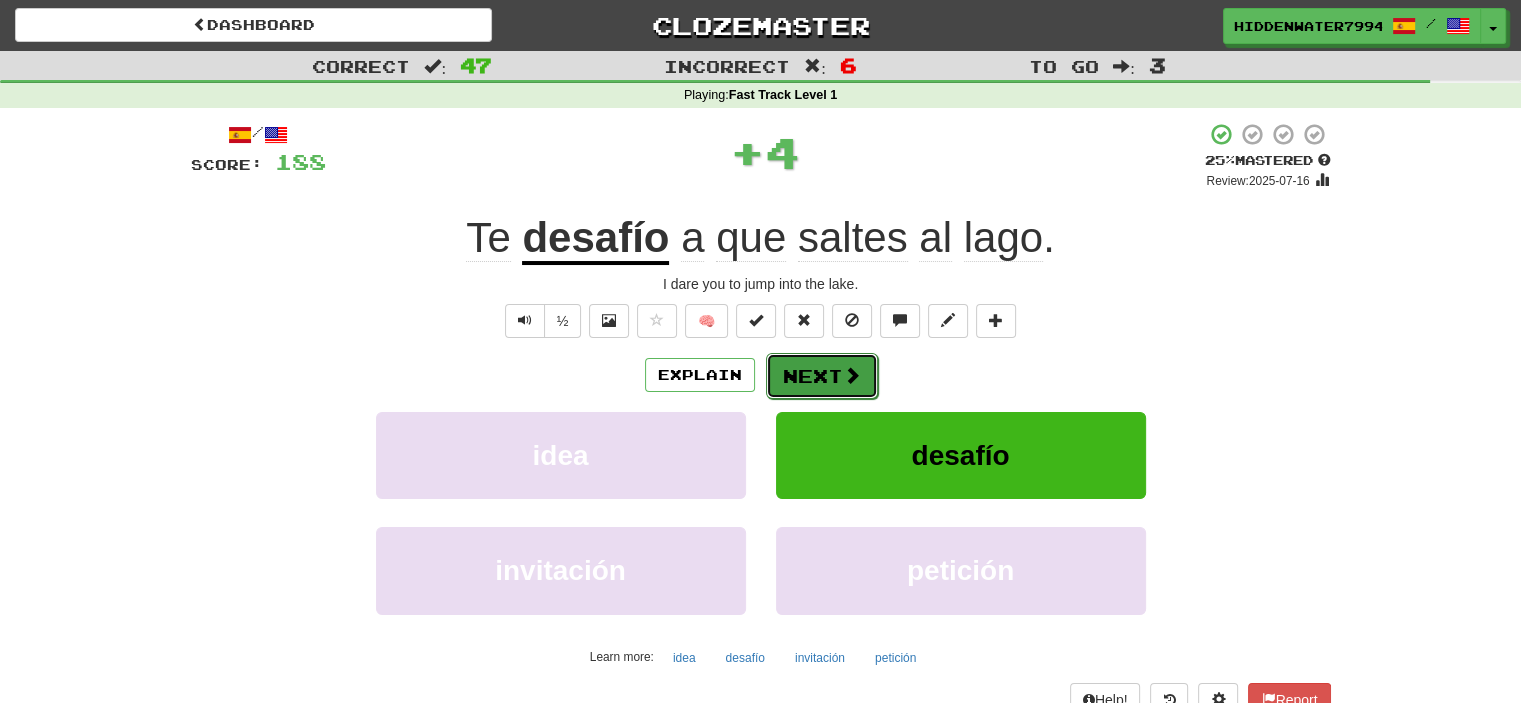 click on "Next" at bounding box center (822, 376) 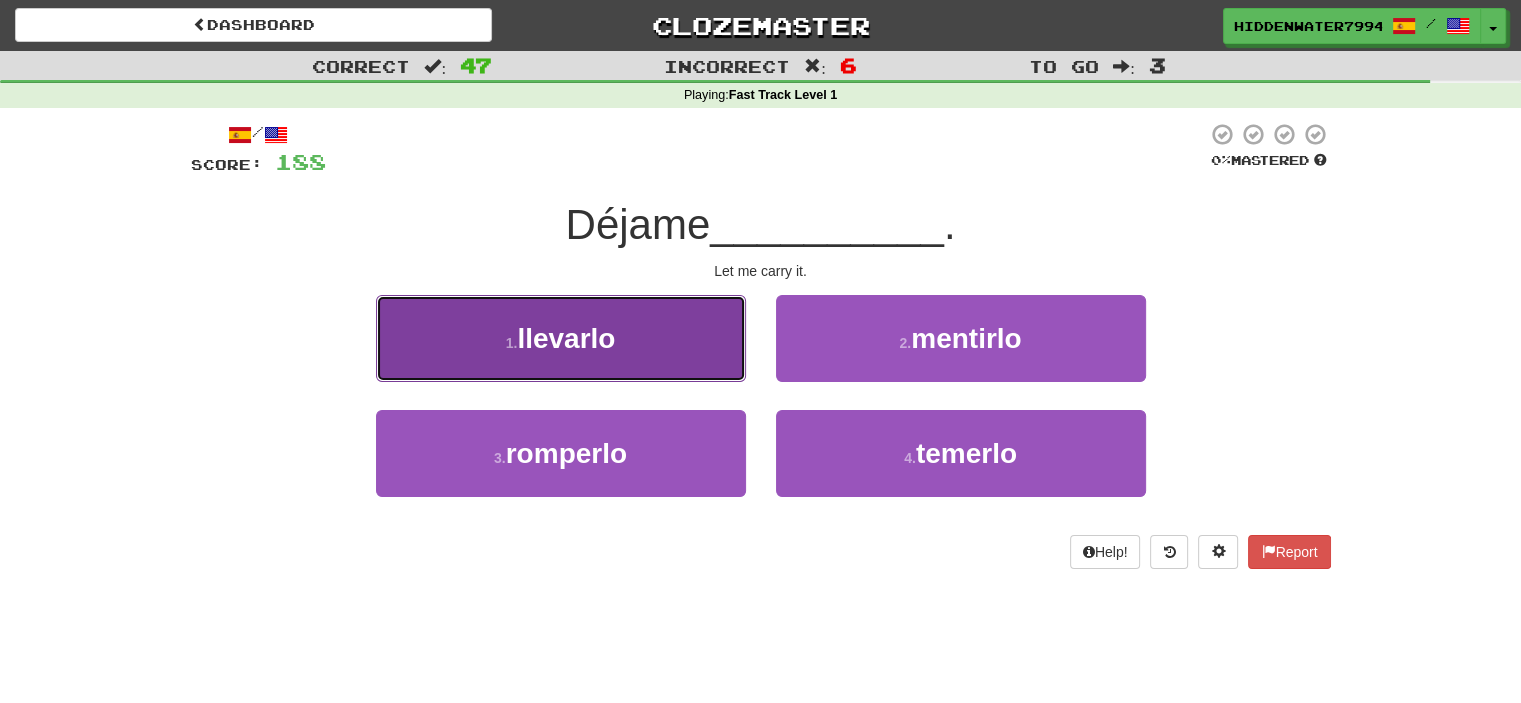 click on "1 .  llevarlo" at bounding box center [561, 338] 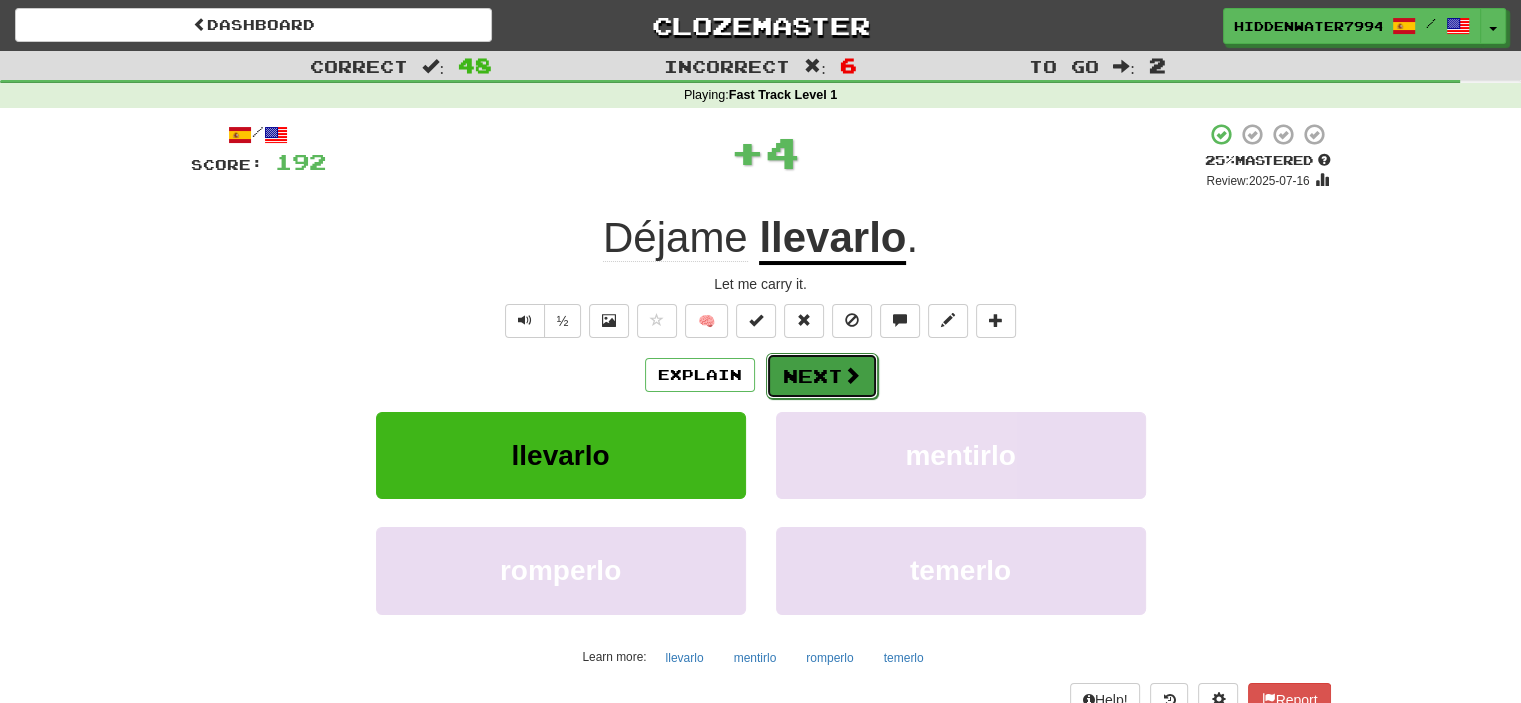 click at bounding box center [852, 375] 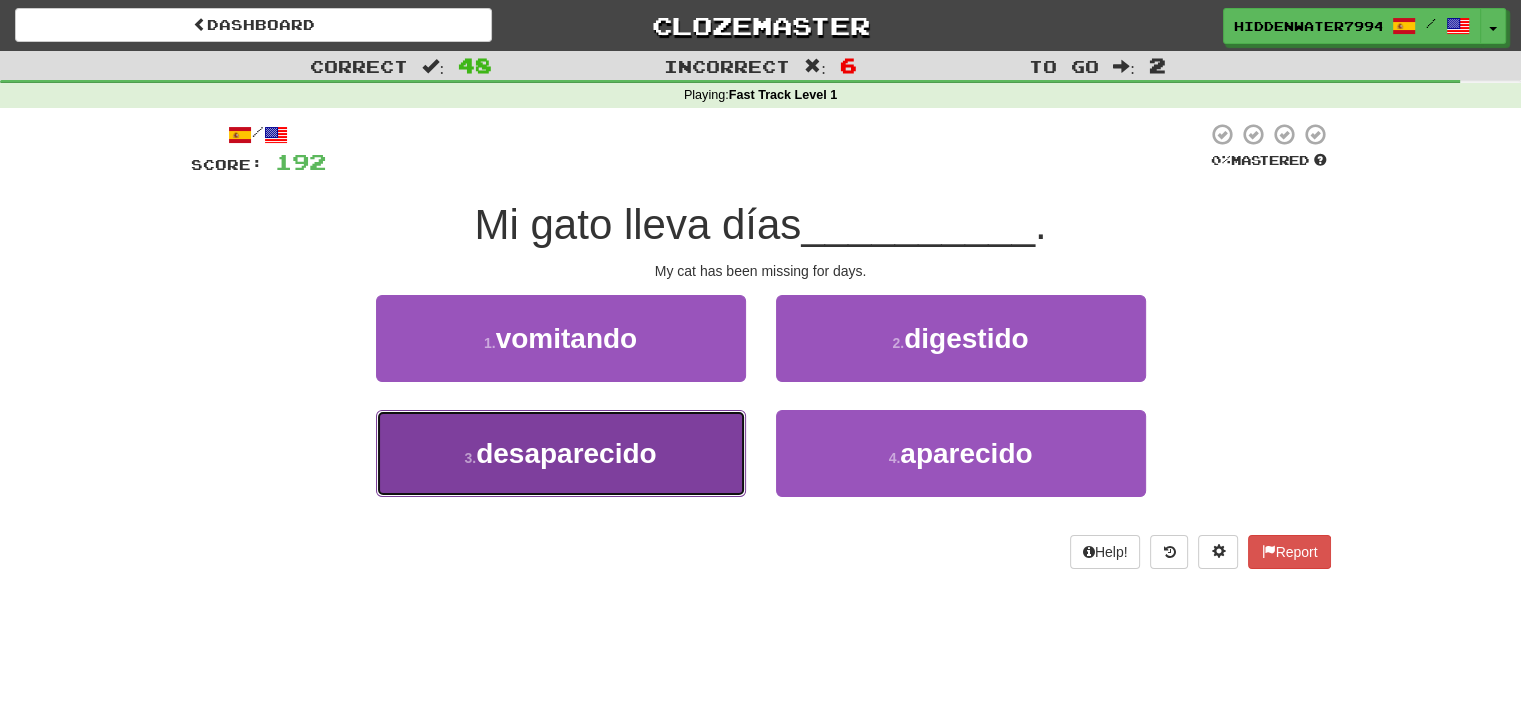 click on "3 .  desaparecido" at bounding box center [561, 453] 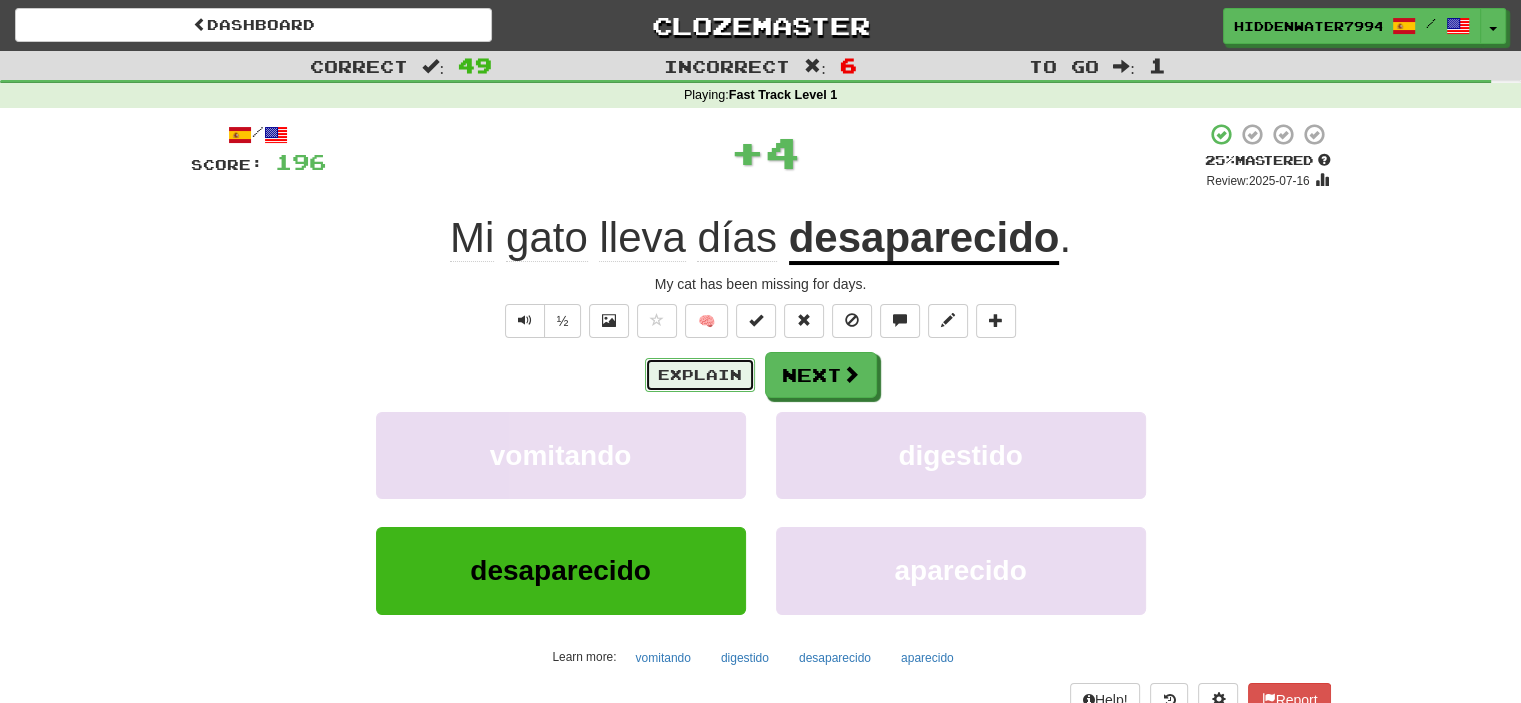 click on "Explain" at bounding box center [700, 375] 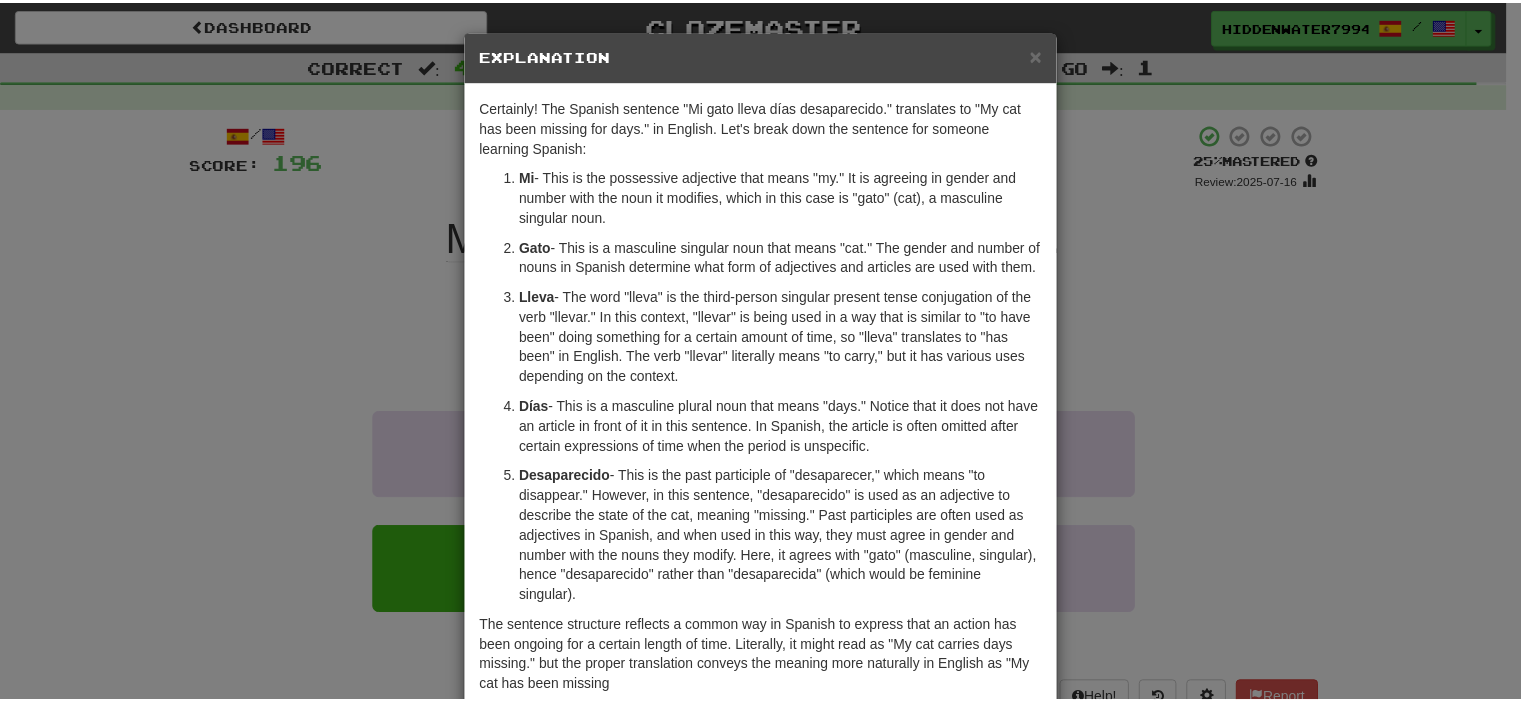 scroll, scrollTop: 0, scrollLeft: 0, axis: both 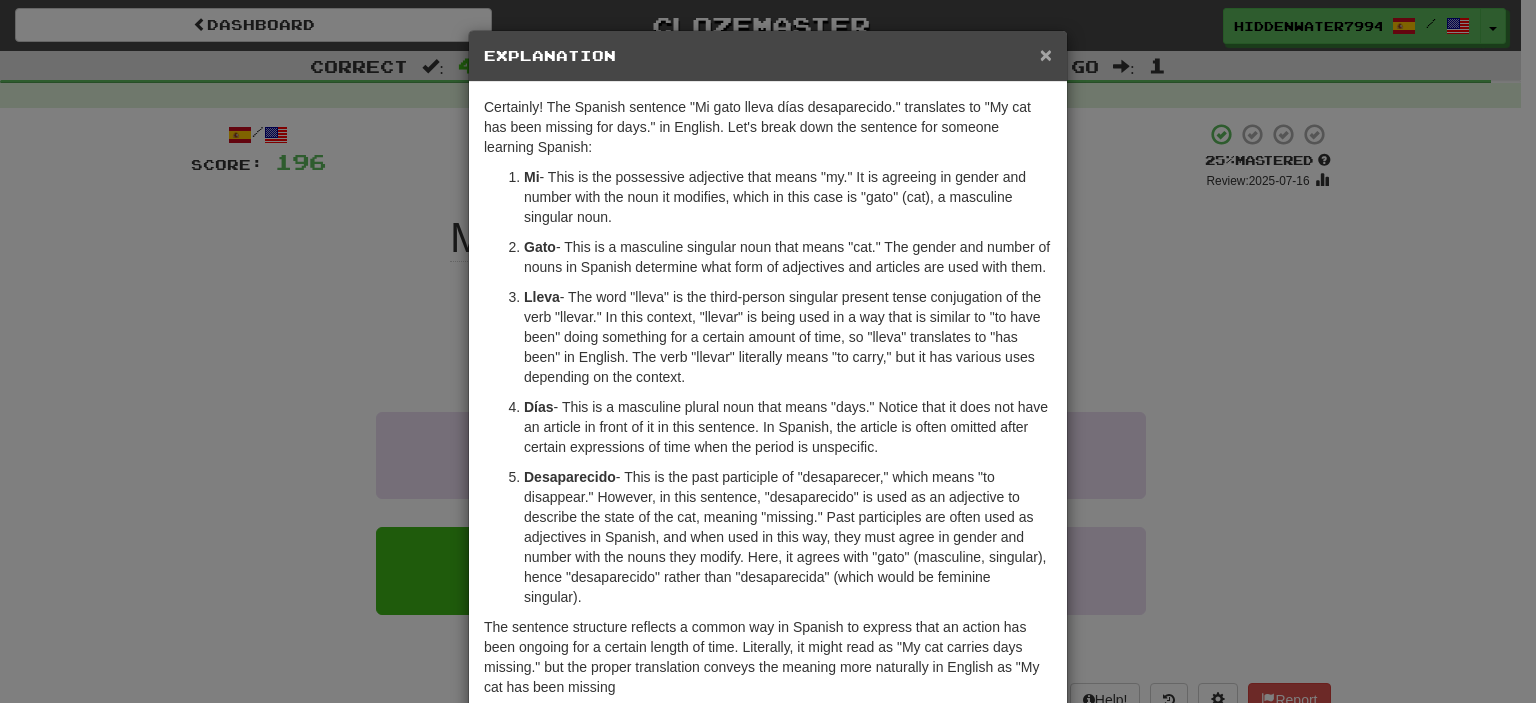 click on "×" at bounding box center (1046, 54) 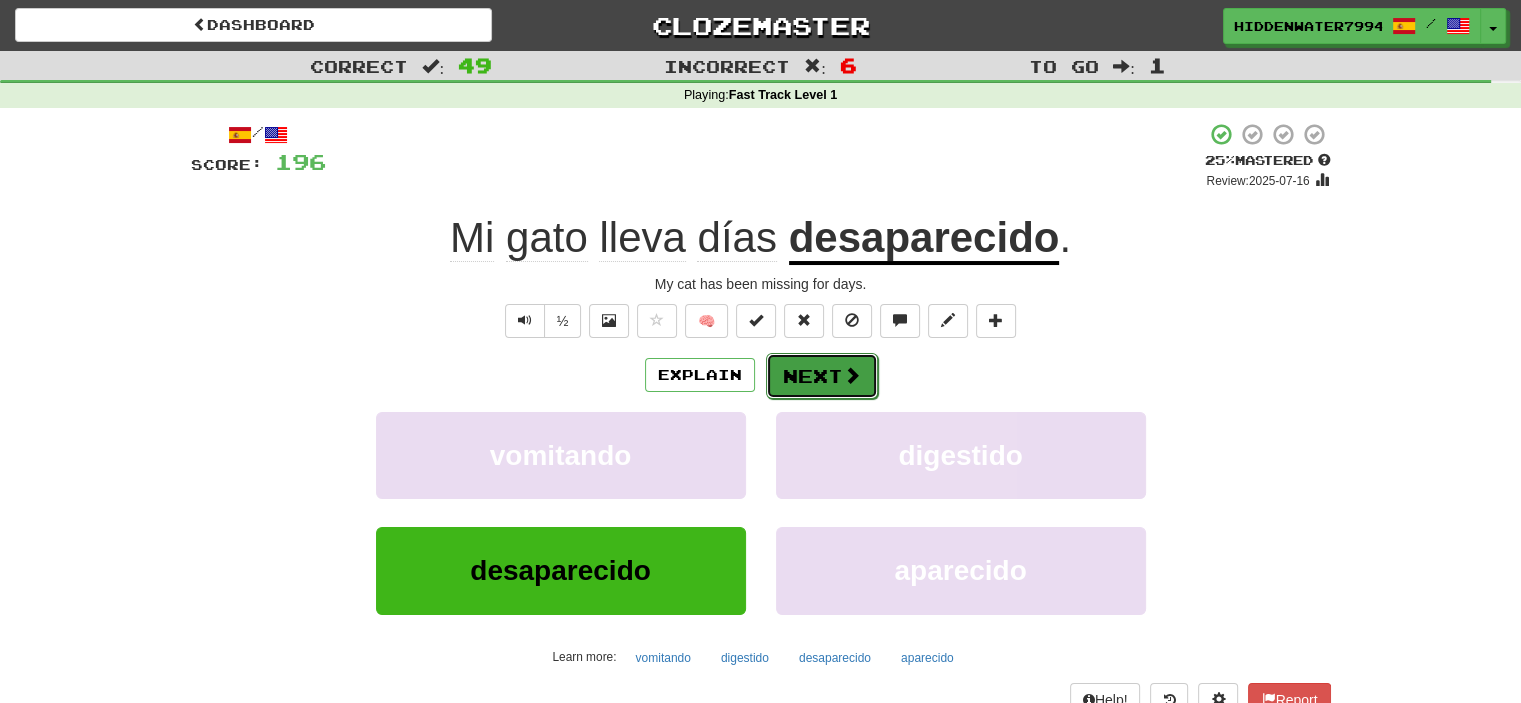 click on "Next" at bounding box center [822, 376] 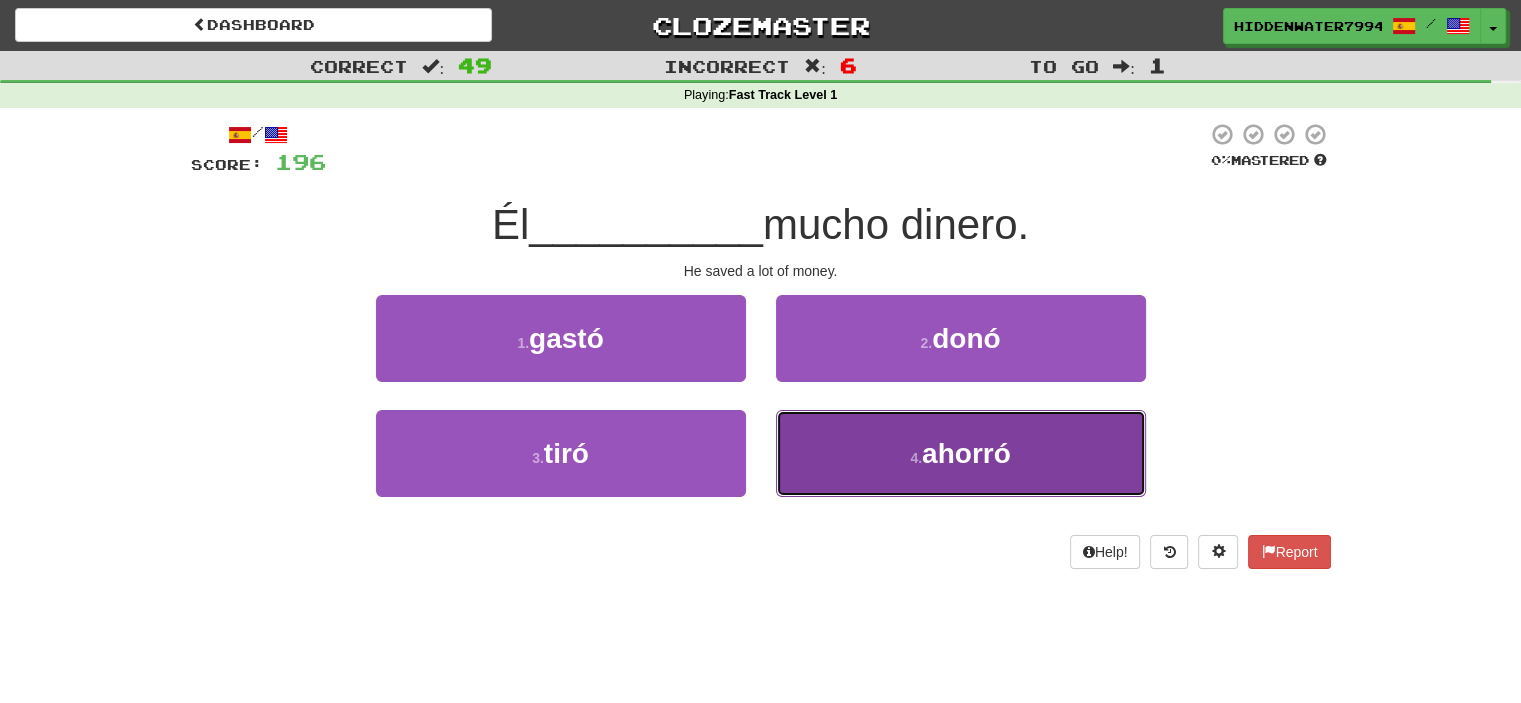 click on "4 .  ahorró" at bounding box center (961, 453) 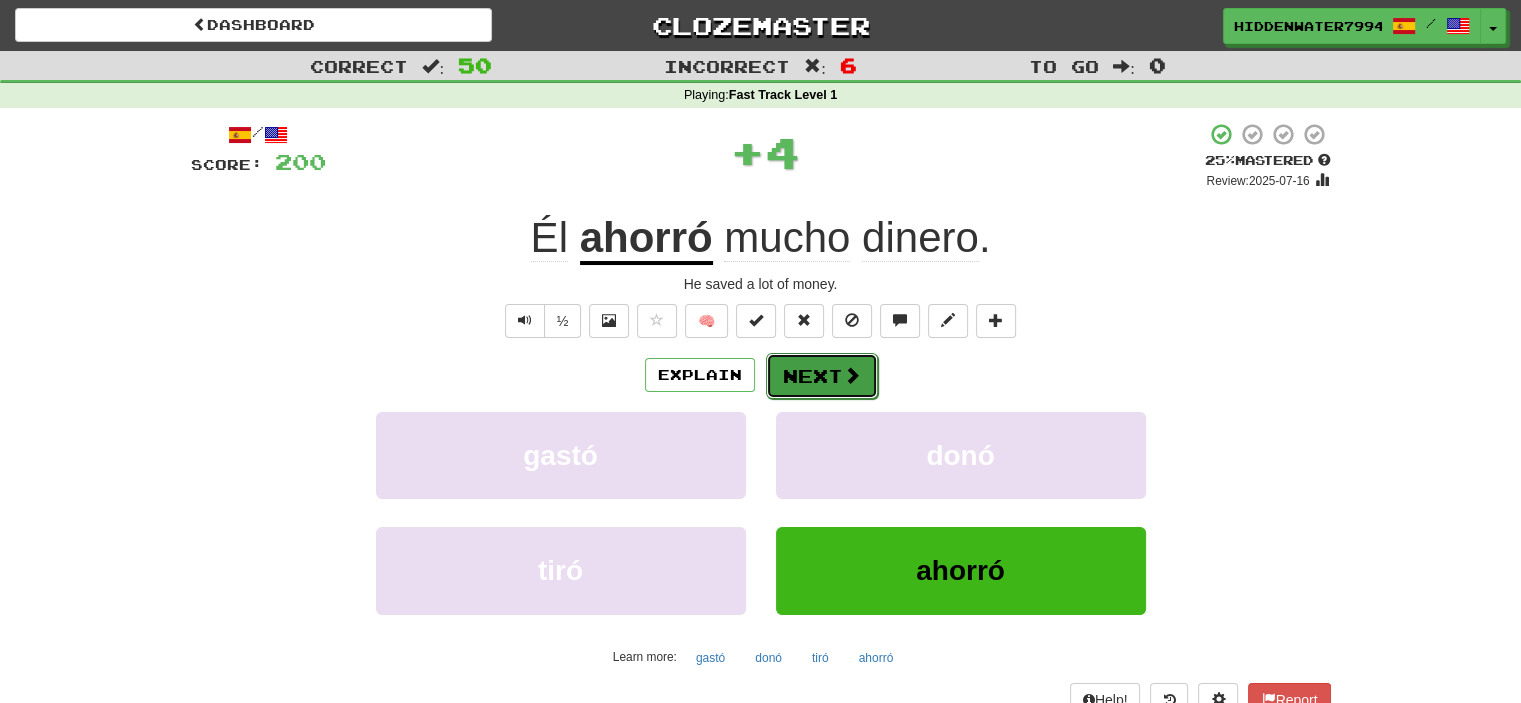 click at bounding box center [852, 375] 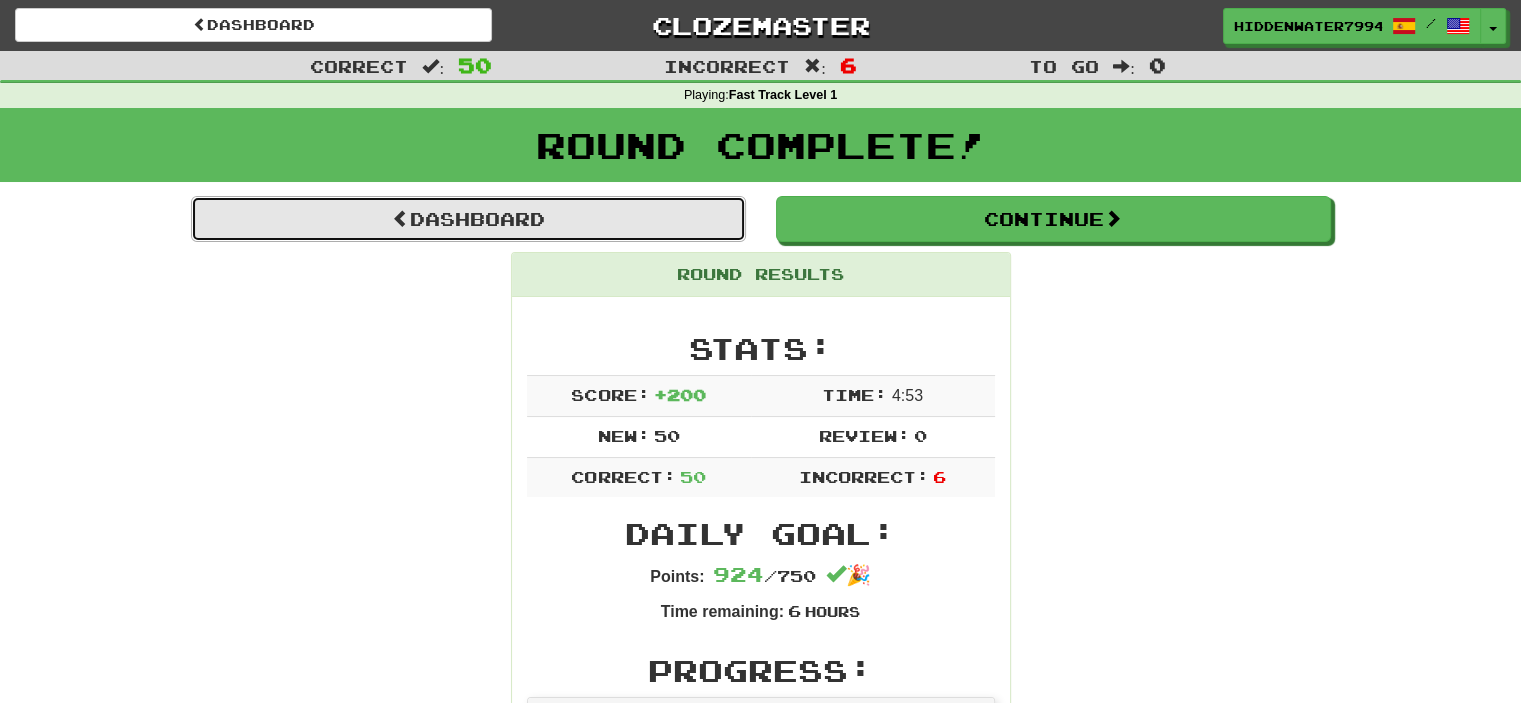click on "Dashboard" at bounding box center [468, 219] 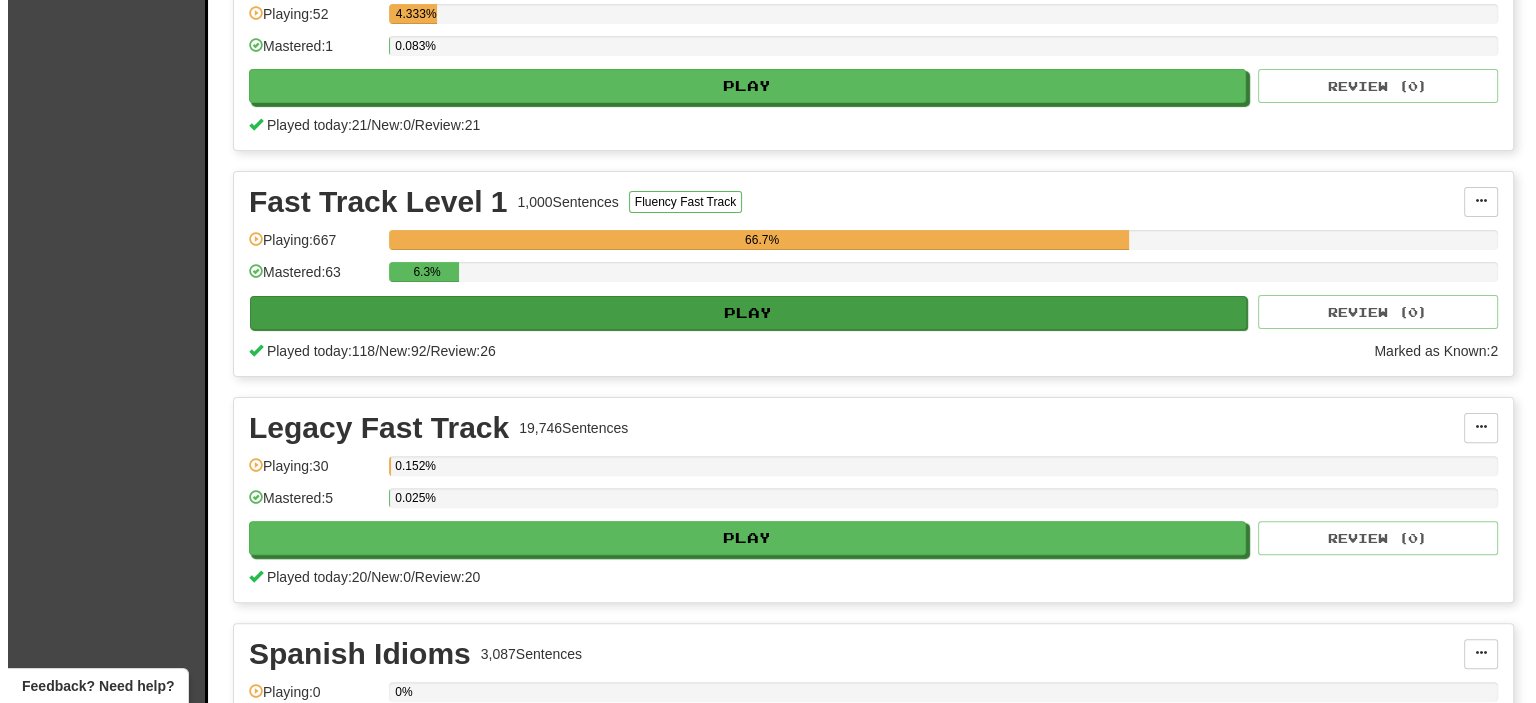 scroll, scrollTop: 480, scrollLeft: 0, axis: vertical 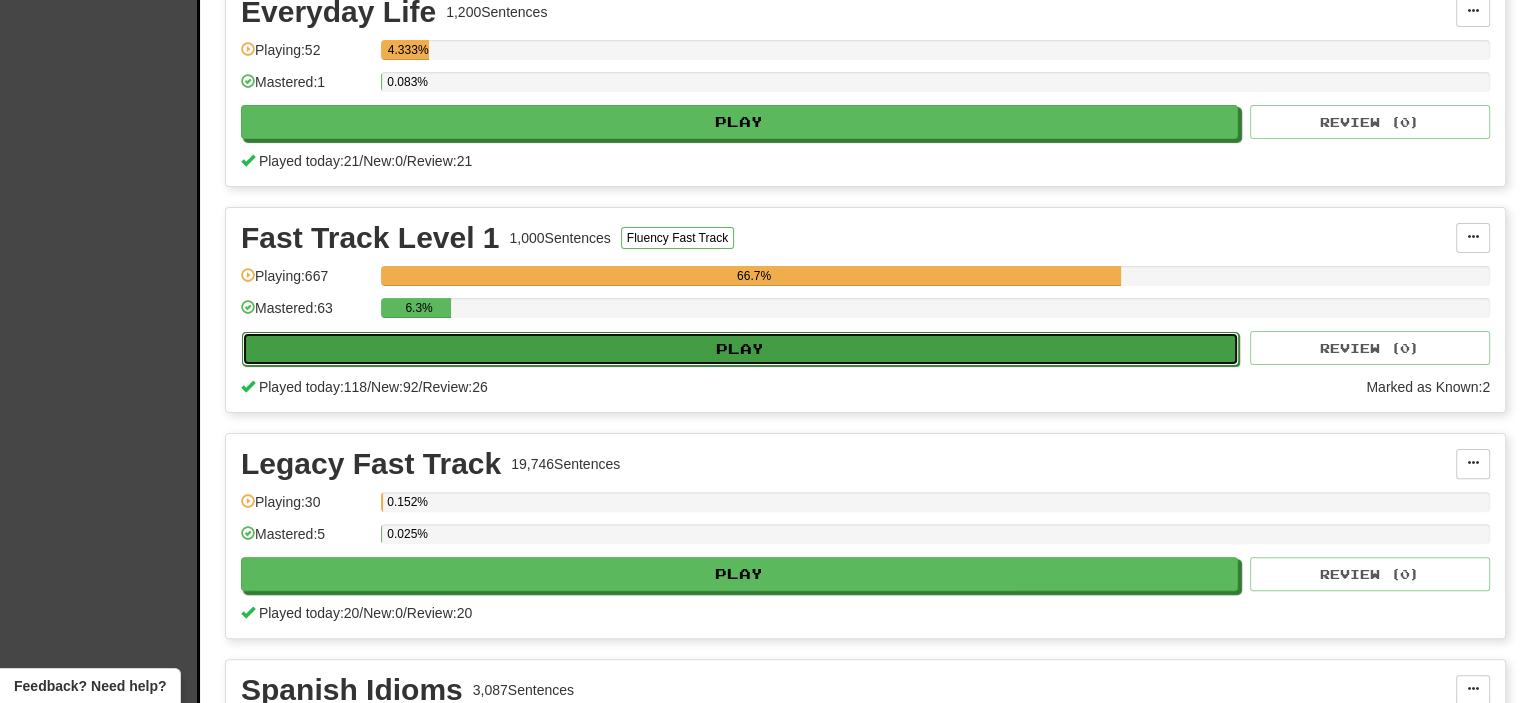 click on "Play" at bounding box center (740, 349) 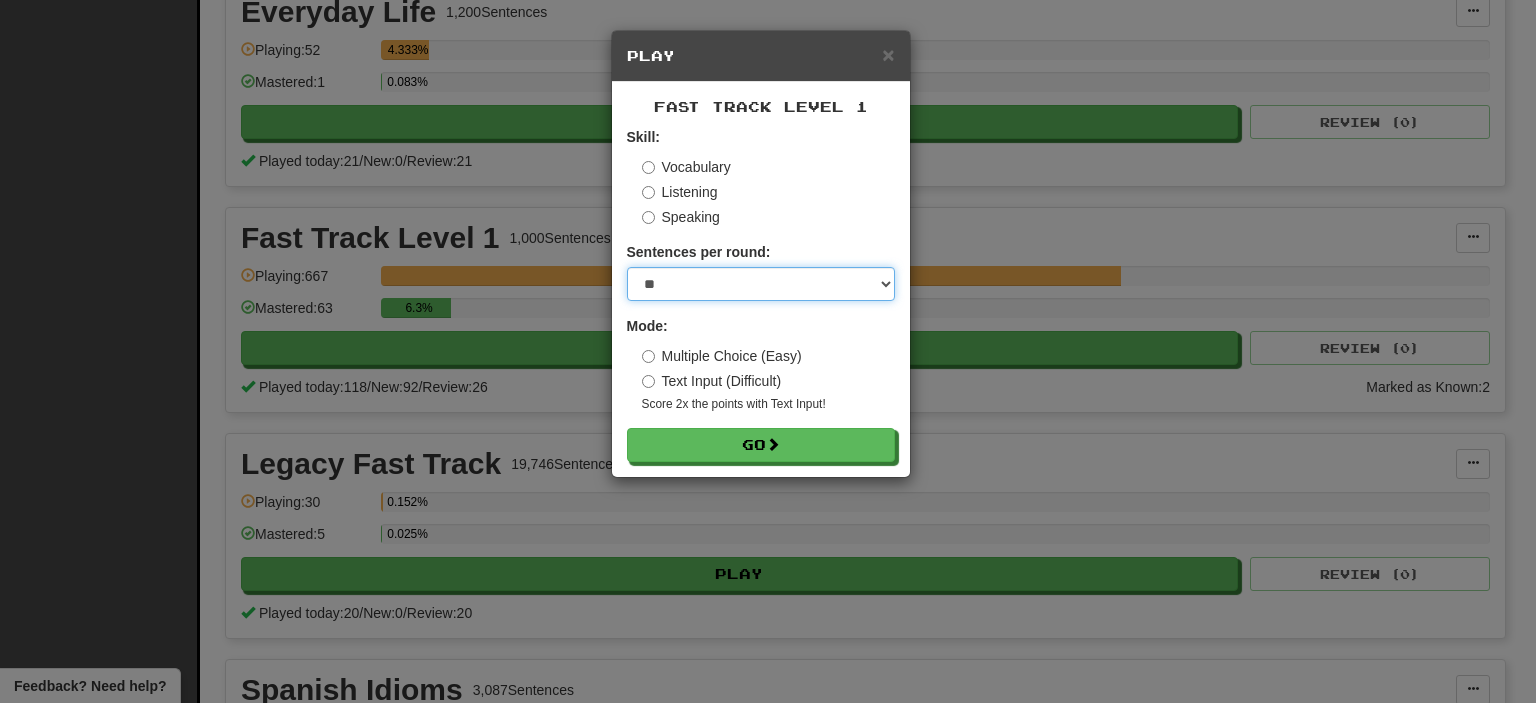 click on "* ** ** ** ** ** *** ********" at bounding box center (761, 284) 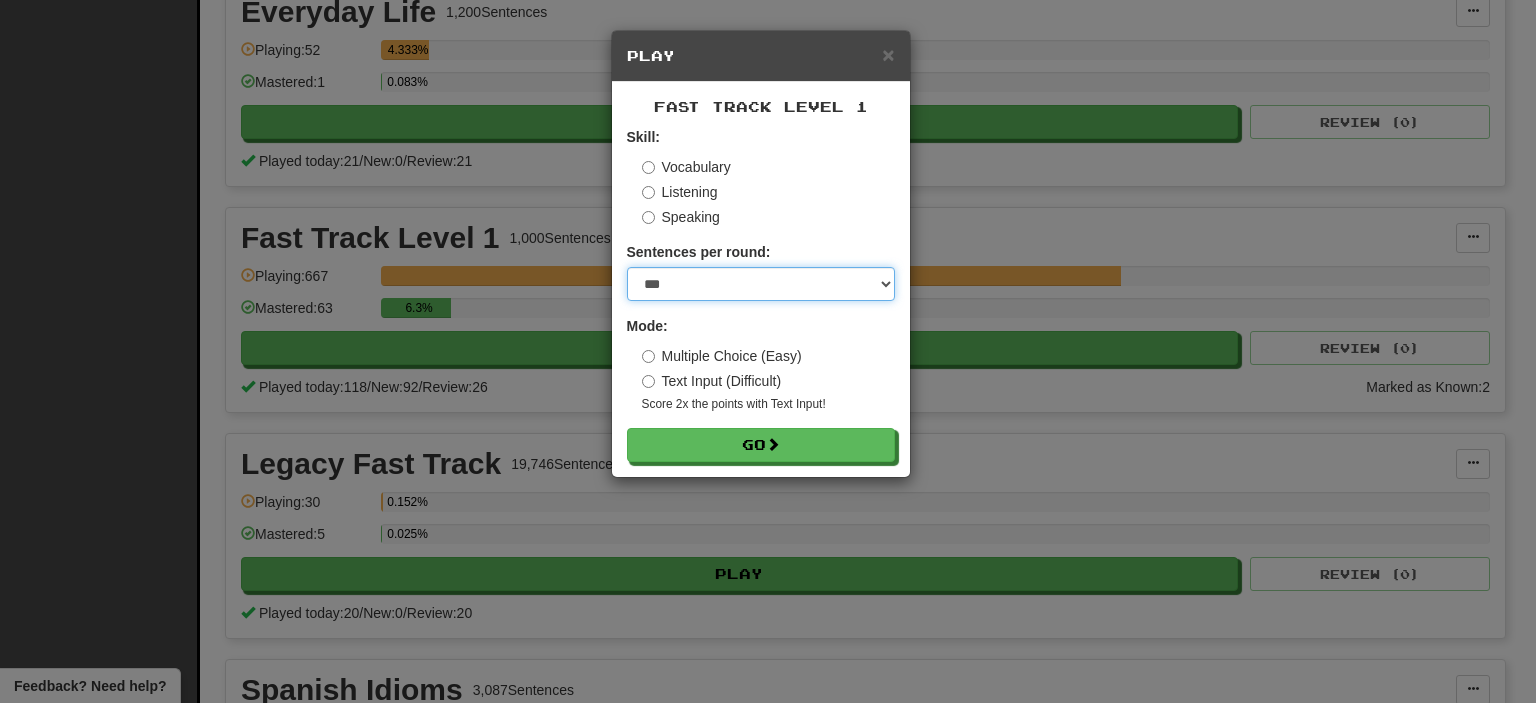 click on "* ** ** ** ** ** *** ********" at bounding box center [761, 284] 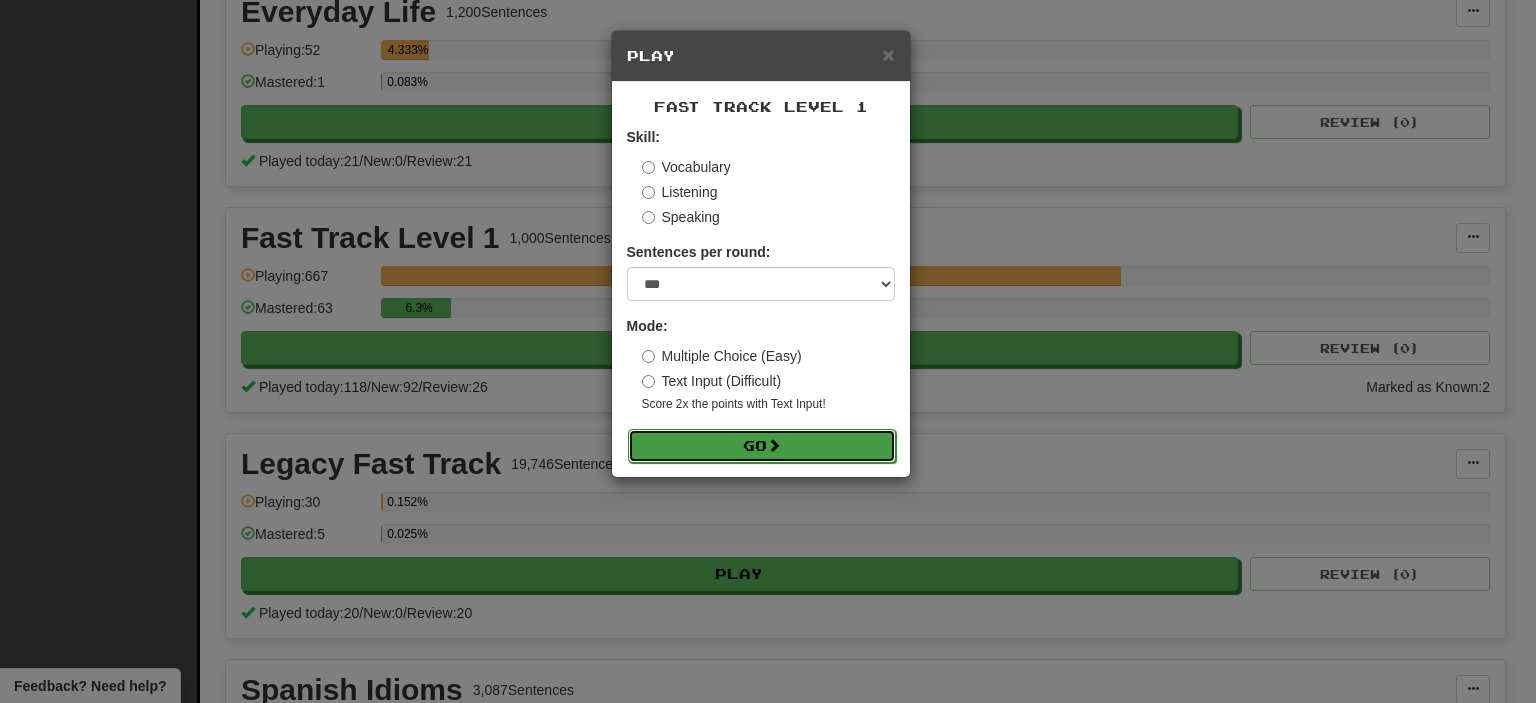 click on "Go" at bounding box center [762, 446] 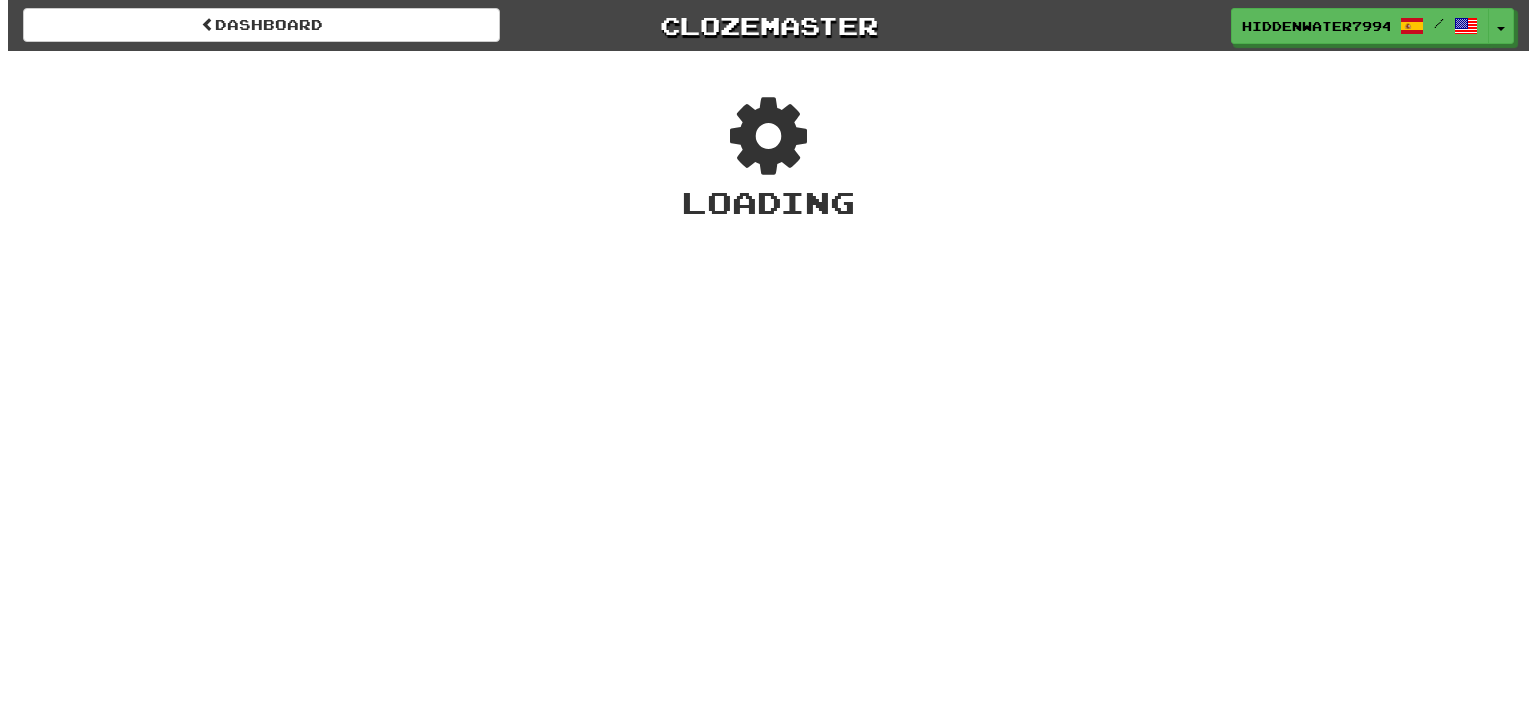 scroll, scrollTop: 0, scrollLeft: 0, axis: both 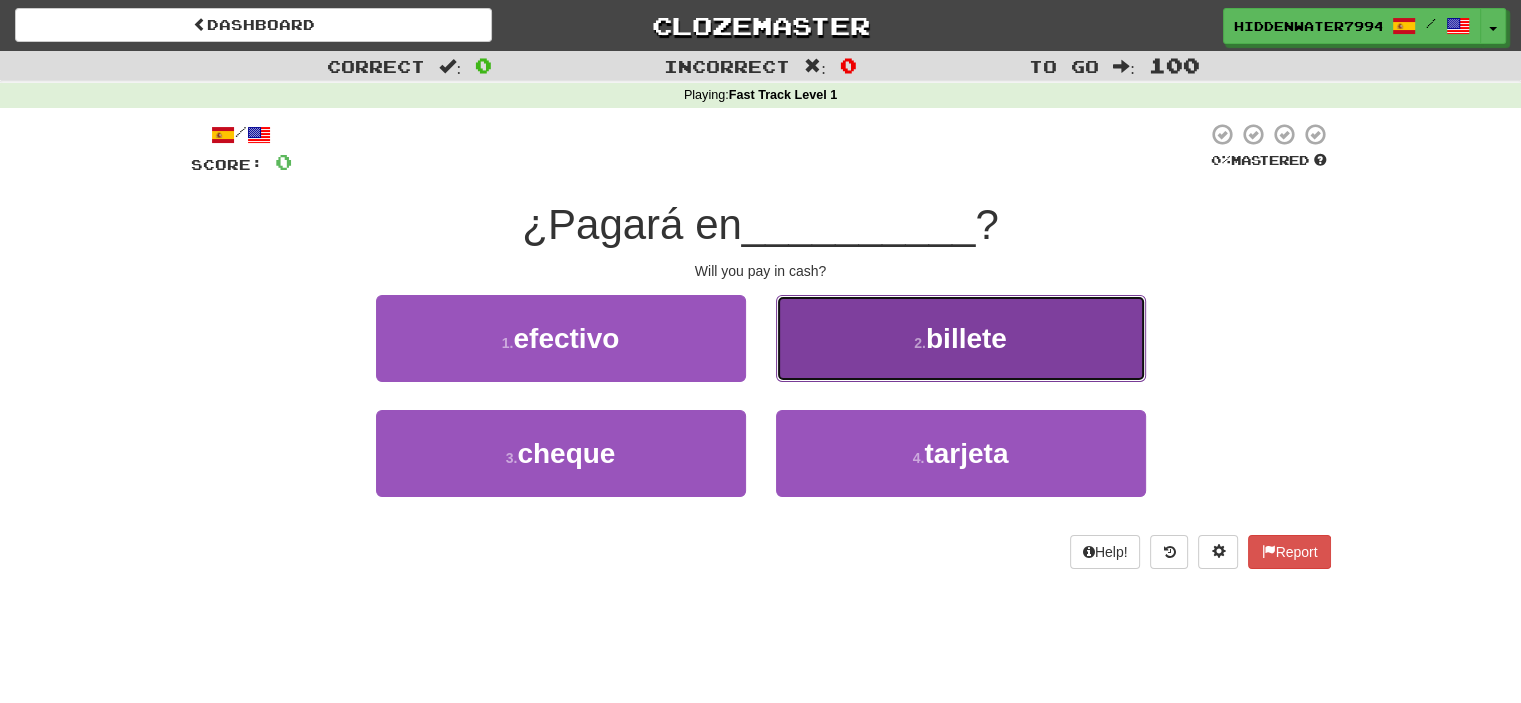 click on "2 .  billete" at bounding box center (961, 338) 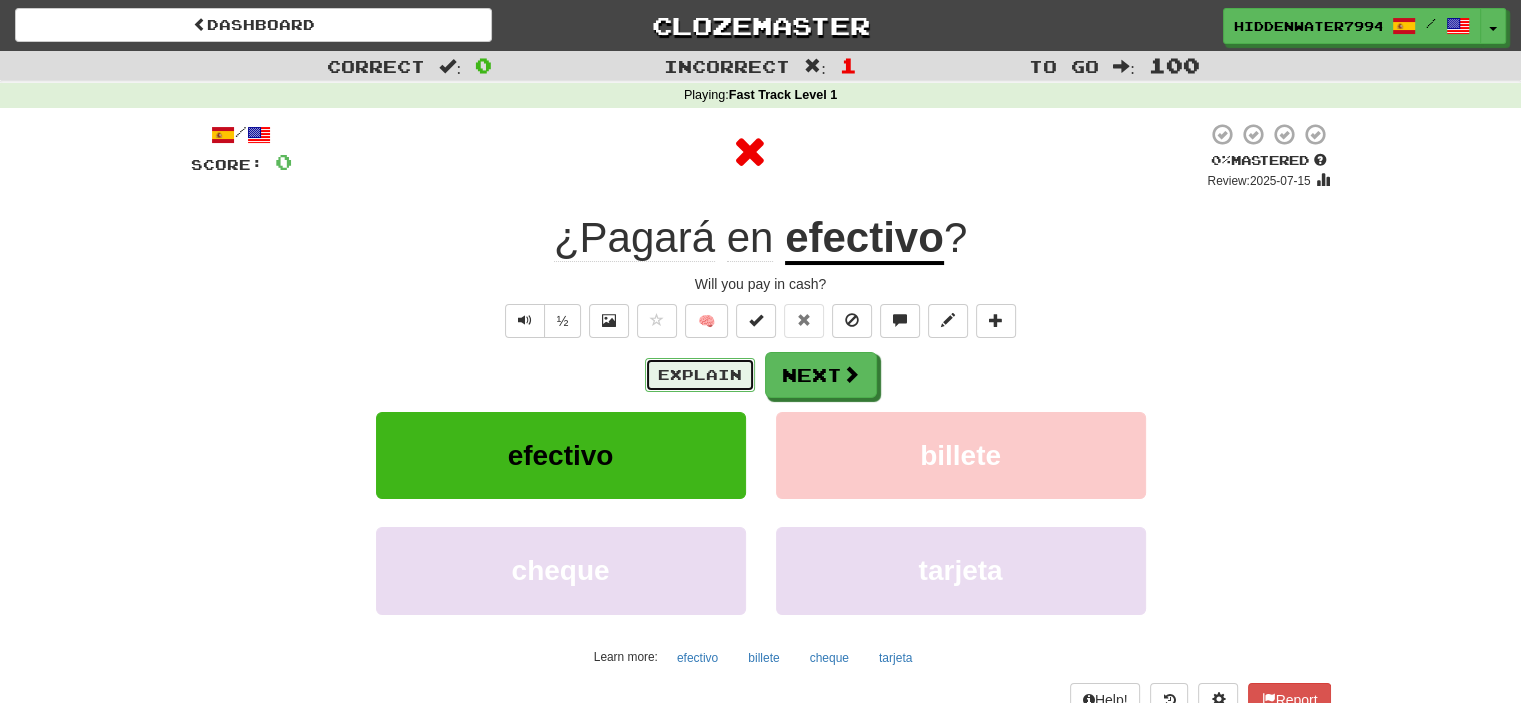 click on "Explain" at bounding box center (700, 375) 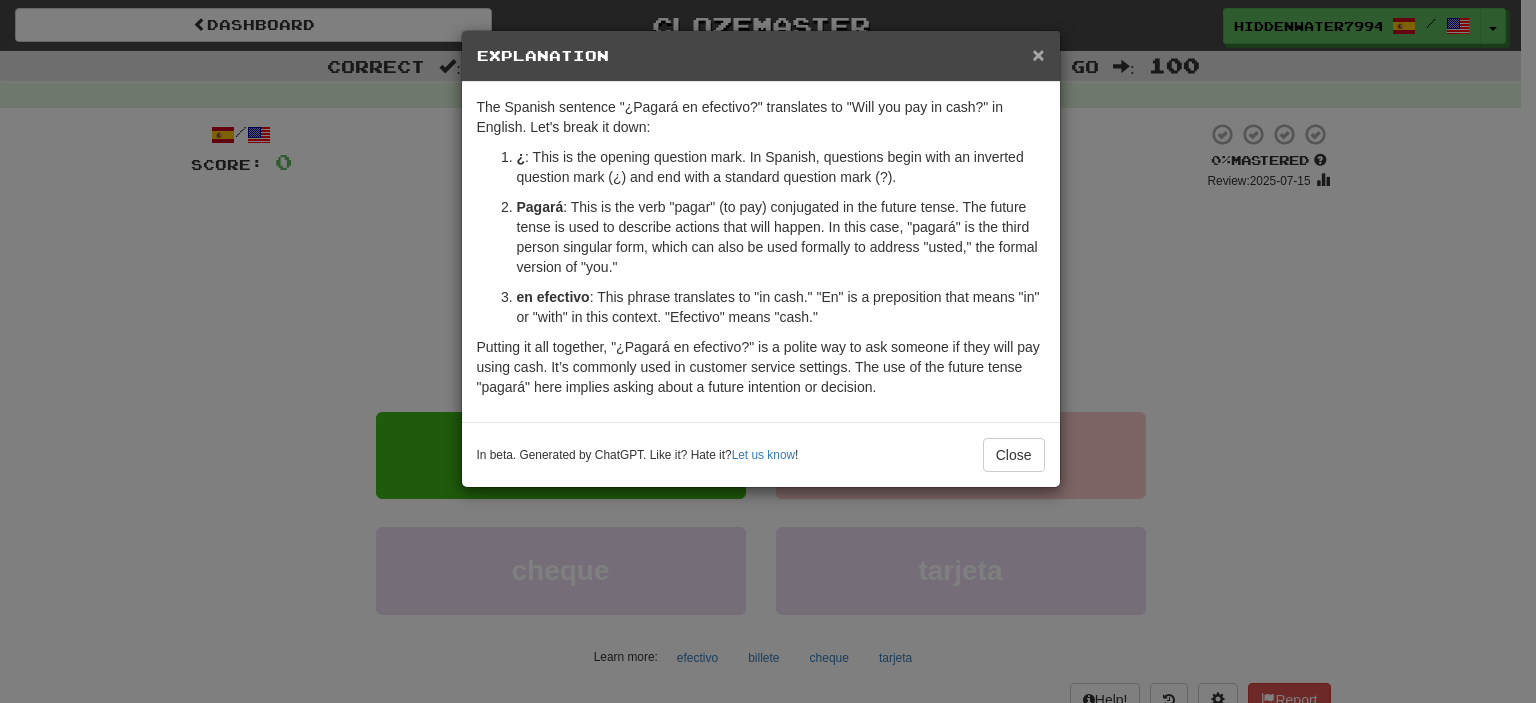 click on "×" at bounding box center [1038, 54] 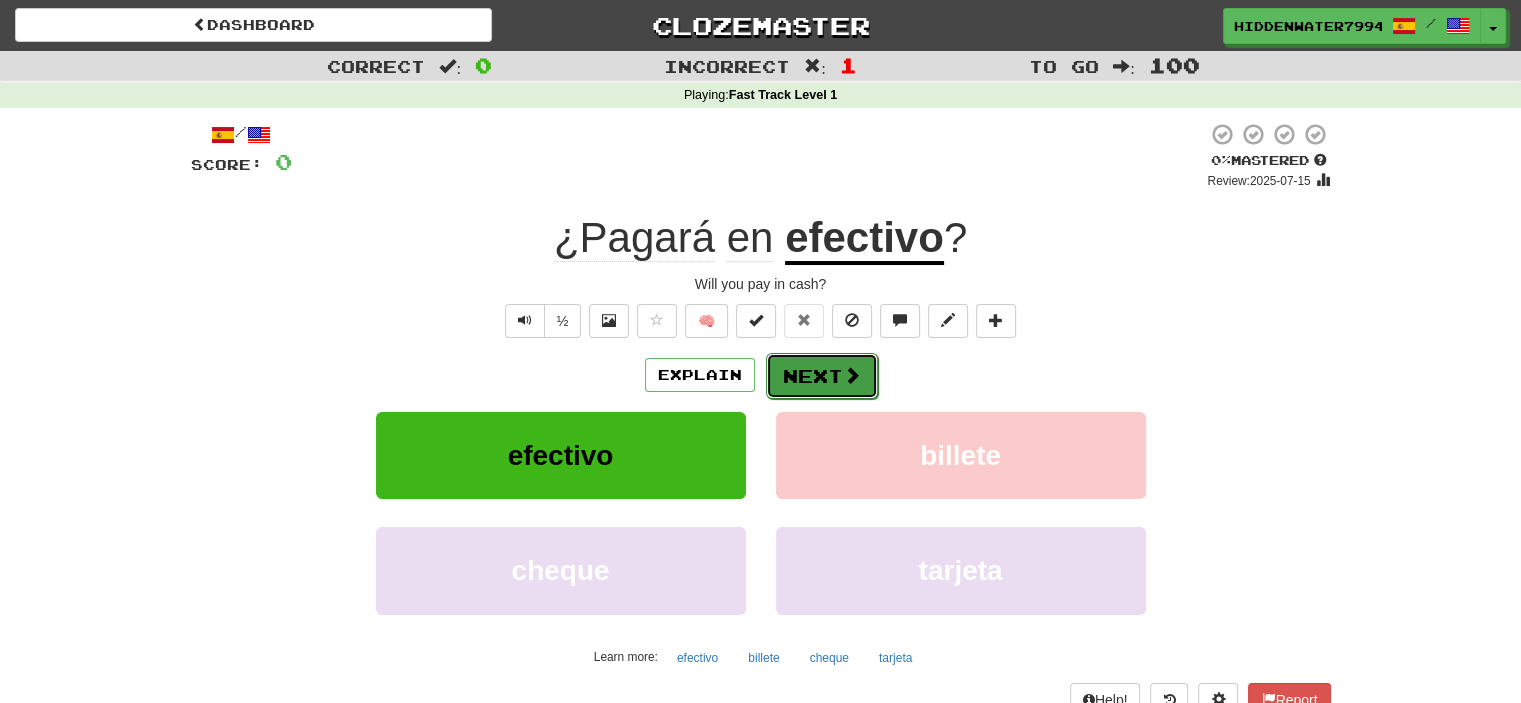 click on "Next" at bounding box center [822, 376] 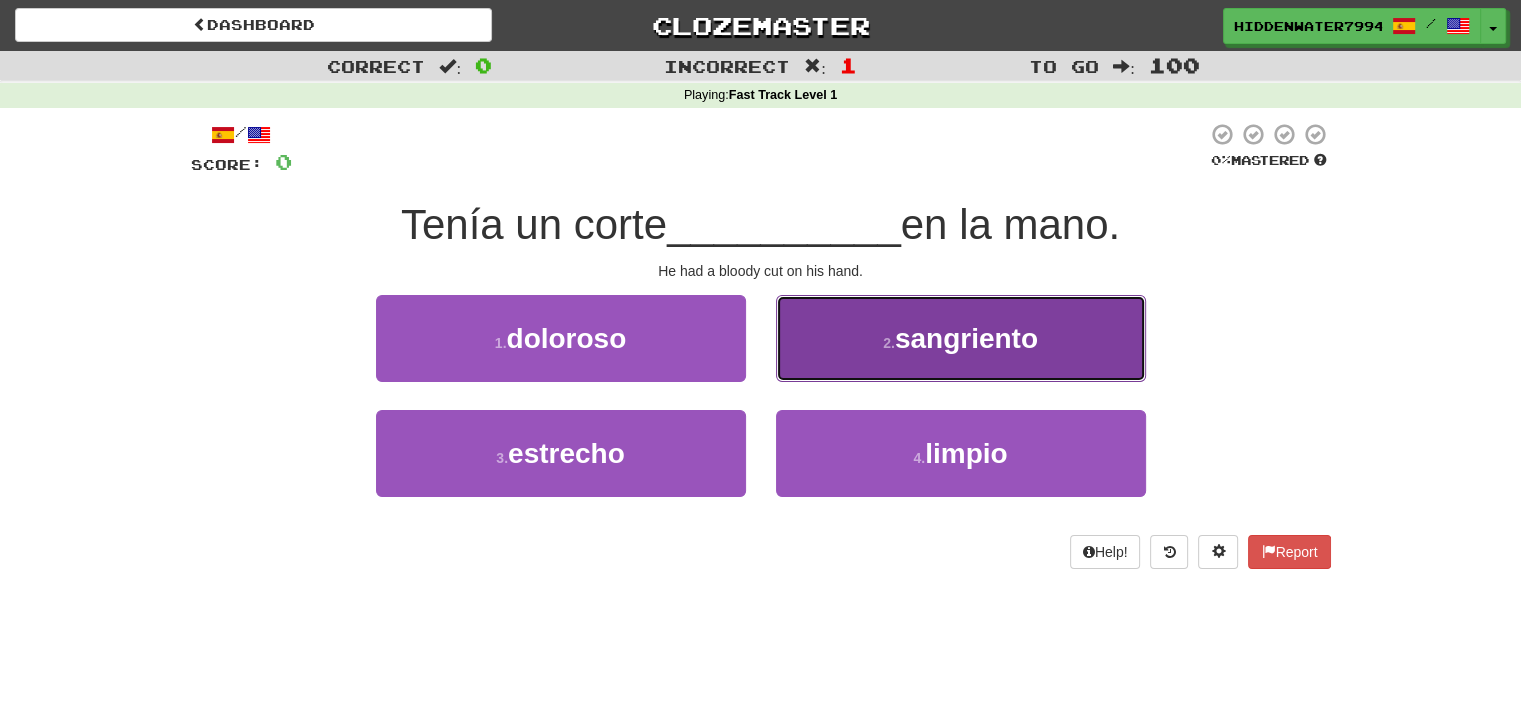 click on "2 .  sangriento" at bounding box center (961, 338) 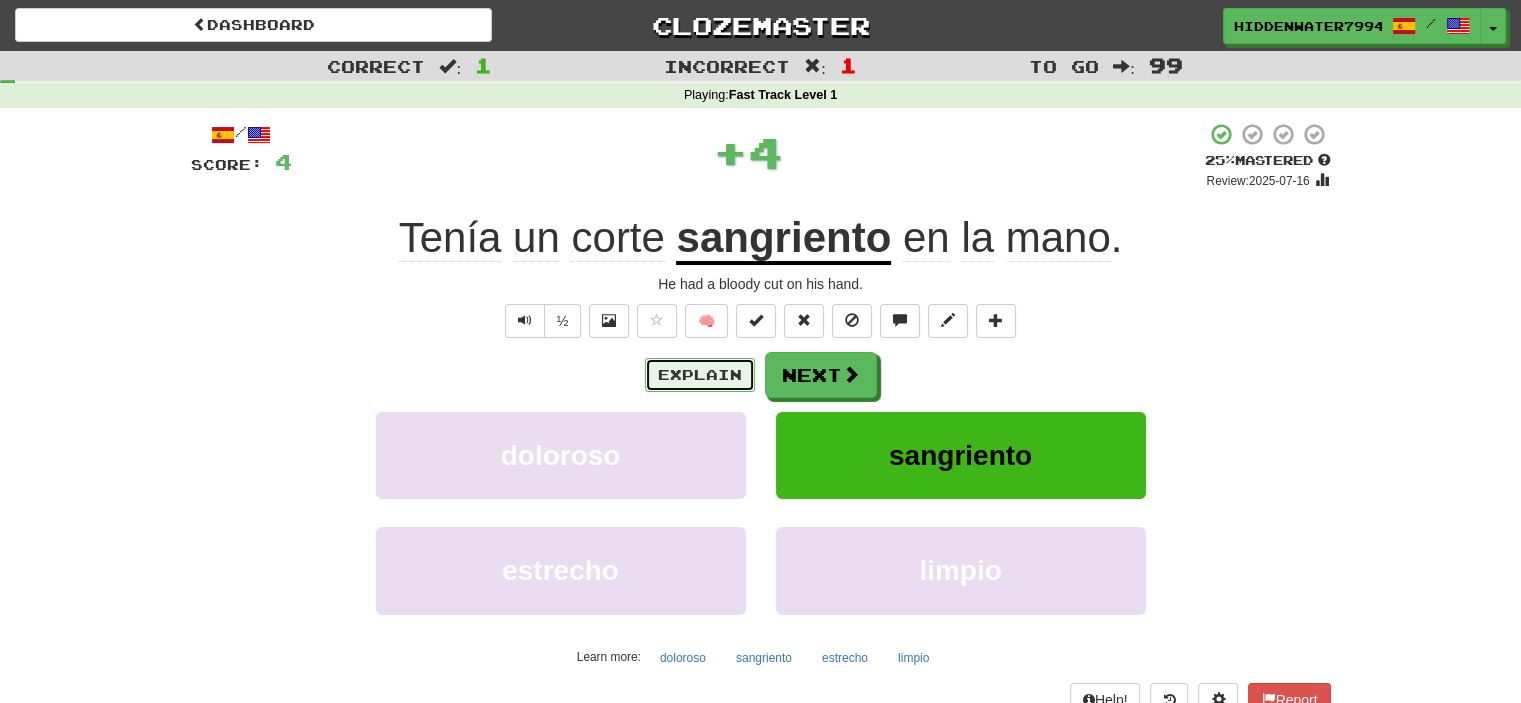 click on "Explain" at bounding box center (700, 375) 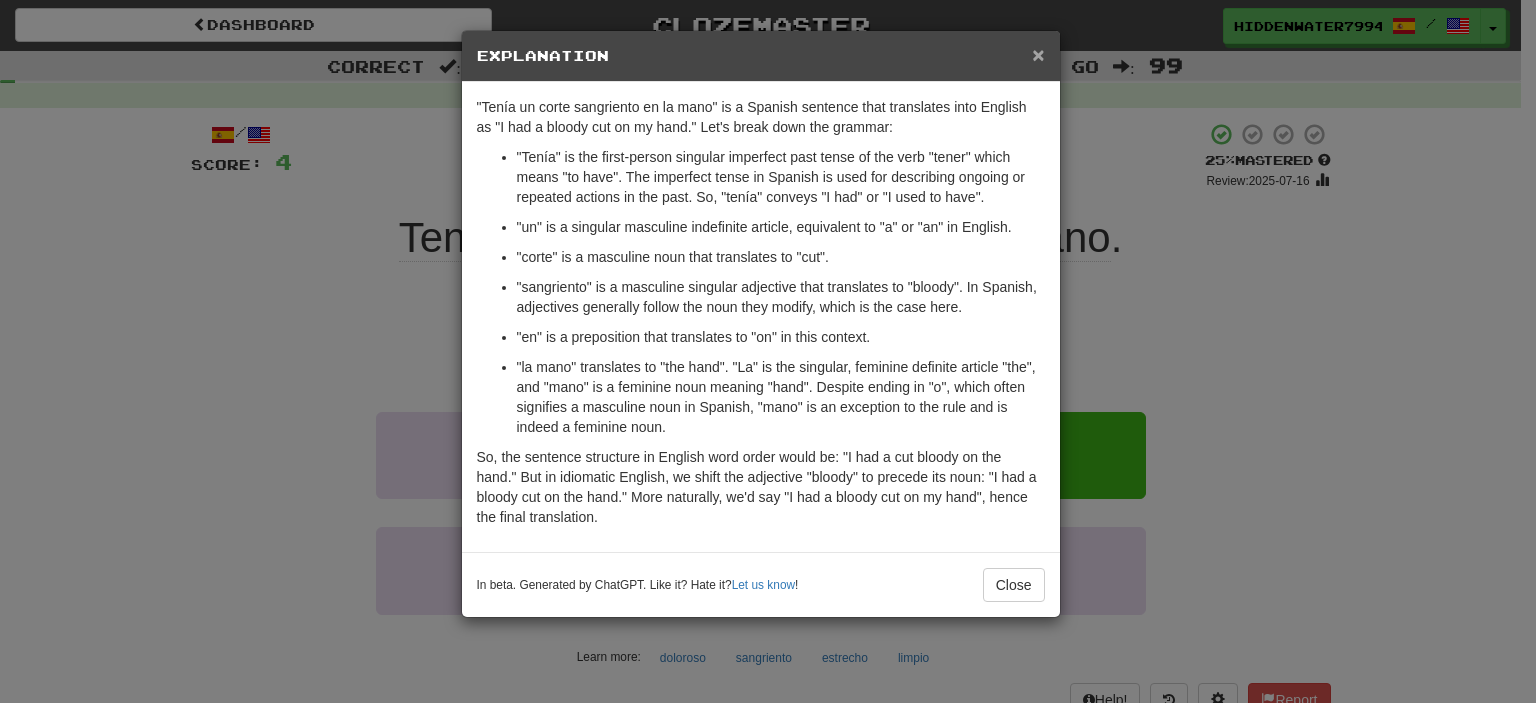 click on "×" at bounding box center (1038, 54) 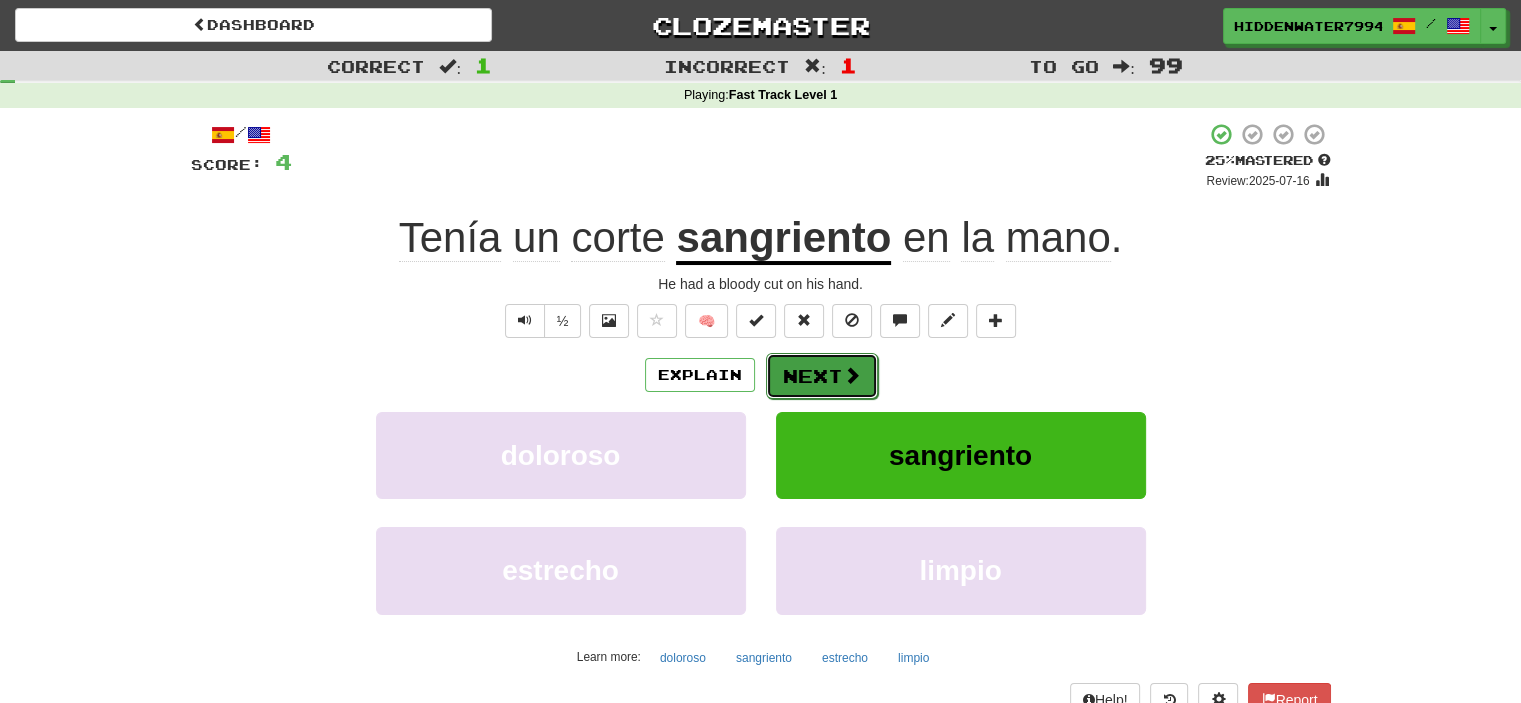 click on "Next" at bounding box center (822, 376) 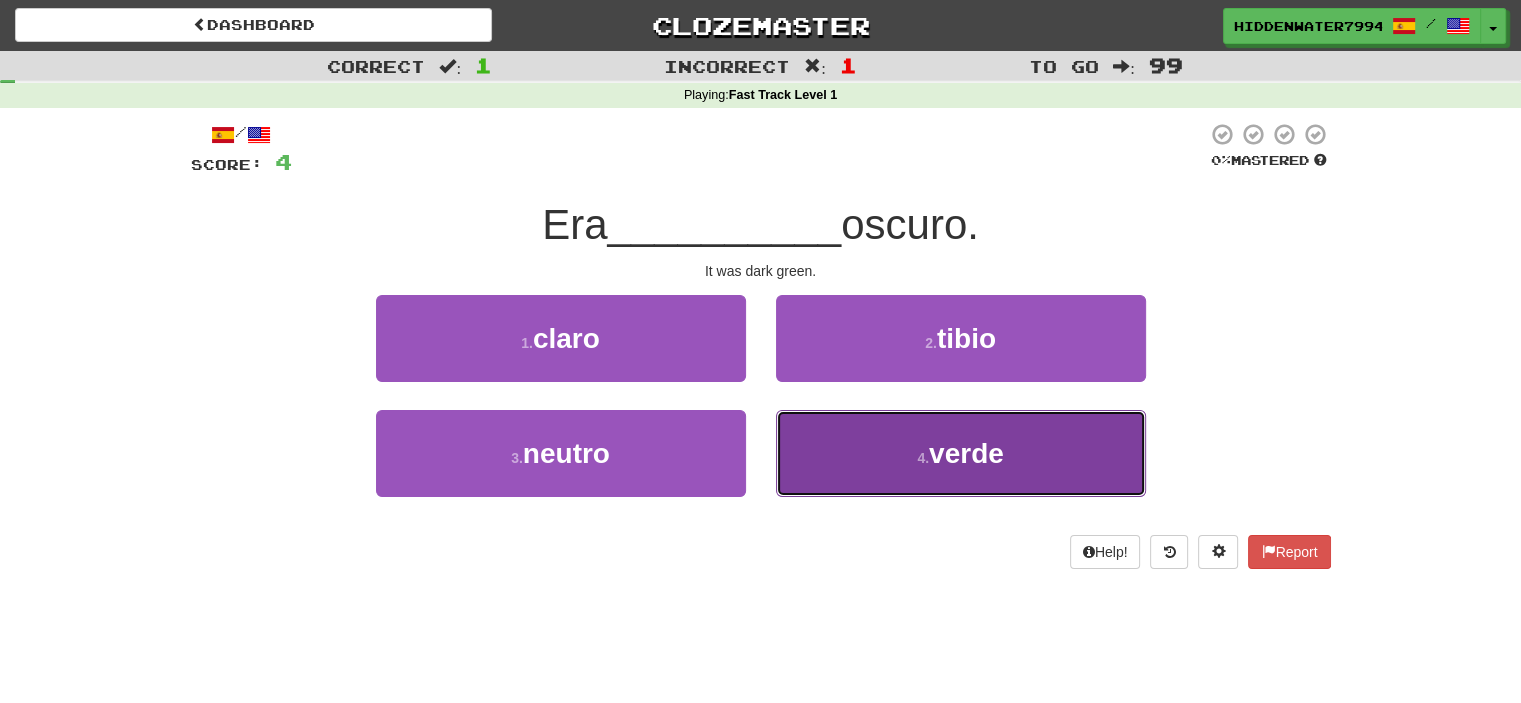 click on "verde" at bounding box center [966, 453] 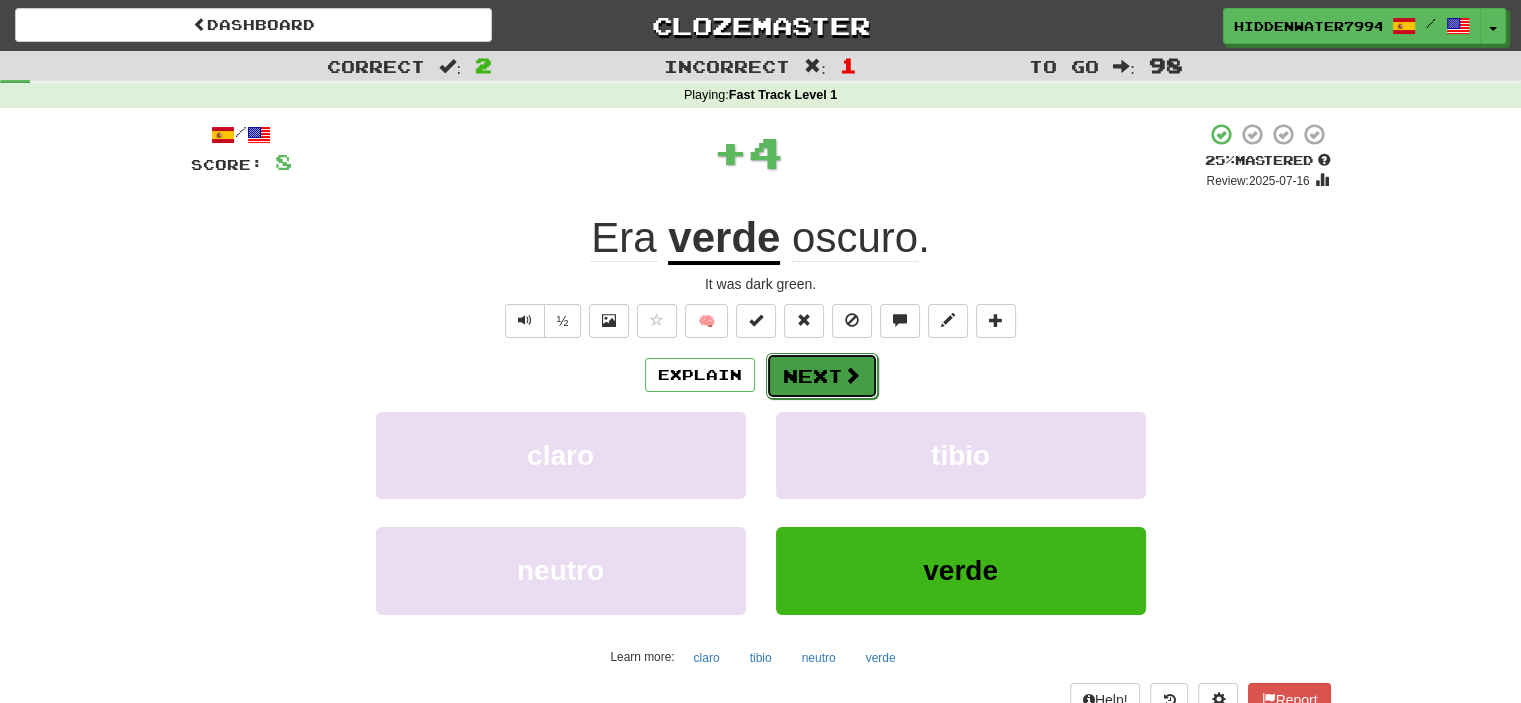 click on "Next" at bounding box center (822, 376) 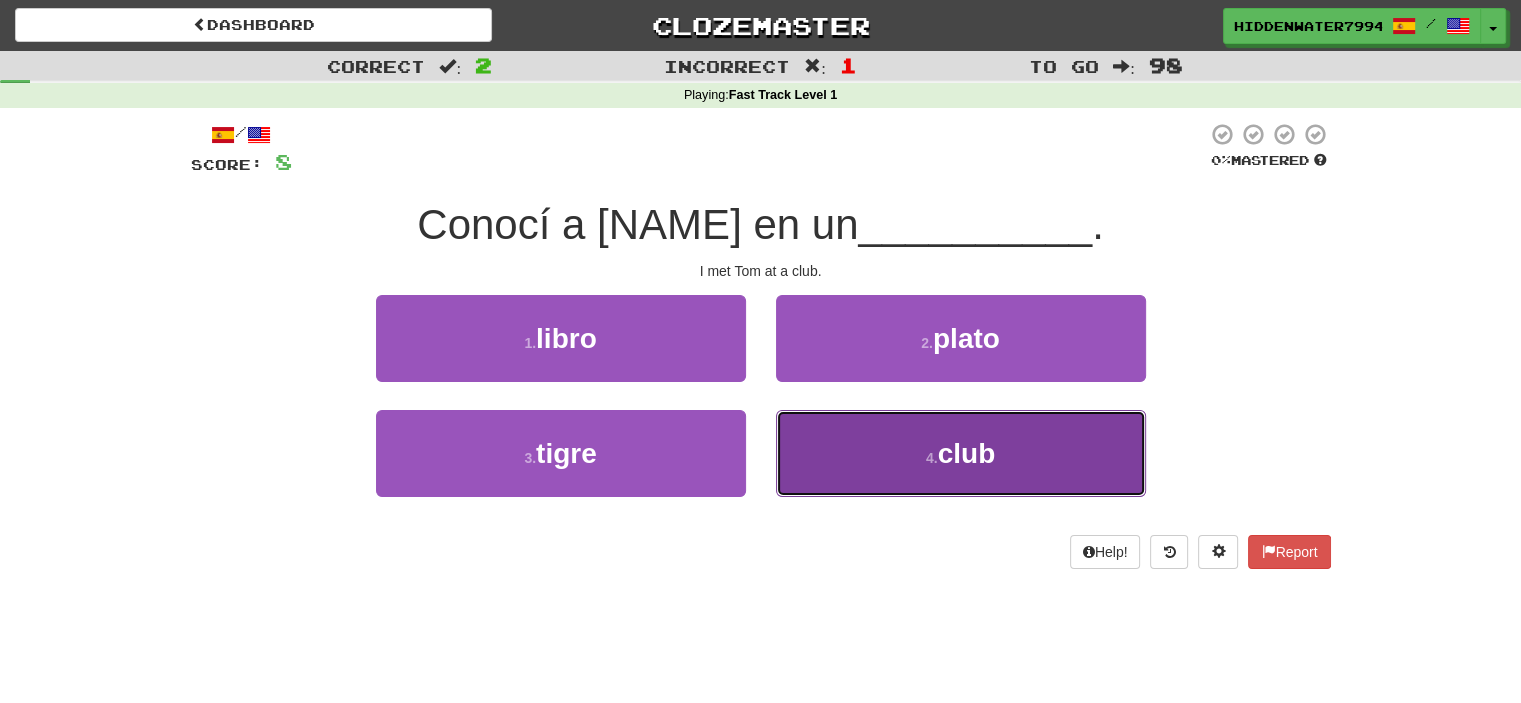 click on "4 .  club" at bounding box center (961, 453) 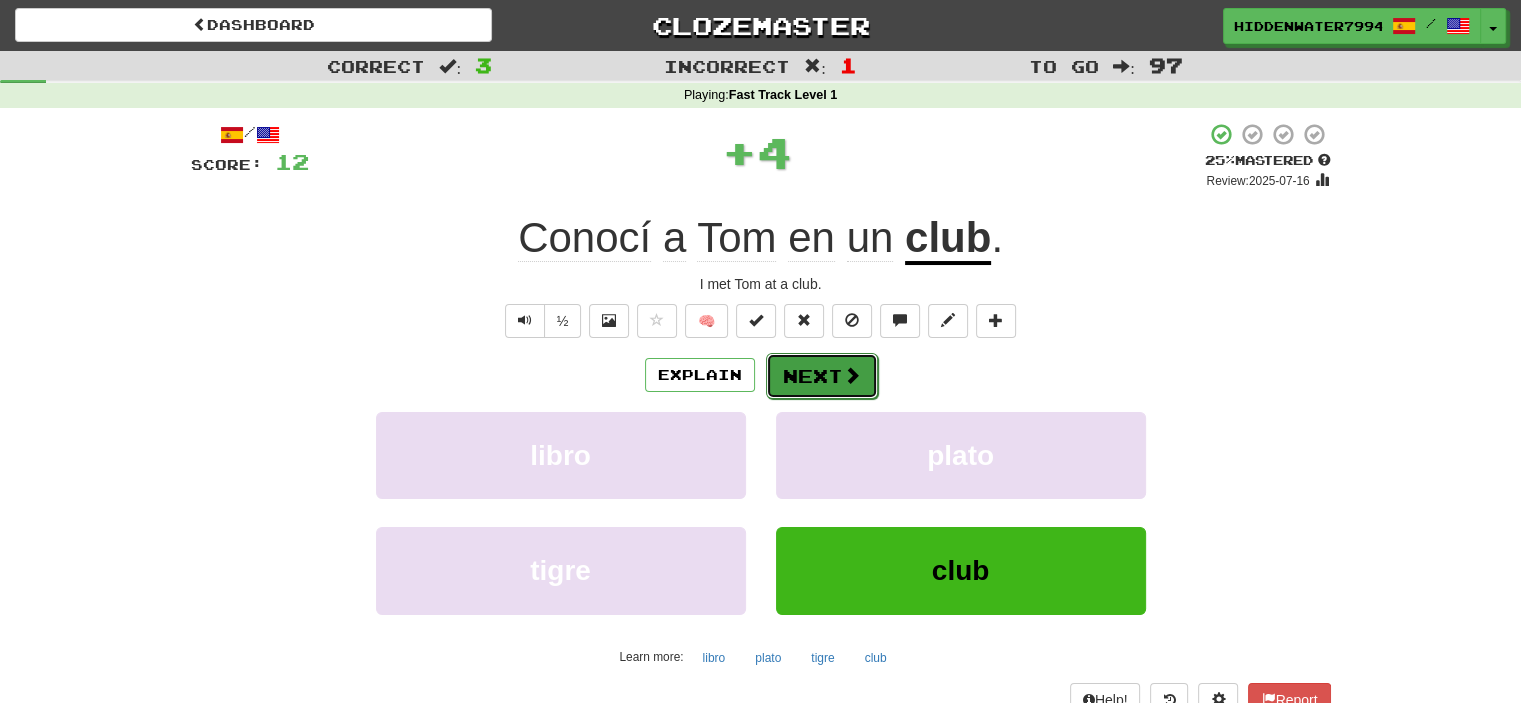 click on "Next" at bounding box center [822, 376] 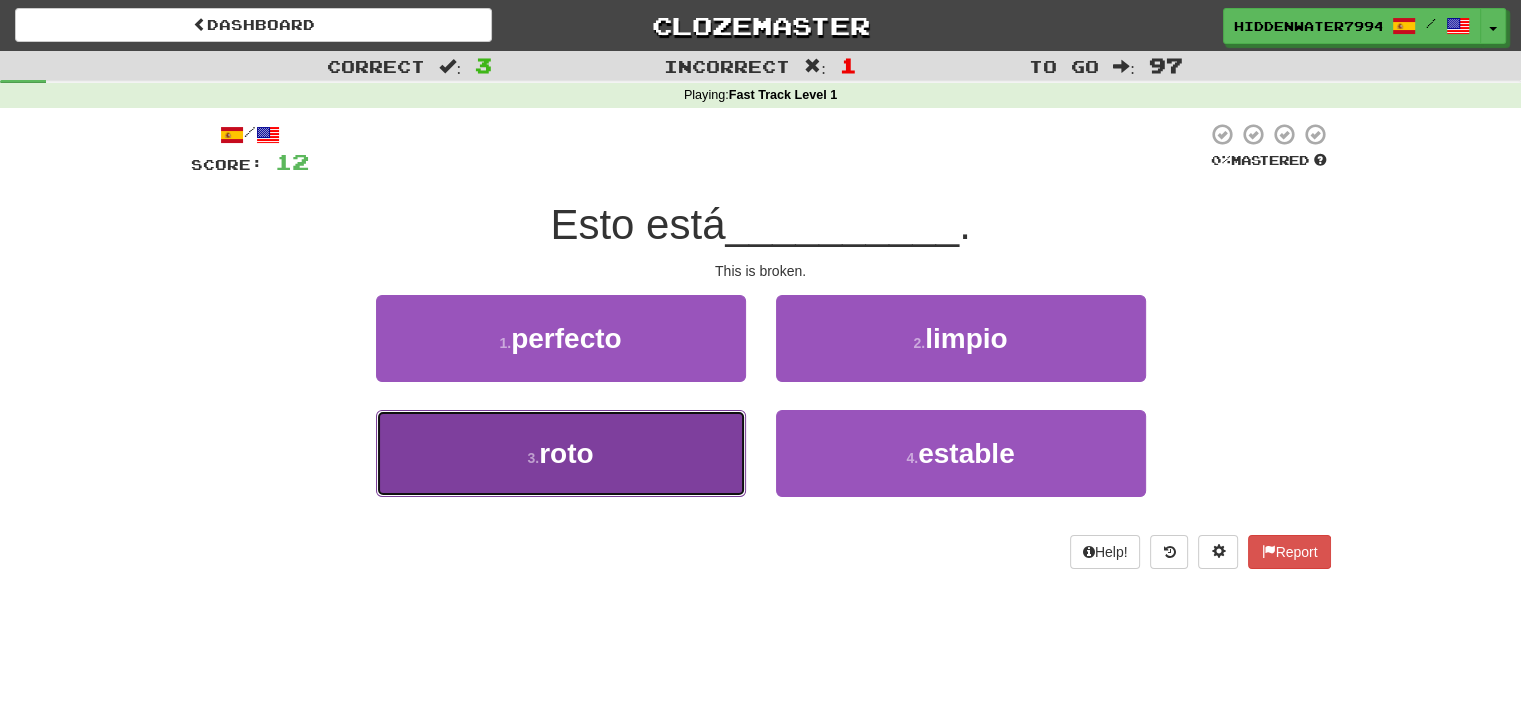 click on "3 .  roto" at bounding box center (561, 453) 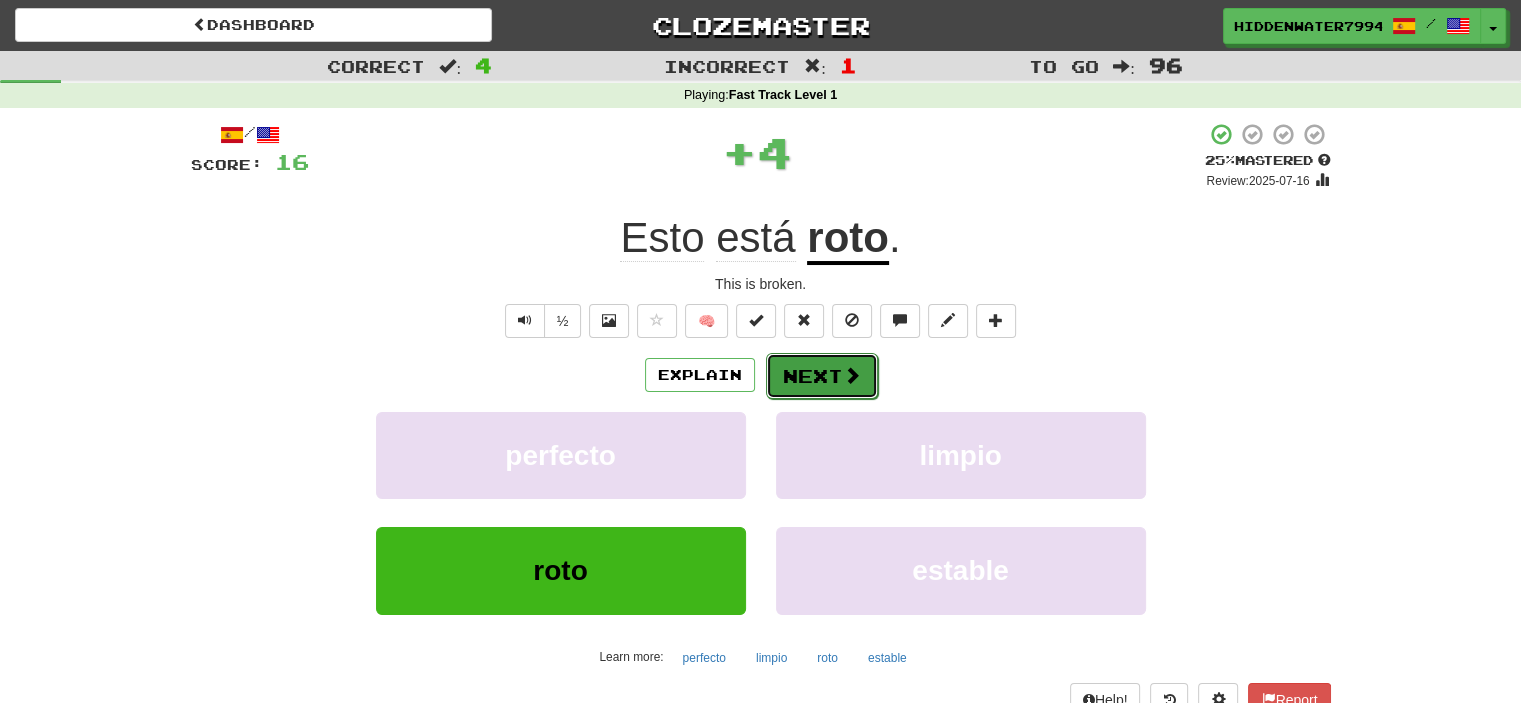click on "Next" at bounding box center [822, 376] 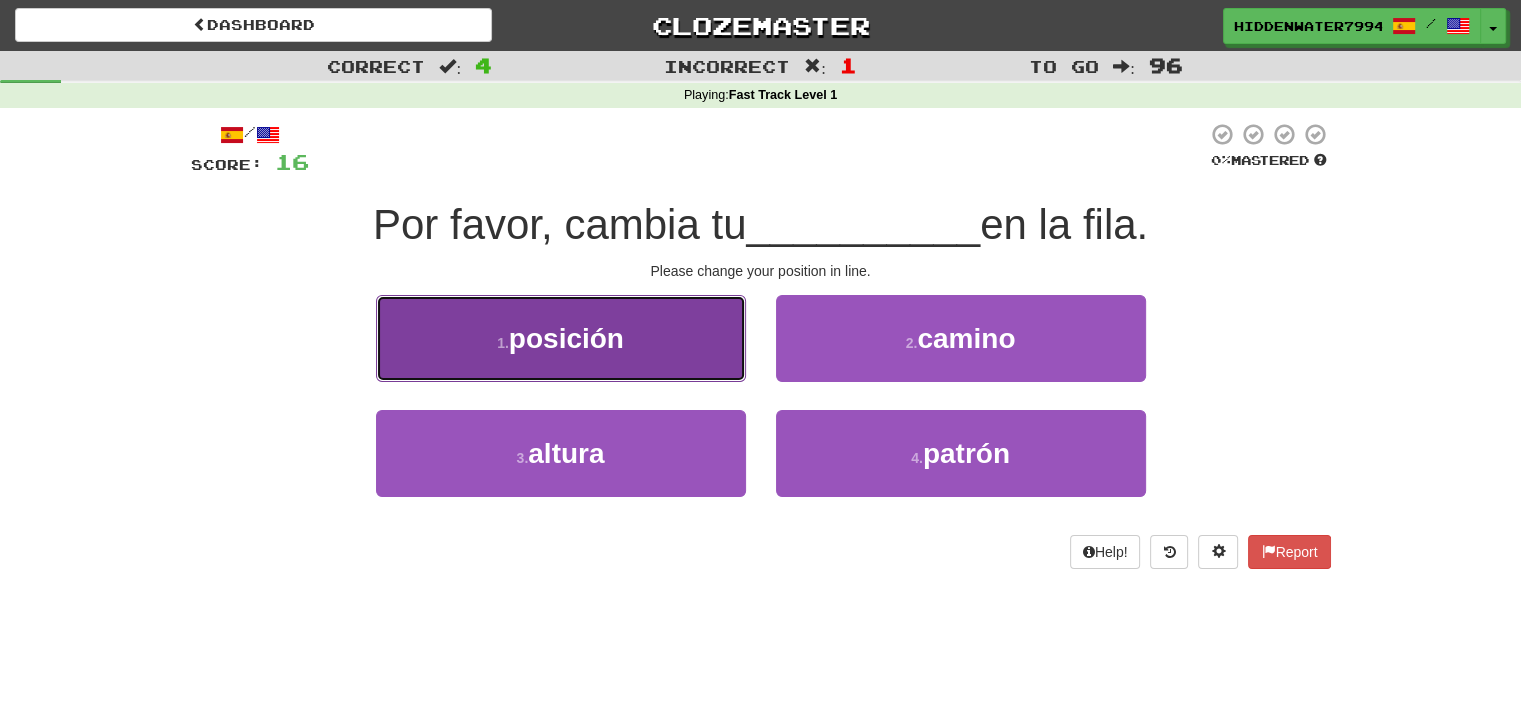 click on "1 .  posición" at bounding box center (561, 338) 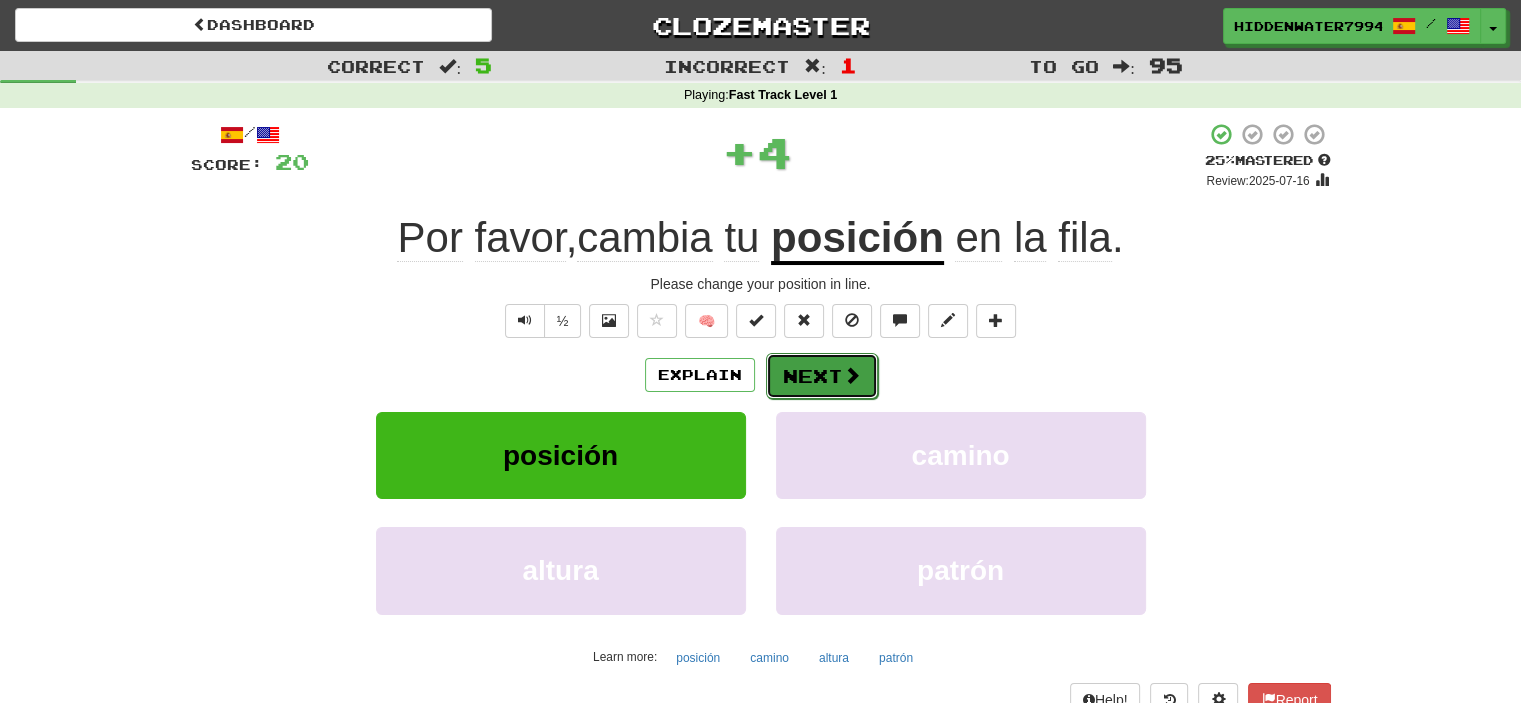 click on "Next" at bounding box center [822, 376] 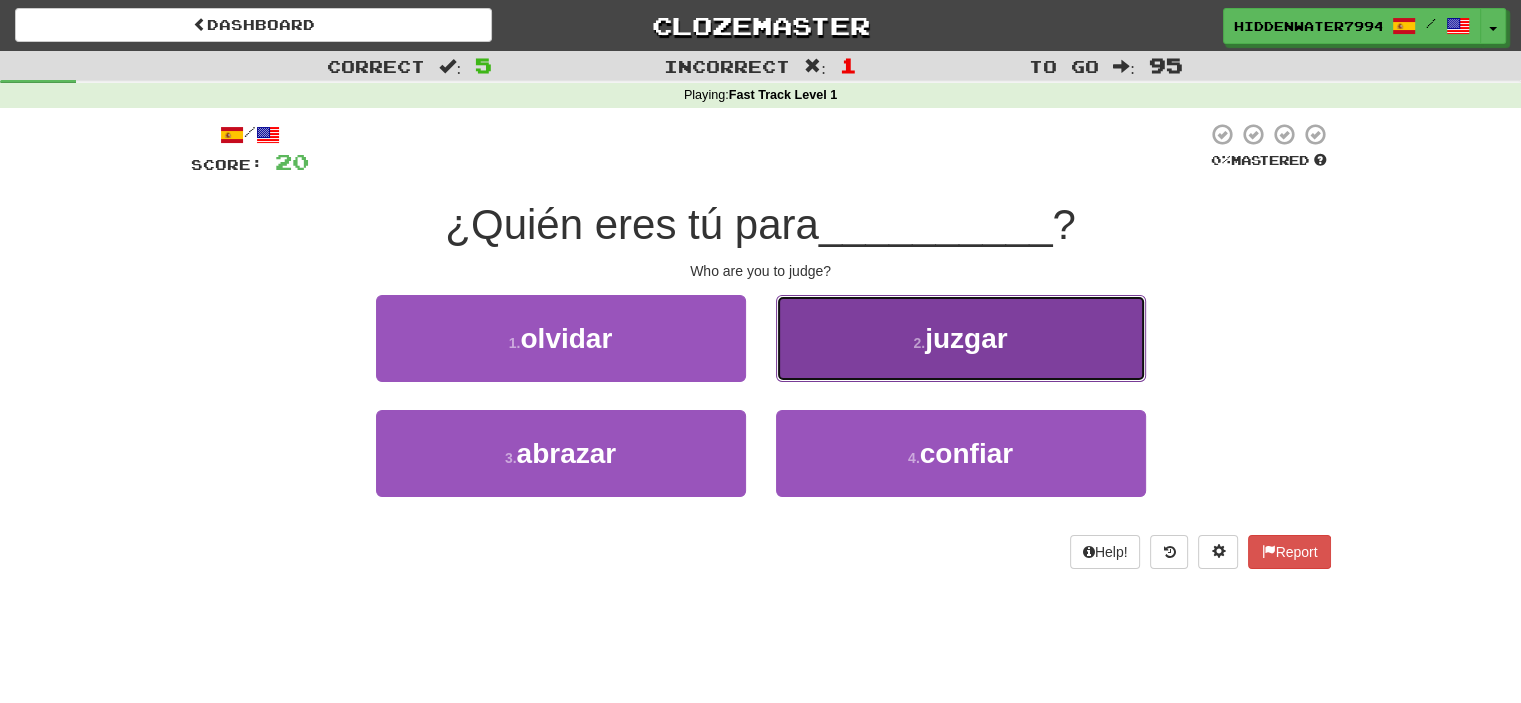 click on "juzgar" at bounding box center [966, 338] 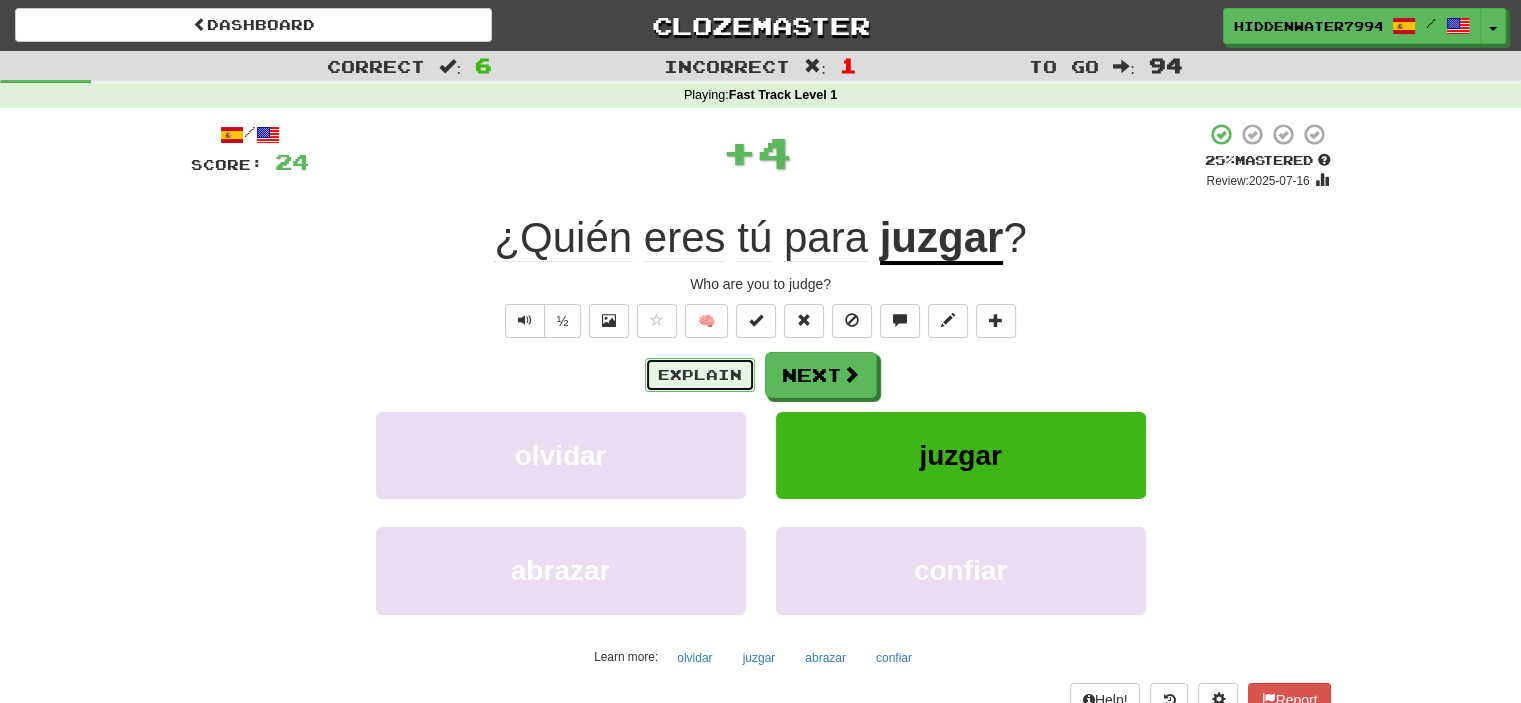 click on "Explain" at bounding box center (700, 375) 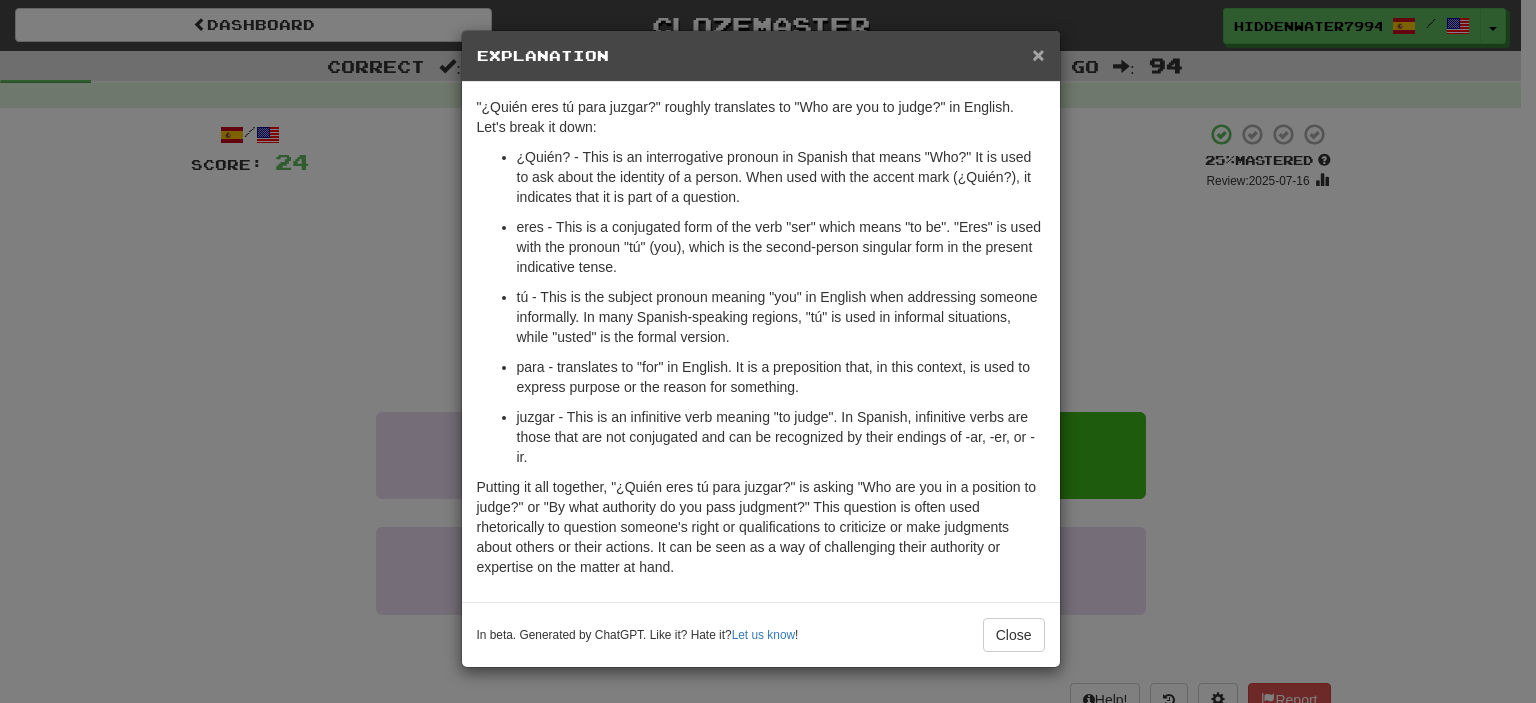 click on "×" at bounding box center (1038, 54) 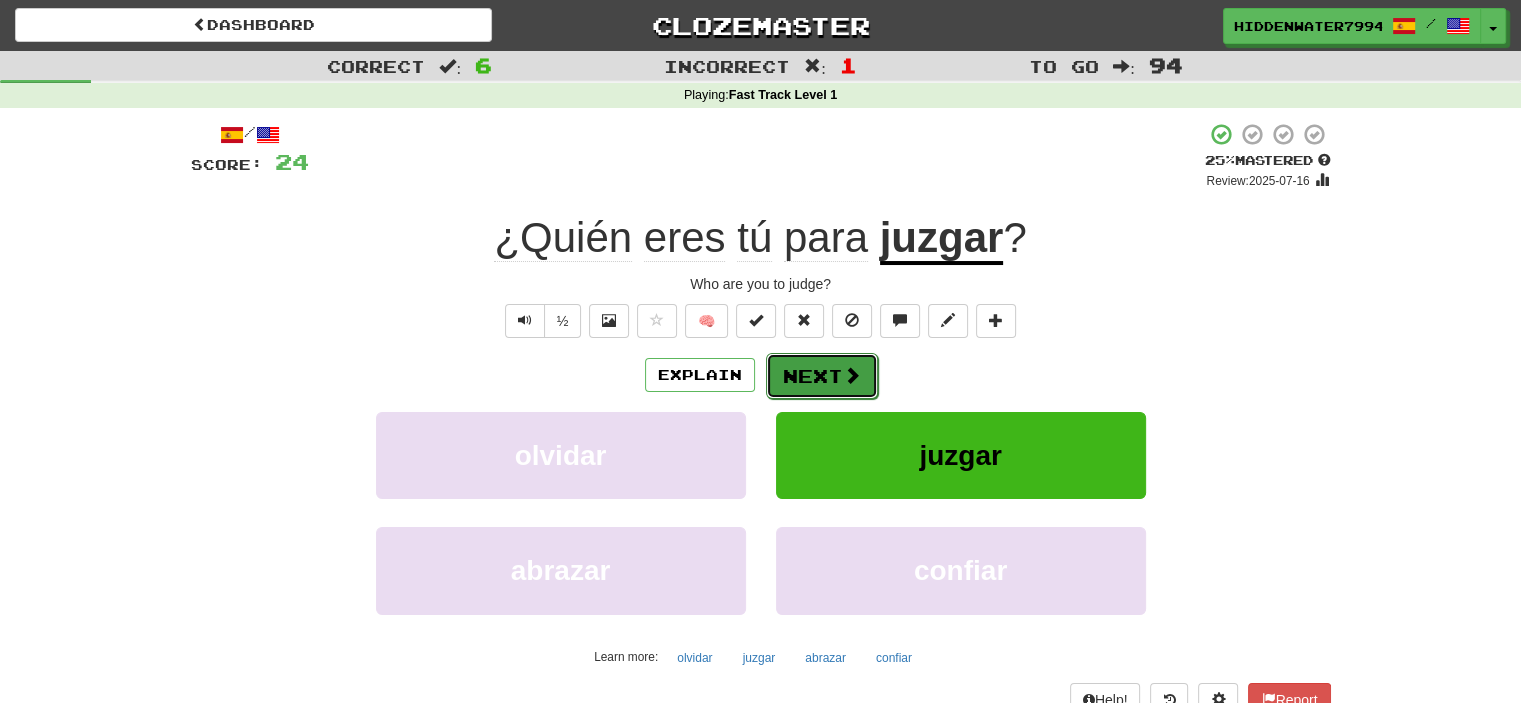 click on "Next" at bounding box center (822, 376) 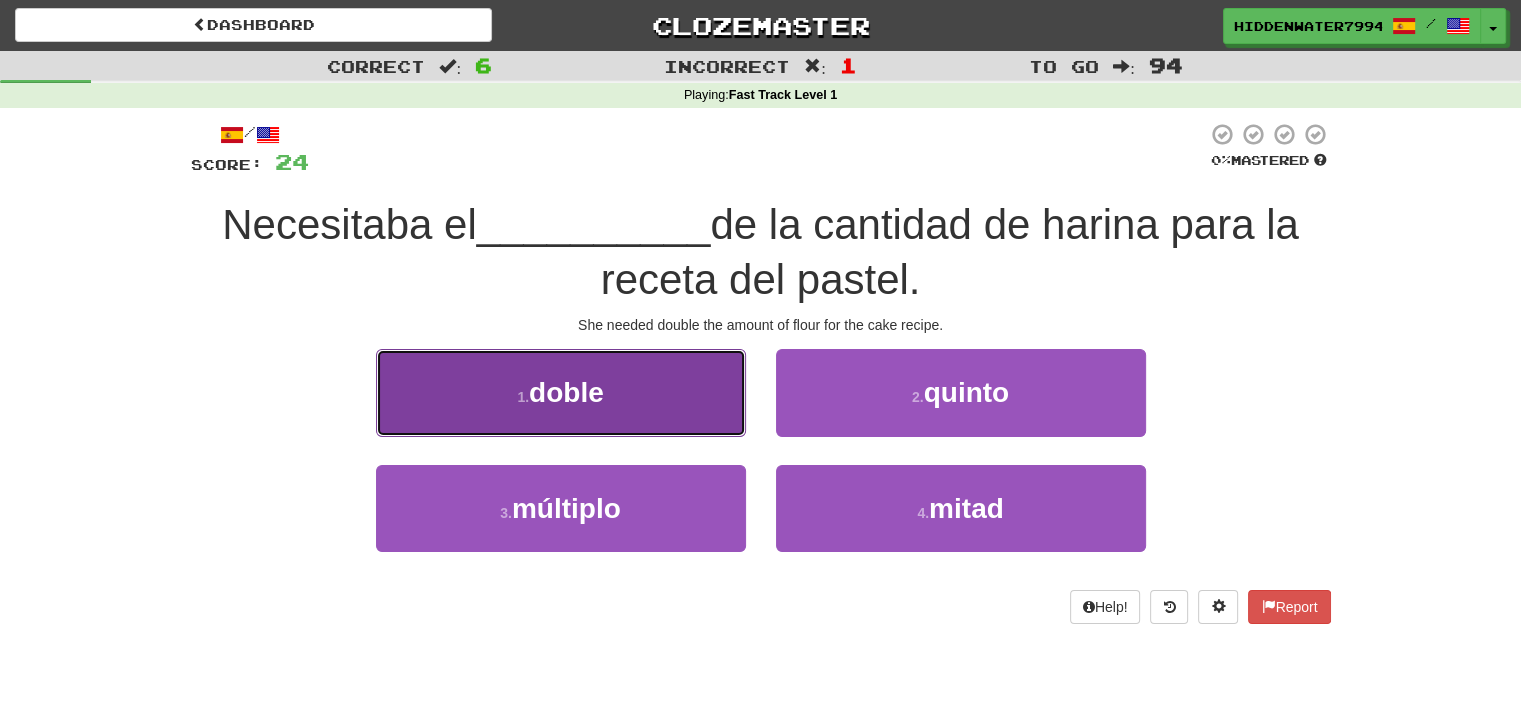 click on "1 .  doble" at bounding box center (561, 392) 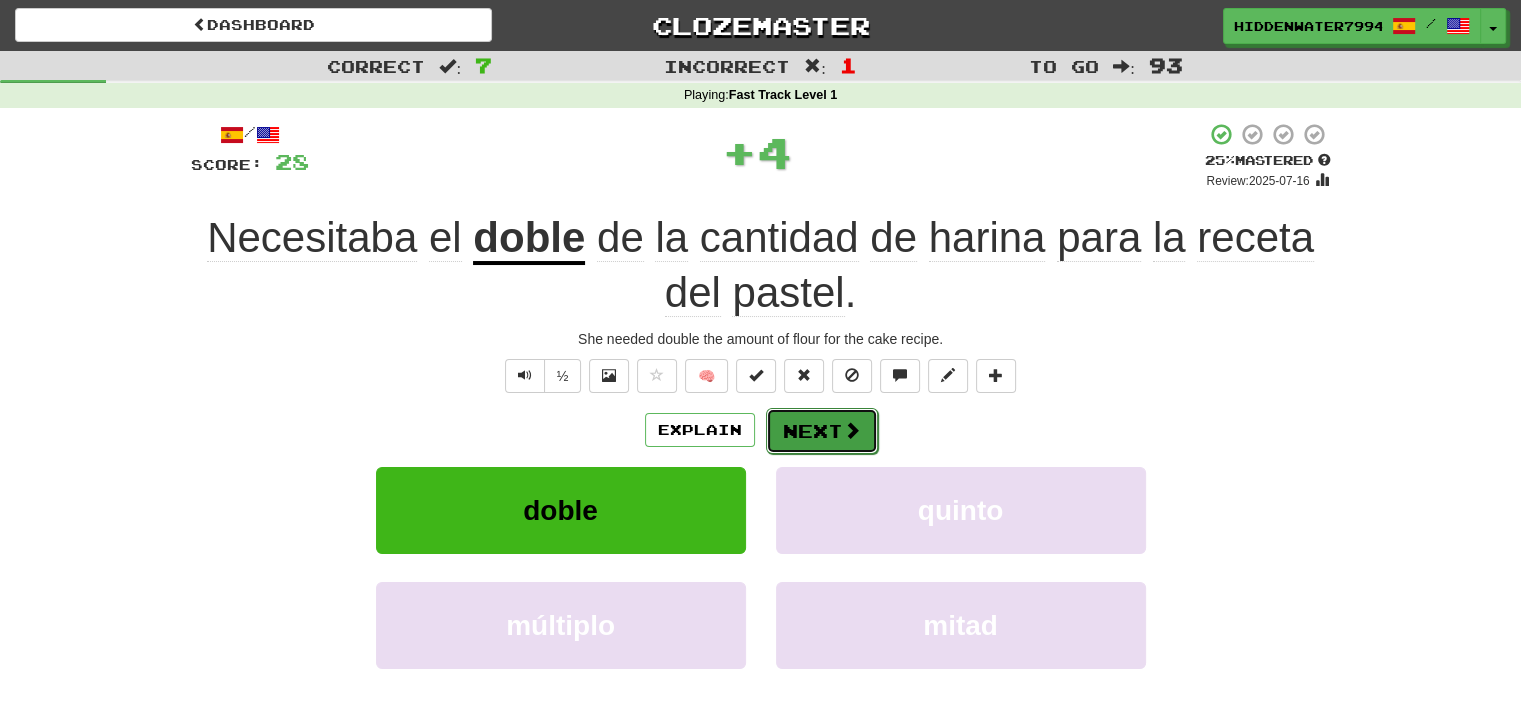click on "Next" at bounding box center [822, 431] 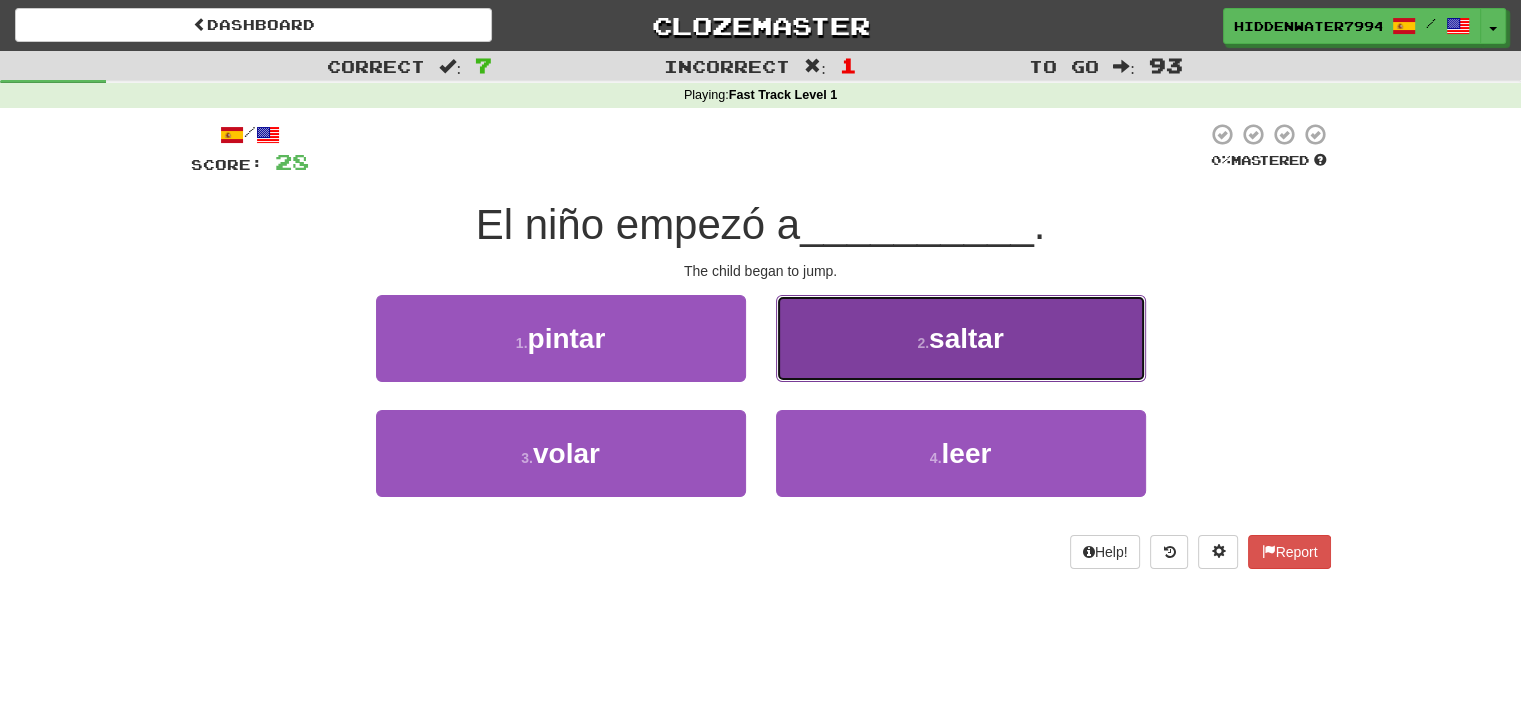 click on "2 .  saltar" at bounding box center (961, 338) 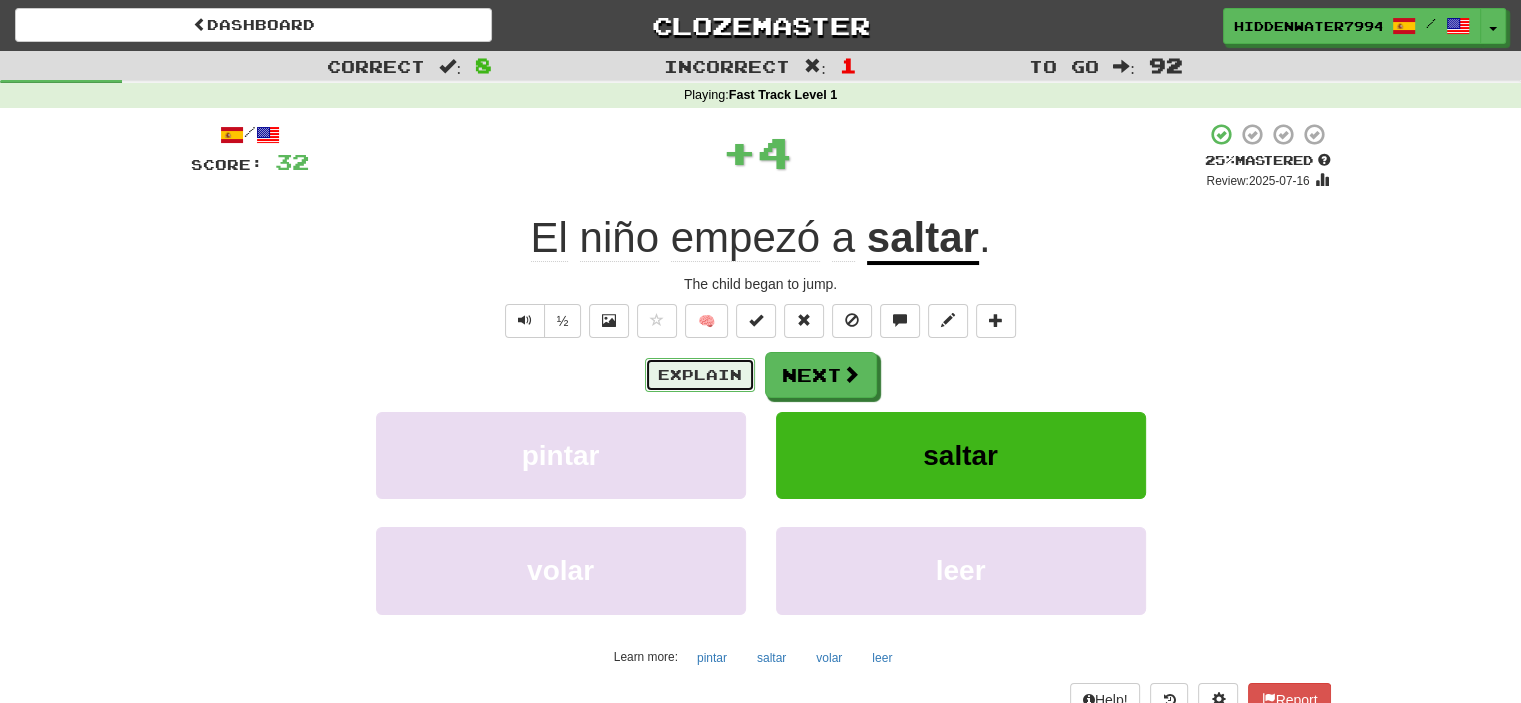 click on "Explain" at bounding box center [700, 375] 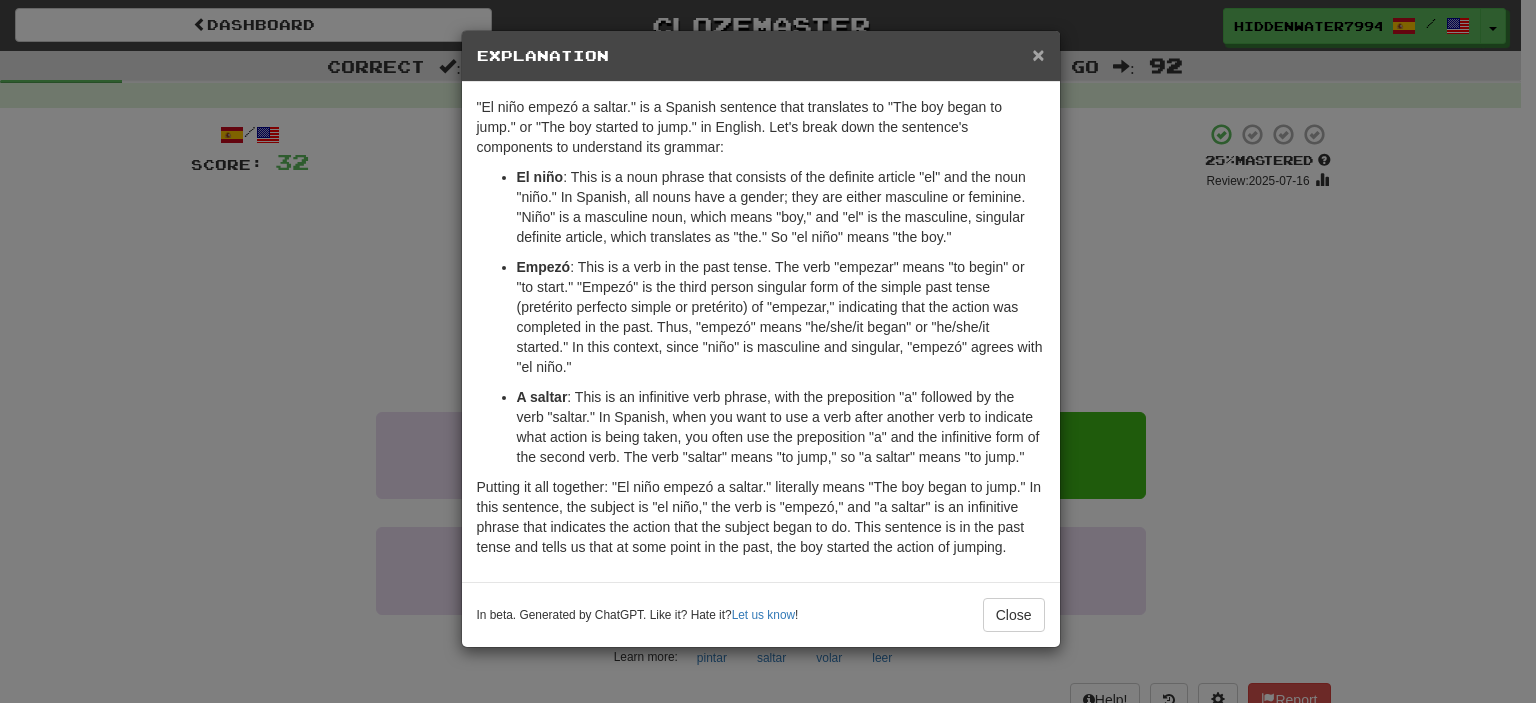 click on "×" at bounding box center (1038, 54) 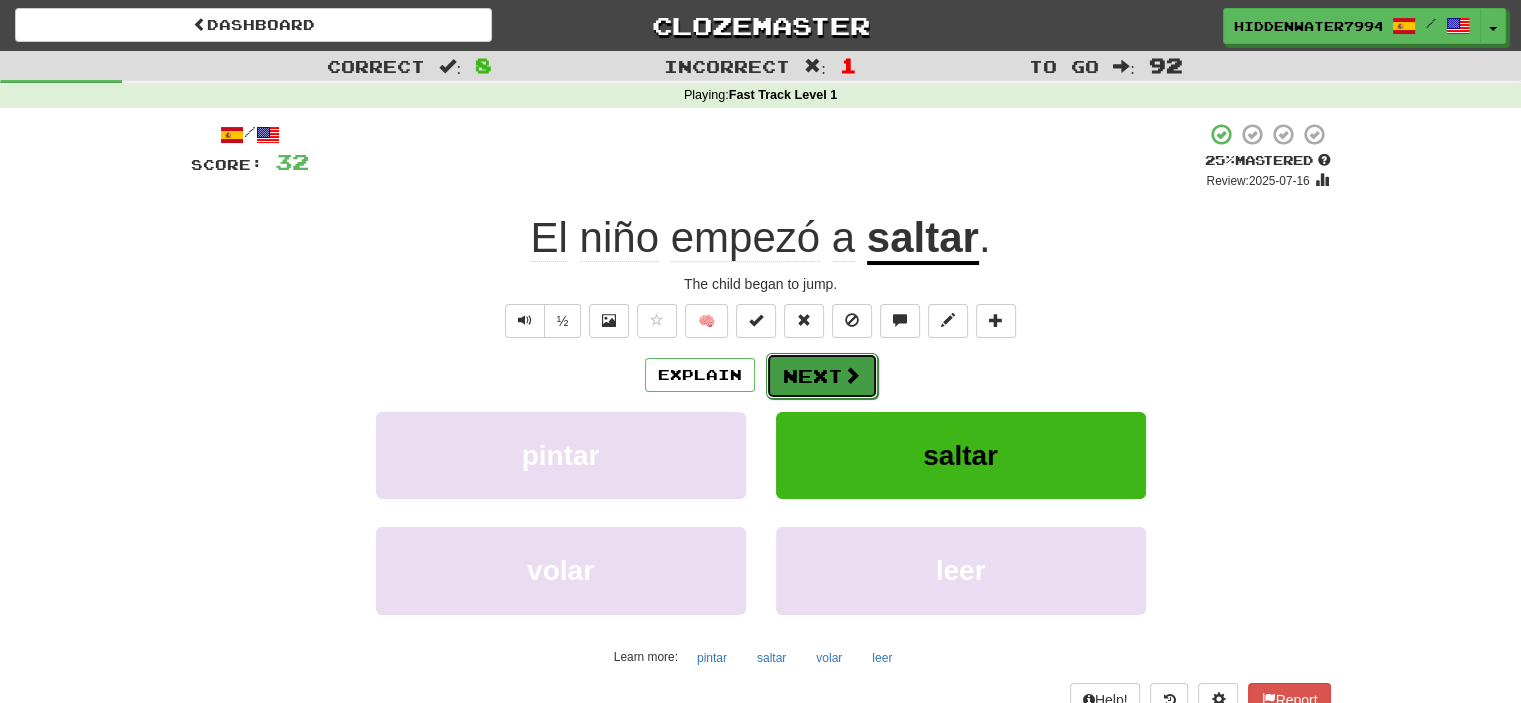 click on "Next" at bounding box center (822, 376) 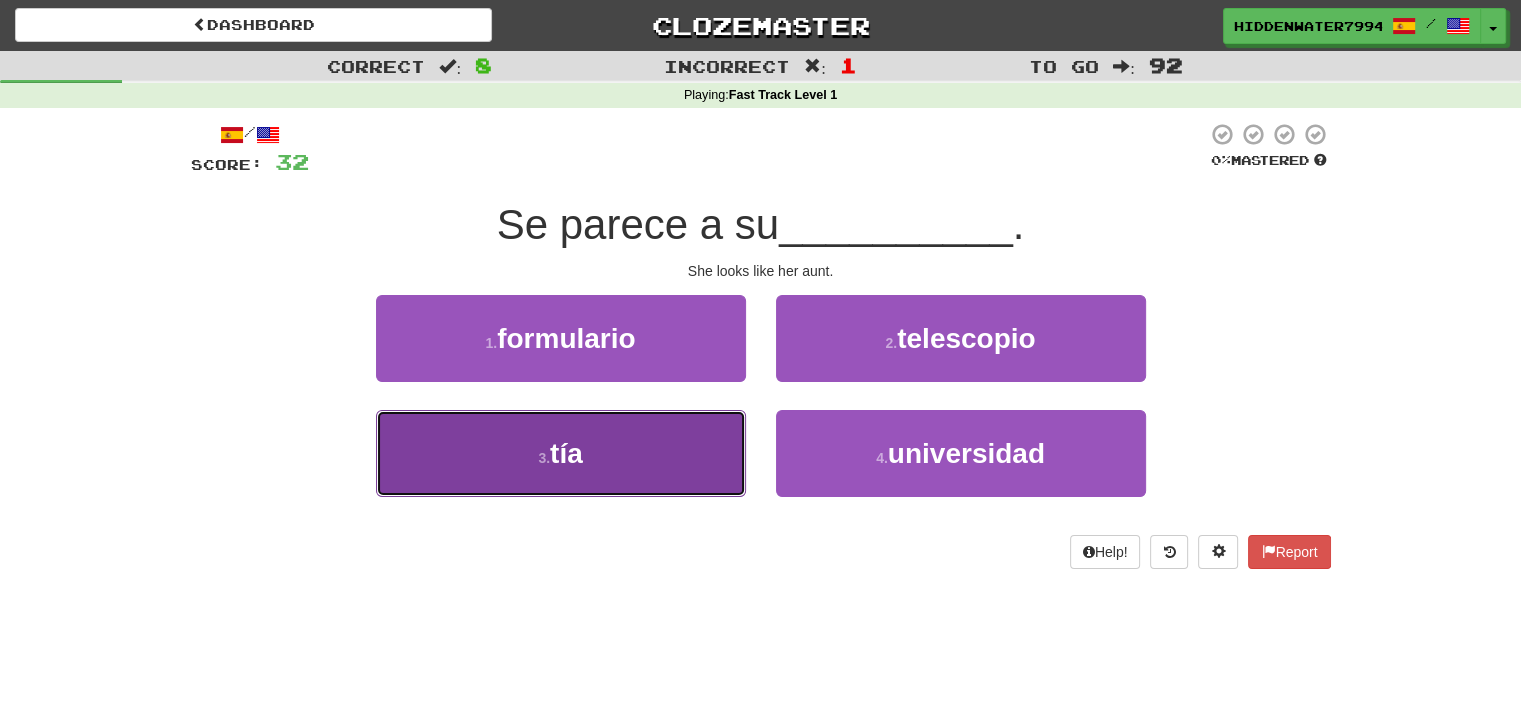 click on "3 .  tía" at bounding box center [561, 453] 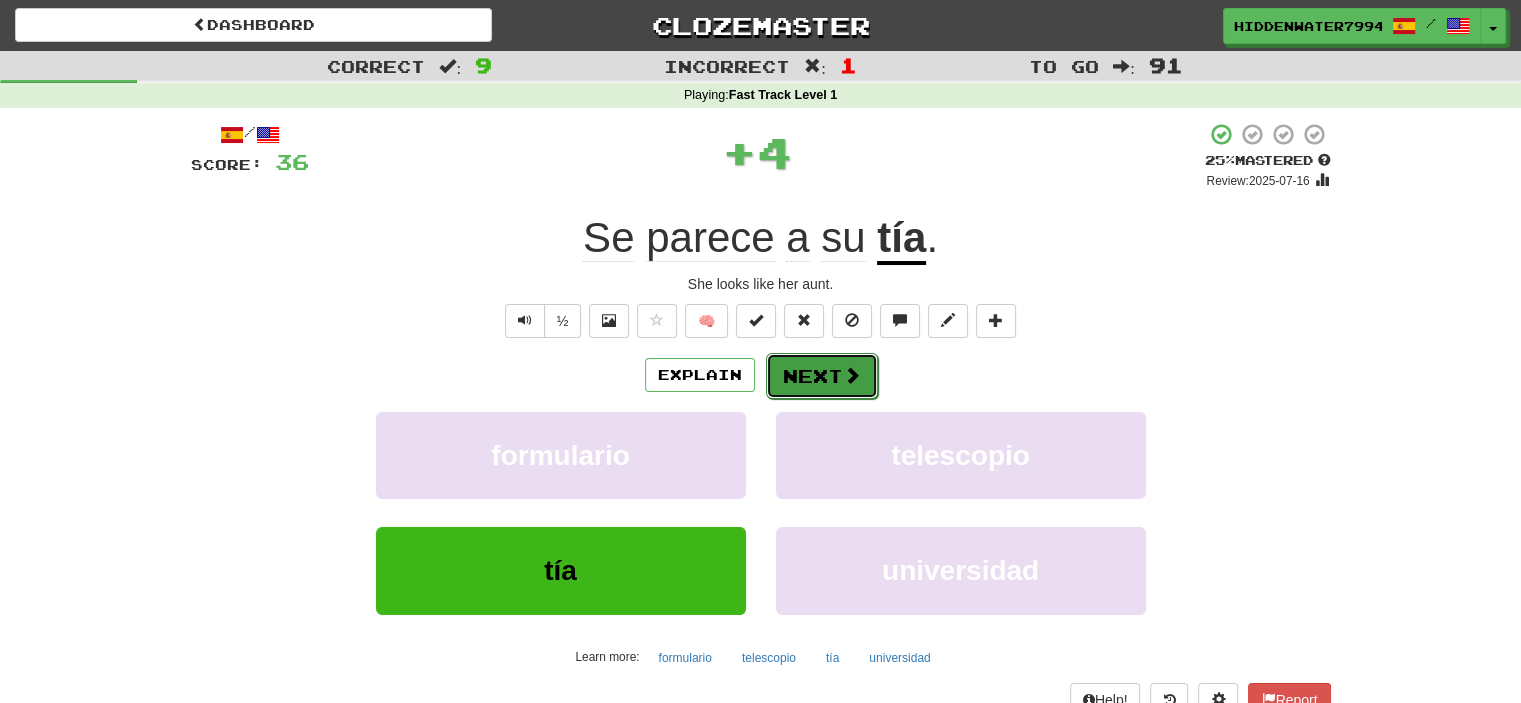 click on "Next" at bounding box center [822, 376] 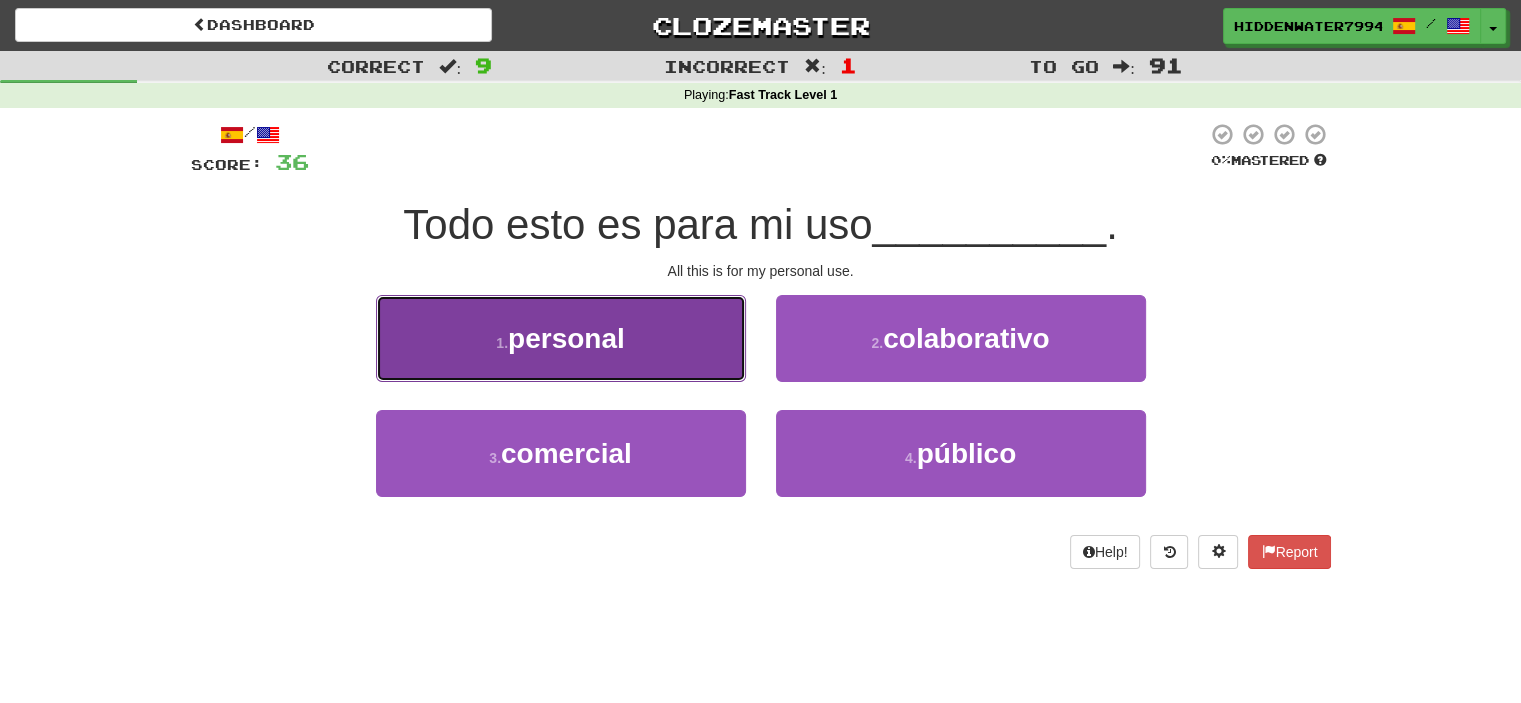 click on "1 .  personal" at bounding box center [561, 338] 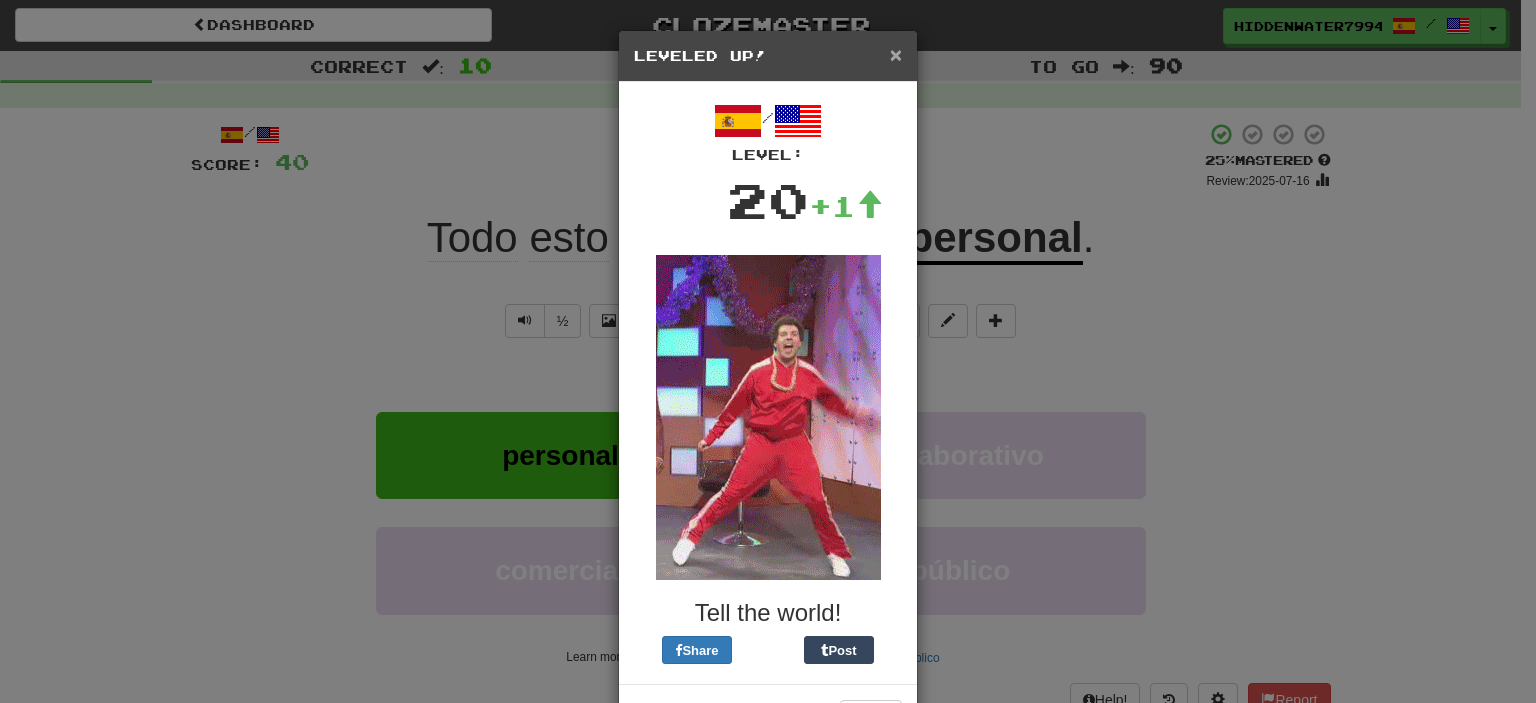 click on "×" at bounding box center (896, 54) 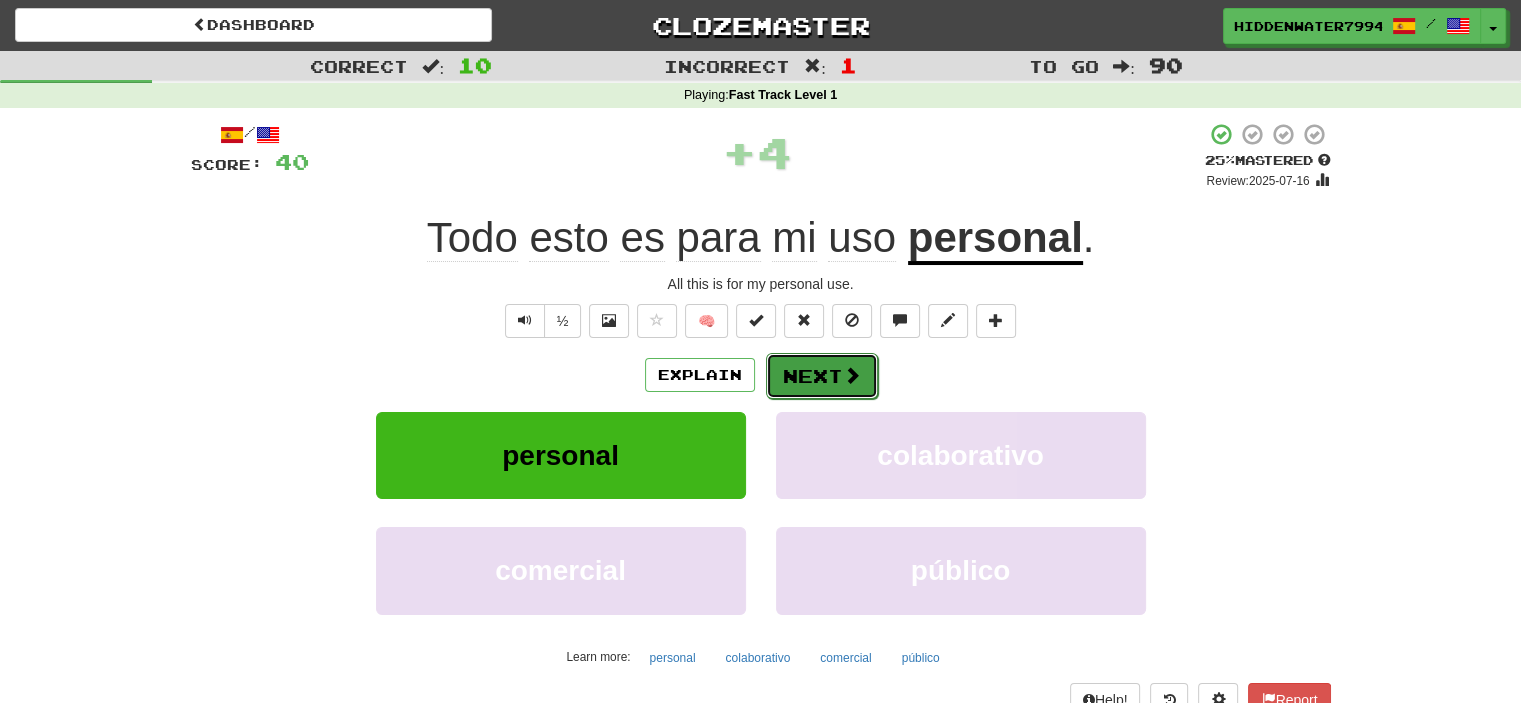 click on "Next" at bounding box center (822, 376) 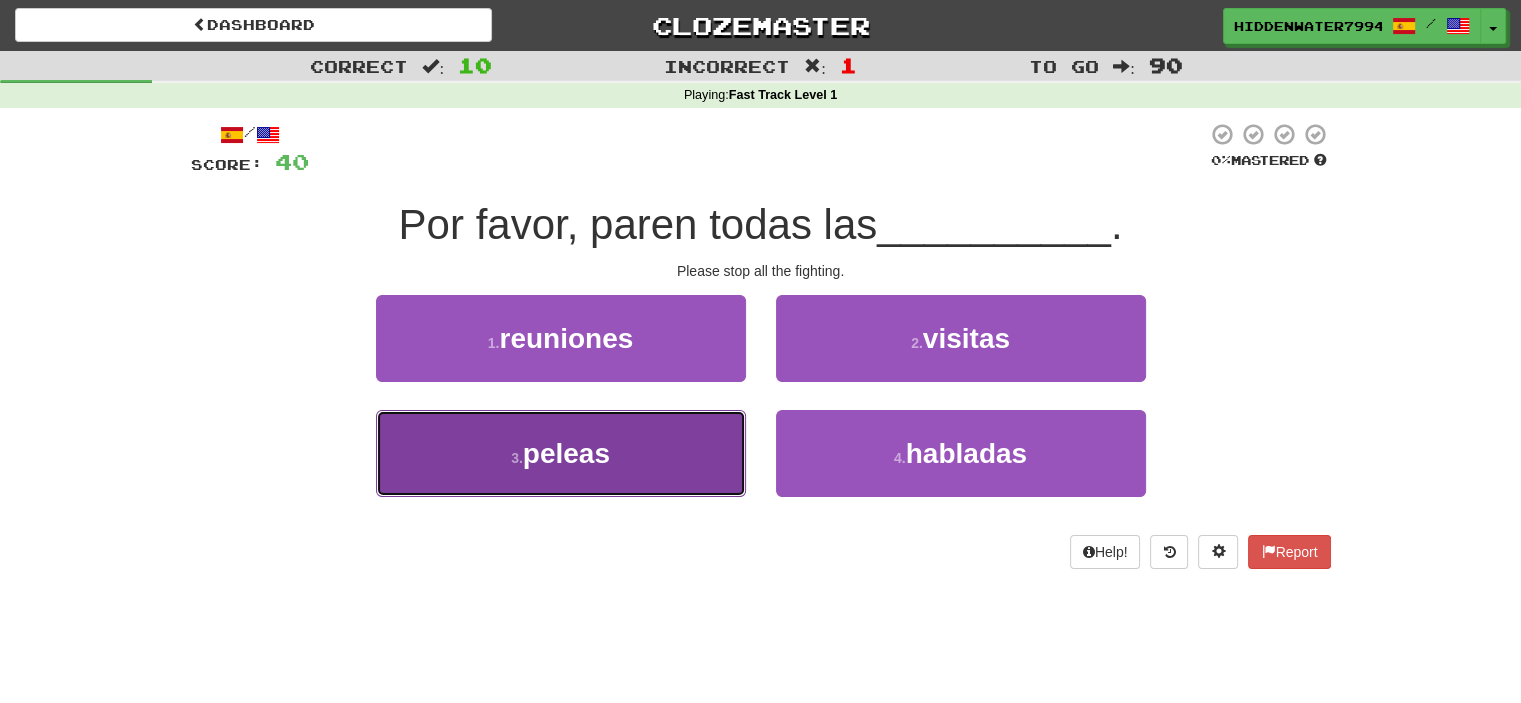 click on "3 .  peleas" at bounding box center (561, 453) 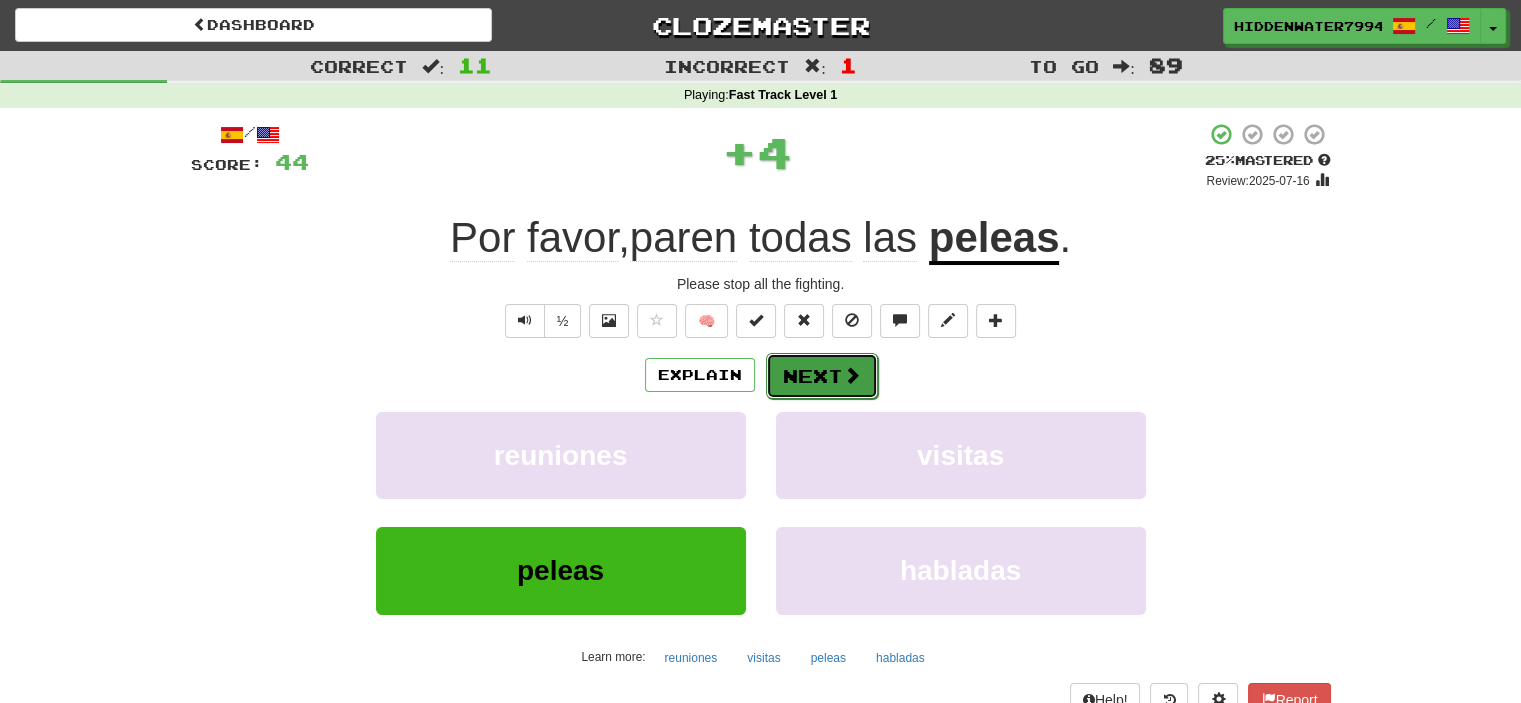 click at bounding box center [852, 375] 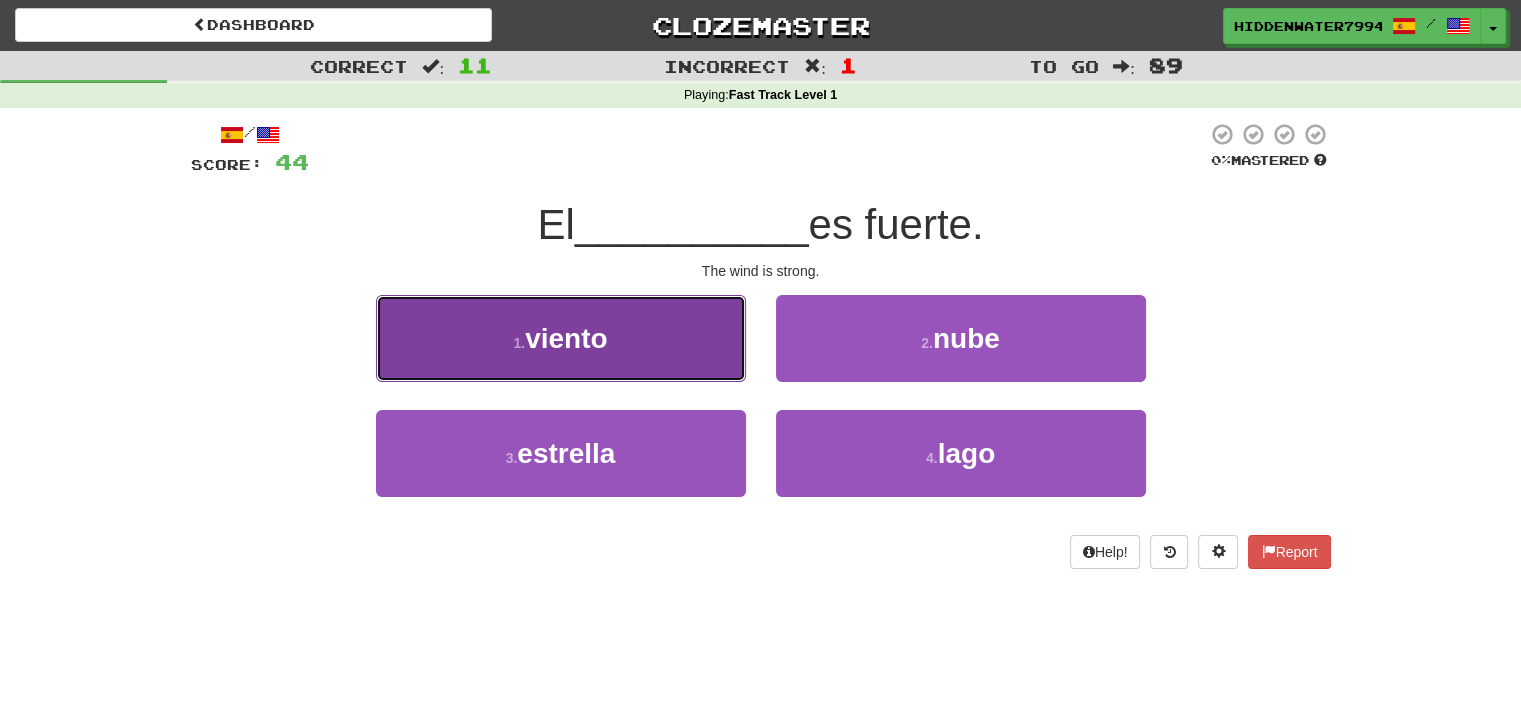 click on "1 .  viento" at bounding box center [561, 338] 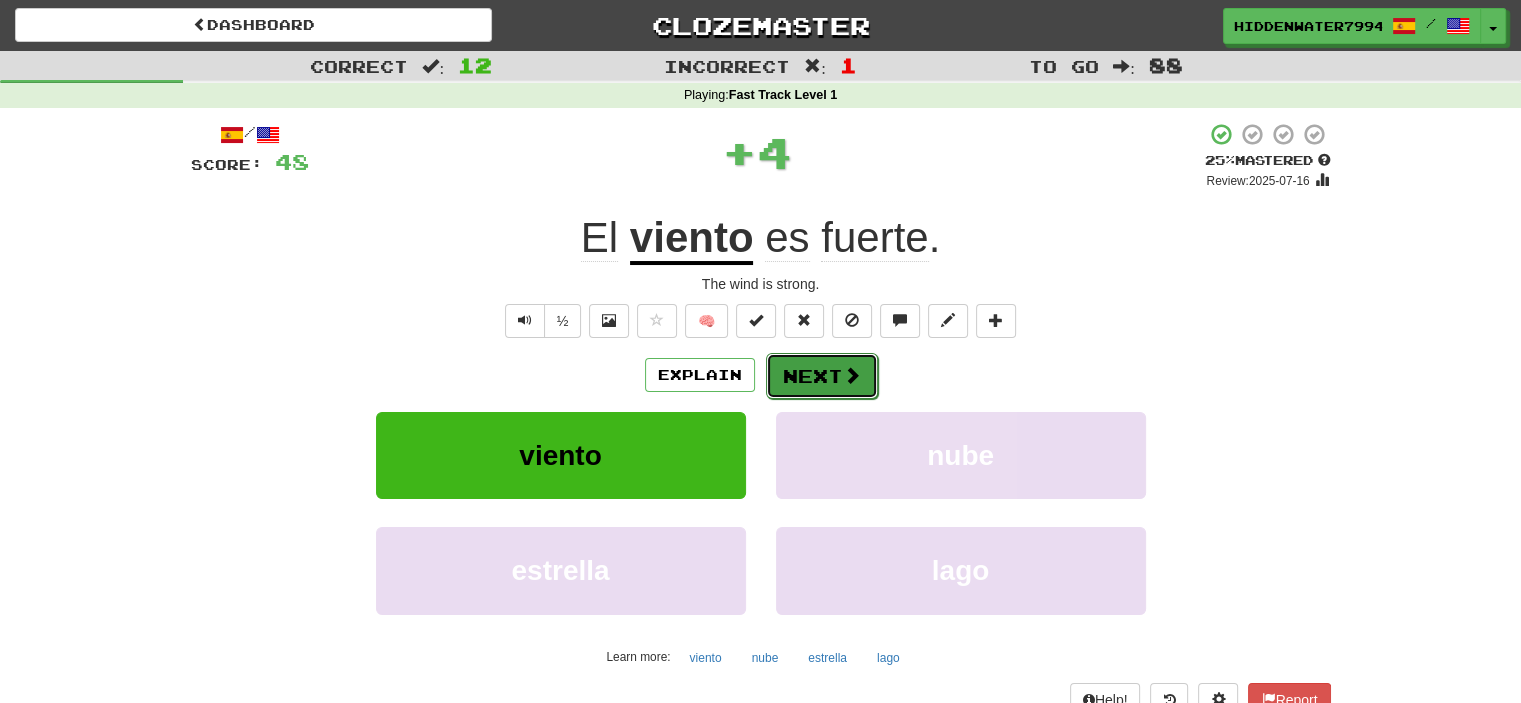 click on "Next" at bounding box center [822, 376] 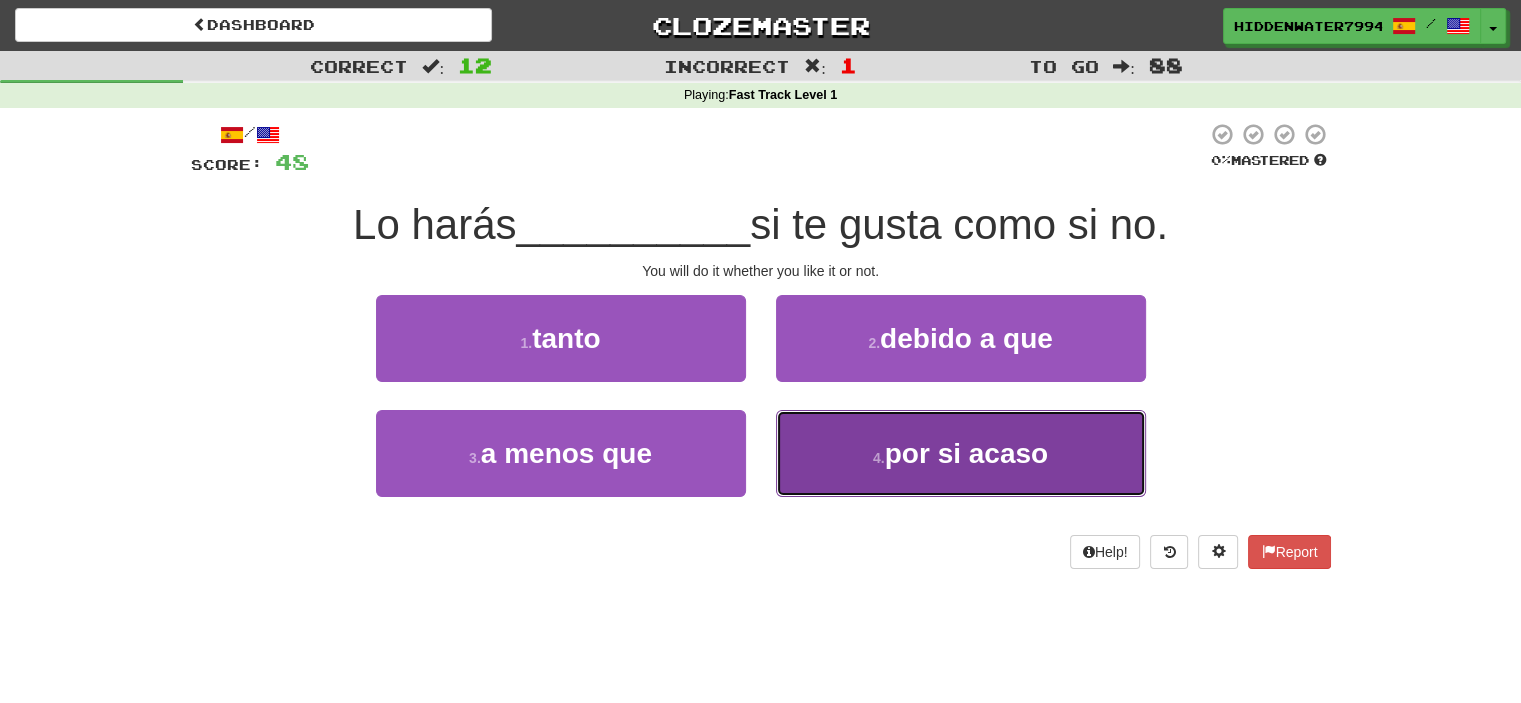 click on "por si acaso" at bounding box center [966, 453] 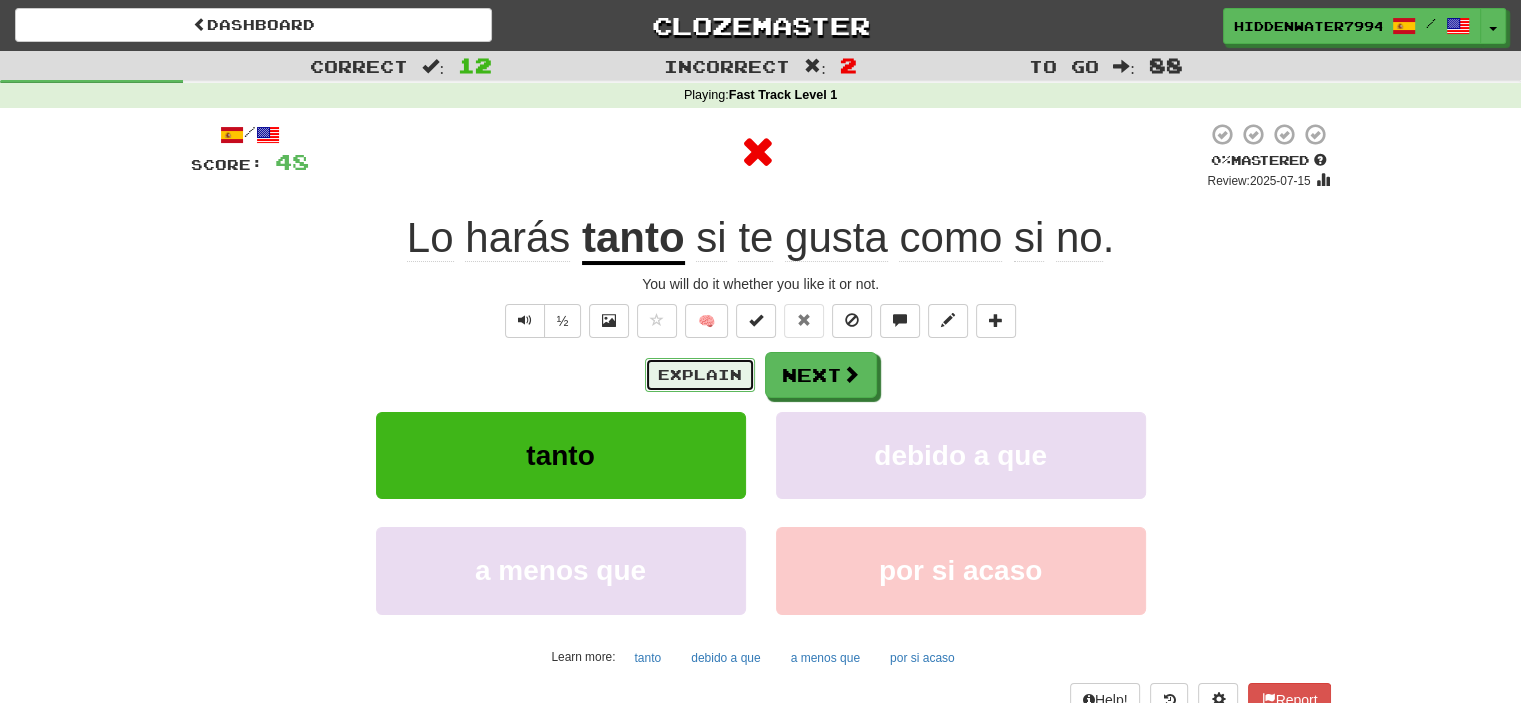 click on "Explain" at bounding box center (700, 375) 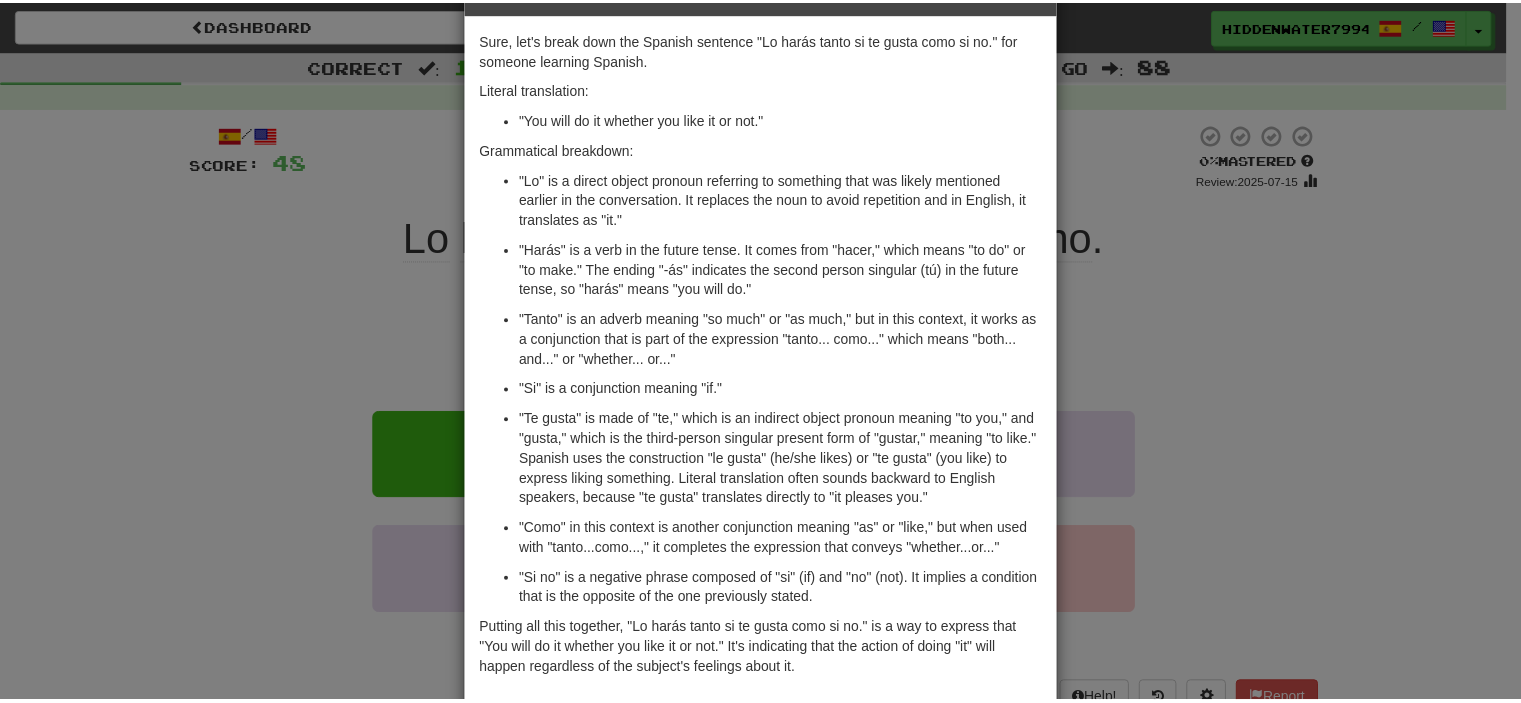 scroll, scrollTop: 0, scrollLeft: 0, axis: both 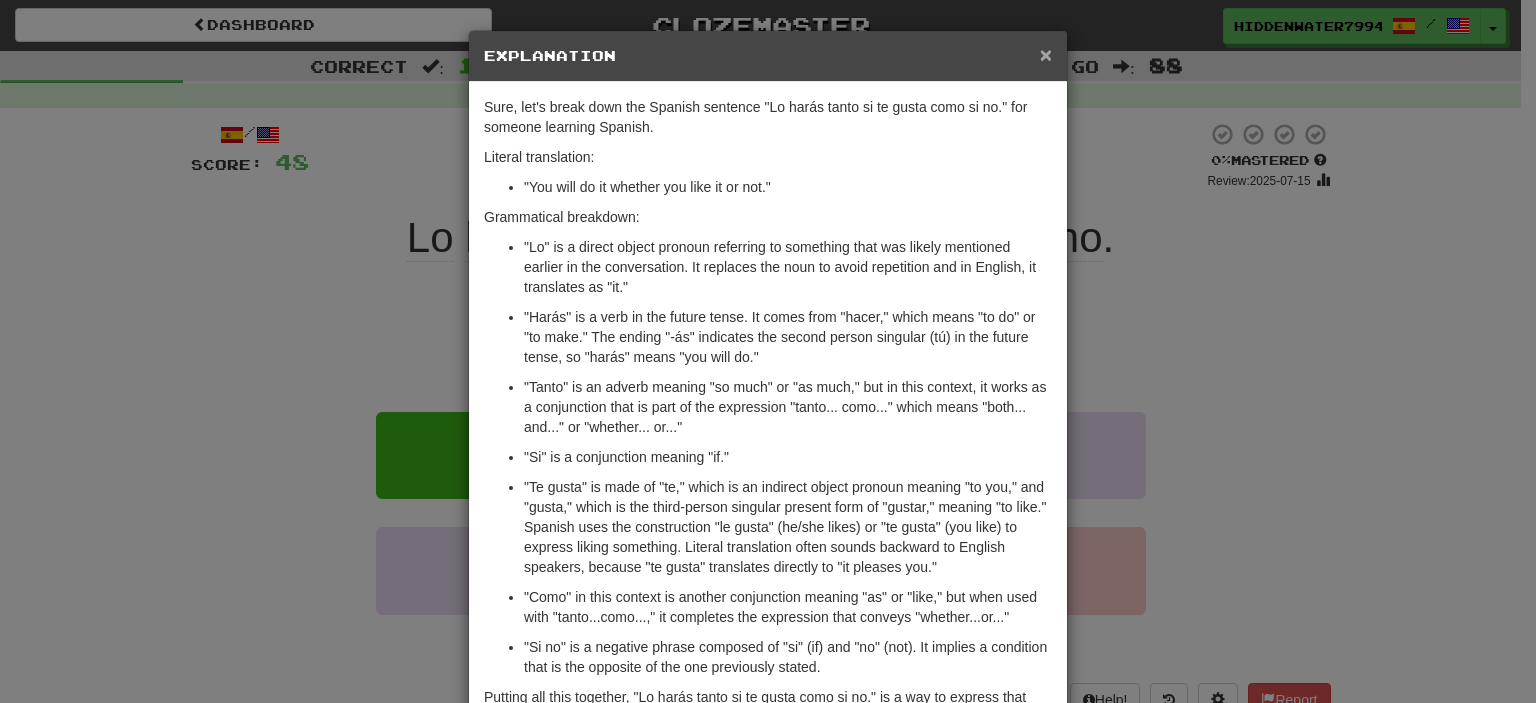 click on "×" at bounding box center (1046, 54) 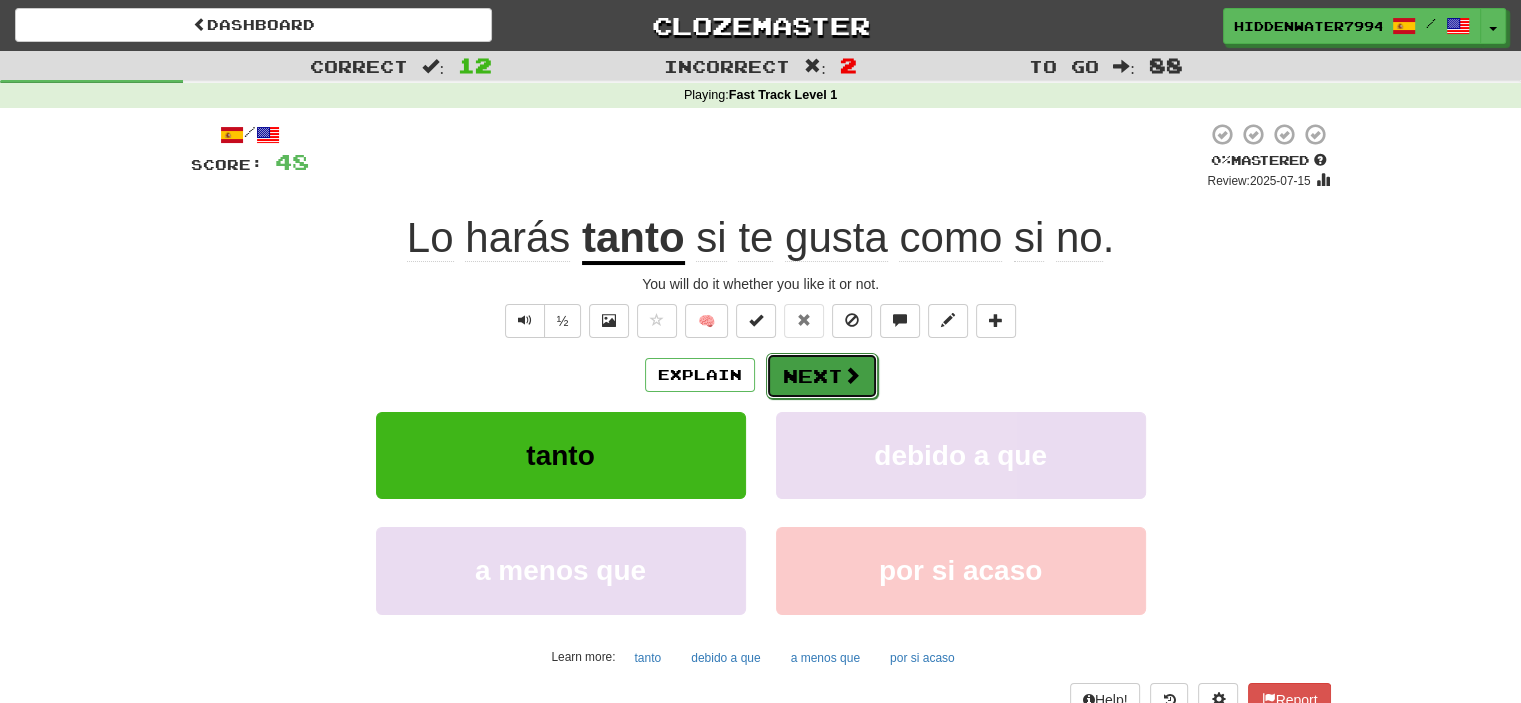 click on "Next" at bounding box center (822, 376) 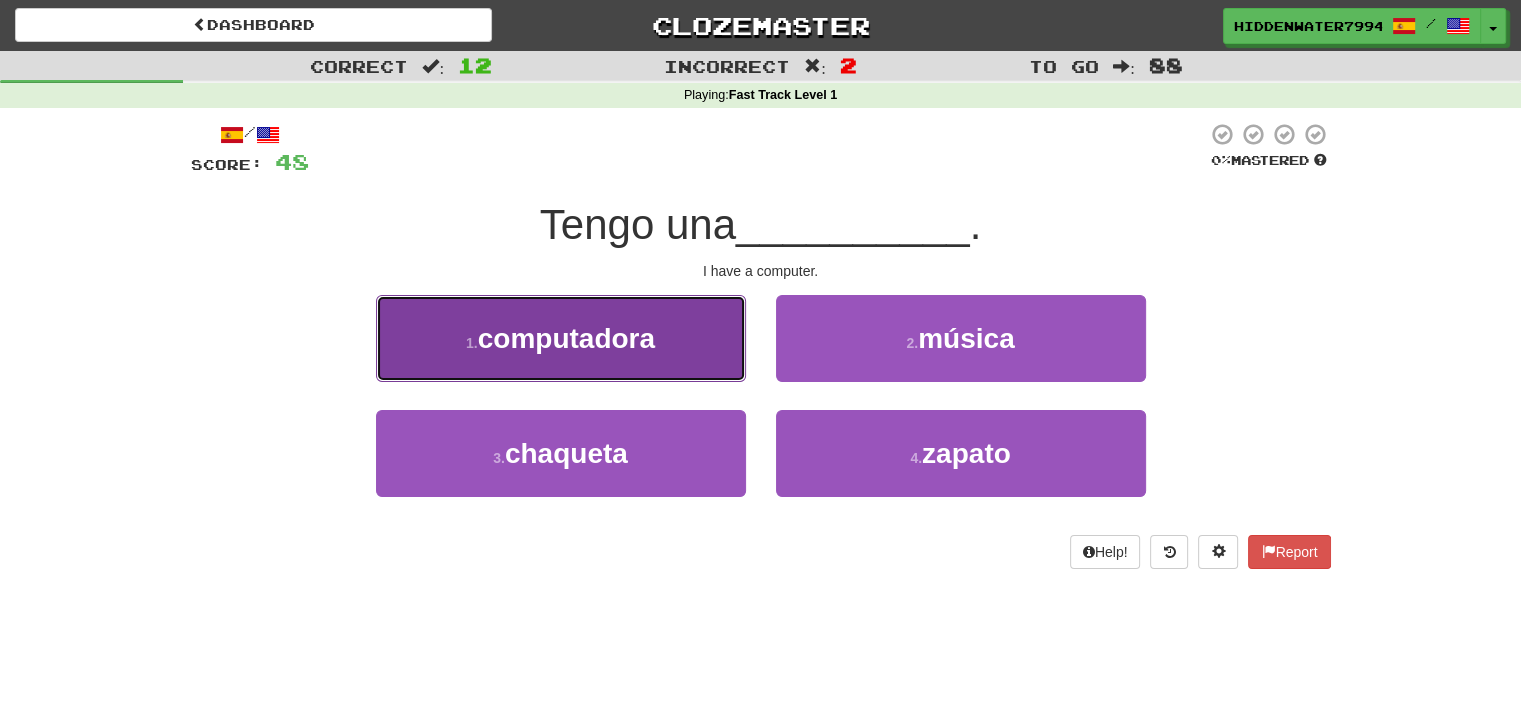 click on "1 .  computadora" at bounding box center [561, 338] 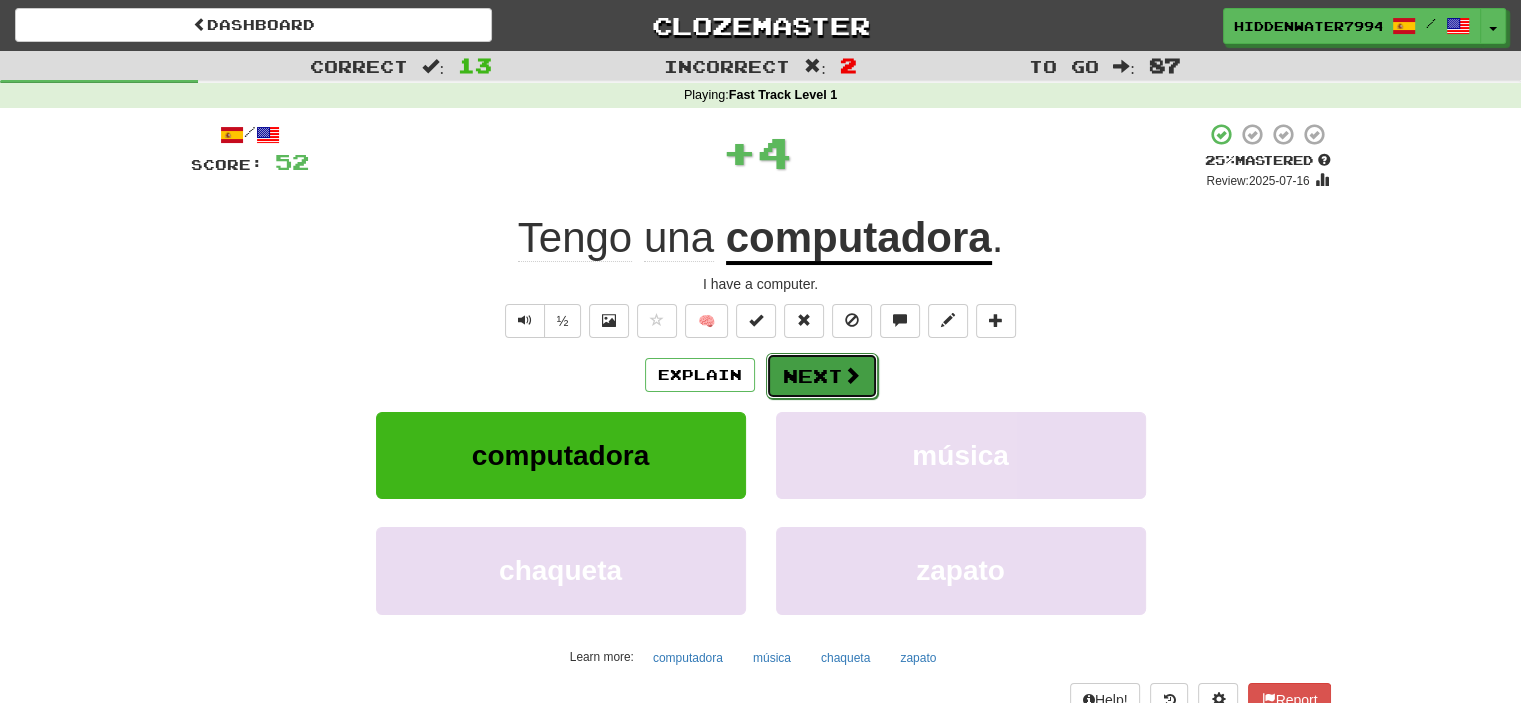 click on "Next" at bounding box center (822, 376) 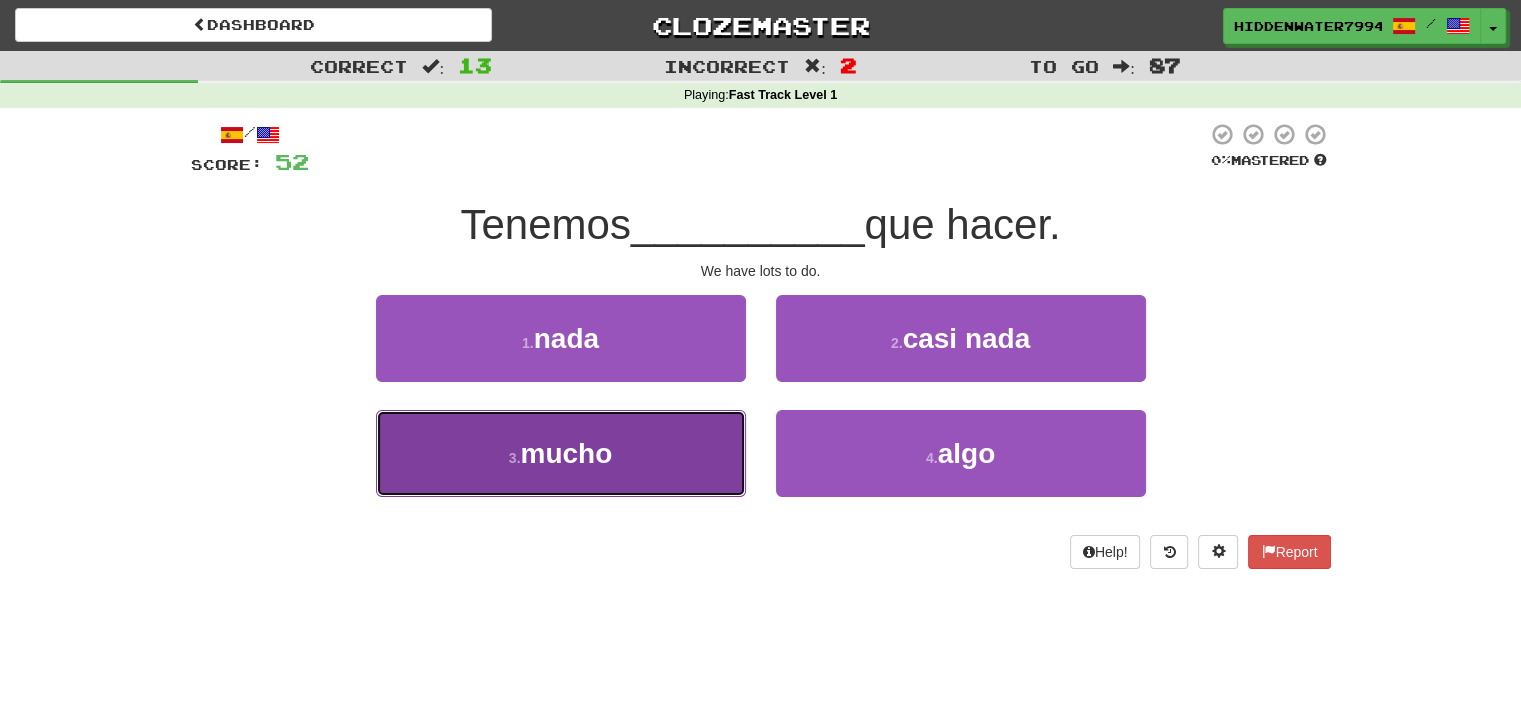 click on "3 .  mucho" at bounding box center [561, 453] 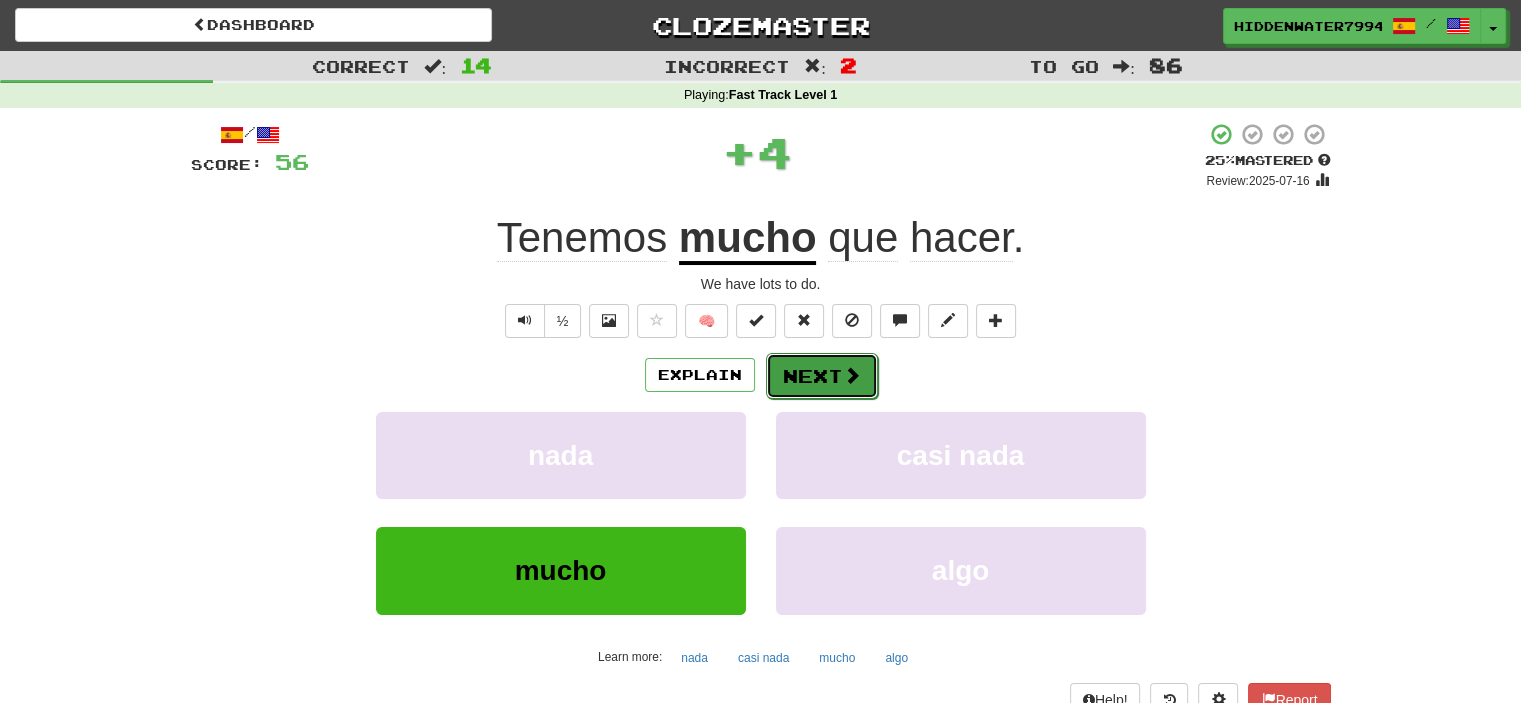 click on "Next" at bounding box center (822, 376) 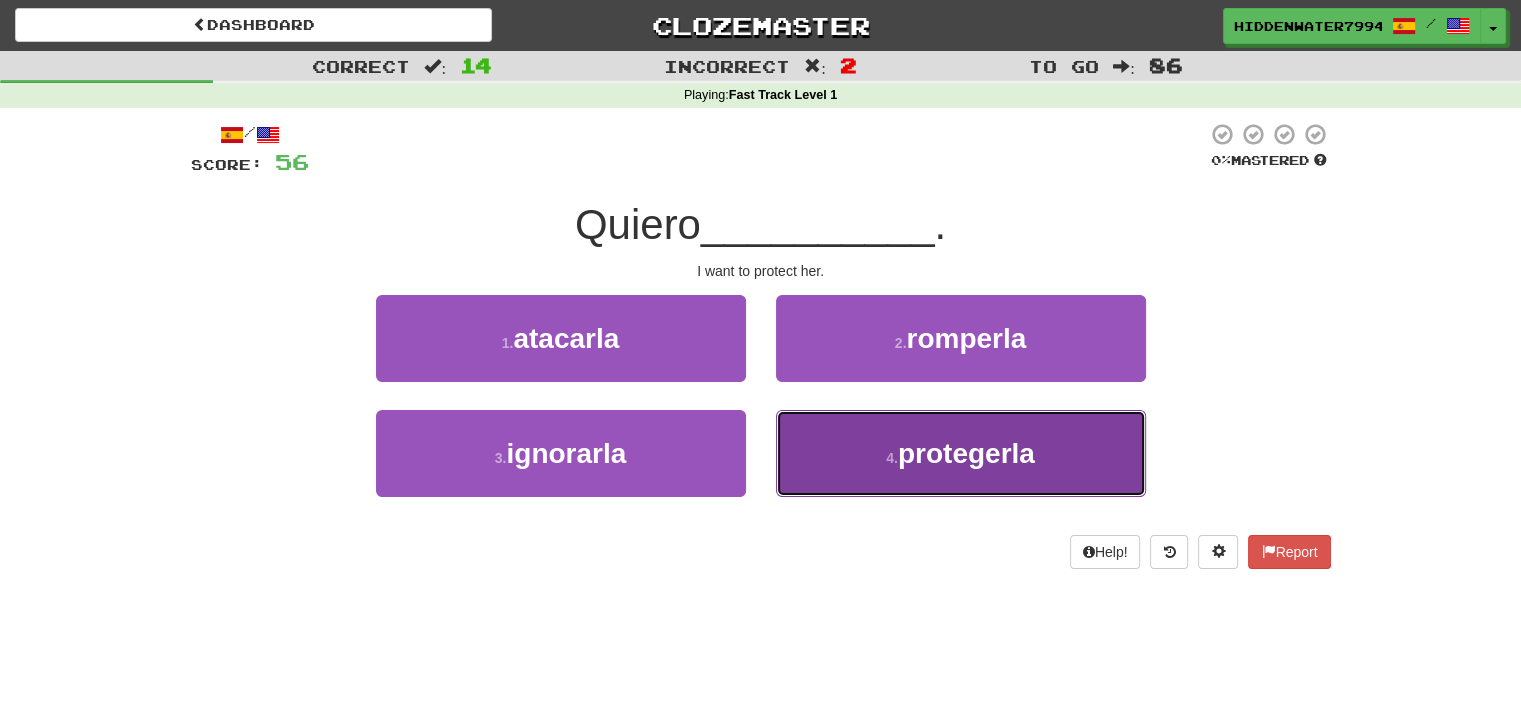 click on "4 .  protegerla" at bounding box center [961, 453] 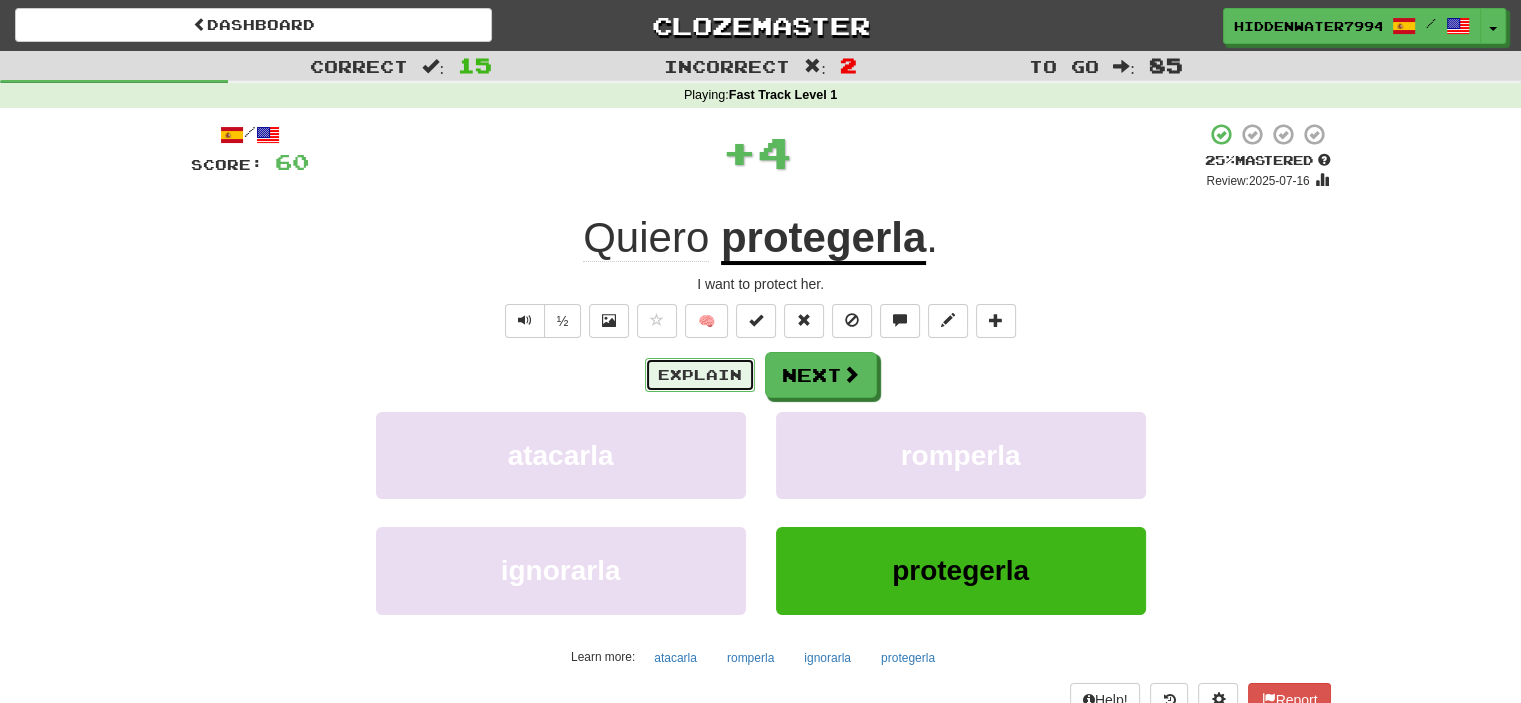 click on "Explain" at bounding box center [700, 375] 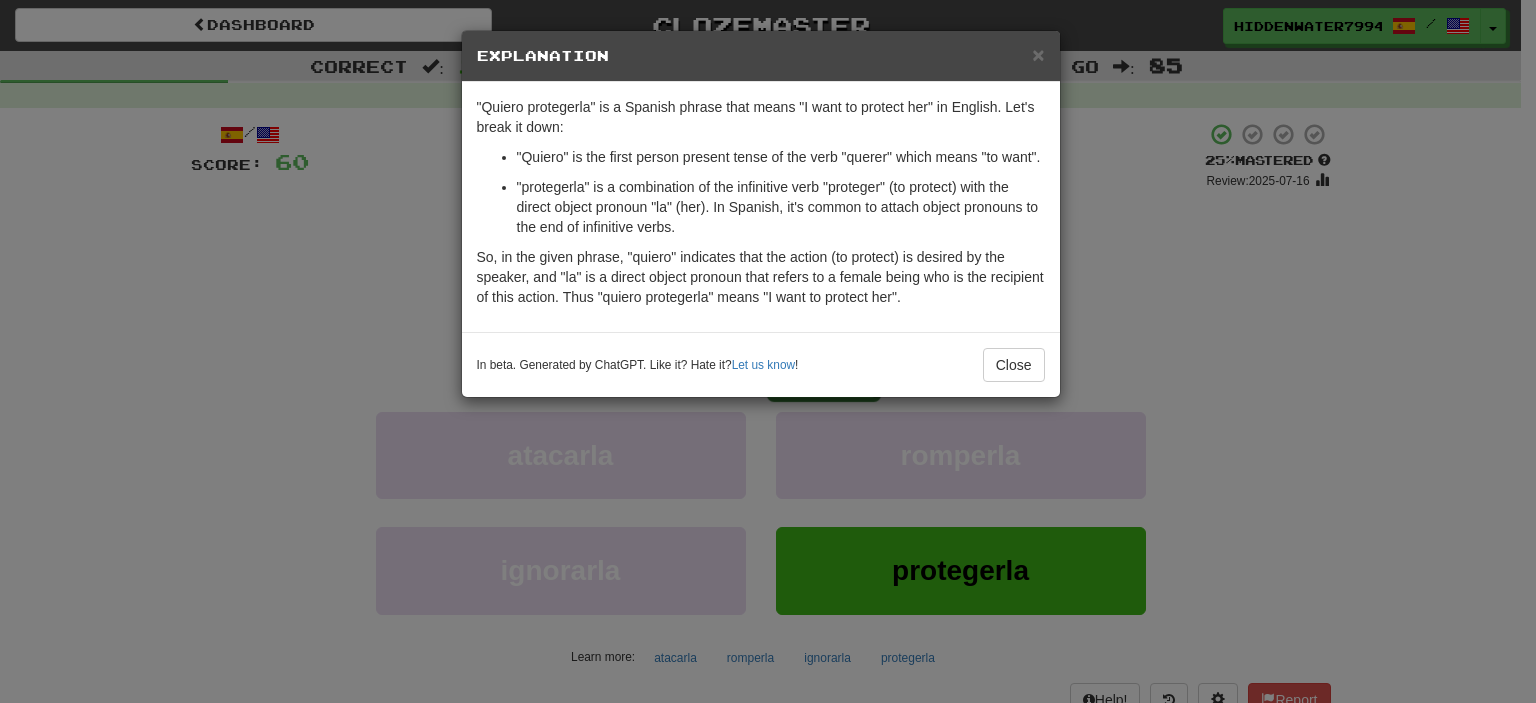 click on "Explanation" at bounding box center (761, 56) 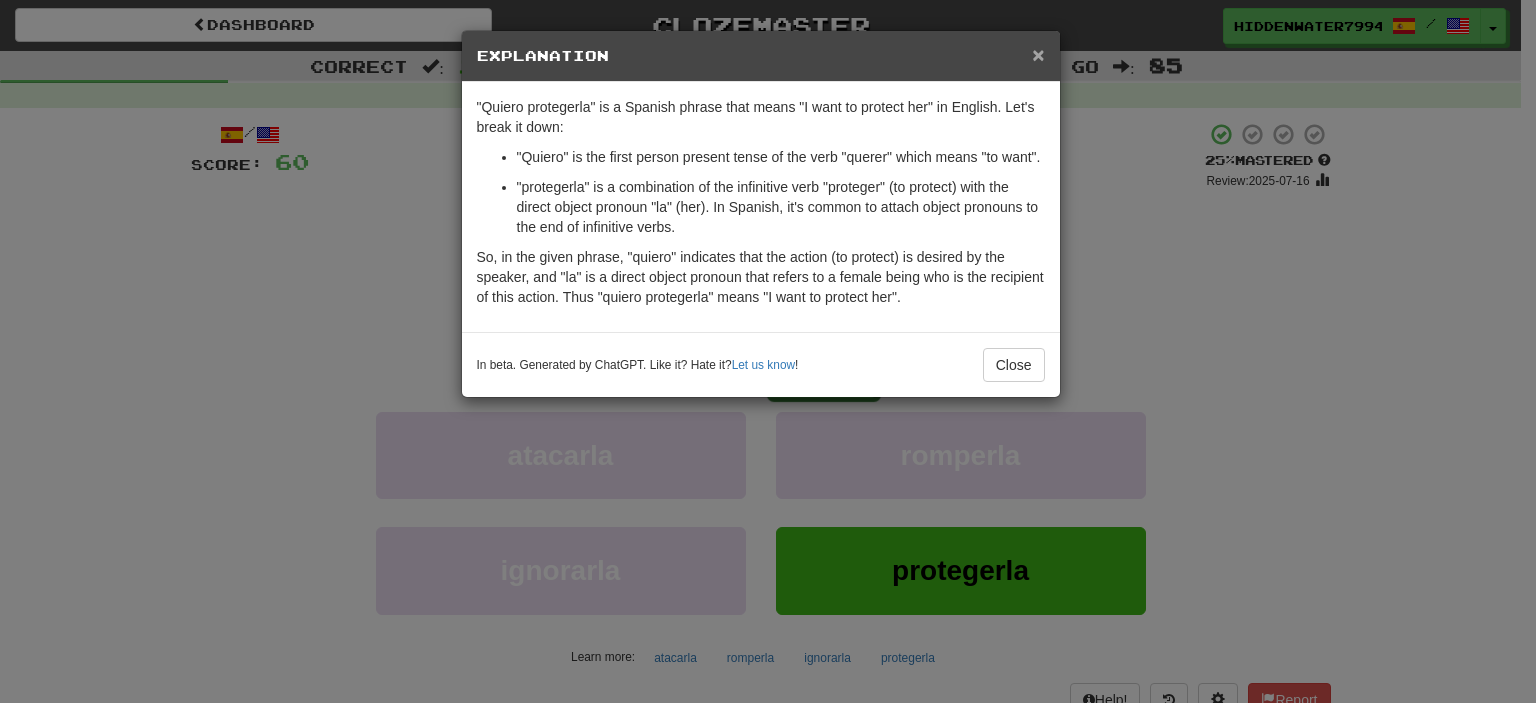 click on "×" at bounding box center (1038, 54) 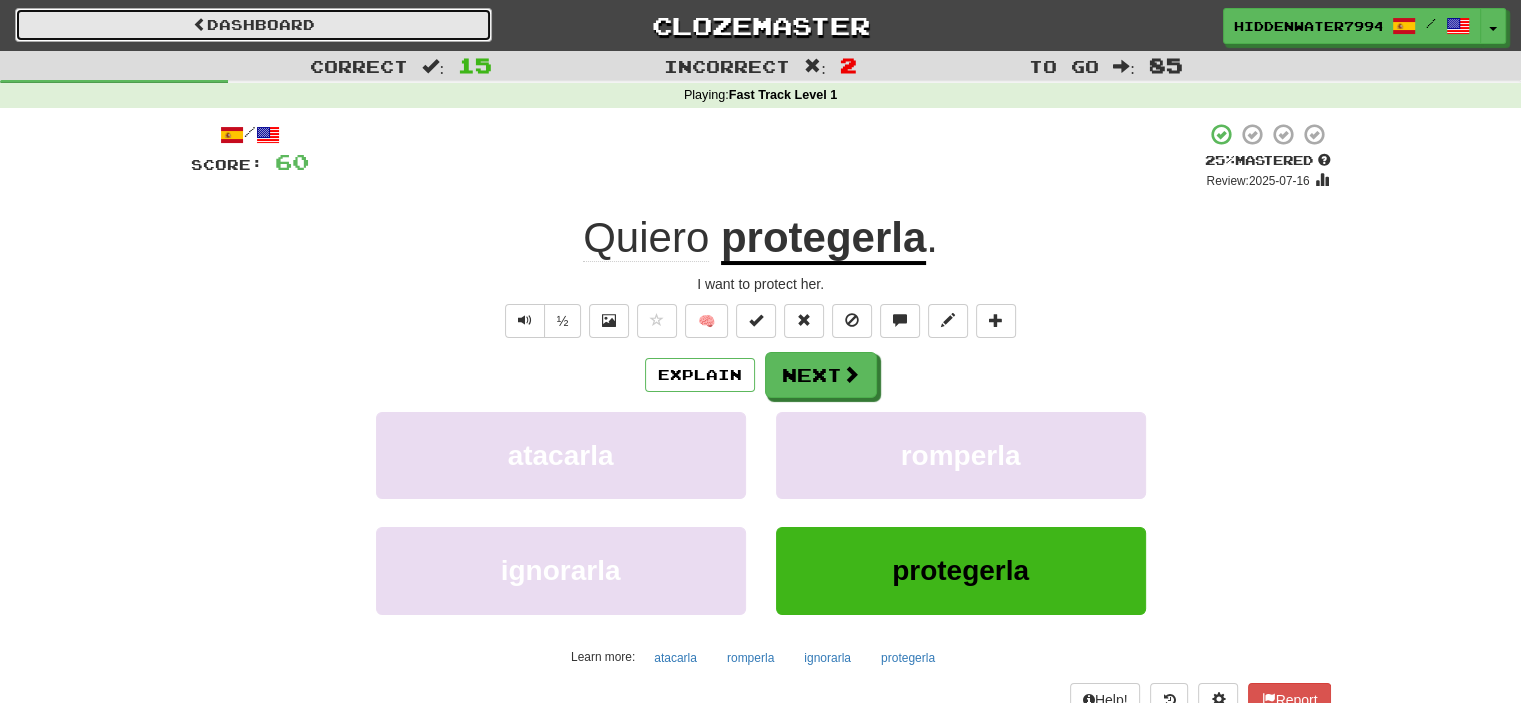 click on "Dashboard" at bounding box center [253, 25] 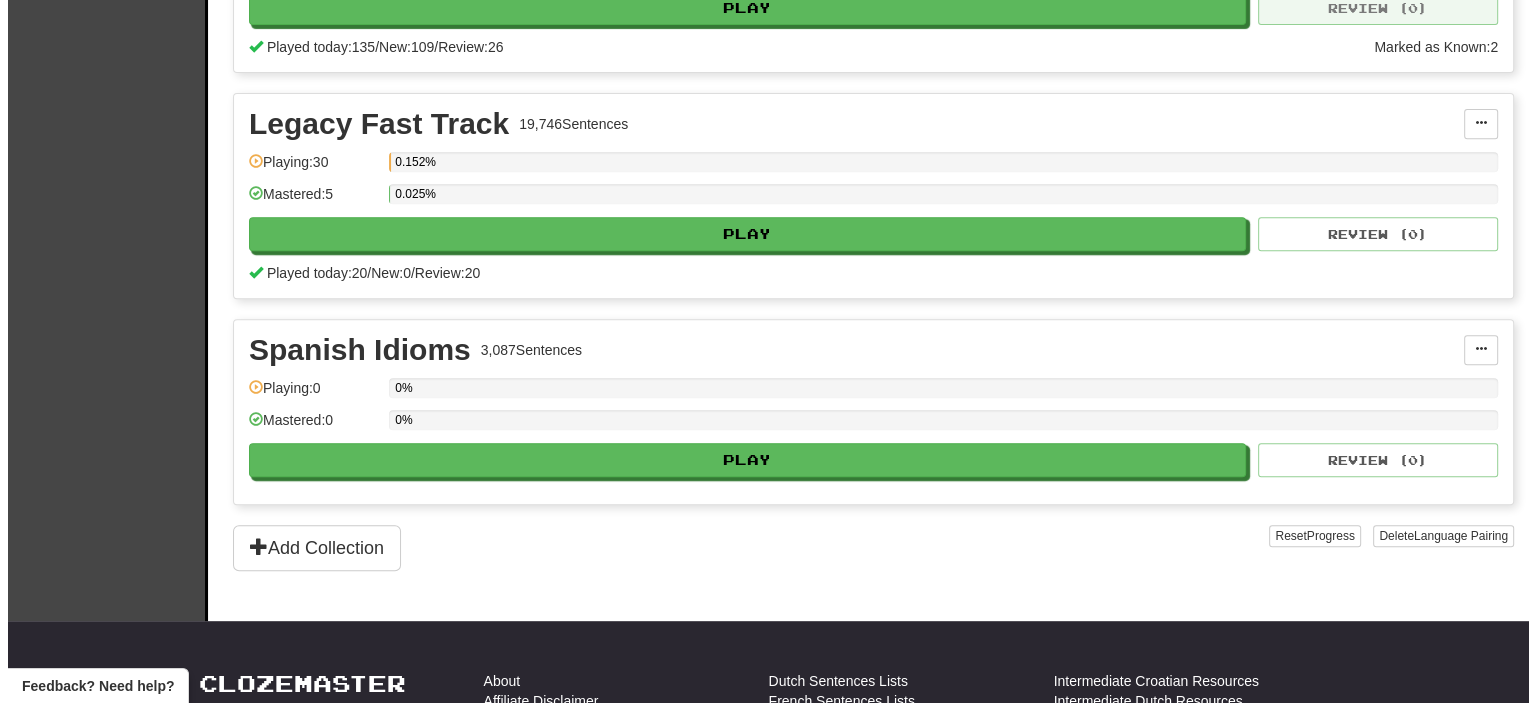 scroll, scrollTop: 820, scrollLeft: 0, axis: vertical 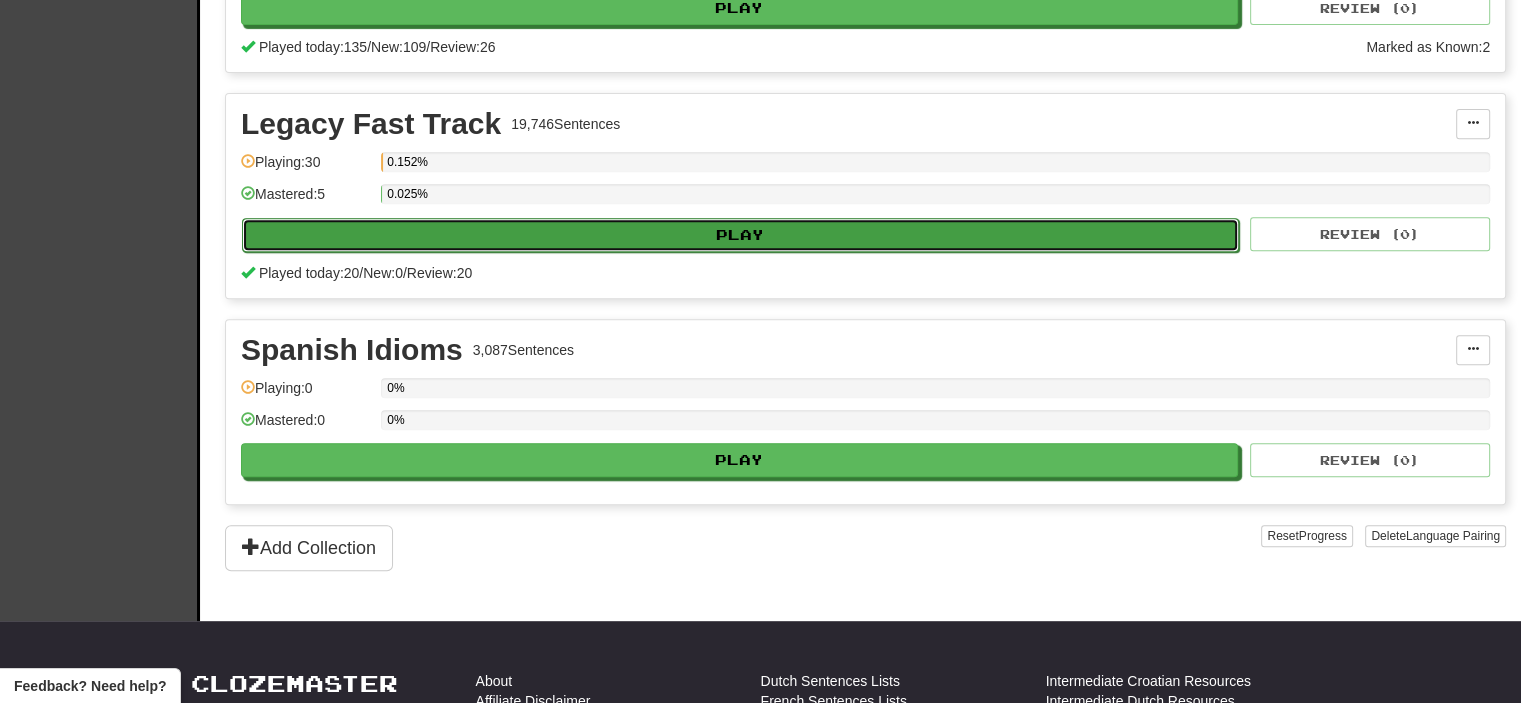 click on "Play" at bounding box center (740, 235) 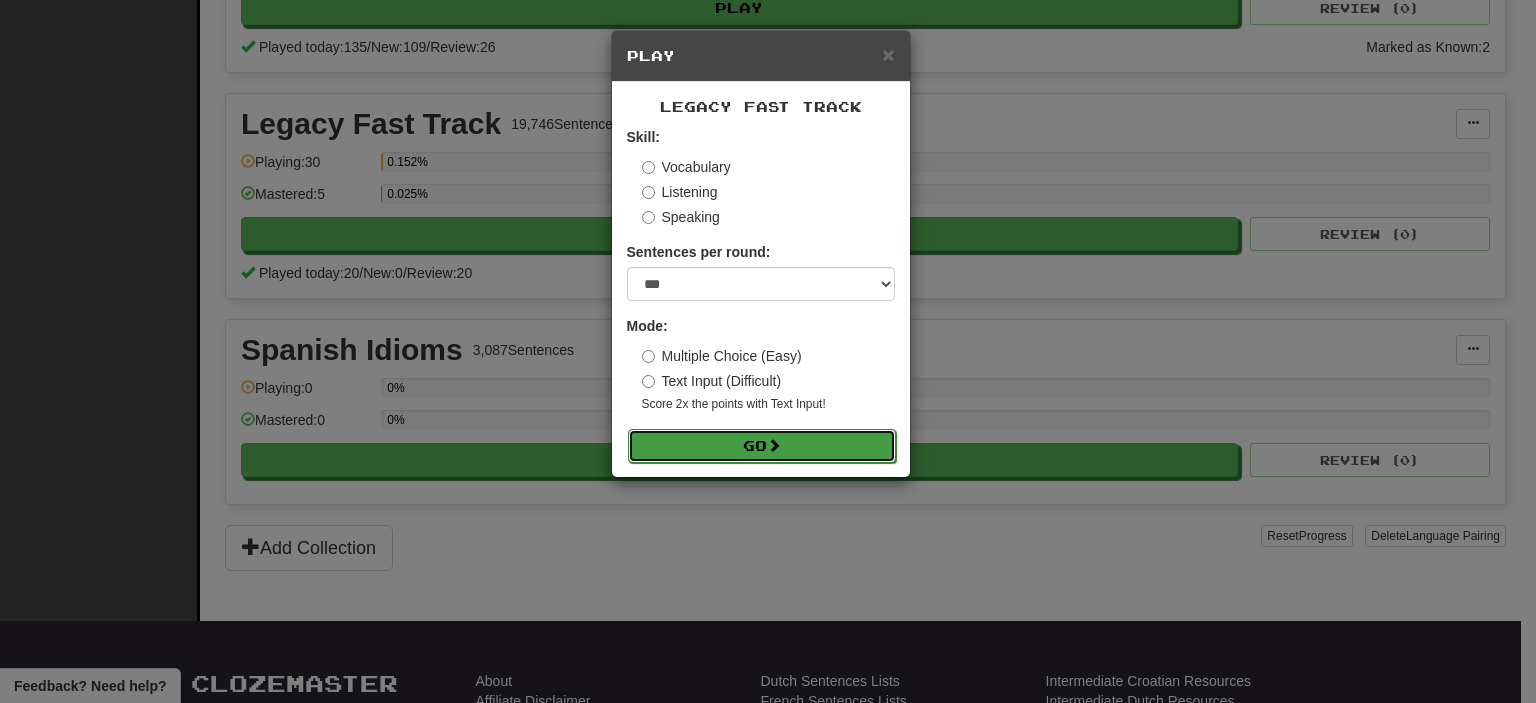 click on "Go" at bounding box center [762, 446] 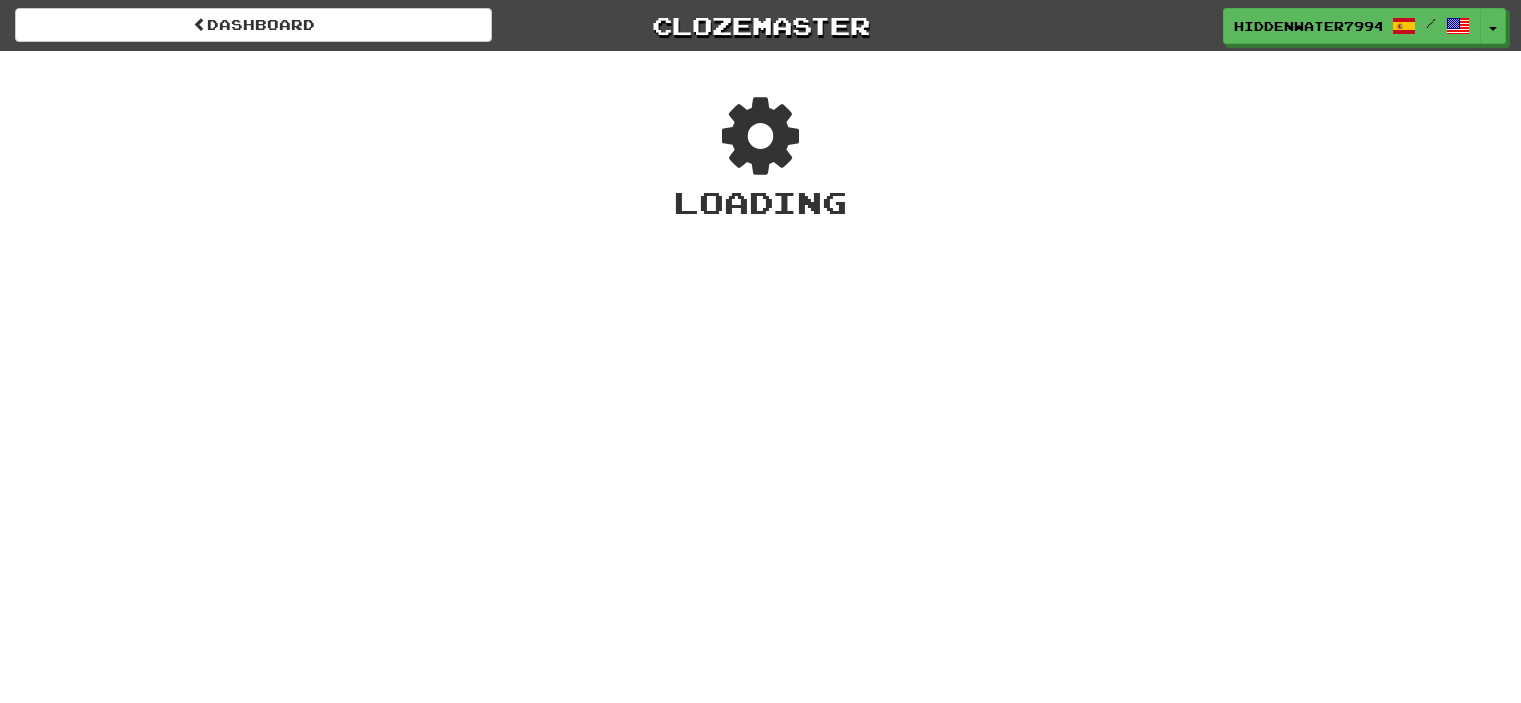 scroll, scrollTop: 0, scrollLeft: 0, axis: both 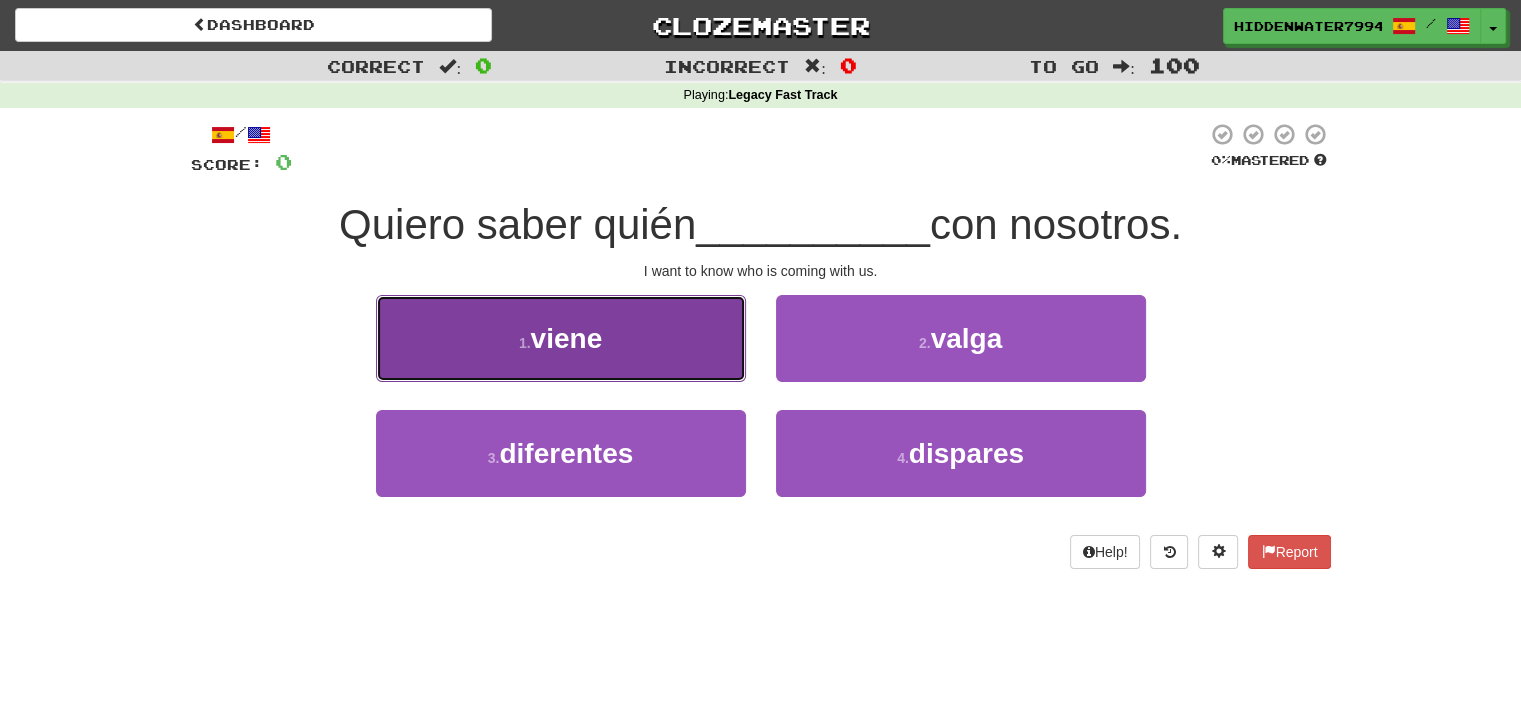 click on "1 .  viene" at bounding box center [561, 338] 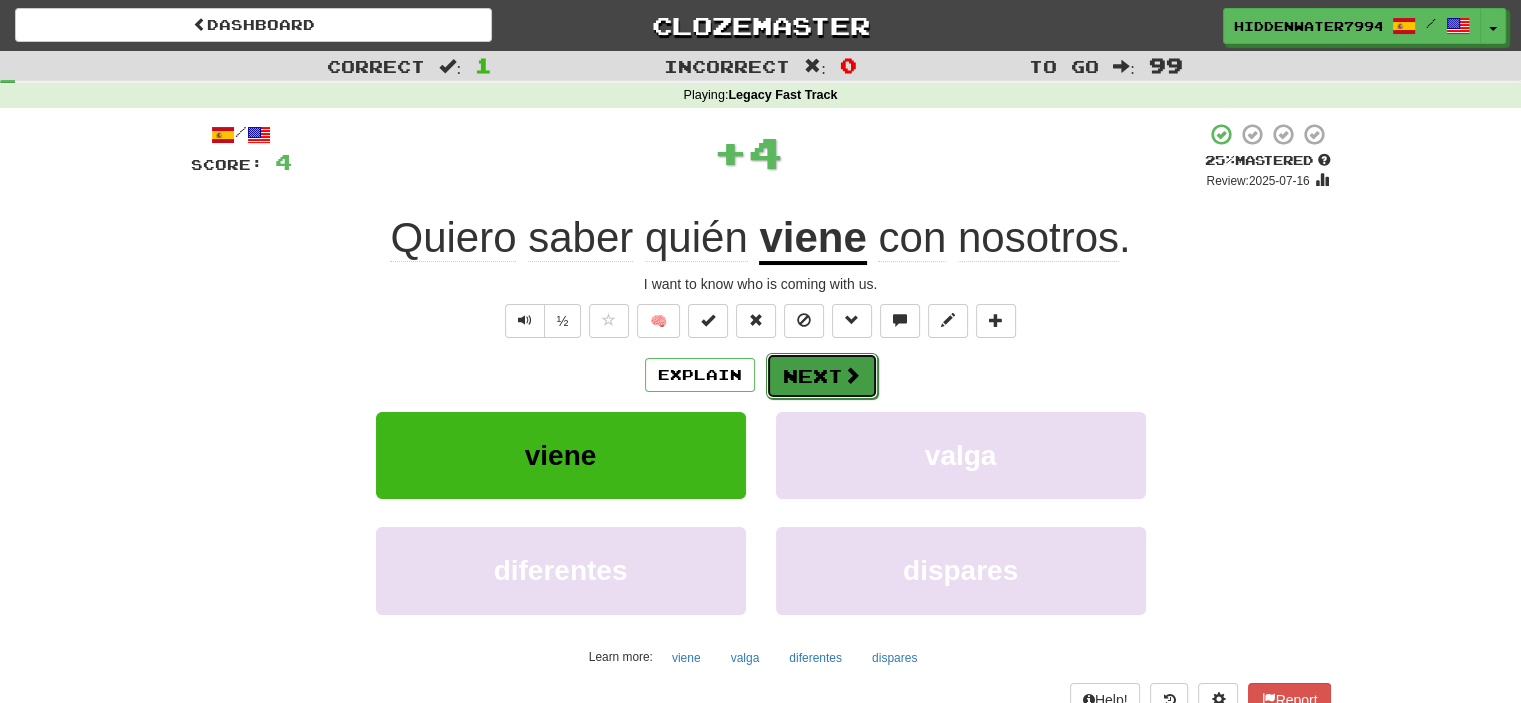 click on "Next" at bounding box center (822, 376) 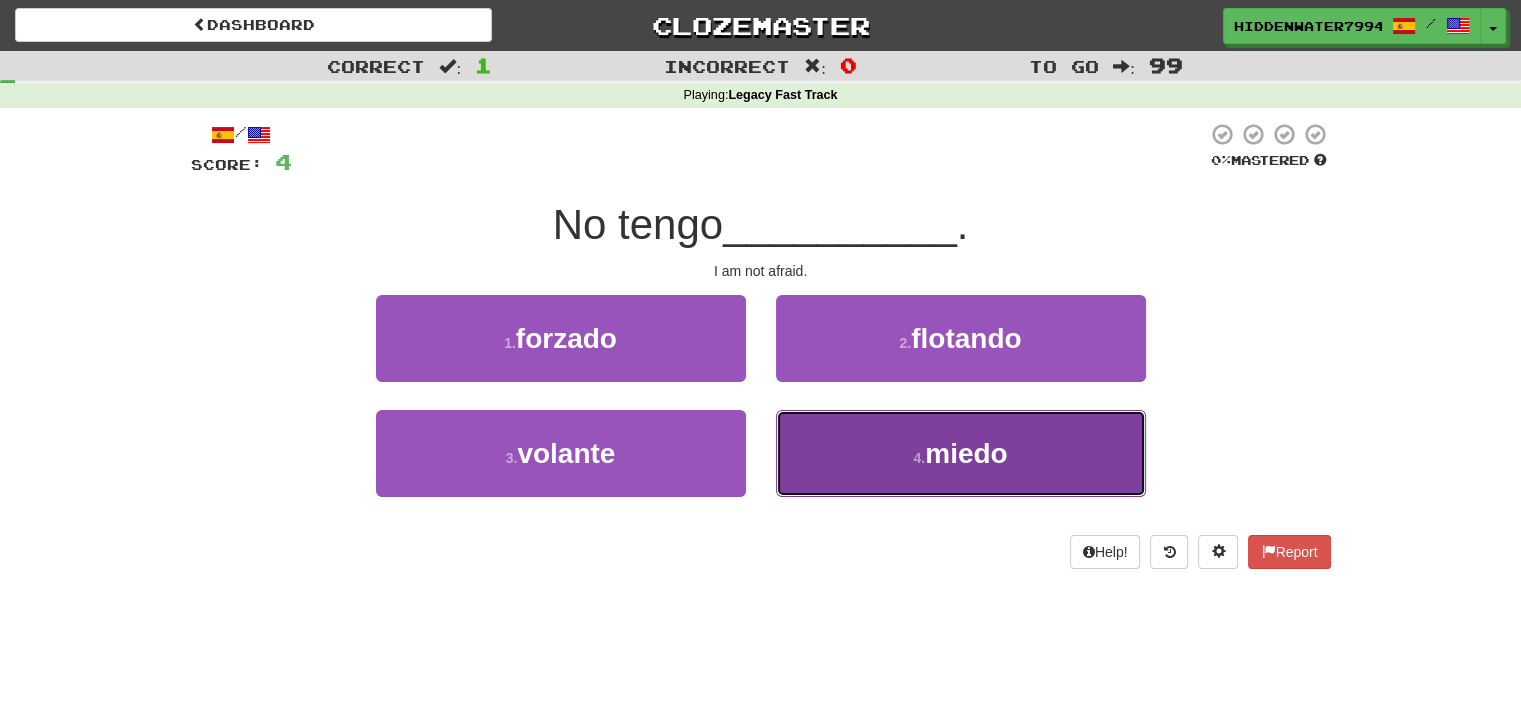 click on "4 .  miedo" at bounding box center [961, 453] 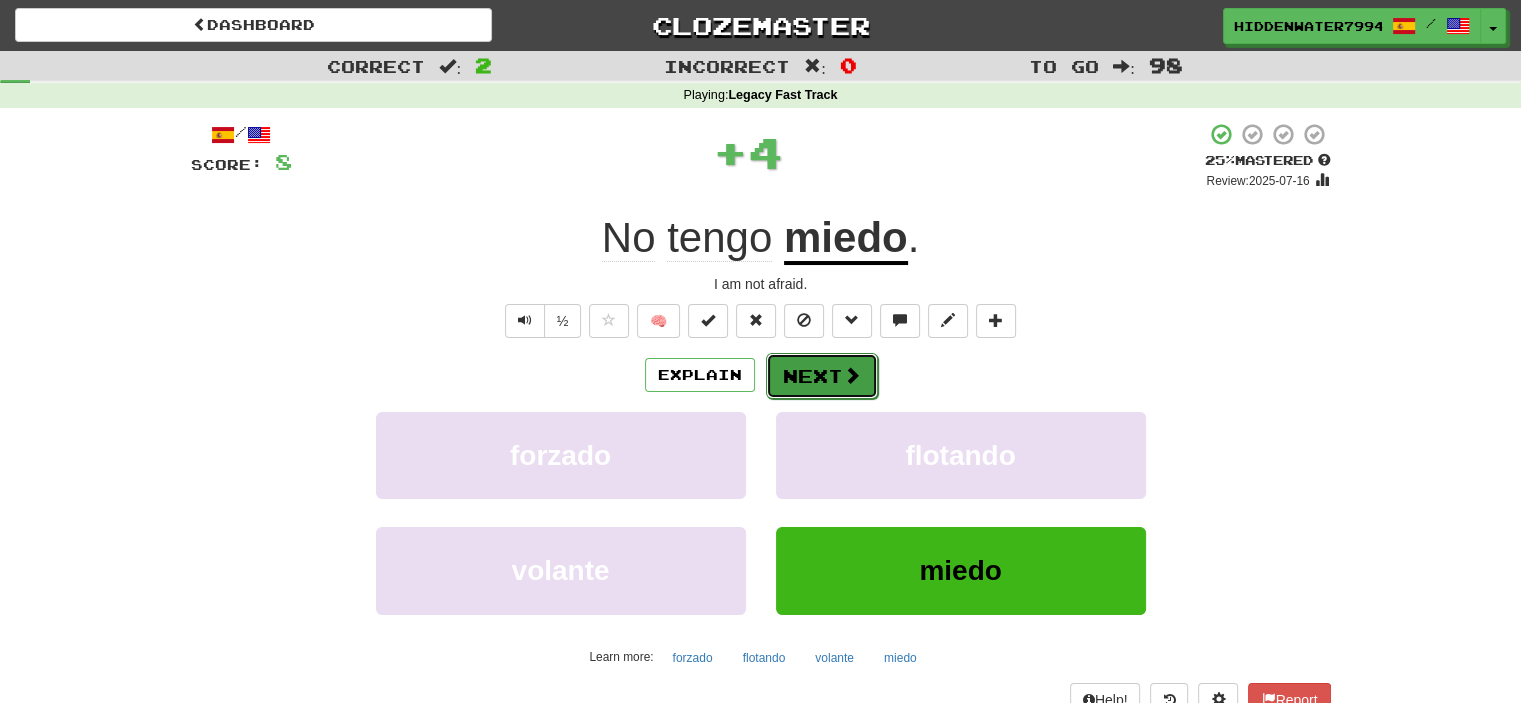 click at bounding box center [852, 375] 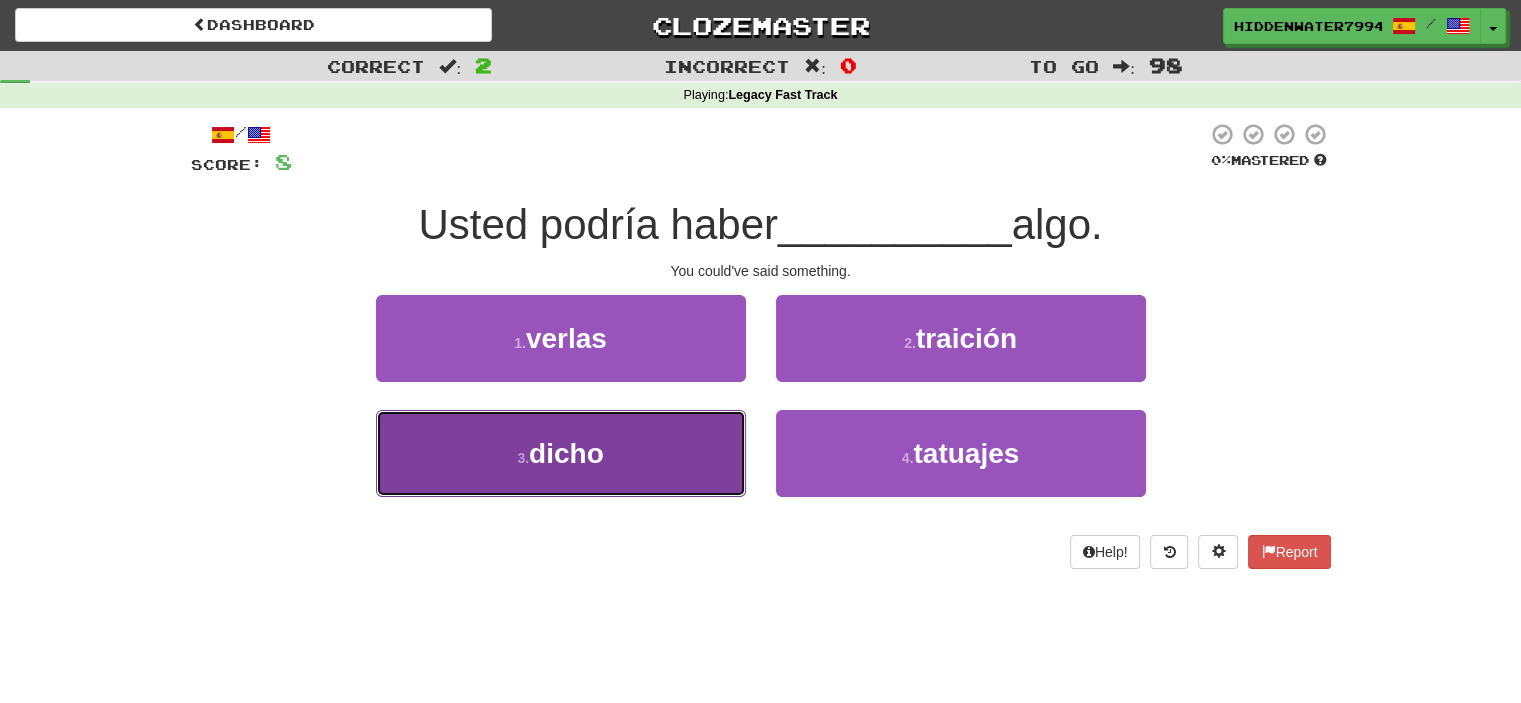 click on "3 .  dicho" at bounding box center (561, 453) 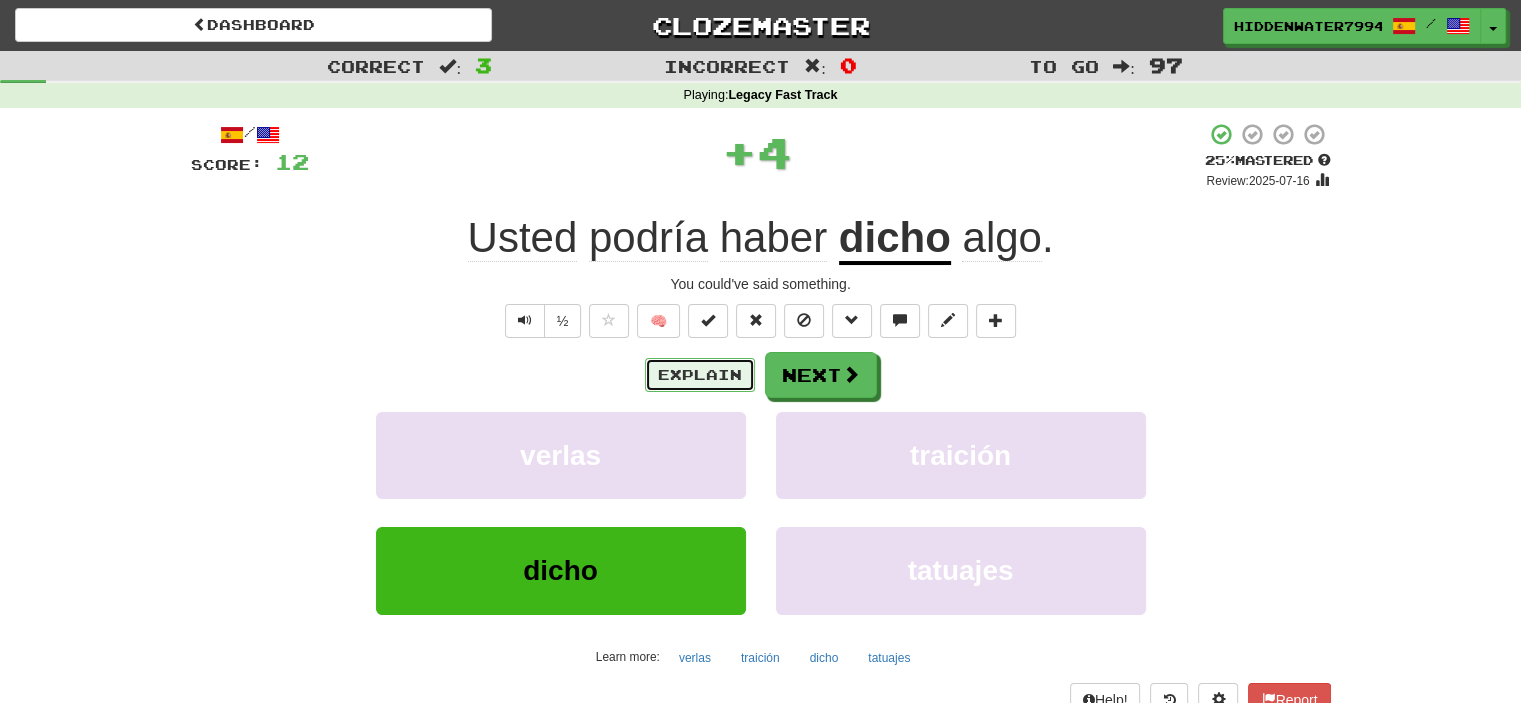 click on "Explain" at bounding box center (700, 375) 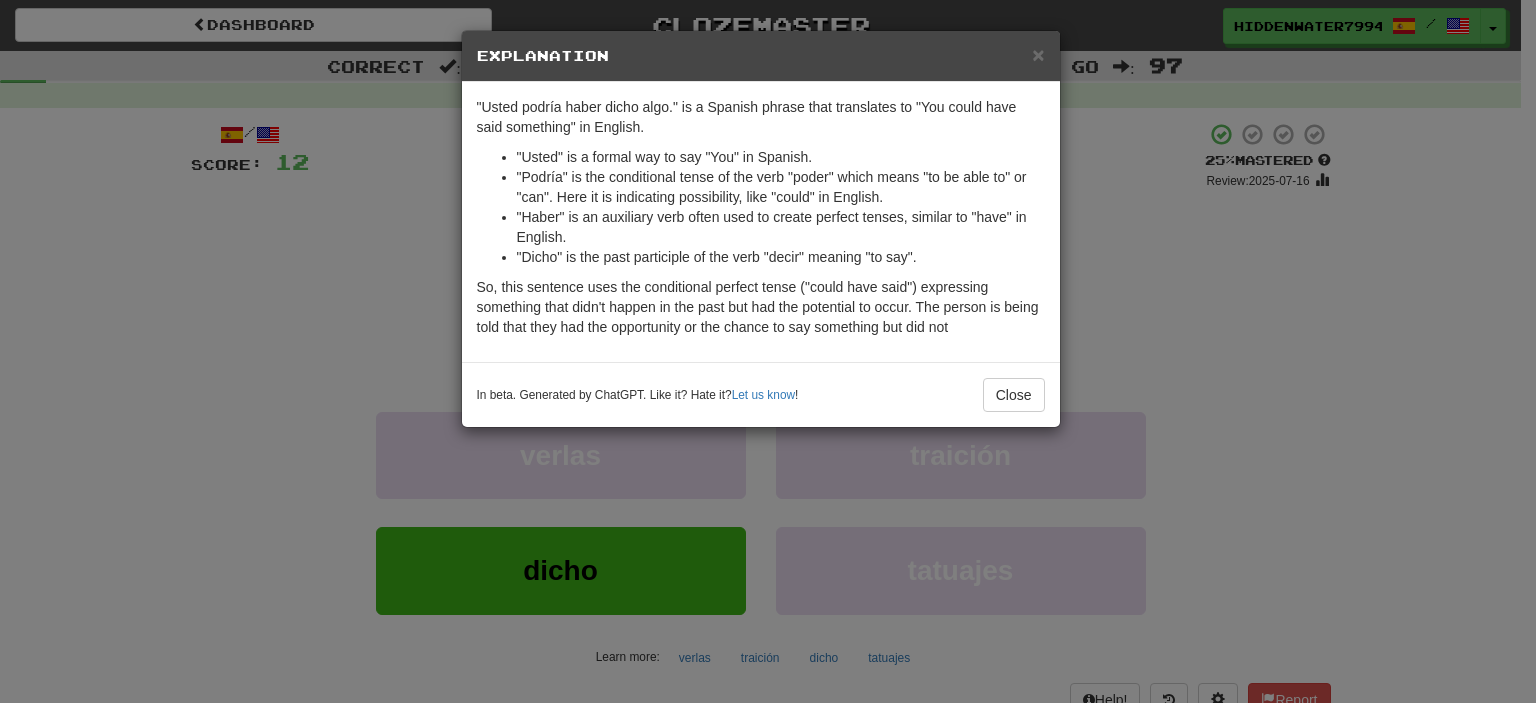 click on "× Explanation" at bounding box center (761, 56) 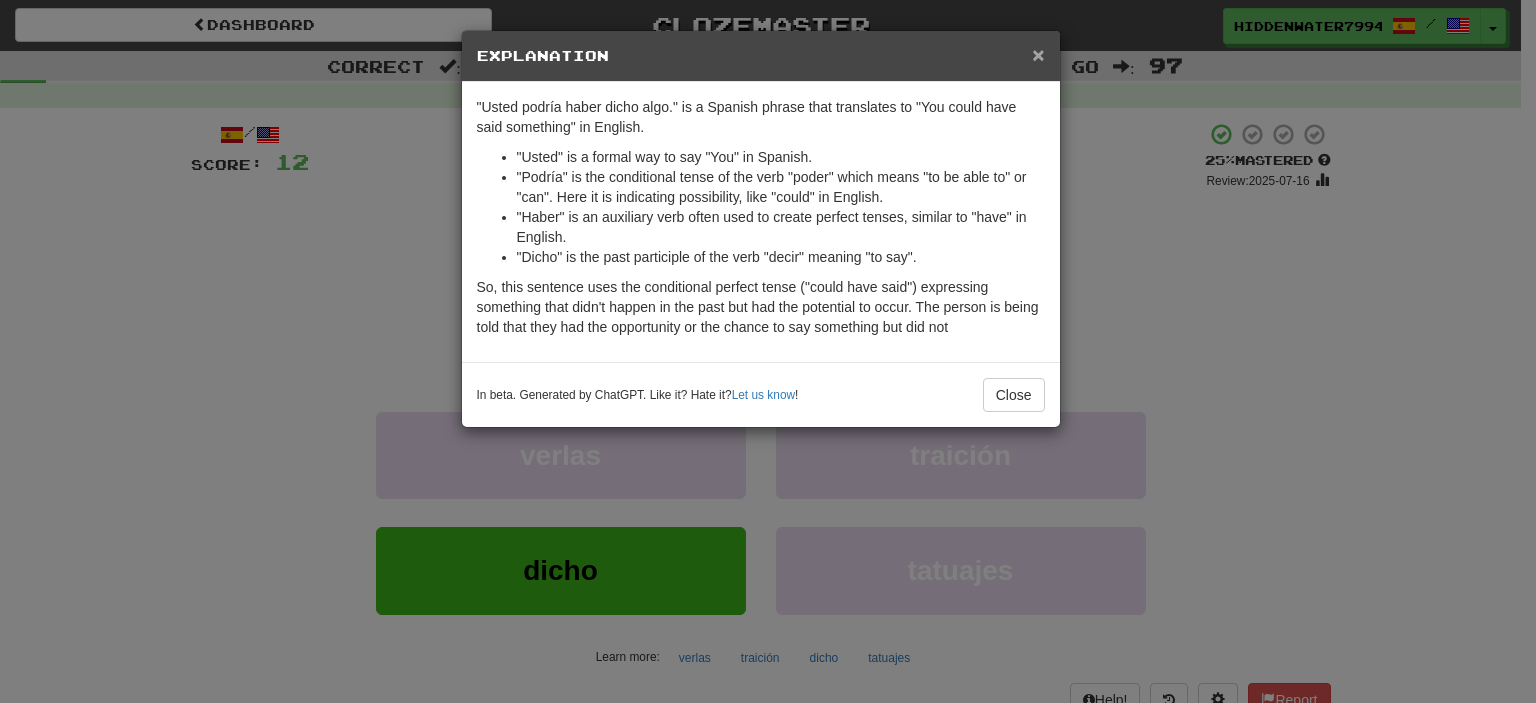 click on "×" at bounding box center (1038, 54) 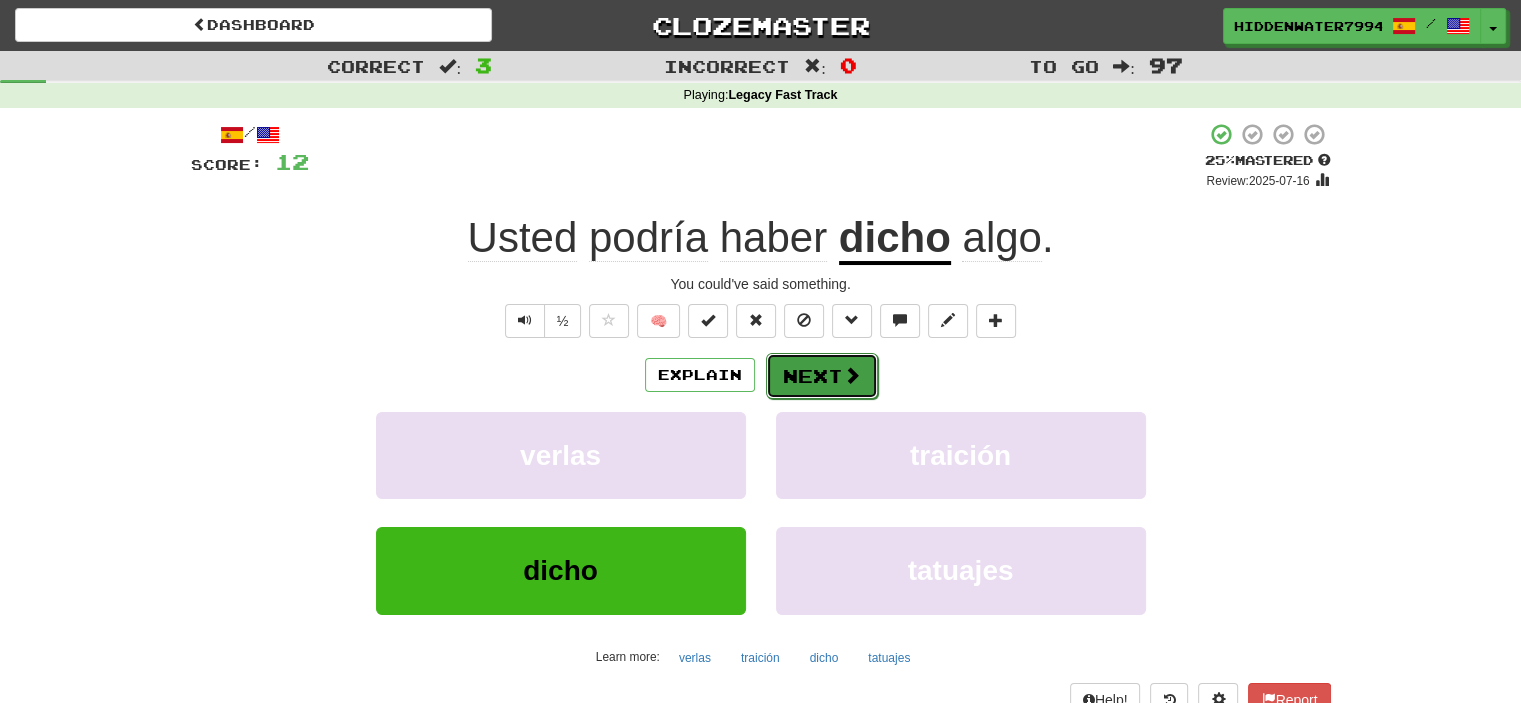 click on "Next" at bounding box center (822, 376) 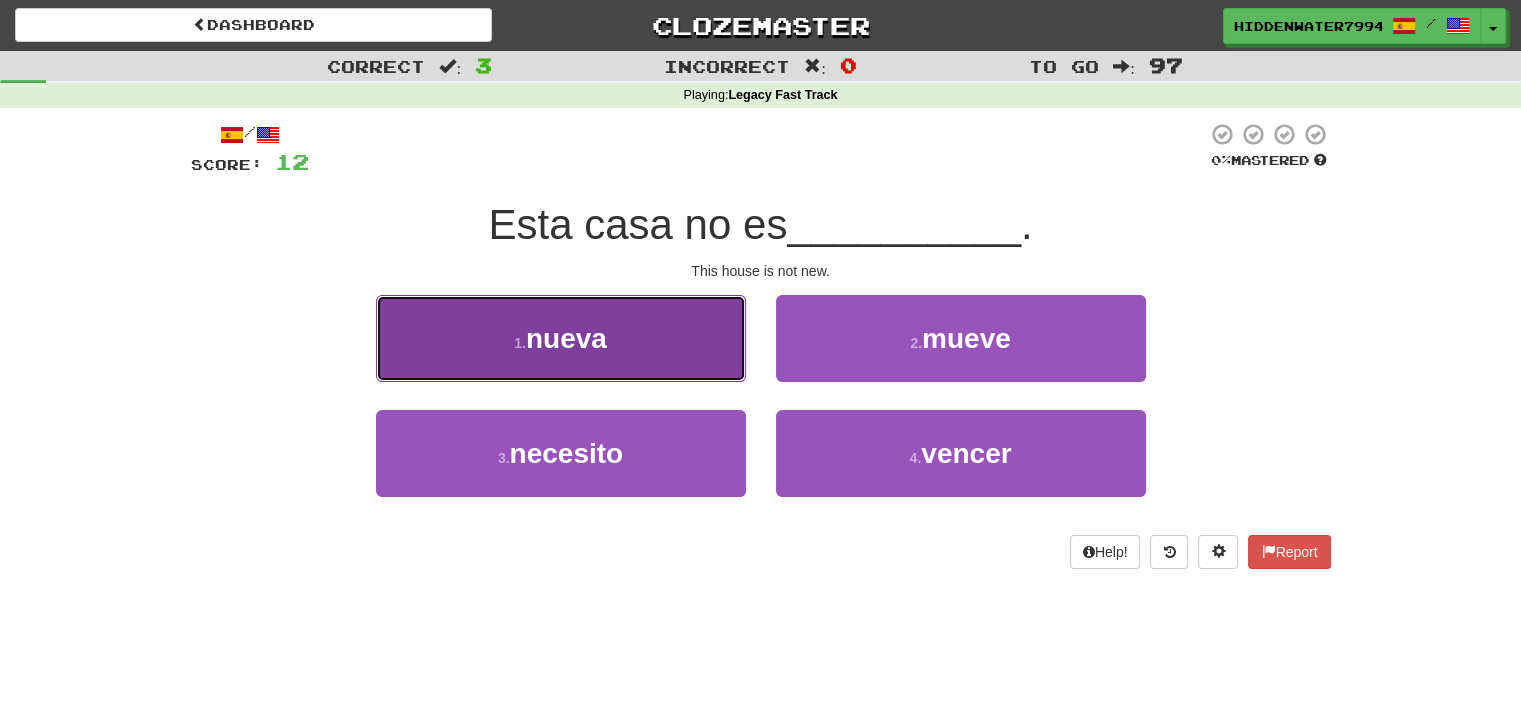 click on "1 .  nueva" at bounding box center (561, 338) 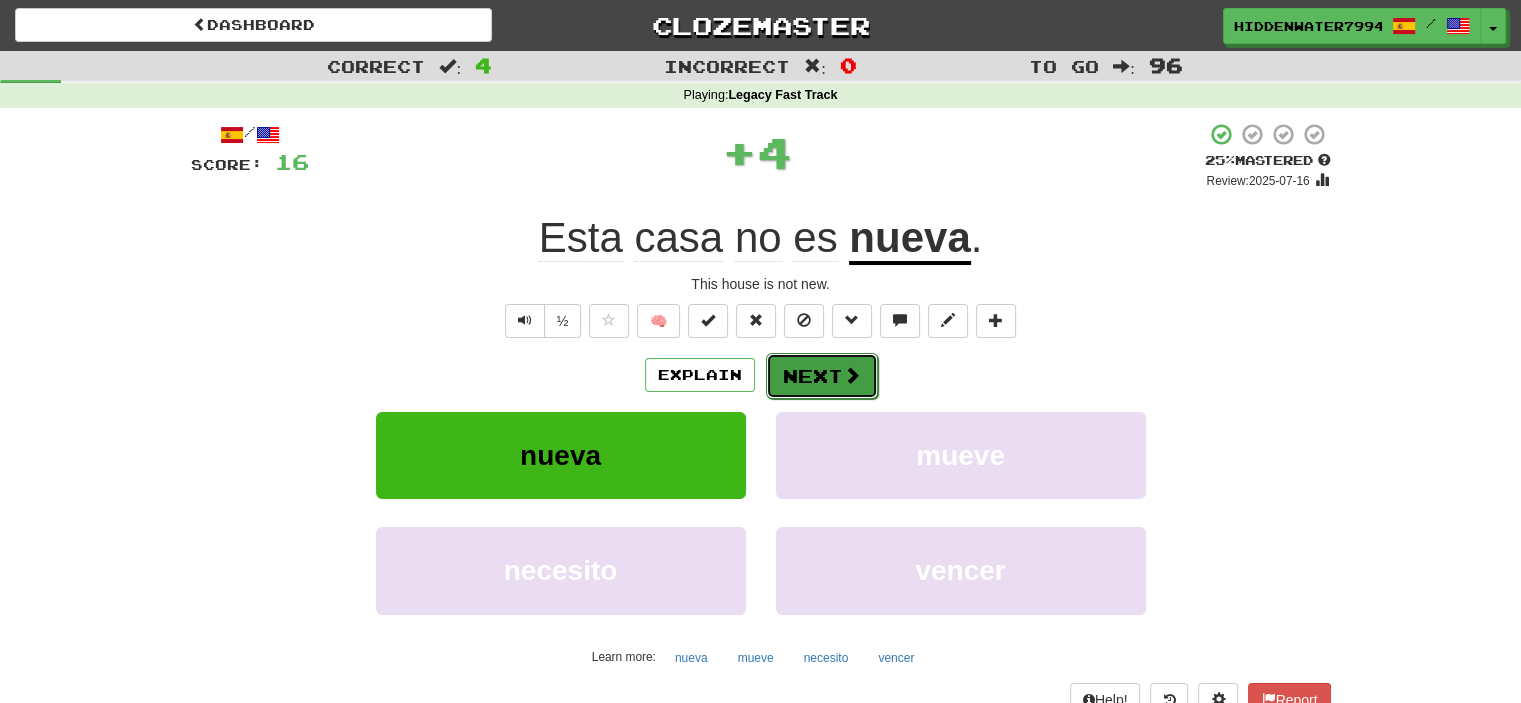 click on "Next" at bounding box center [822, 376] 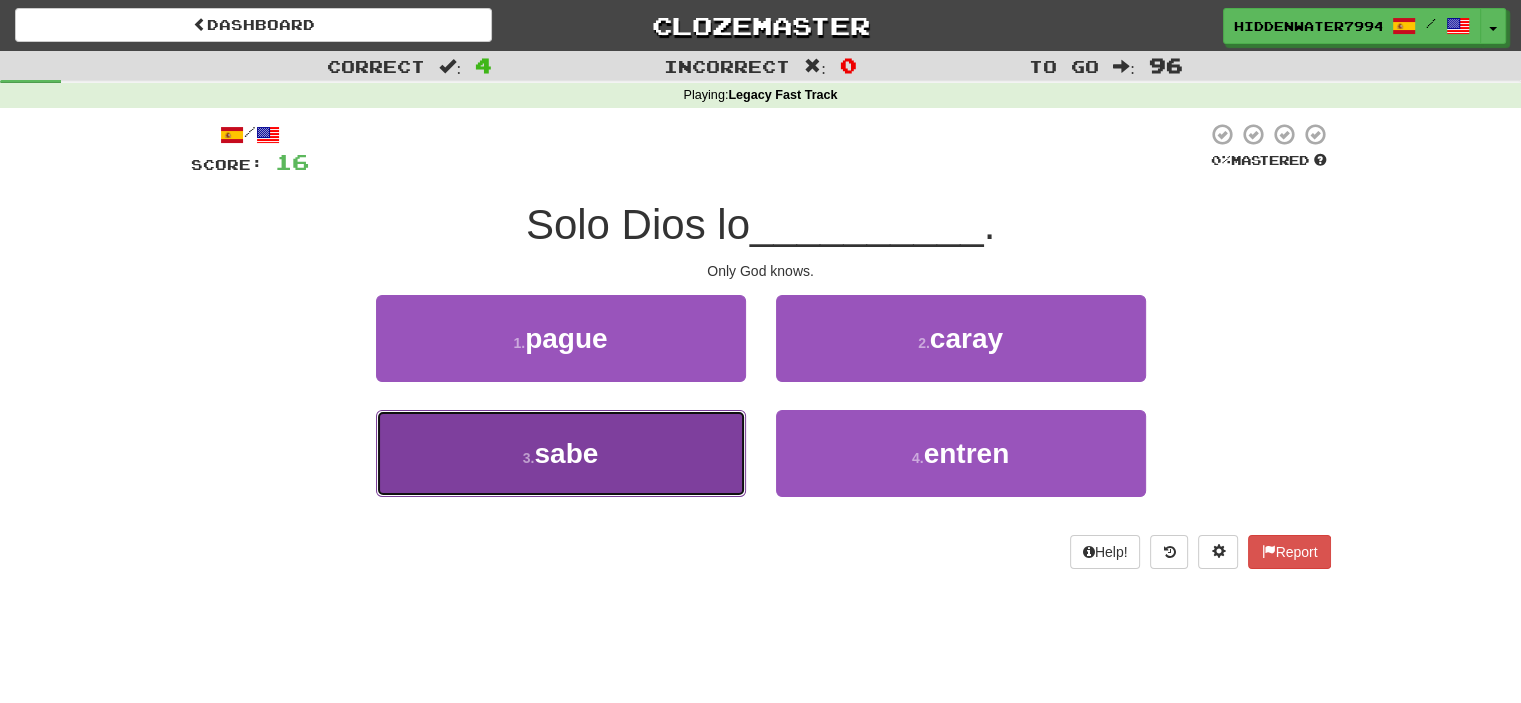 click on "3 .  sabe" at bounding box center [561, 453] 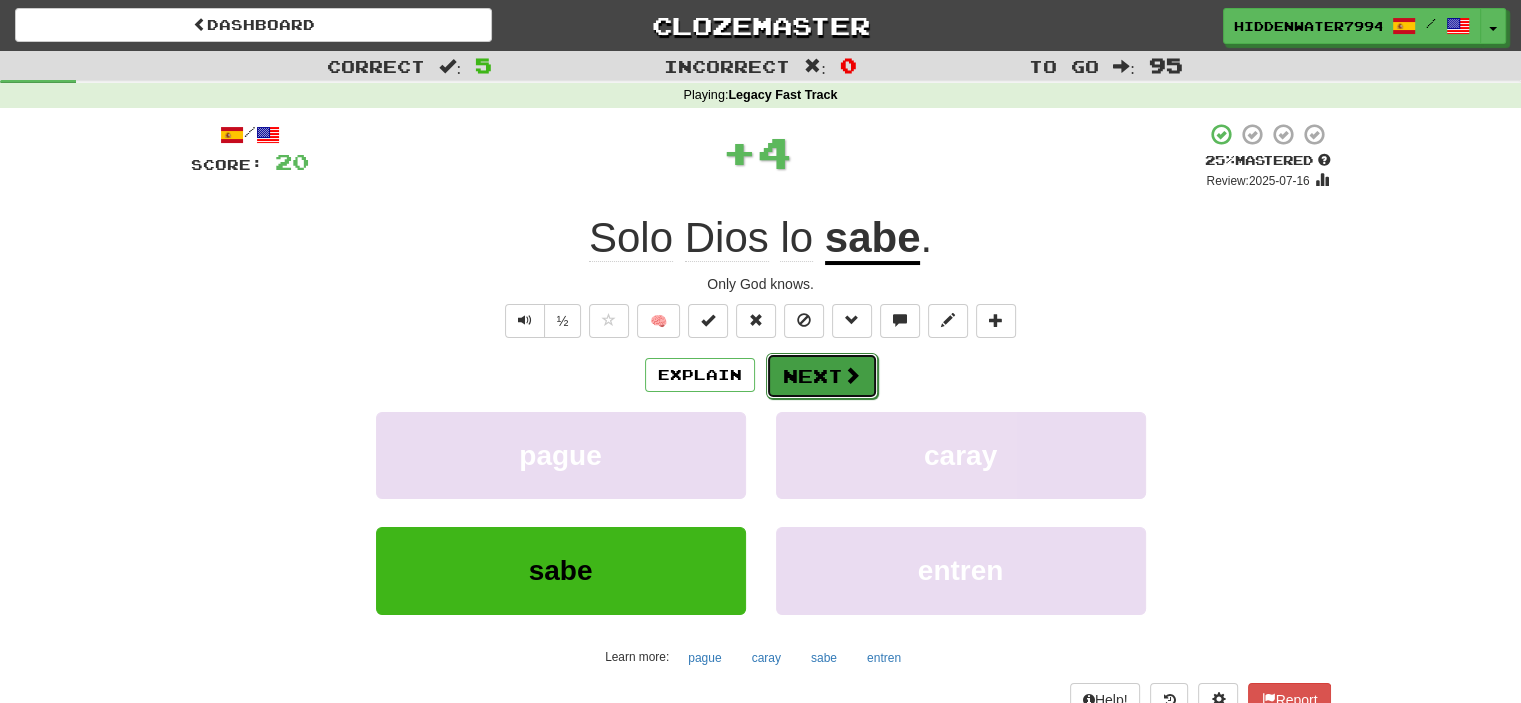 click on "Next" at bounding box center [822, 376] 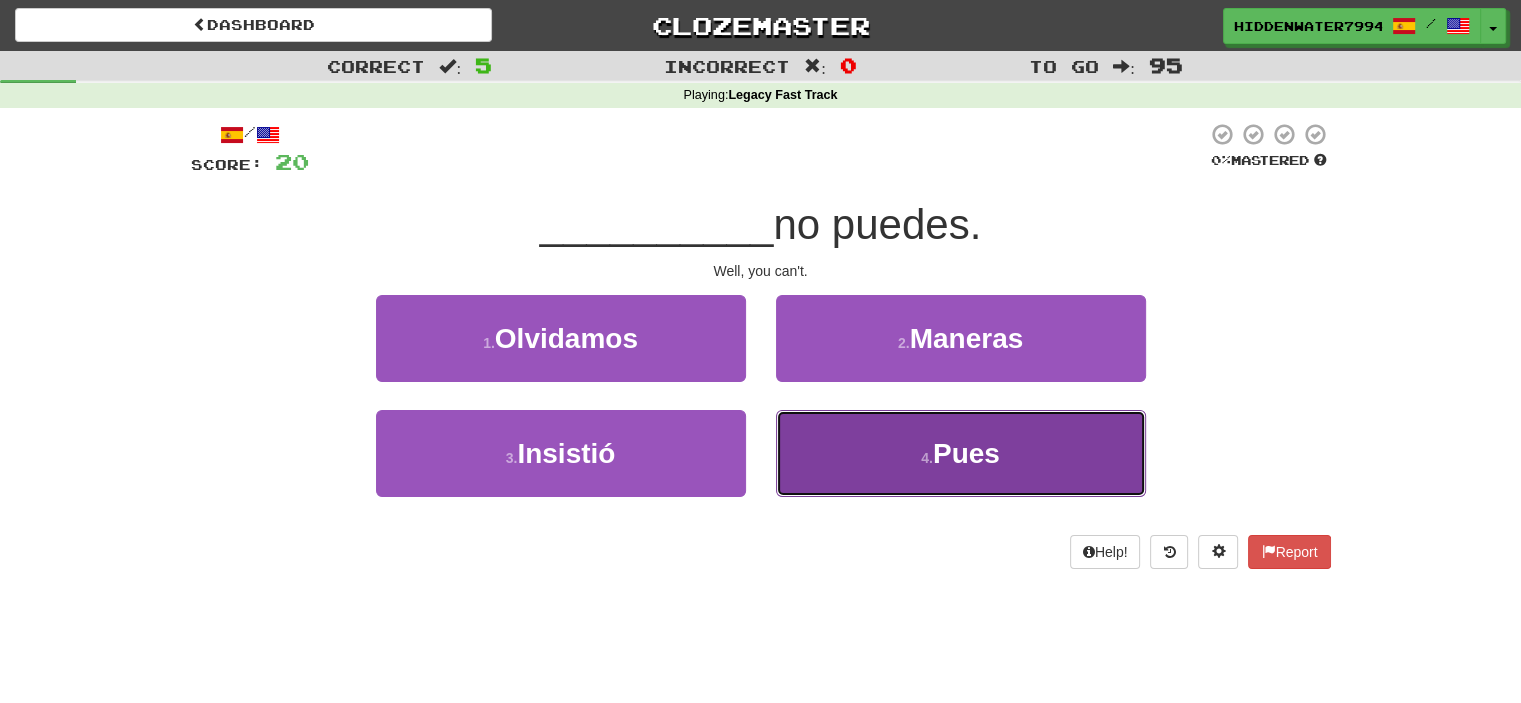 click on "4 .  Pues" at bounding box center (961, 453) 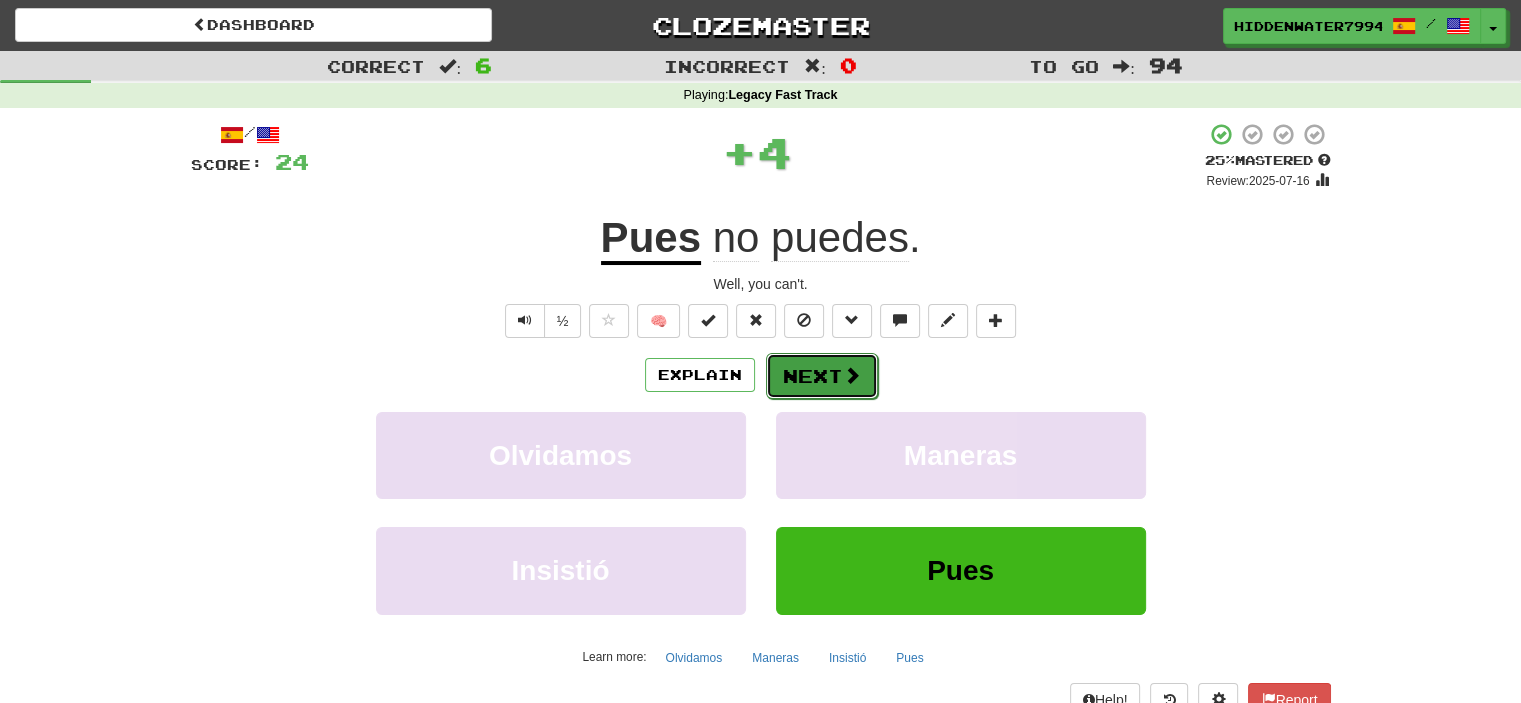 click on "Next" at bounding box center (822, 376) 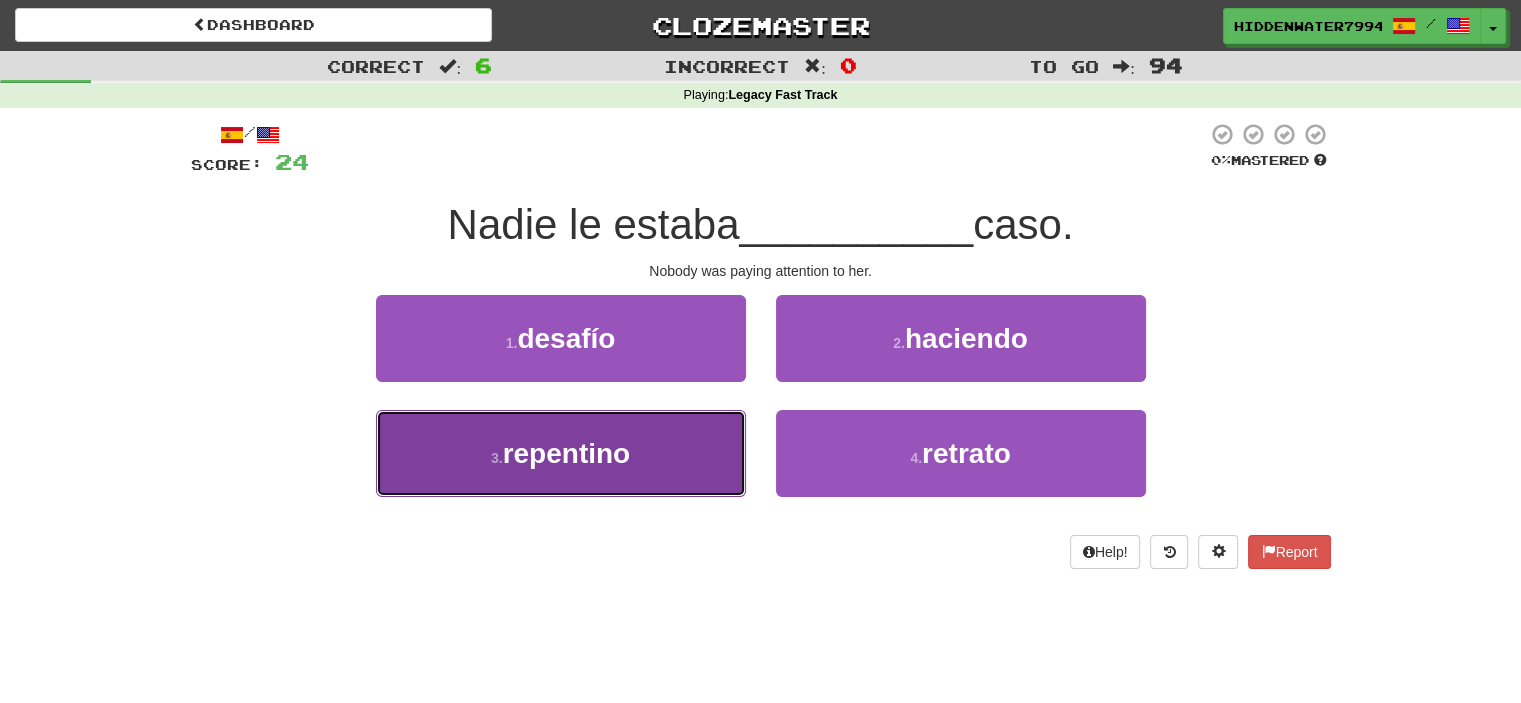 click on "3 .  repentino" at bounding box center [561, 453] 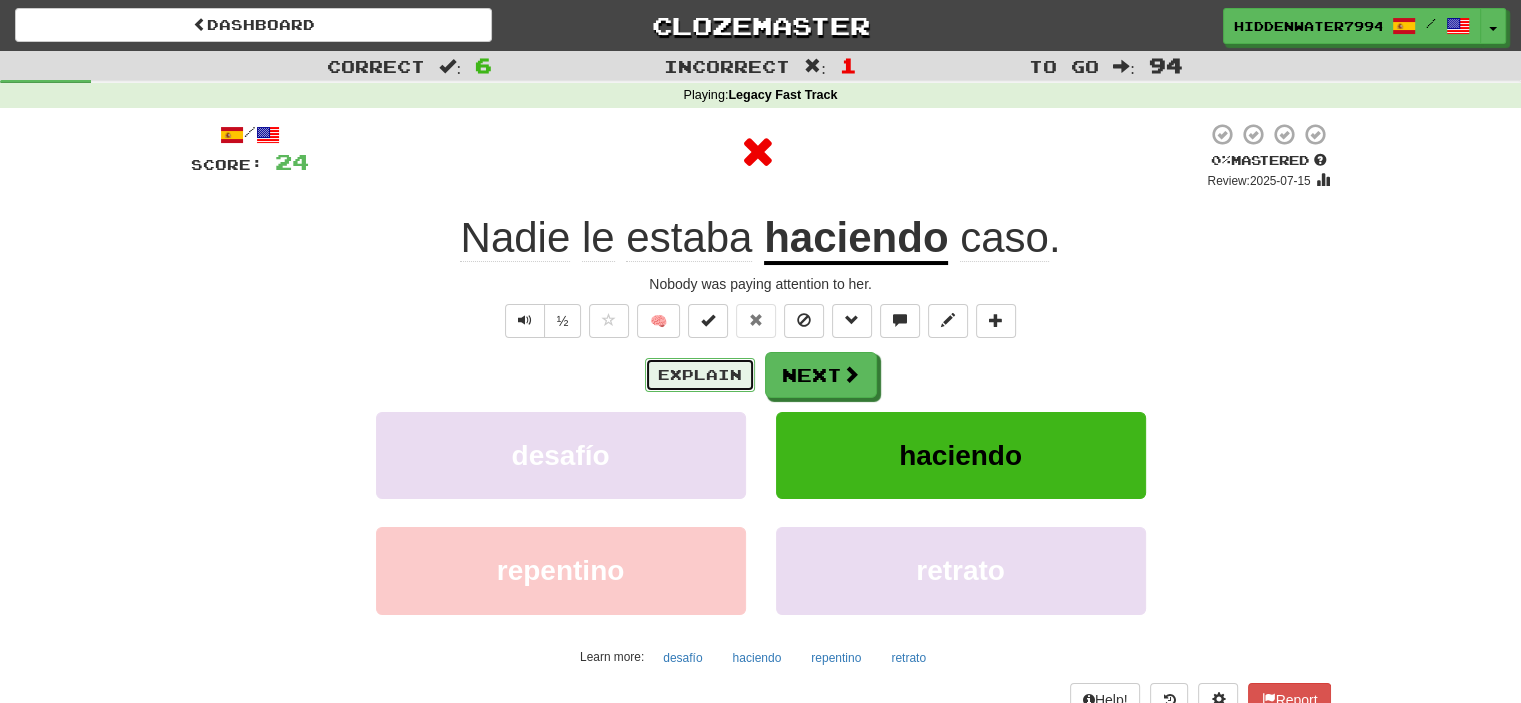 click on "Explain" at bounding box center [700, 375] 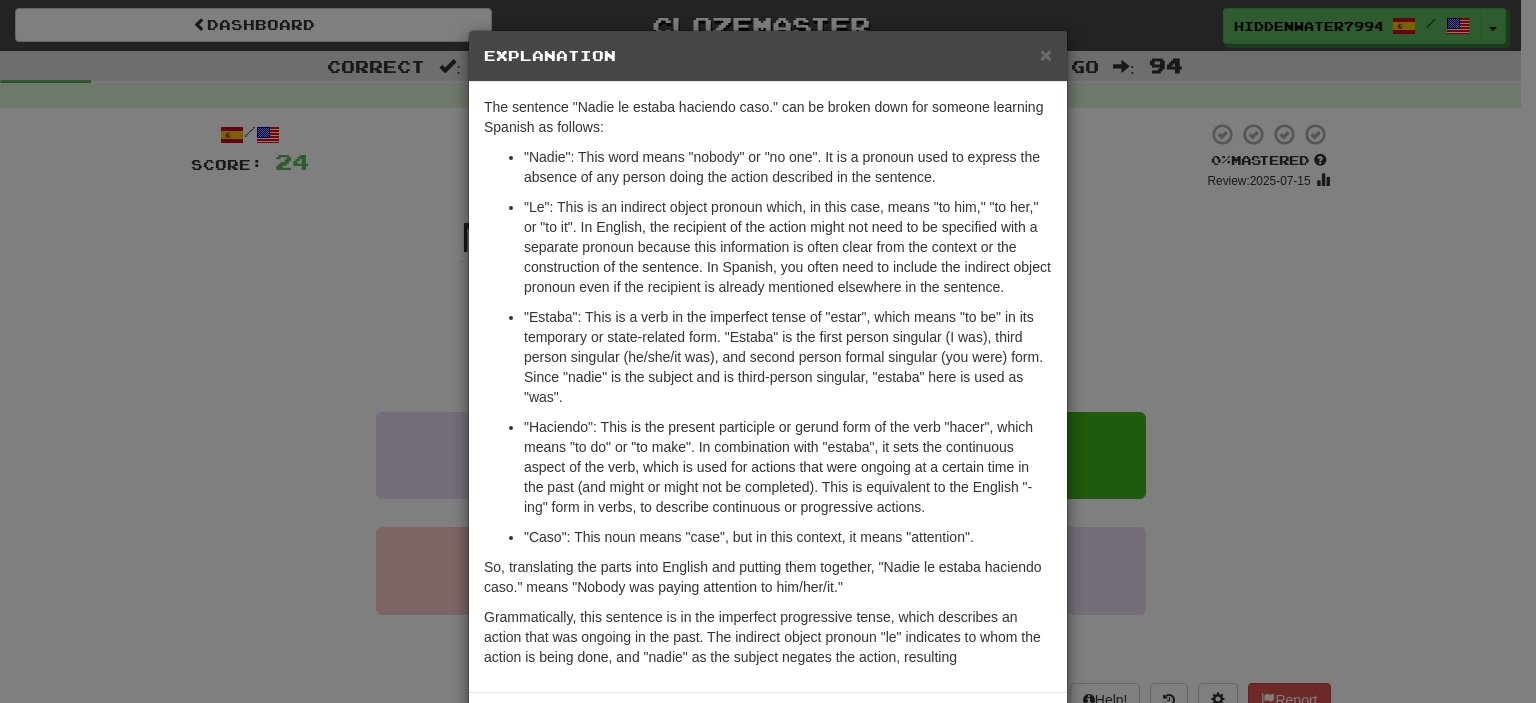 click on "× Explanation" at bounding box center (768, 56) 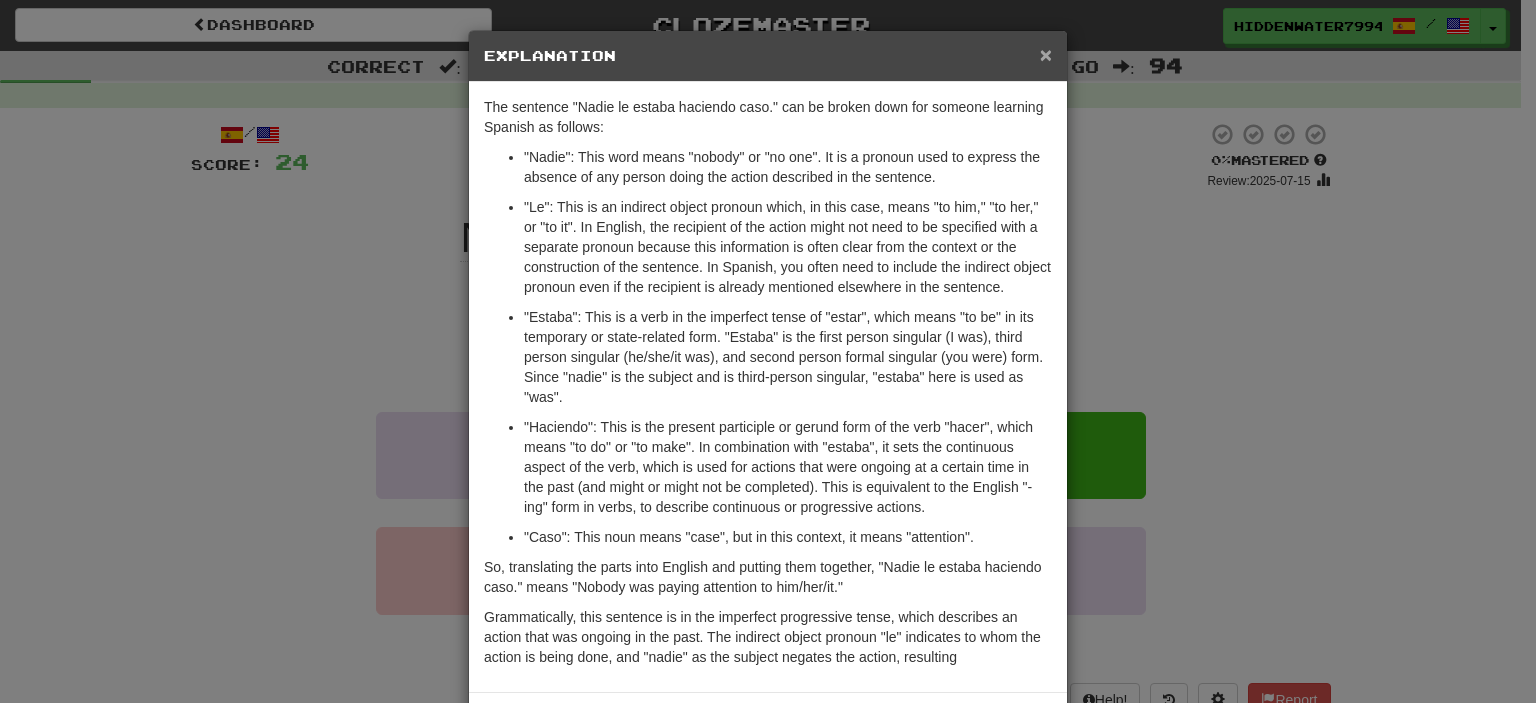 click on "×" at bounding box center (1046, 54) 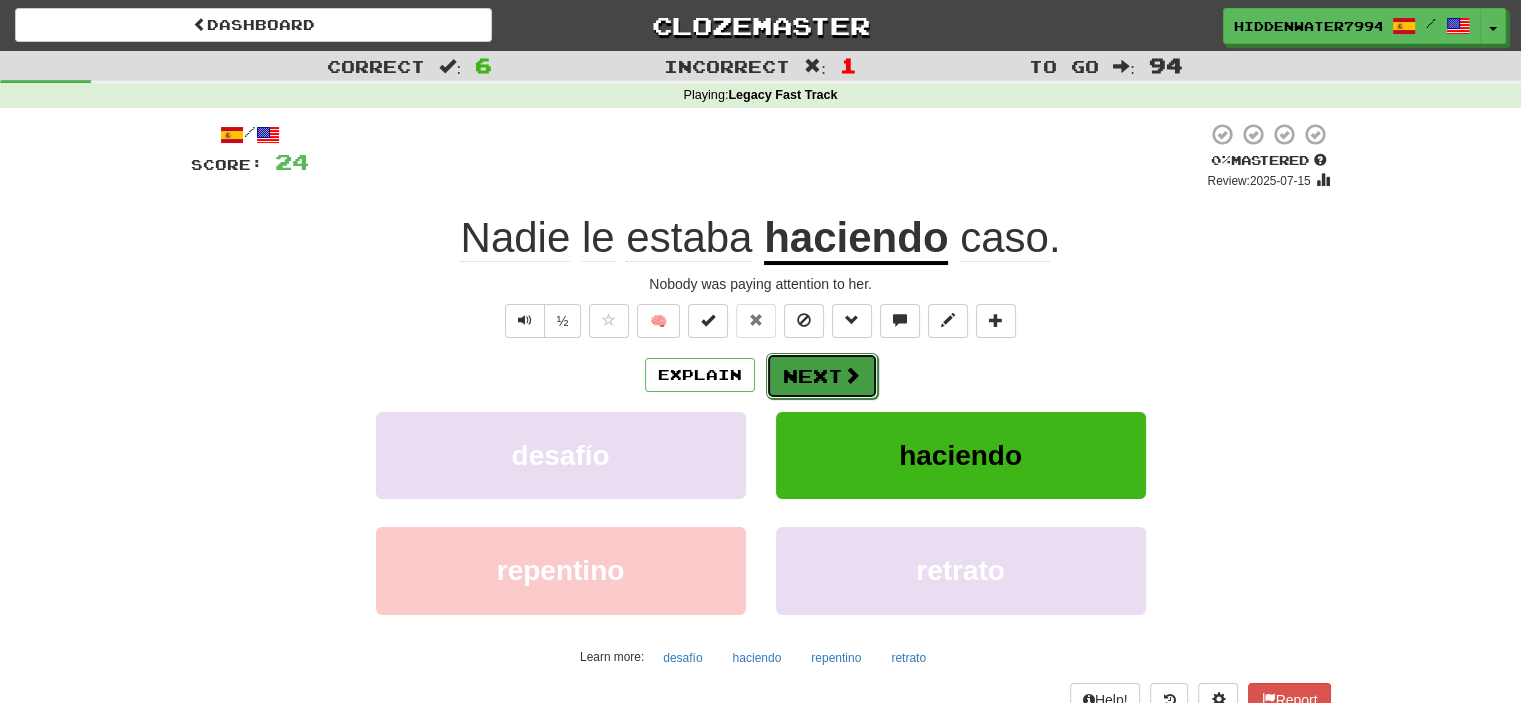 click at bounding box center (852, 375) 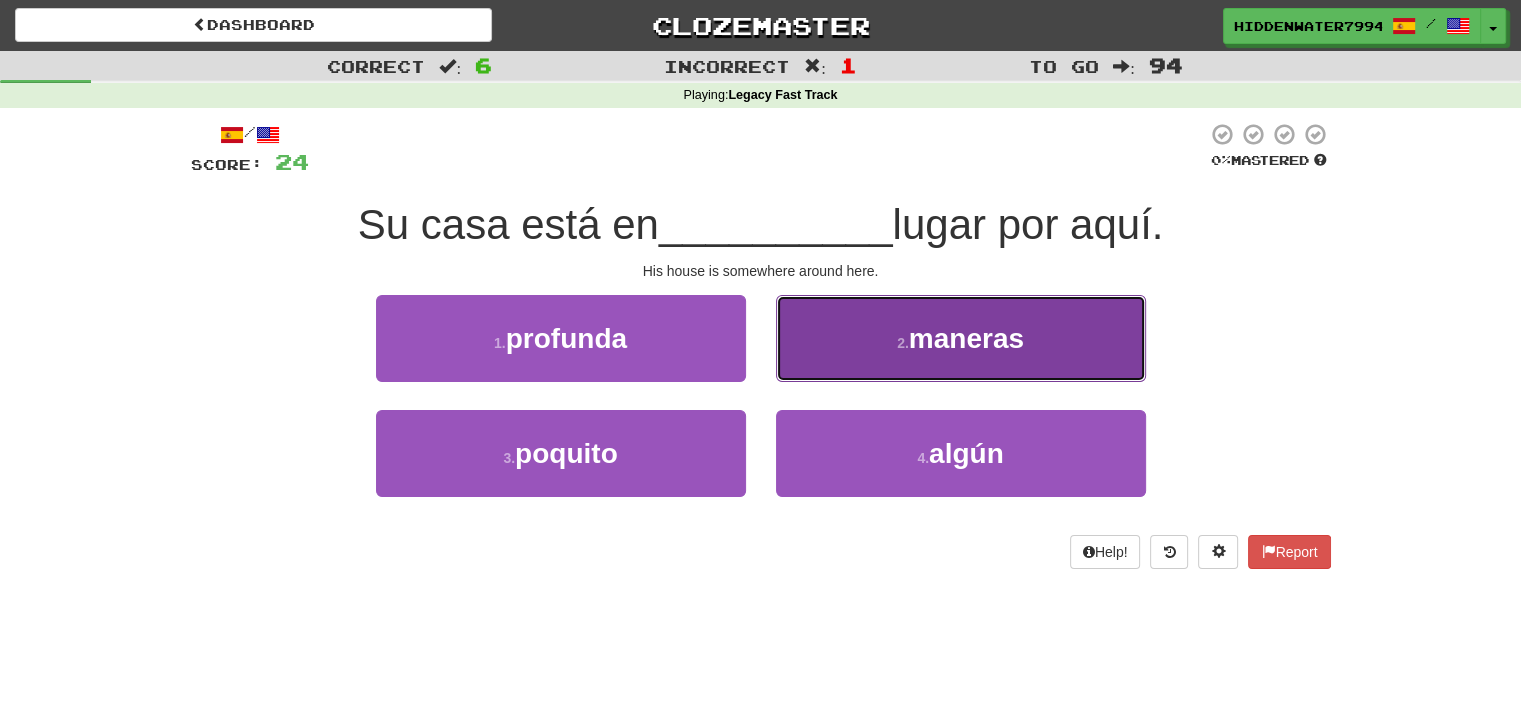 click on "maneras" at bounding box center (966, 338) 